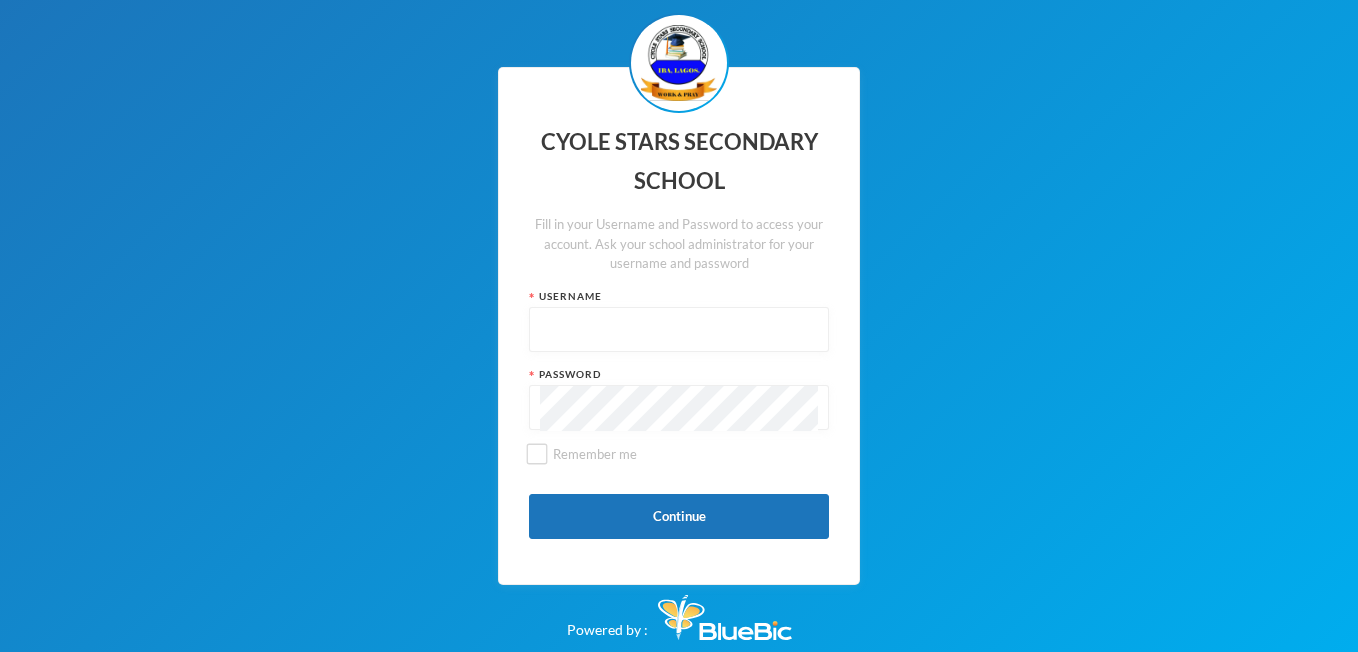 scroll, scrollTop: 0, scrollLeft: 0, axis: both 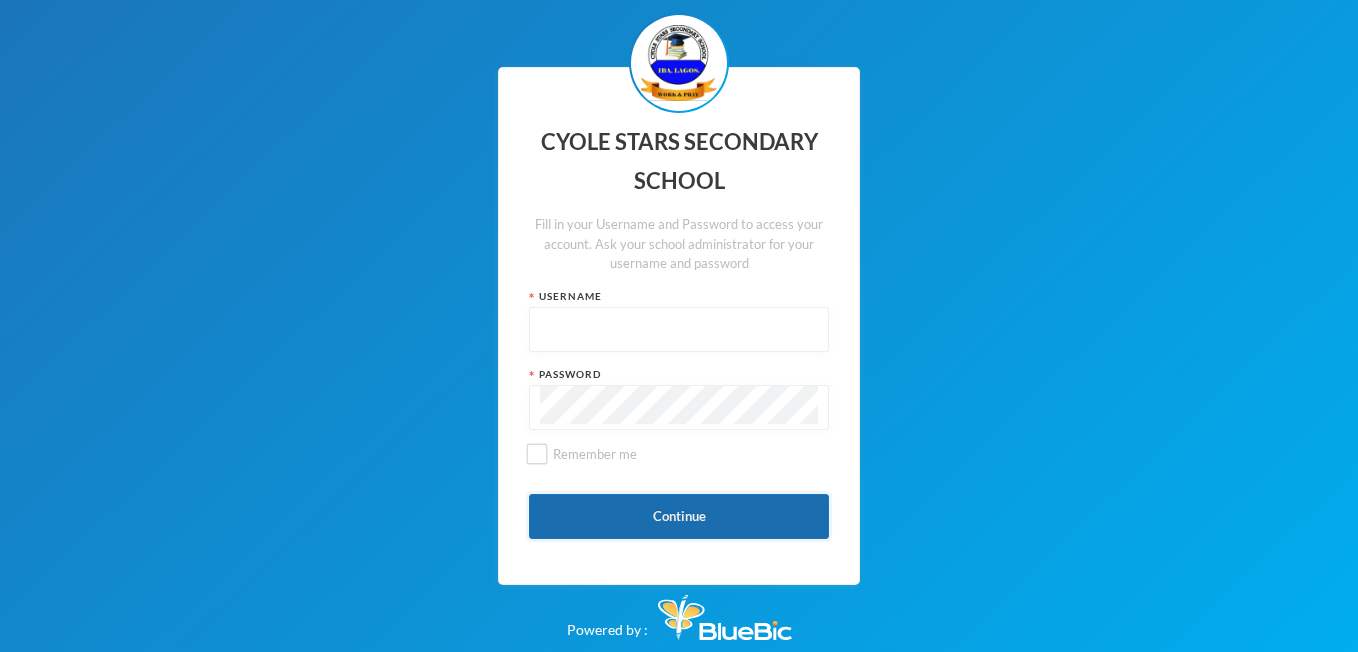 type on "608" 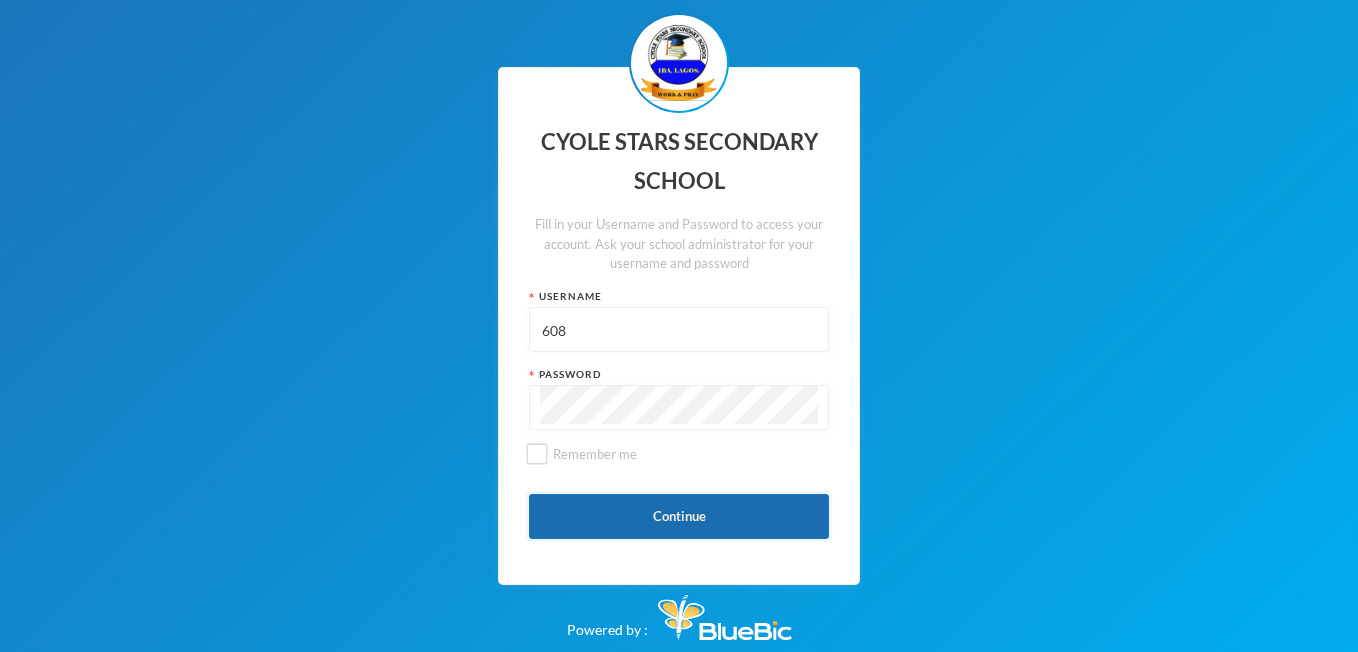 click on "Continue" at bounding box center [679, 516] 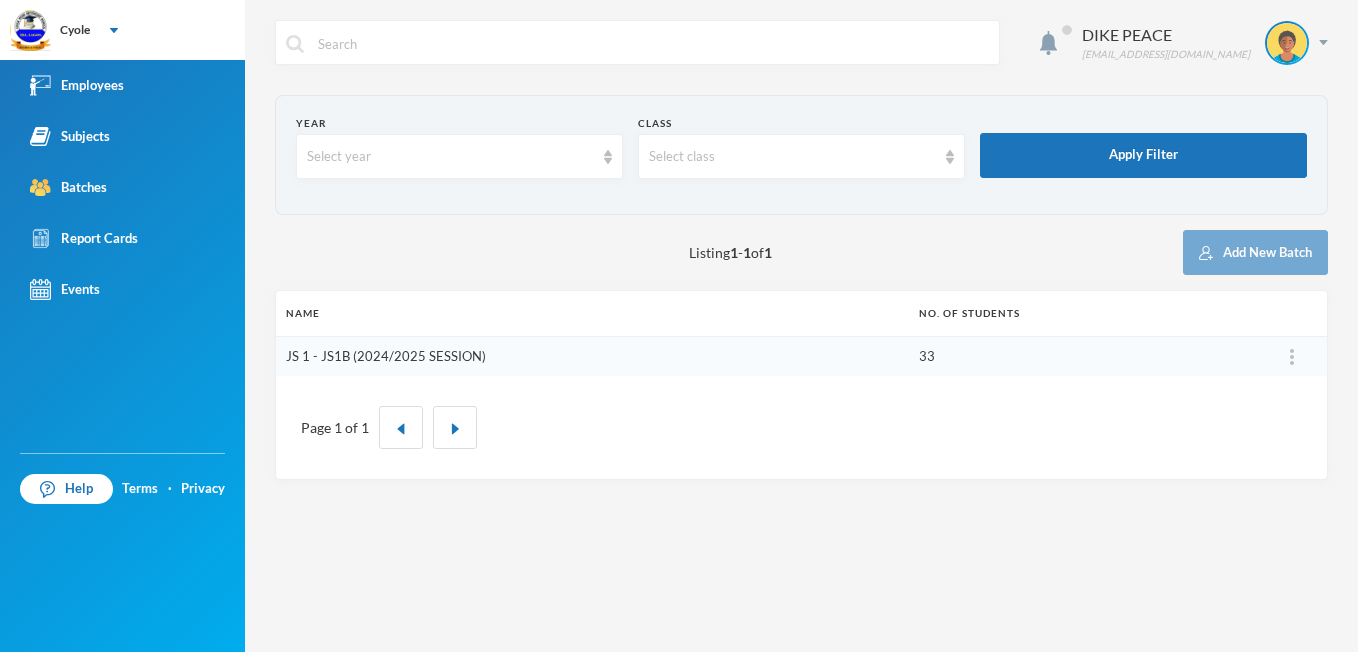 click on "JS 1 - JS1B (2024/2025 SESSION)" at bounding box center [386, 356] 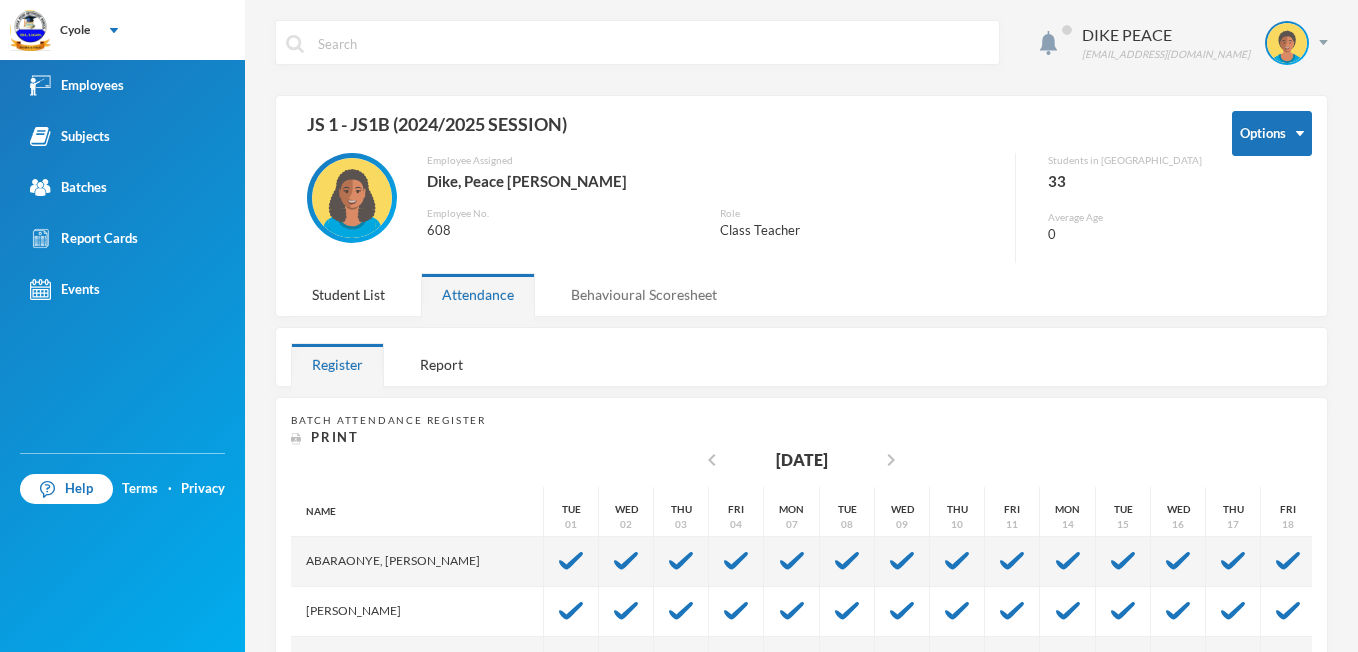 click on "Behavioural Scoresheet" at bounding box center [644, 294] 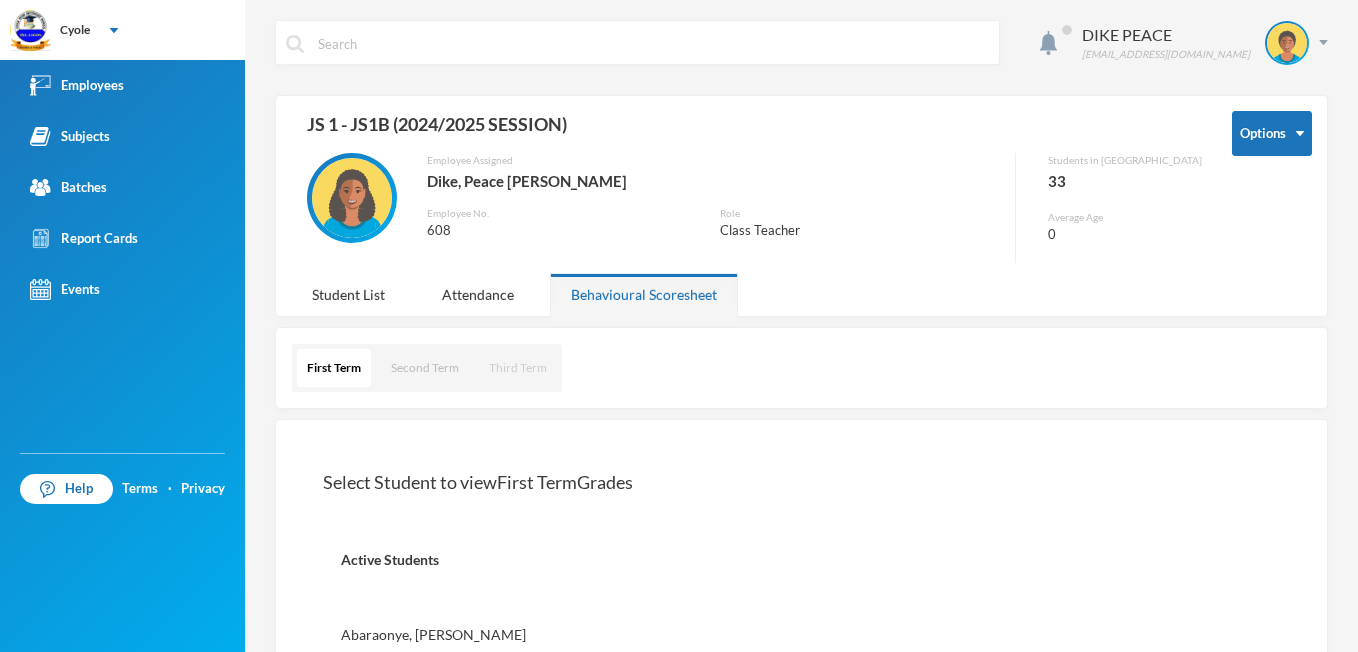click on "Third Term" at bounding box center [518, 368] 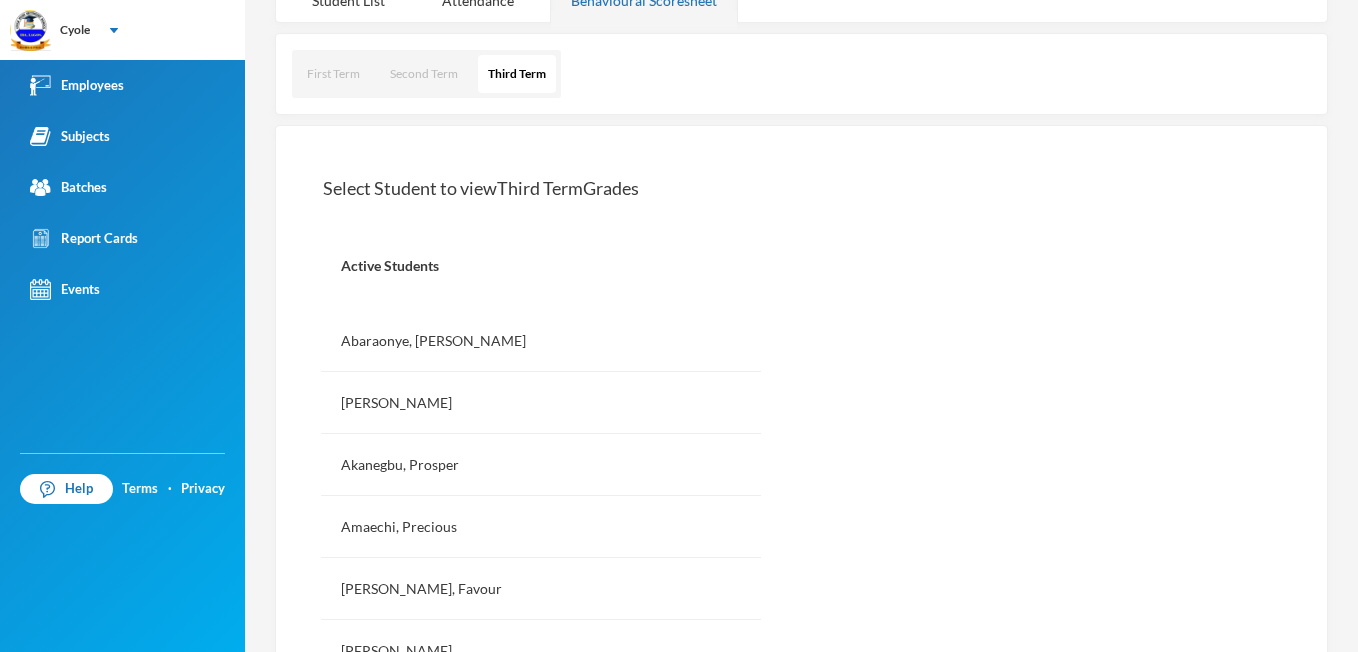 scroll, scrollTop: 320, scrollLeft: 0, axis: vertical 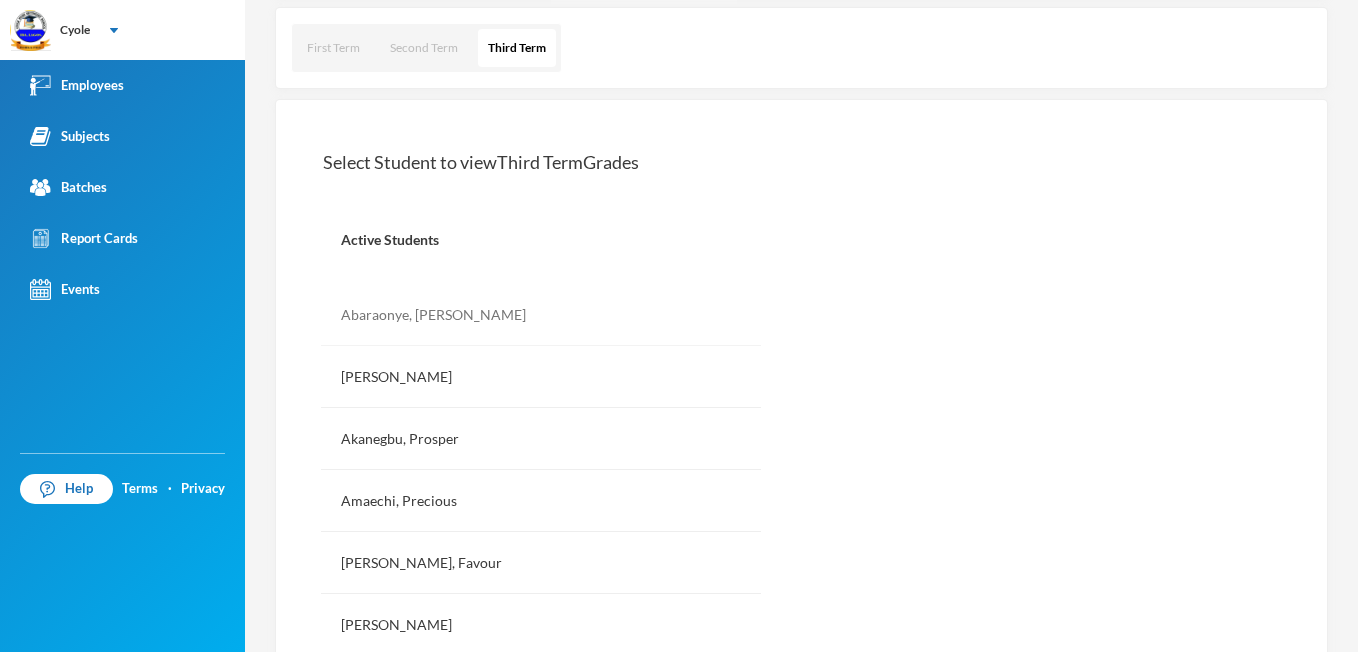 click on "Abaraonye, [PERSON_NAME]" at bounding box center [541, 315] 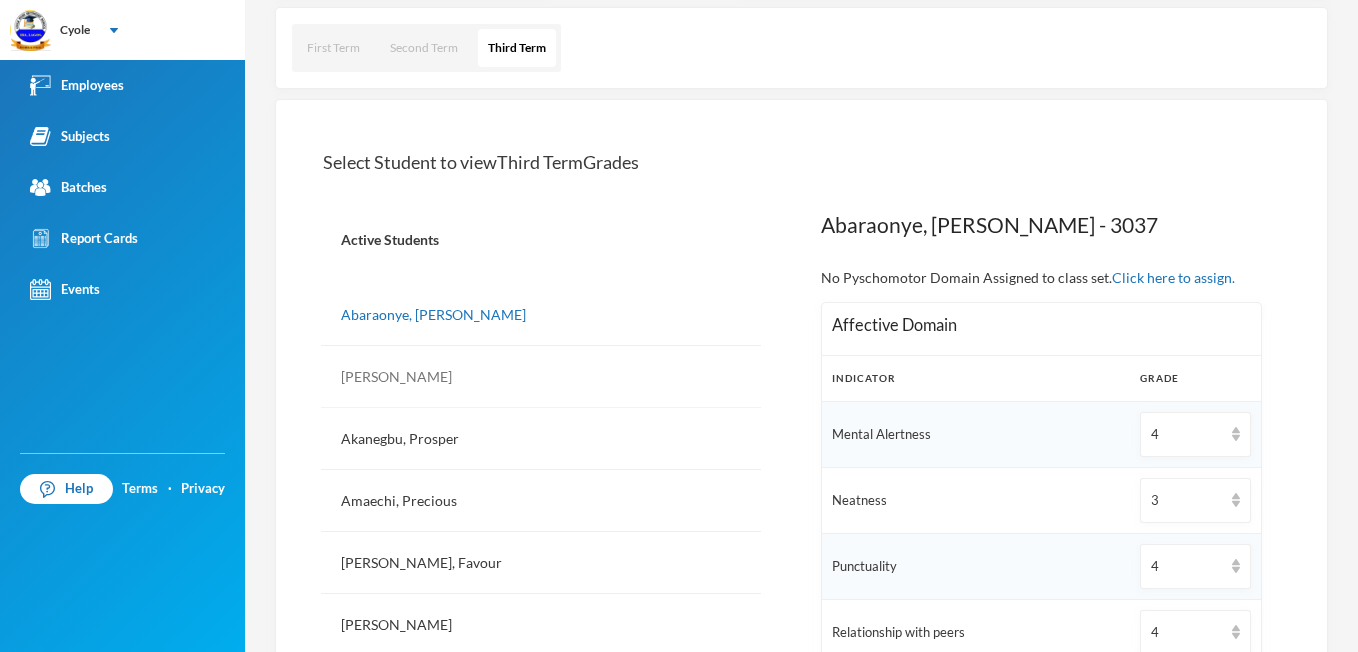click on "[PERSON_NAME]" at bounding box center (541, 377) 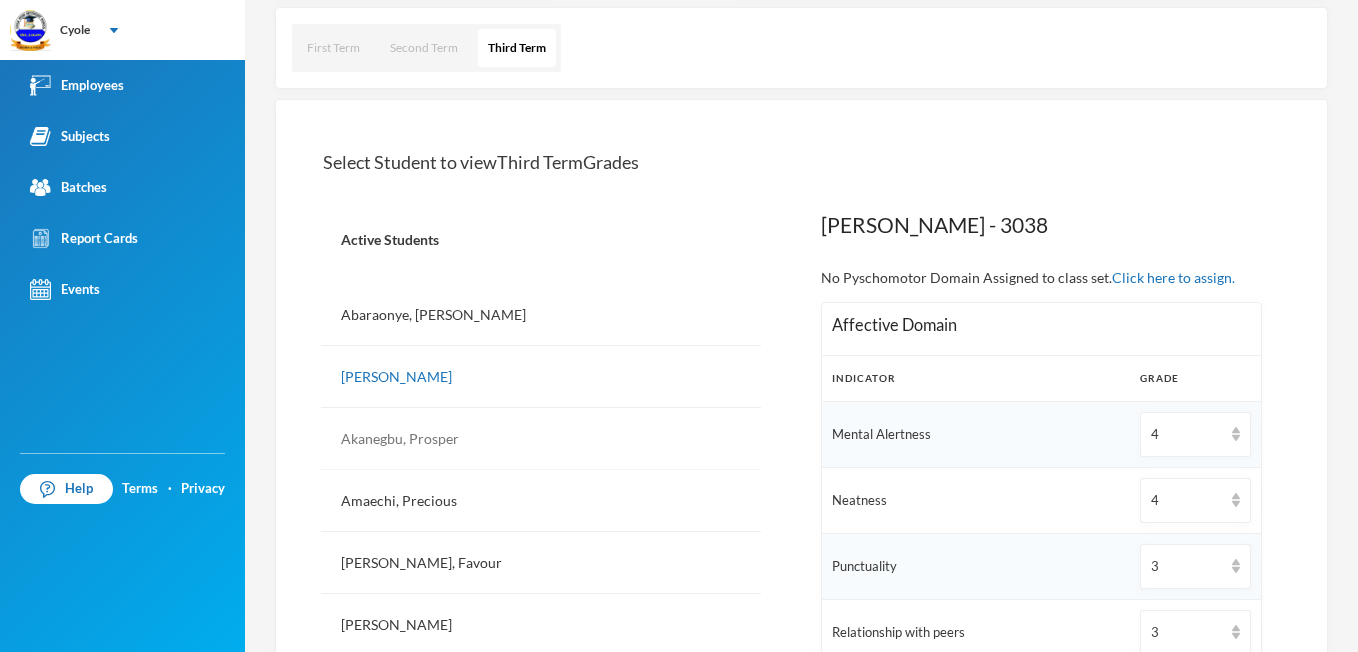 click on "Akanegbu, Prosper" at bounding box center [541, 439] 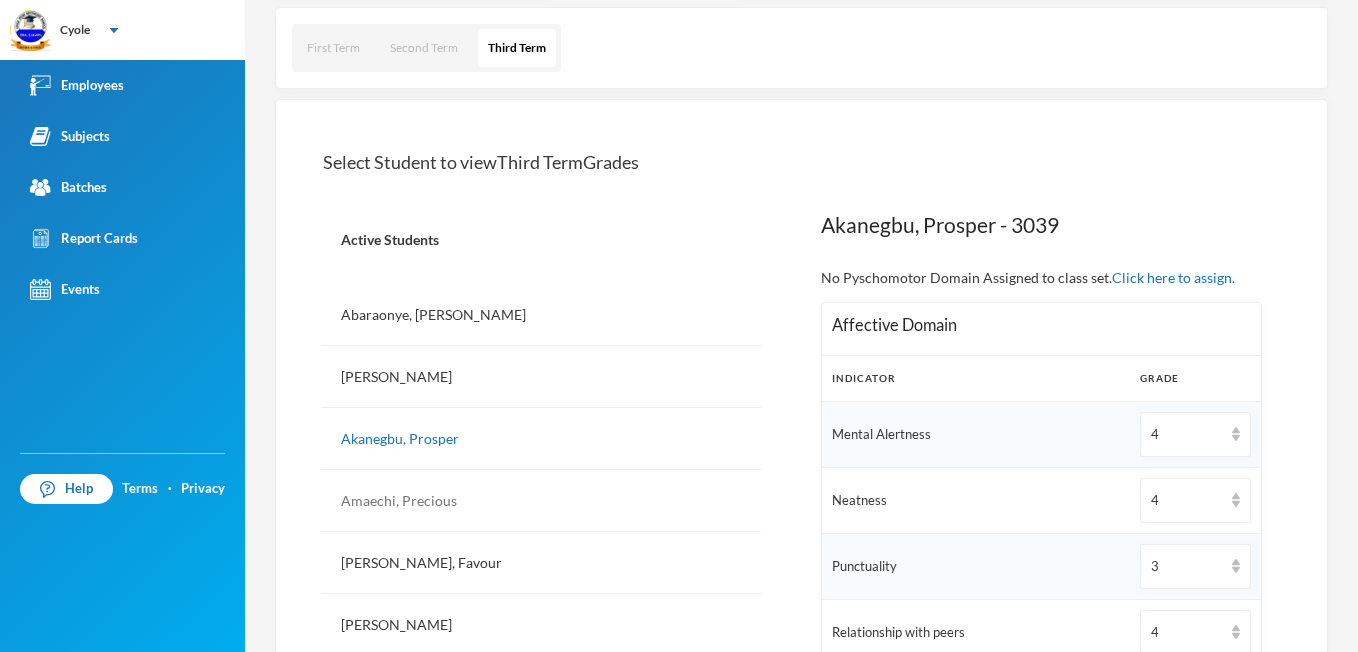 click on "Amaechi, Precious" at bounding box center (541, 501) 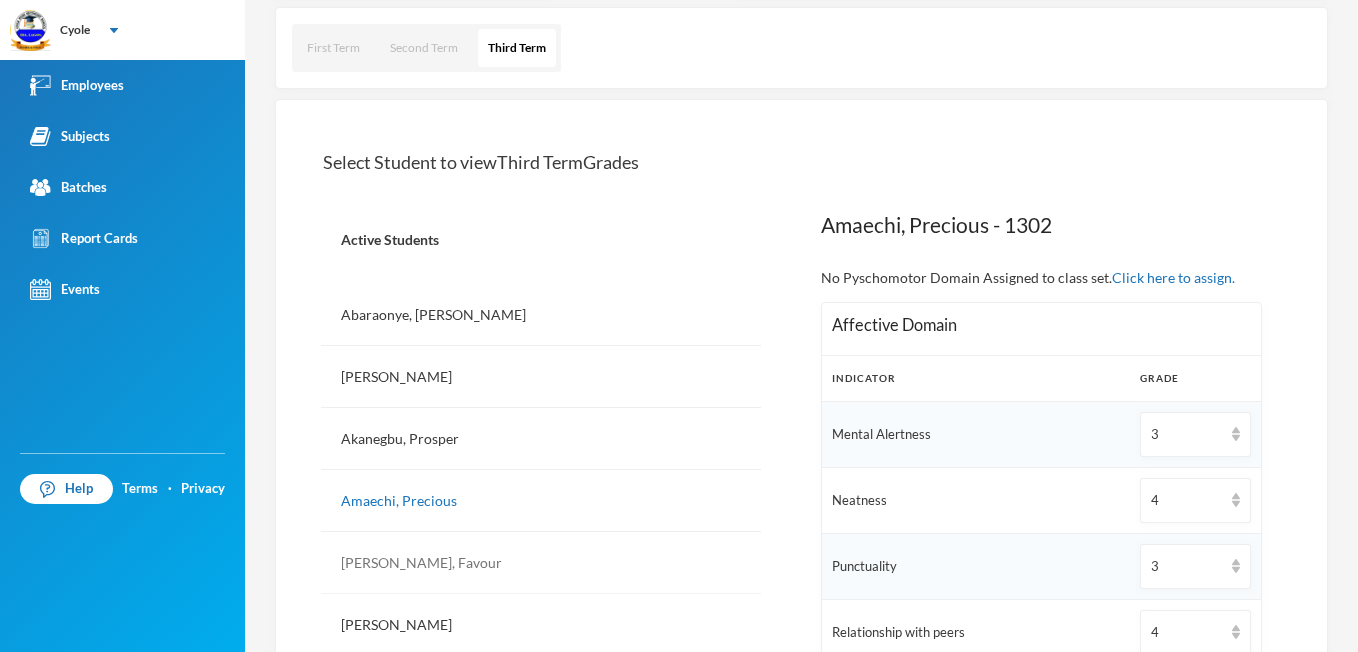 click on "[PERSON_NAME], Favour" at bounding box center (541, 563) 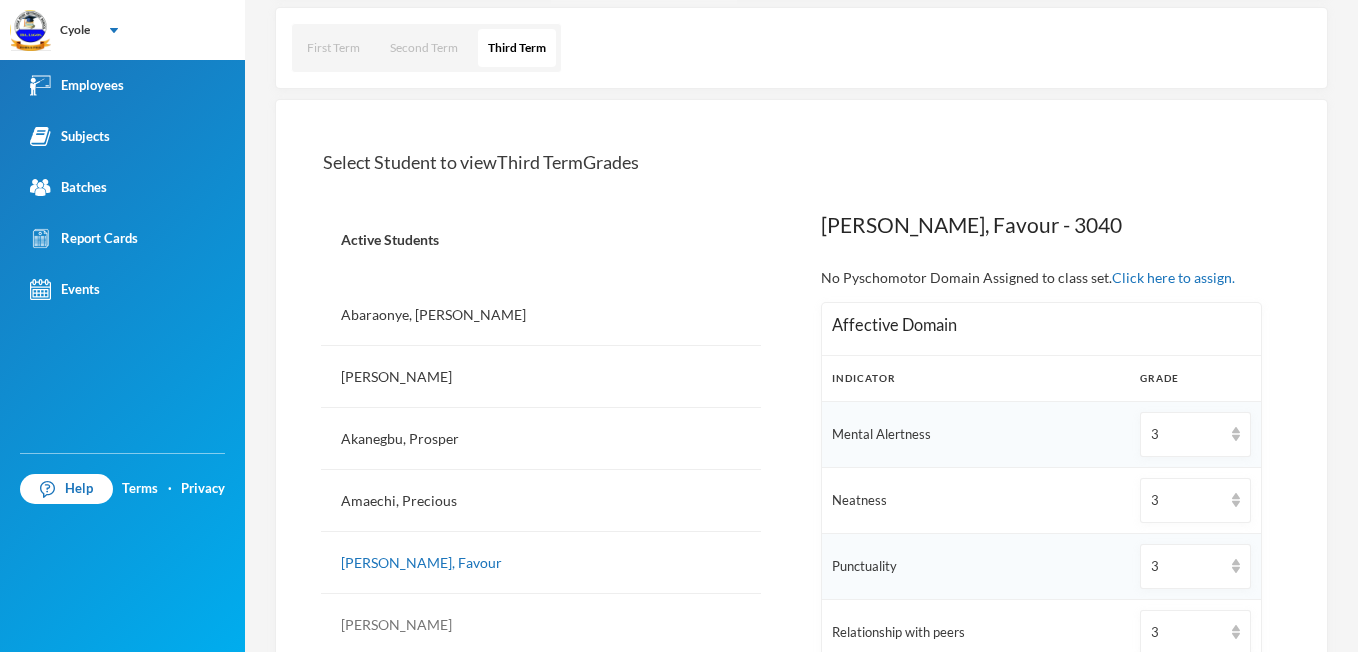 click on "[PERSON_NAME]" at bounding box center (541, 625) 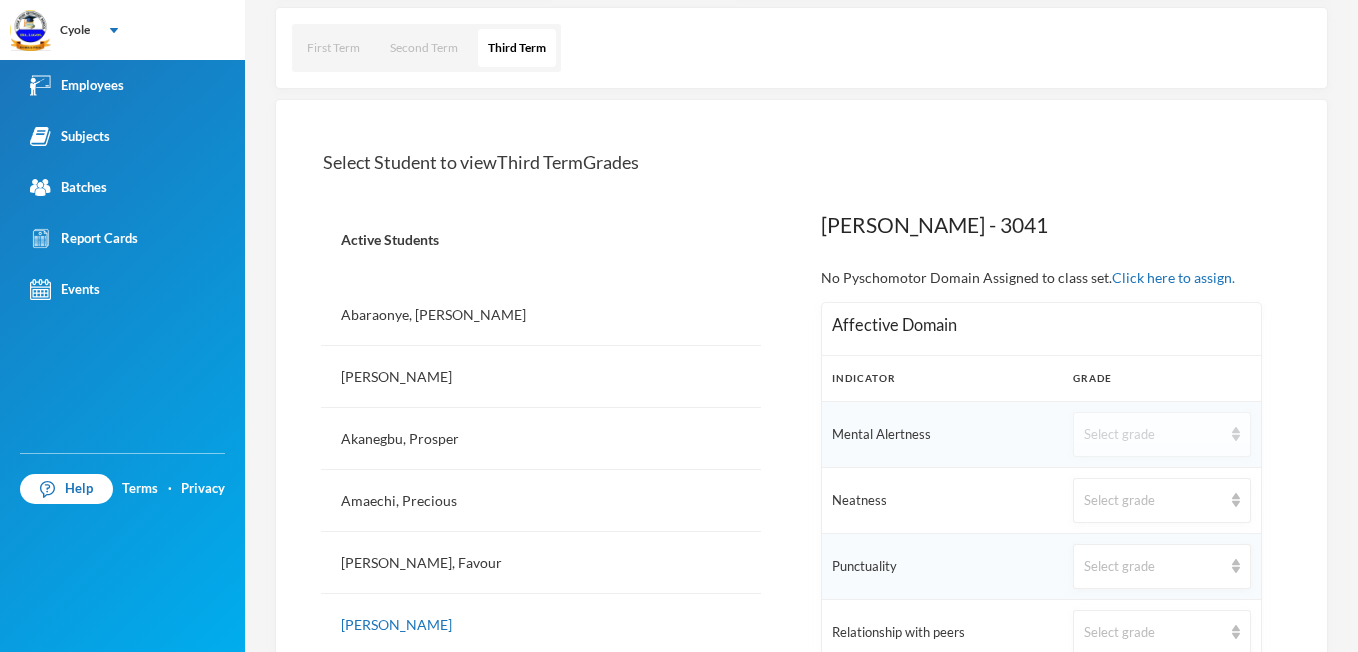 click on "Select grade" at bounding box center (1161, 434) 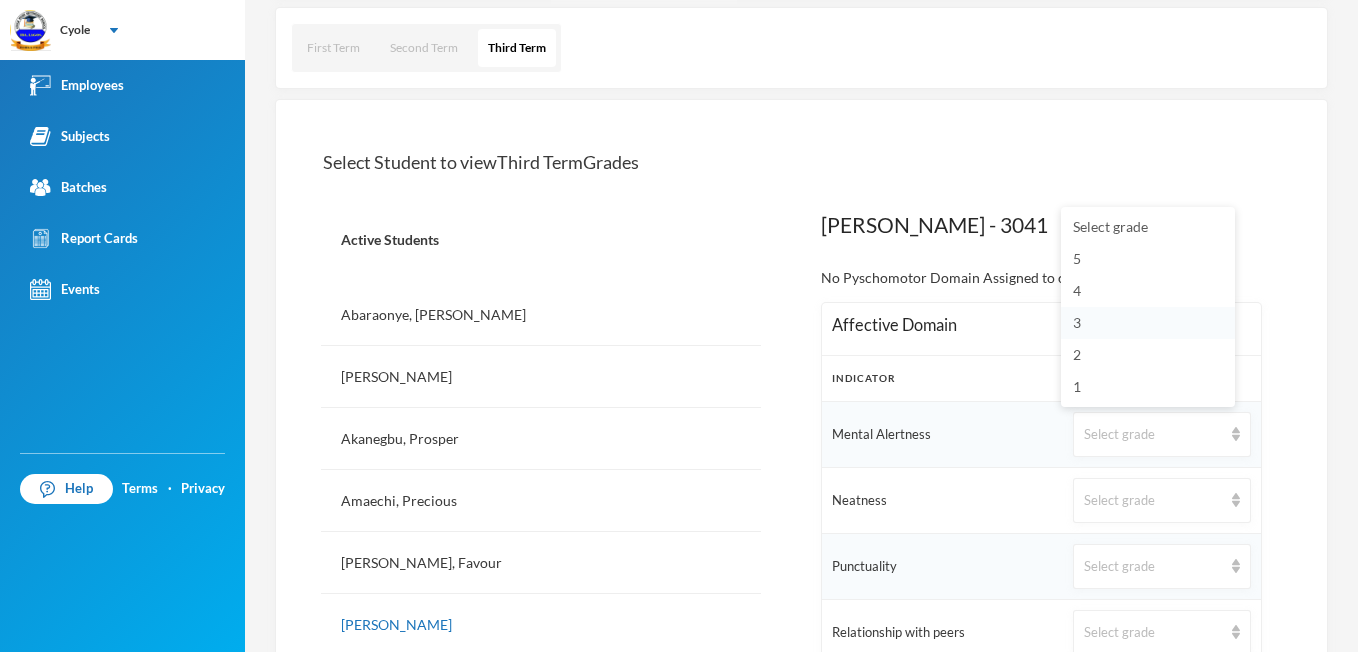 click on "3" at bounding box center (1077, 322) 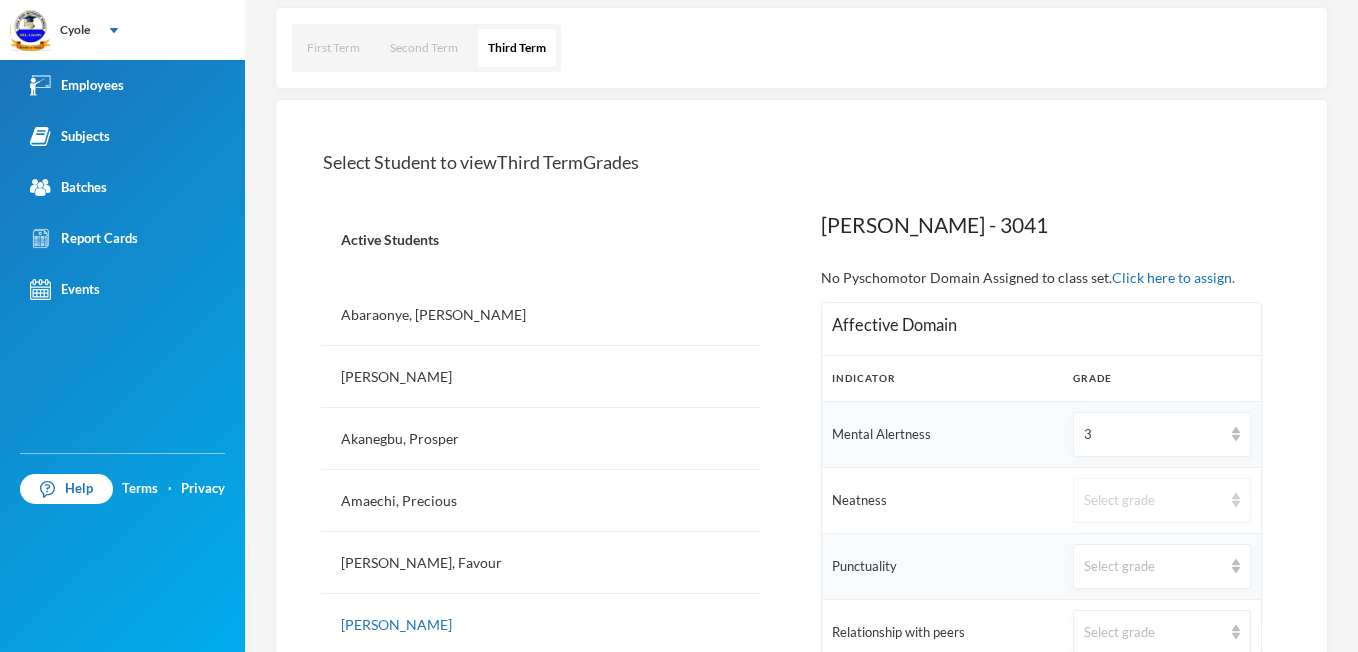 click at bounding box center [1236, 500] 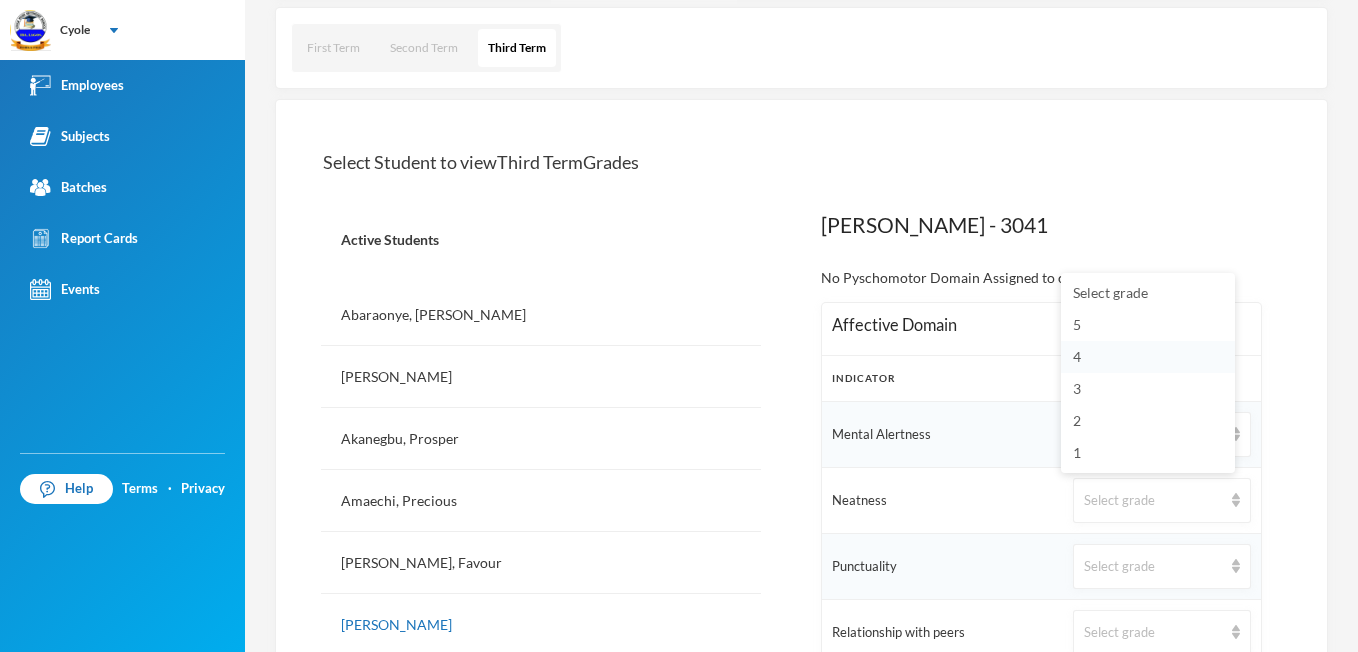 click on "4" at bounding box center (1148, 357) 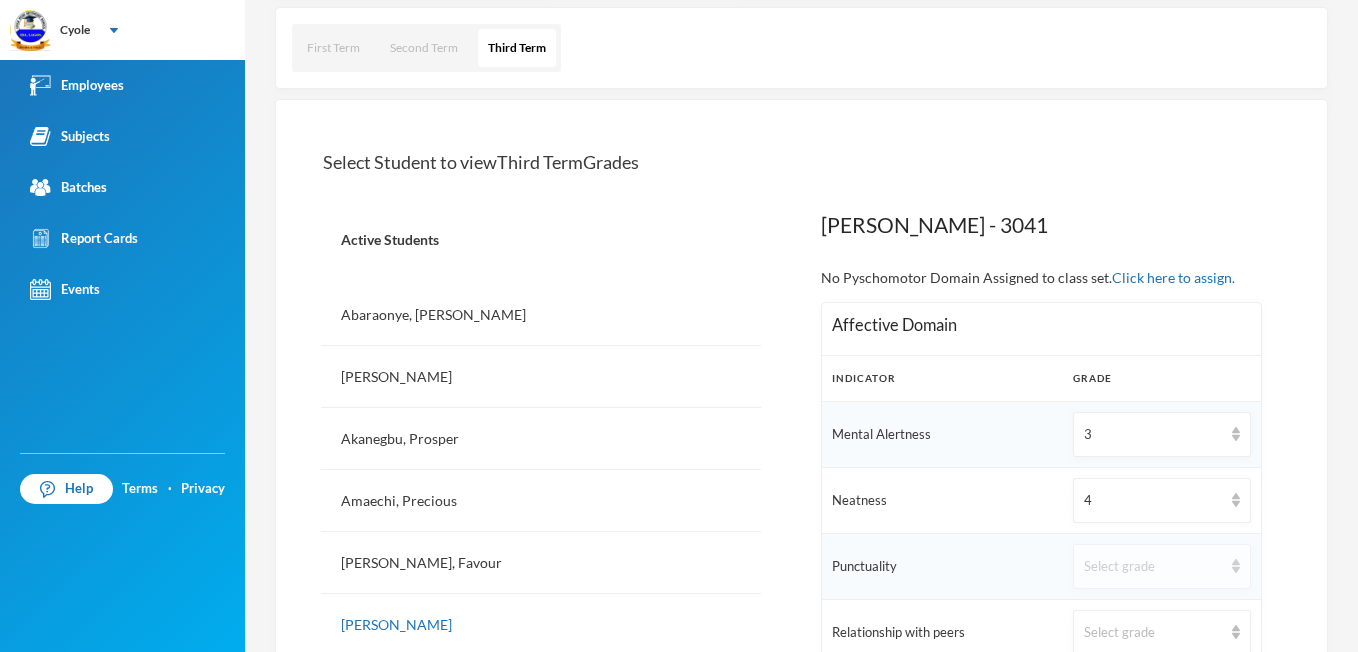 click on "Select grade" at bounding box center [1161, 566] 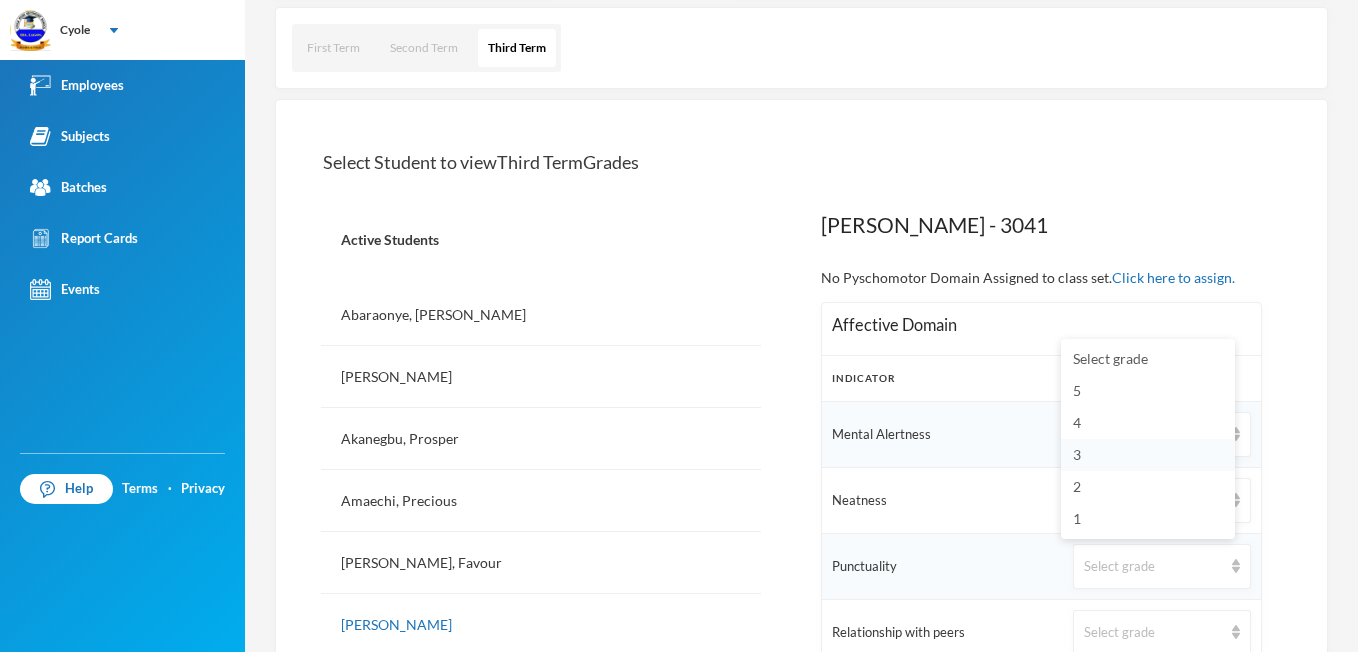 click on "3" at bounding box center (1077, 454) 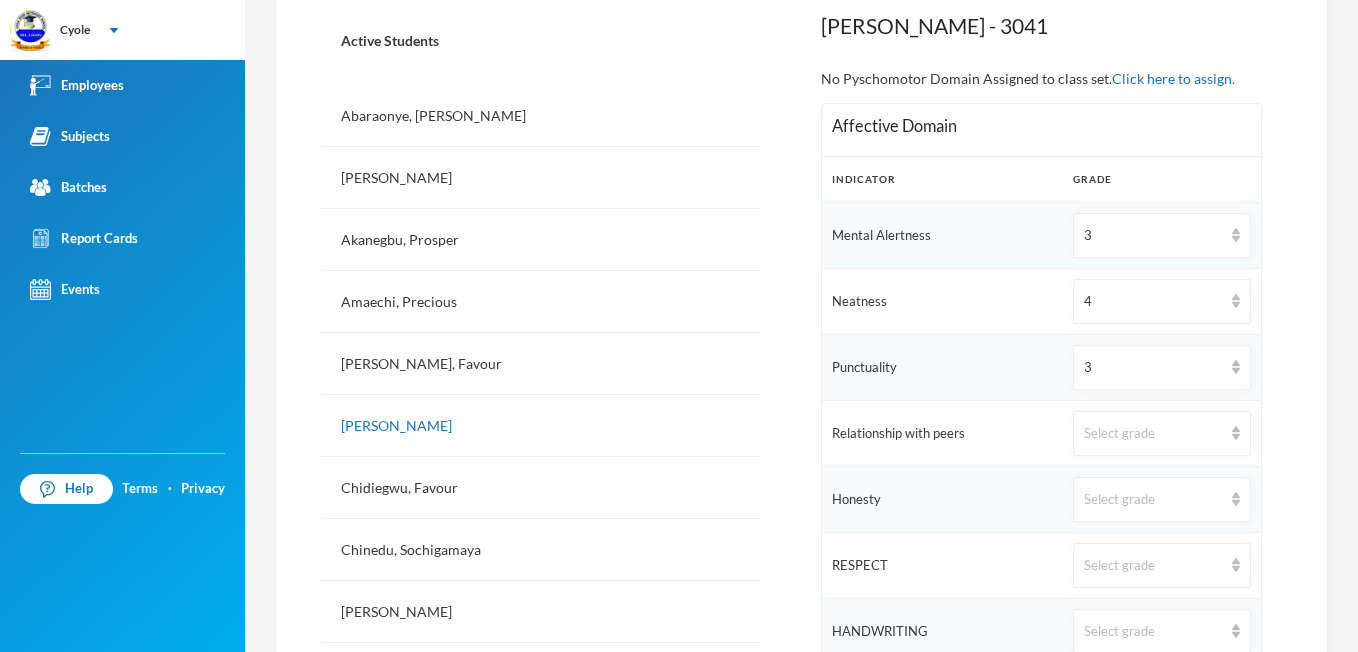 scroll, scrollTop: 520, scrollLeft: 0, axis: vertical 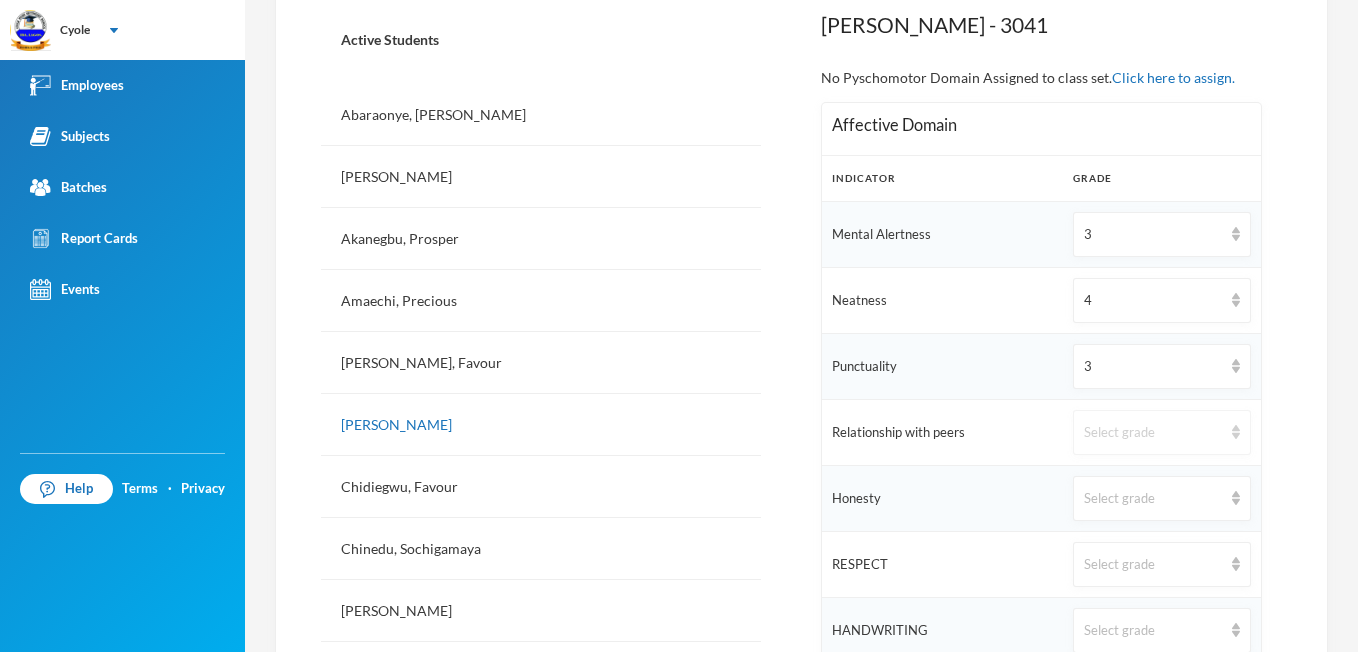 click at bounding box center [1236, 432] 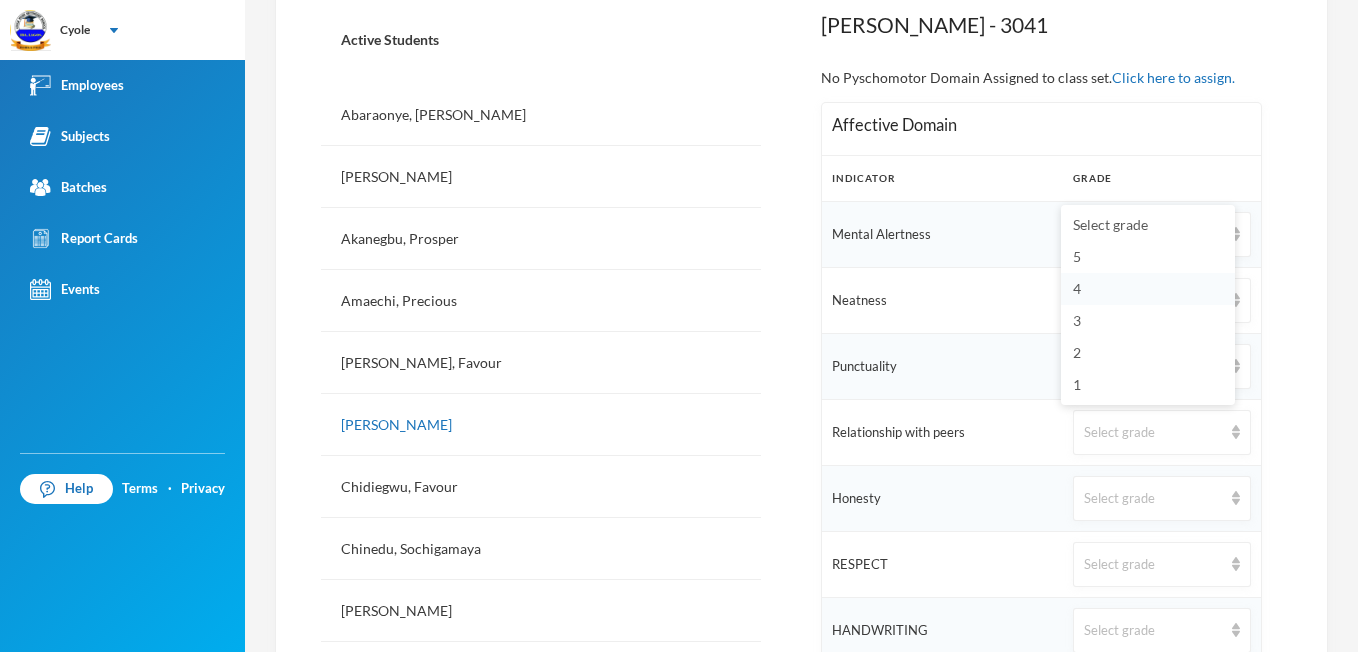 click on "4" at bounding box center [1148, 289] 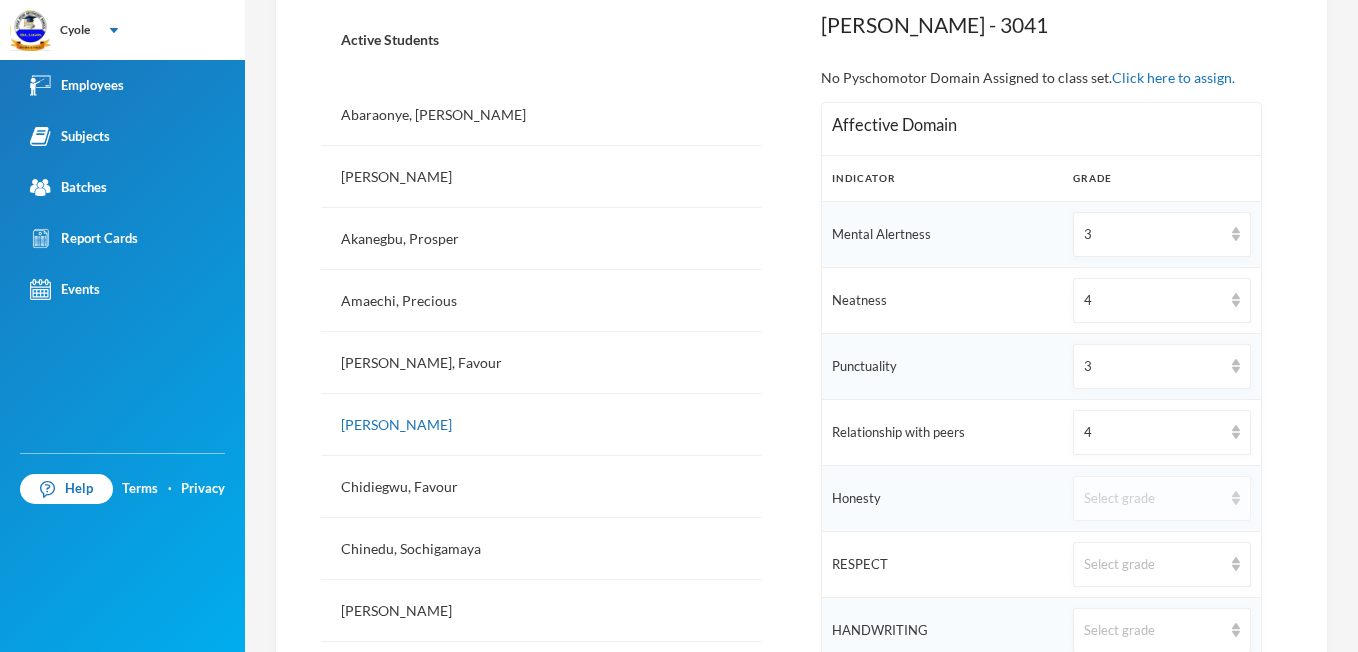 click on "Select grade" at bounding box center (1161, 498) 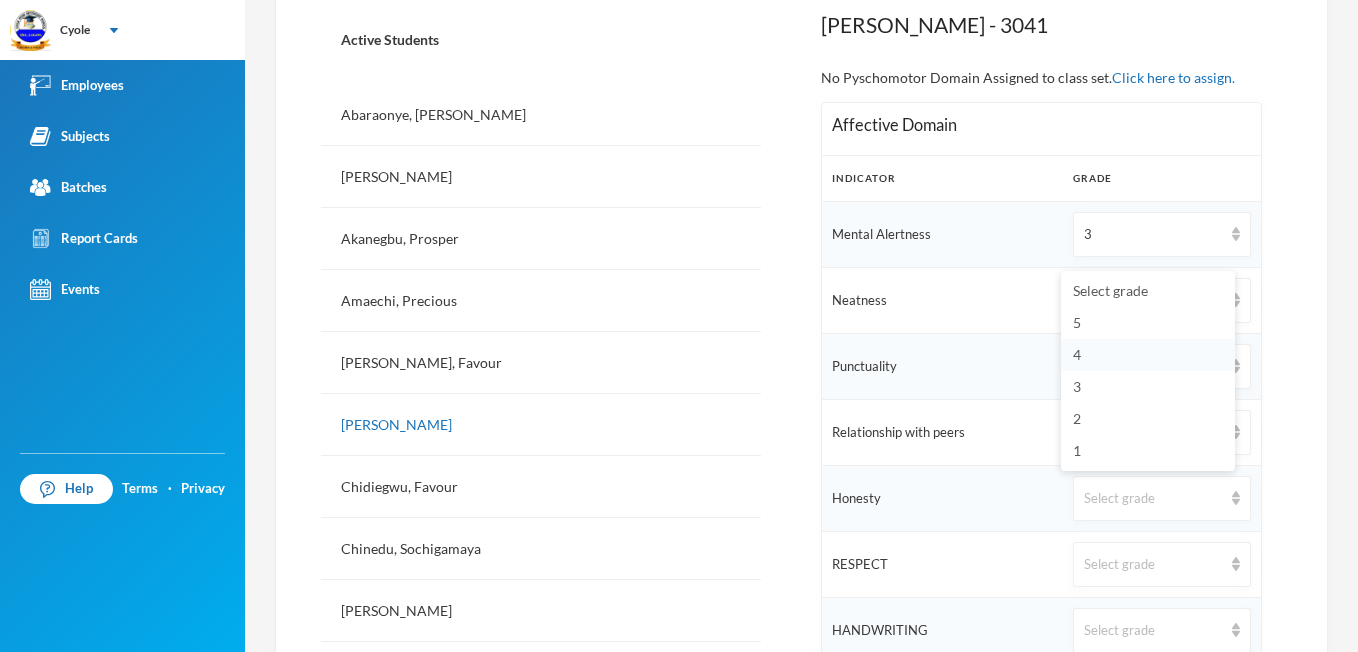 click on "4" at bounding box center [1077, 354] 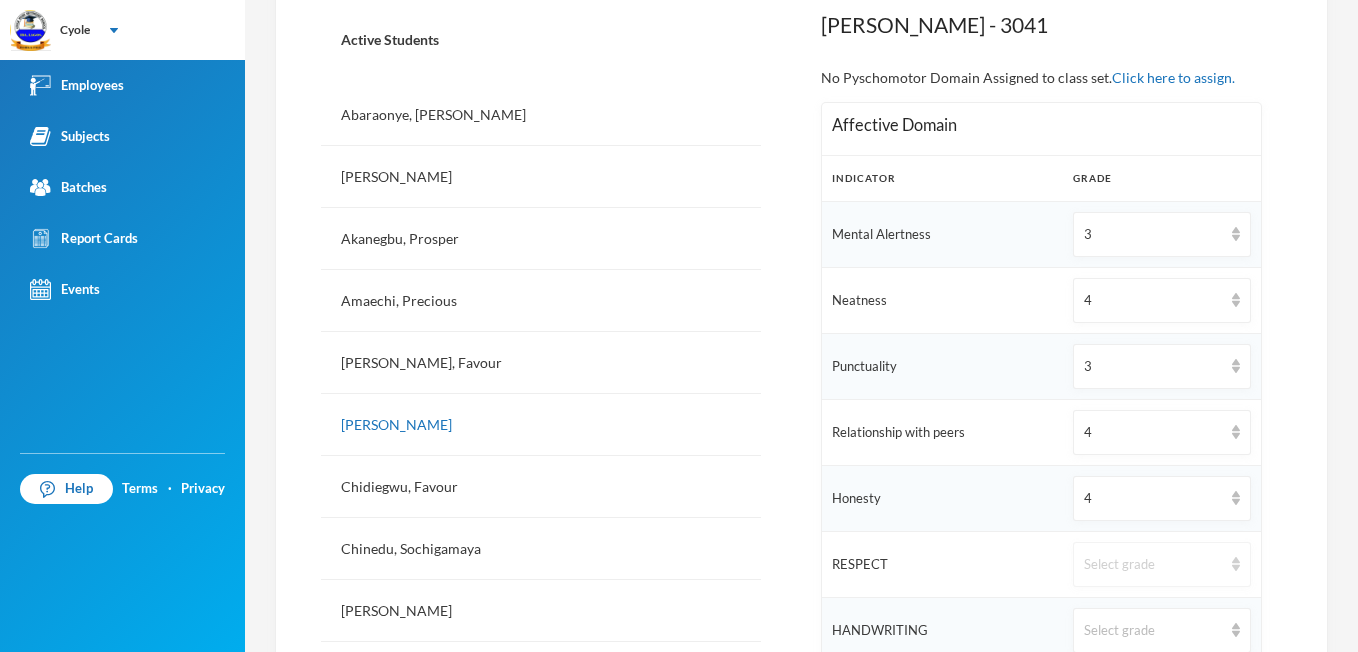 click at bounding box center (1236, 564) 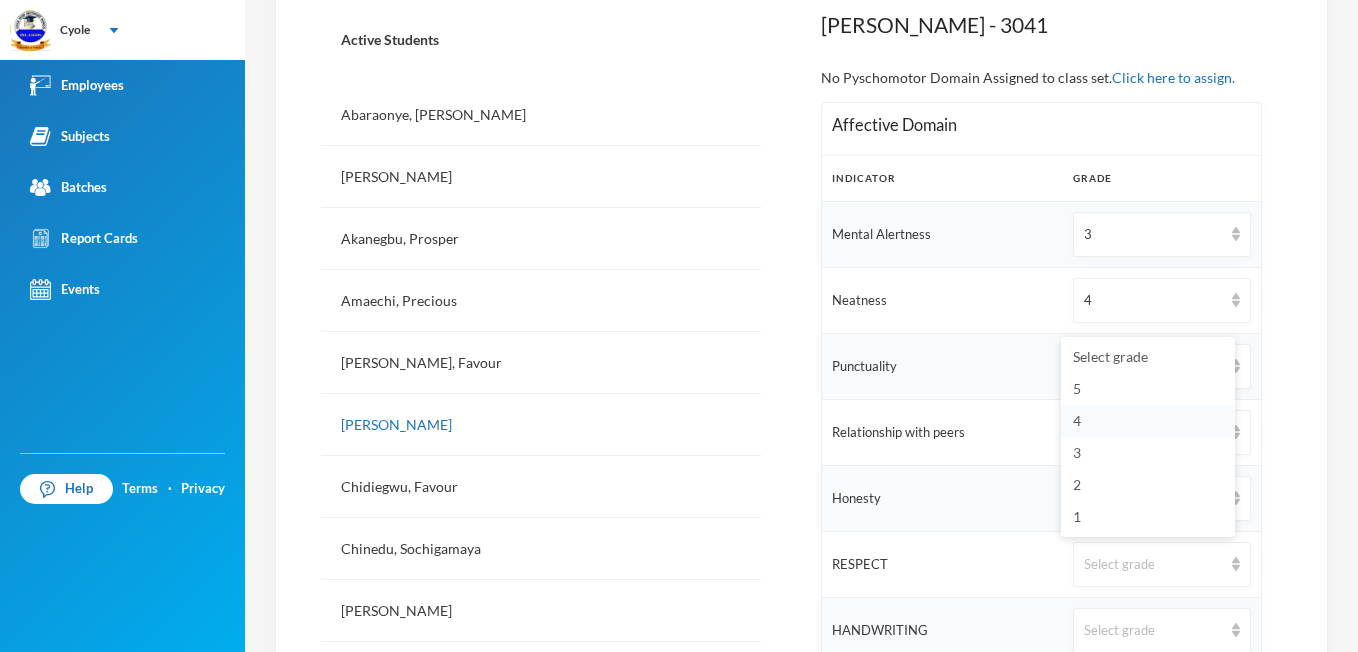 click on "4" at bounding box center [1077, 420] 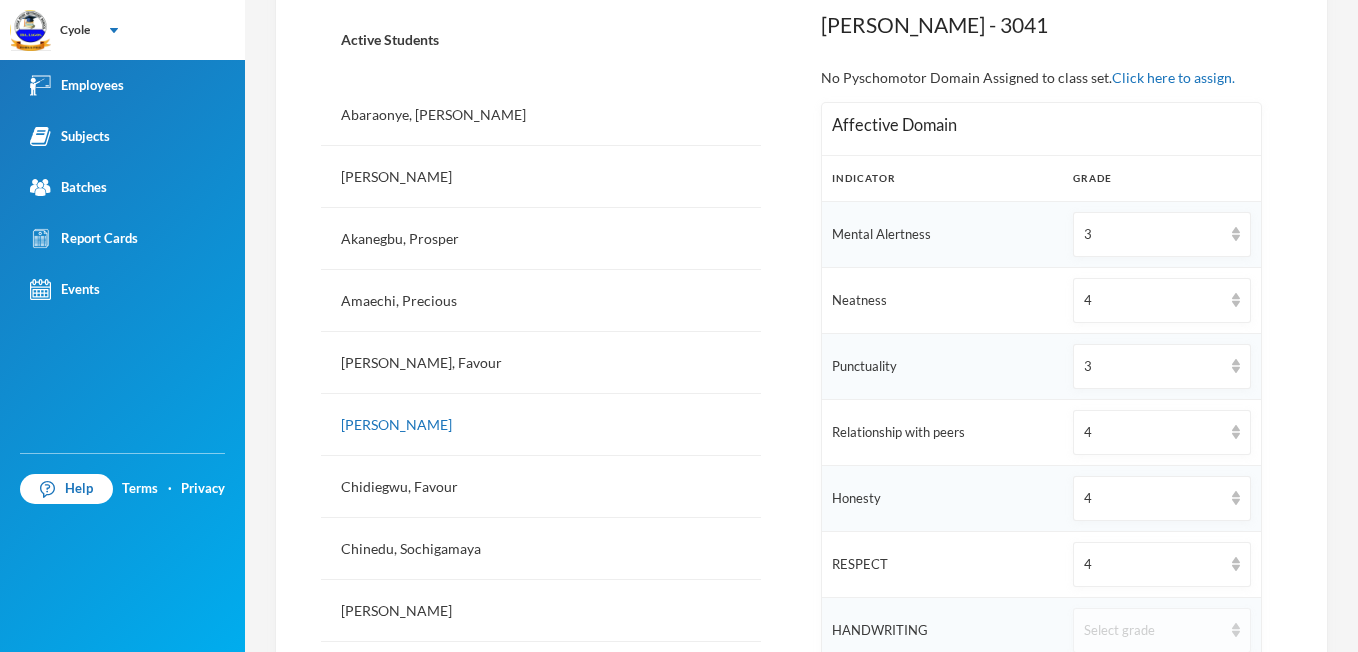 click at bounding box center (1236, 630) 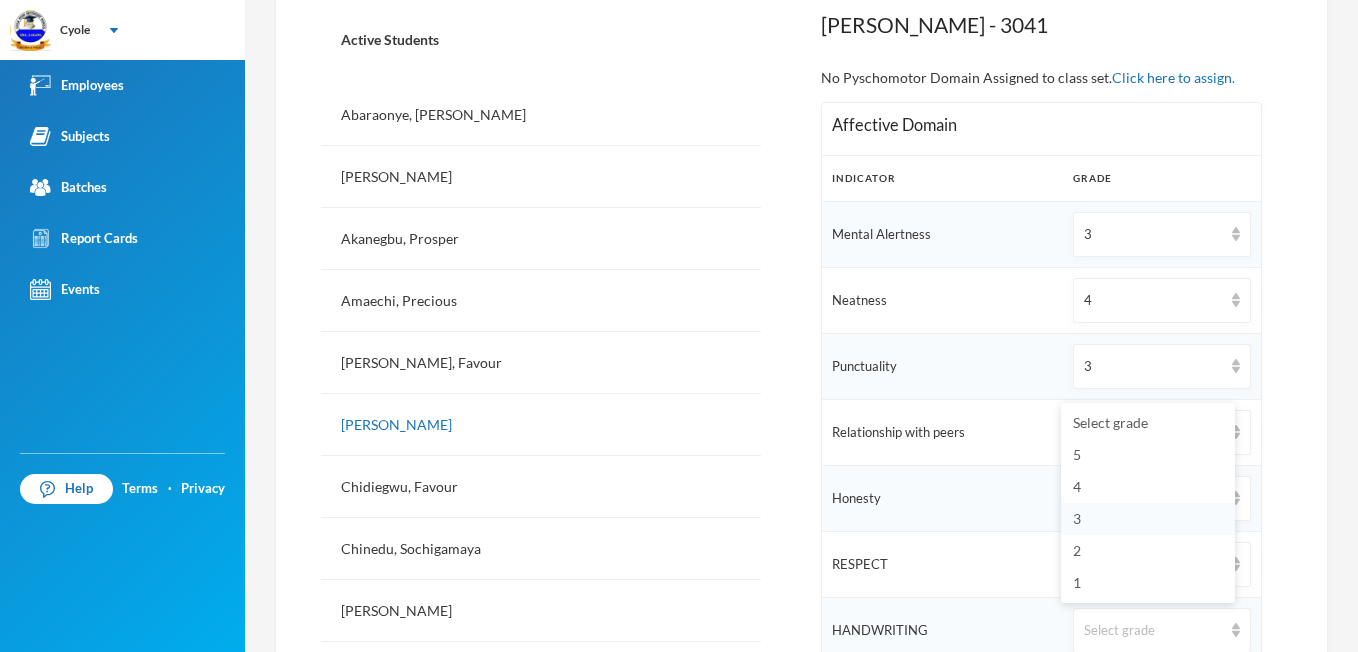 click on "3" at bounding box center (1077, 518) 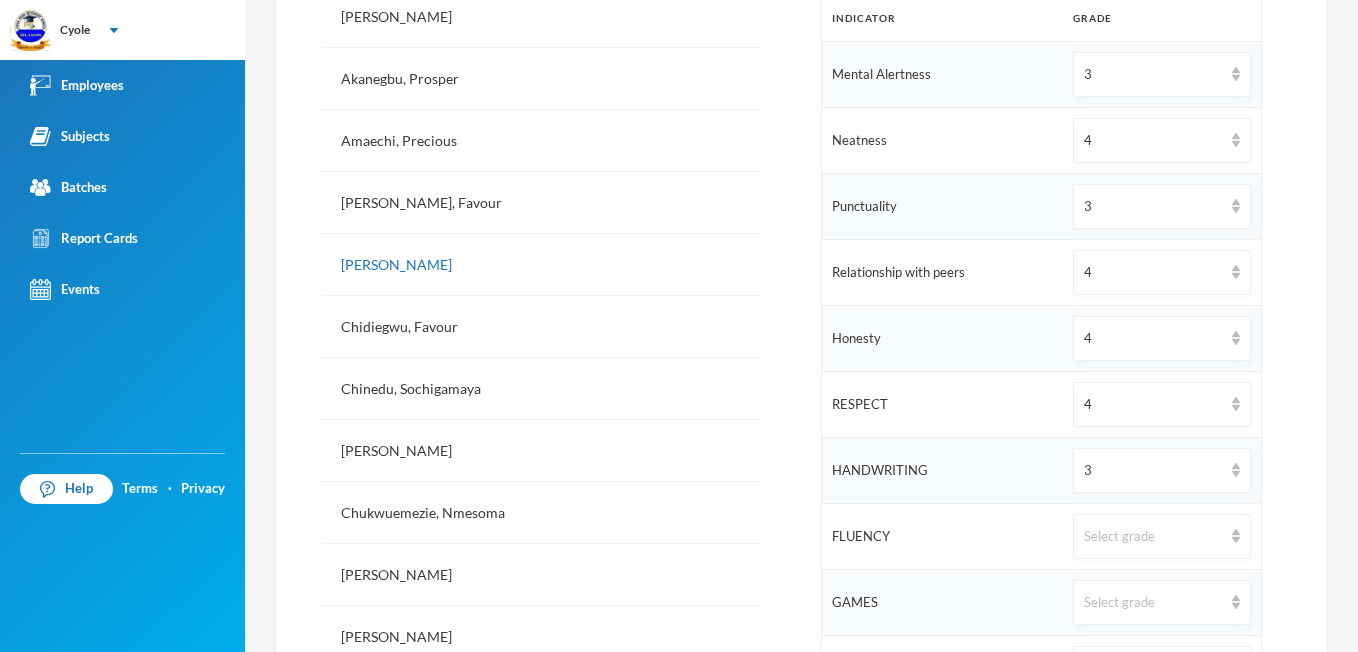 scroll, scrollTop: 720, scrollLeft: 0, axis: vertical 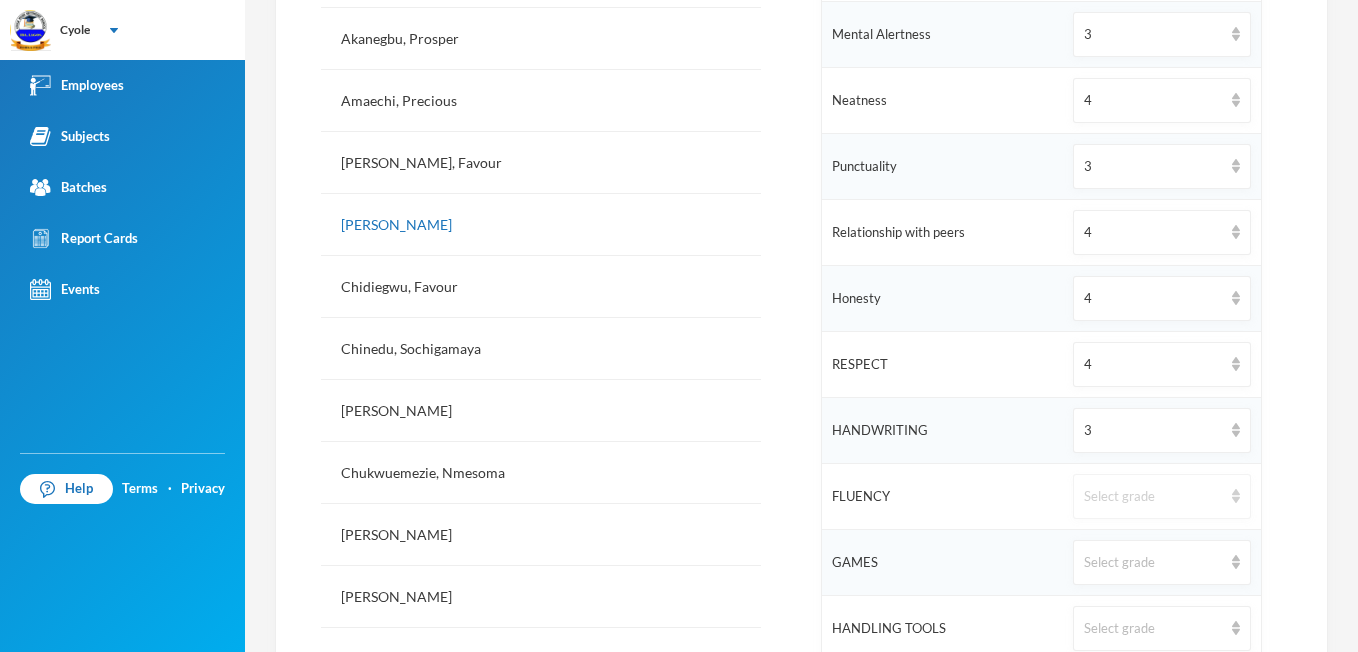click on "Select grade" at bounding box center (1161, 496) 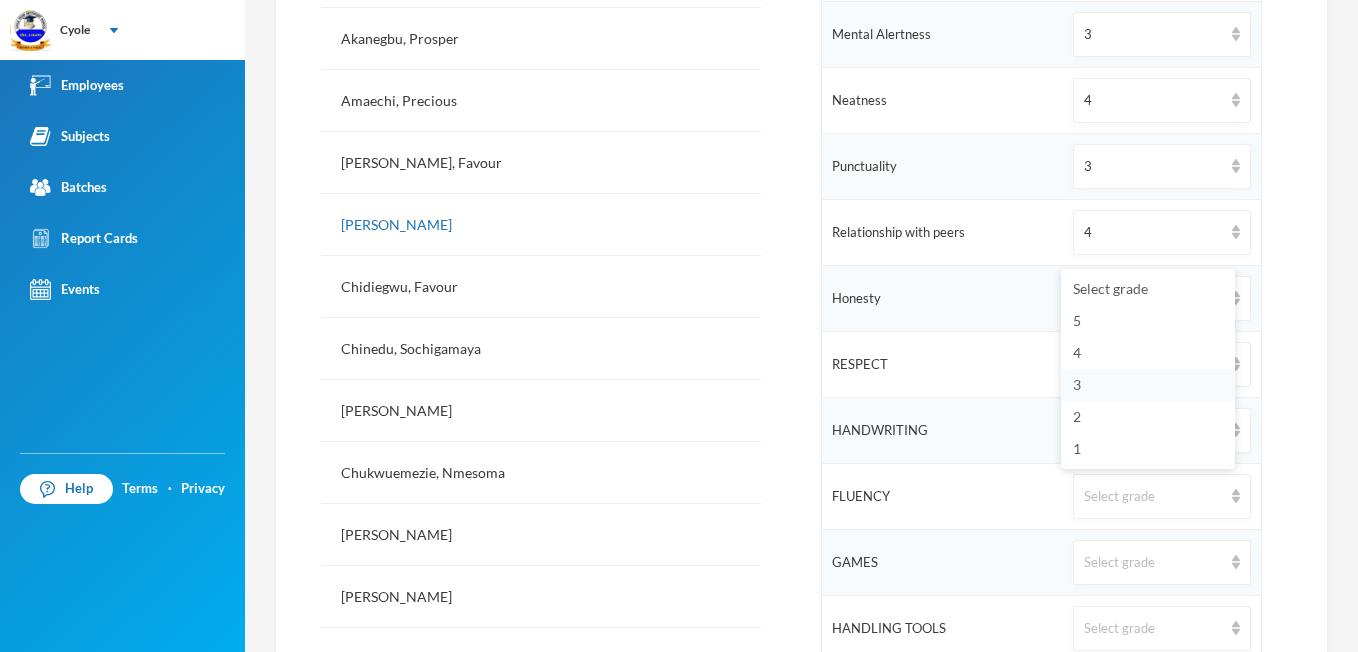 click on "3" at bounding box center [1148, 385] 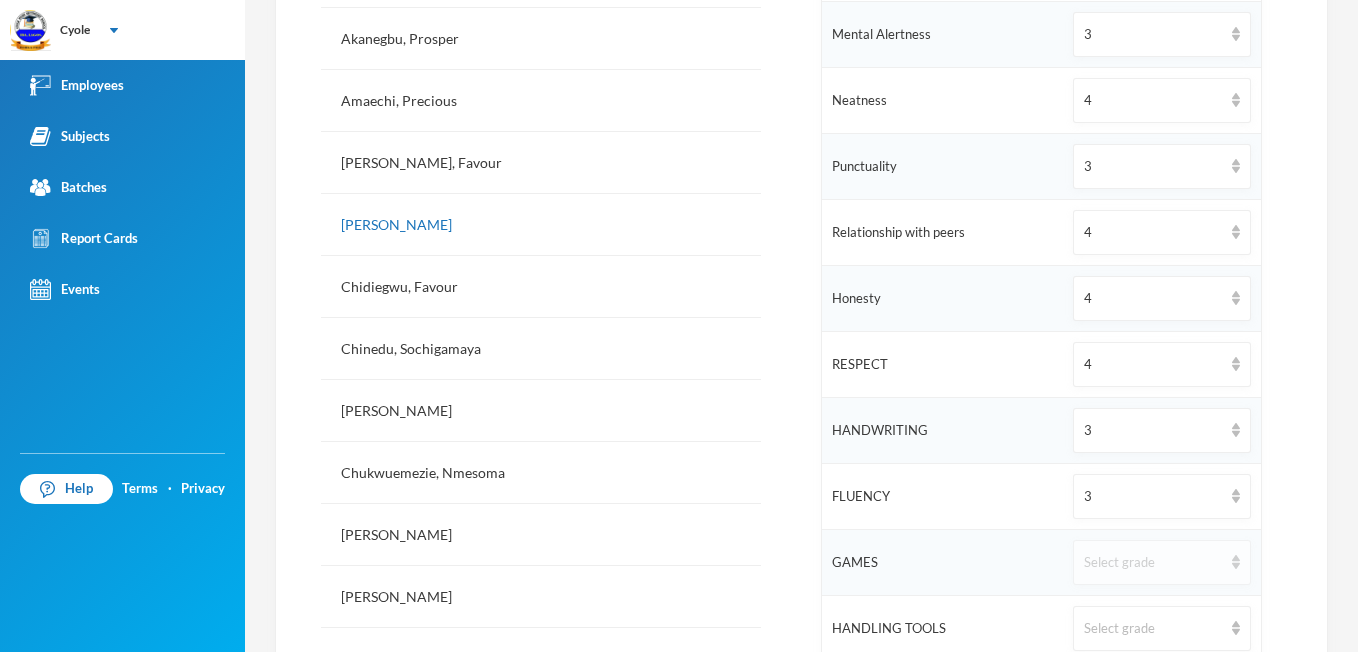 click at bounding box center [1236, 562] 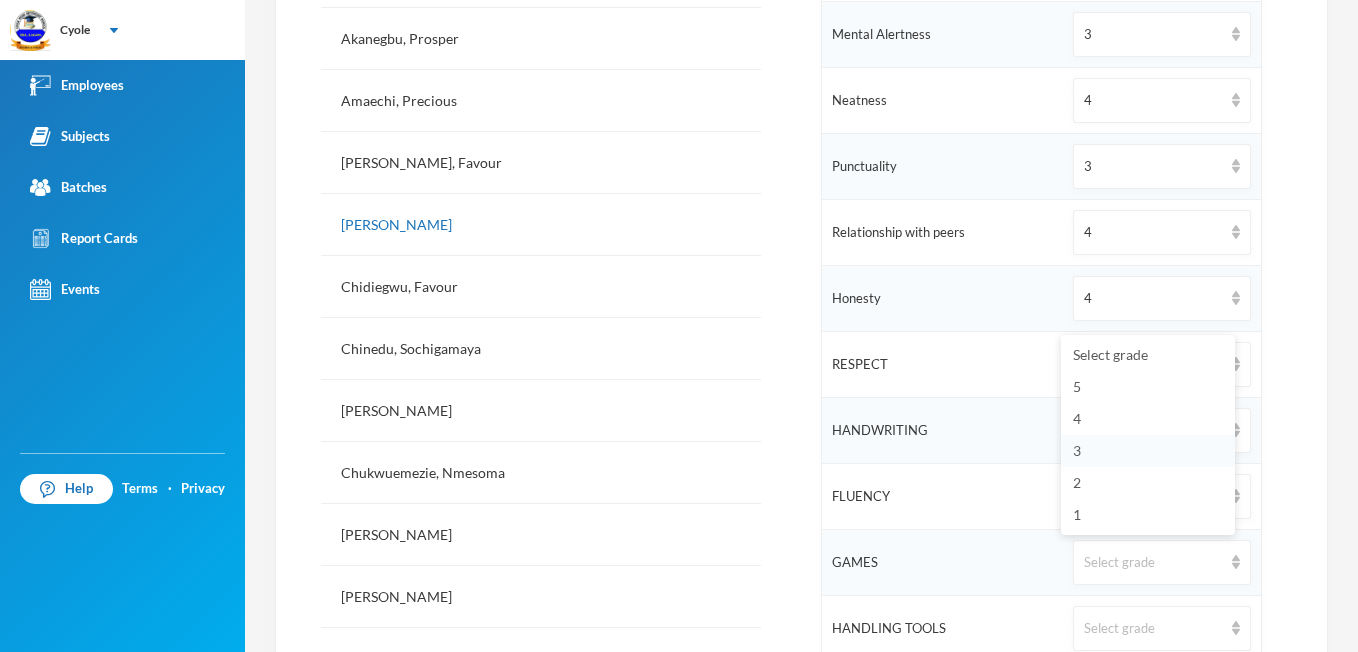 click on "3" at bounding box center (1077, 450) 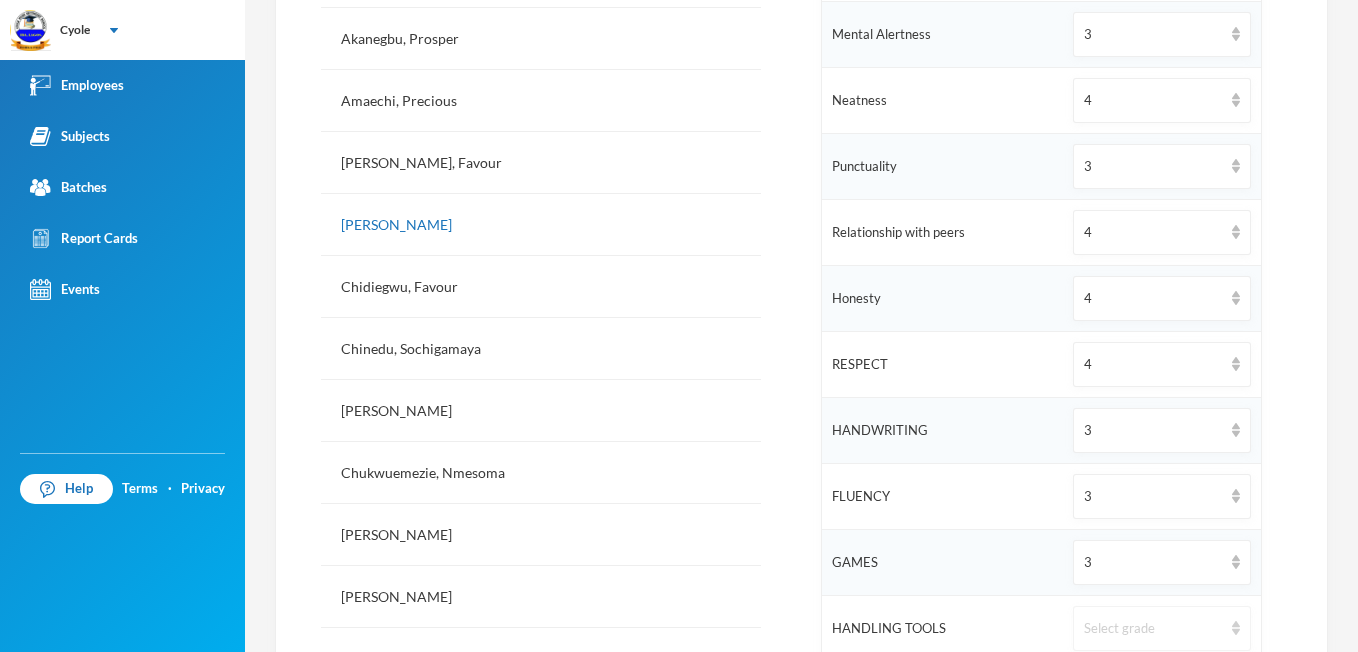click at bounding box center [1236, 628] 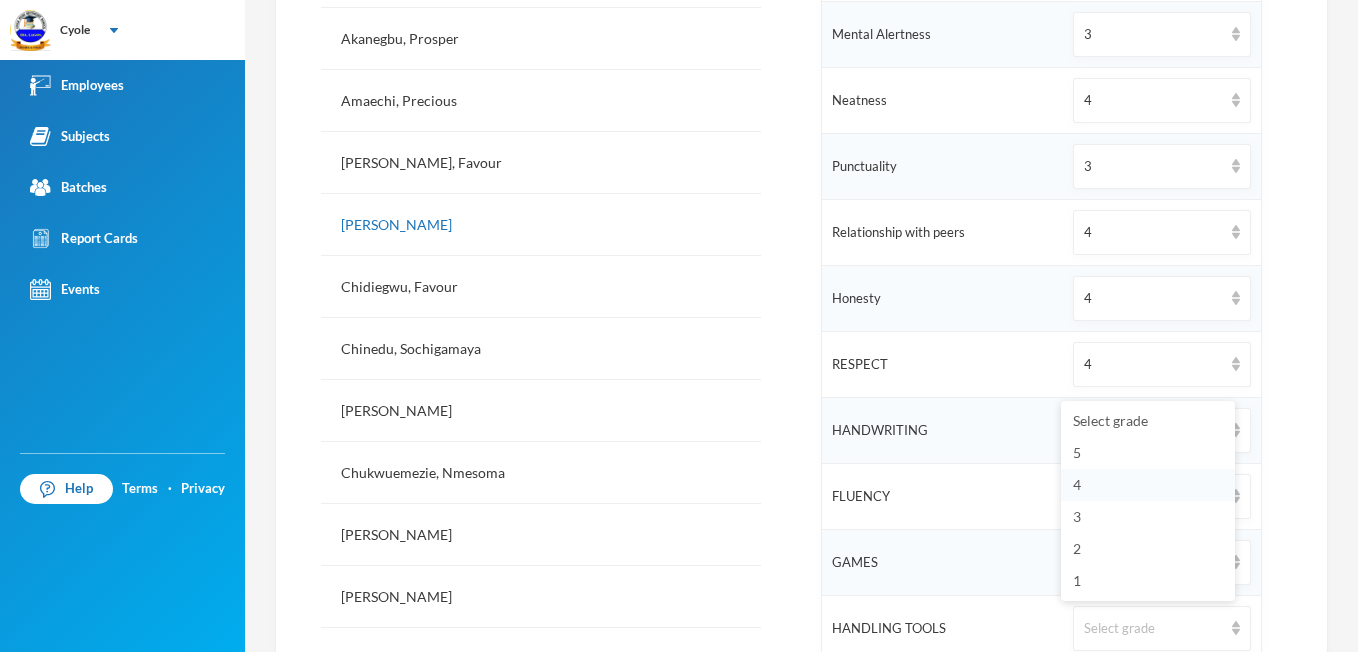 click on "4" at bounding box center (1148, 485) 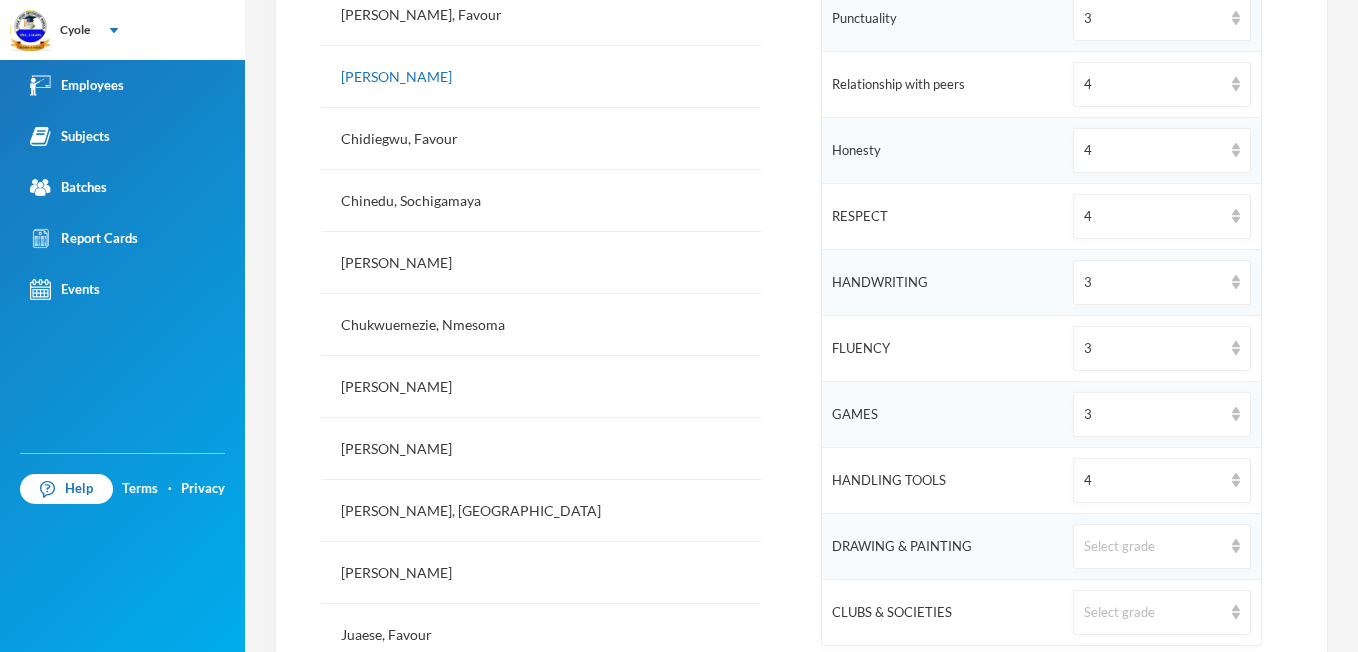 scroll, scrollTop: 880, scrollLeft: 0, axis: vertical 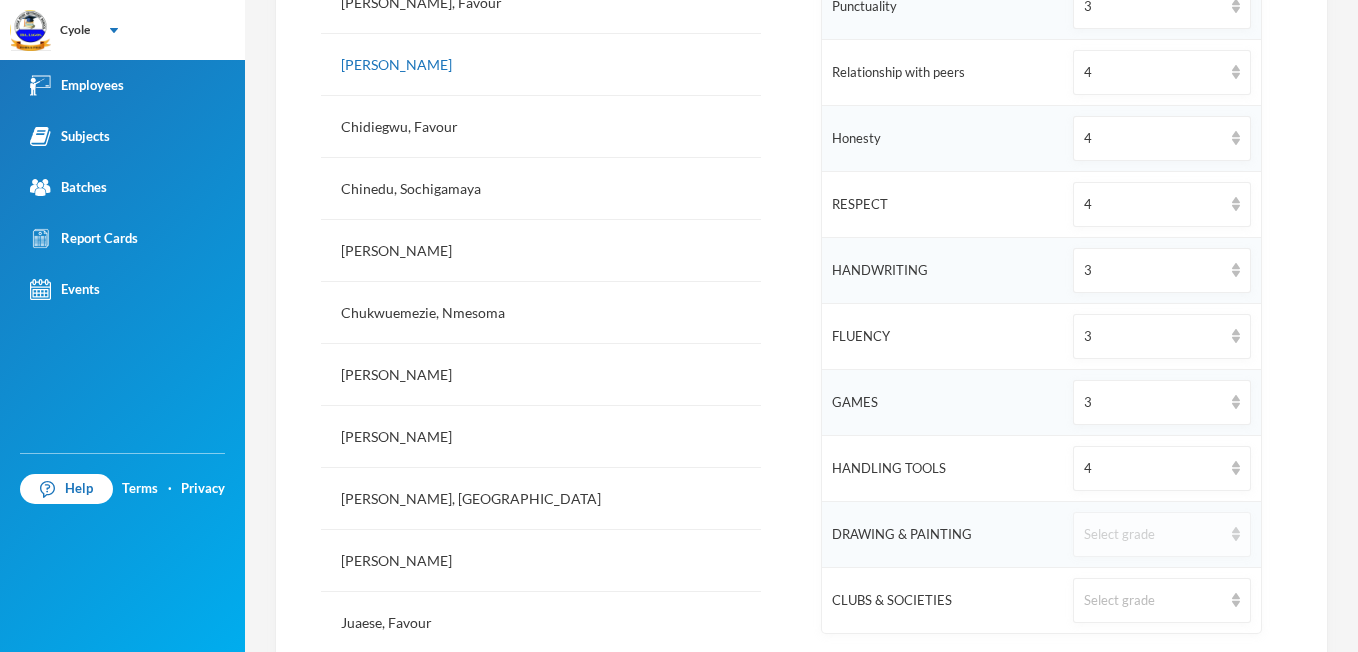 click at bounding box center [1236, 534] 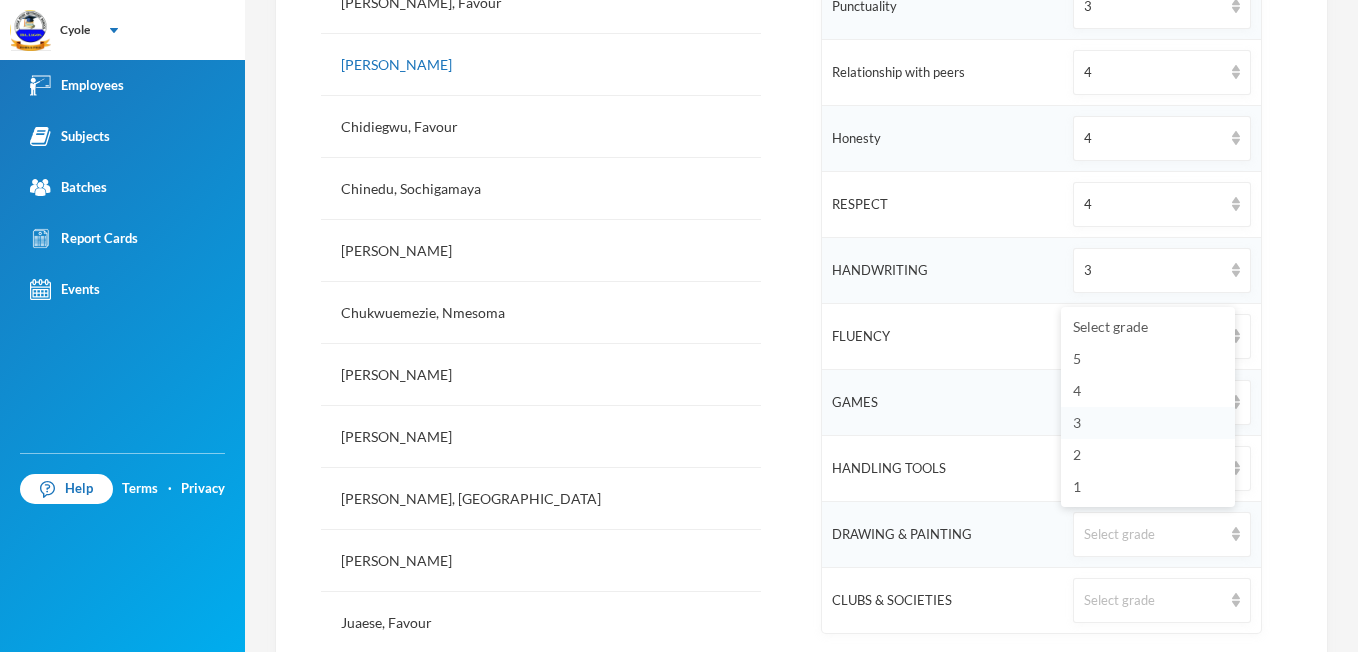 click on "3" at bounding box center [1077, 422] 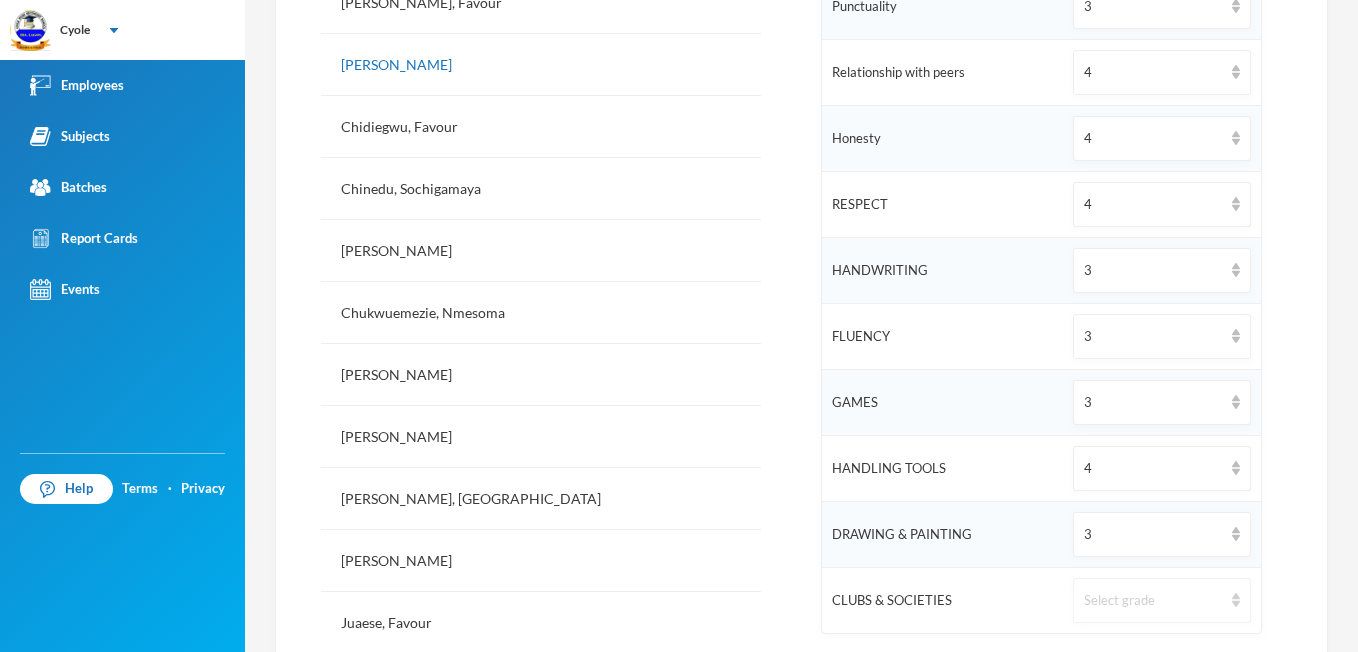 click at bounding box center (1236, 600) 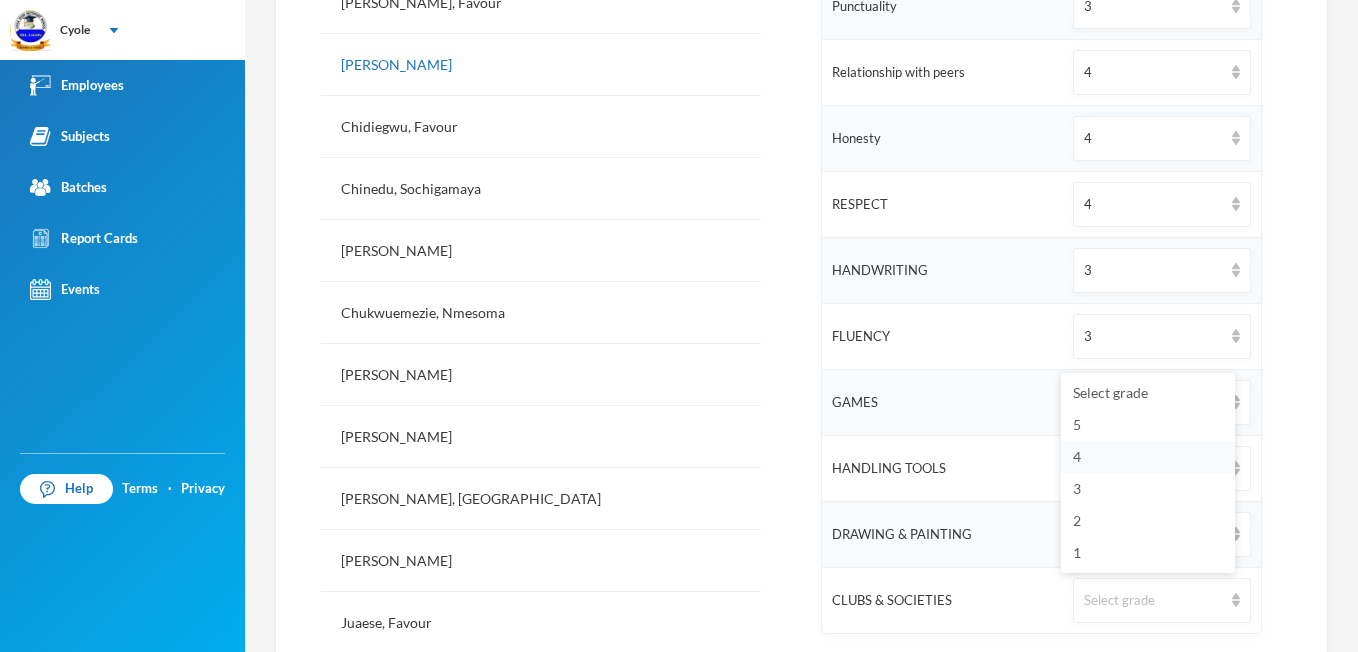 click on "4" at bounding box center [1077, 456] 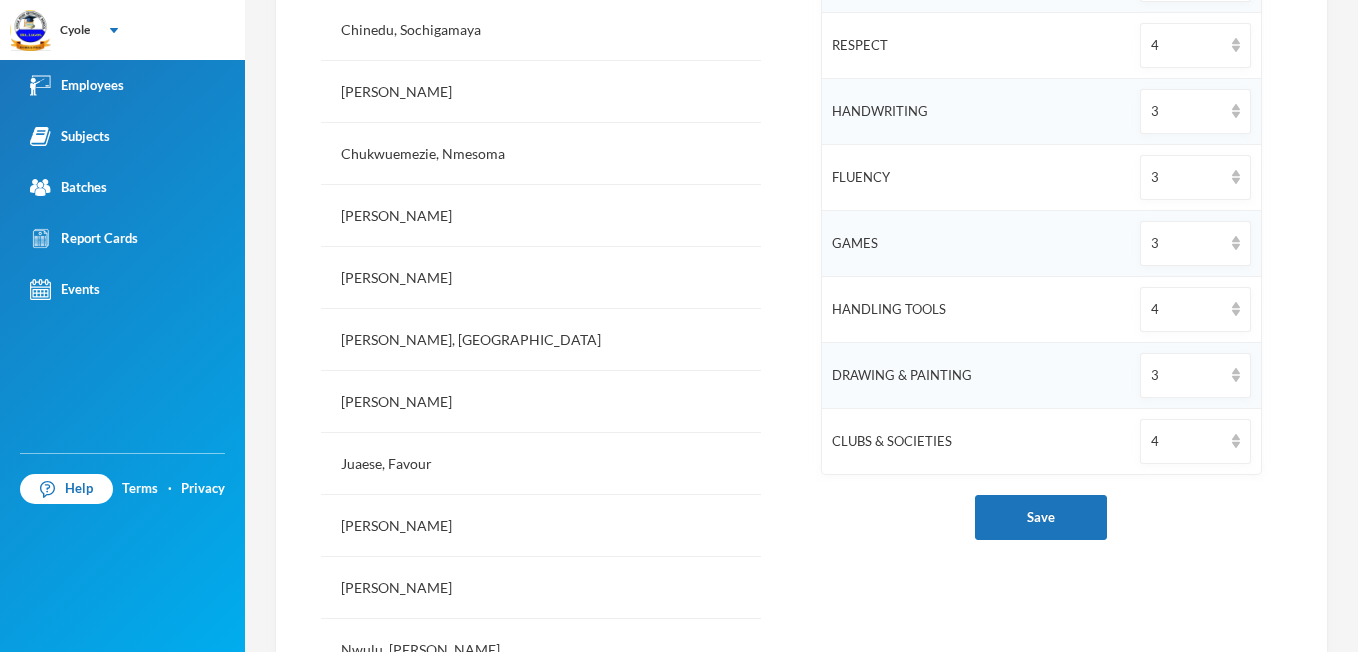scroll, scrollTop: 1040, scrollLeft: 0, axis: vertical 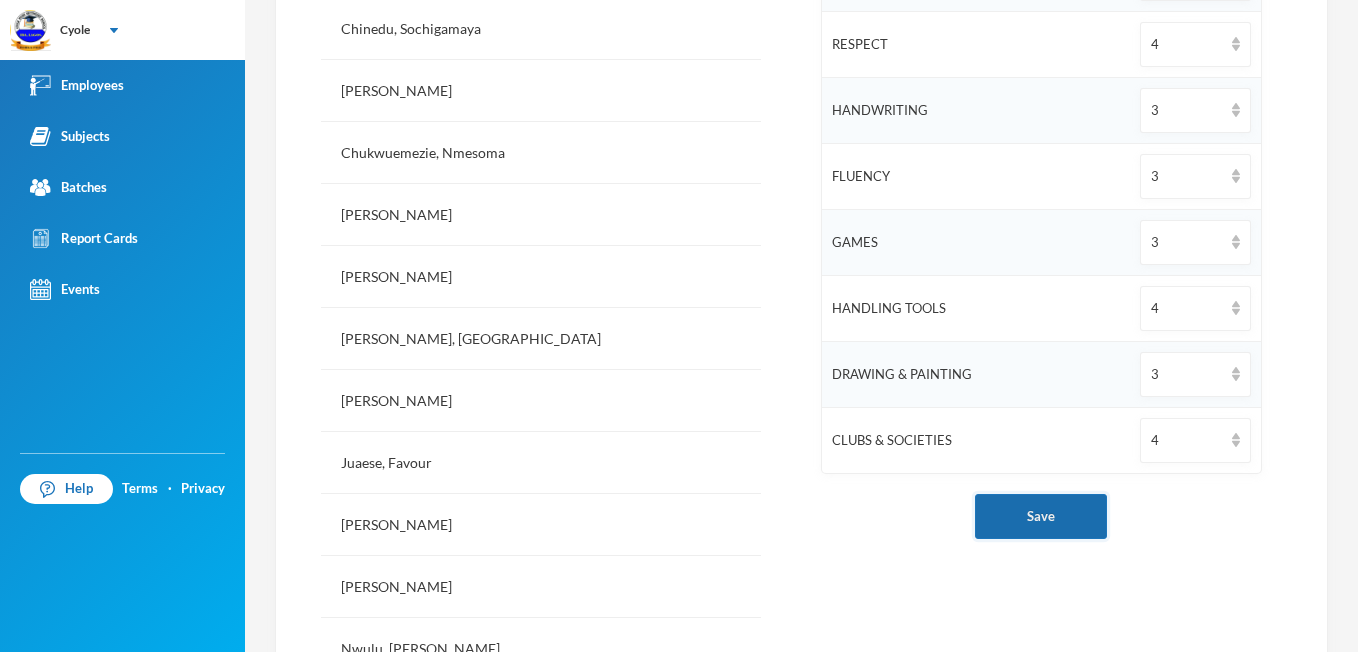 click on "Save" at bounding box center [1041, 516] 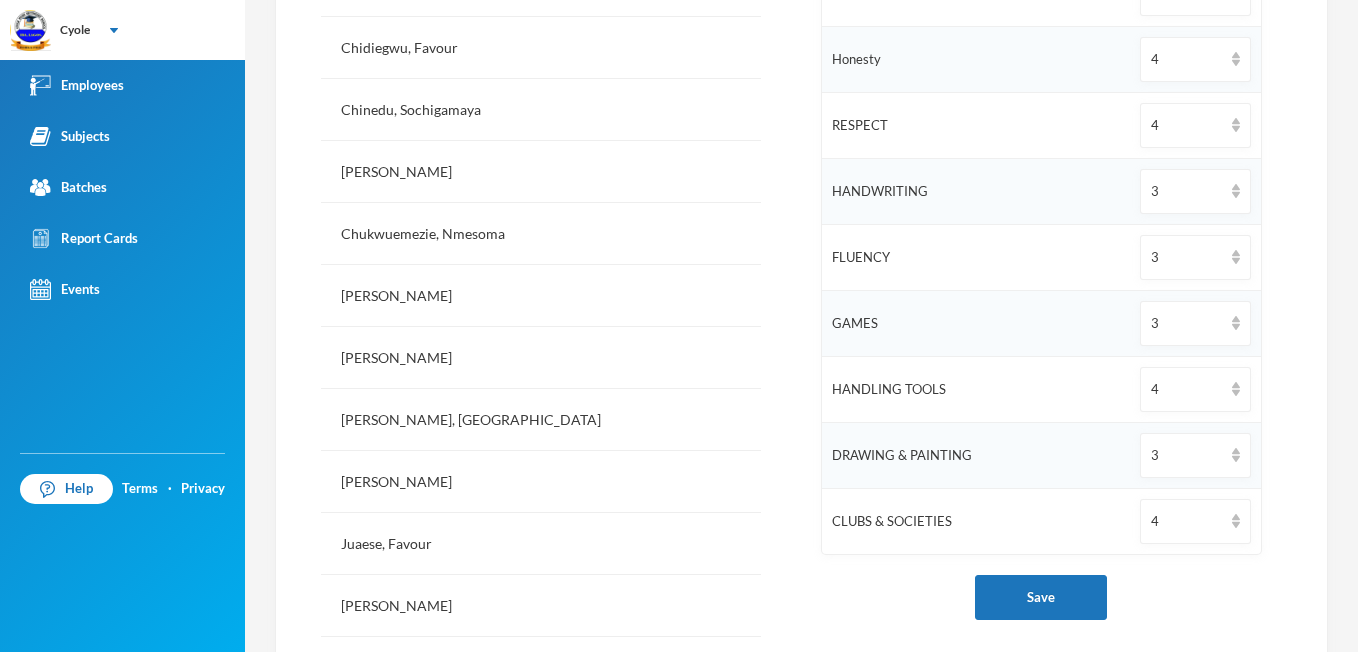scroll, scrollTop: 920, scrollLeft: 0, axis: vertical 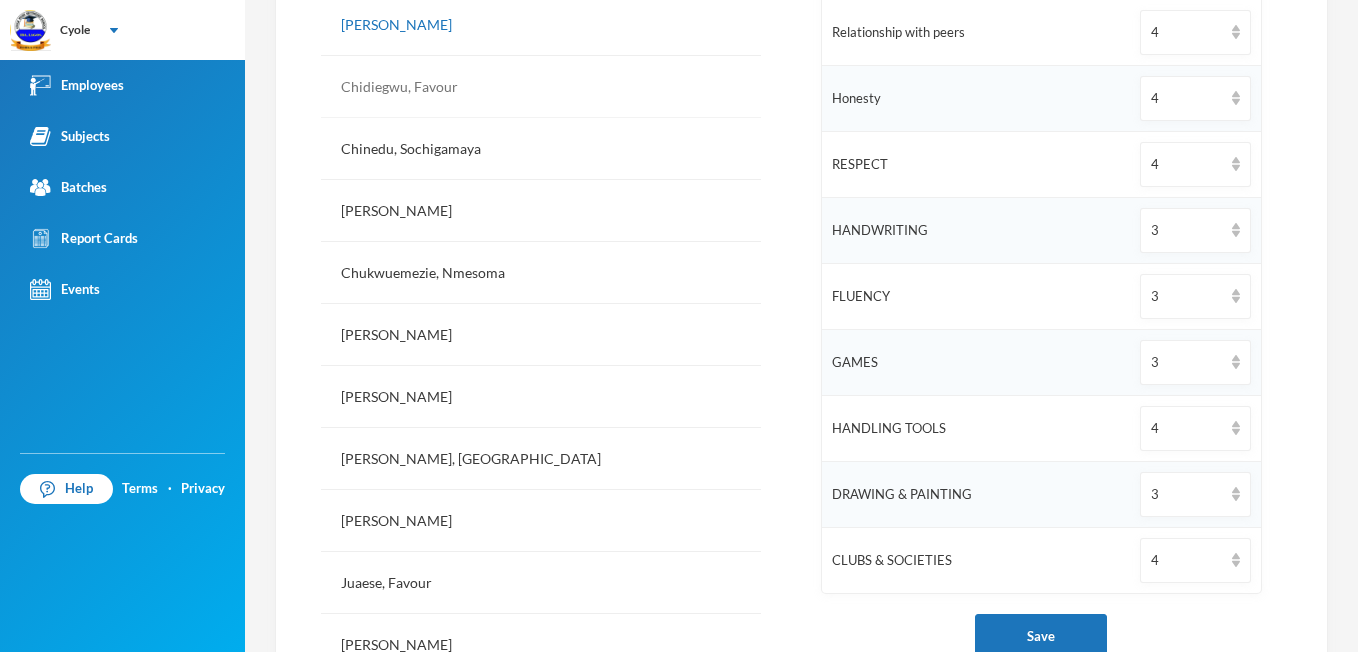 click on "Chidiegwu, Favour" at bounding box center [541, 87] 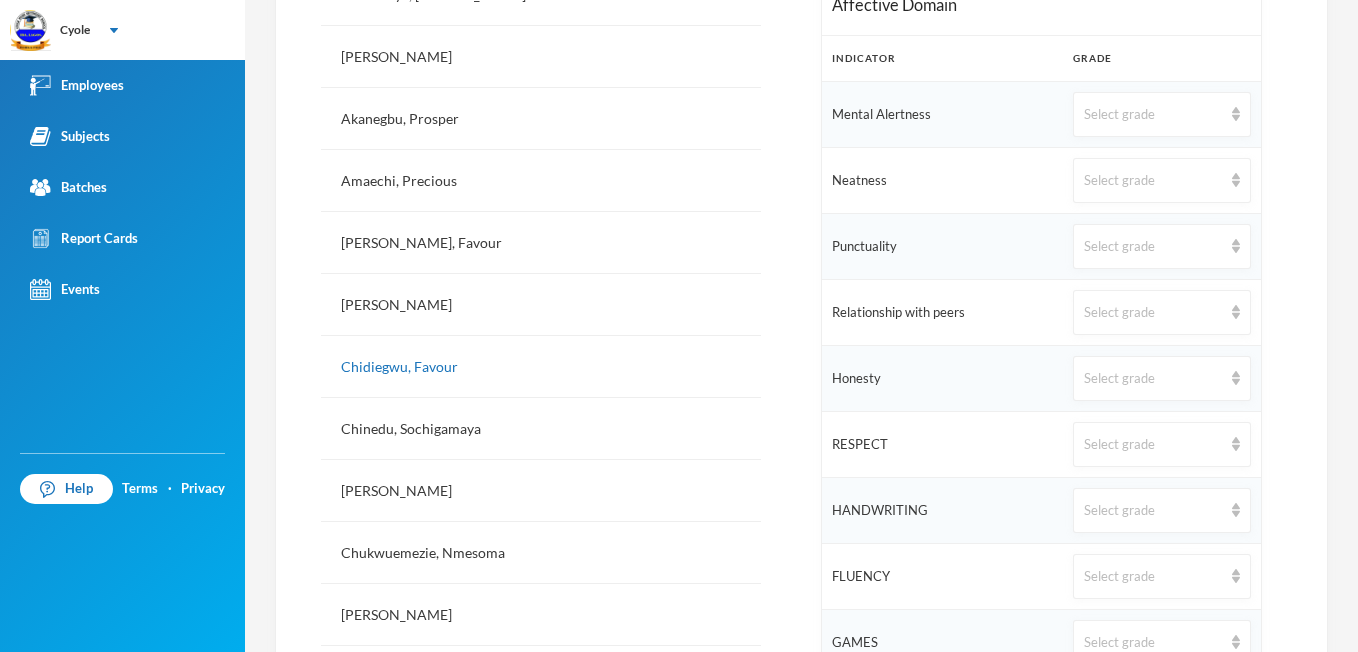 scroll, scrollTop: 600, scrollLeft: 0, axis: vertical 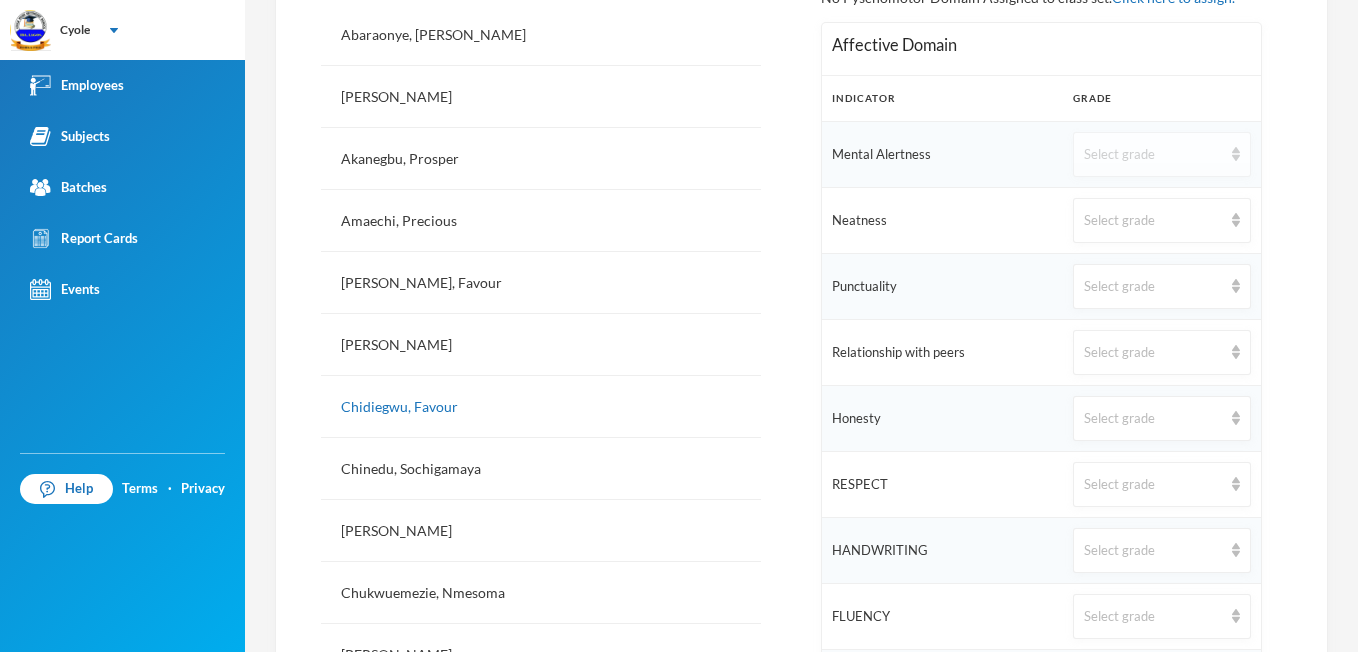click on "Select grade" at bounding box center [1161, 154] 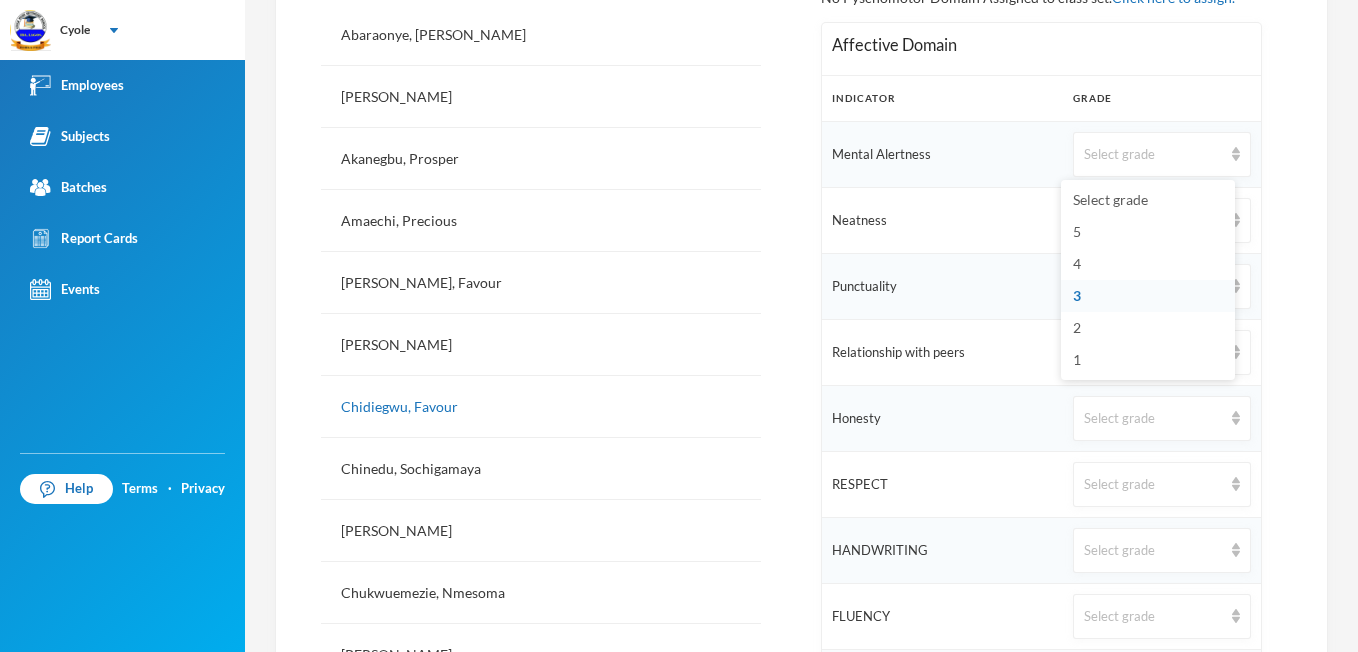 click on "3" at bounding box center (1077, 295) 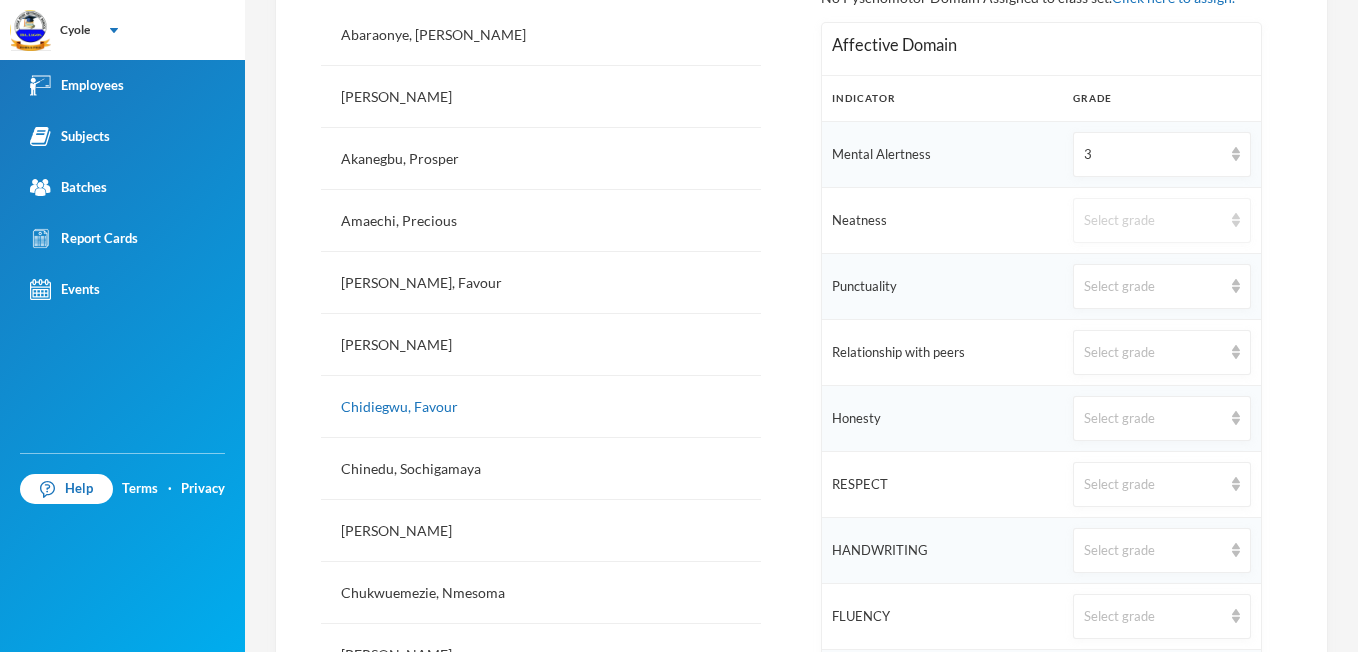 click at bounding box center (1236, 220) 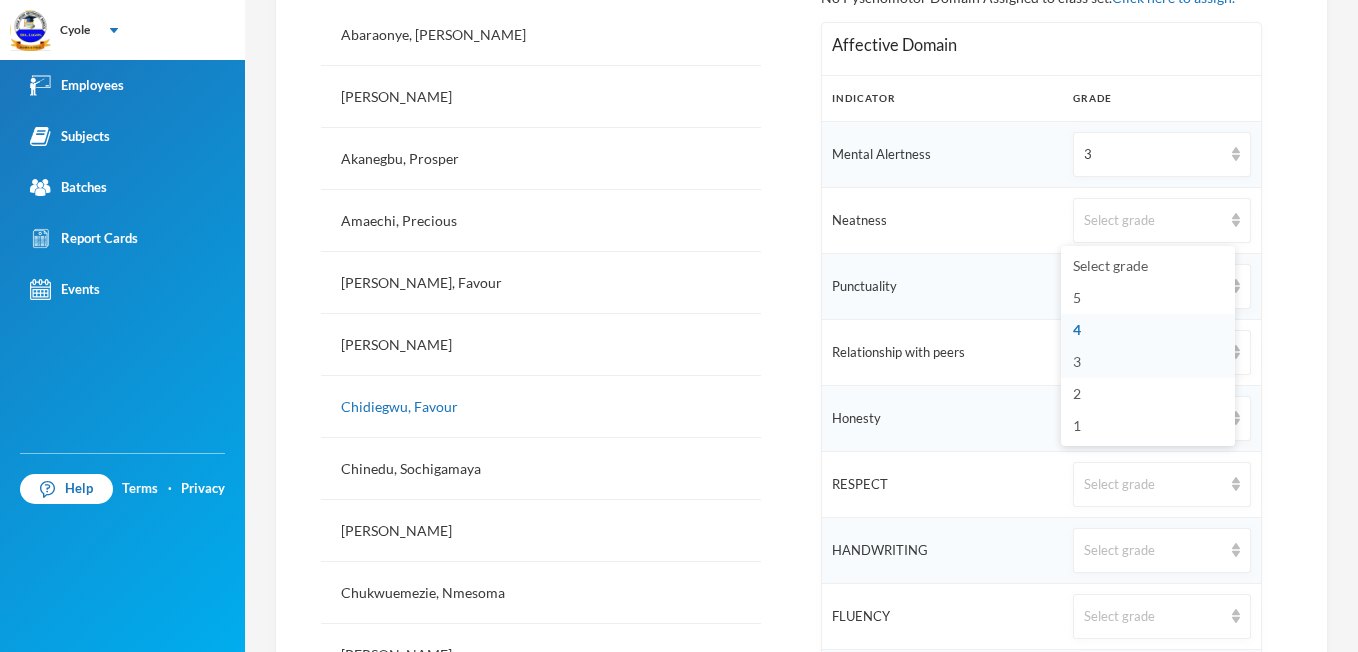 click on "3" at bounding box center (1077, 361) 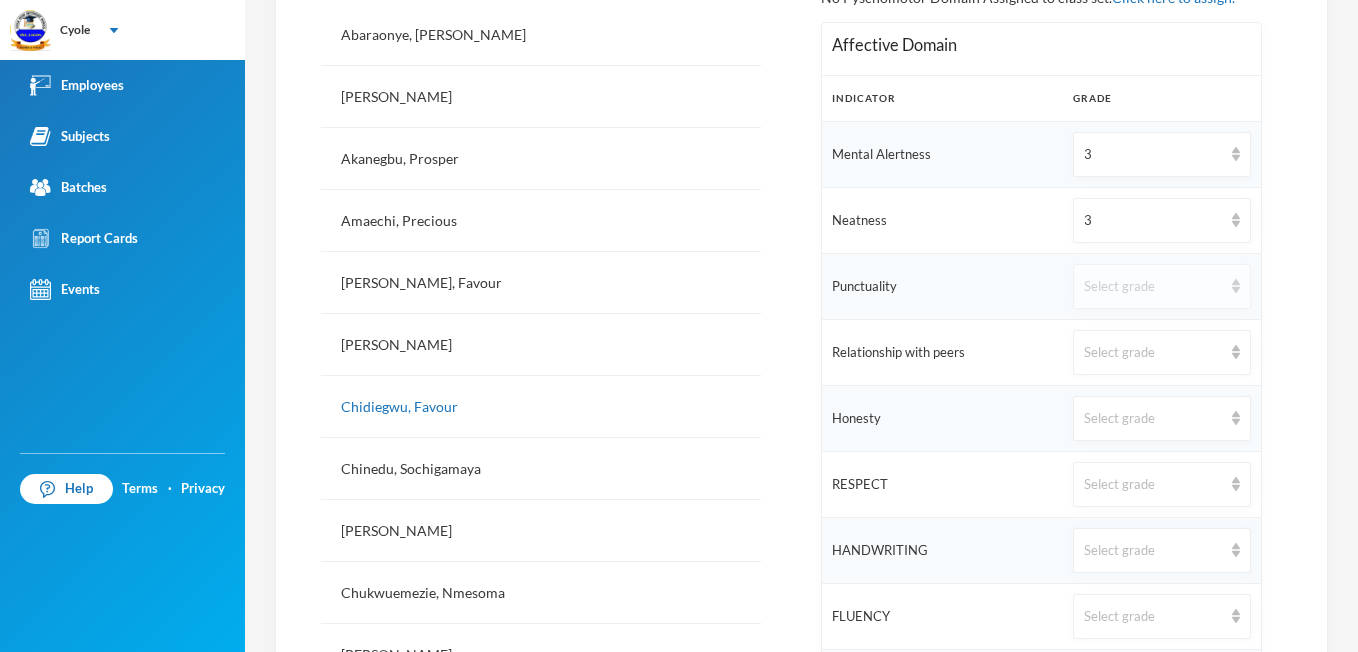 click at bounding box center [1236, 286] 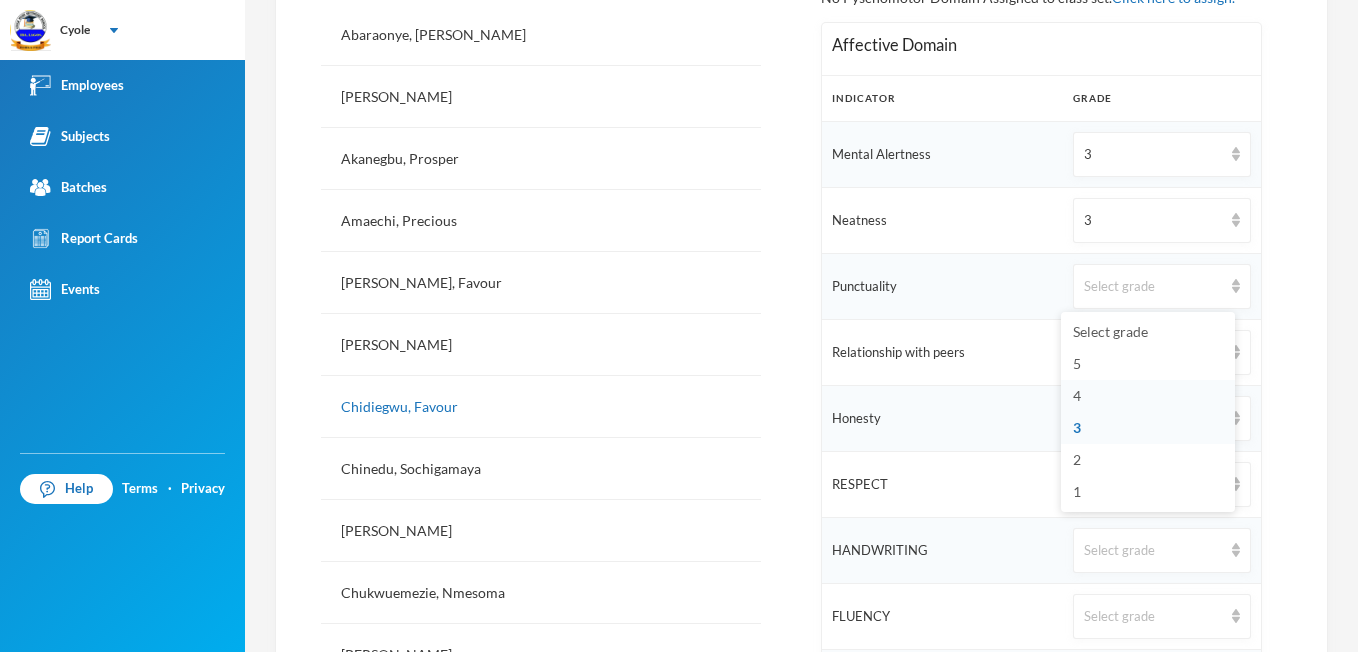 click on "4" at bounding box center (1077, 395) 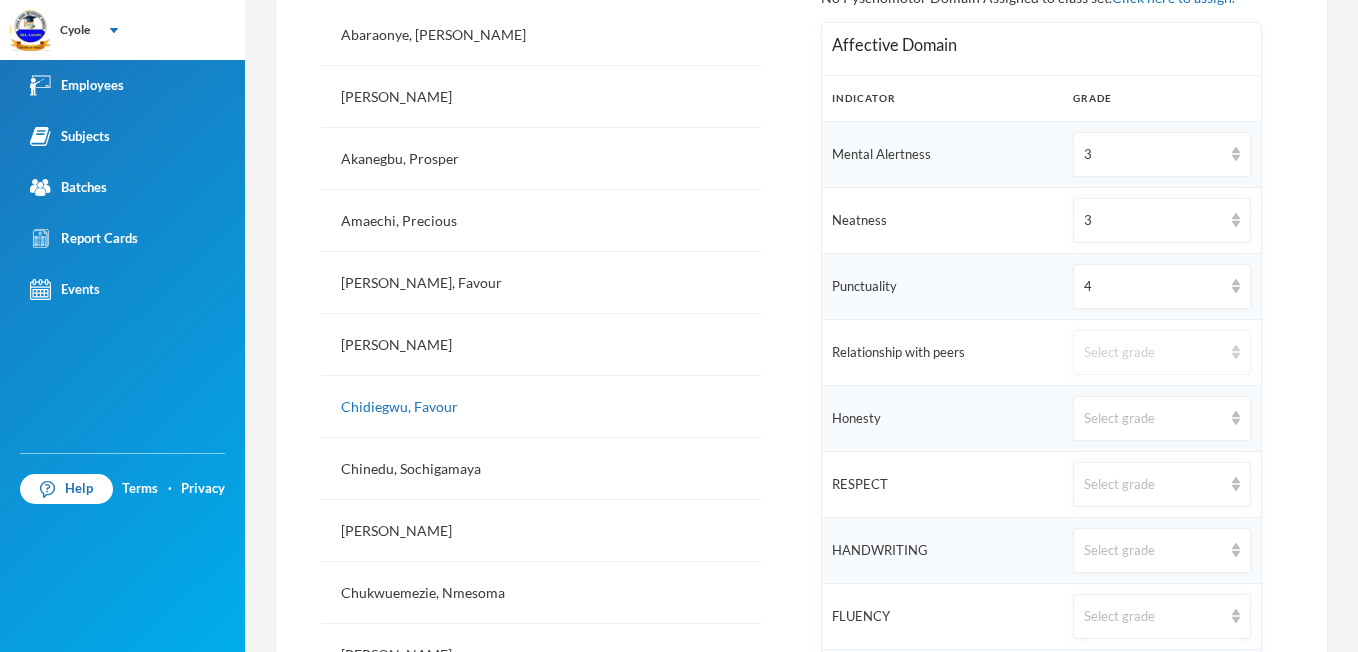 click on "Select grade" at bounding box center (1161, 352) 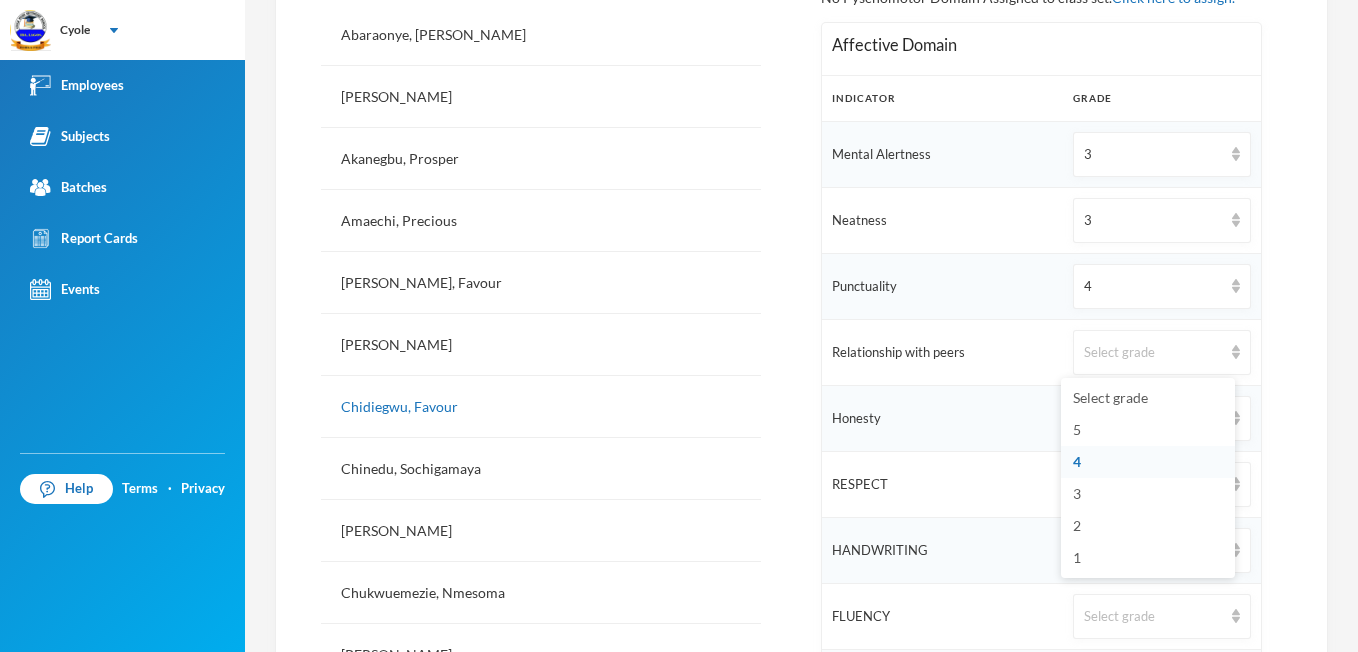 click on "4" at bounding box center [1077, 461] 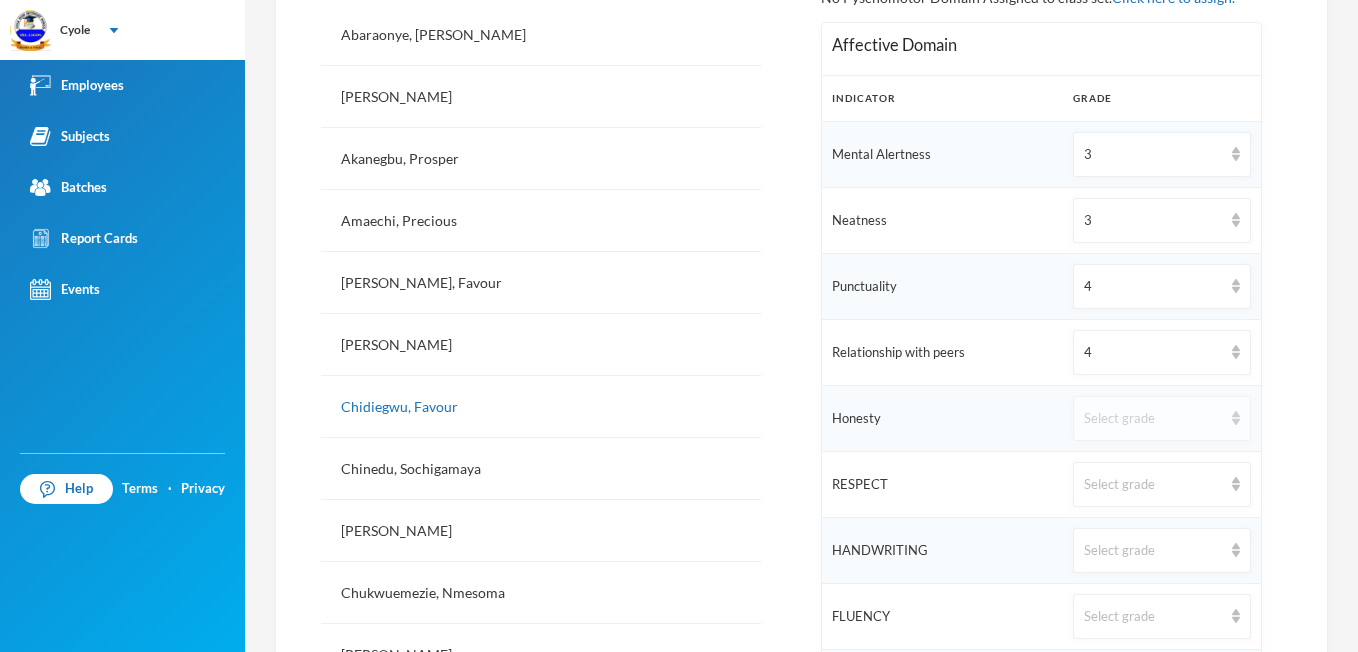 click at bounding box center [1236, 418] 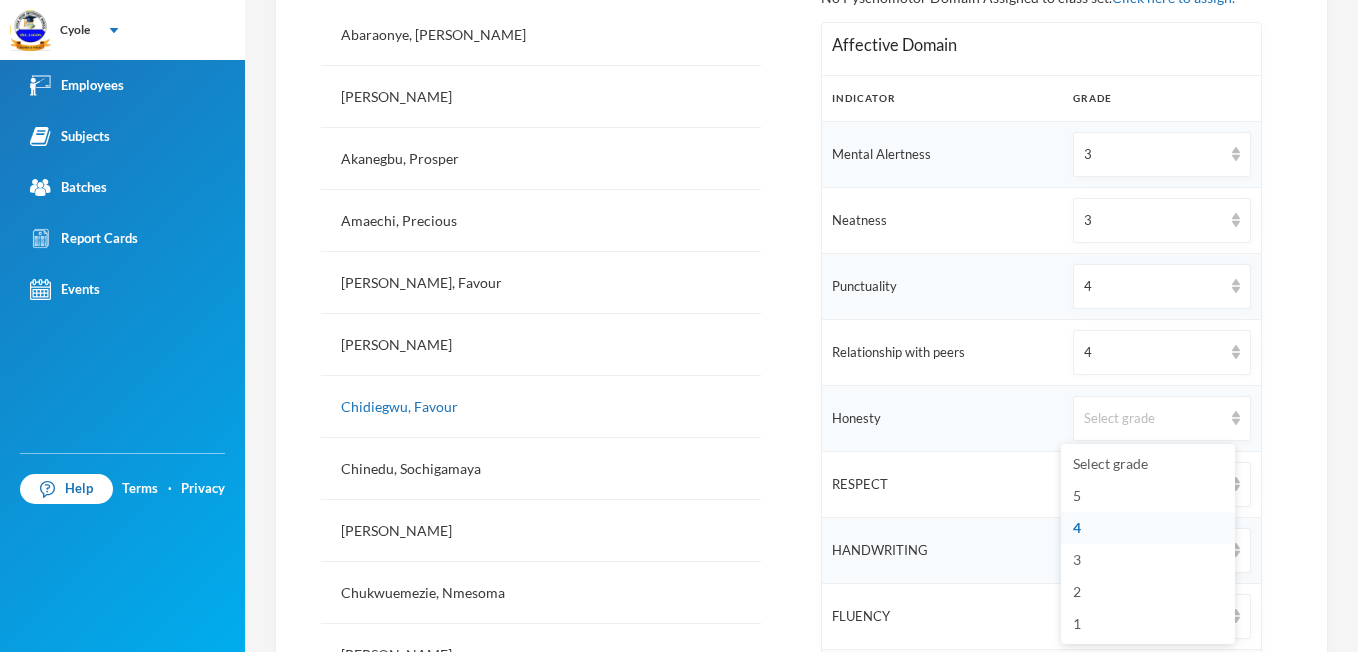 click on "4" at bounding box center (1077, 527) 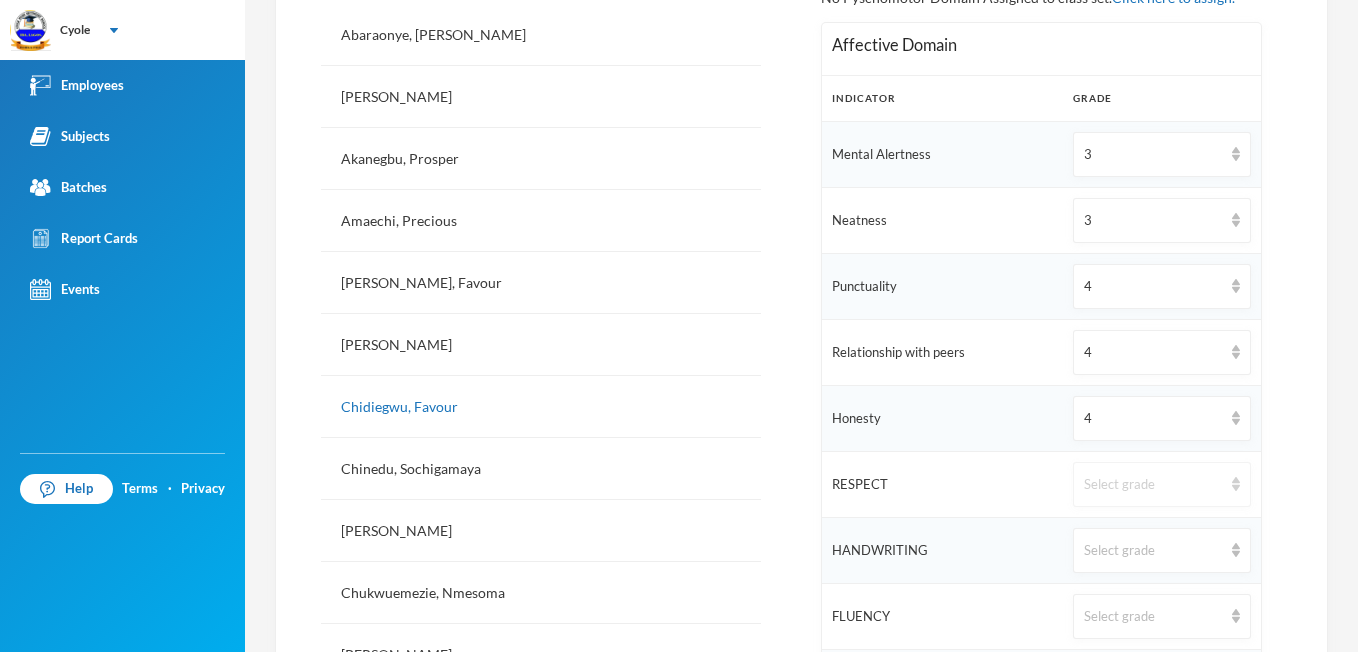 click at bounding box center [1236, 484] 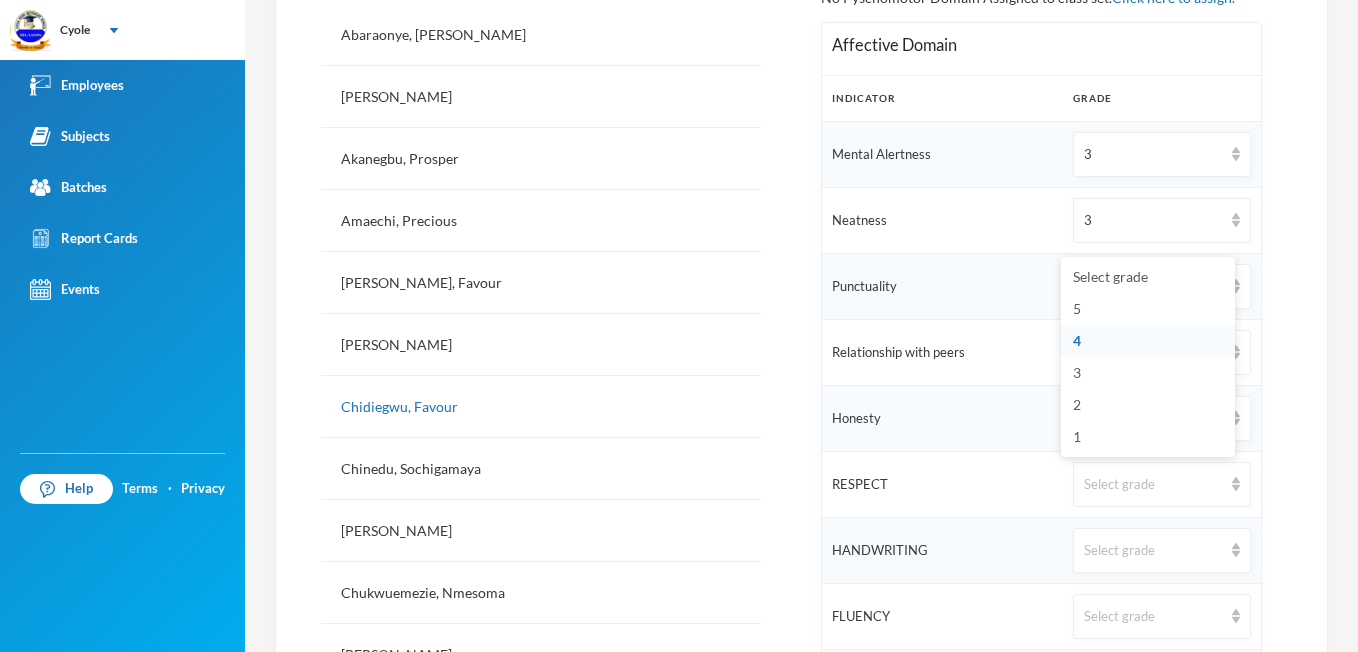 click on "4" at bounding box center (1077, 340) 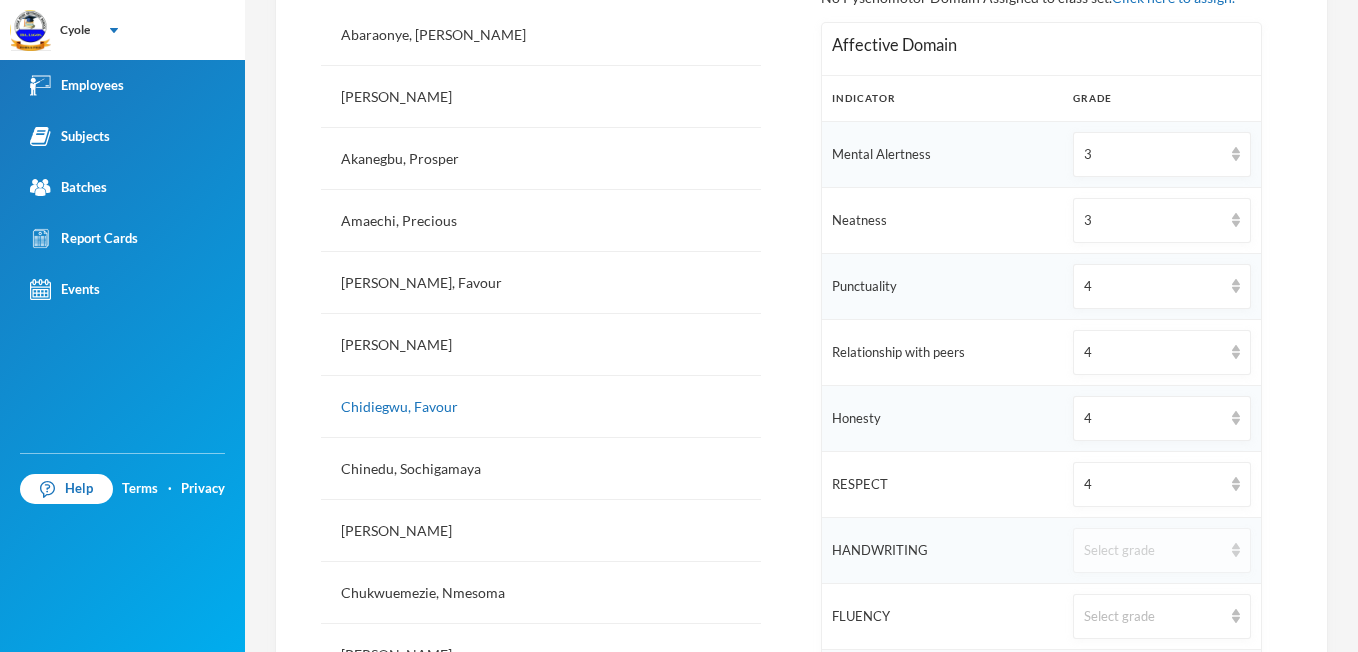 click at bounding box center (1236, 550) 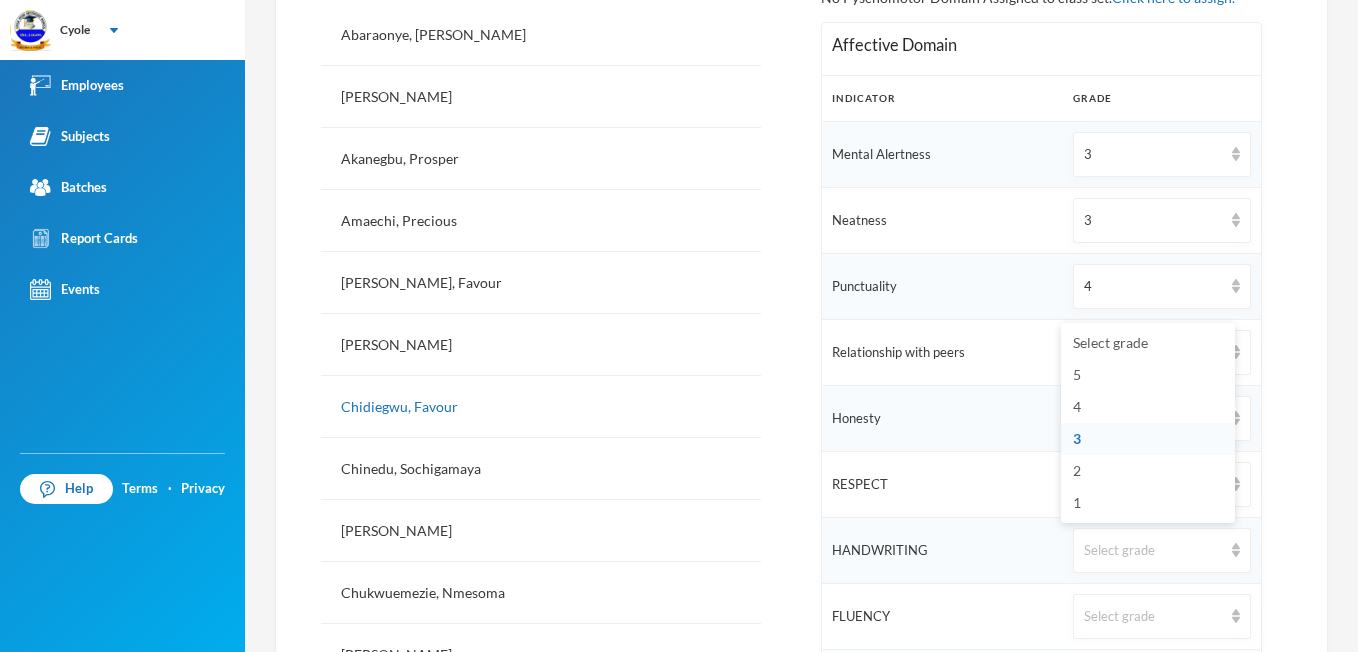 click on "3" at bounding box center [1148, 439] 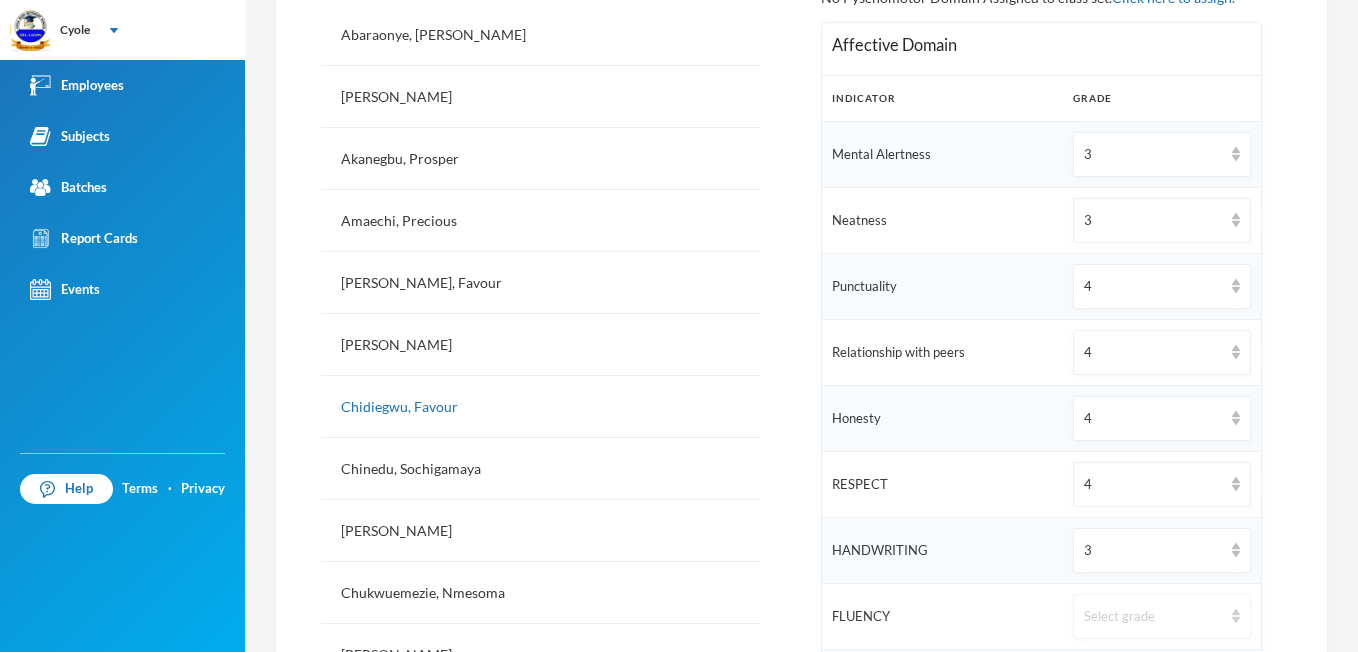 click at bounding box center [1236, 616] 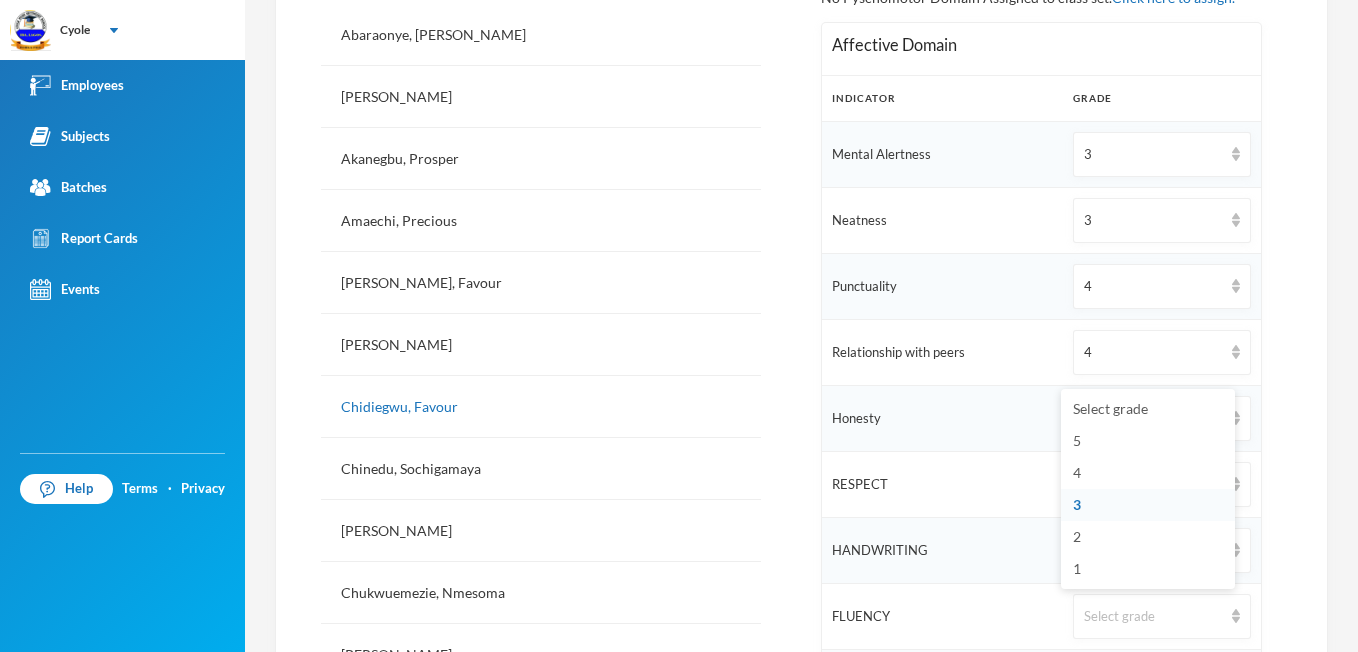 click on "3" at bounding box center [1148, 505] 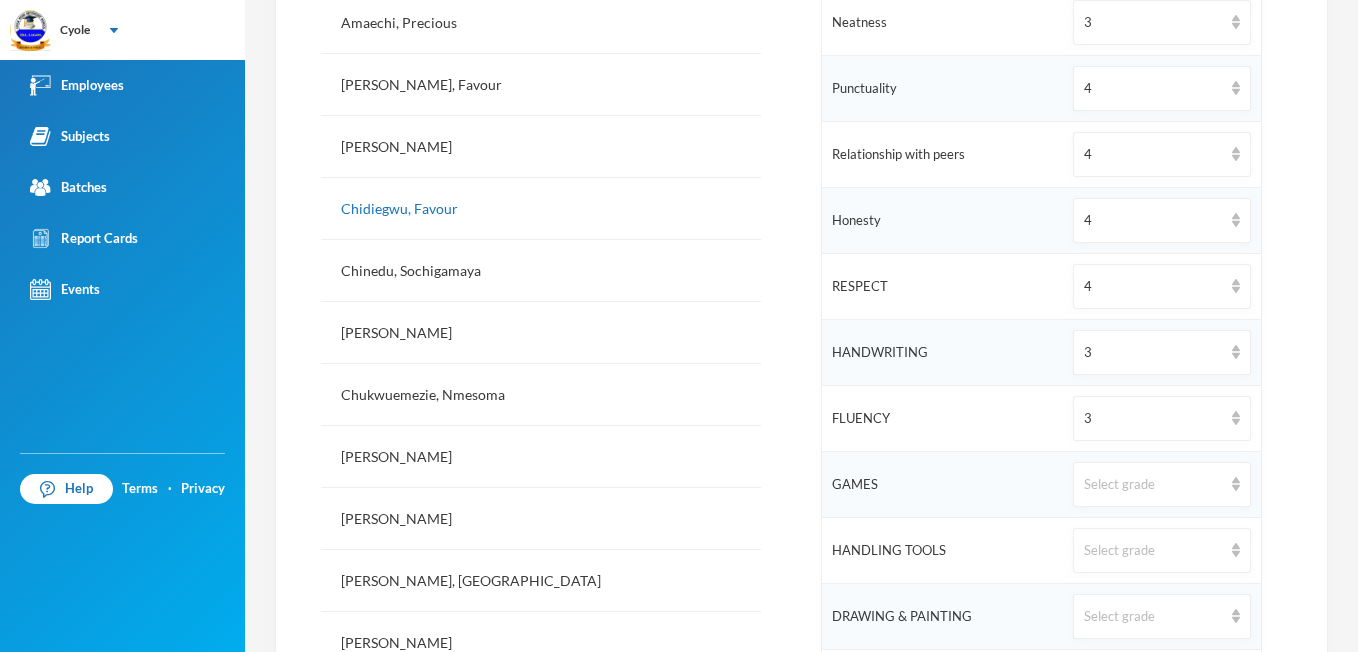 scroll, scrollTop: 800, scrollLeft: 0, axis: vertical 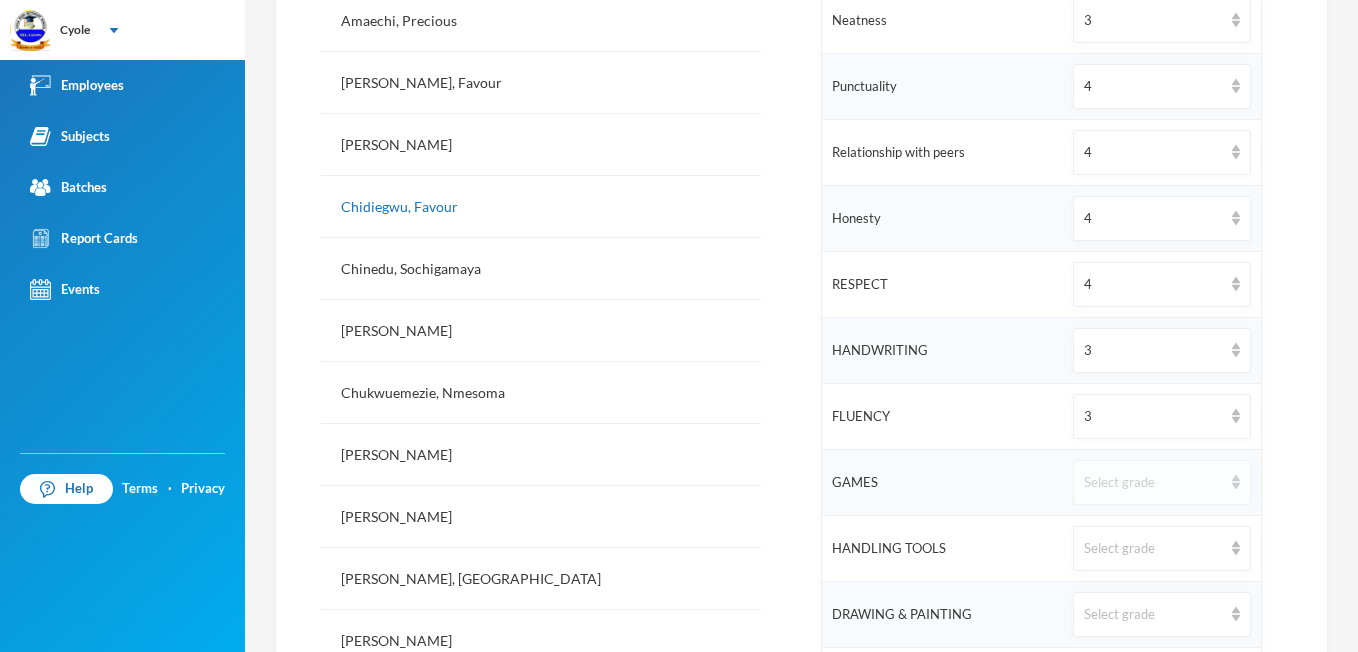 click at bounding box center (1236, 482) 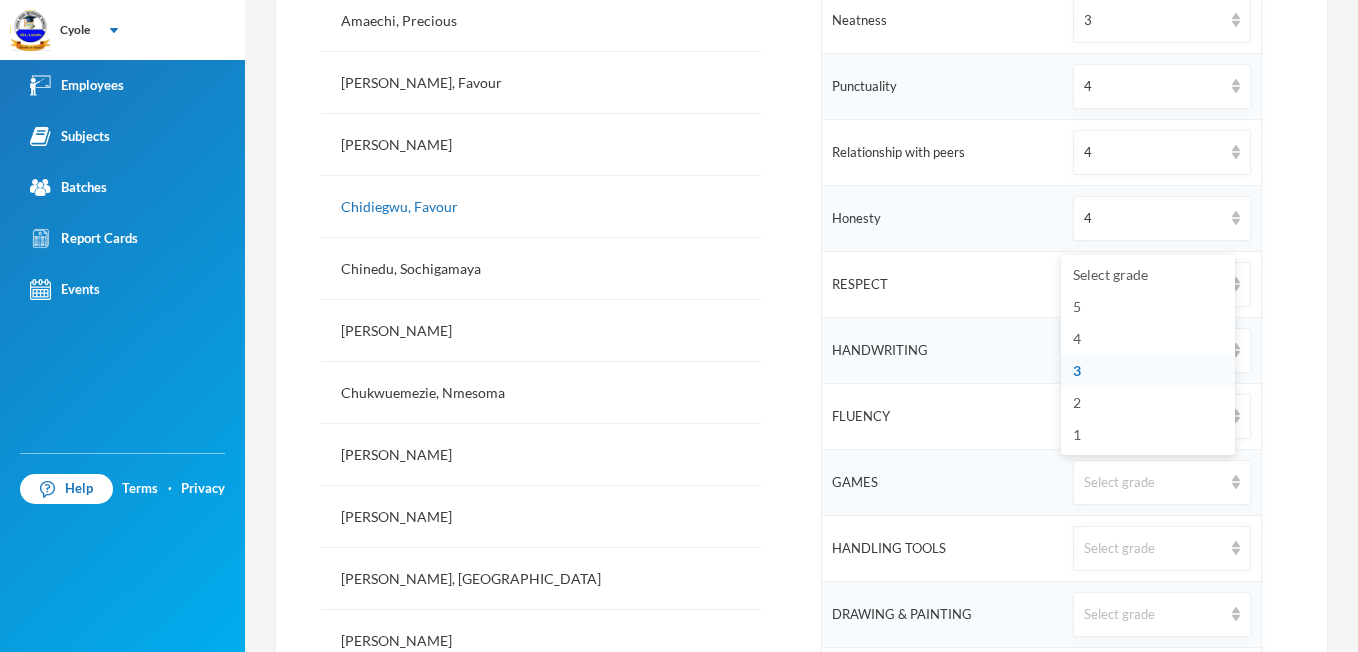 click on "3" at bounding box center (1148, 371) 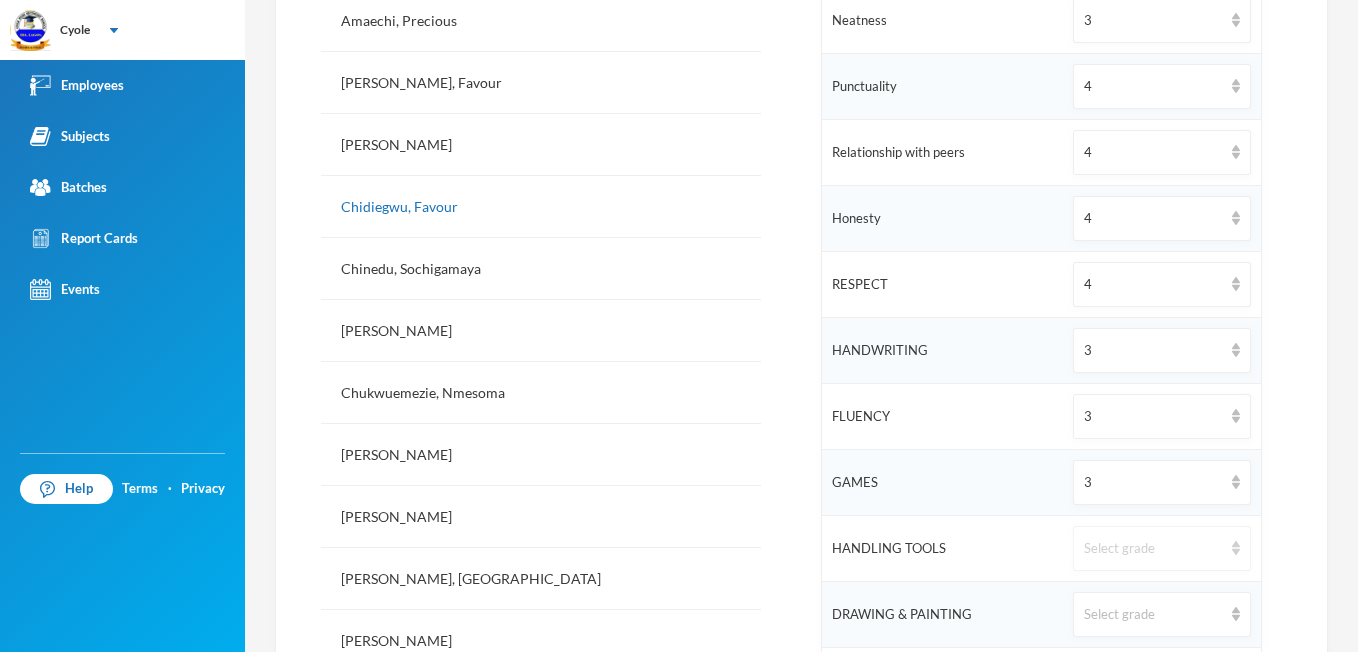 click on "Select grade" at bounding box center (1161, 548) 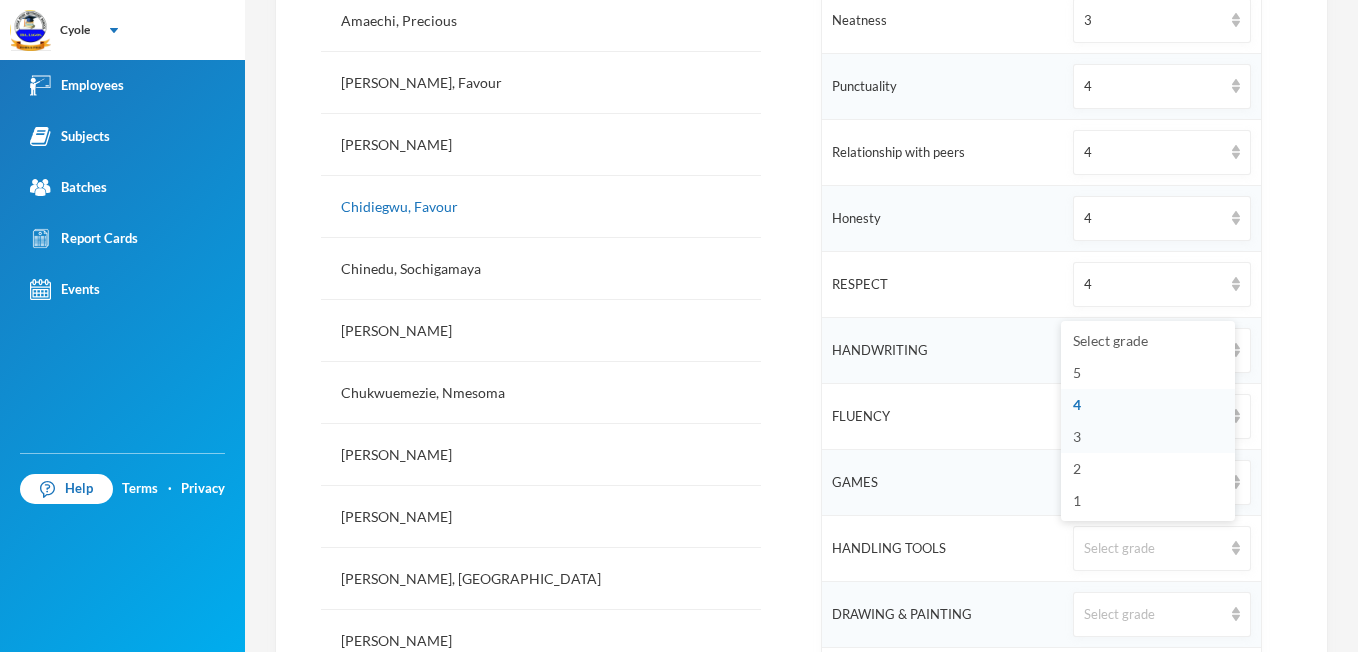 click on "3" at bounding box center (1077, 436) 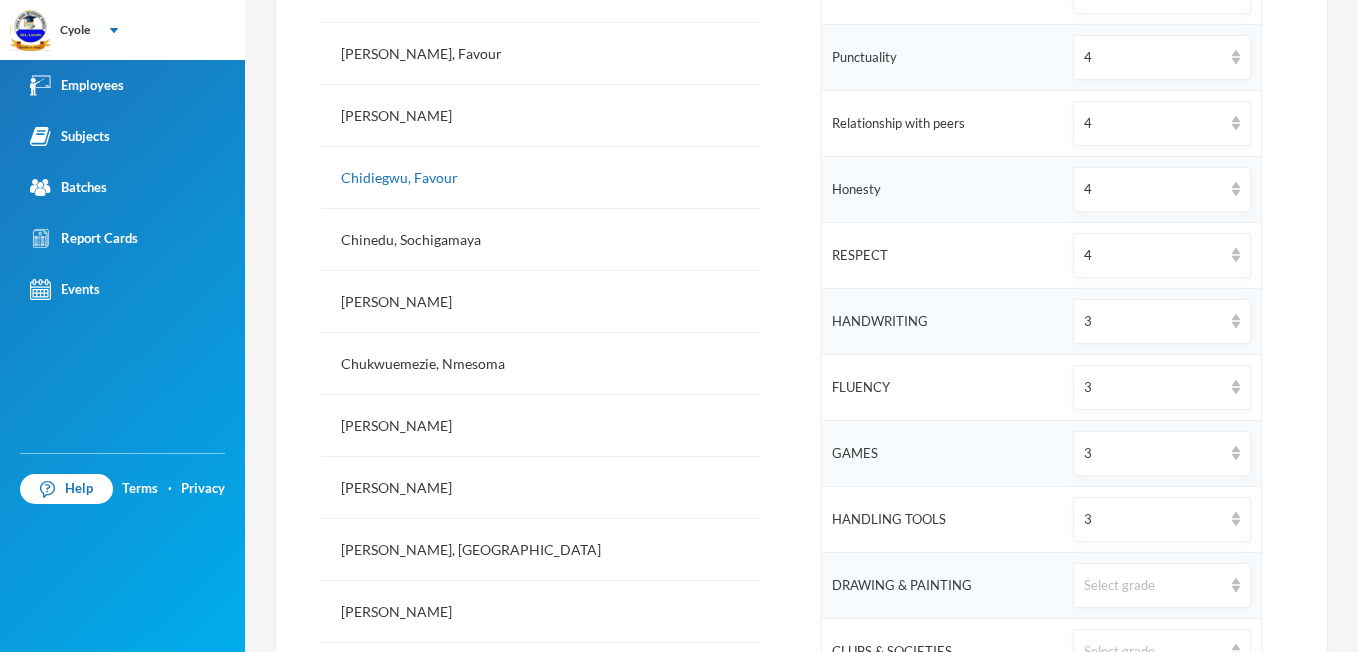 scroll, scrollTop: 840, scrollLeft: 0, axis: vertical 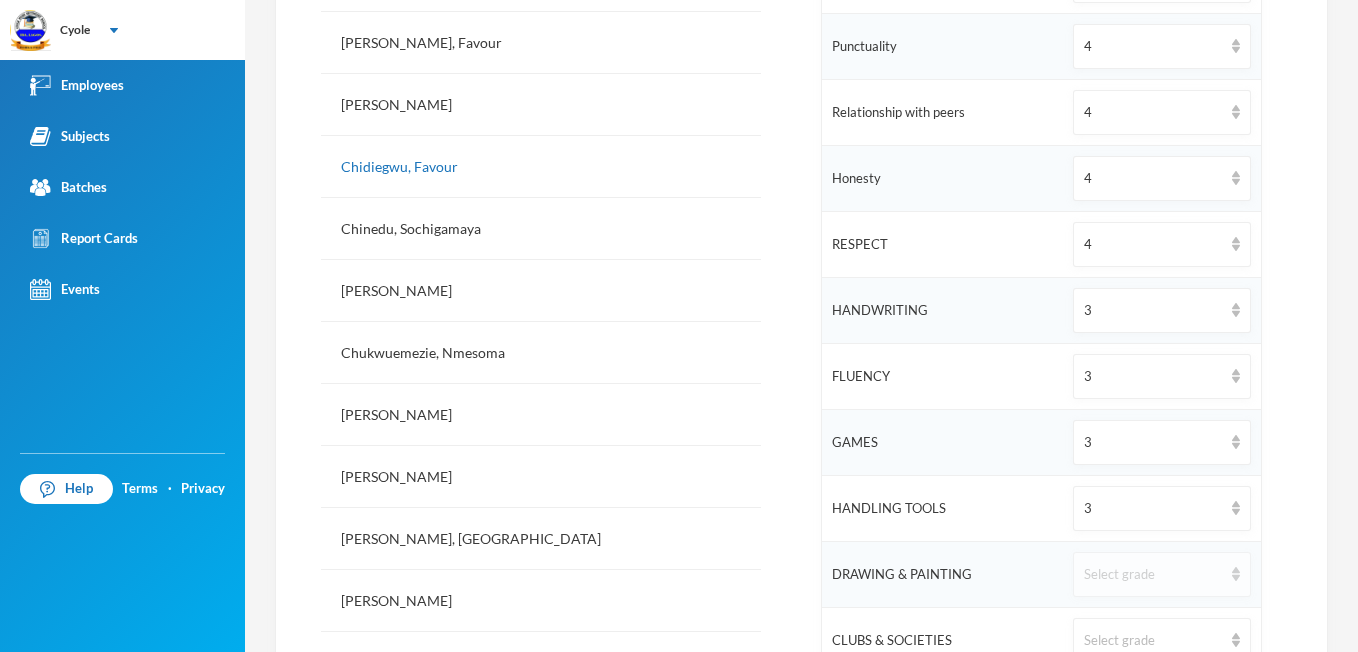 click at bounding box center [1236, 574] 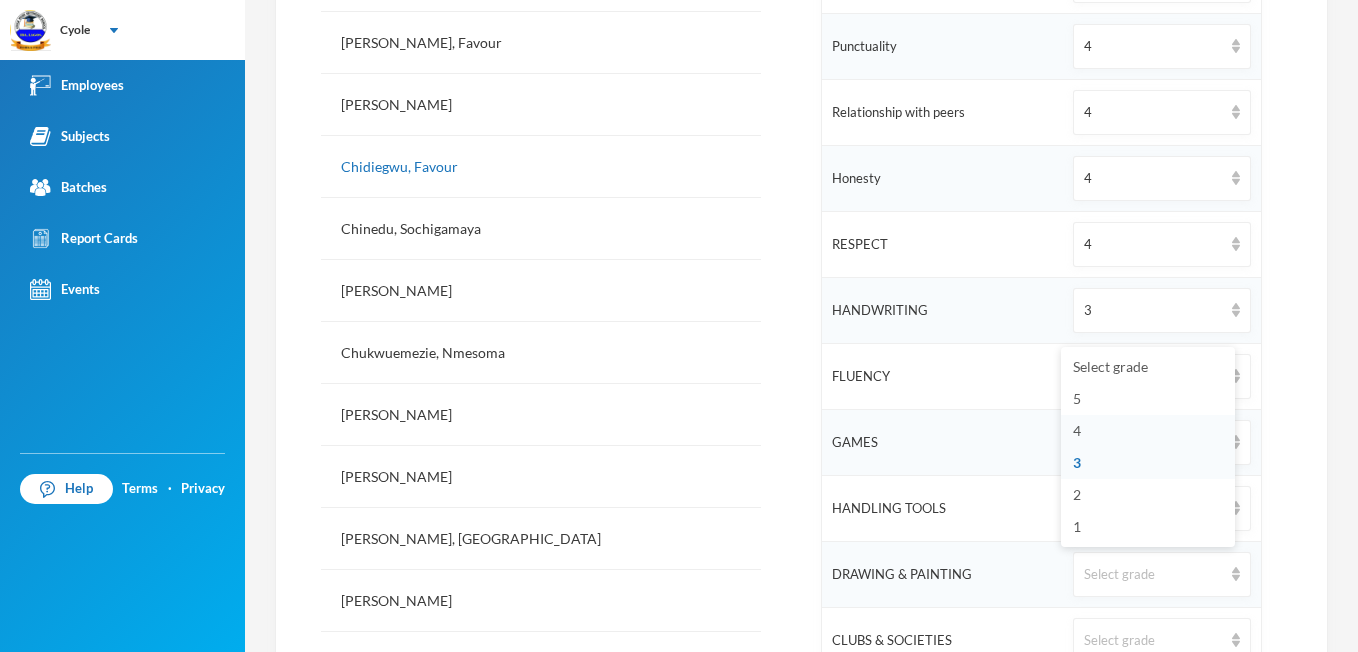 click on "4" at bounding box center (1077, 430) 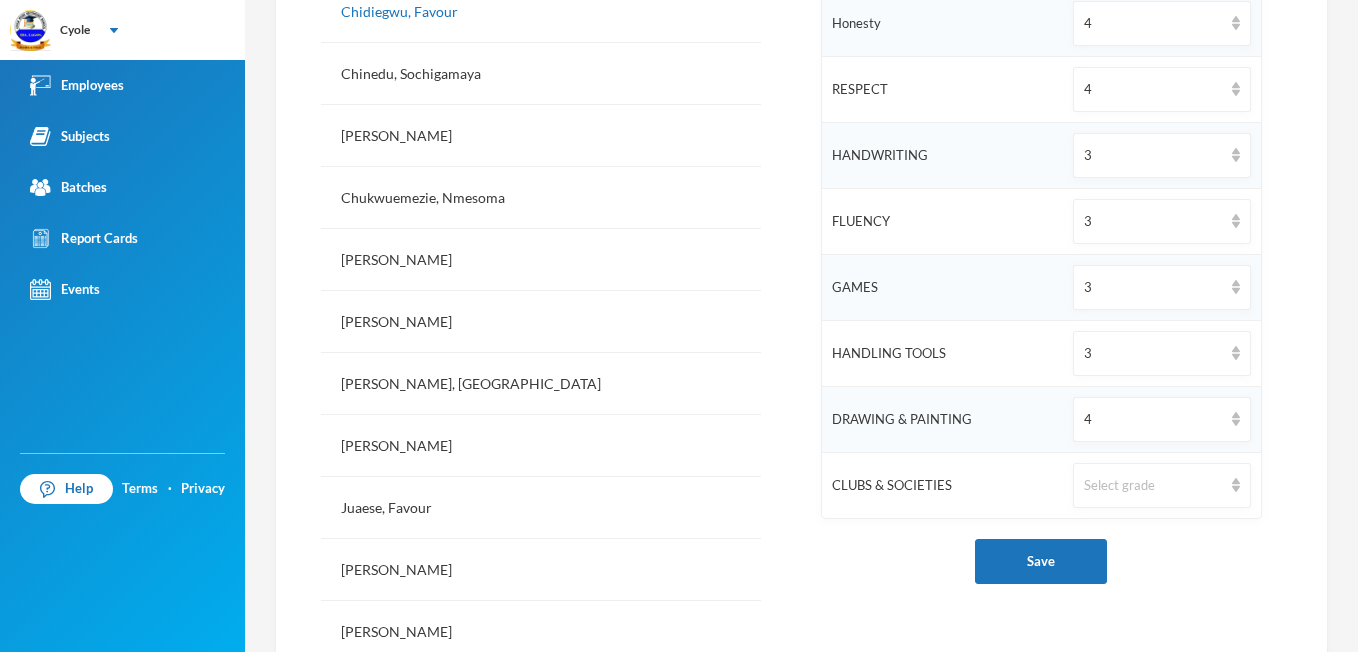 scroll, scrollTop: 1000, scrollLeft: 0, axis: vertical 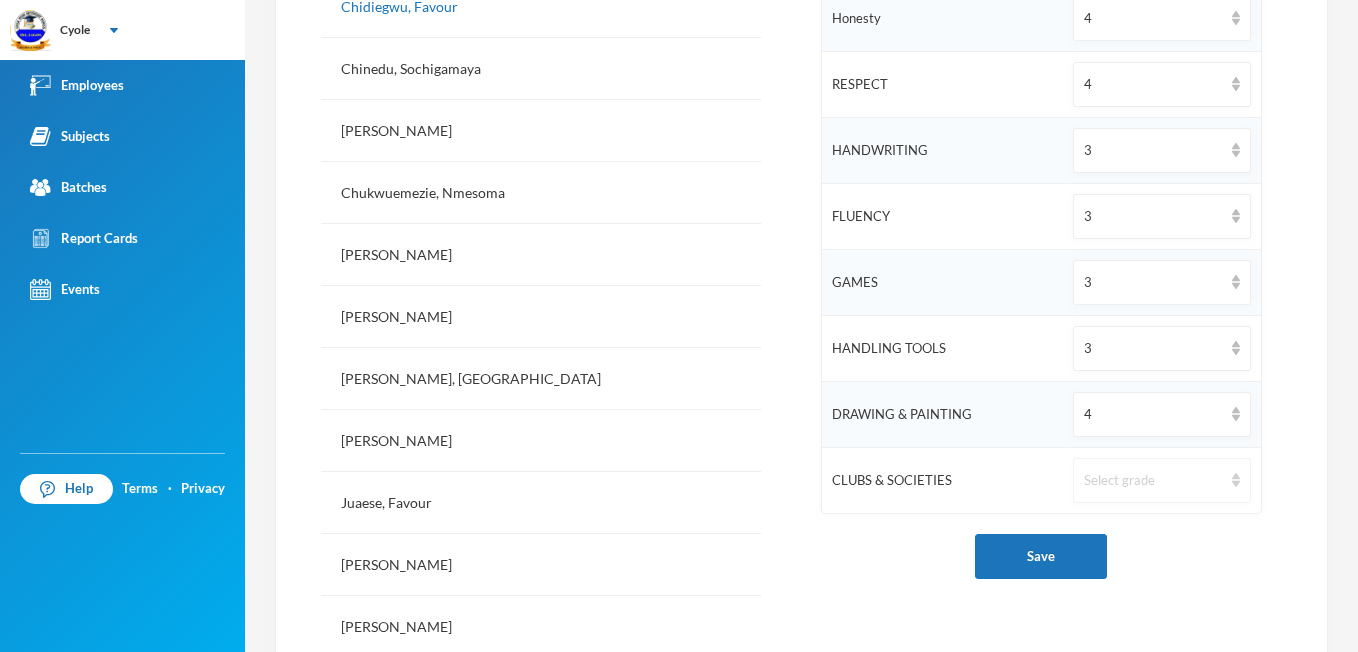 click on "Select grade" at bounding box center (1161, 480) 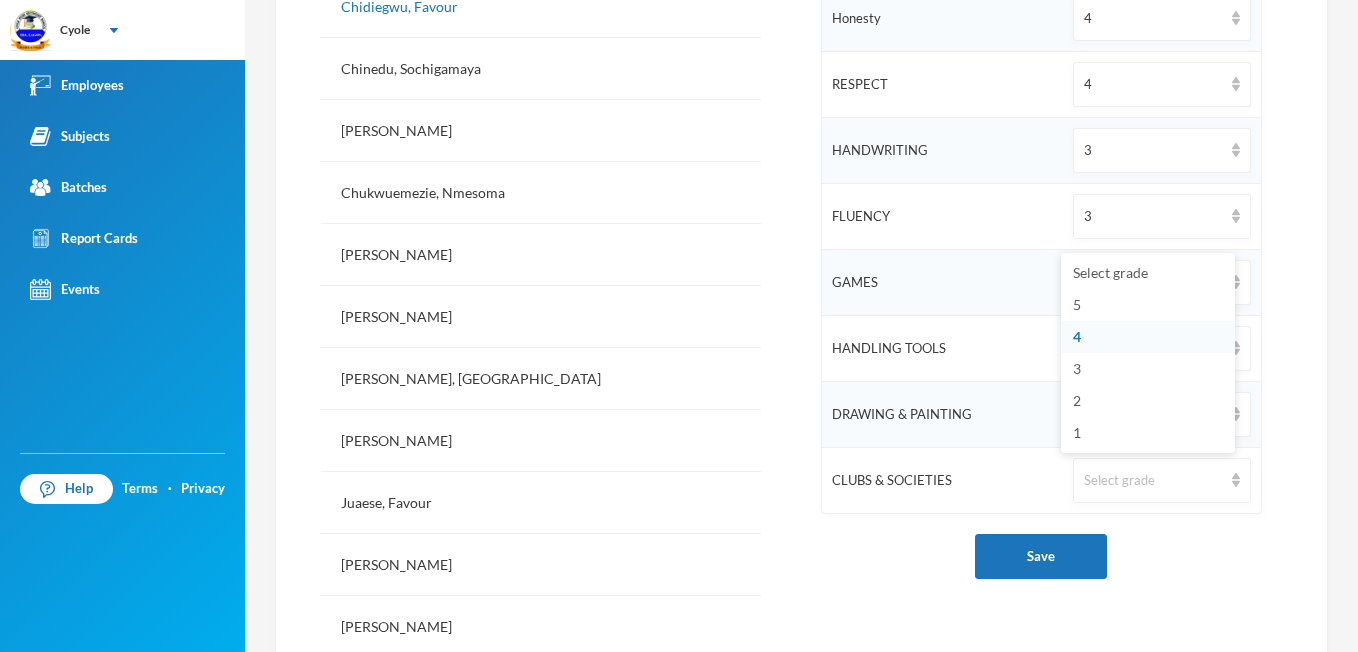 click on "4" at bounding box center [1148, 337] 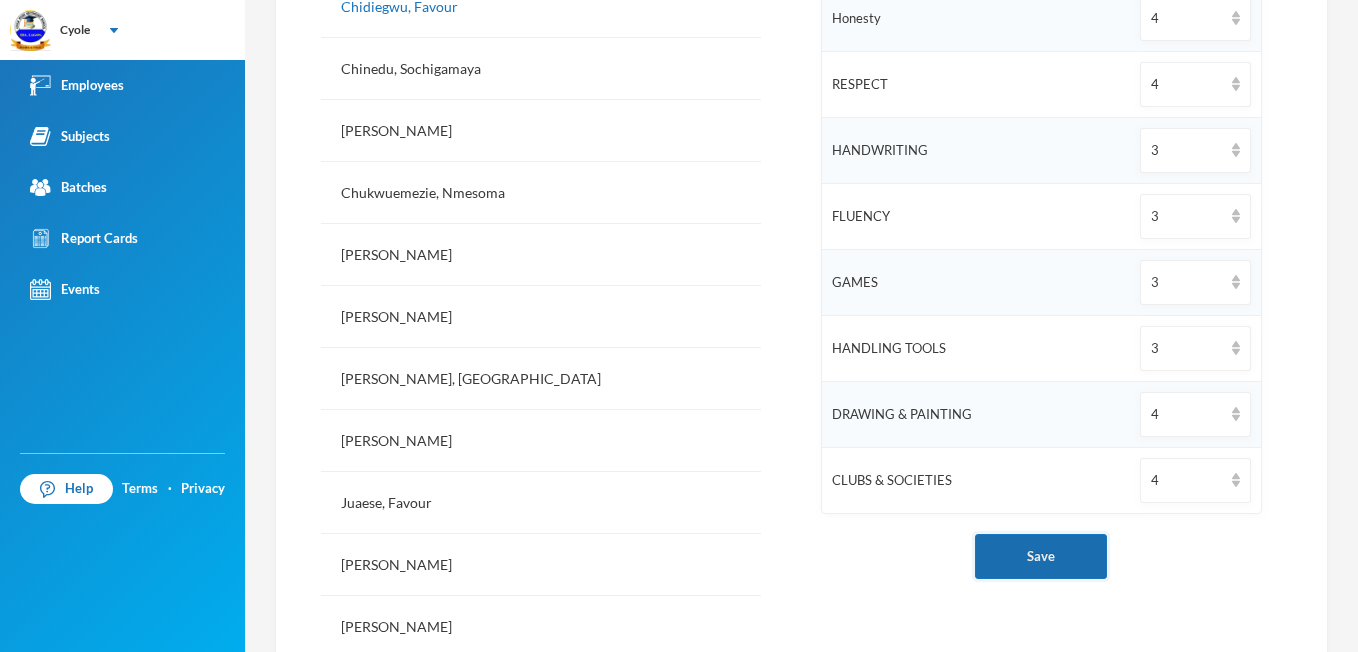 click on "Save" at bounding box center [1041, 556] 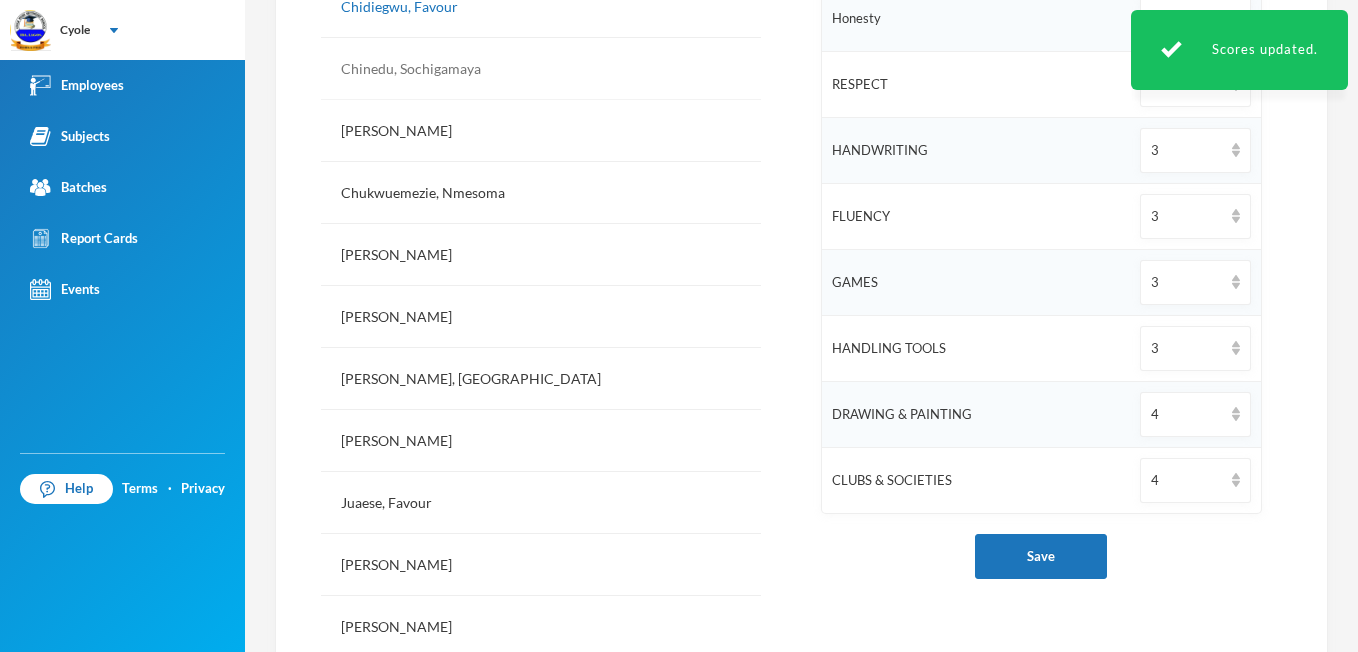 click on "Chinedu, Sochigamaya" at bounding box center (541, 69) 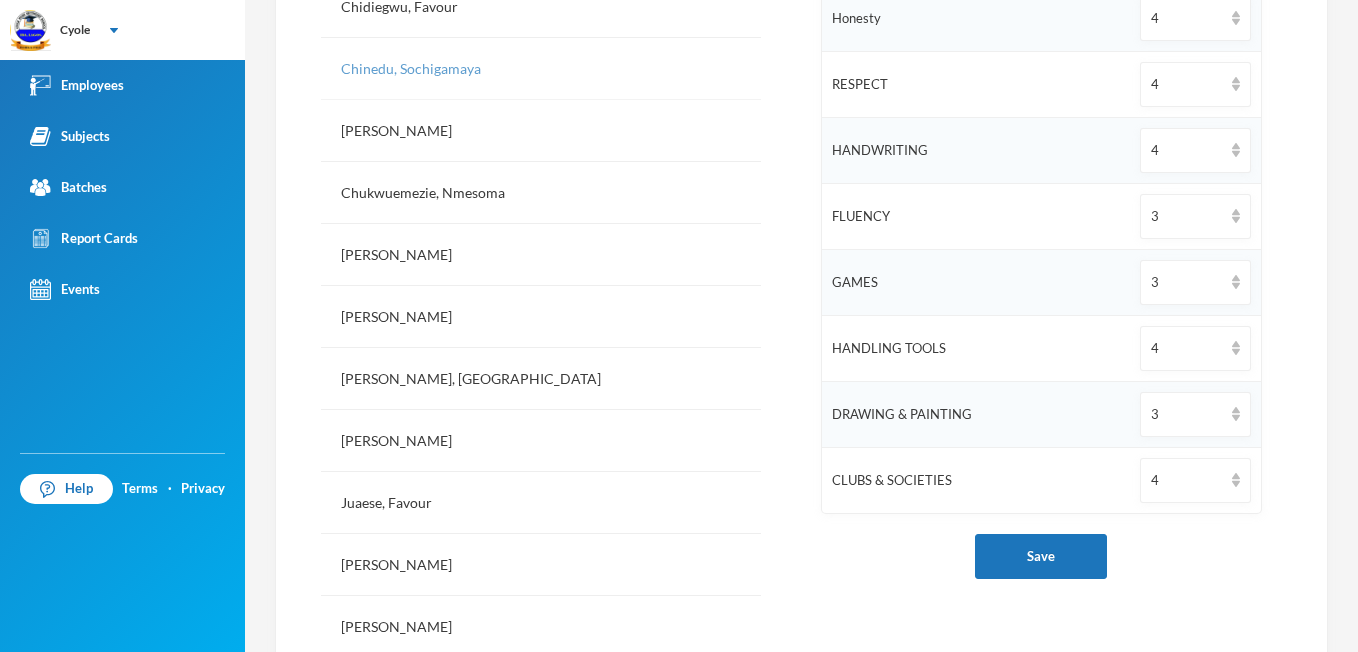 click on "Chinedu, Sochigamaya" at bounding box center (541, 69) 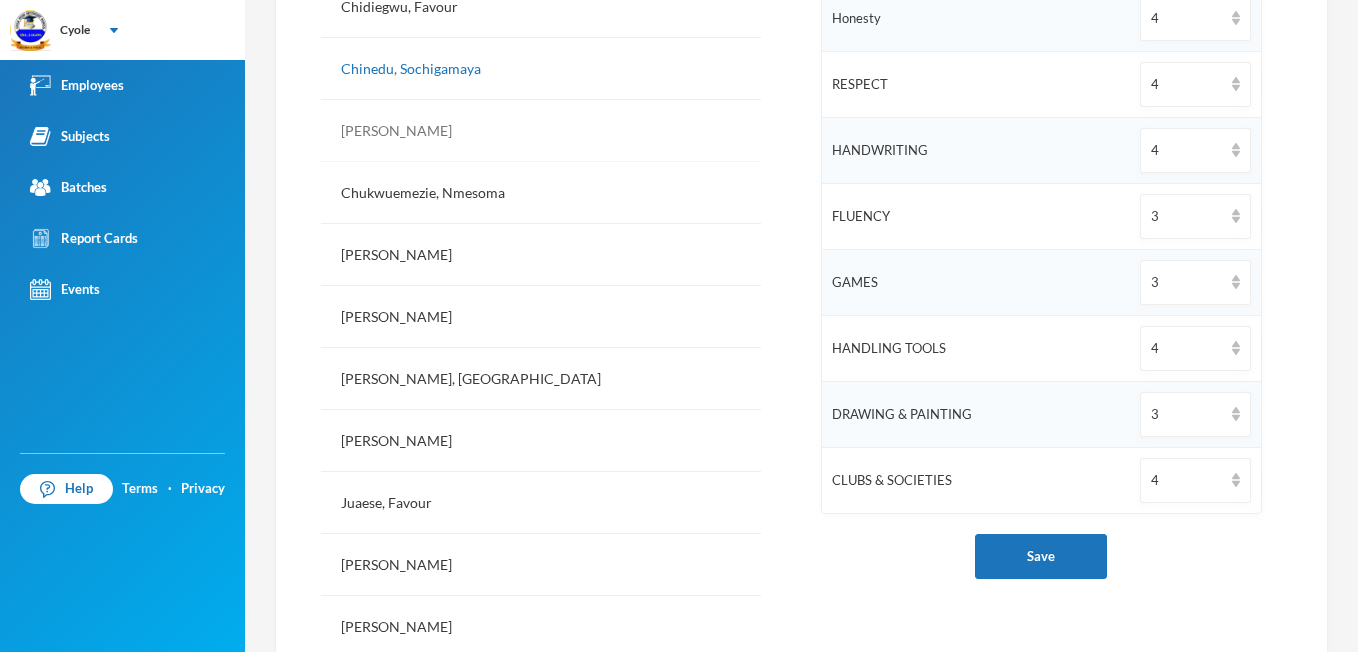 click on "[PERSON_NAME]" at bounding box center (541, 131) 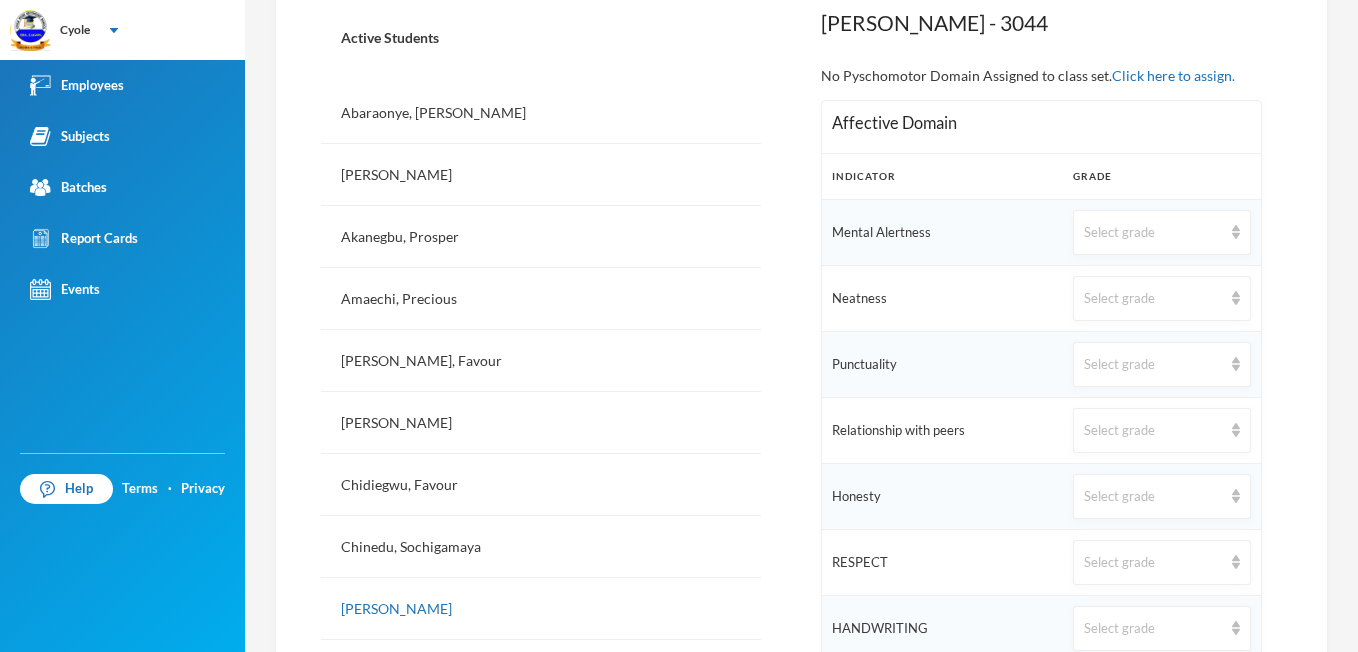 scroll, scrollTop: 520, scrollLeft: 0, axis: vertical 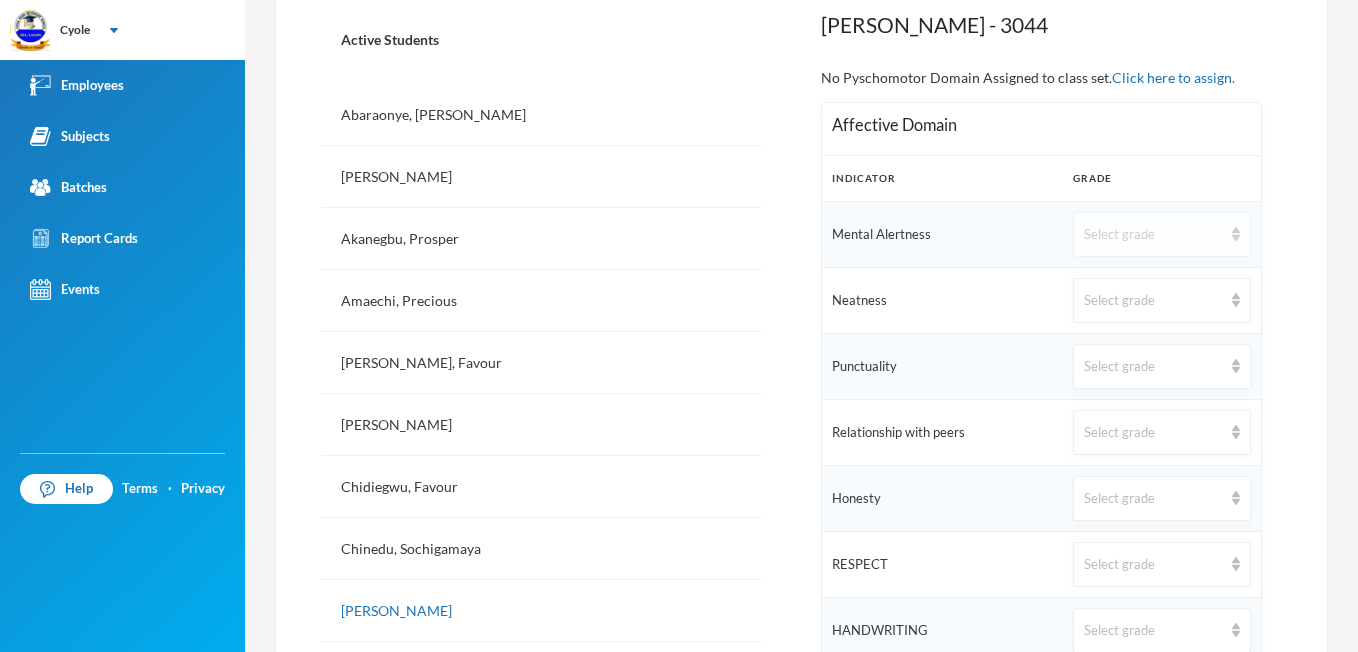 click at bounding box center [1236, 234] 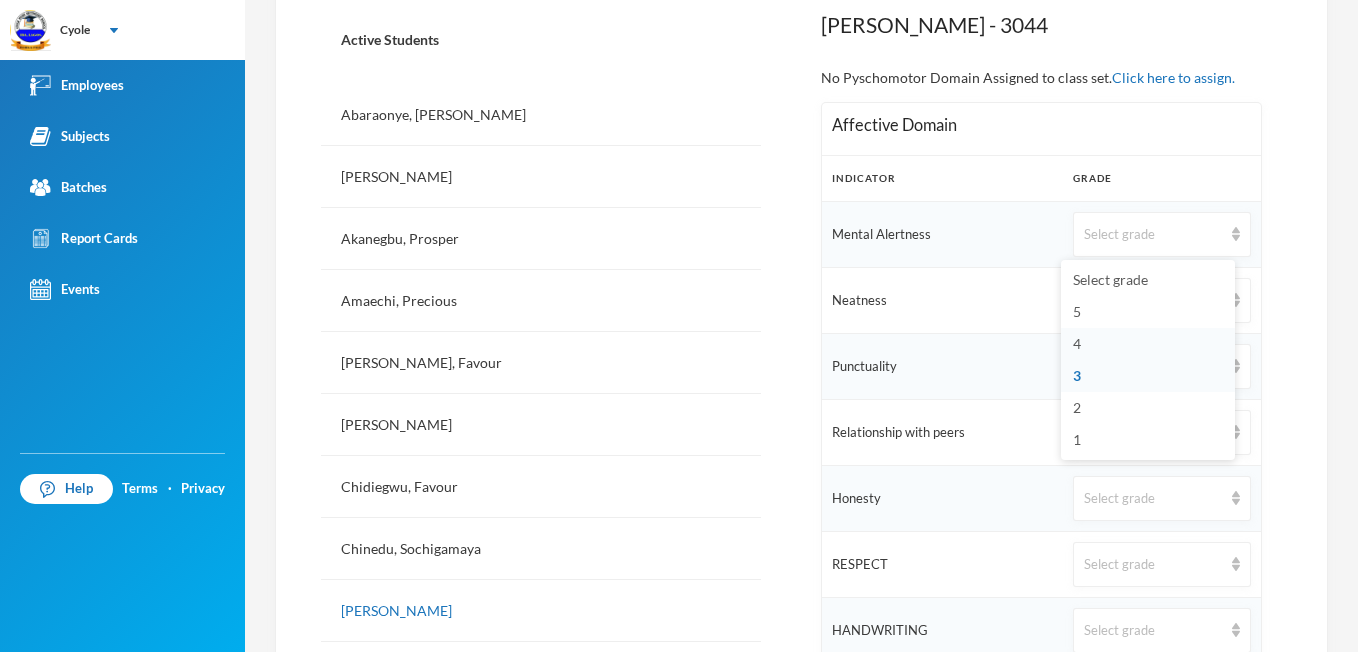 click on "4" at bounding box center [1077, 343] 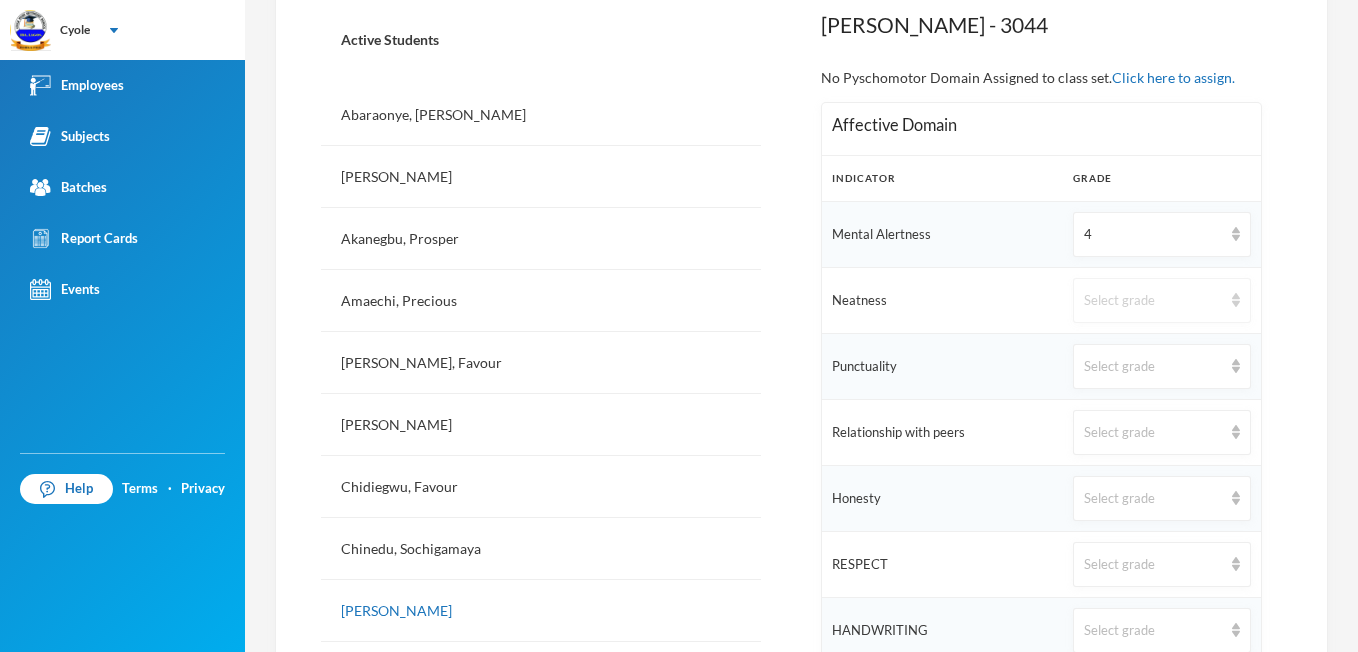 click at bounding box center [1236, 300] 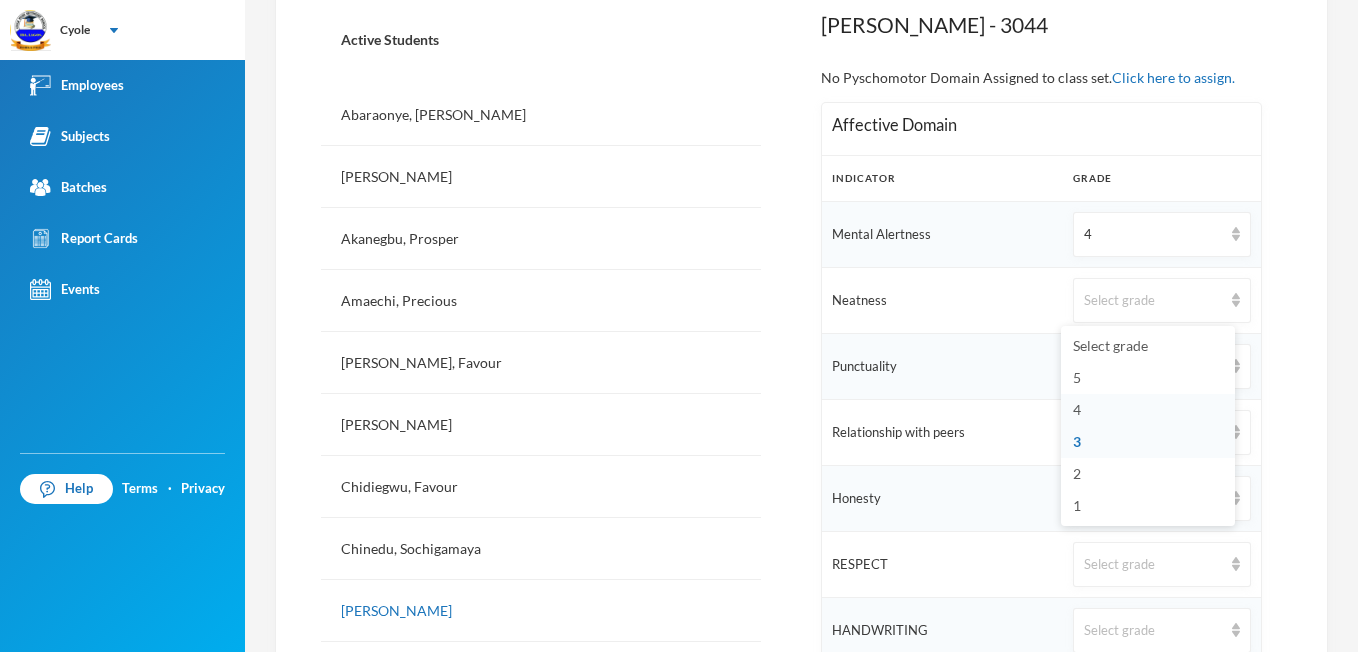 click on "4" at bounding box center [1148, 410] 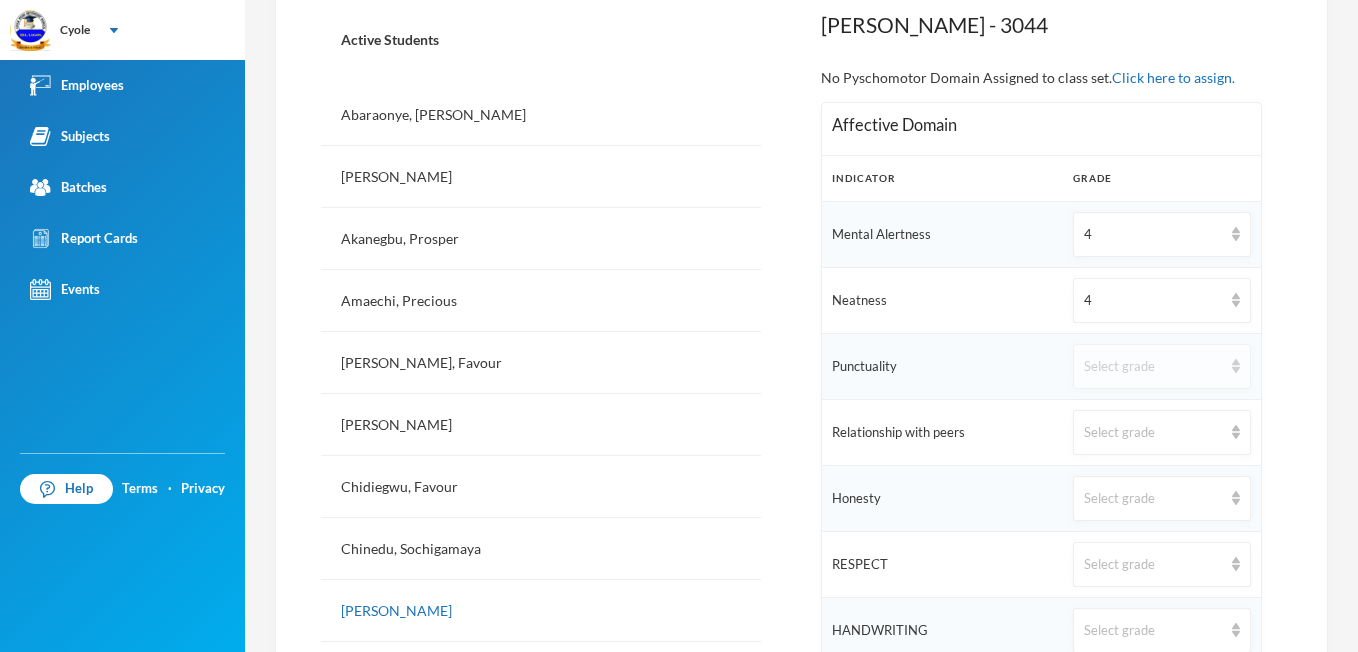 click at bounding box center [1236, 366] 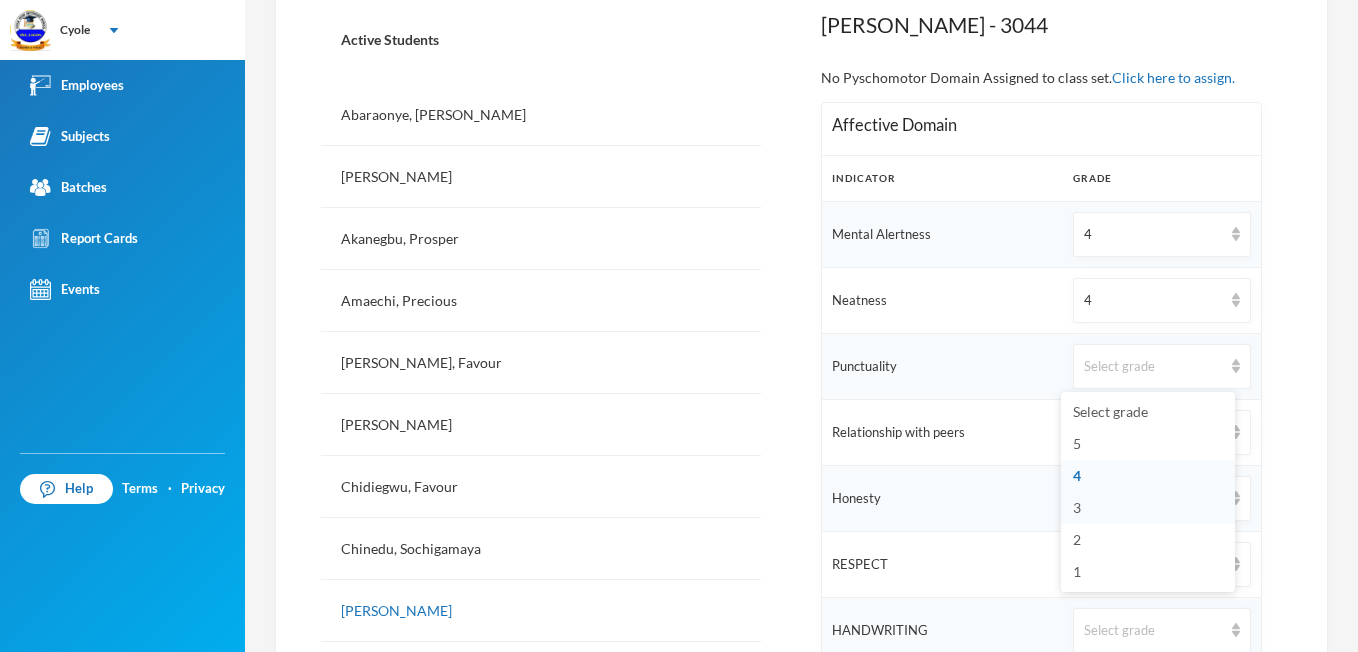 click on "3" at bounding box center (1077, 507) 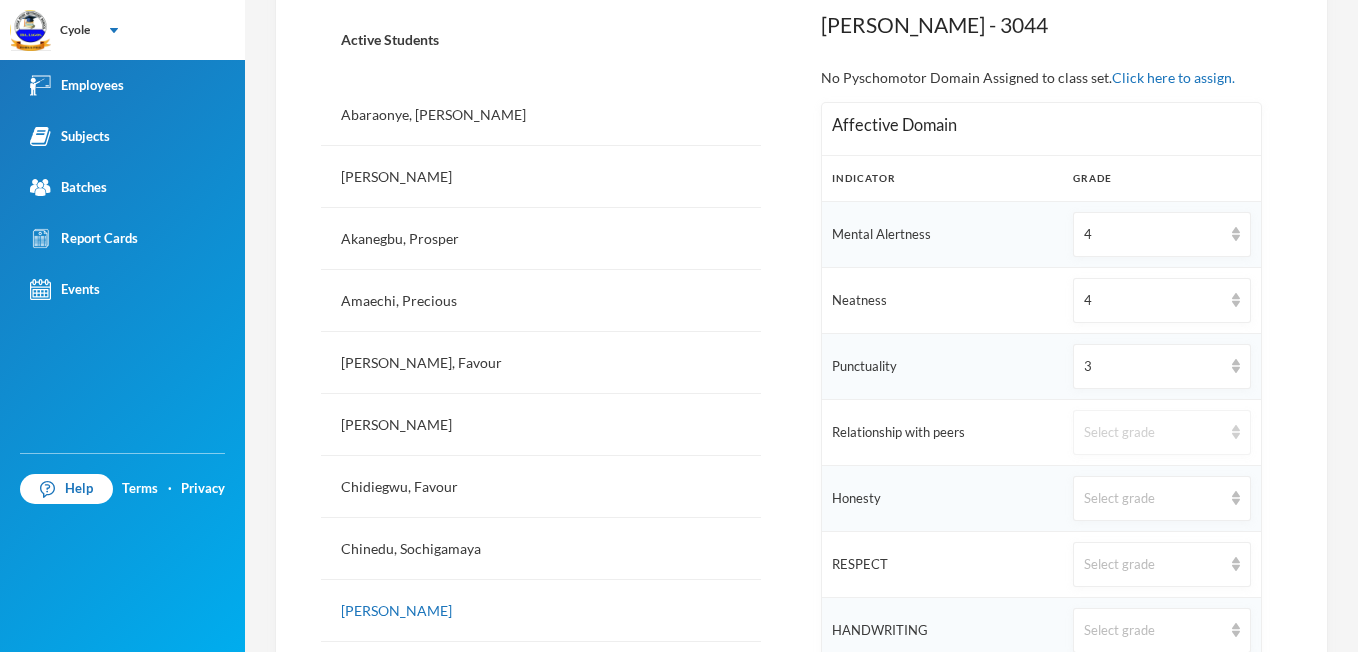 click at bounding box center (1236, 432) 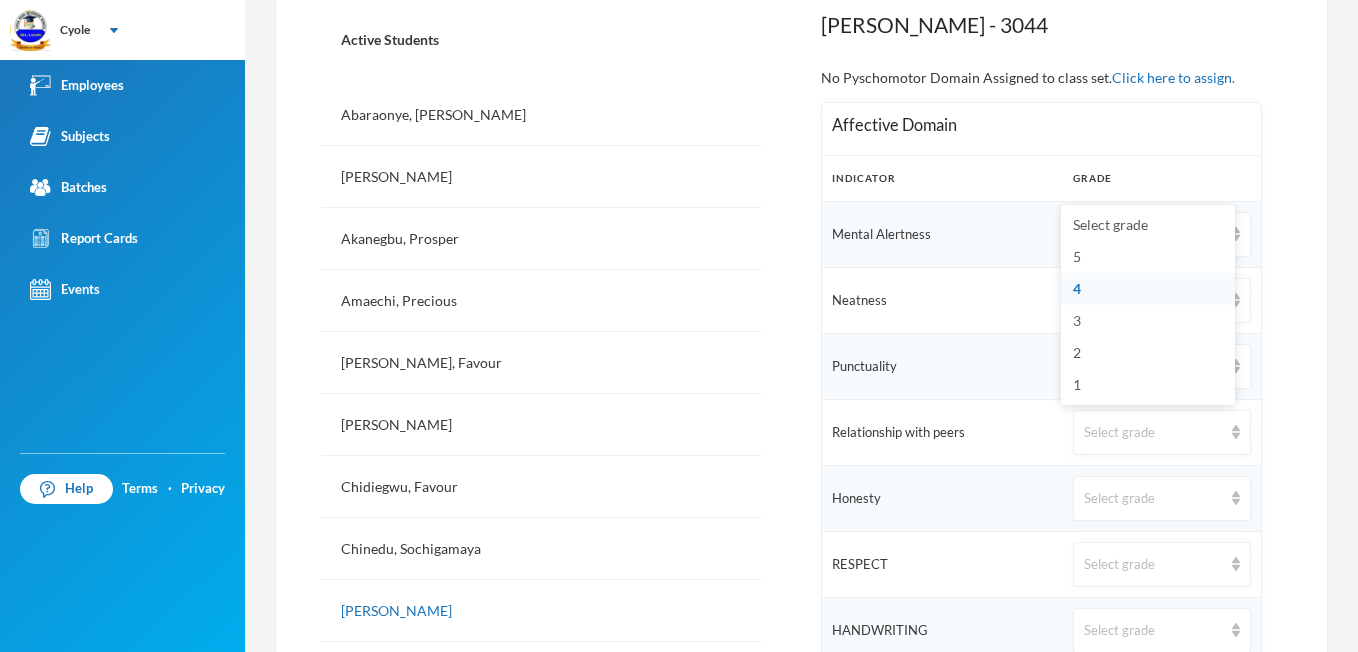 click on "4" at bounding box center [1077, 288] 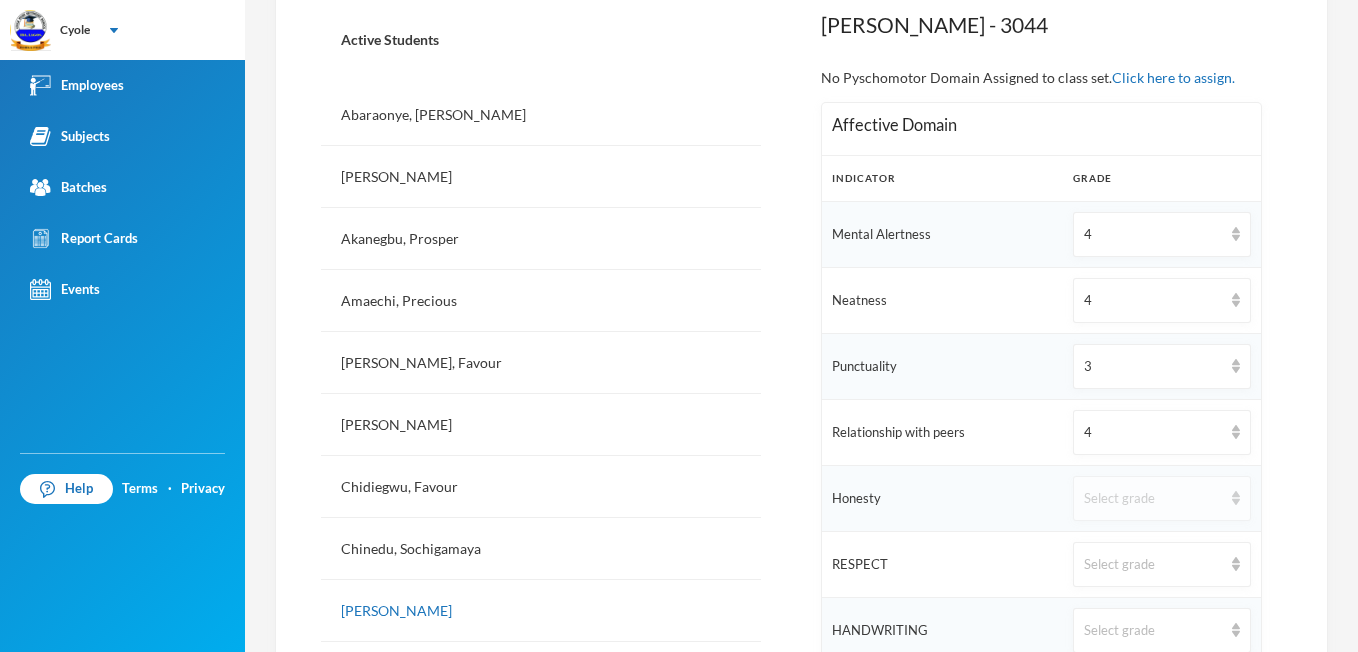 click at bounding box center [1236, 498] 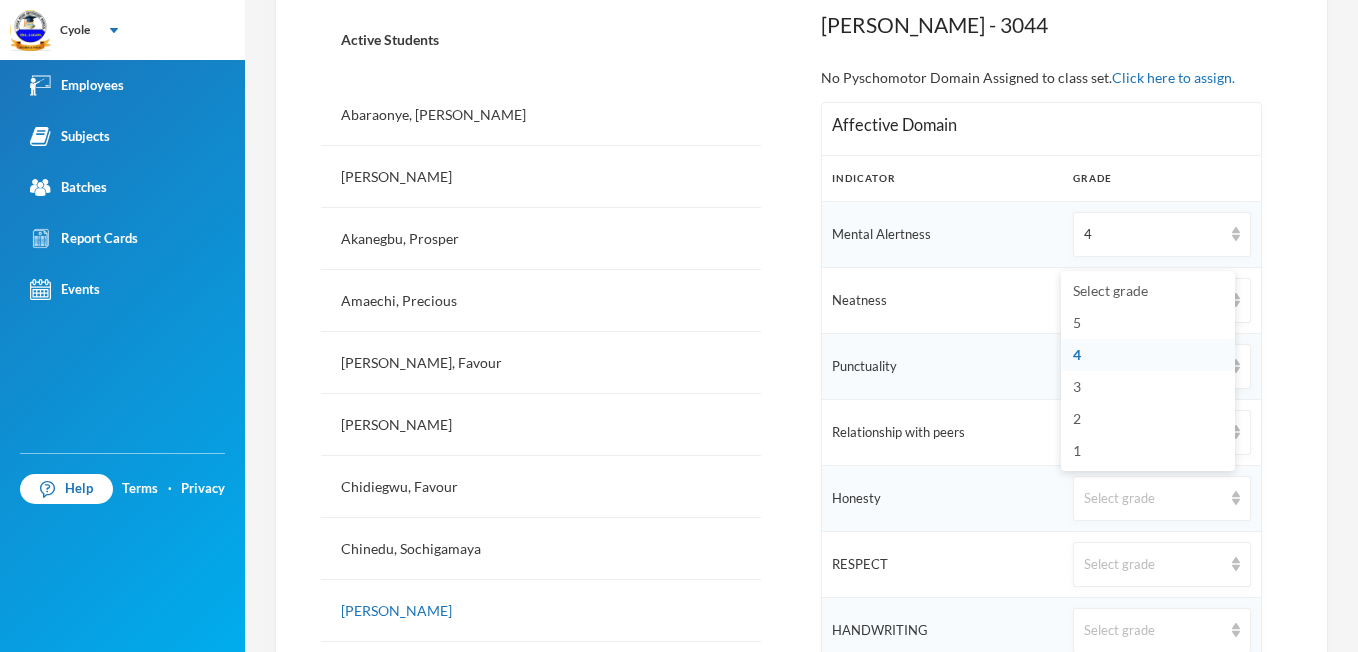click on "4" at bounding box center (1077, 354) 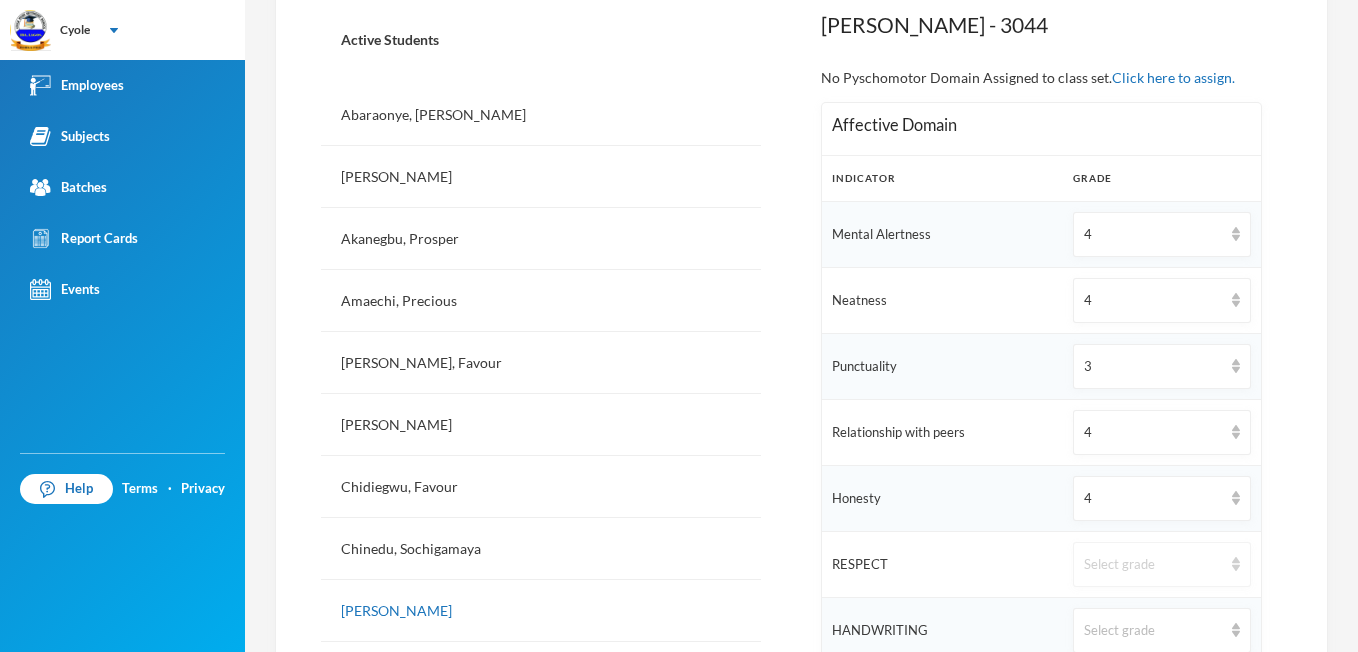 click at bounding box center (1236, 564) 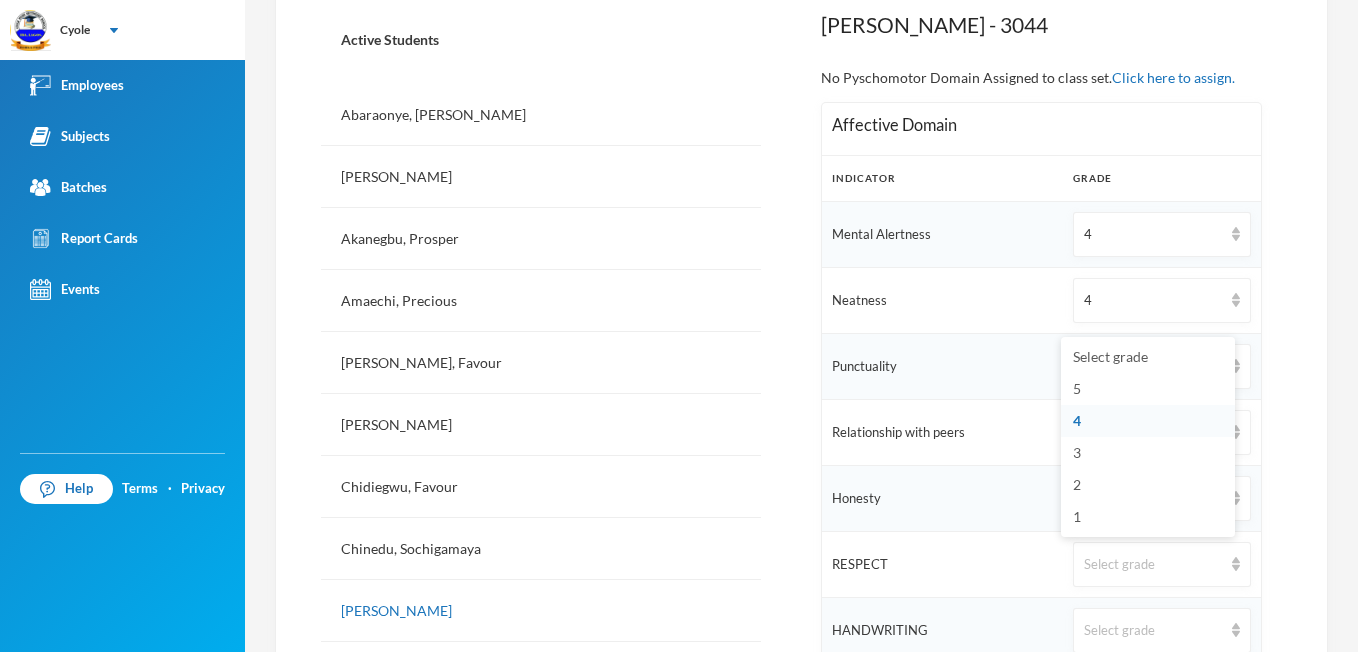 click on "4" at bounding box center [1148, 421] 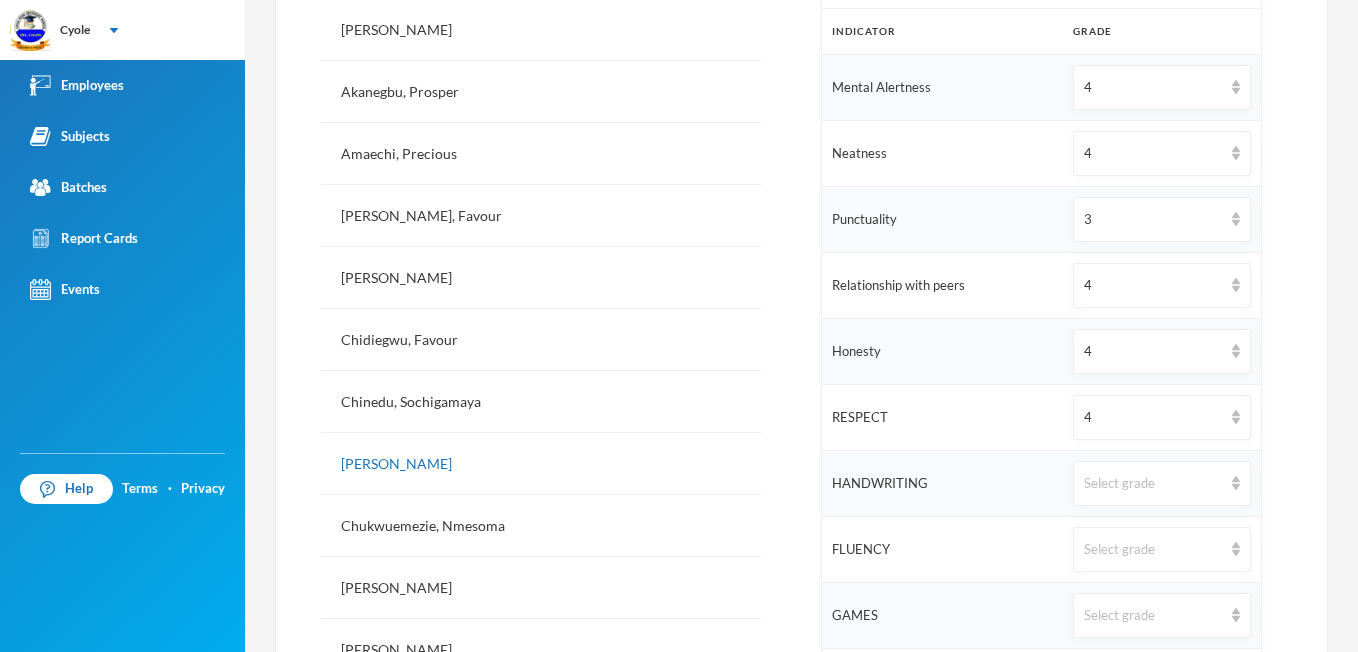 scroll, scrollTop: 680, scrollLeft: 0, axis: vertical 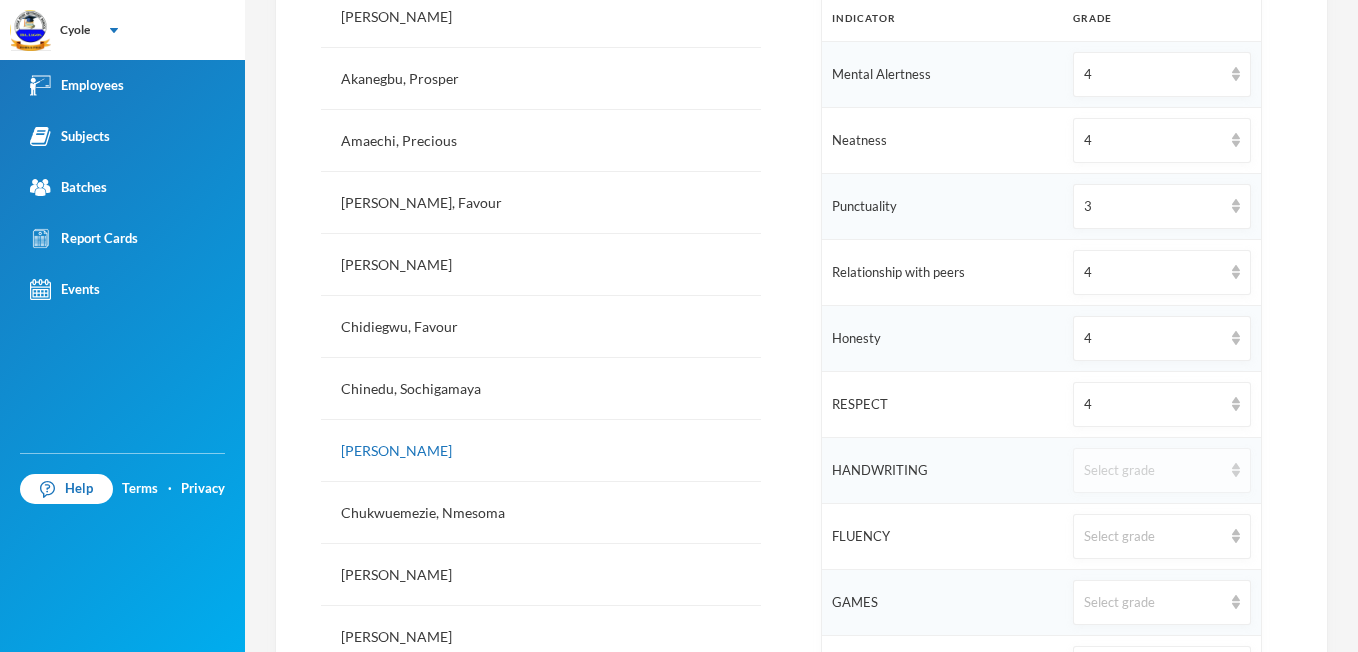 click at bounding box center (1236, 470) 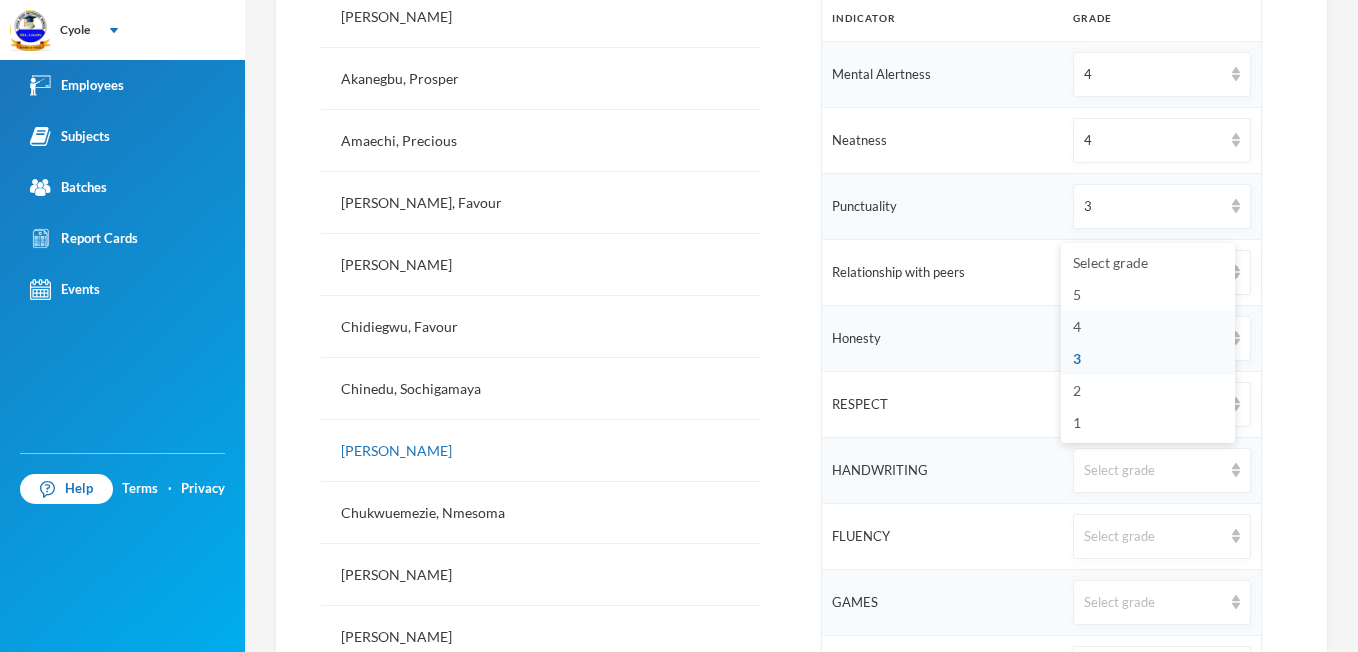 click on "4" at bounding box center [1077, 326] 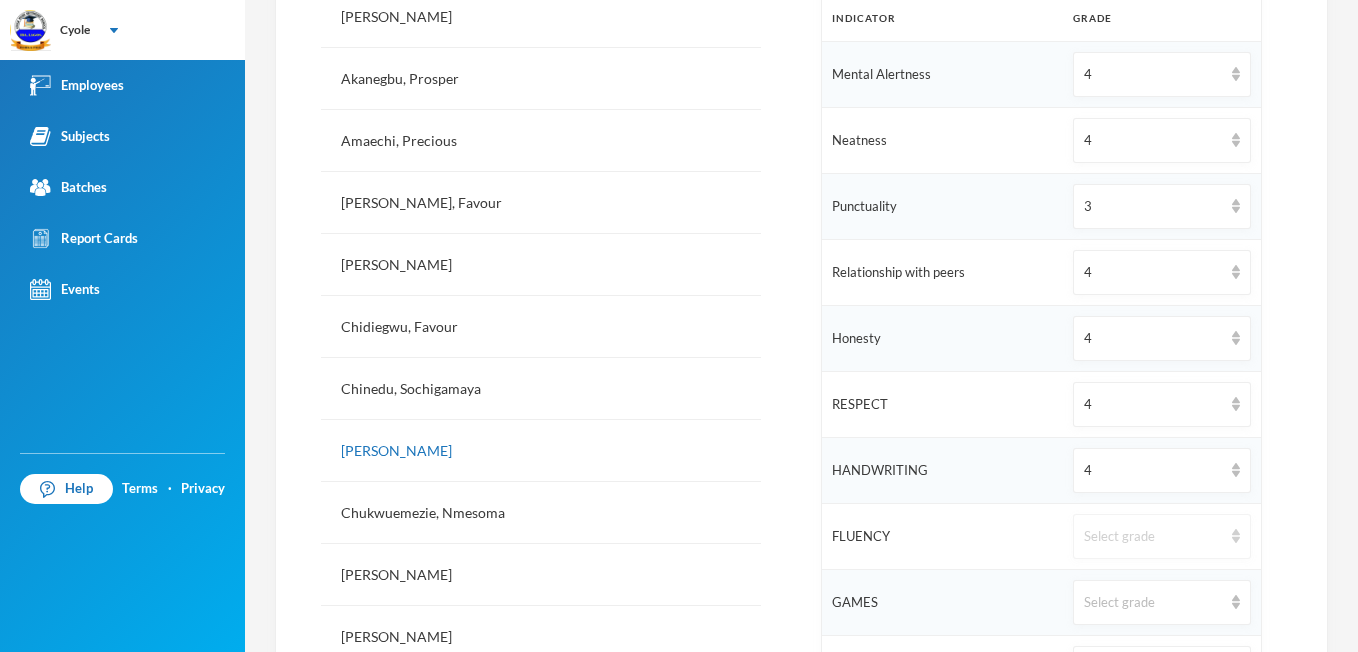 click at bounding box center (1236, 536) 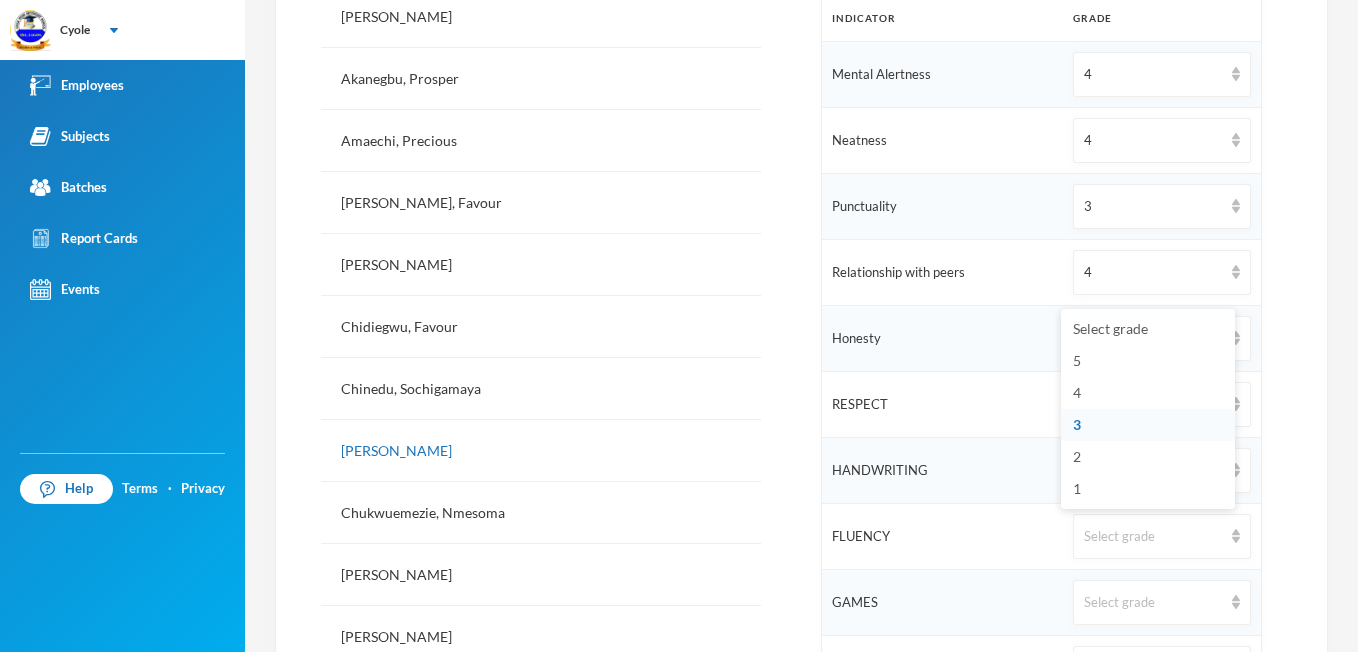 click on "3" at bounding box center [1148, 425] 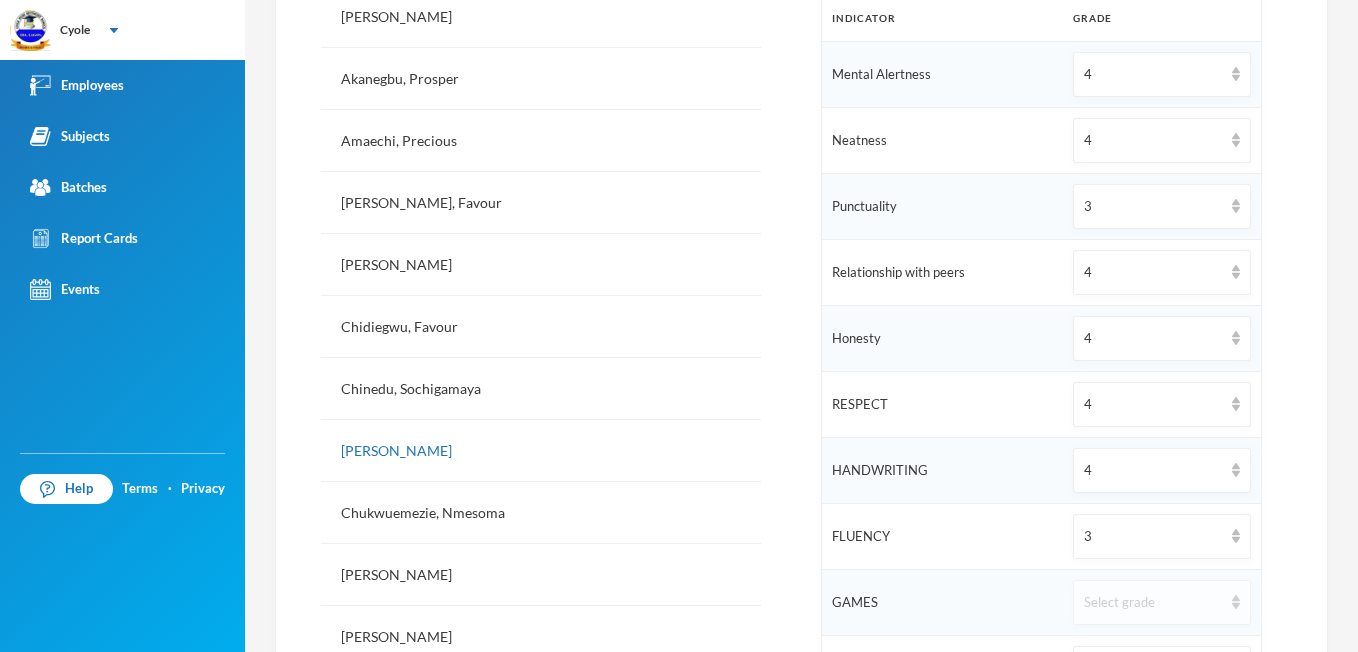 click at bounding box center (1236, 602) 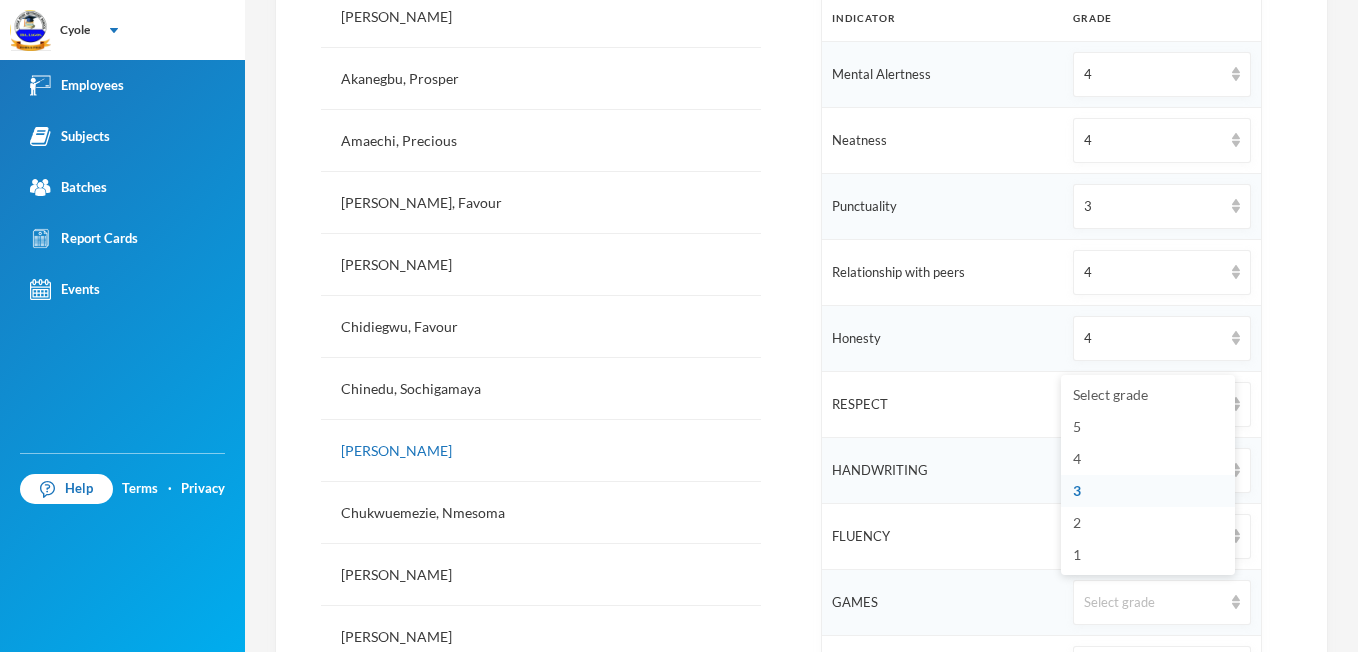click on "3" at bounding box center [1077, 490] 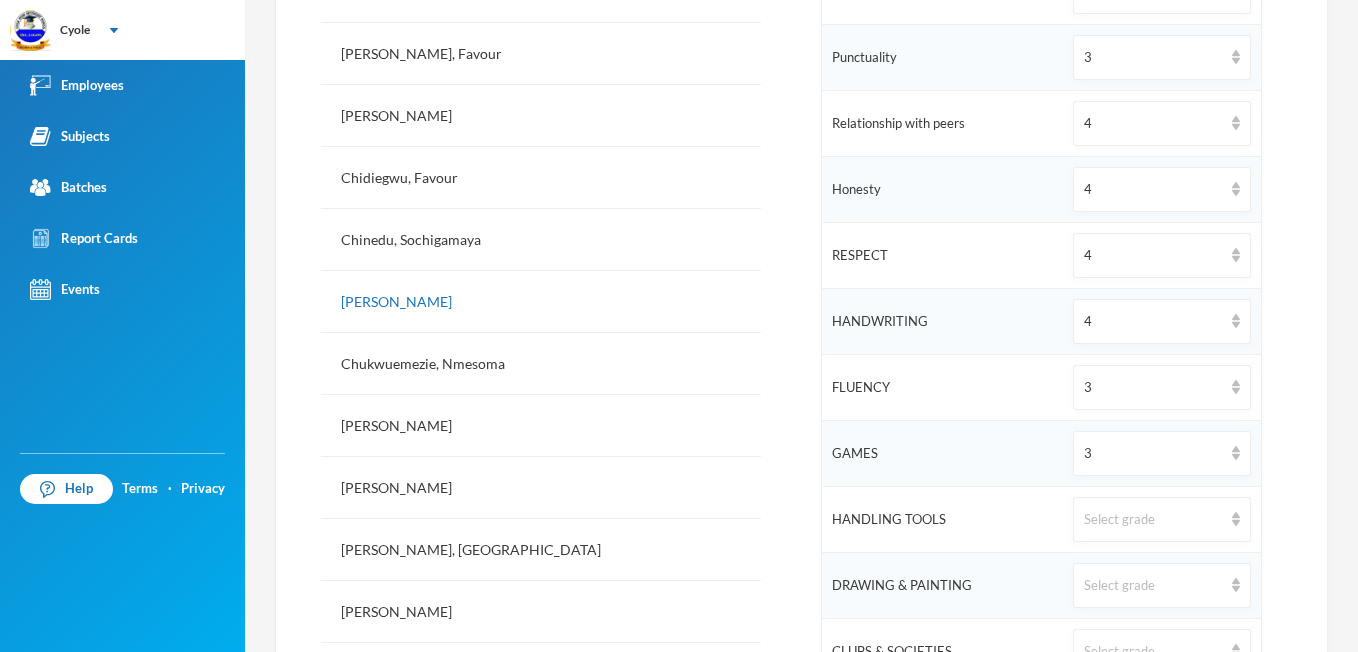 scroll, scrollTop: 840, scrollLeft: 0, axis: vertical 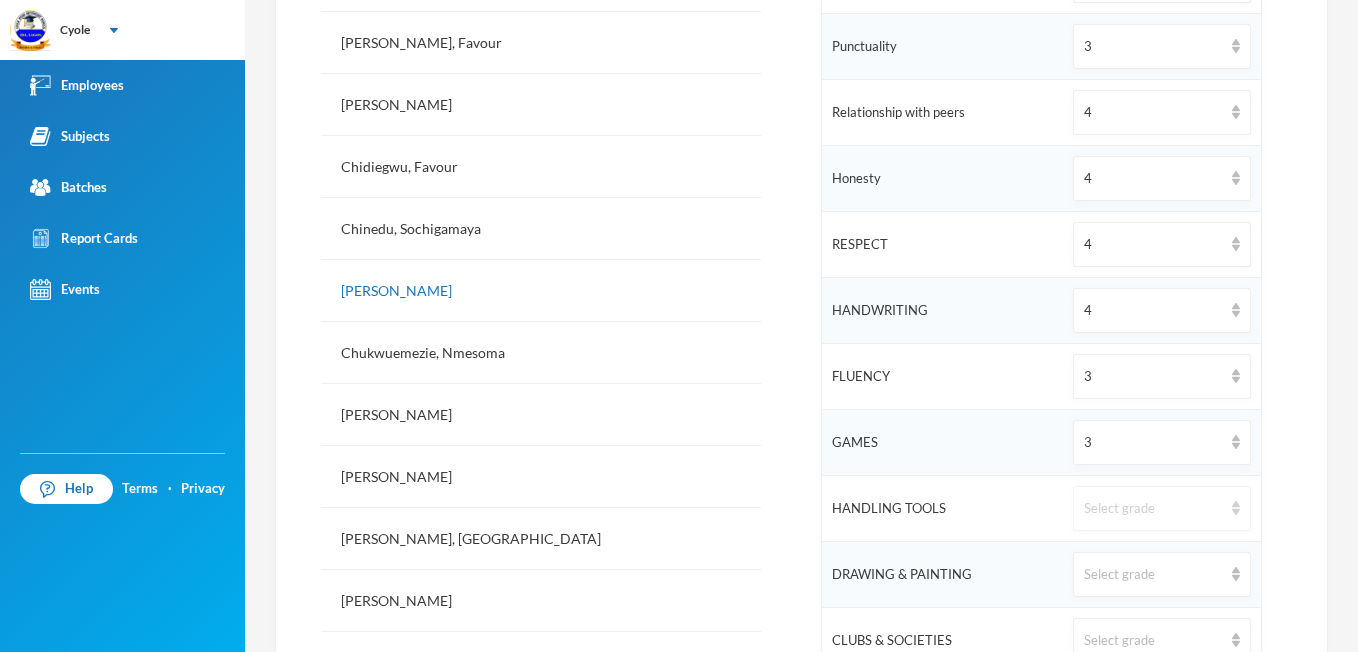 click at bounding box center (1236, 508) 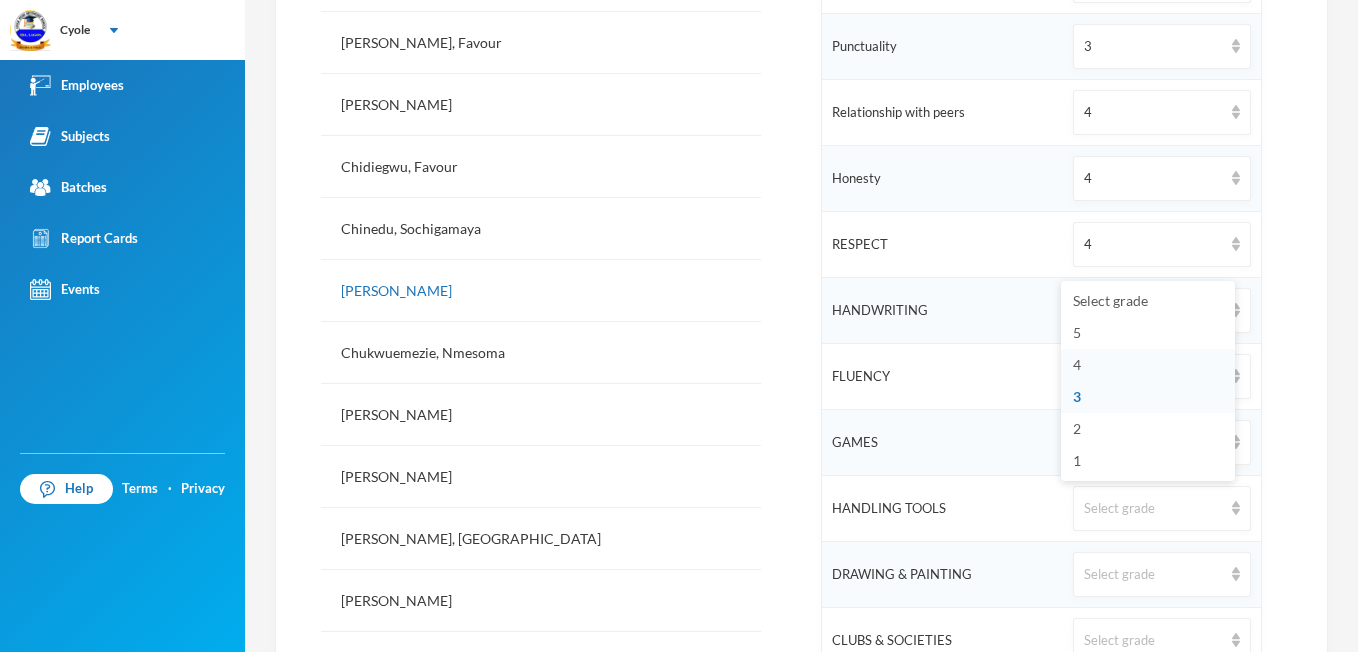 click on "4" at bounding box center [1148, 365] 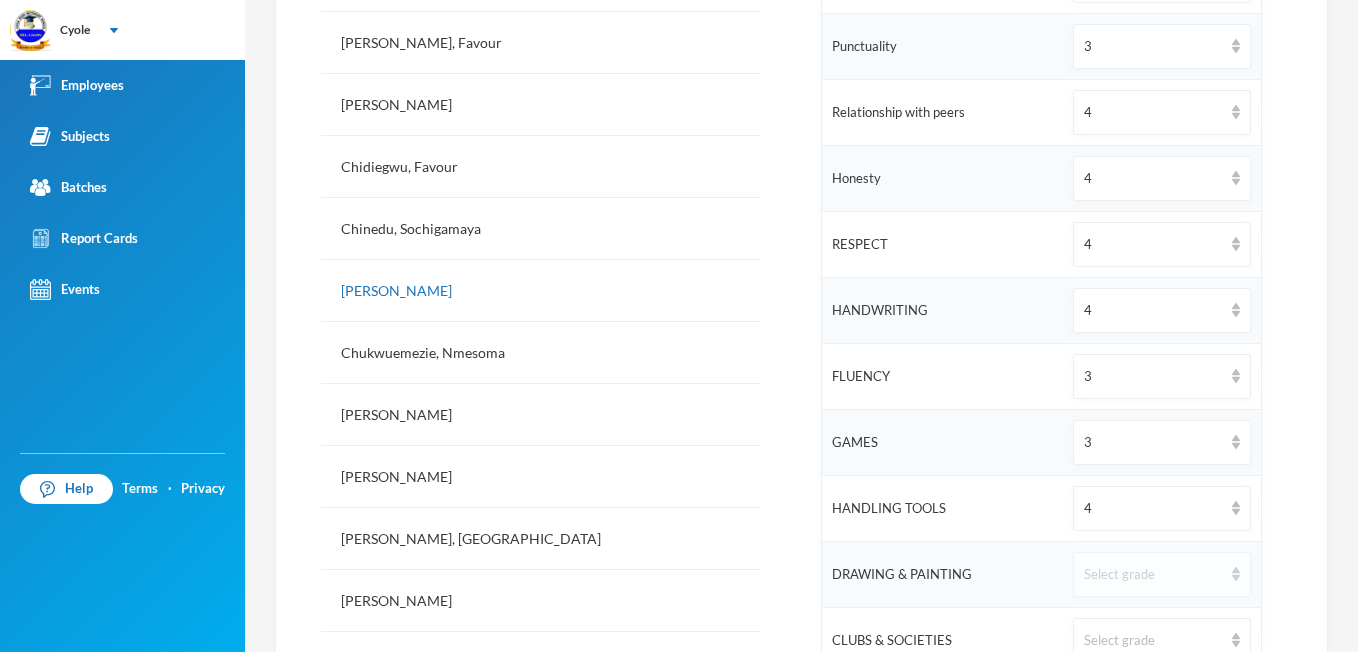 click at bounding box center (1236, 574) 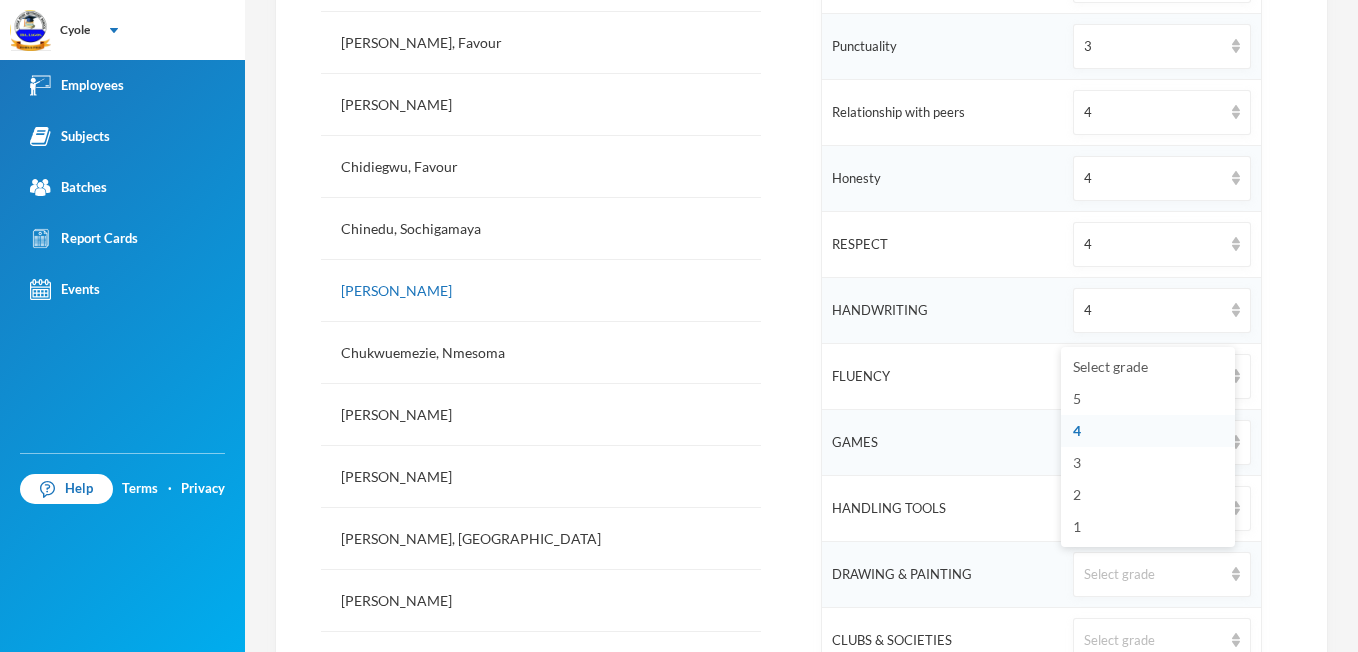 click on "4" at bounding box center [1077, 430] 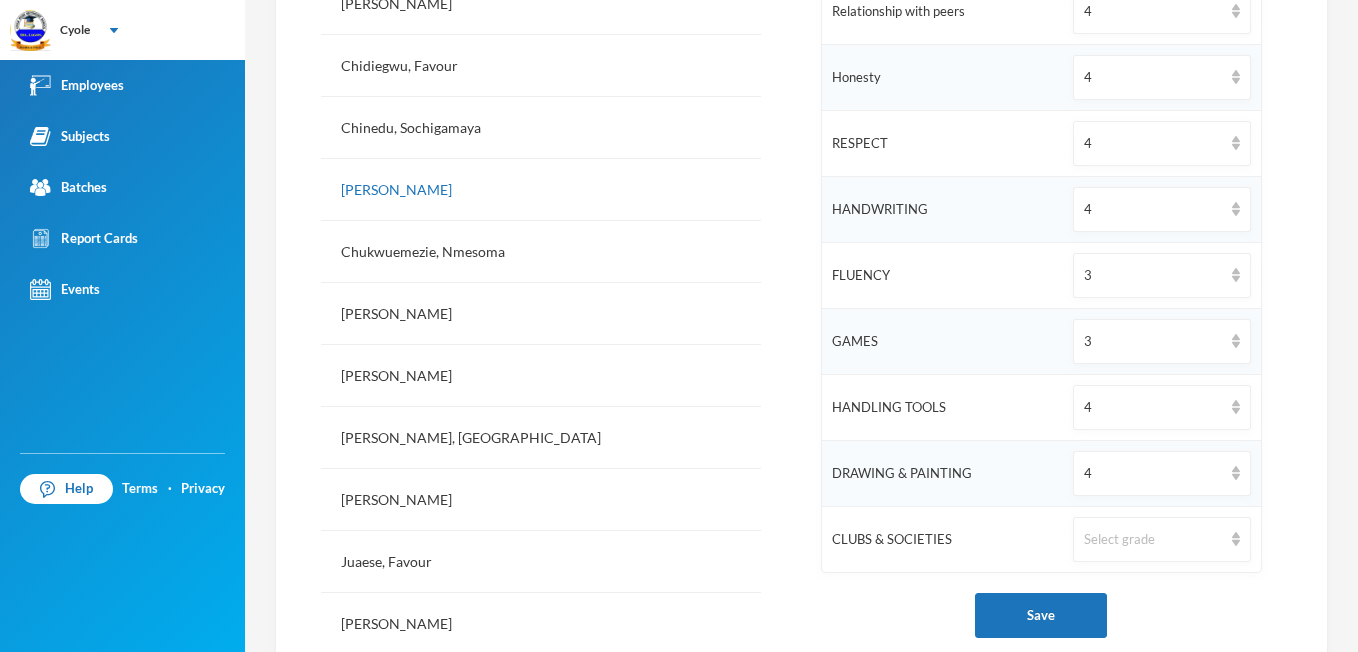 scroll, scrollTop: 960, scrollLeft: 0, axis: vertical 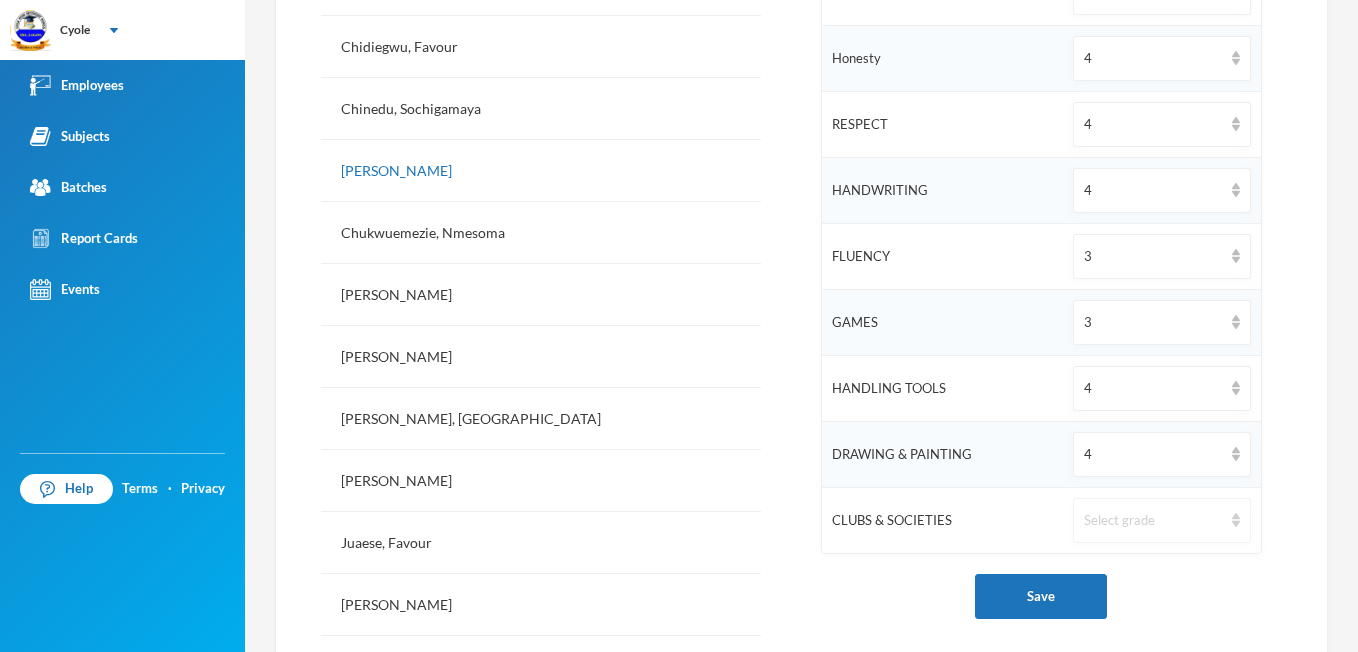 click at bounding box center (1236, 520) 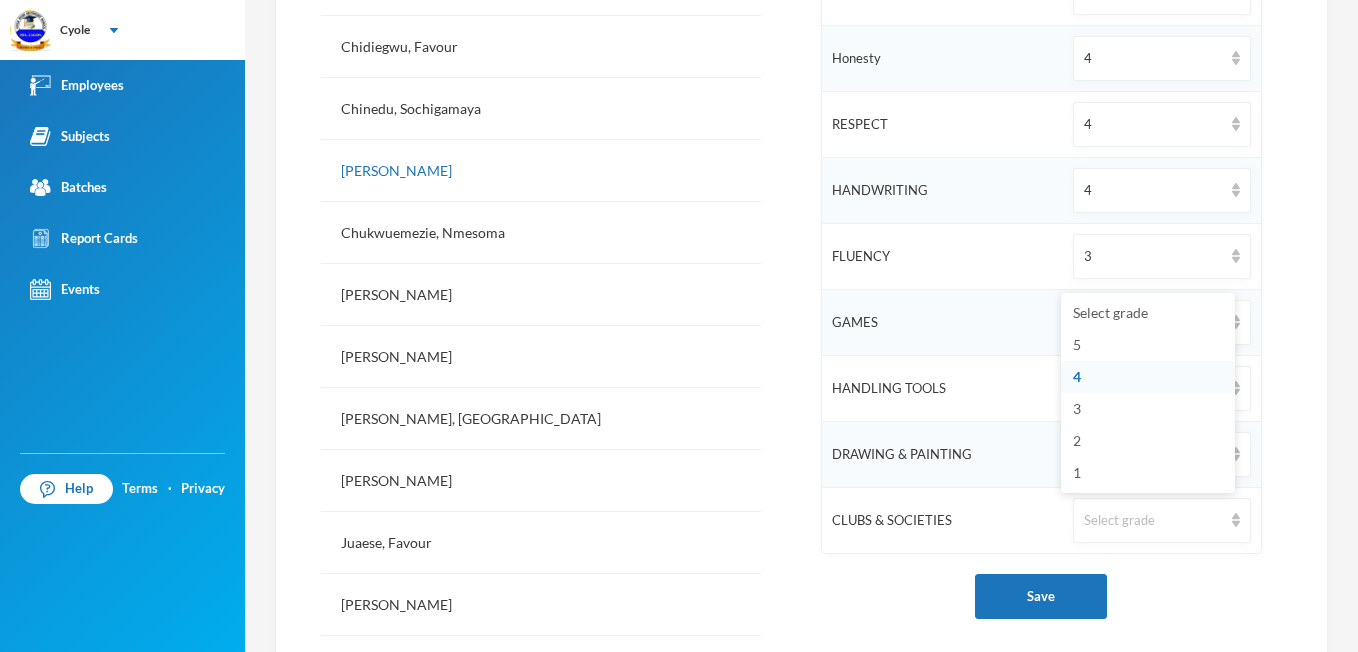 click on "4" at bounding box center [1148, 377] 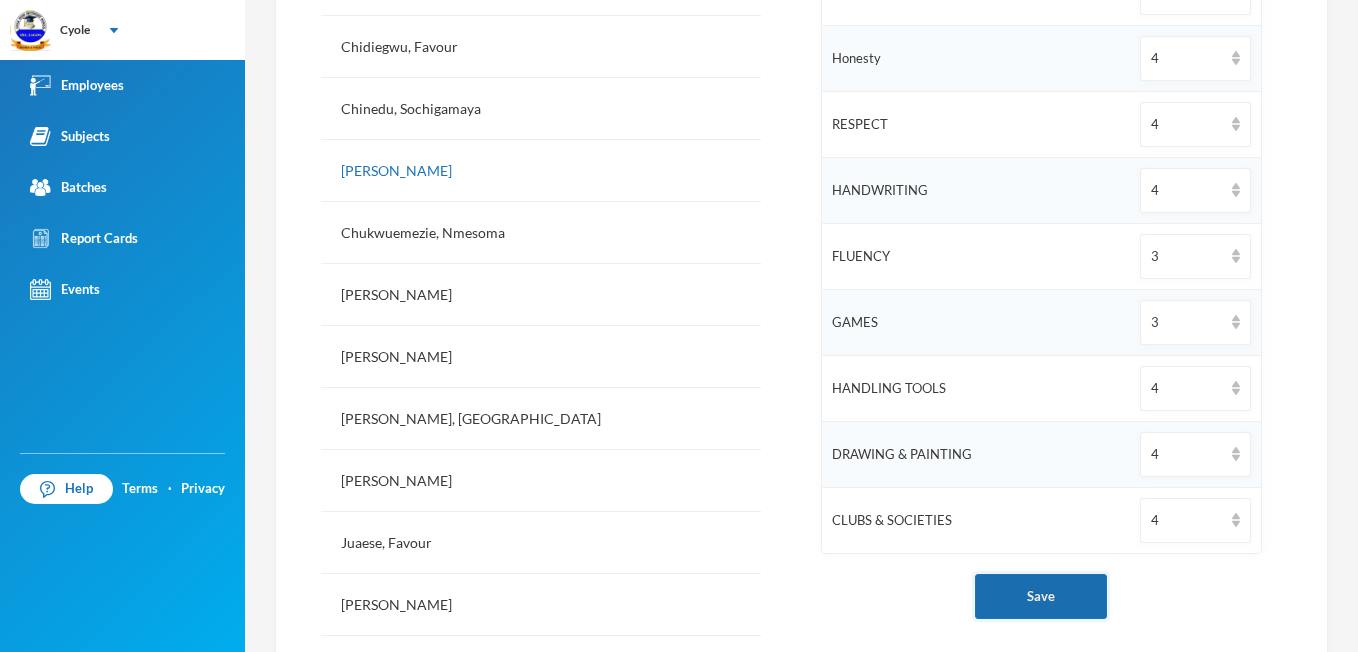 click on "Save" at bounding box center (1041, 596) 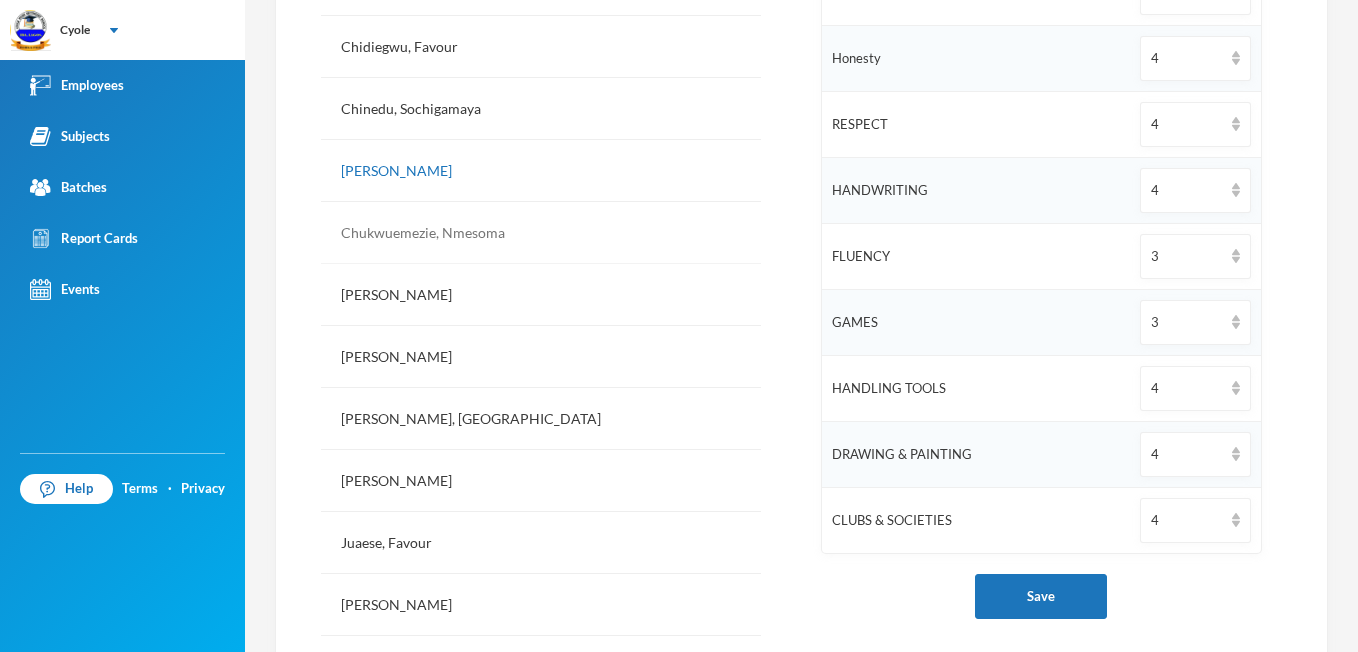 click on "Chukwuemezie, Nmesoma" at bounding box center (541, 233) 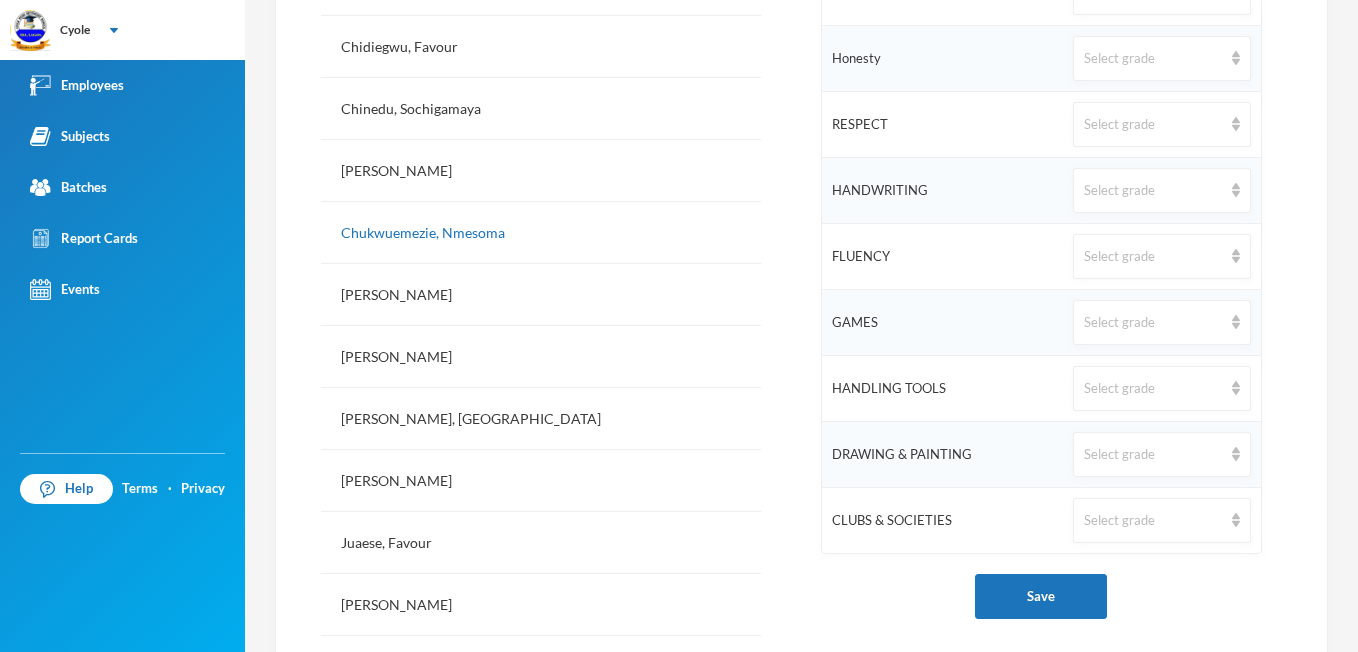 click on "Active Students Abaraonye, [PERSON_NAME], [PERSON_NAME], [PERSON_NAME], [PERSON_NAME], [PERSON_NAME], [PERSON_NAME], [PERSON_NAME], [PERSON_NAME], [PERSON_NAME], [PERSON_NAME], [PERSON_NAME], [PERSON_NAME], [PERSON_NAME], [PERSON_NAME] [PERSON_NAME][DEMOGRAPHIC_DATA] [PERSON_NAME], [PERSON_NAME], [PERSON_NAME] [PERSON_NAME], [PERSON_NAME], [PERSON_NAME], [PERSON_NAME], [PERSON_NAME], [PERSON_NAME], [PERSON_NAME], [PERSON_NAME], [PERSON_NAME], [PERSON_NAME], [PERSON_NAME], [PERSON_NAME], Promise [PERSON_NAME], [PERSON_NAME], [PERSON_NAME] Former Students [PERSON_NAME], Delight Mmesoma Dropped [PERSON_NAME] Dropped Chukwuemezie, Nmesoma - 3045 No Pyschomotor Domain Assigned to class set.  Click here to assign. Affective Domain Indicator Grade Mental Alertness Select grade Neatness Select grade Punctuality Select grade Relationship with peers Select grade Honesty Select grade RESPECT Select grade HANDWRITING Select grade FLUENCY Select grade Save" at bounding box center [801, 729] 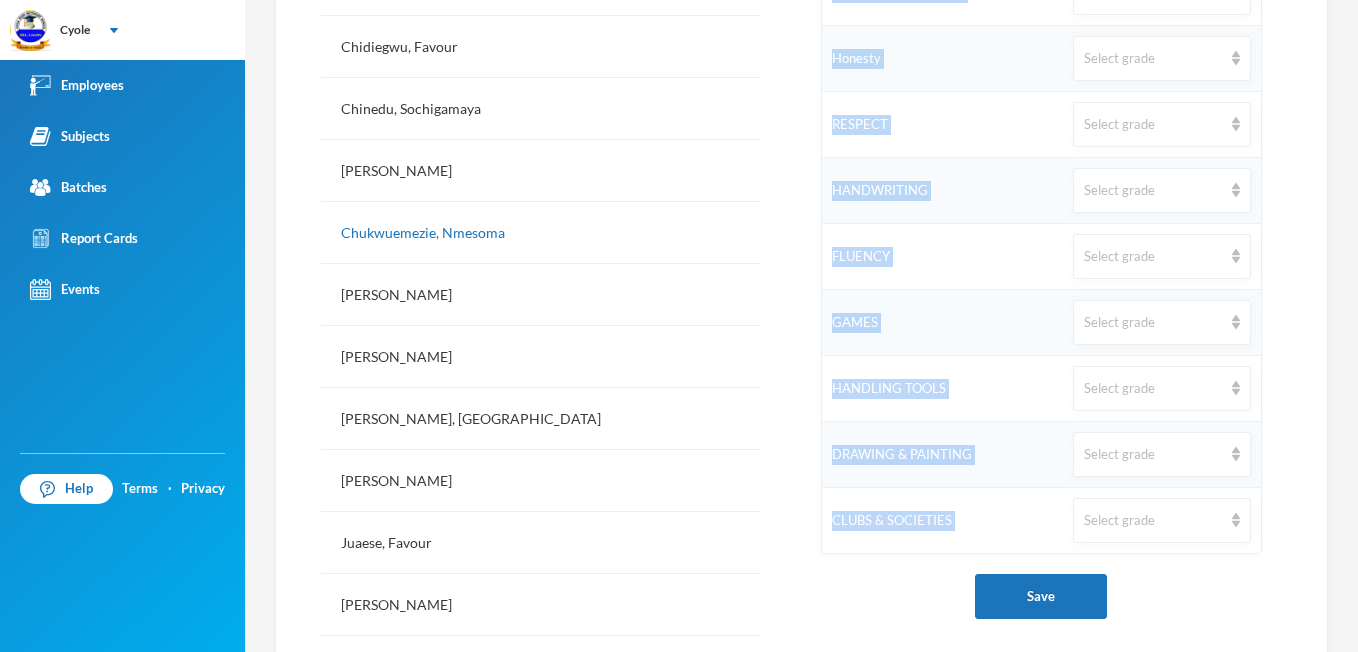 click on "Active Students Abaraonye, [PERSON_NAME], [PERSON_NAME], [PERSON_NAME], [PERSON_NAME], [PERSON_NAME], [PERSON_NAME], [PERSON_NAME], [PERSON_NAME], [PERSON_NAME], [PERSON_NAME], [PERSON_NAME], [PERSON_NAME], [PERSON_NAME], [PERSON_NAME] [PERSON_NAME][DEMOGRAPHIC_DATA] [PERSON_NAME], [PERSON_NAME], [PERSON_NAME] [PERSON_NAME], [PERSON_NAME], [PERSON_NAME], [PERSON_NAME], [PERSON_NAME], [PERSON_NAME], [PERSON_NAME], [PERSON_NAME], [PERSON_NAME], [PERSON_NAME], [PERSON_NAME], [PERSON_NAME], Promise [PERSON_NAME], [PERSON_NAME], [PERSON_NAME] Former Students [PERSON_NAME], Delight Mmesoma Dropped [PERSON_NAME] Dropped Chukwuemezie, Nmesoma - 3045 No Pyschomotor Domain Assigned to class set.  Click here to assign. Affective Domain Indicator Grade Mental Alertness Select grade Neatness Select grade Punctuality Select grade Relationship with peers Select grade Honesty Select grade RESPECT Select grade HANDWRITING Select grade FLUENCY Select grade Save" at bounding box center (801, 729) 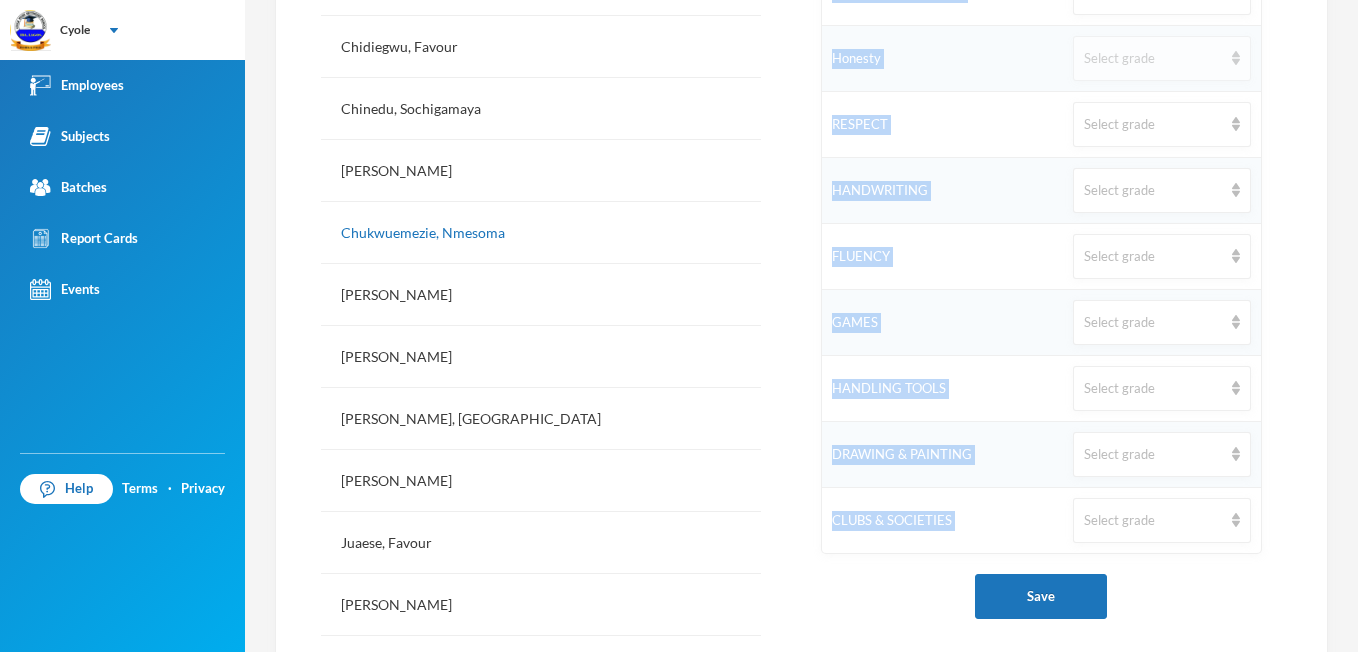 drag, startPoint x: 1284, startPoint y: 38, endPoint x: 1216, endPoint y: 68, distance: 74.323616 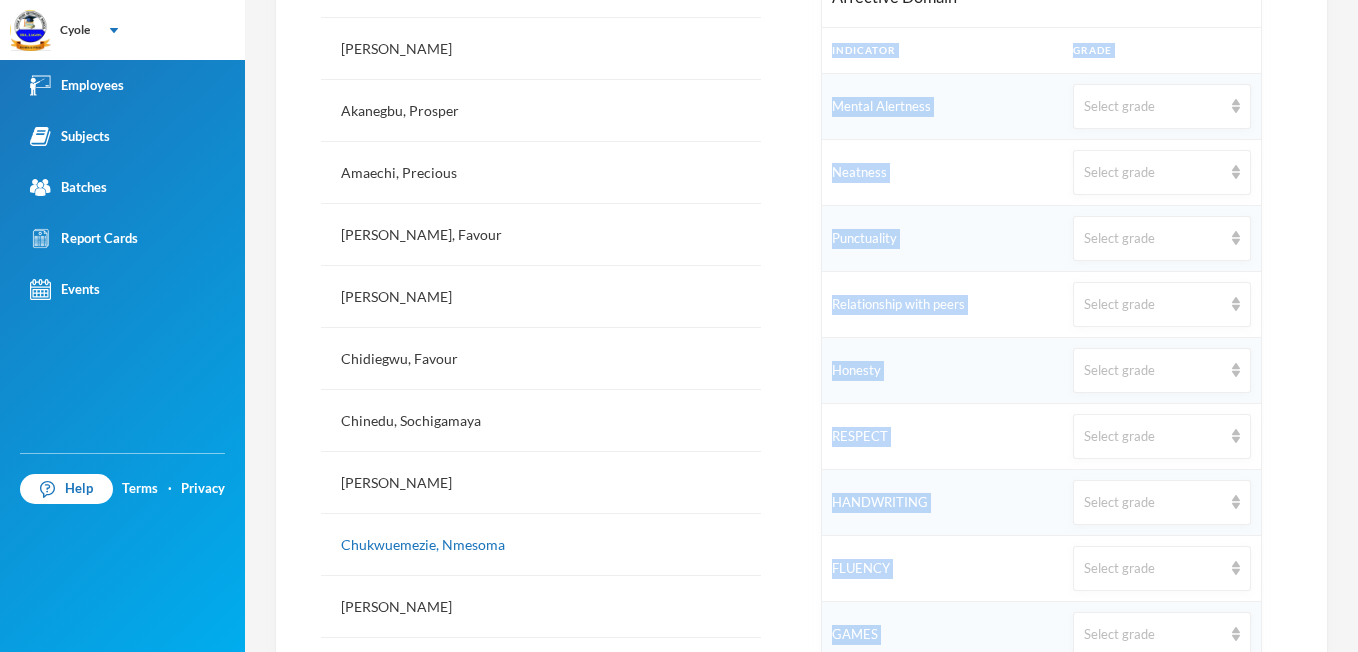 scroll, scrollTop: 640, scrollLeft: 0, axis: vertical 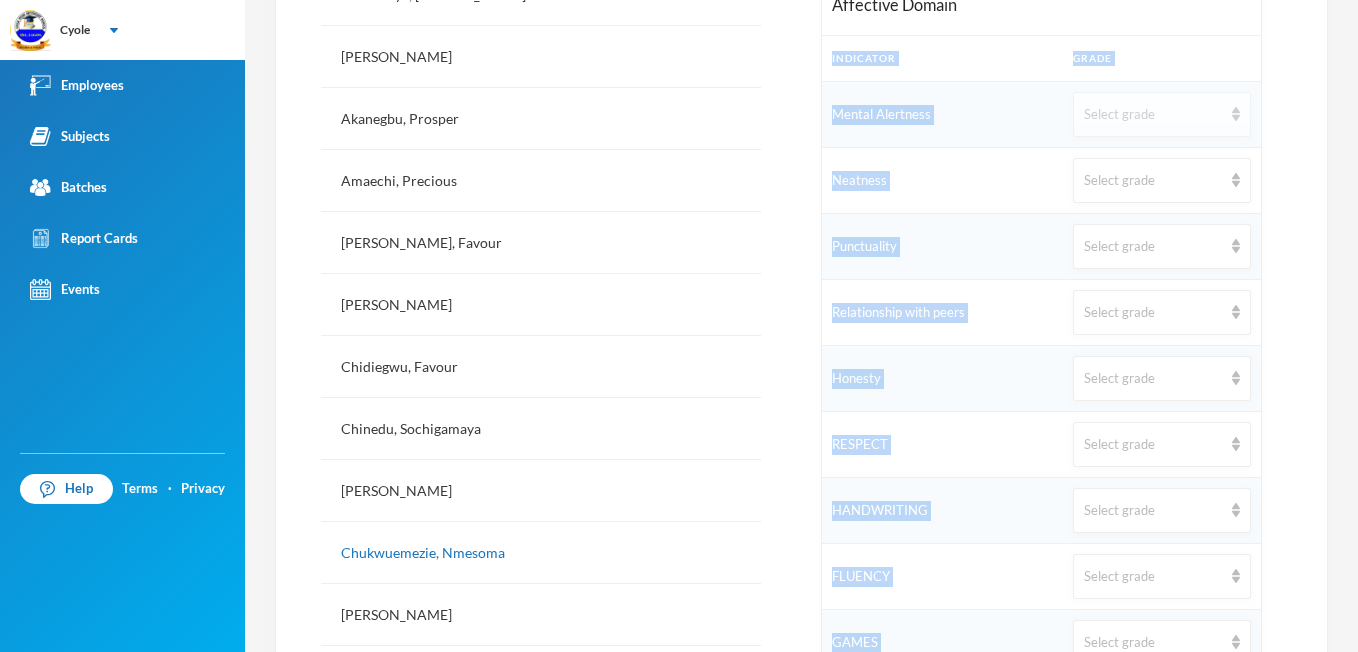 click at bounding box center (1236, 114) 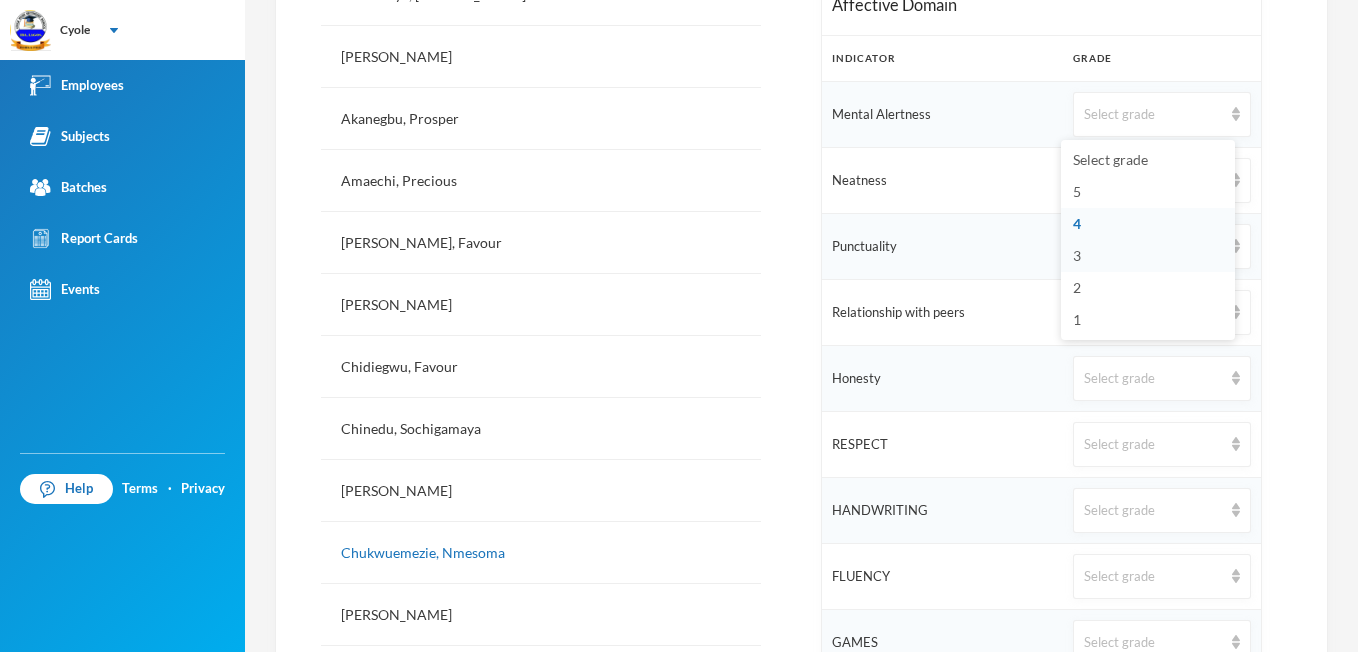 click on "3" at bounding box center (1077, 255) 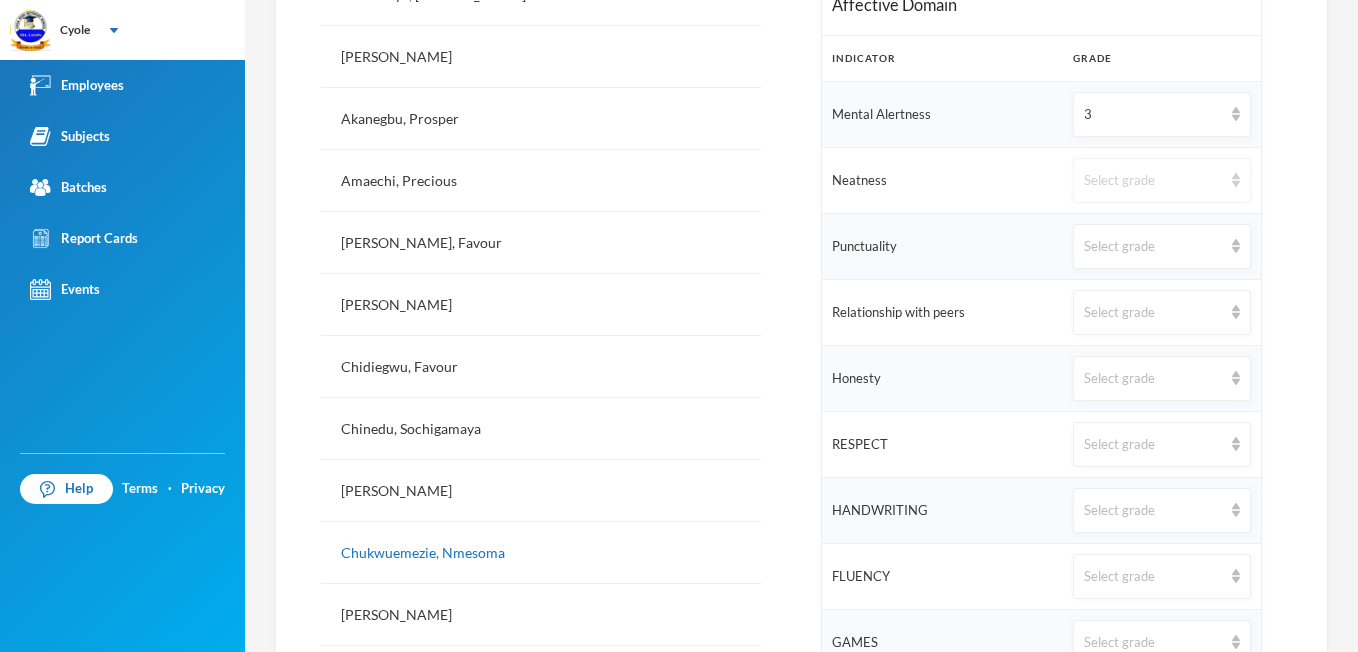 click at bounding box center (1236, 180) 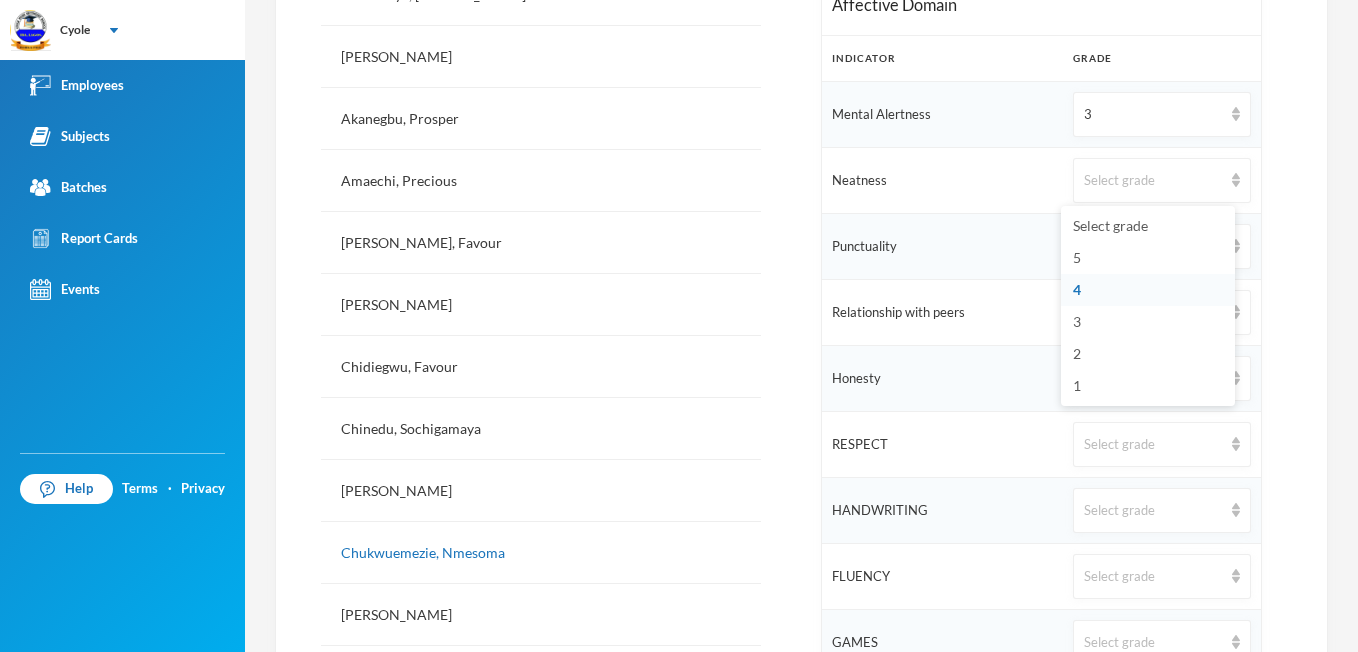 click on "4" at bounding box center [1077, 289] 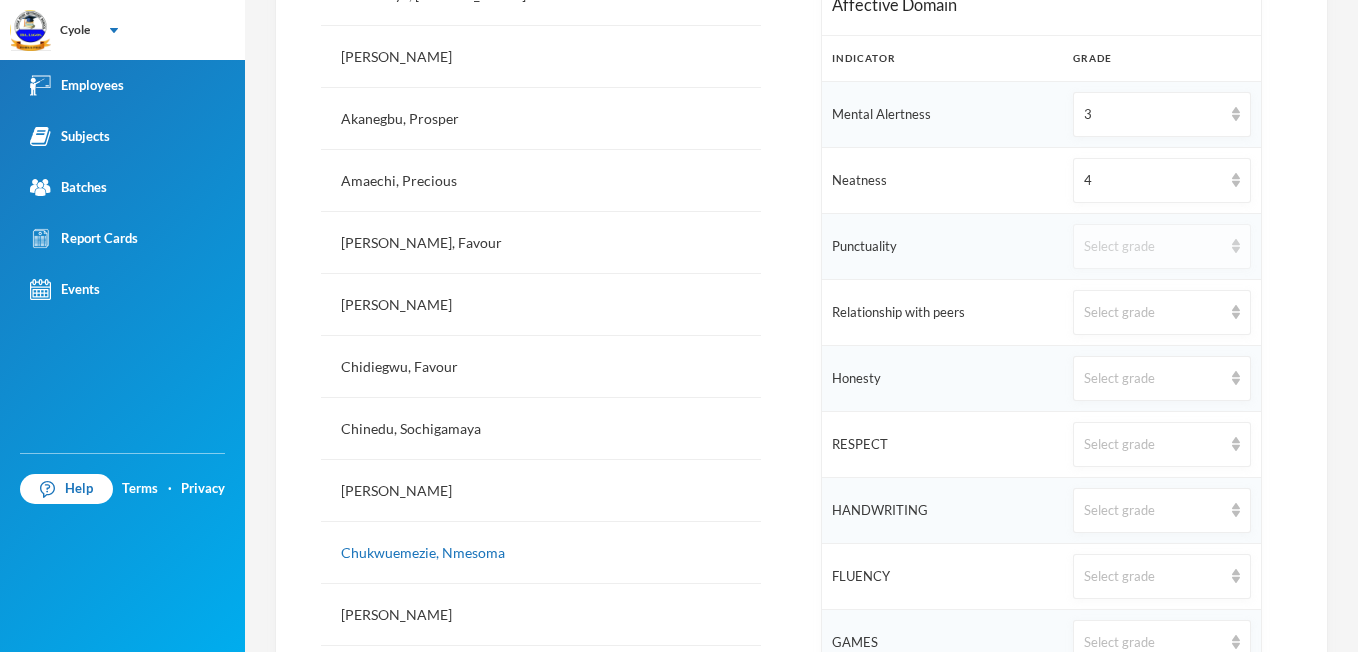 click at bounding box center [1236, 246] 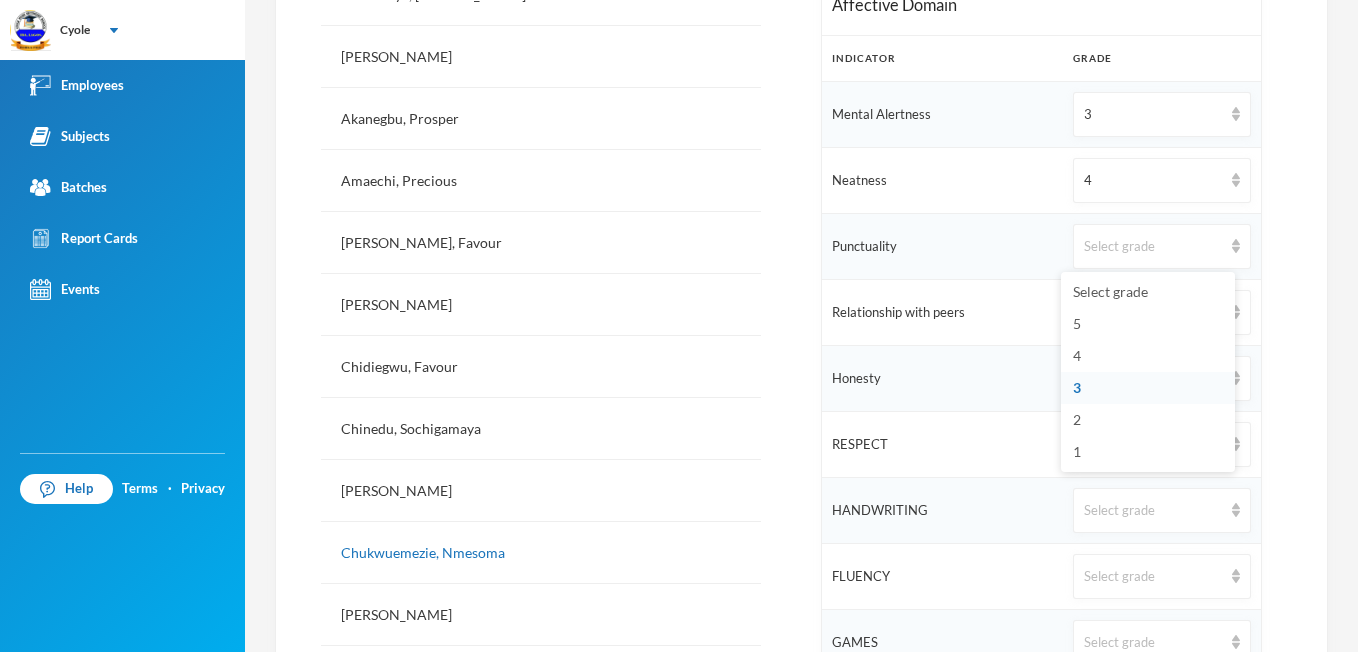 click on "3" at bounding box center [1077, 387] 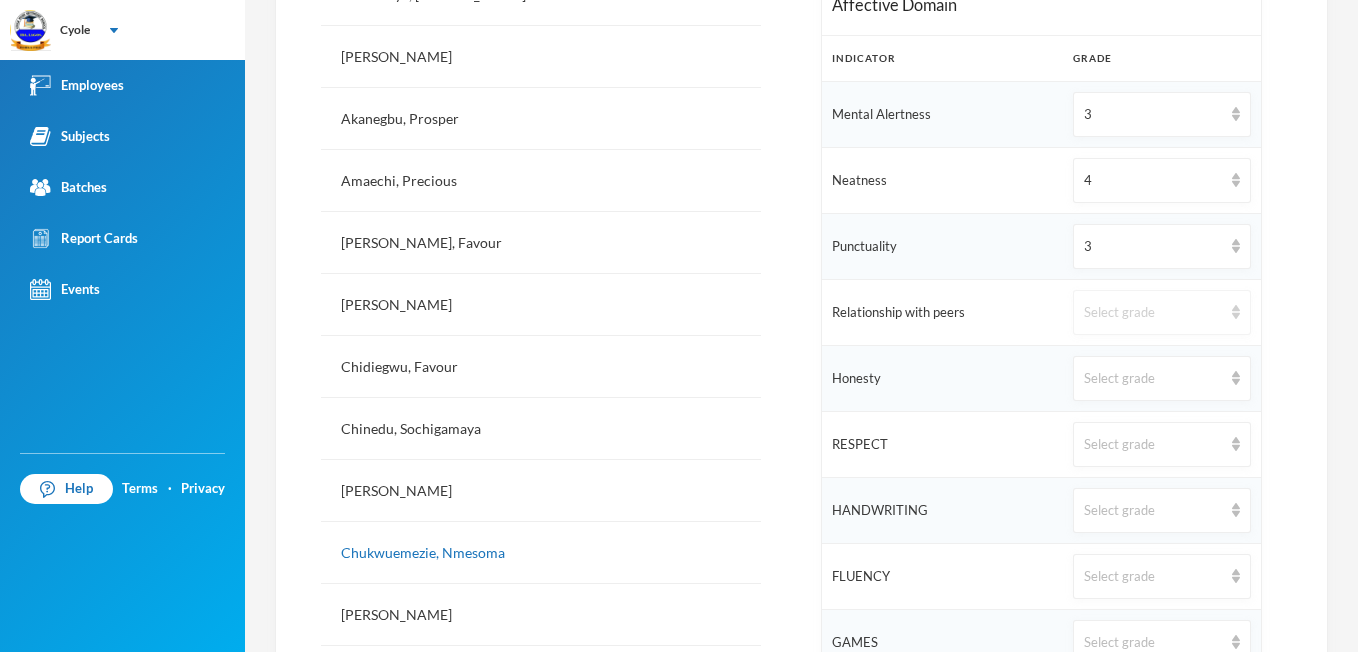 click on "Select grade" at bounding box center [1161, 312] 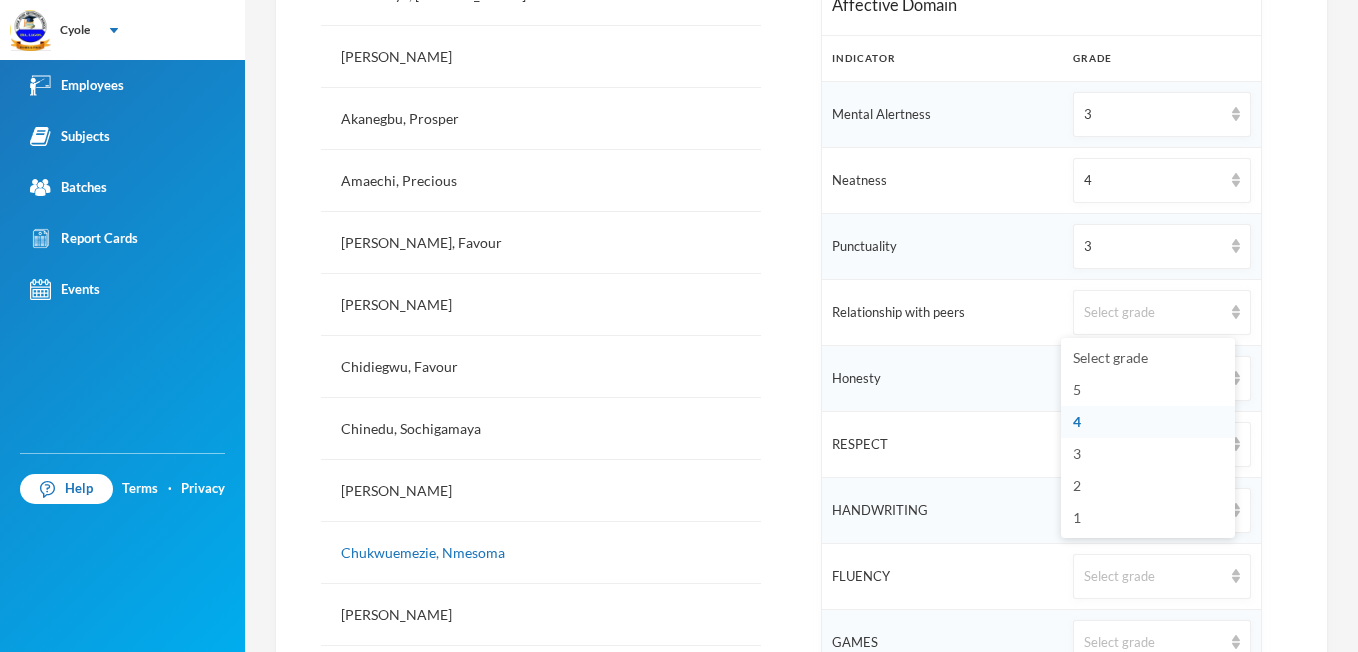 click on "4" at bounding box center [1077, 421] 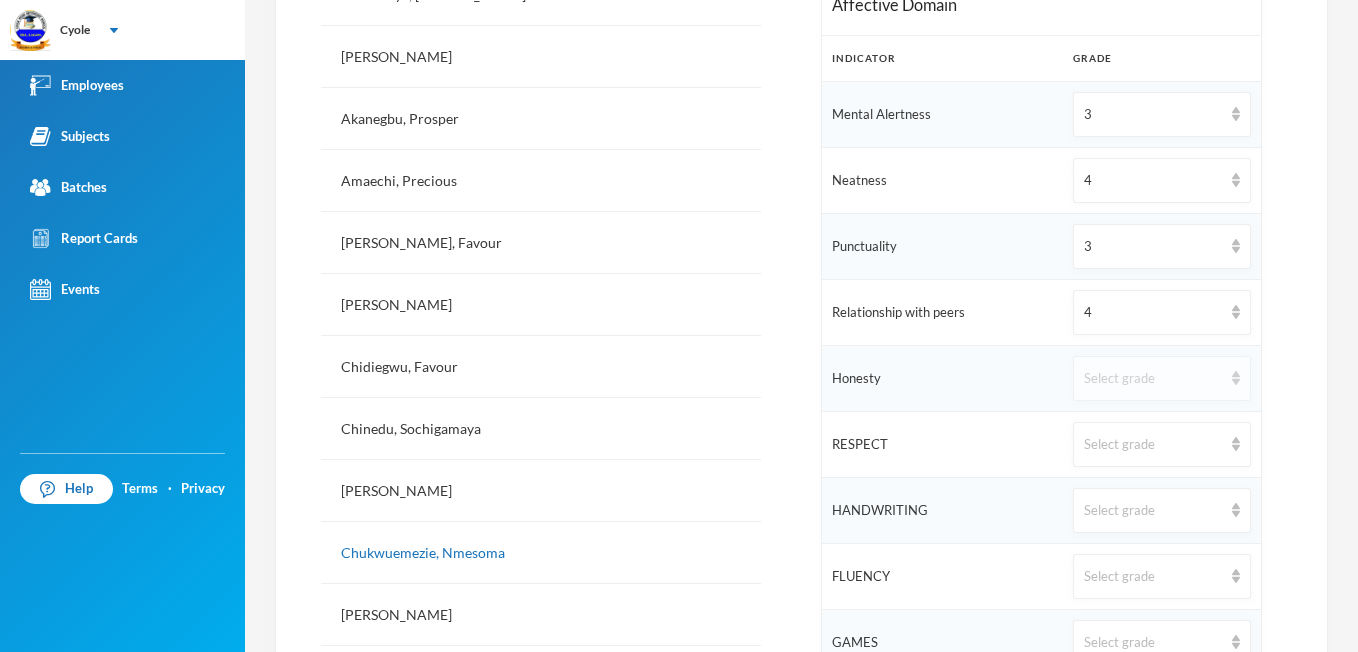 click at bounding box center (1236, 378) 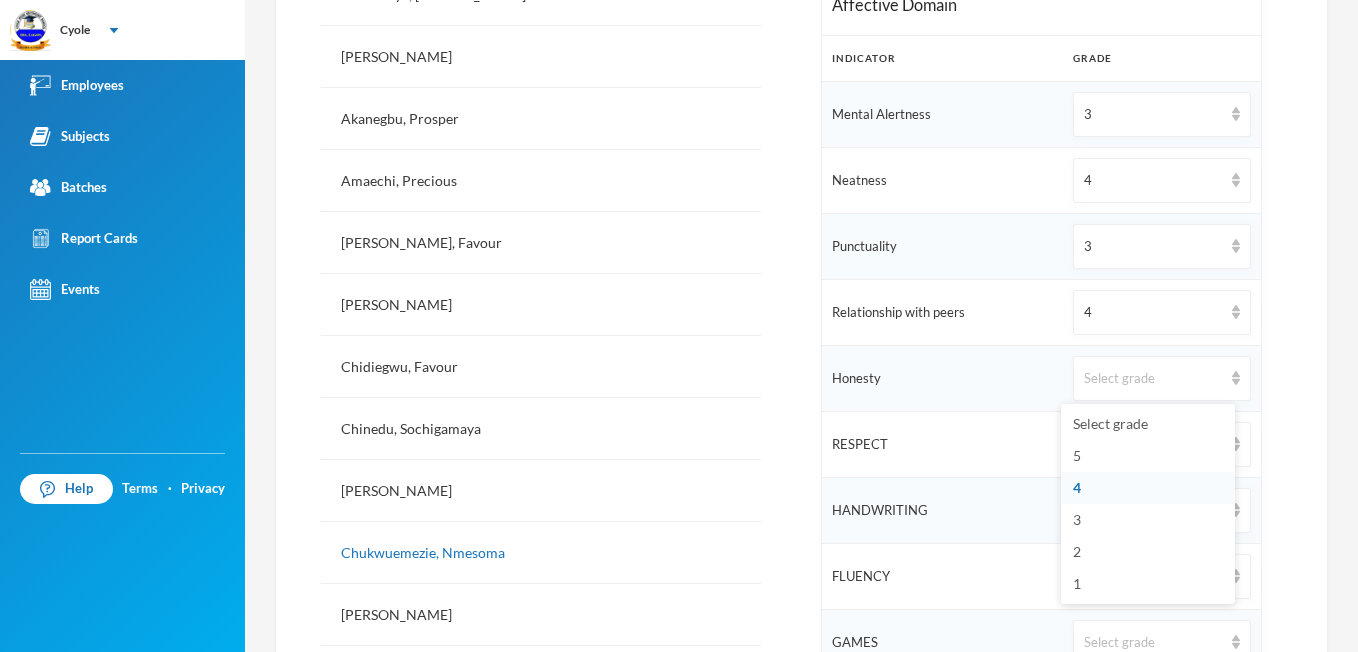 click on "4" at bounding box center [1077, 487] 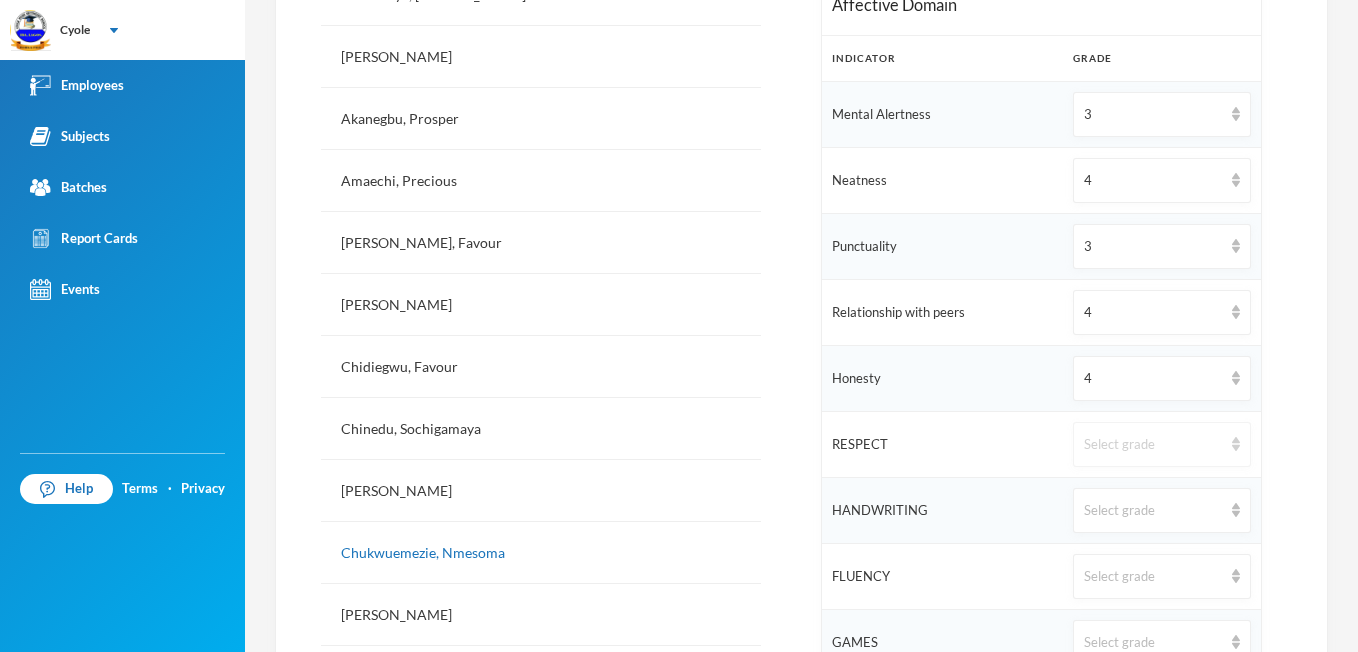 click at bounding box center (1236, 444) 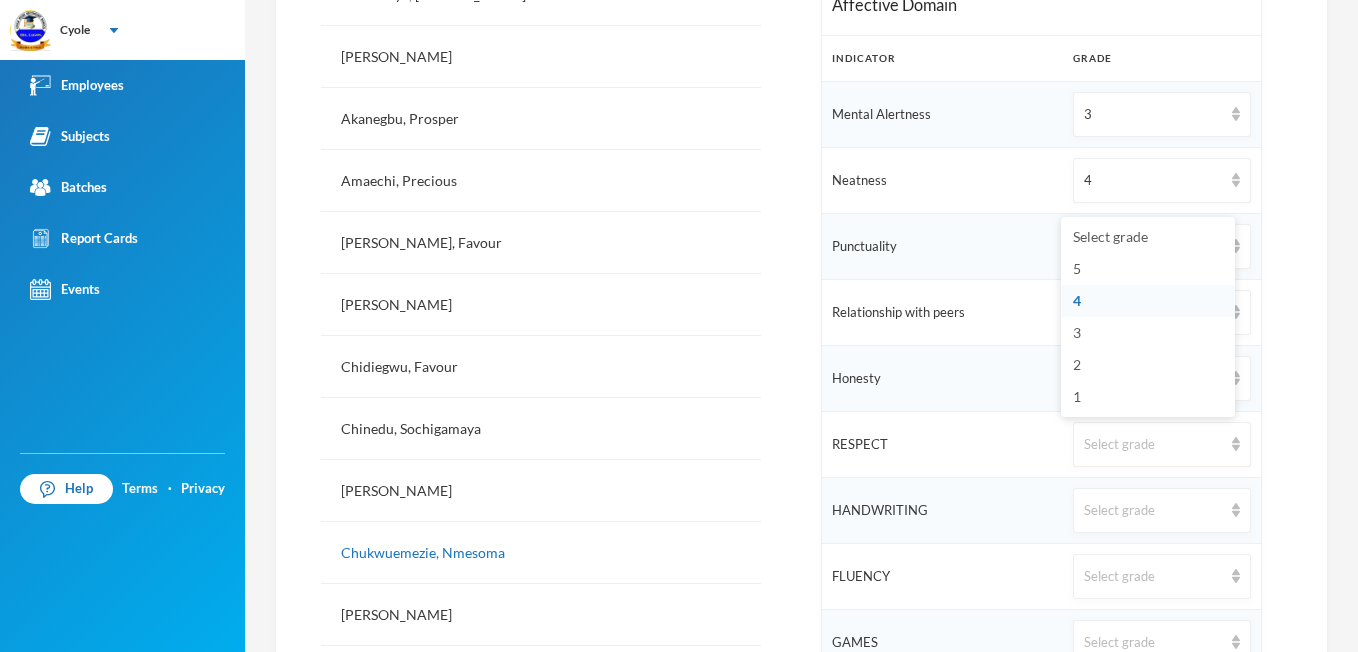 click on "4" at bounding box center [1077, 300] 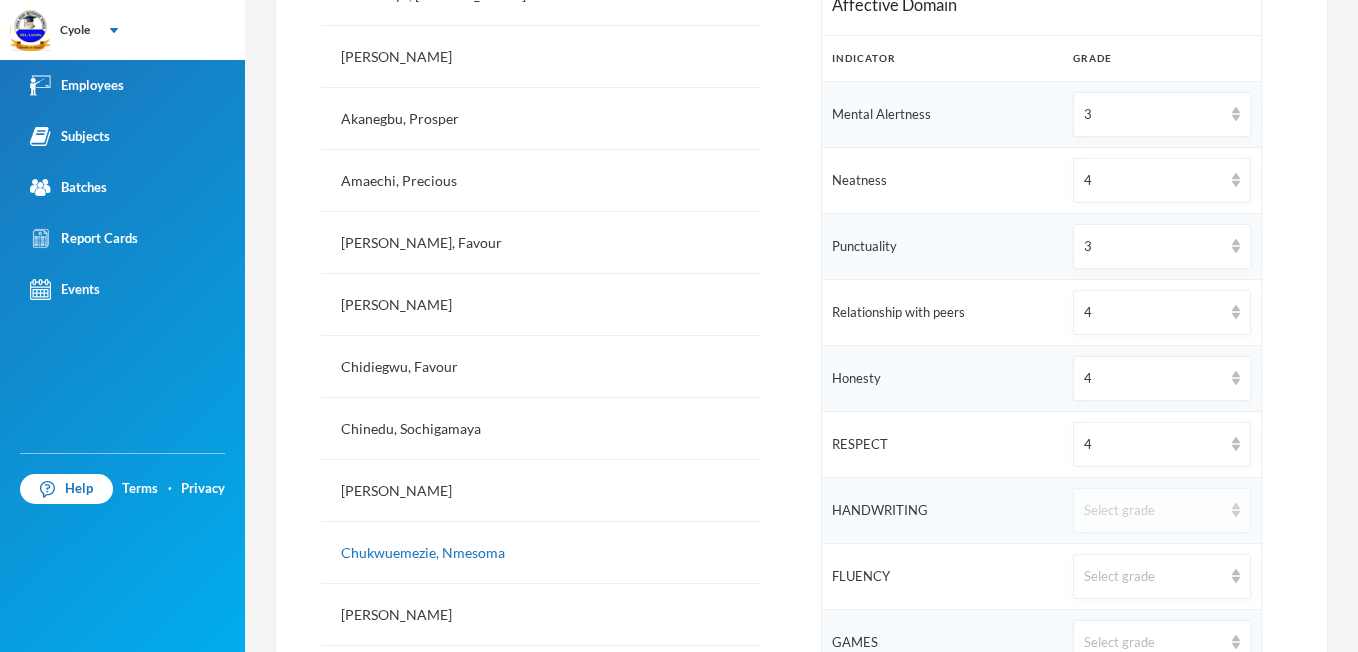 click at bounding box center (1236, 510) 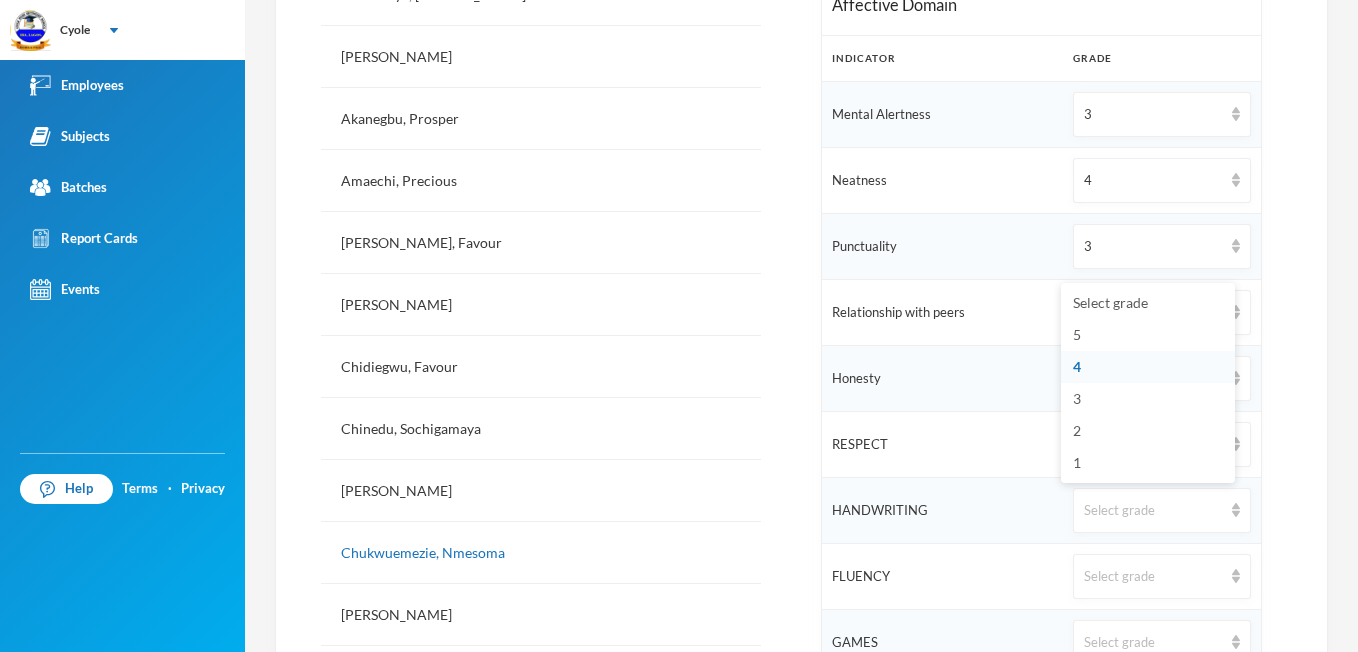 click on "4" at bounding box center [1077, 366] 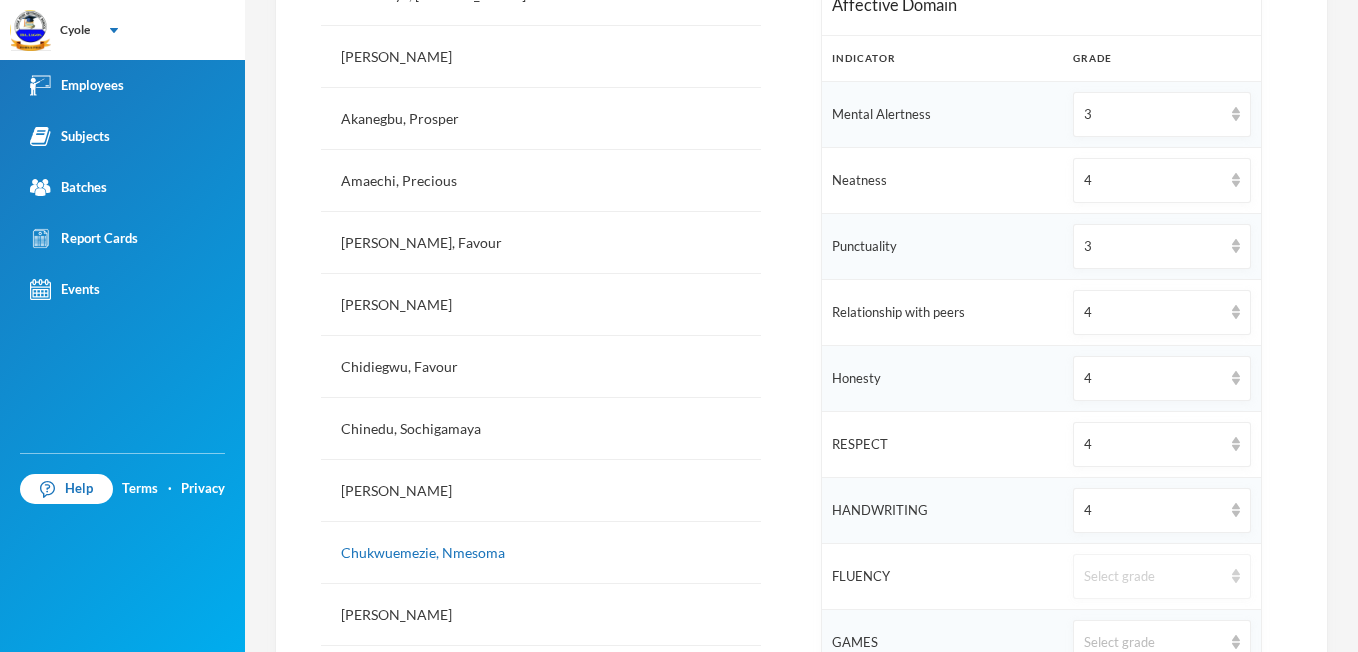 click at bounding box center (1236, 576) 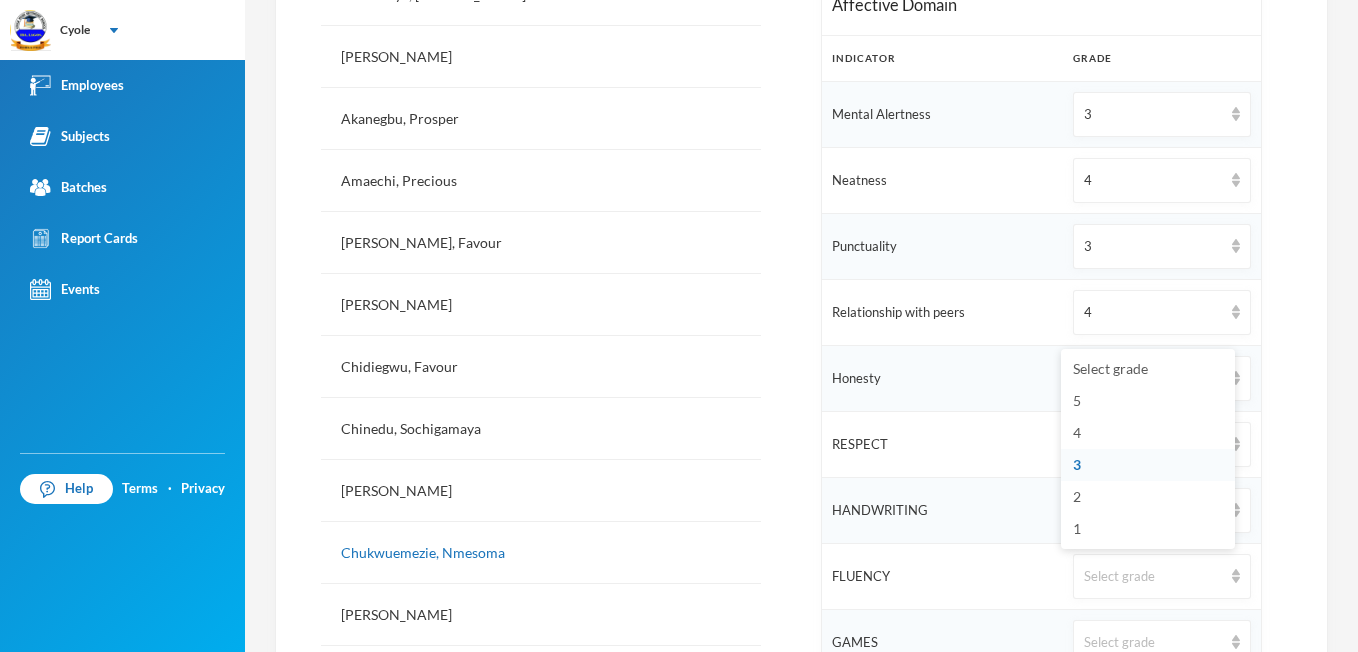 click on "3" at bounding box center [1077, 464] 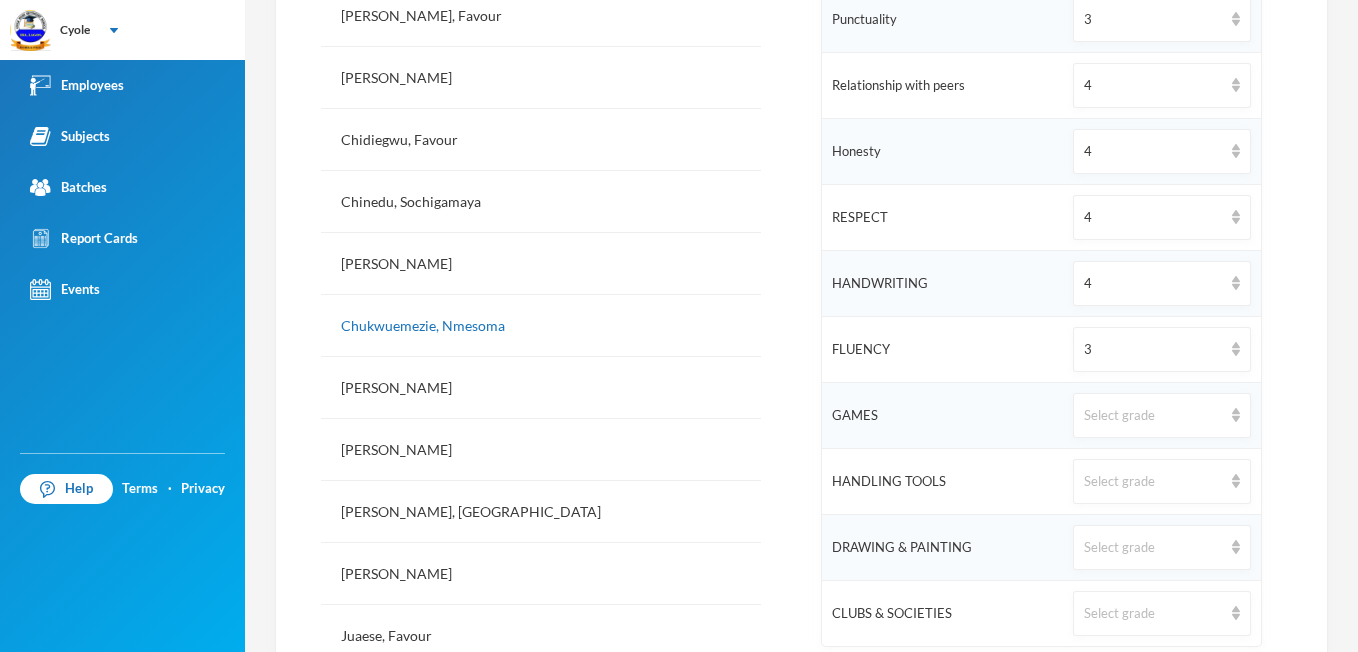 scroll, scrollTop: 880, scrollLeft: 0, axis: vertical 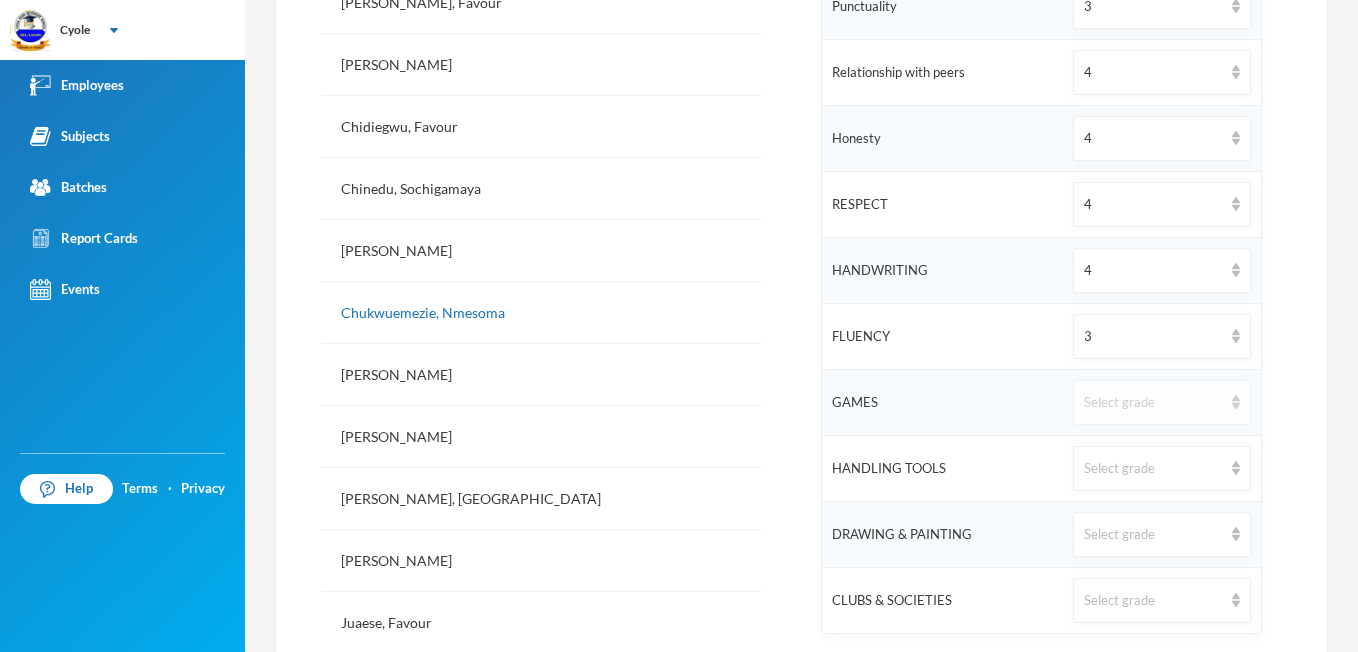 click at bounding box center [1236, 402] 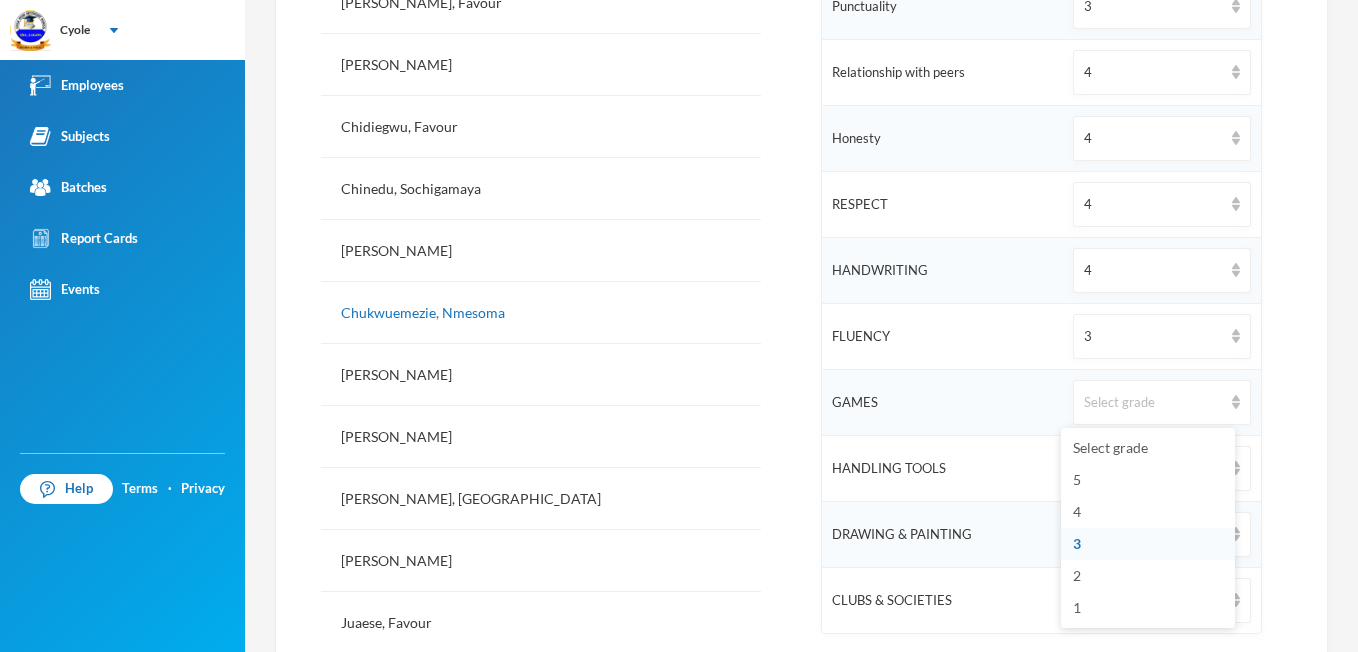 click on "3" at bounding box center [1077, 543] 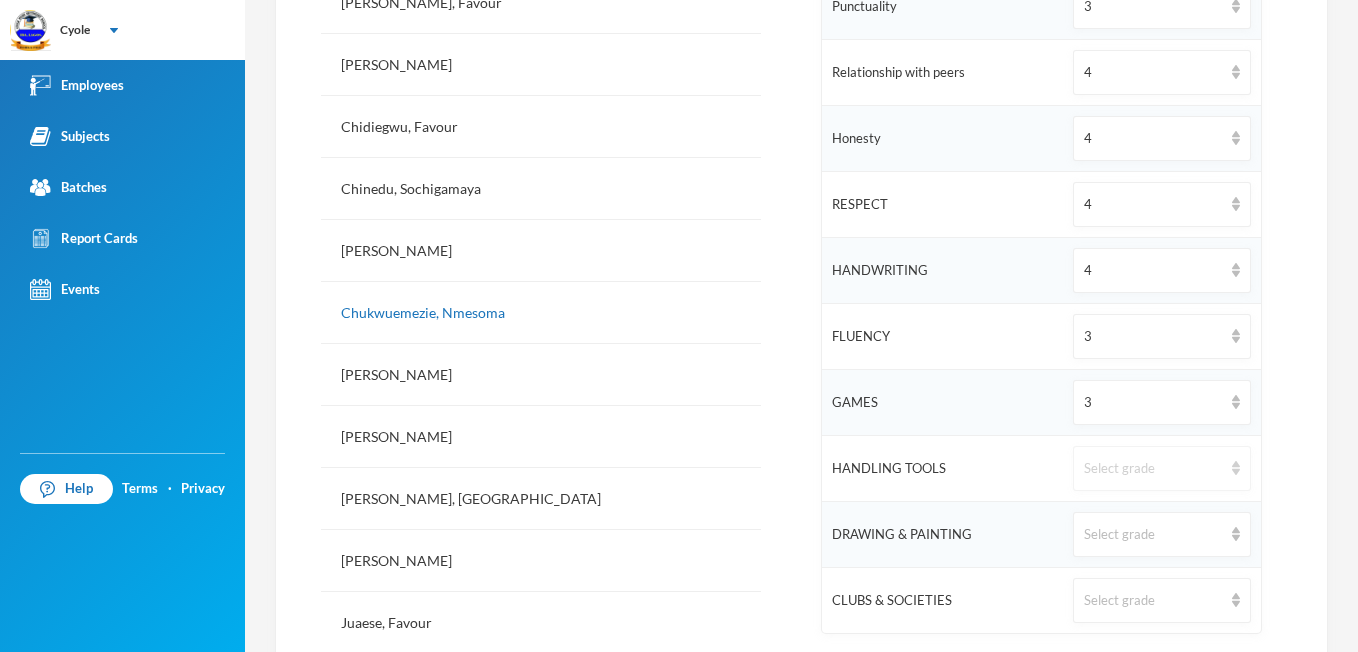 click at bounding box center (1236, 468) 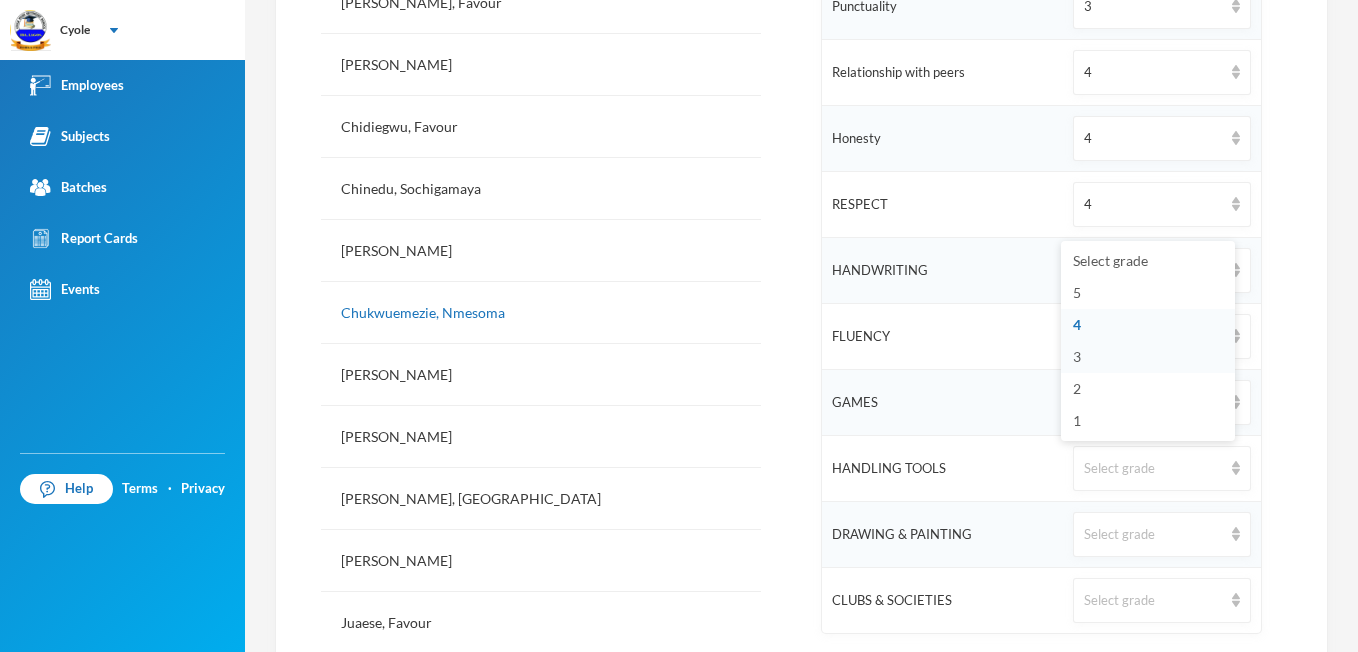 click on "3" at bounding box center [1077, 356] 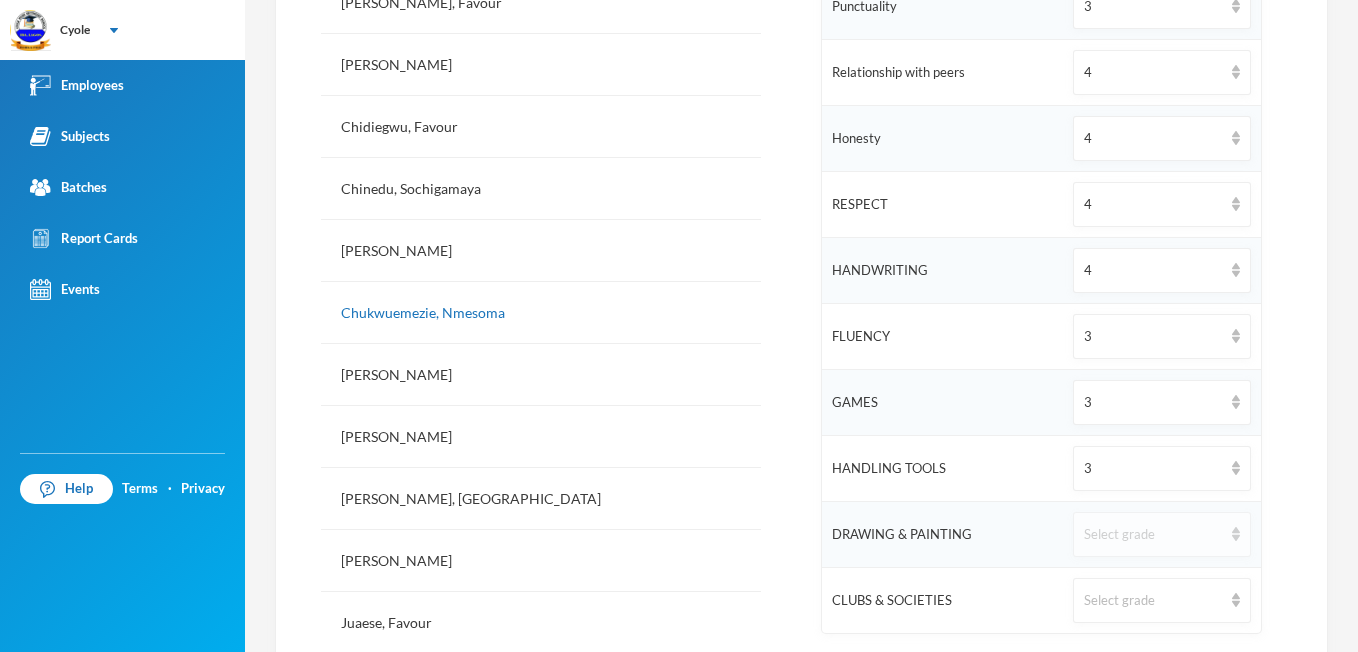 click at bounding box center [1236, 534] 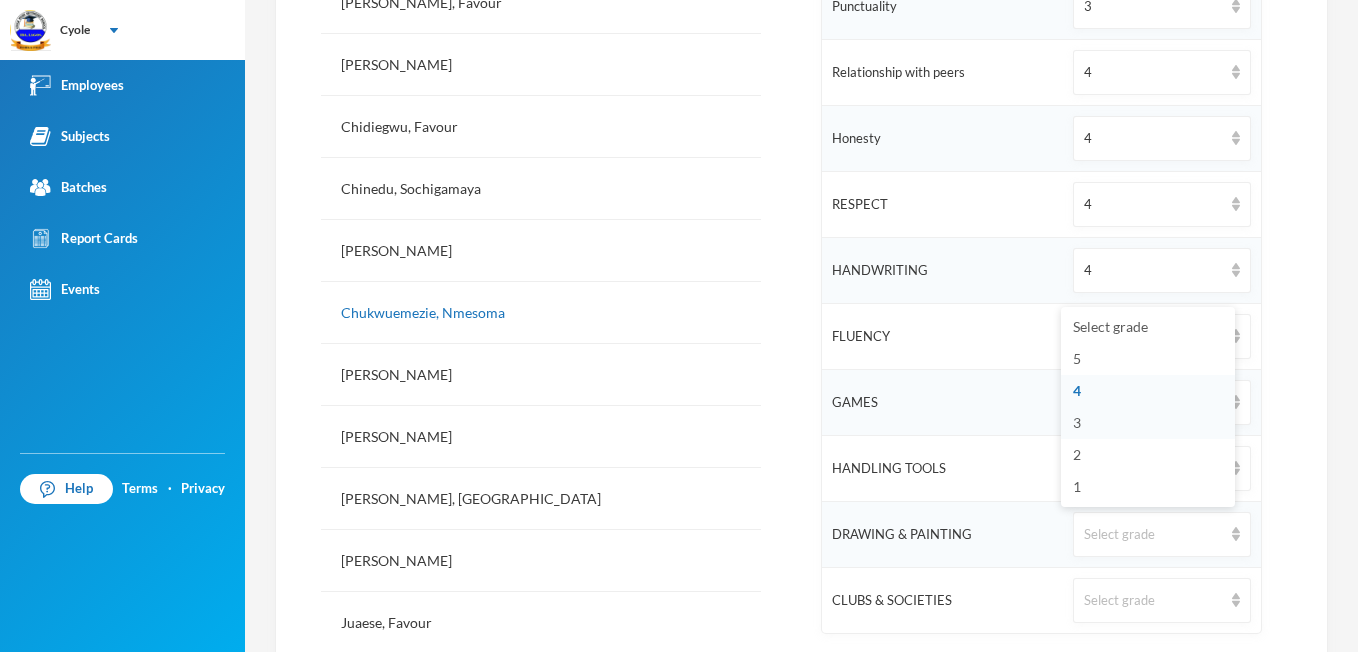 click on "3" at bounding box center (1077, 422) 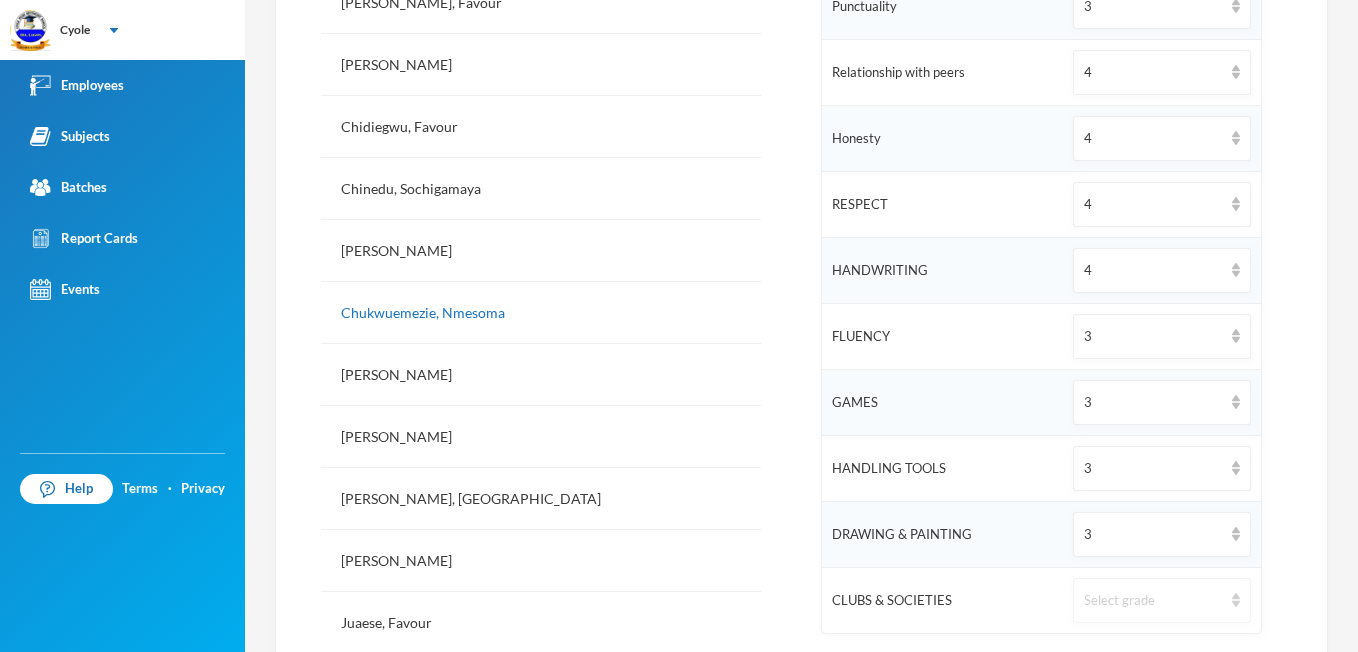 click at bounding box center (1236, 600) 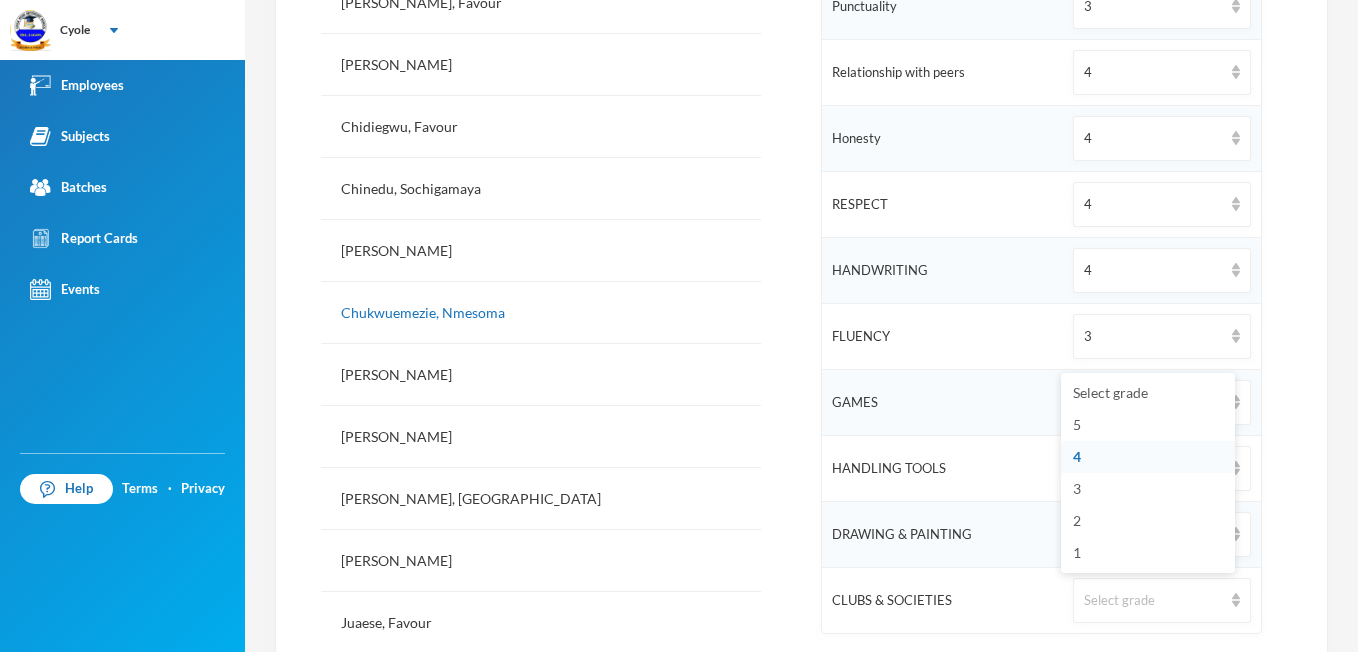click on "4" at bounding box center (1148, 457) 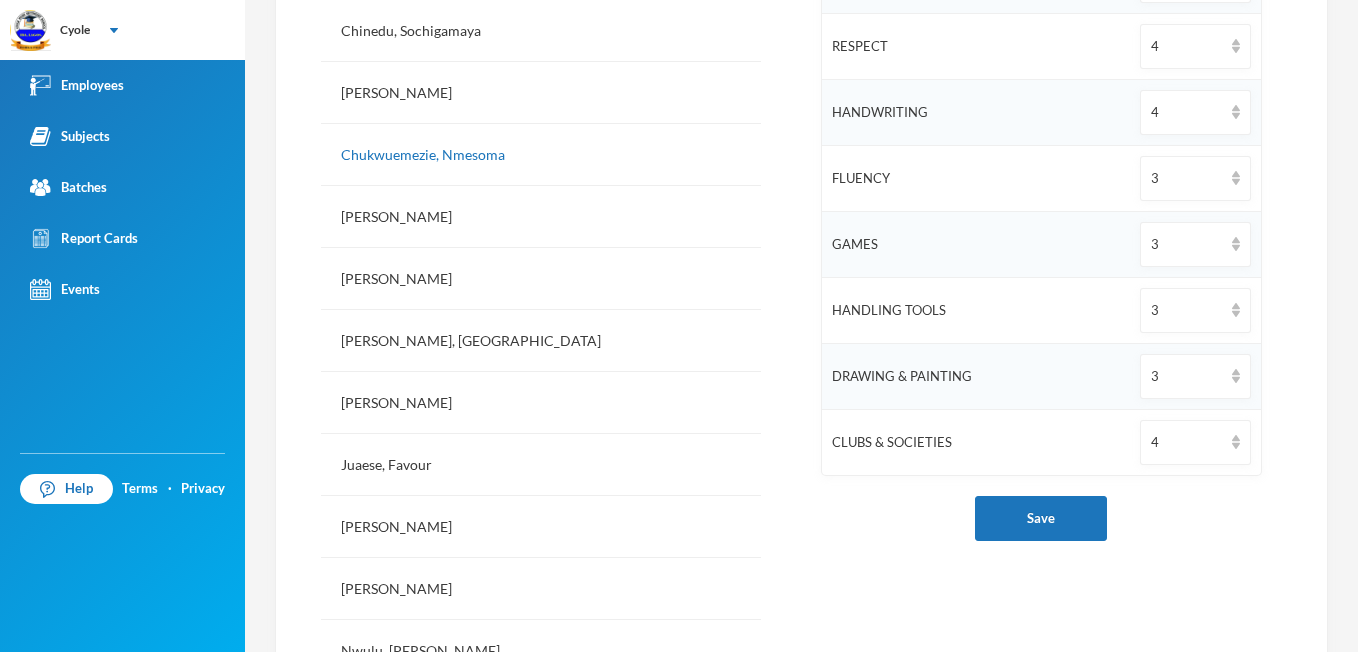 scroll, scrollTop: 1040, scrollLeft: 0, axis: vertical 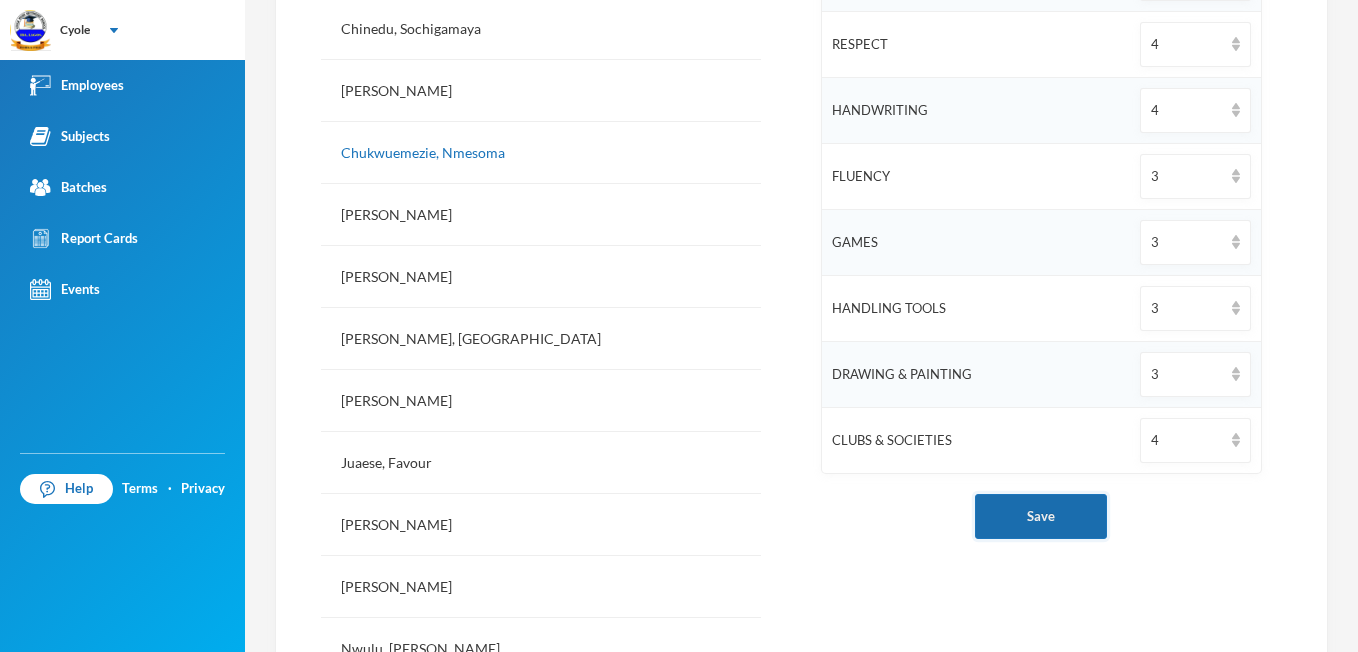 click on "Save" at bounding box center [1041, 516] 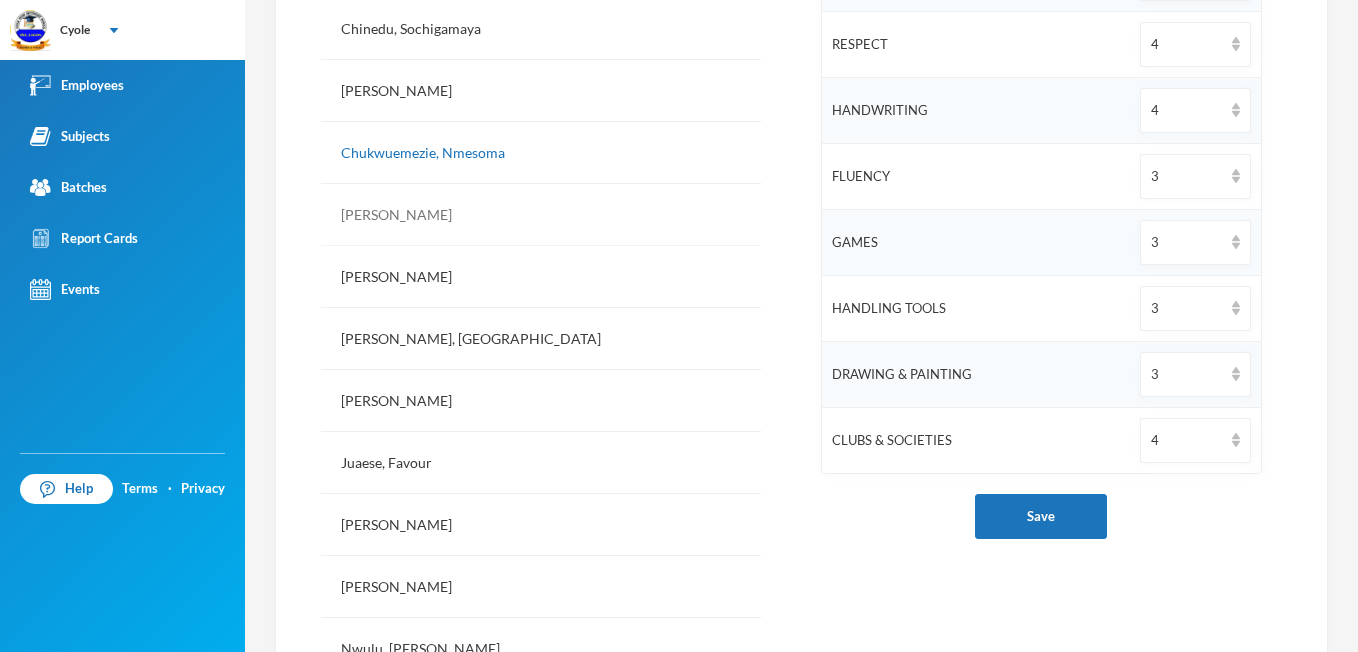 click on "[PERSON_NAME]" at bounding box center (541, 215) 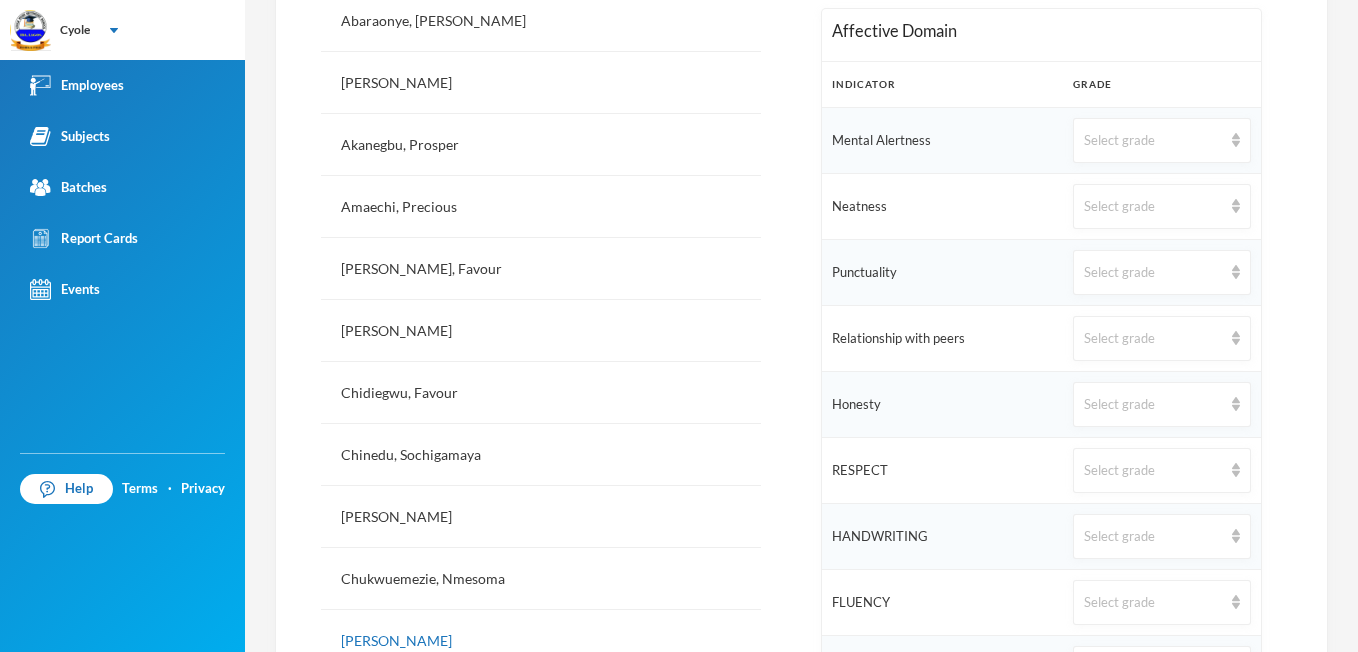 scroll, scrollTop: 600, scrollLeft: 0, axis: vertical 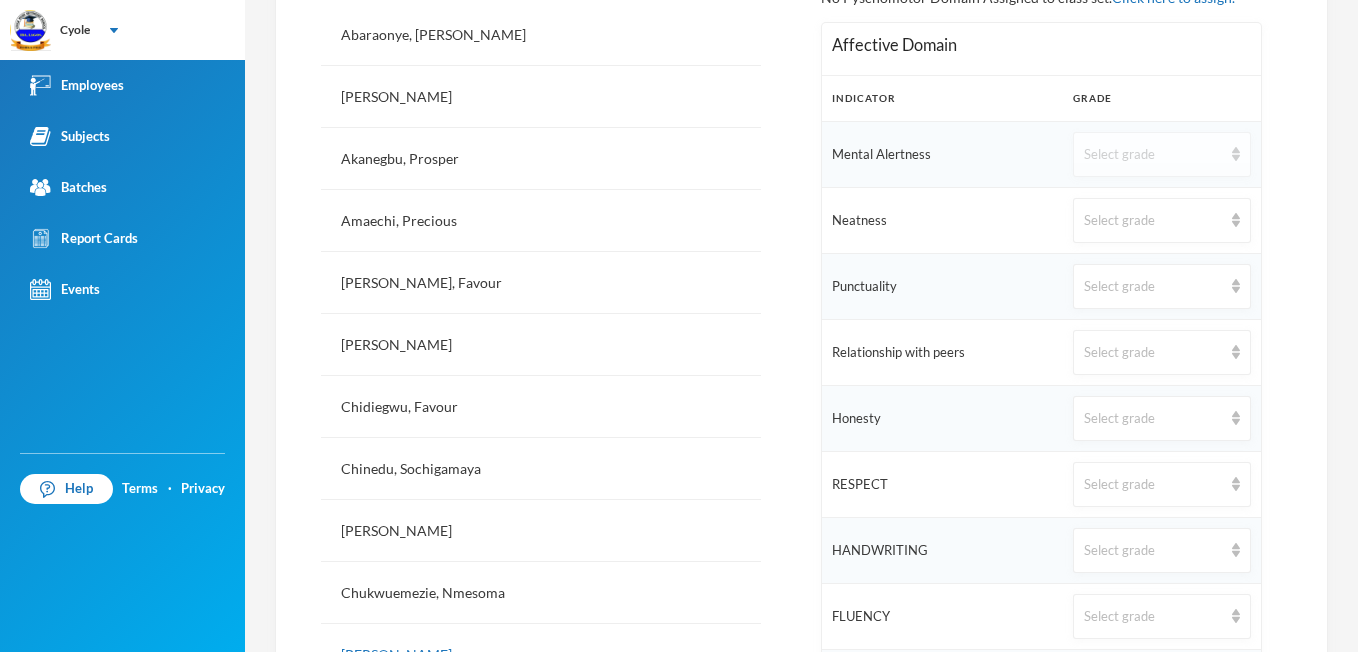 click at bounding box center [1236, 154] 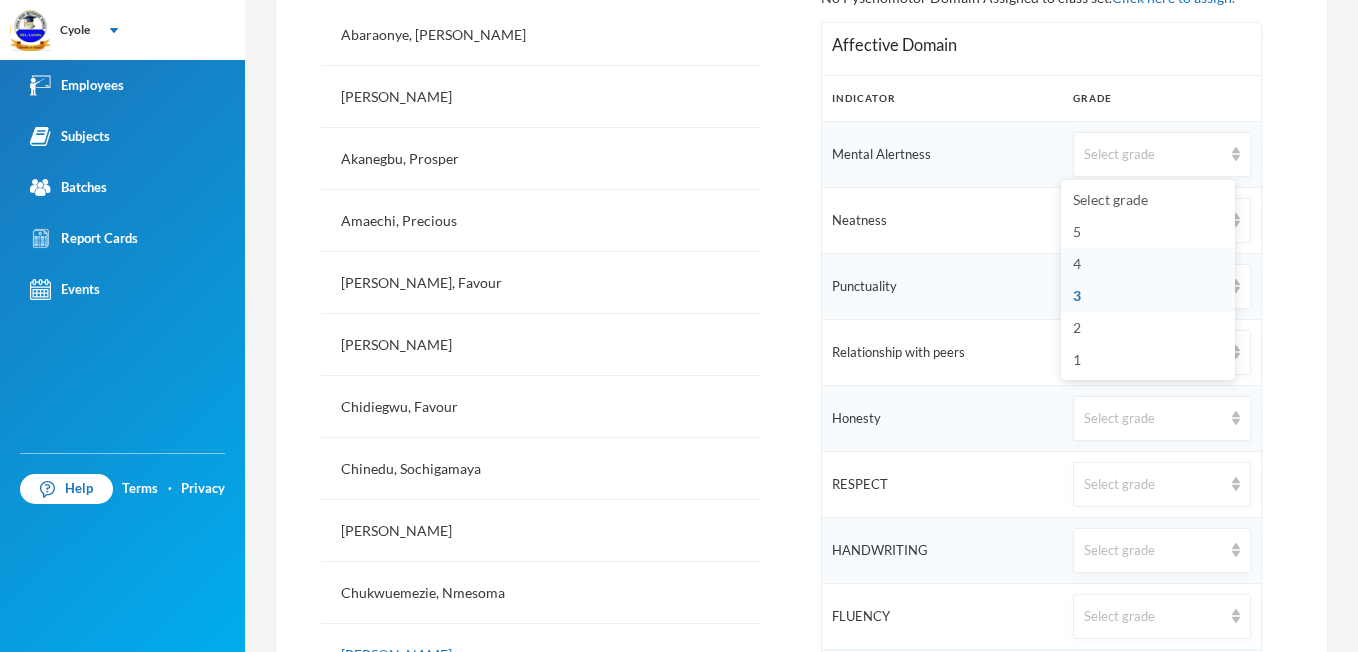 click on "4" at bounding box center [1077, 263] 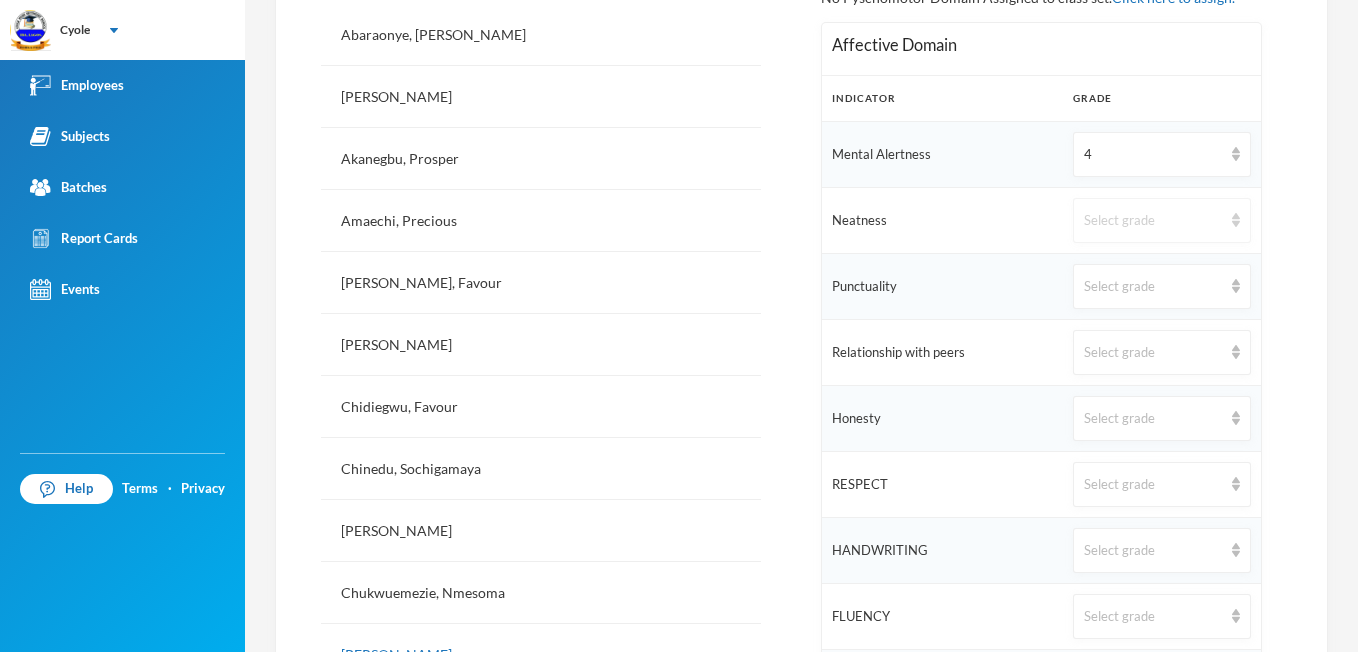 click on "Select grade" at bounding box center [1161, 220] 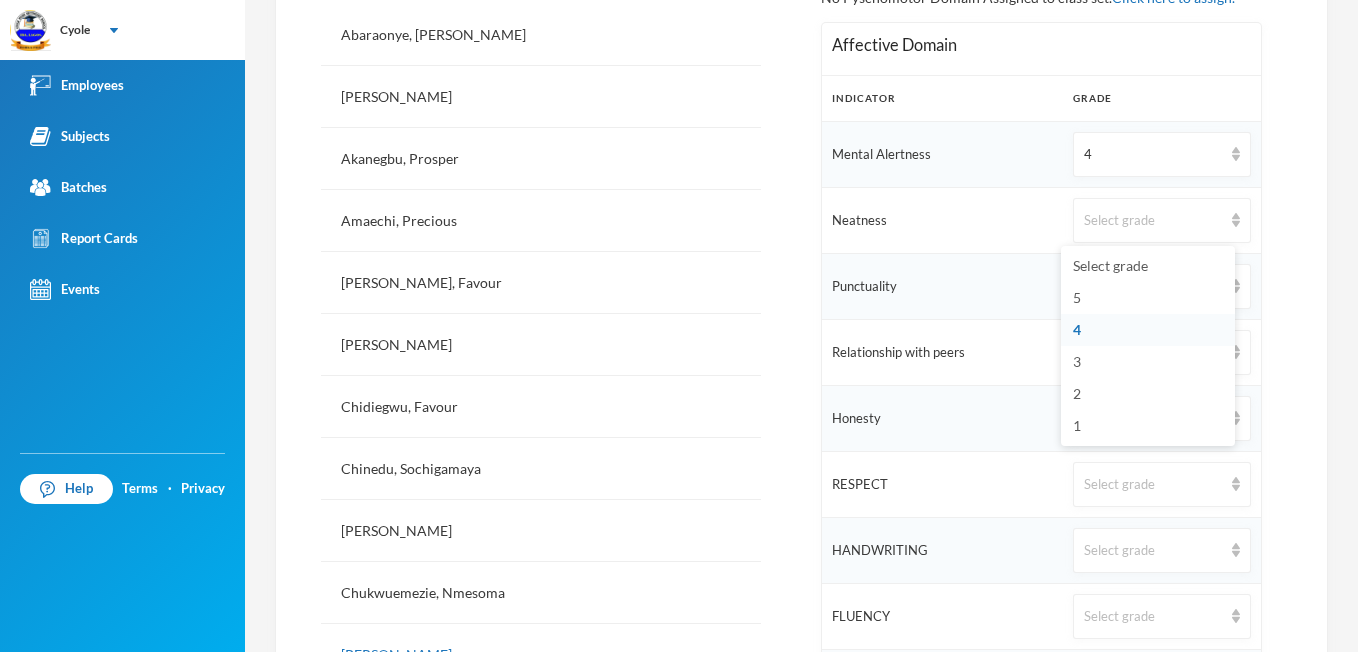 click on "4" at bounding box center [1077, 329] 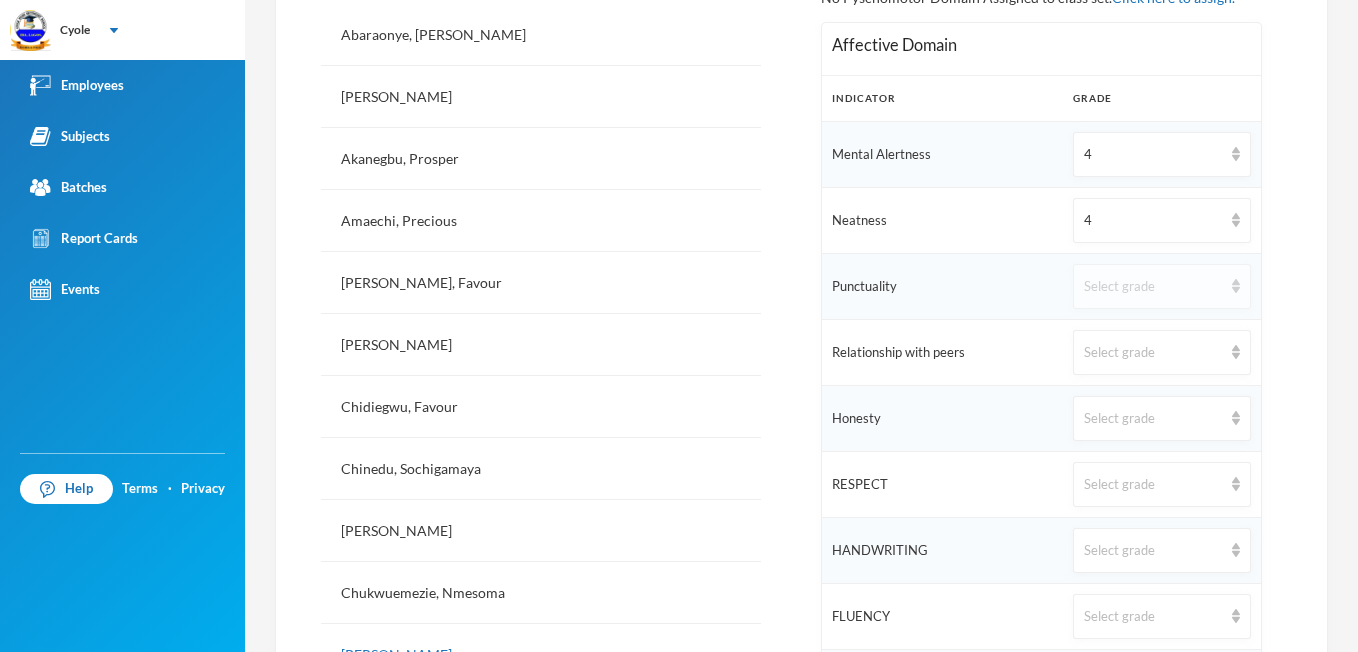 click at bounding box center (1236, 286) 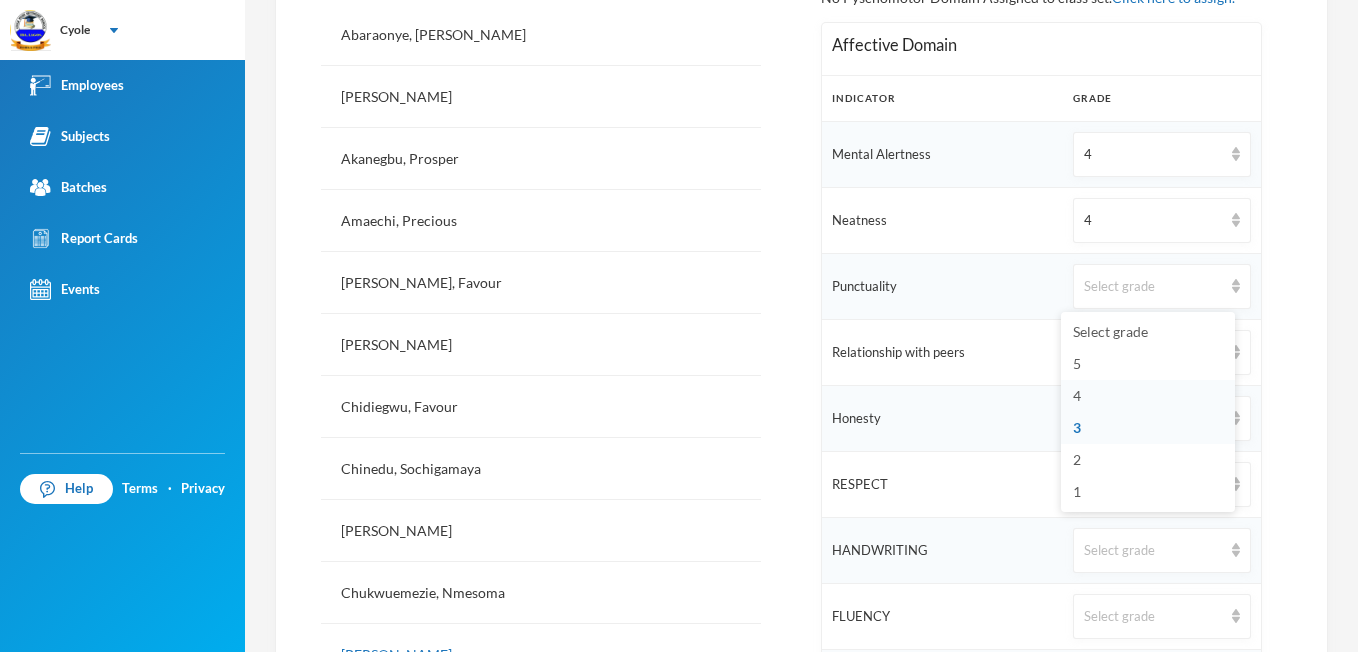 click on "4" at bounding box center [1077, 395] 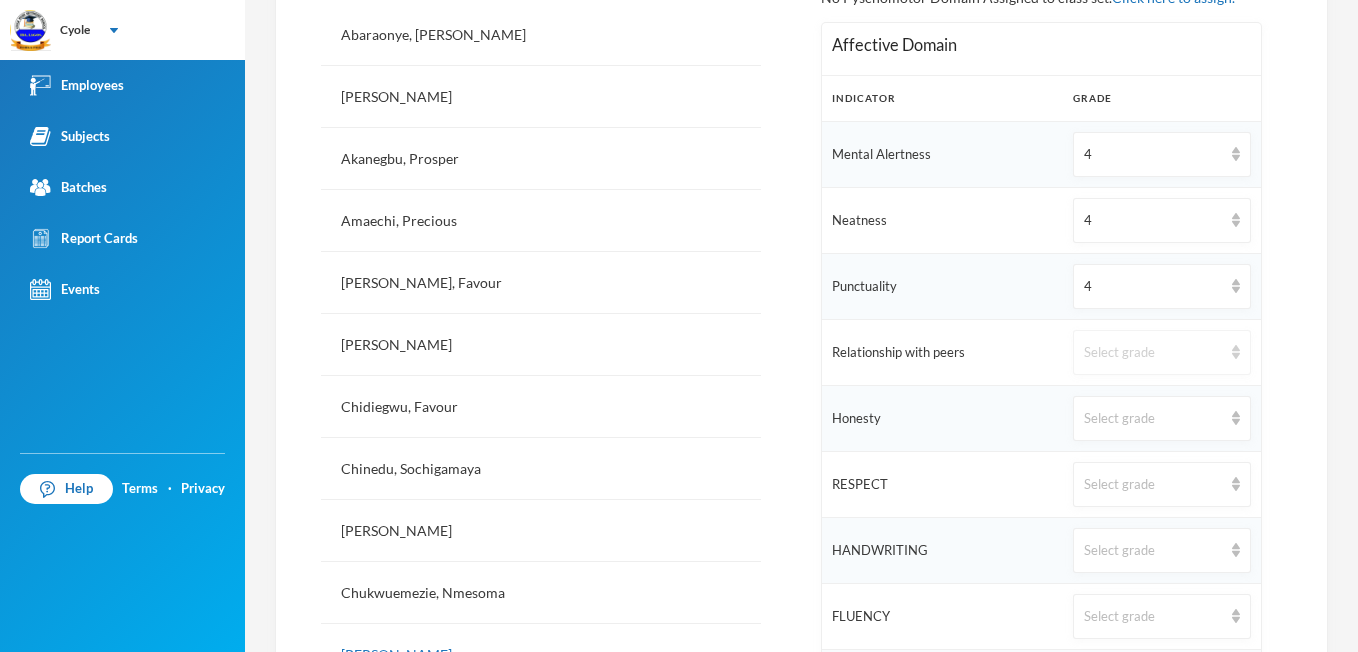 click at bounding box center (1236, 352) 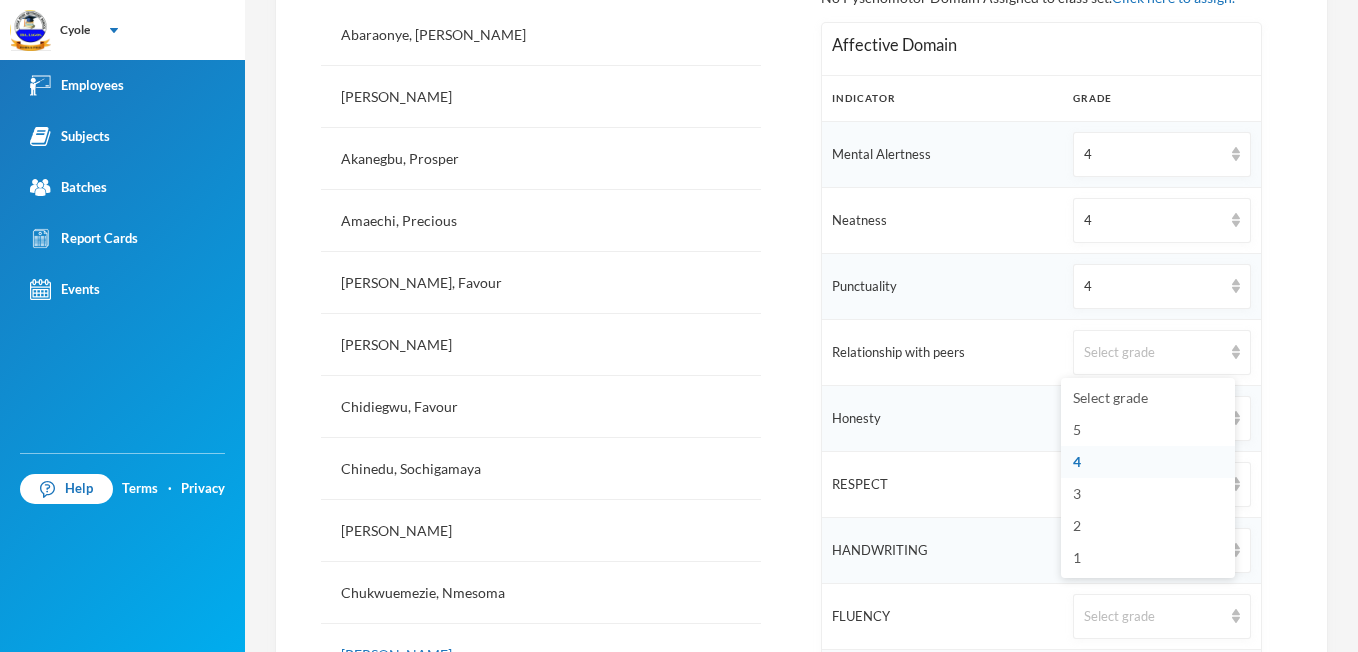 click on "4" at bounding box center (1077, 461) 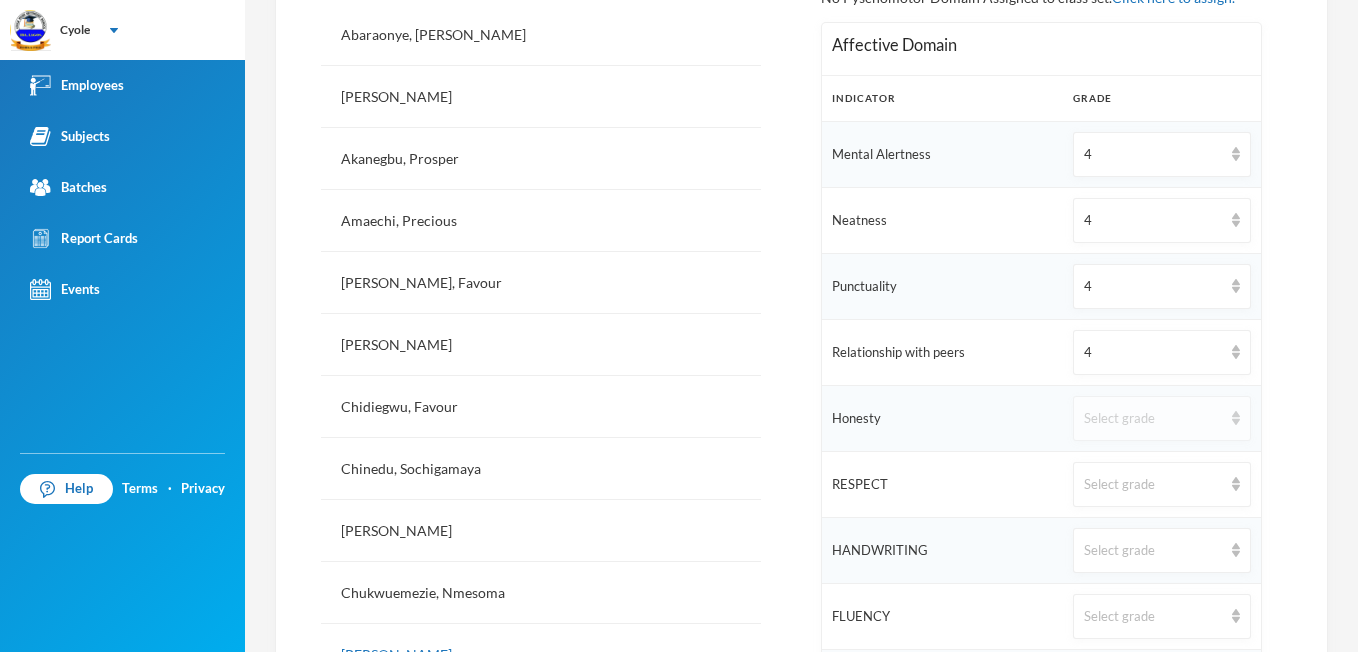 click at bounding box center [1236, 418] 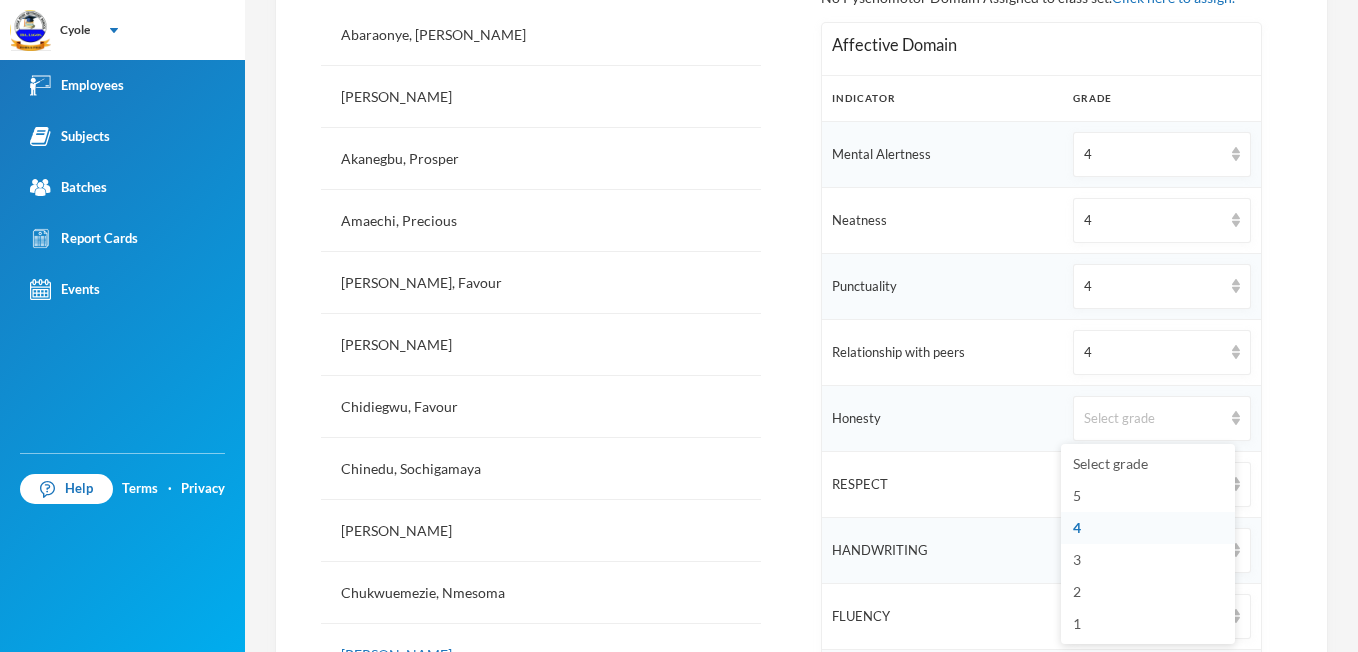 click on "4" at bounding box center (1077, 527) 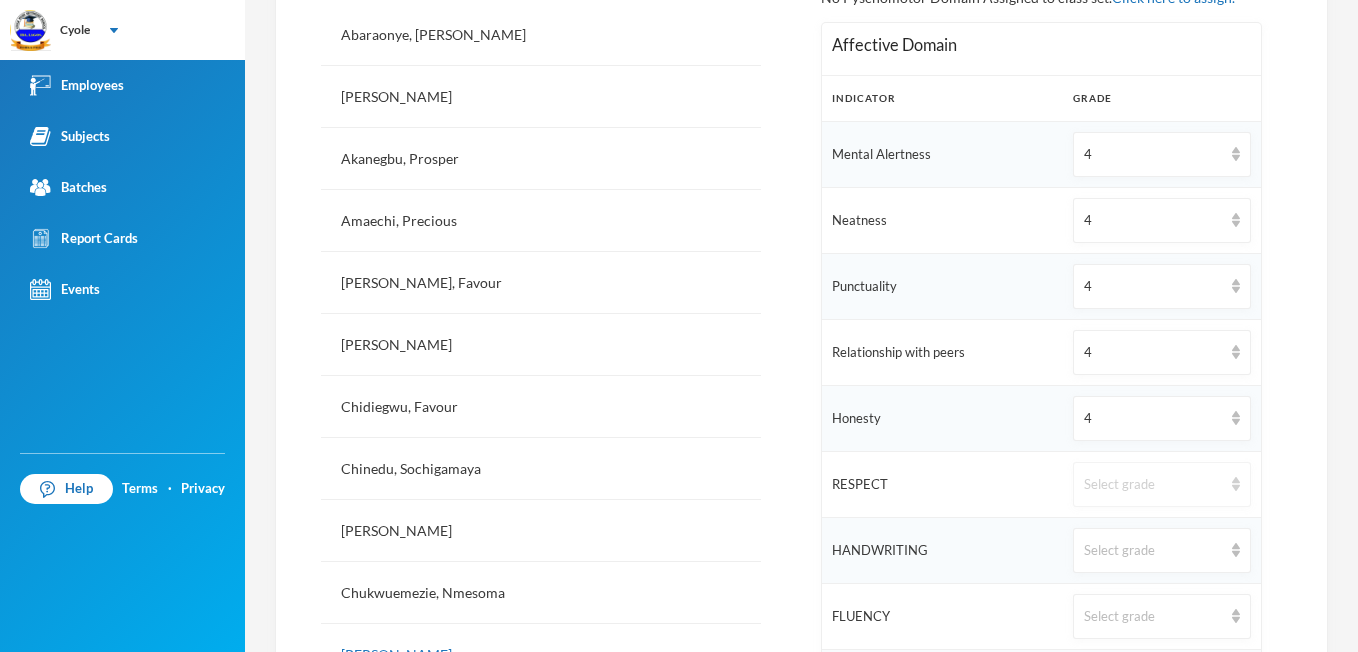 click at bounding box center [1236, 484] 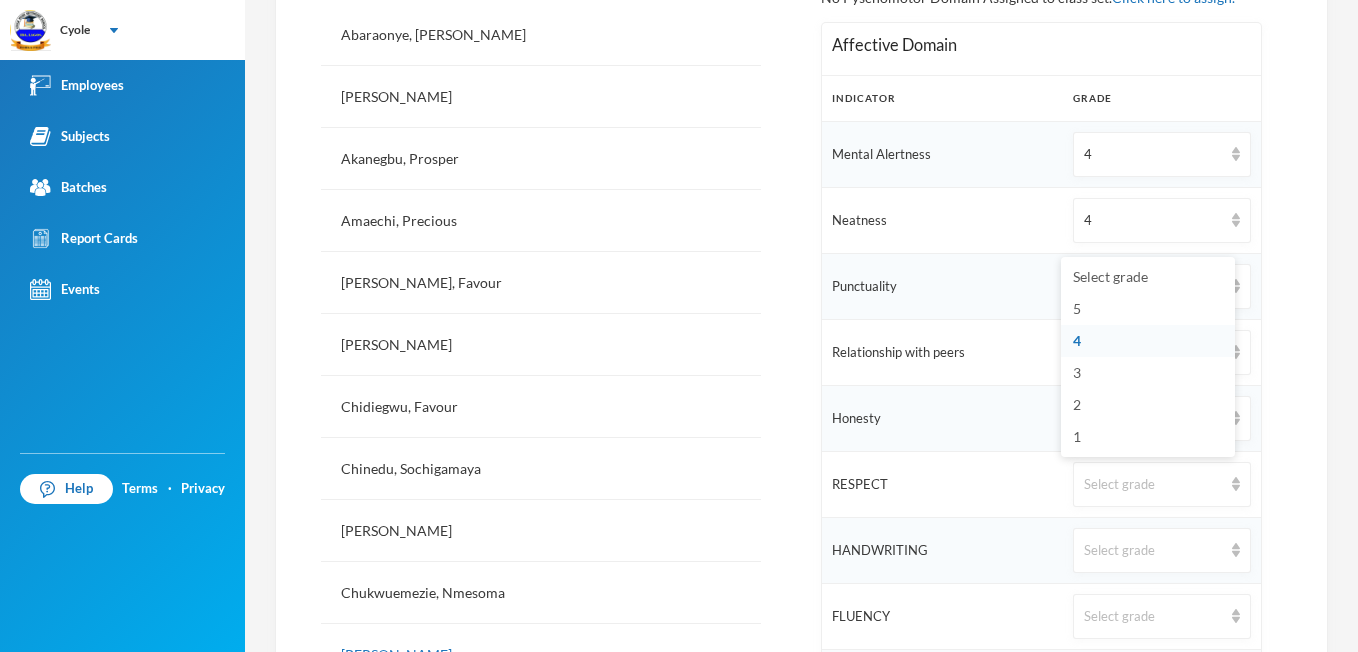 click on "4" at bounding box center (1077, 340) 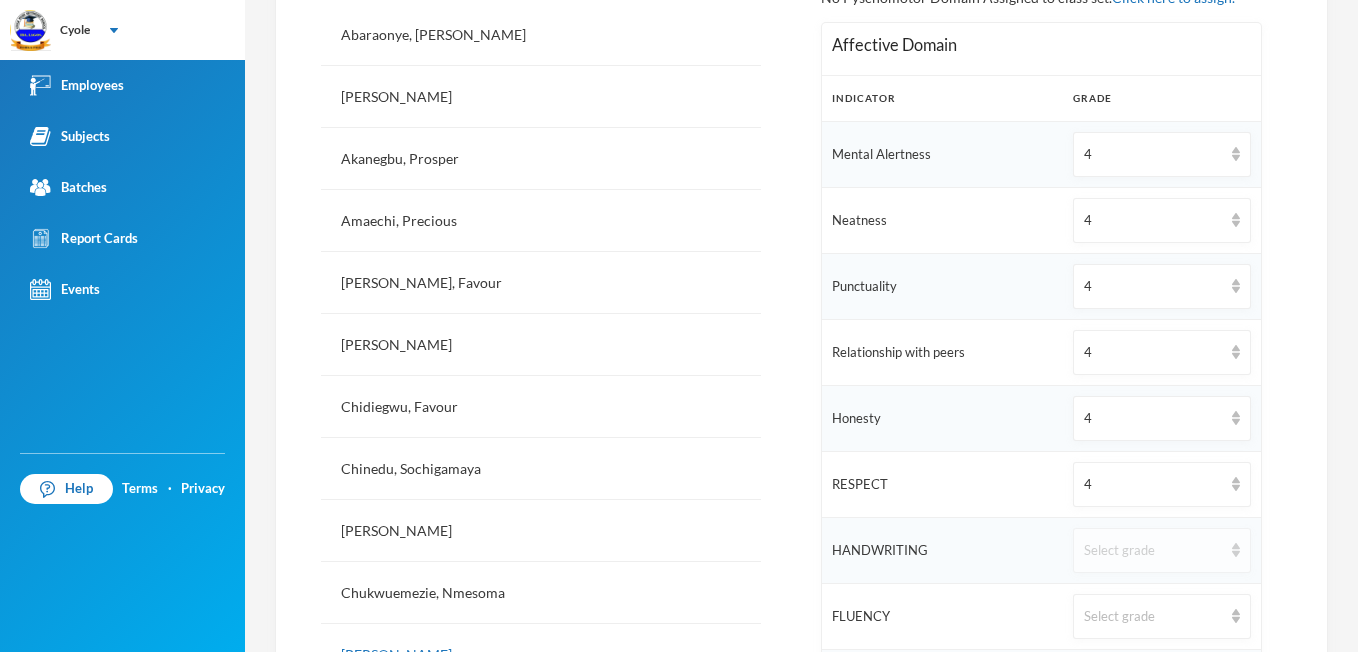 click at bounding box center [1236, 550] 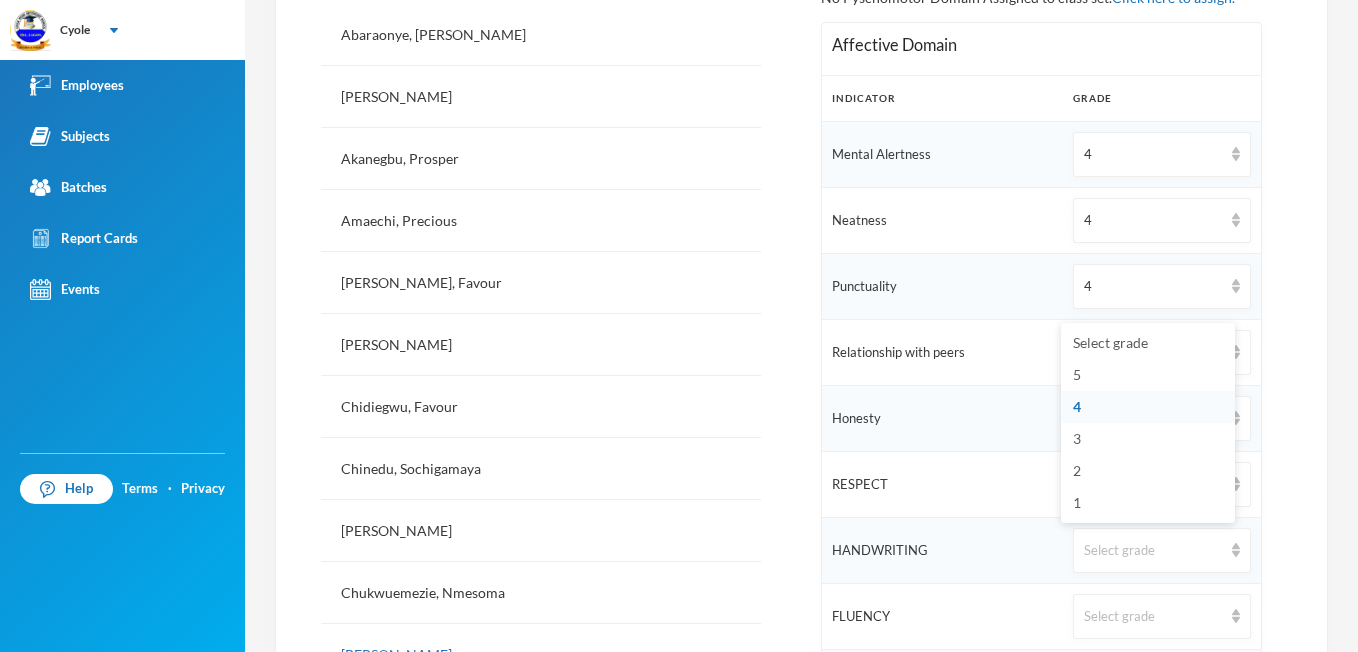 click on "4" at bounding box center (1077, 406) 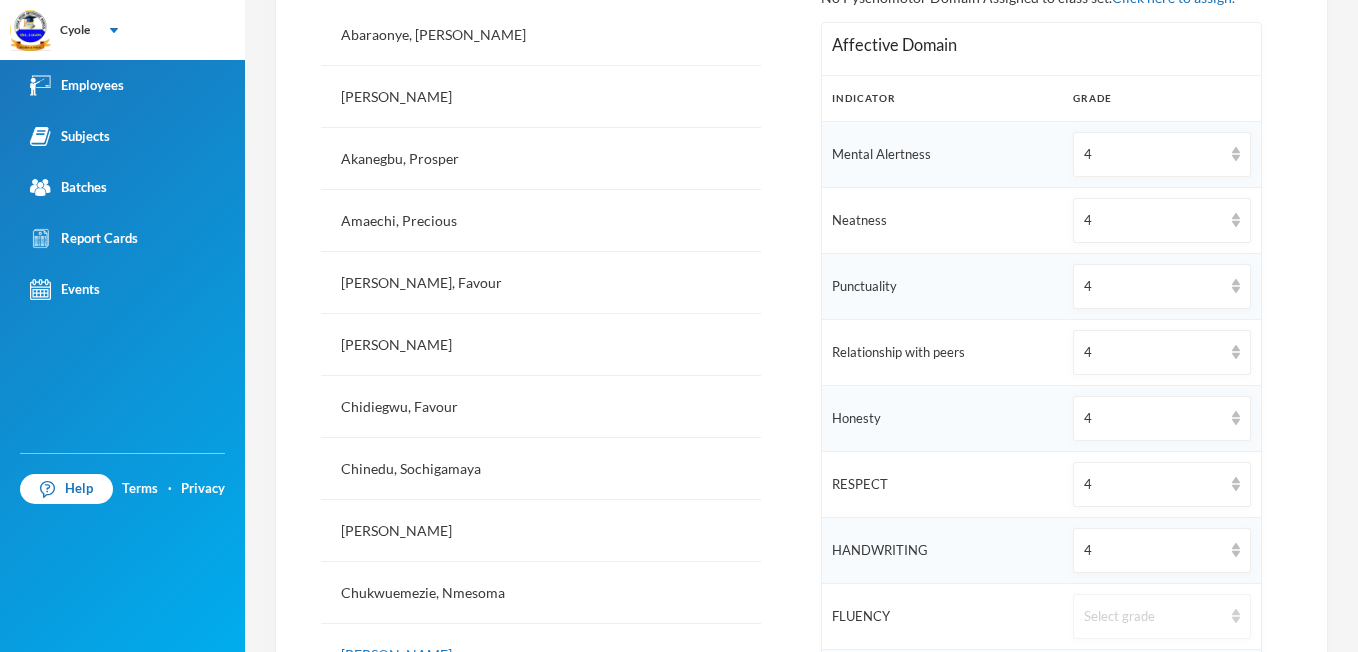 click at bounding box center (1236, 616) 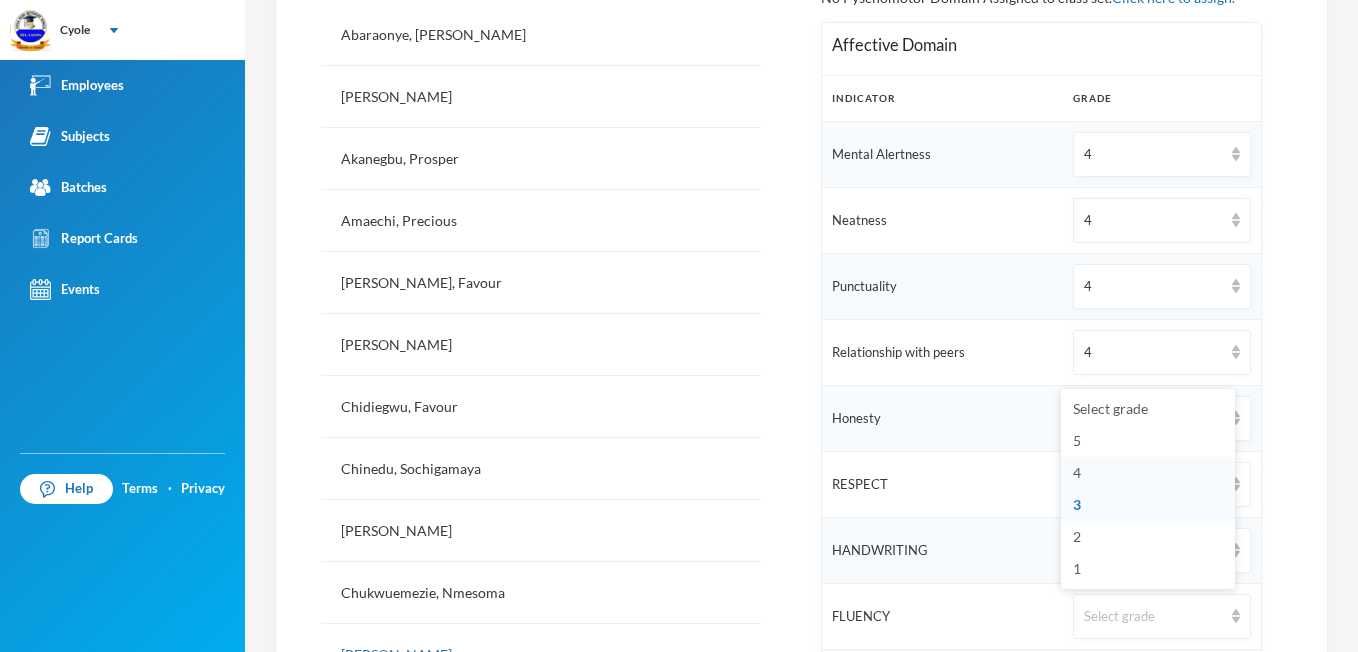 click on "4" at bounding box center (1148, 473) 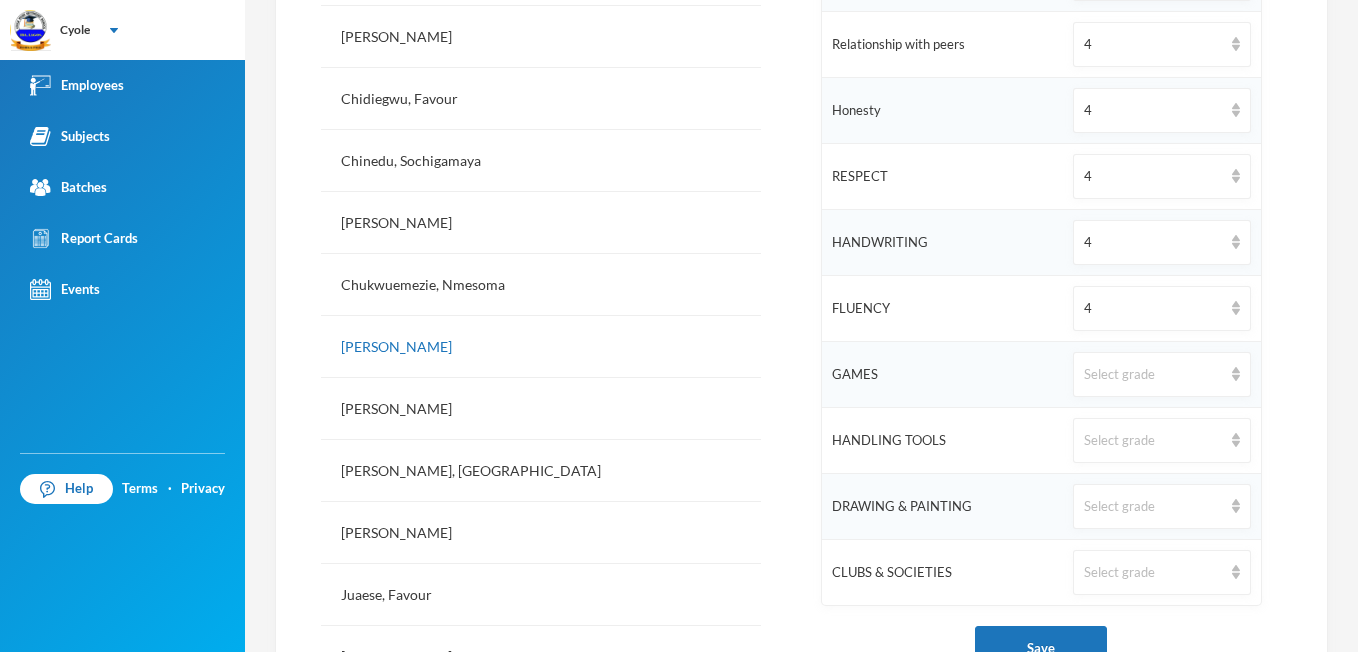 scroll, scrollTop: 920, scrollLeft: 0, axis: vertical 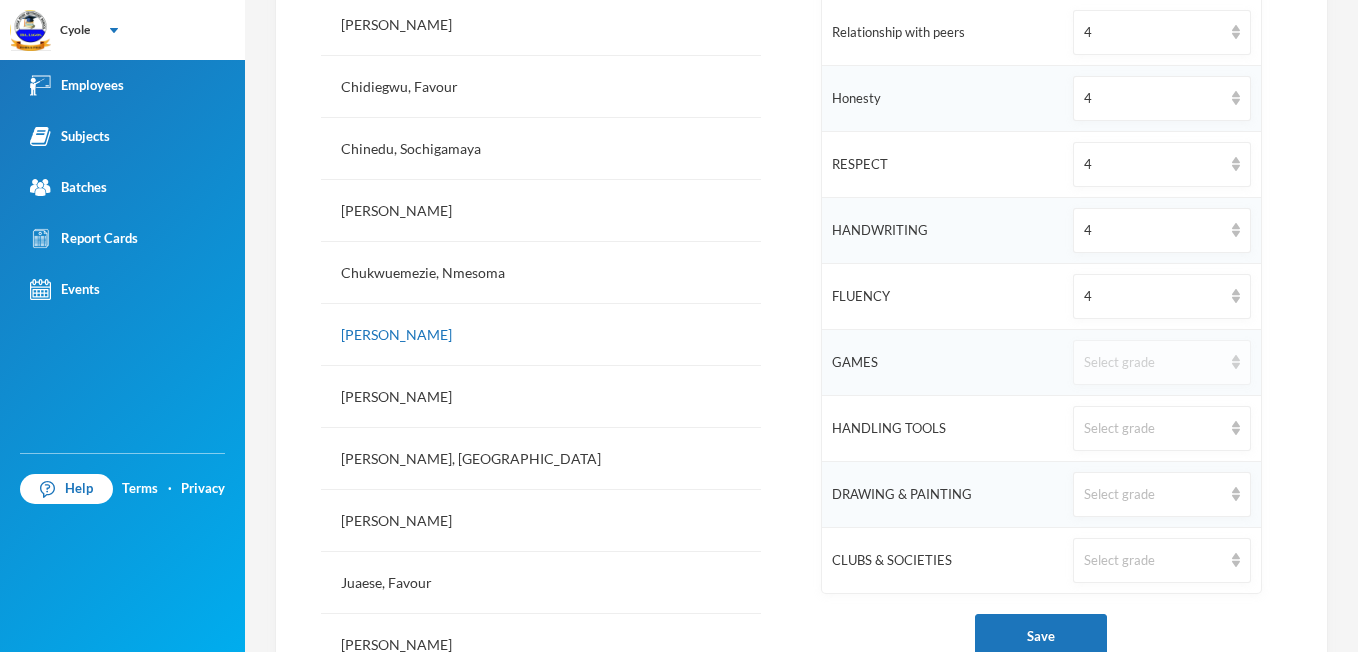 click at bounding box center [1236, 362] 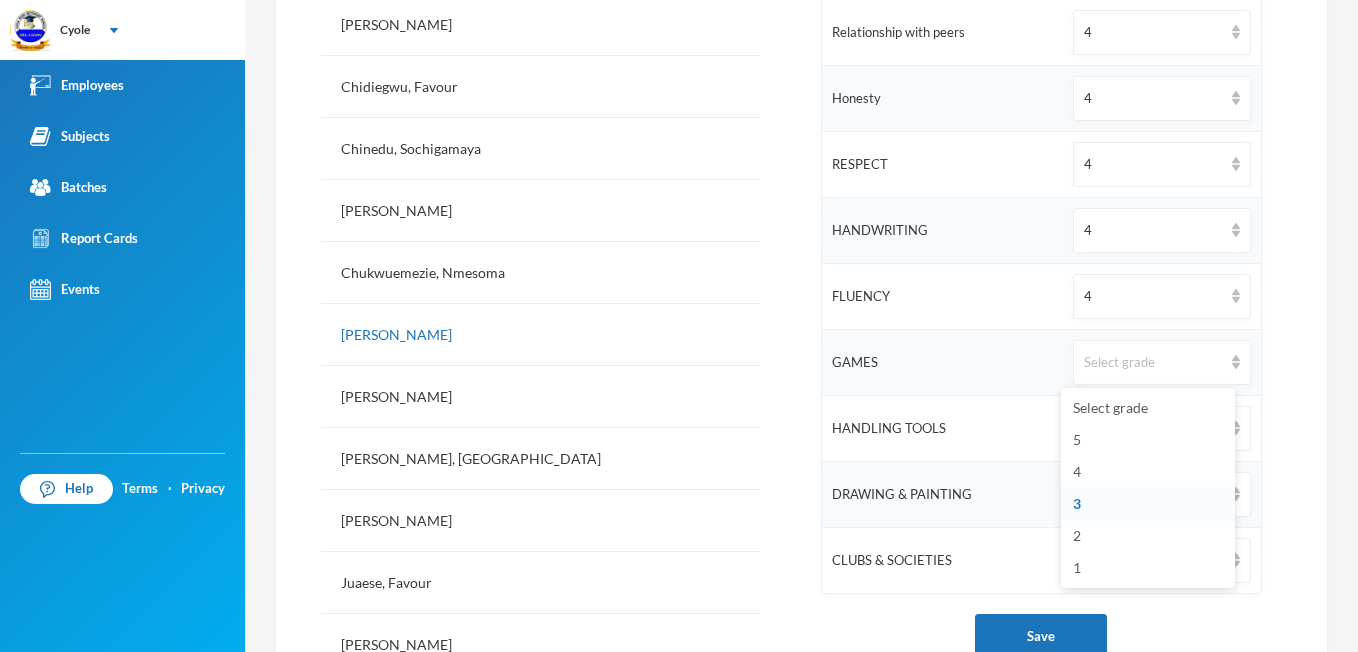click on "3" at bounding box center [1077, 503] 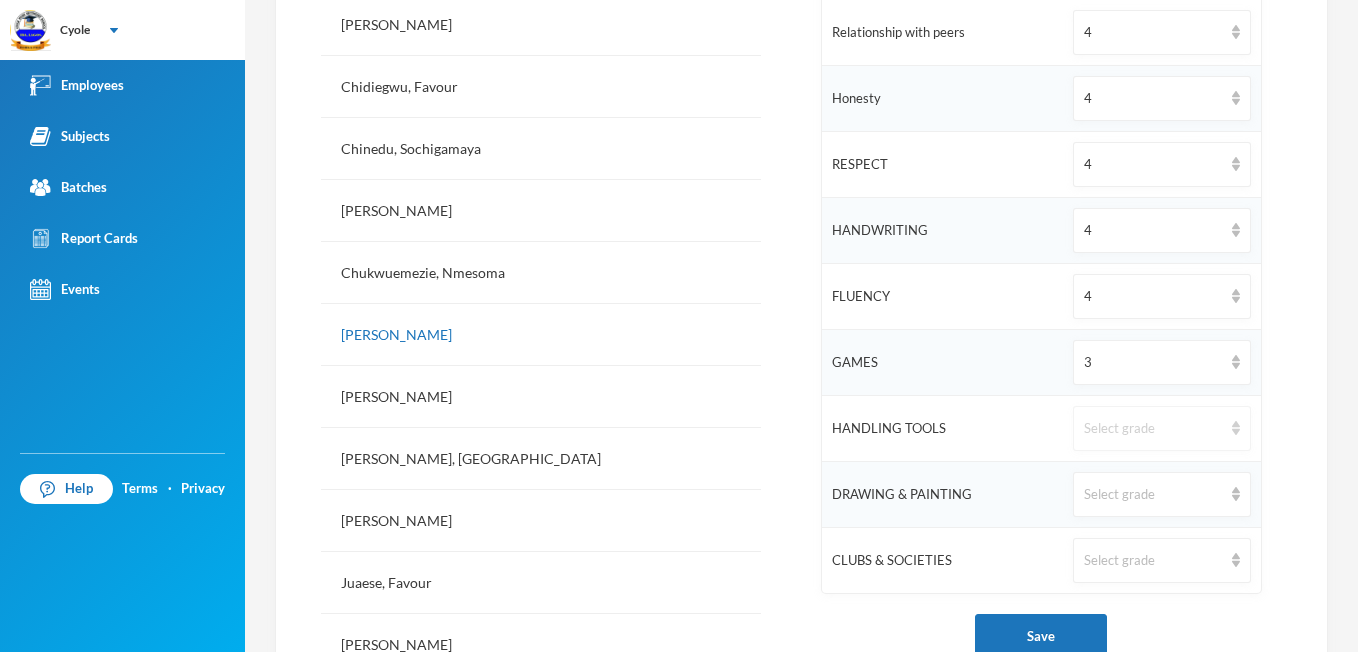click at bounding box center (1236, 428) 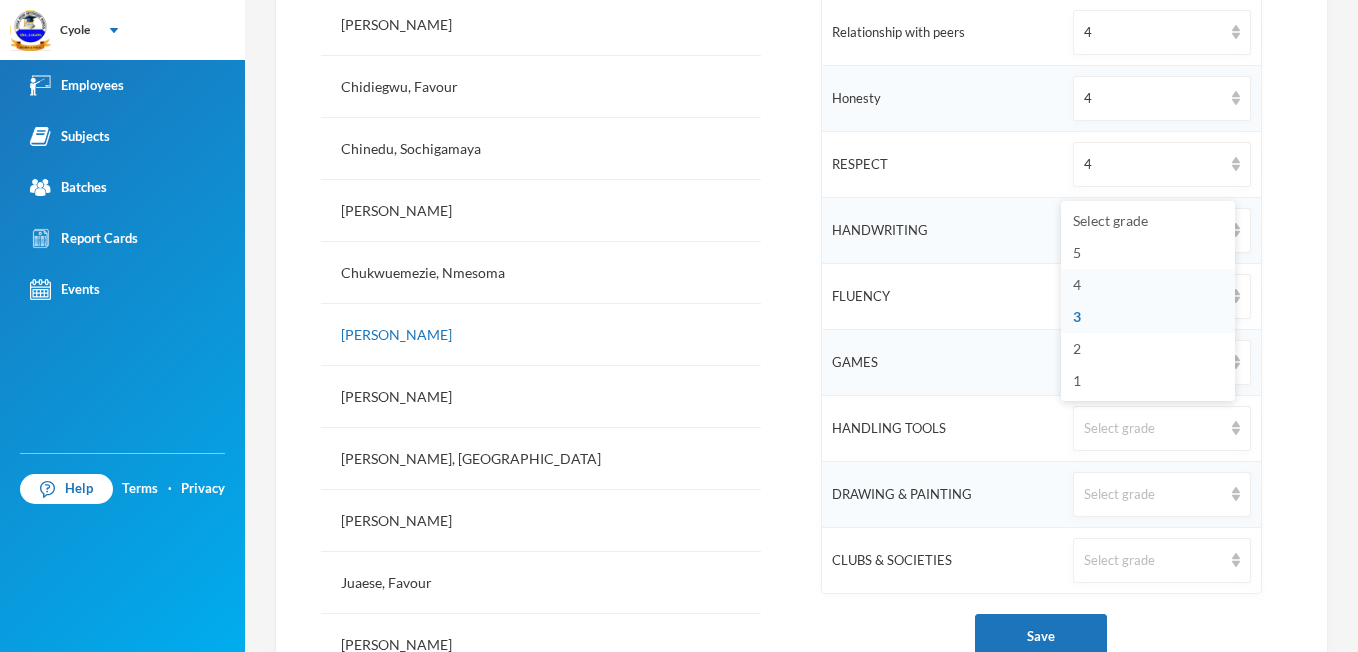 click on "4" at bounding box center [1077, 284] 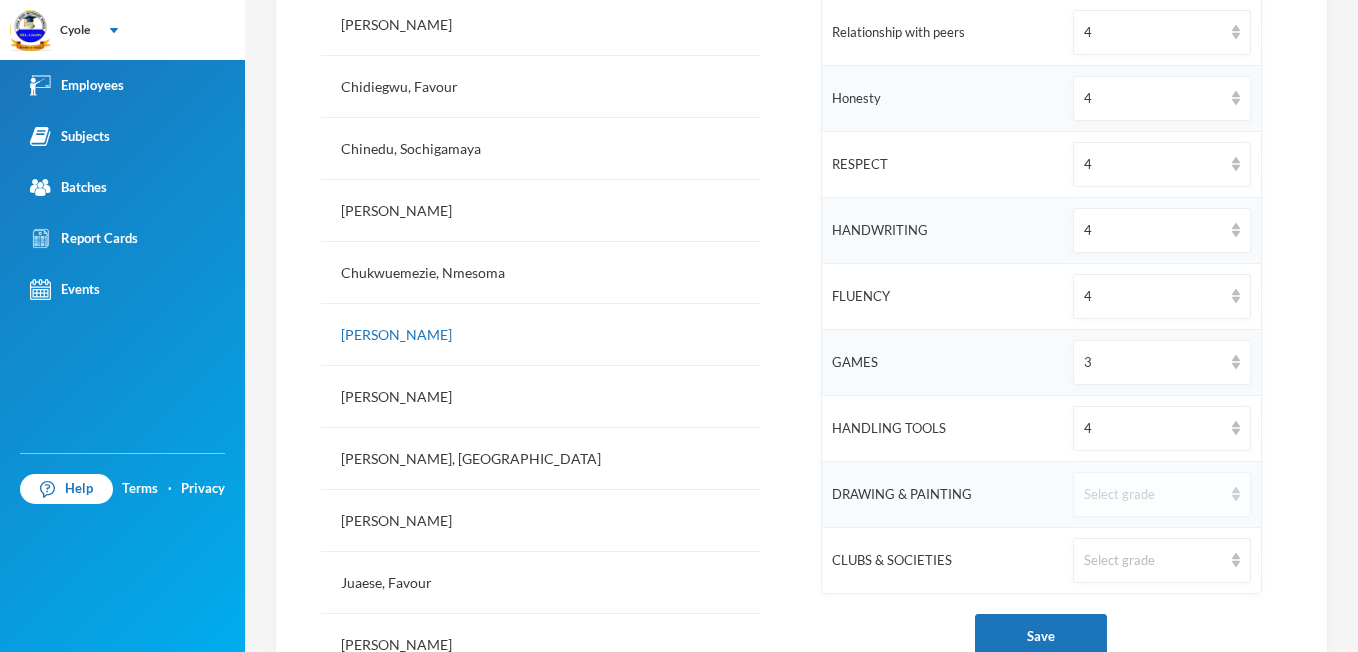 click at bounding box center (1236, 494) 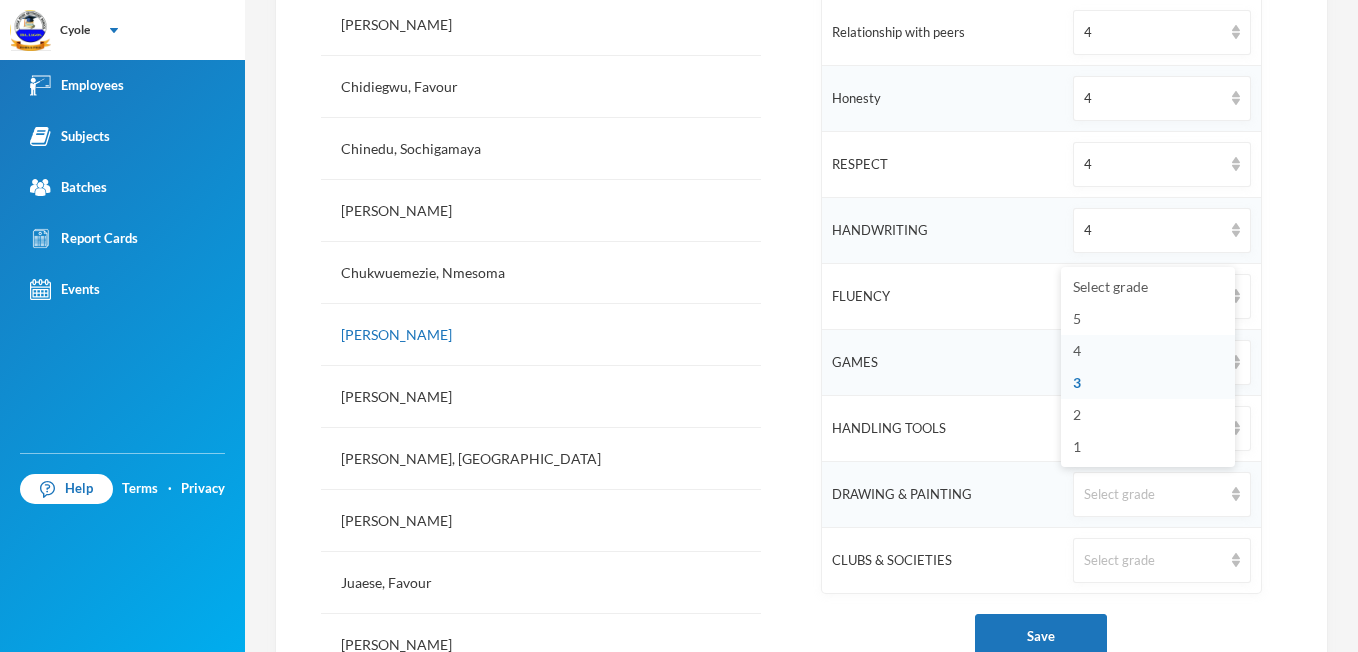click on "4" at bounding box center [1148, 351] 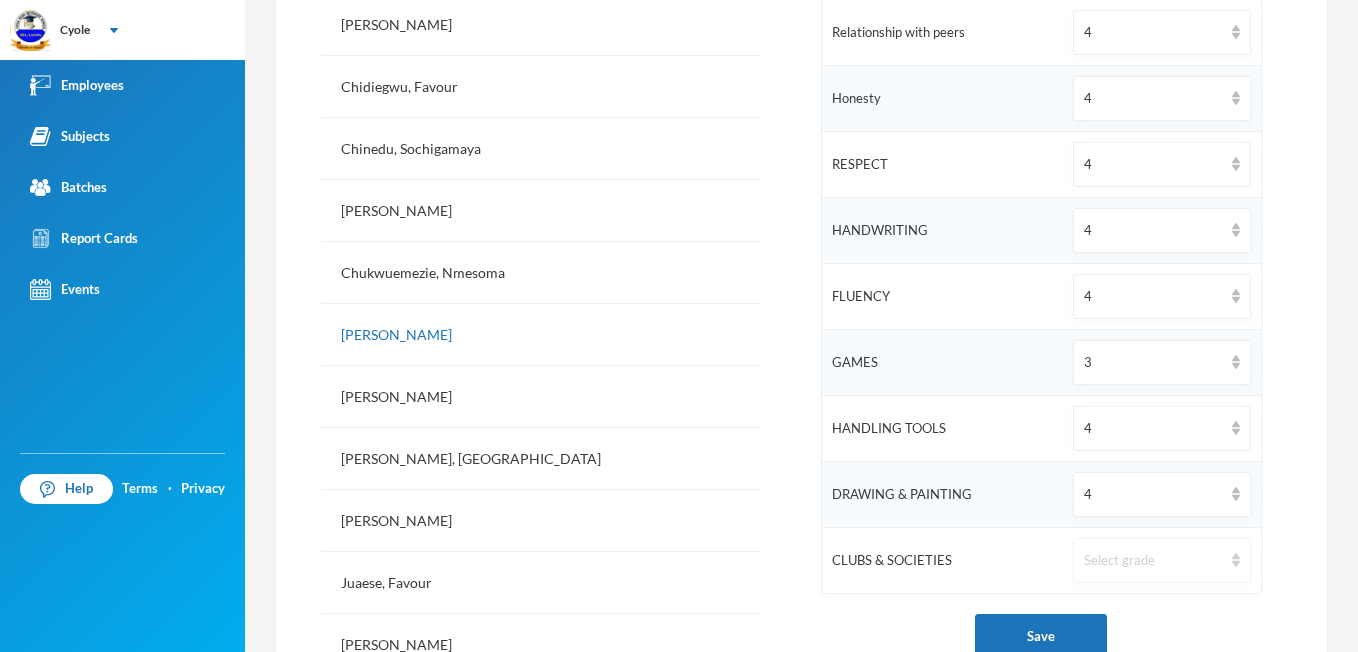 click on "Select grade" at bounding box center (1161, 560) 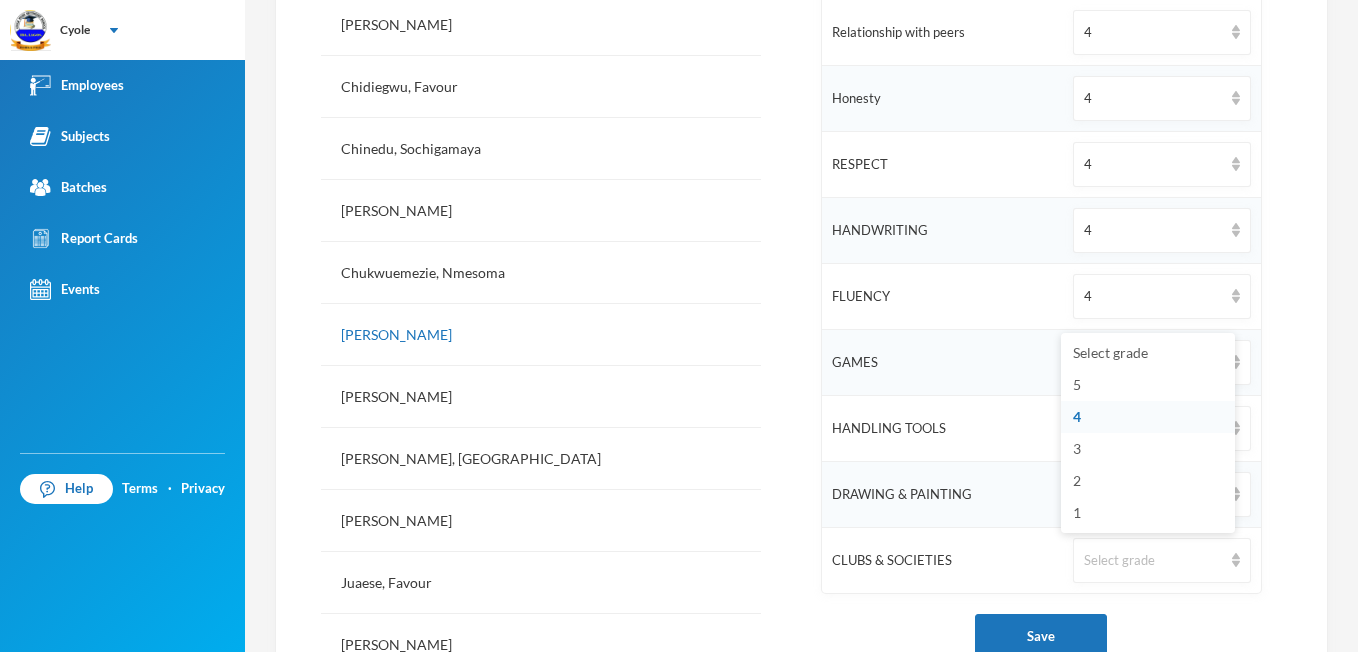 click on "4" at bounding box center [1148, 417] 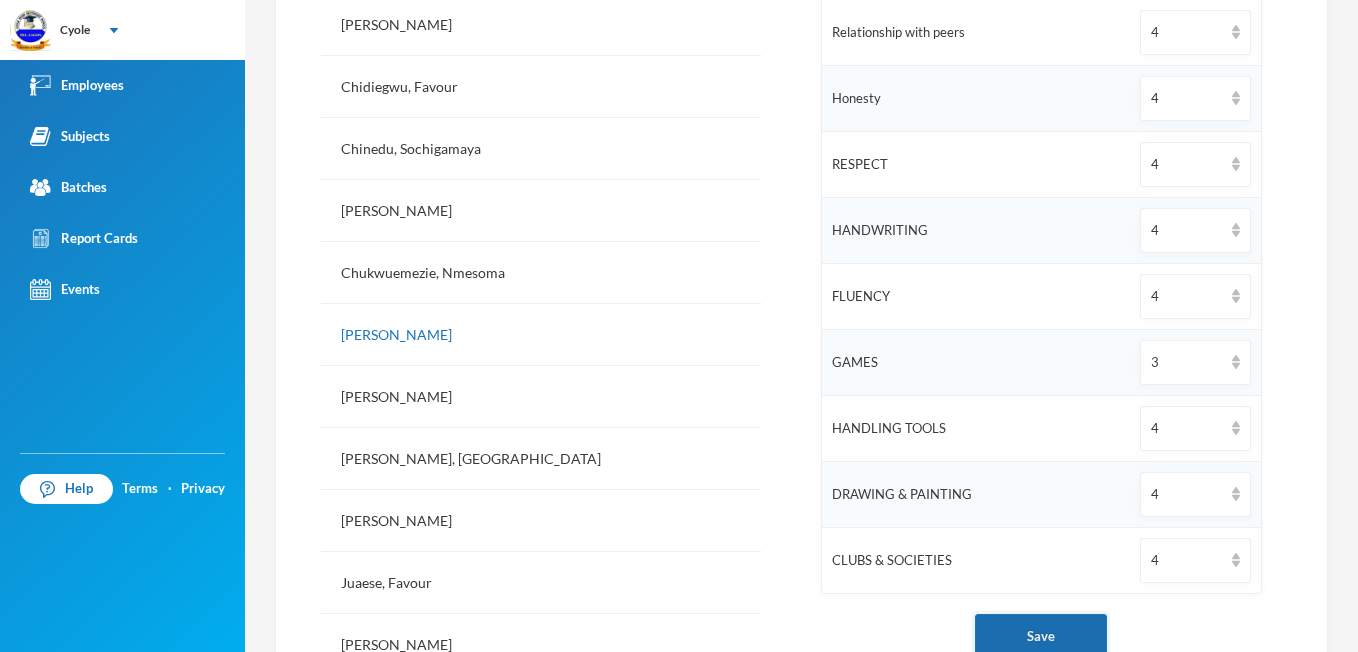 click on "Save" at bounding box center (1041, 636) 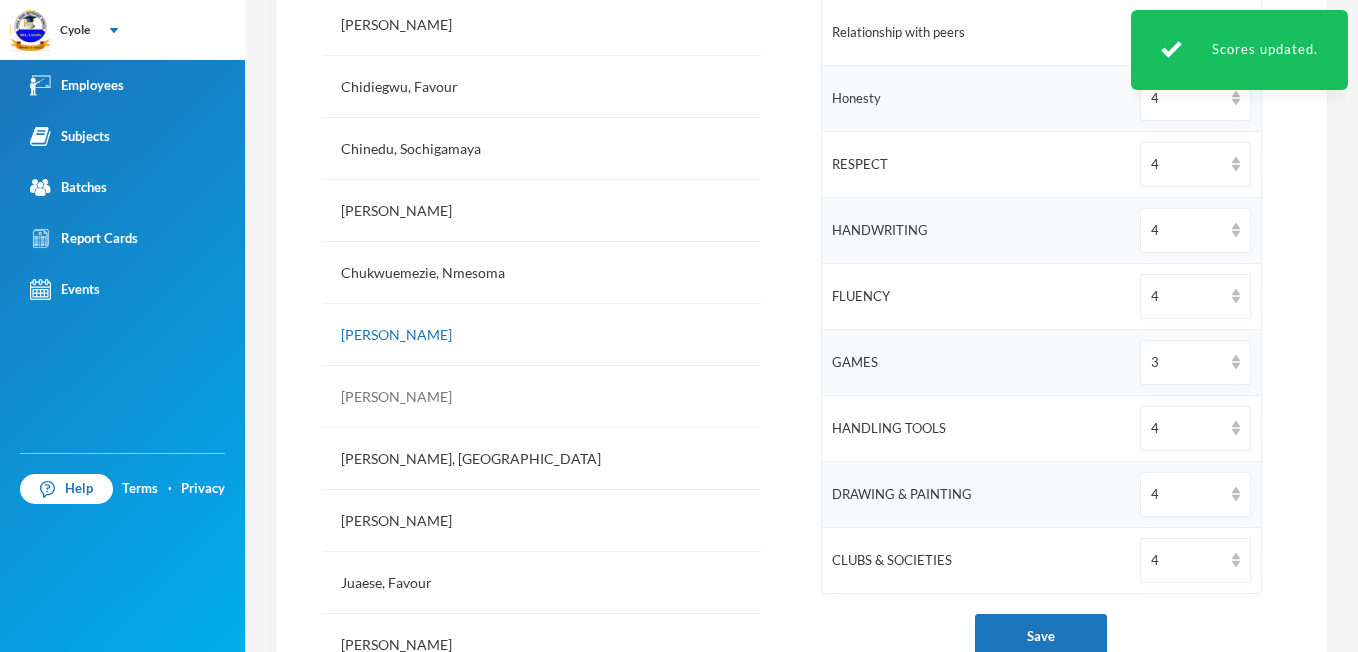 click on "[PERSON_NAME]" at bounding box center [541, 397] 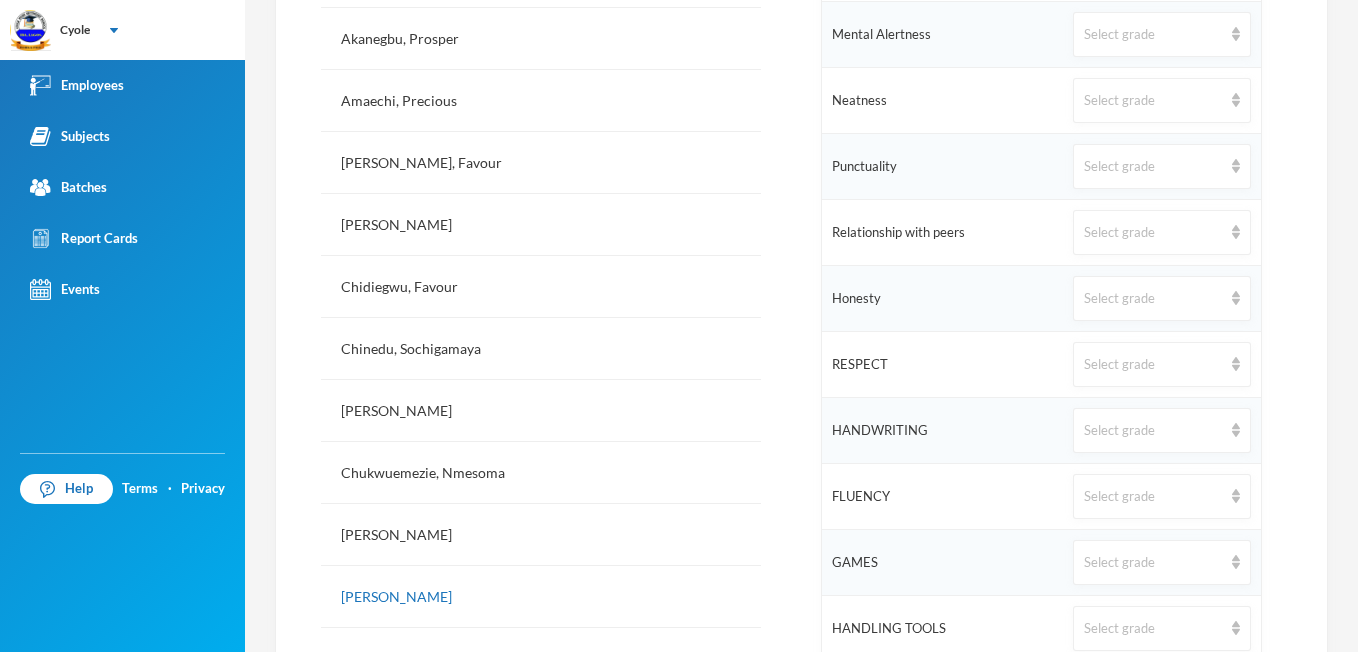 scroll, scrollTop: 680, scrollLeft: 0, axis: vertical 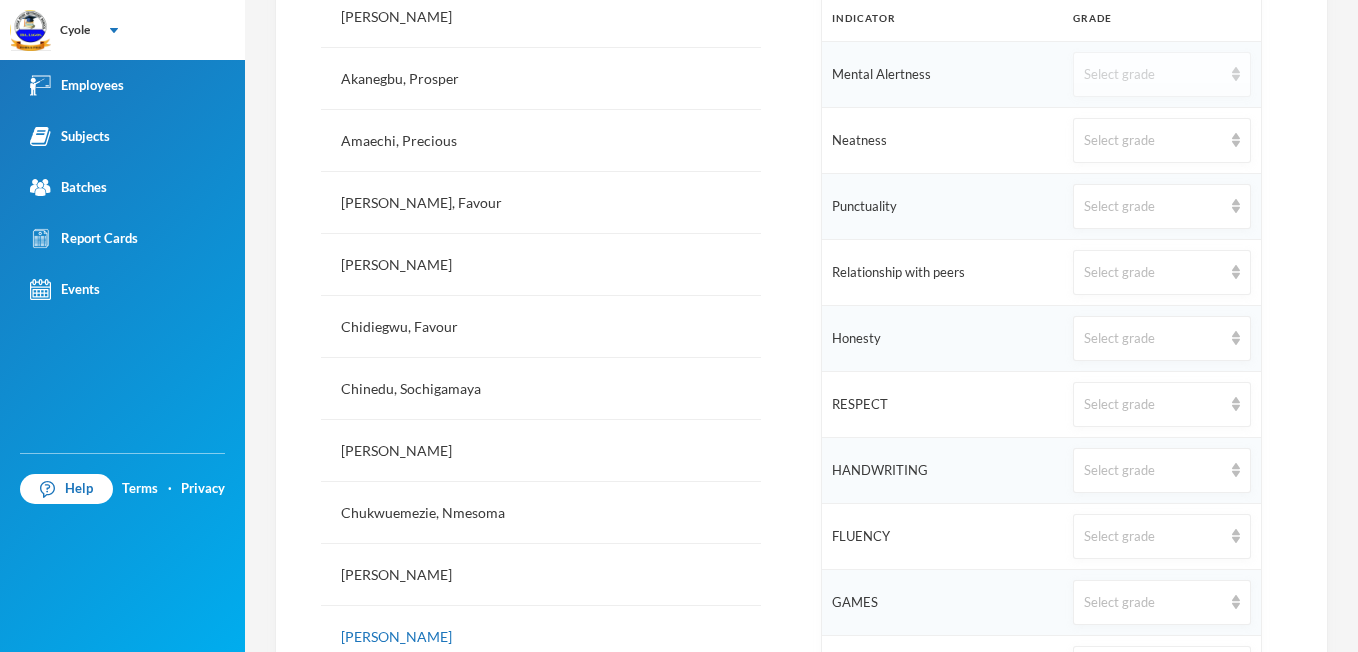 click at bounding box center (1236, 74) 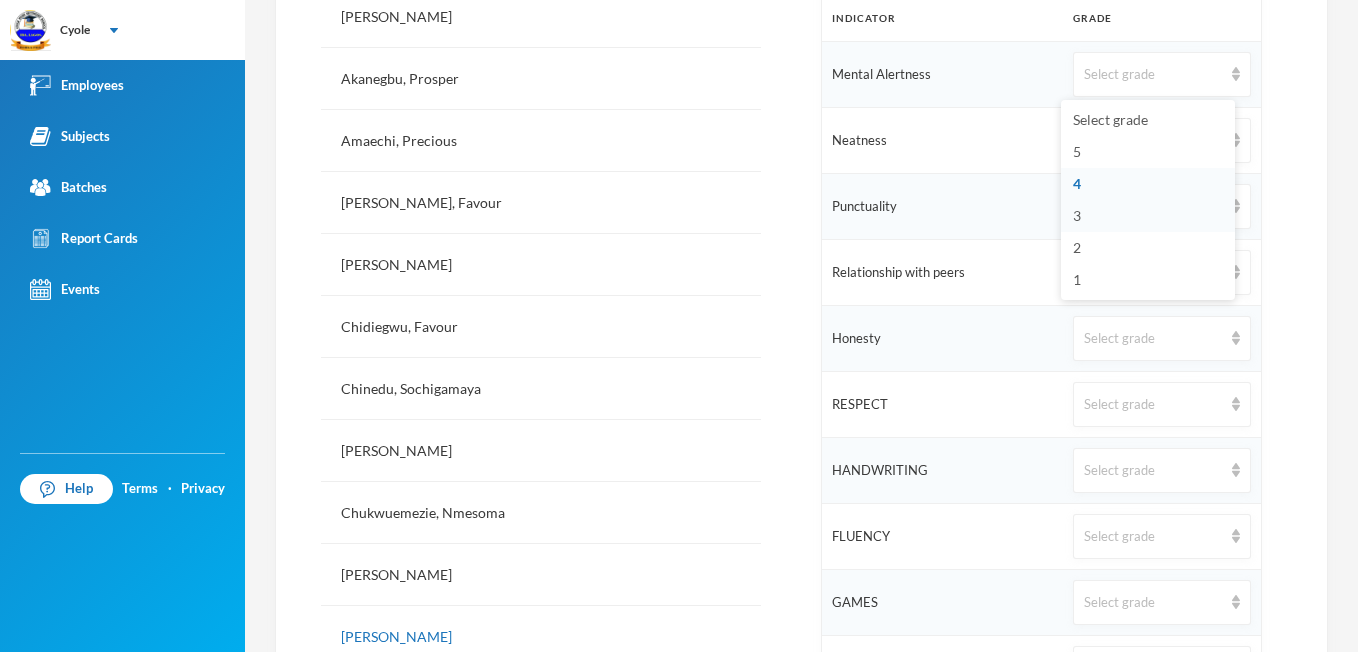 click on "3" at bounding box center (1077, 215) 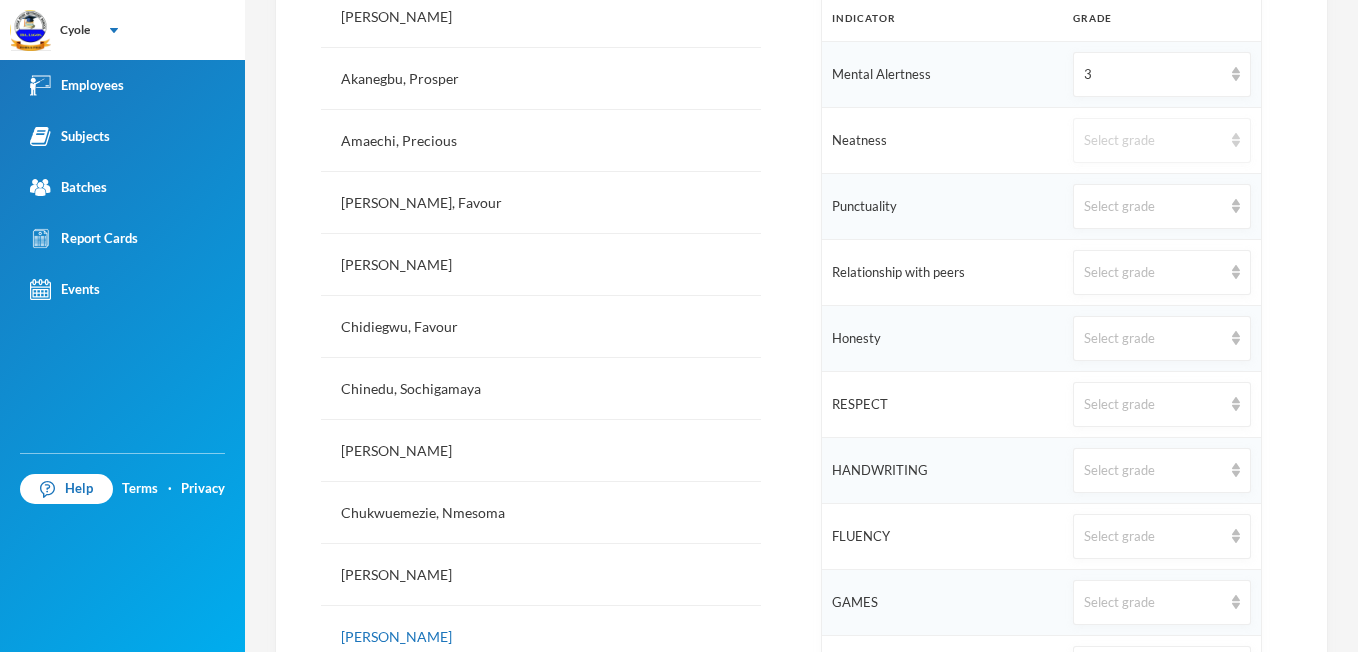click at bounding box center (1236, 140) 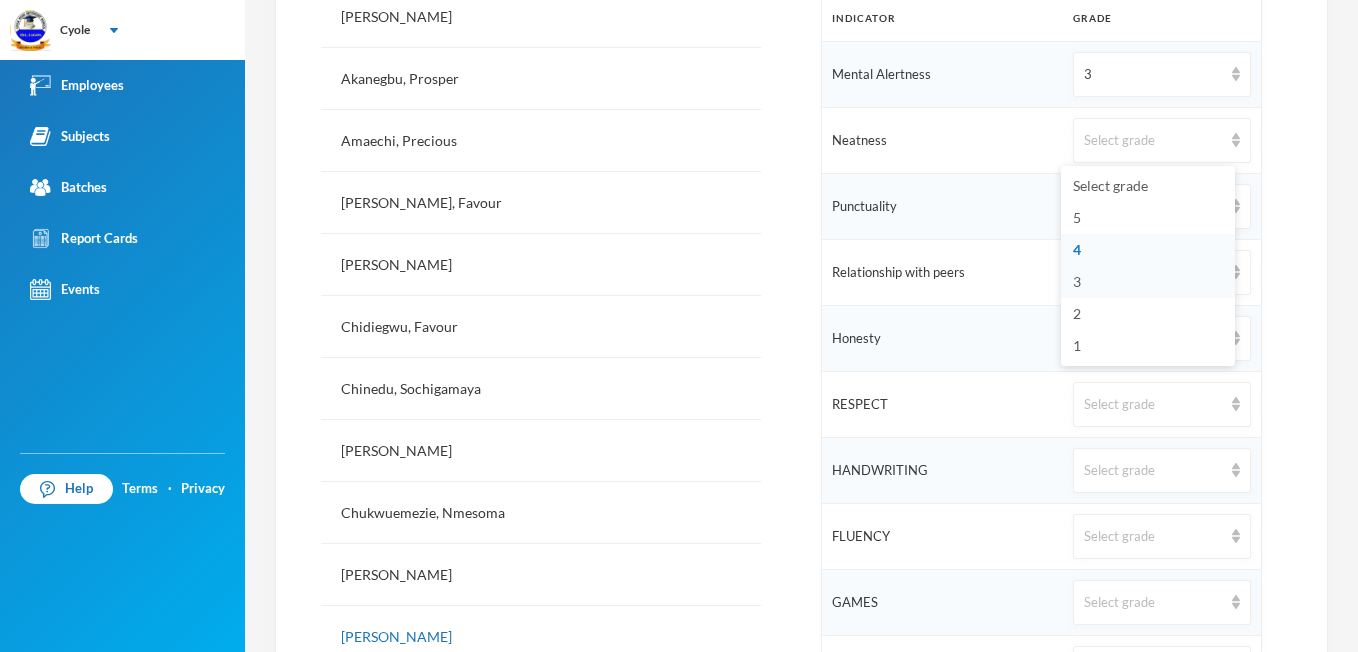 click on "3" at bounding box center [1148, 282] 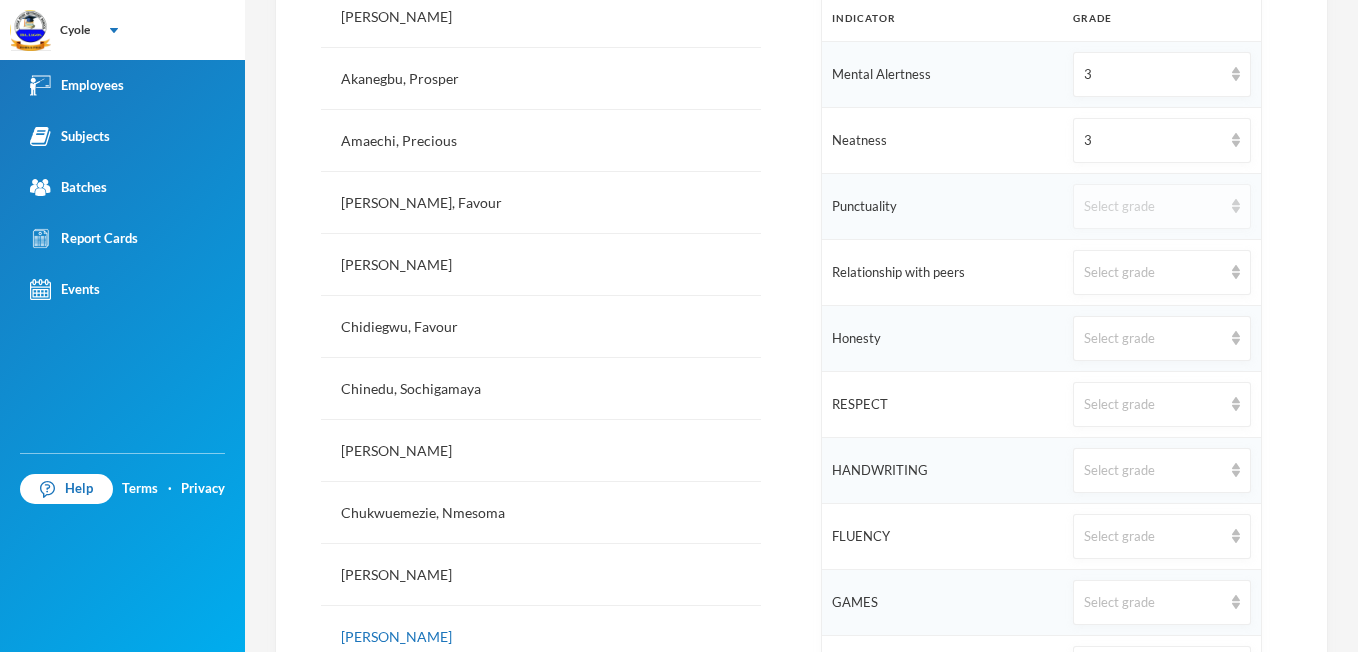 click at bounding box center (1236, 206) 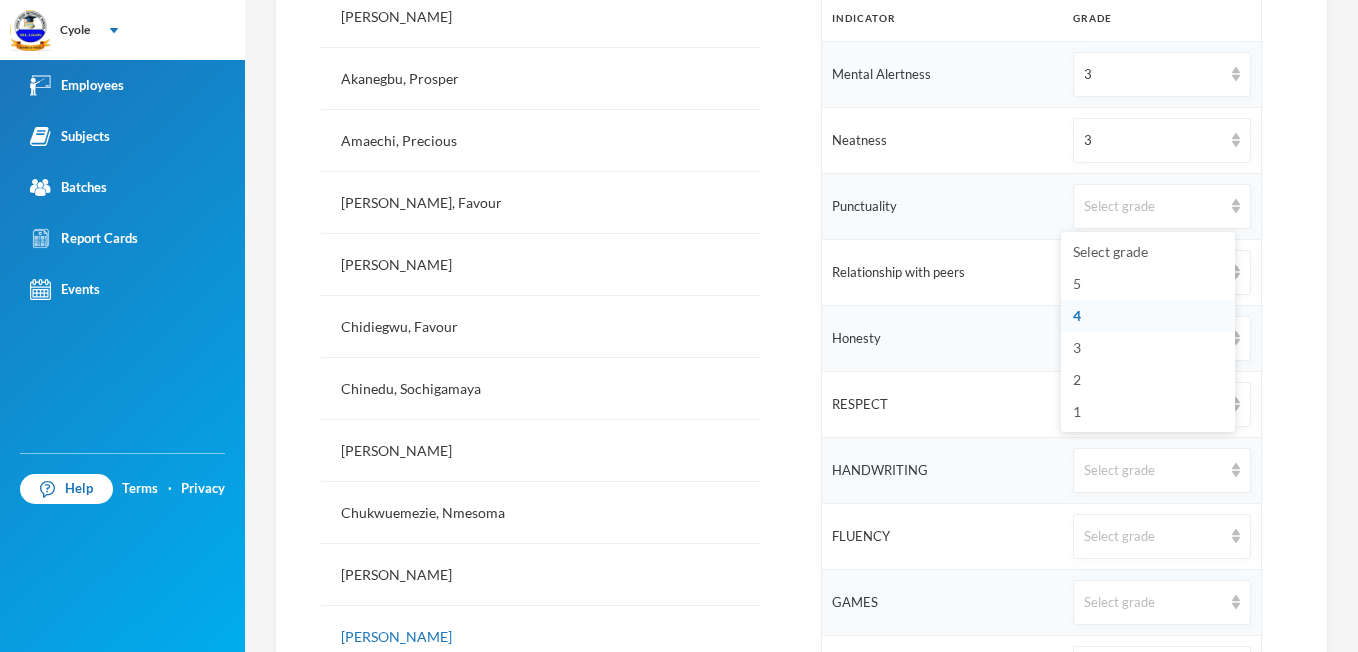 click on "4" at bounding box center (1148, 316) 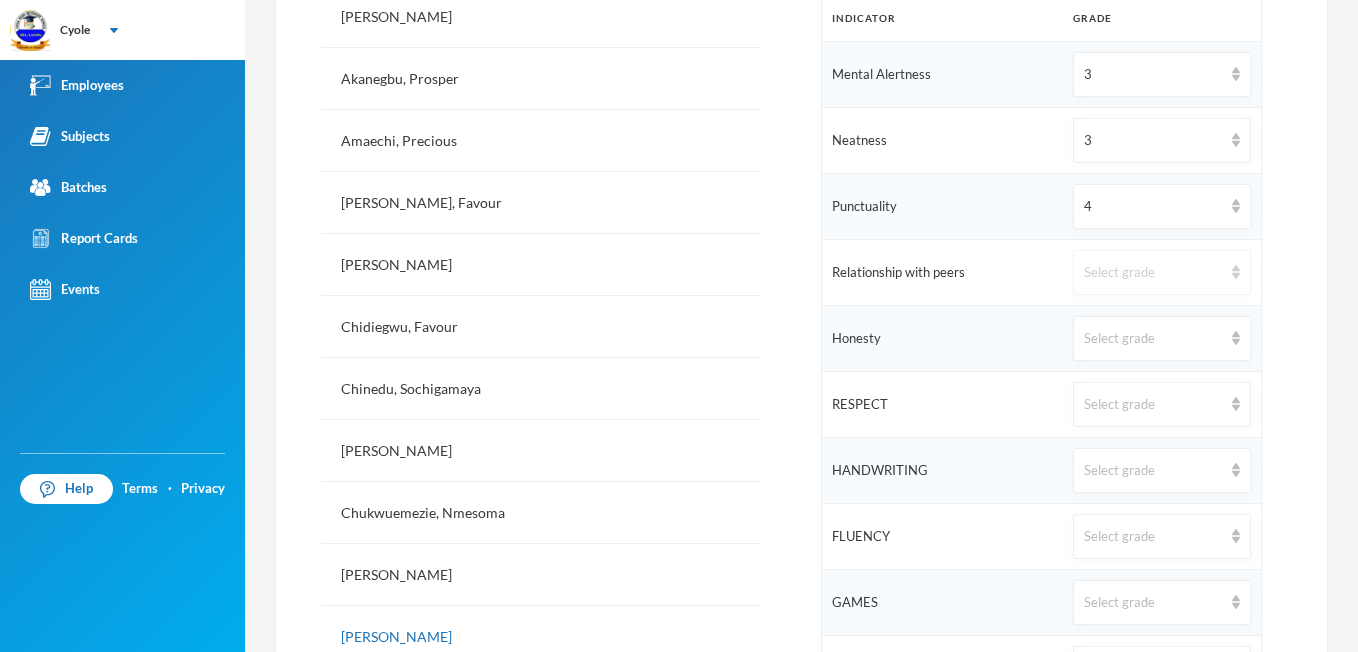 click at bounding box center [1236, 272] 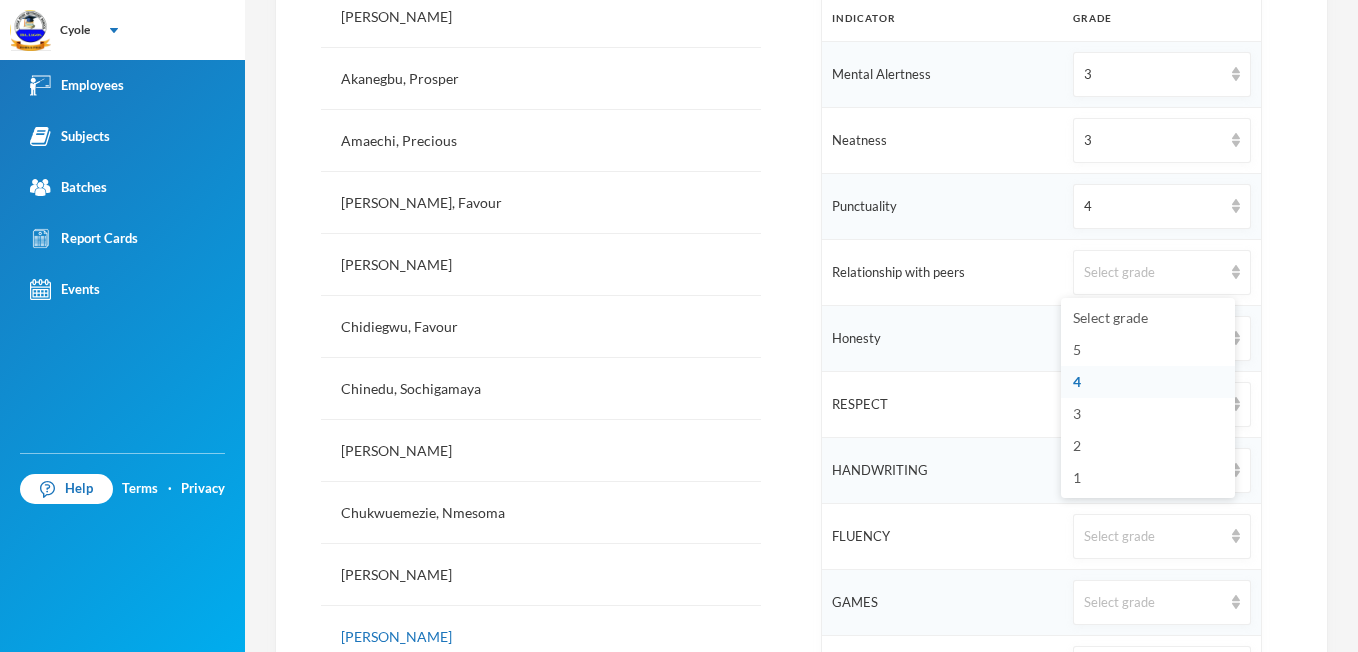 click on "4" at bounding box center (1077, 381) 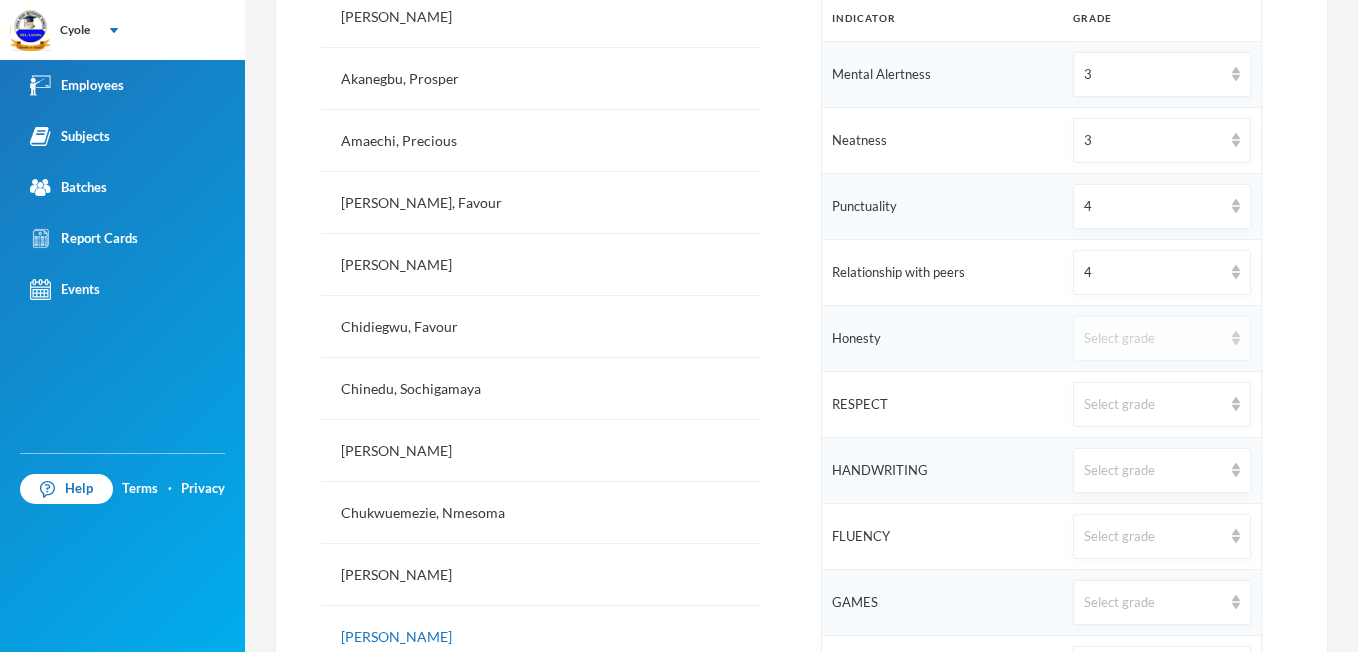 click at bounding box center [1236, 338] 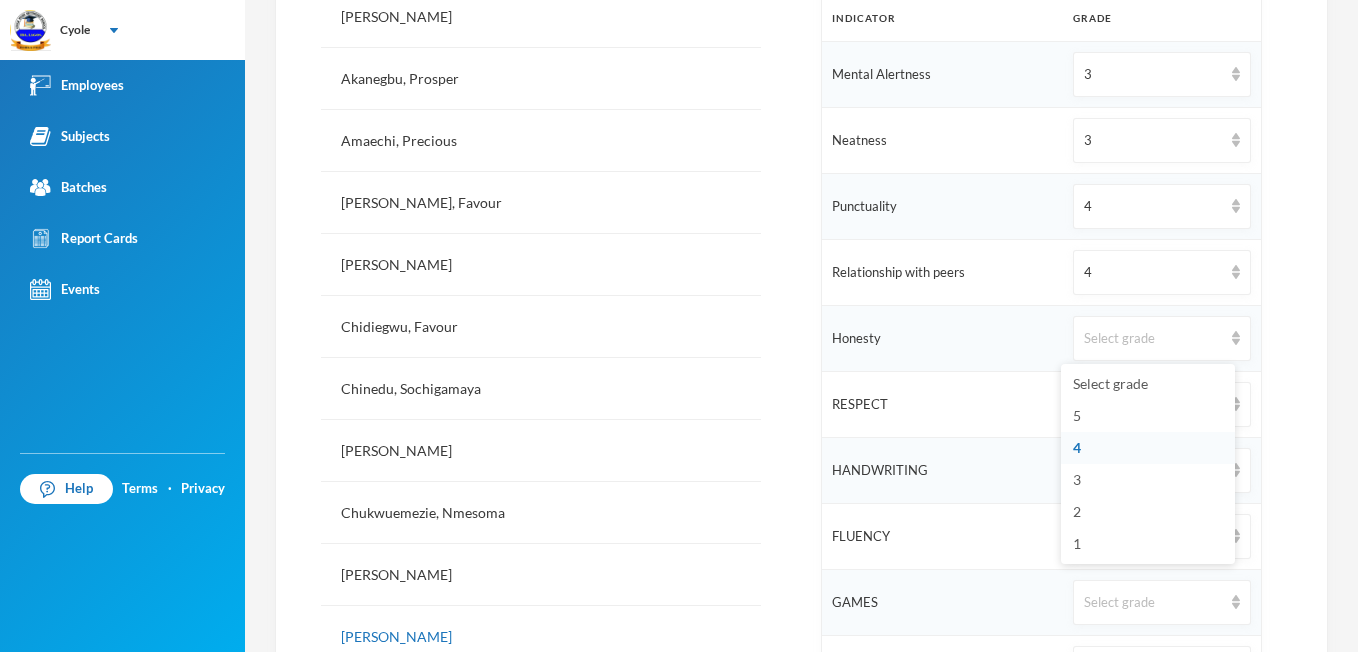 click on "4" at bounding box center (1077, 447) 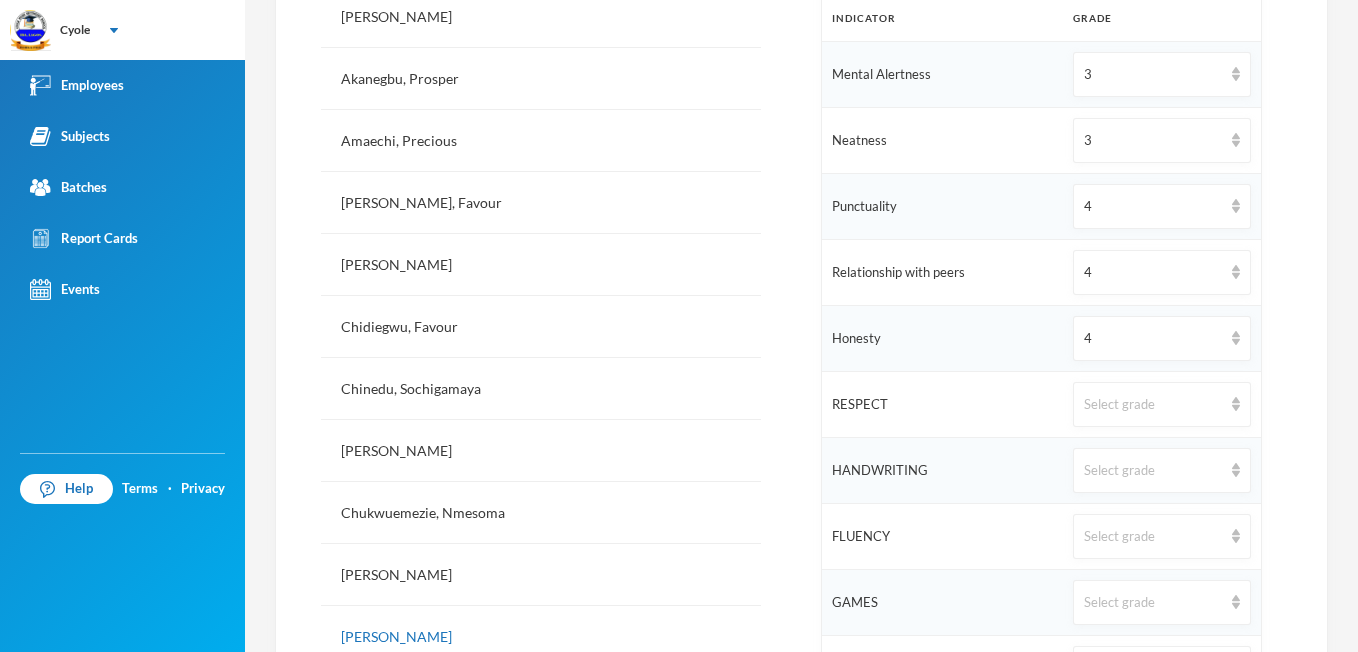 click on "Select grade" at bounding box center [1161, 470] 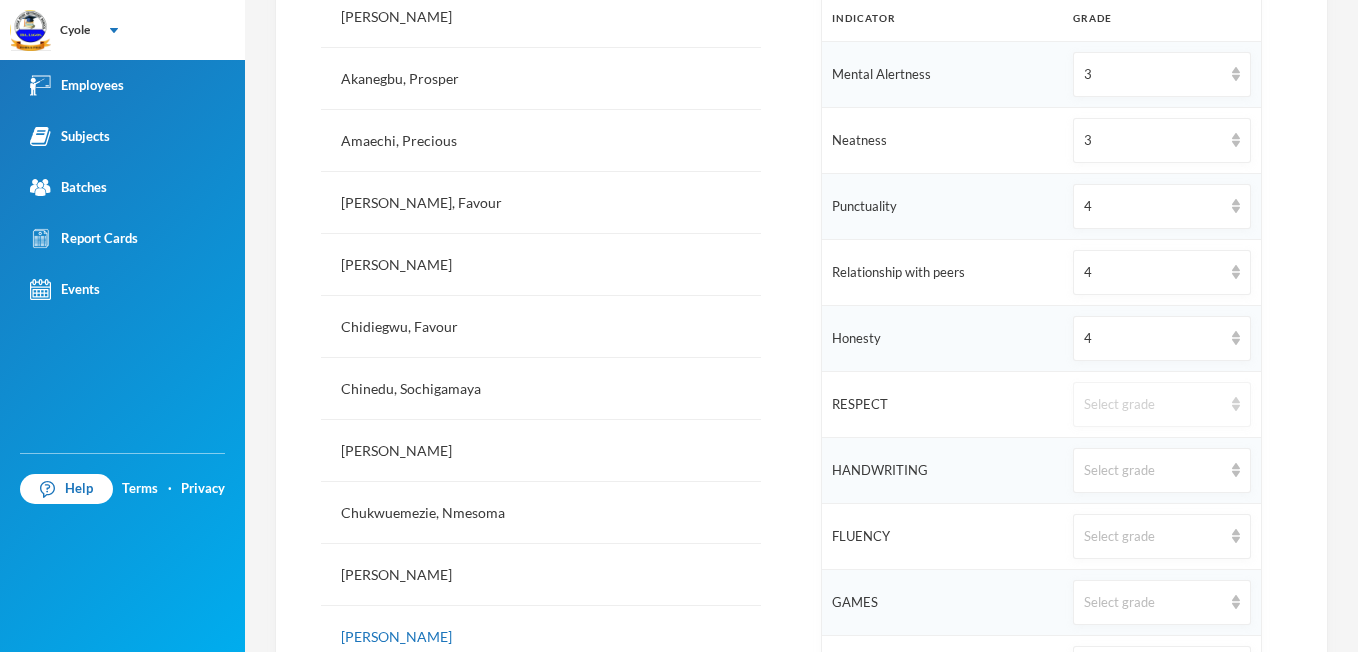 click at bounding box center (1236, 404) 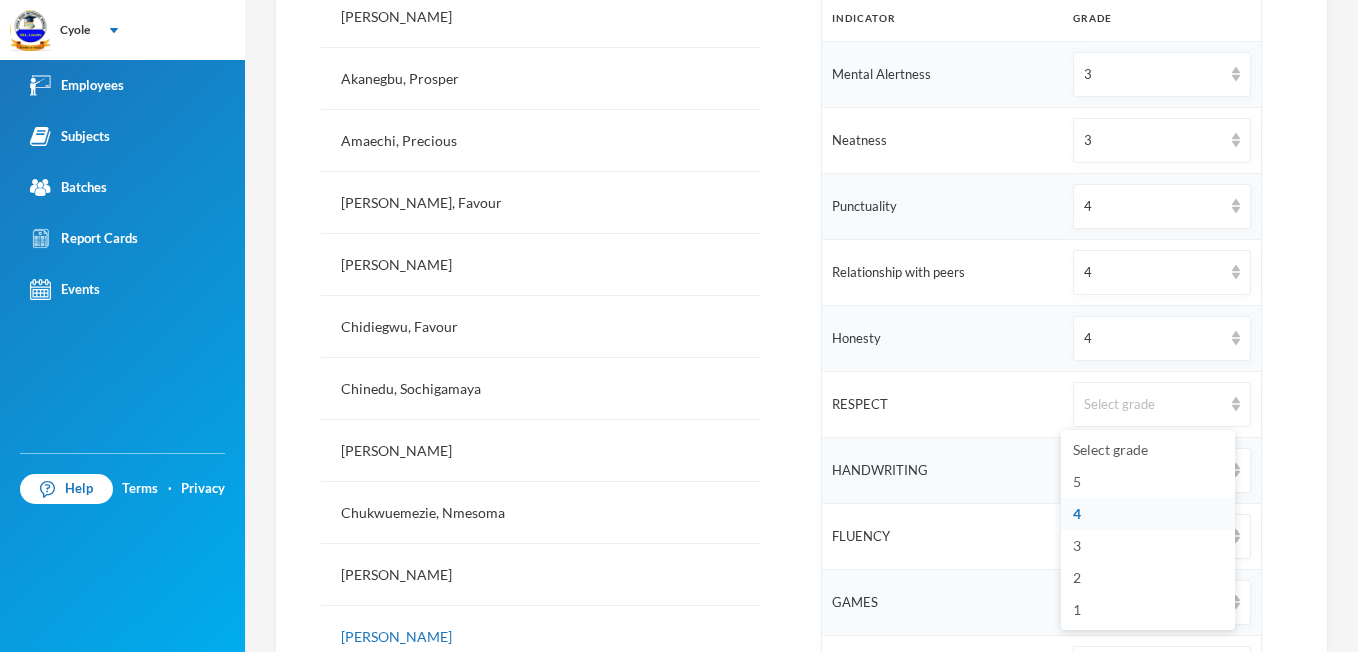 click on "4" at bounding box center (1077, 513) 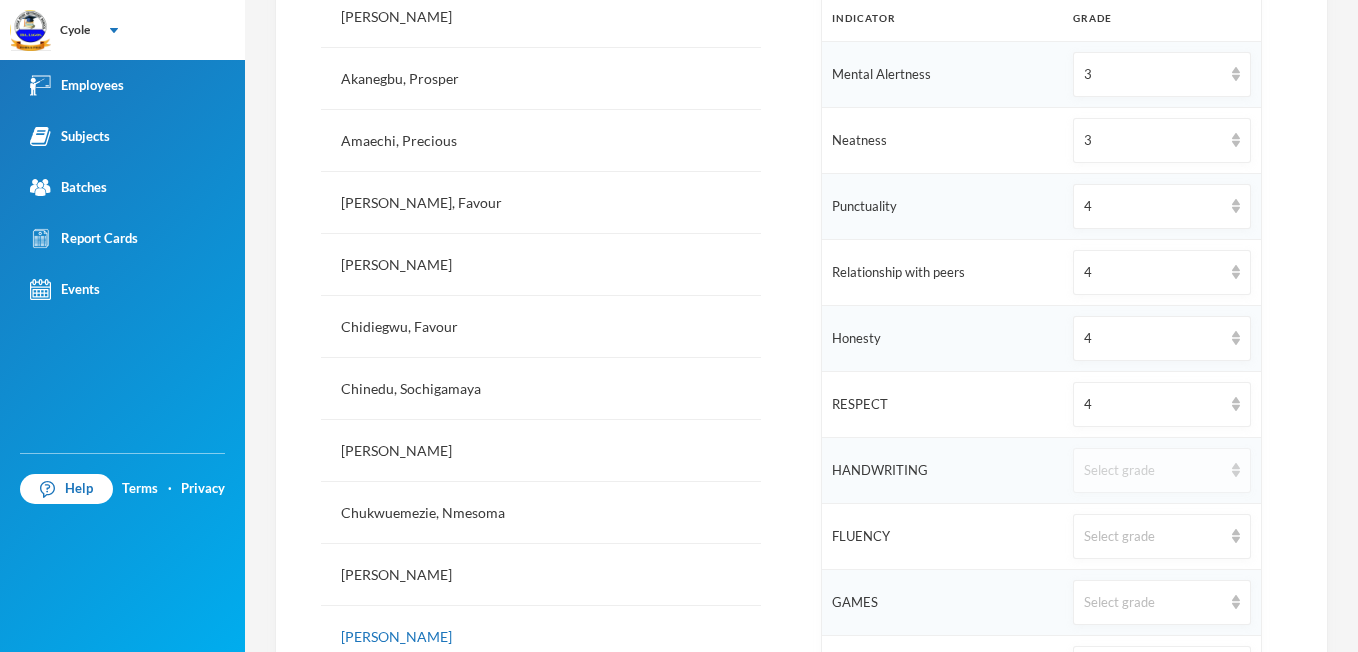 click at bounding box center (1236, 470) 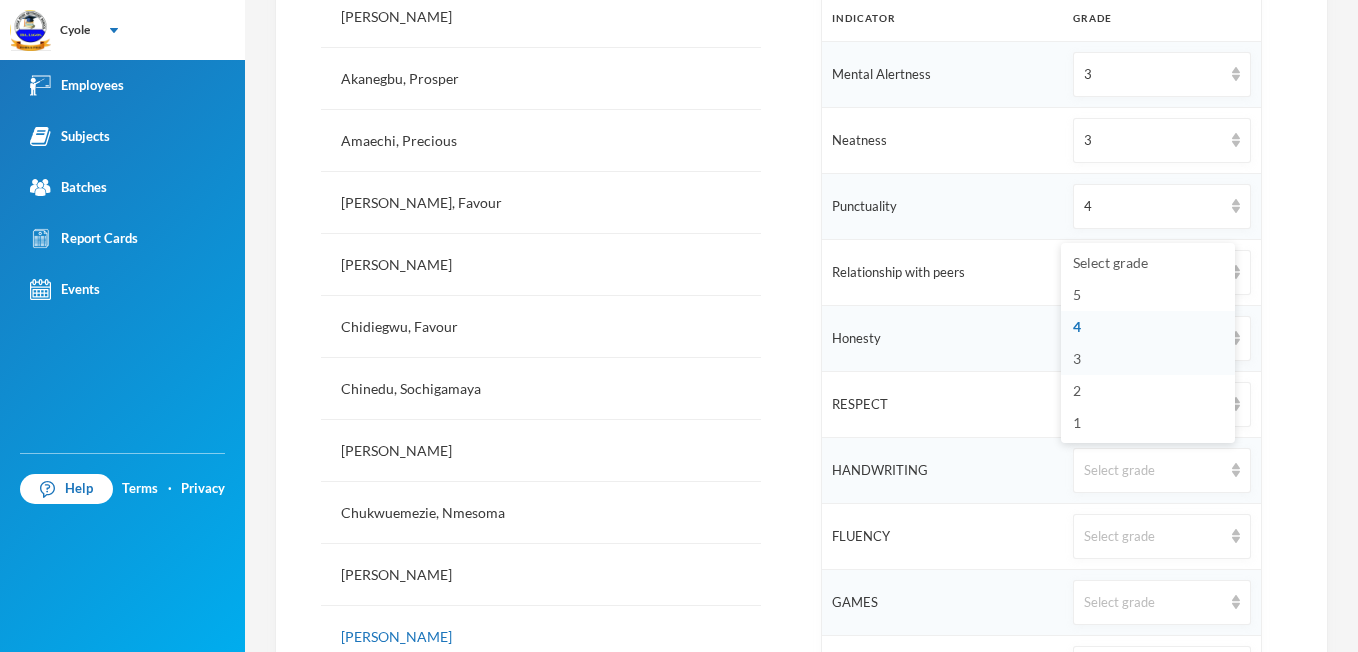 click on "3" at bounding box center (1077, 358) 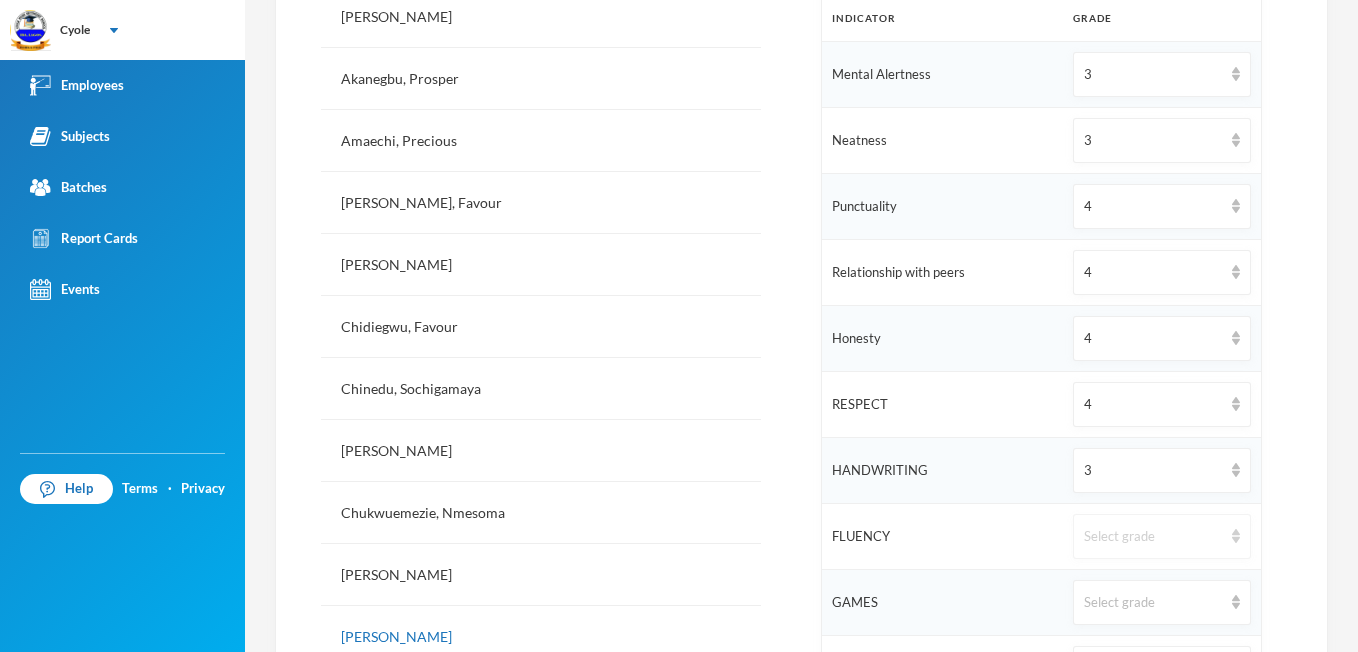 click at bounding box center (1236, 536) 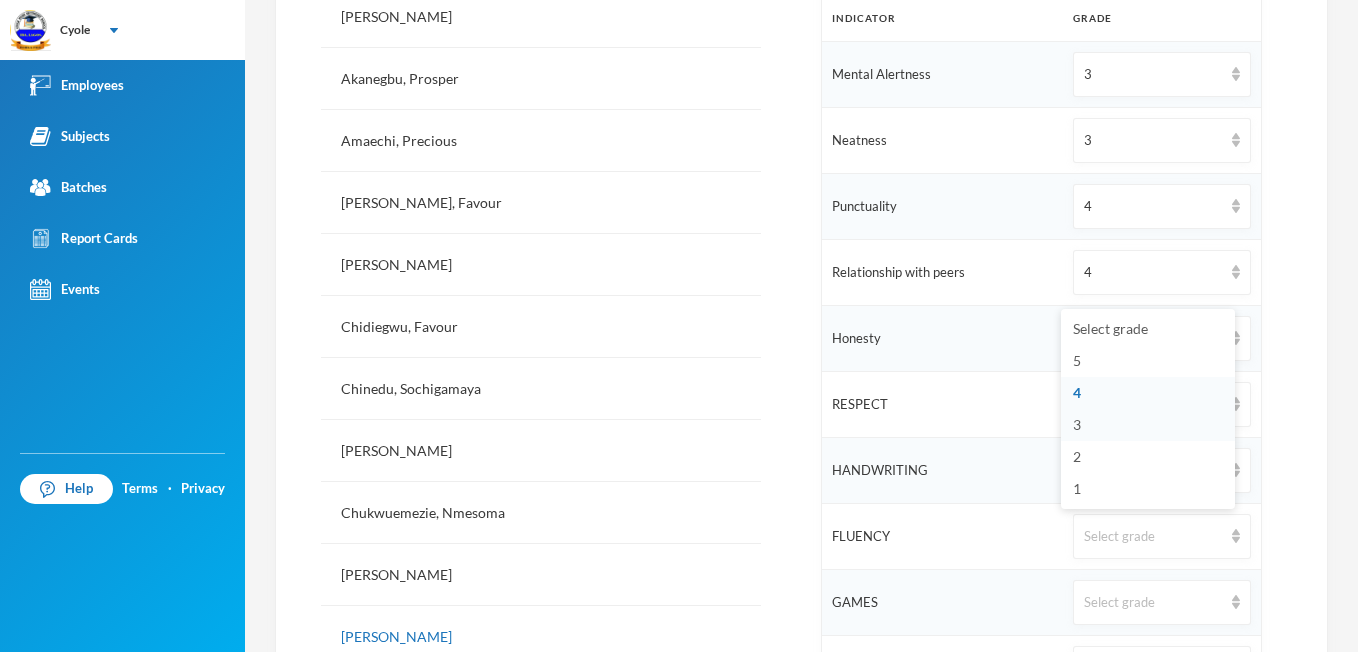 click on "3" at bounding box center (1148, 425) 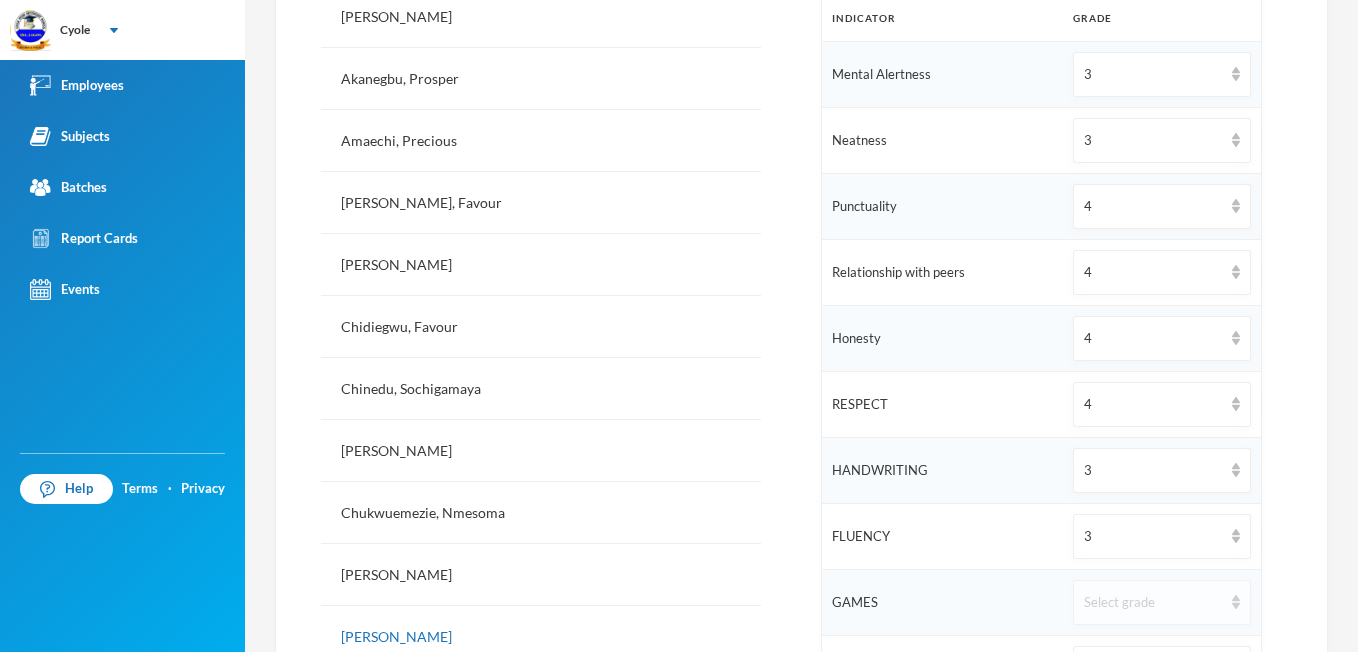click at bounding box center (1236, 602) 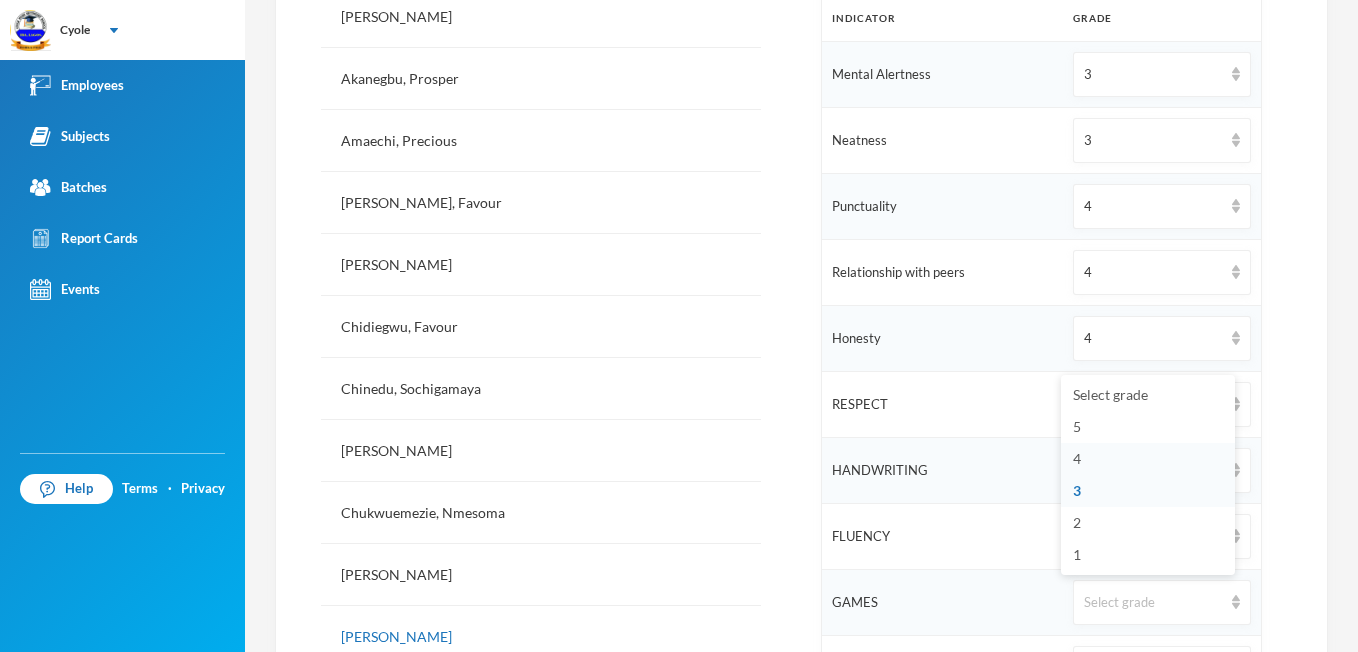 click on "4" at bounding box center [1077, 458] 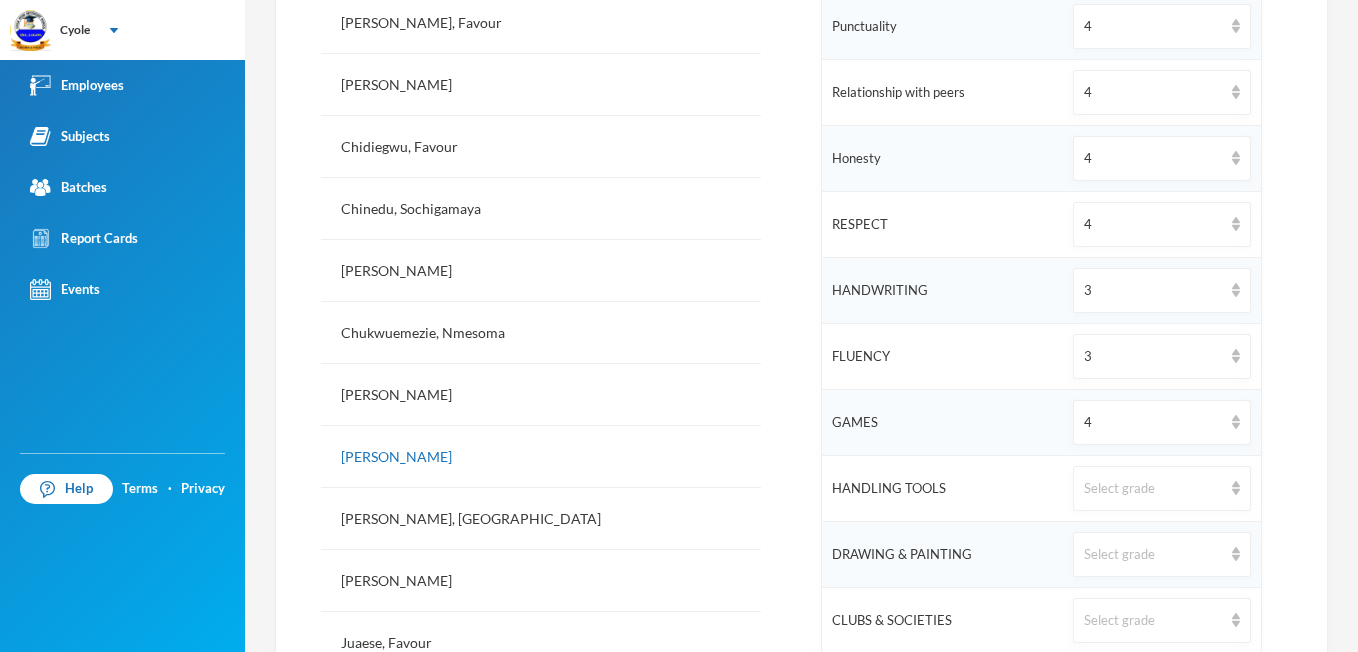 scroll, scrollTop: 880, scrollLeft: 0, axis: vertical 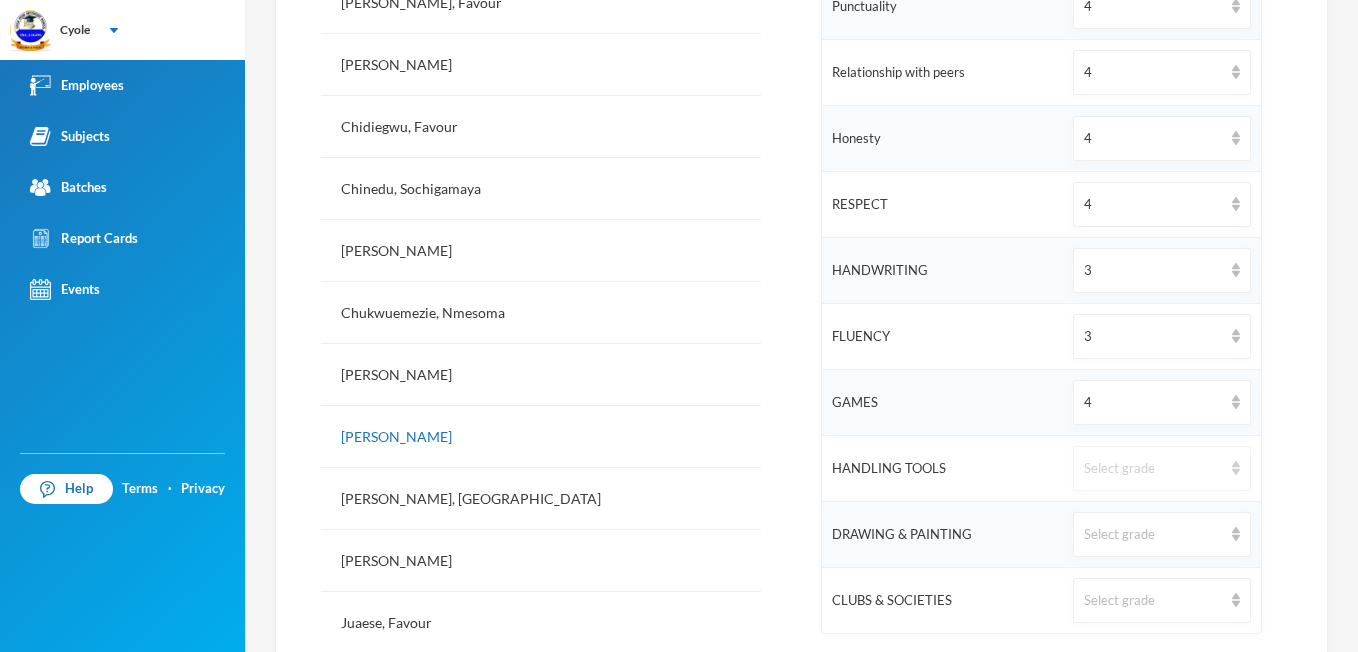 click at bounding box center [1236, 468] 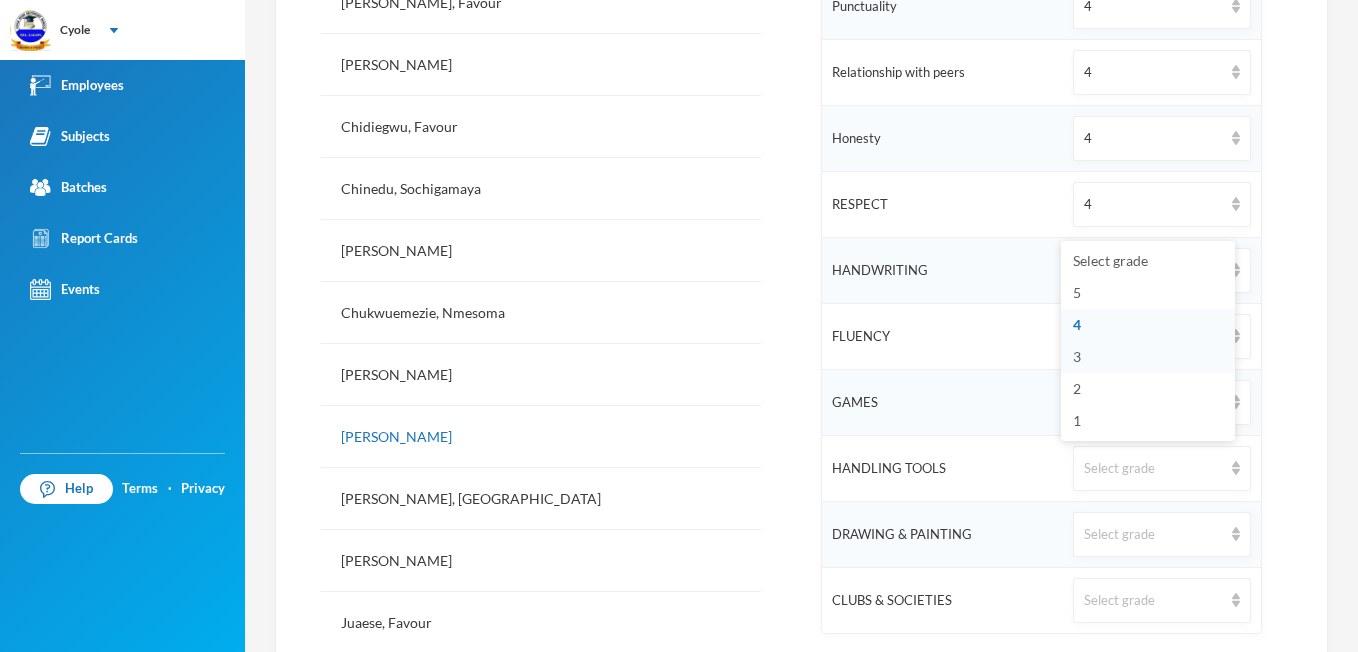 click on "3" at bounding box center [1077, 356] 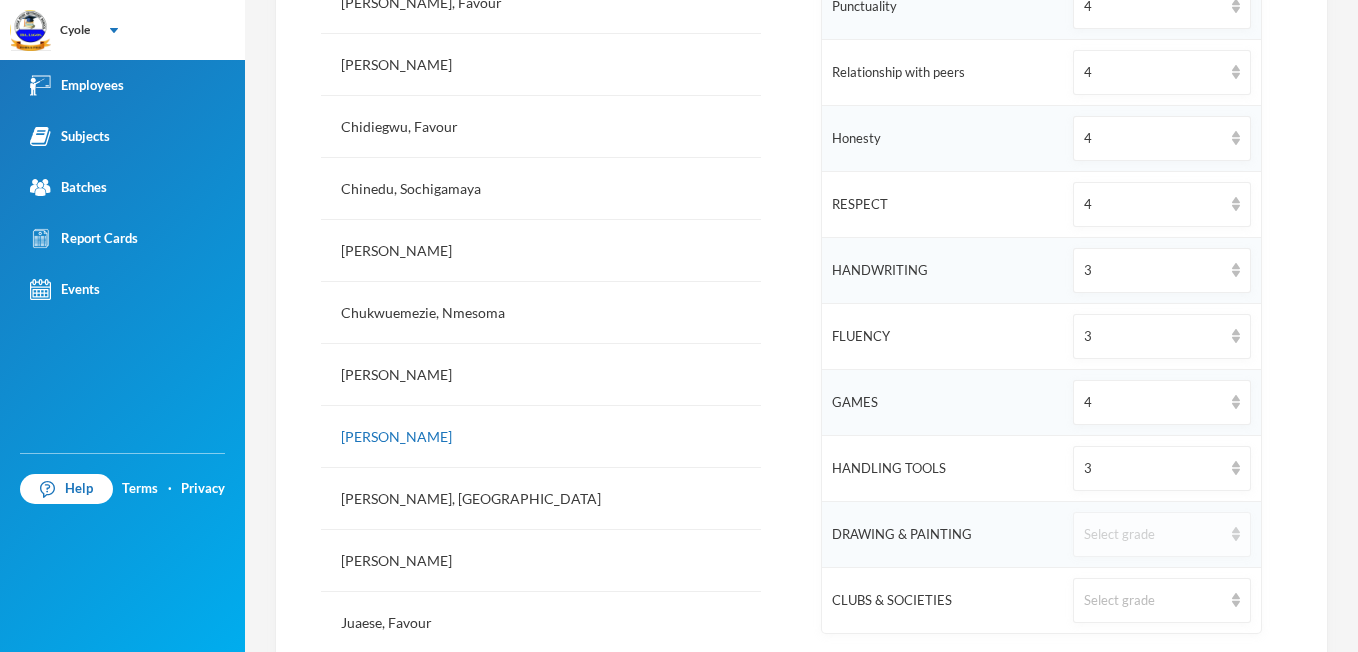 click at bounding box center [1236, 534] 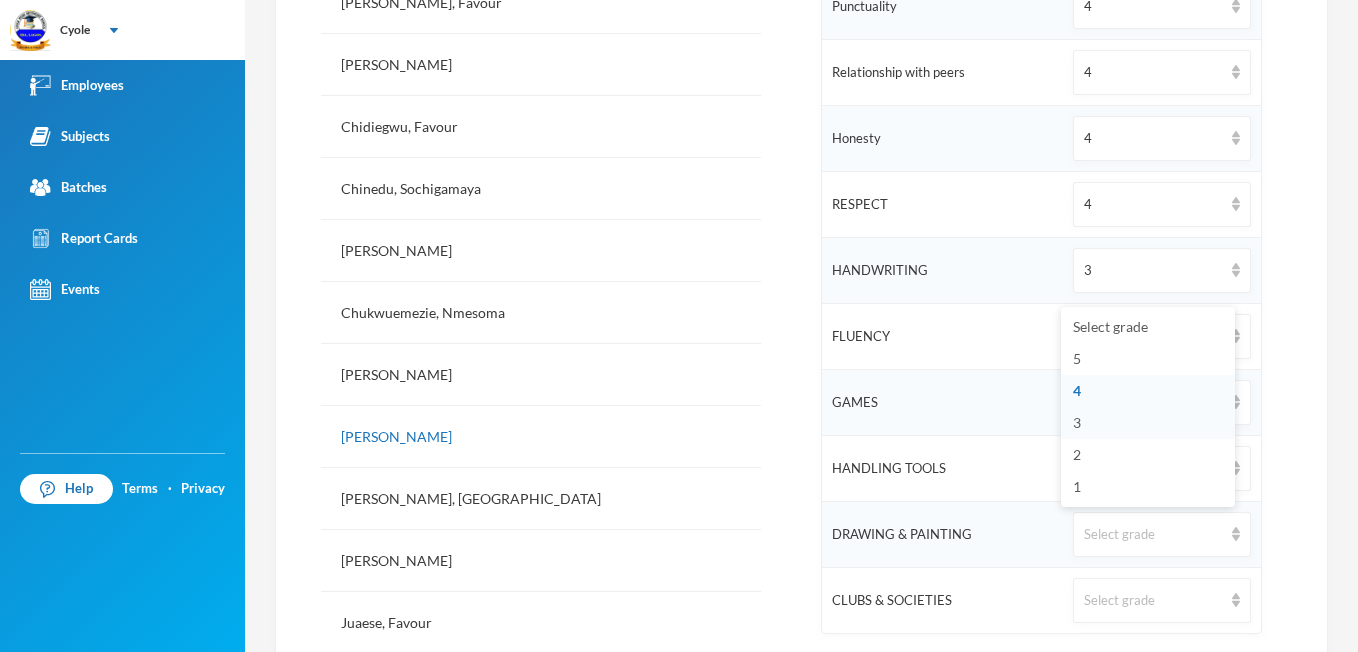 click on "3" at bounding box center (1077, 422) 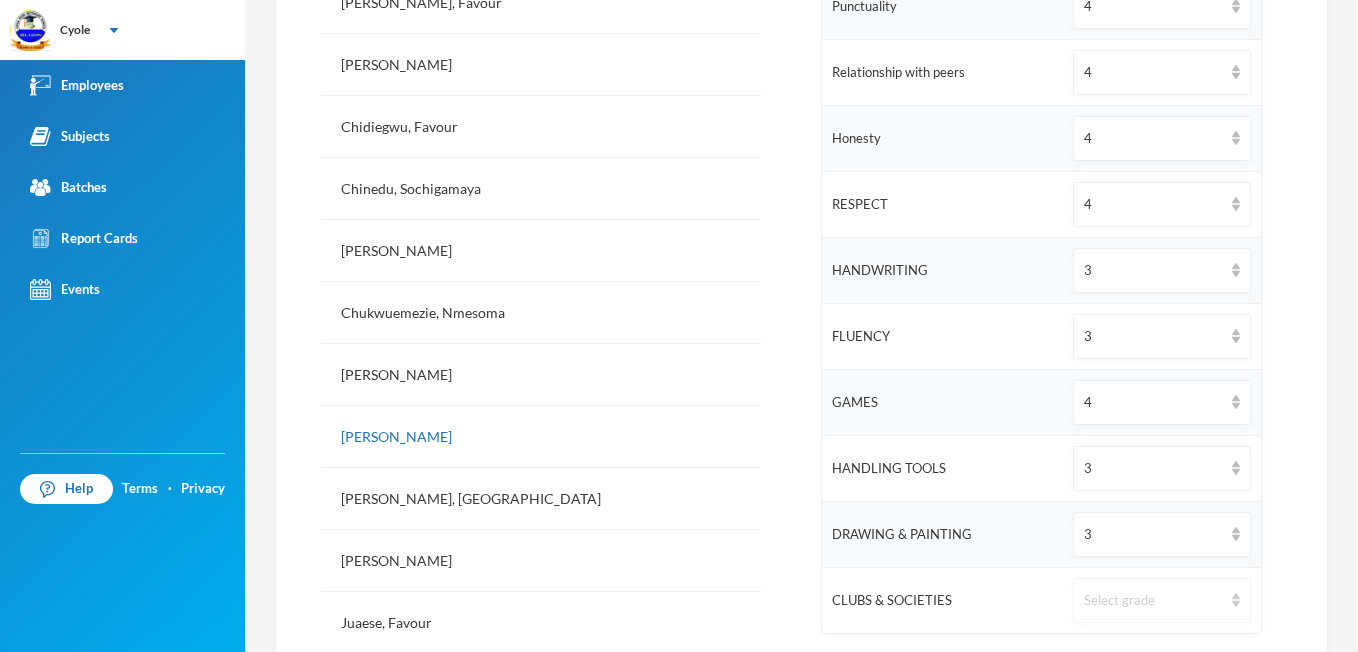 click at bounding box center (1236, 600) 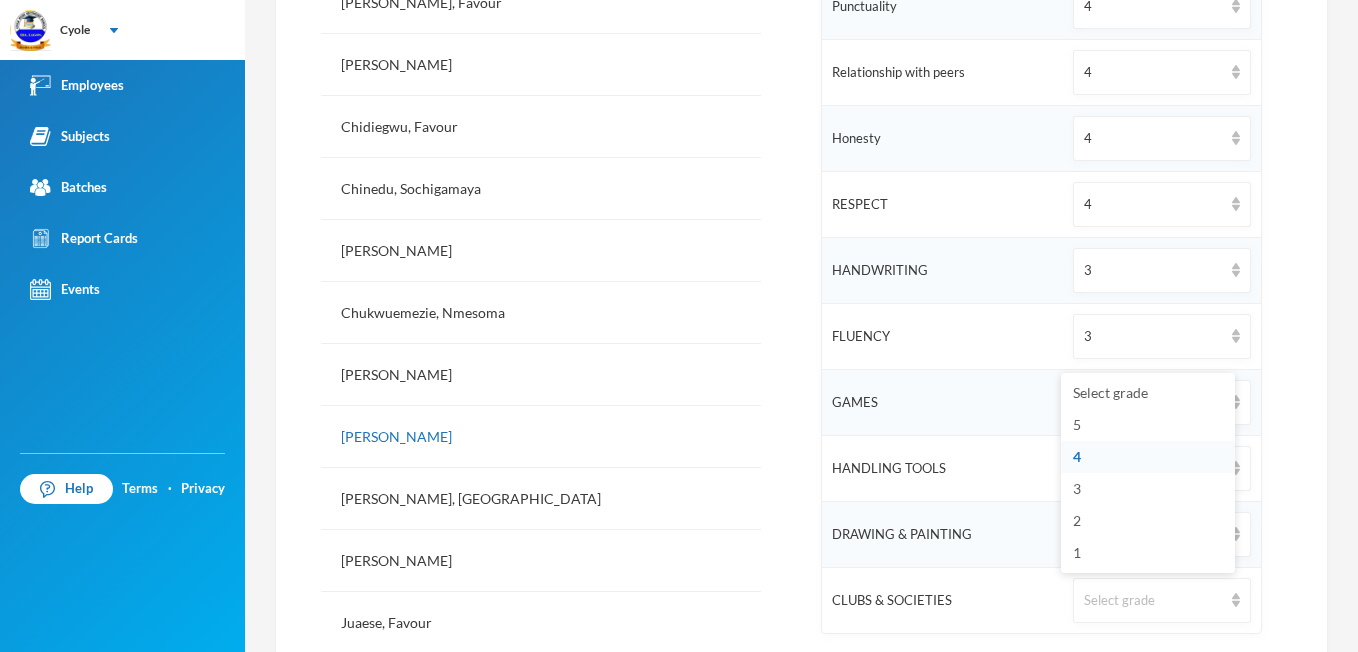 click on "4" at bounding box center [1077, 456] 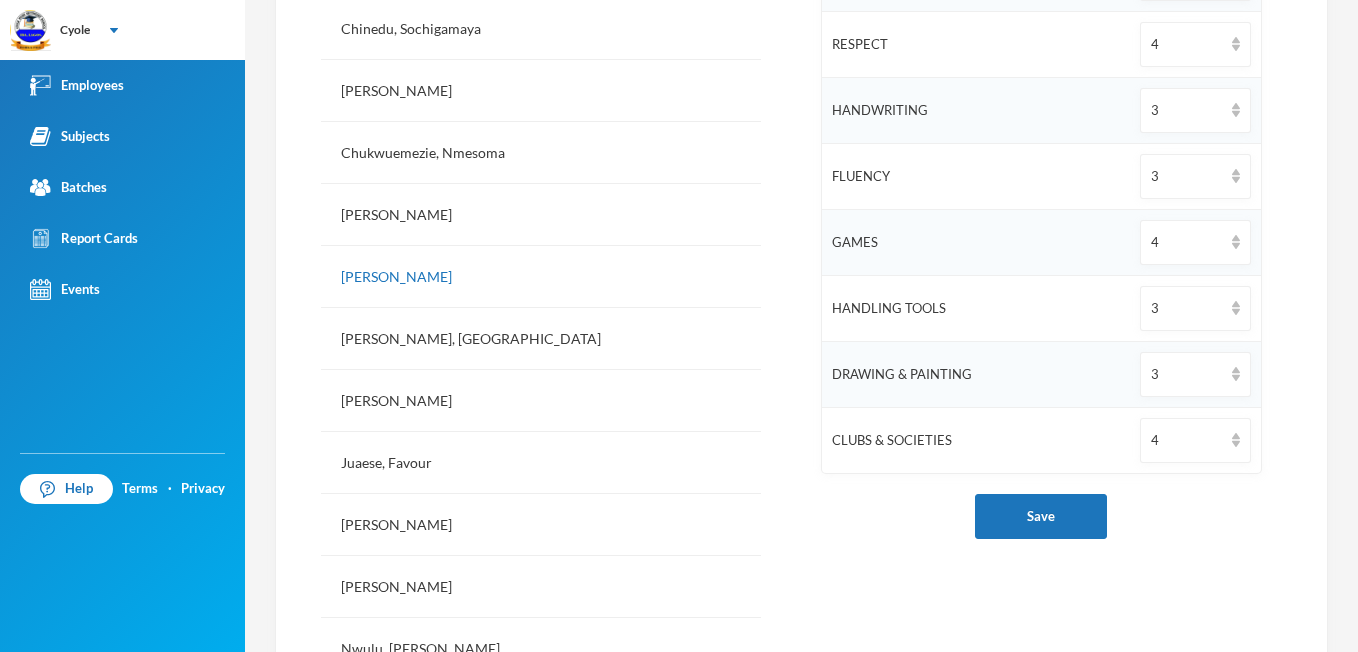 scroll, scrollTop: 1067, scrollLeft: 0, axis: vertical 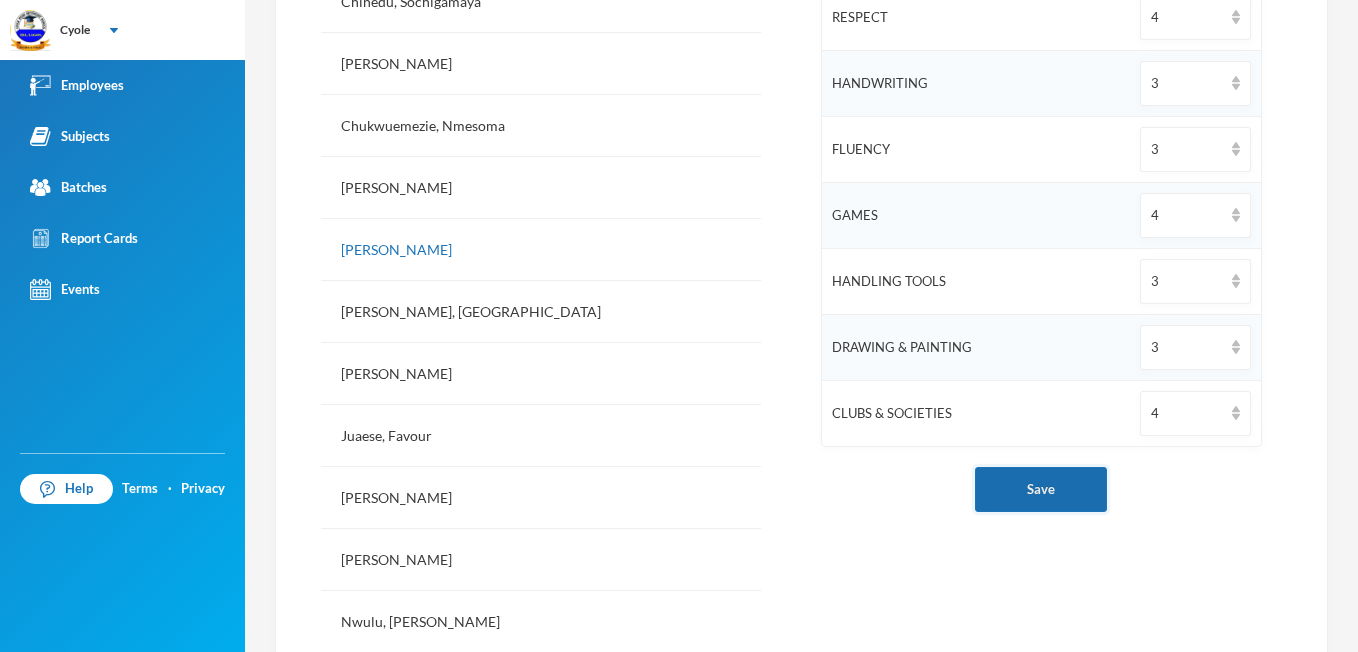 click on "Save" at bounding box center (1041, 489) 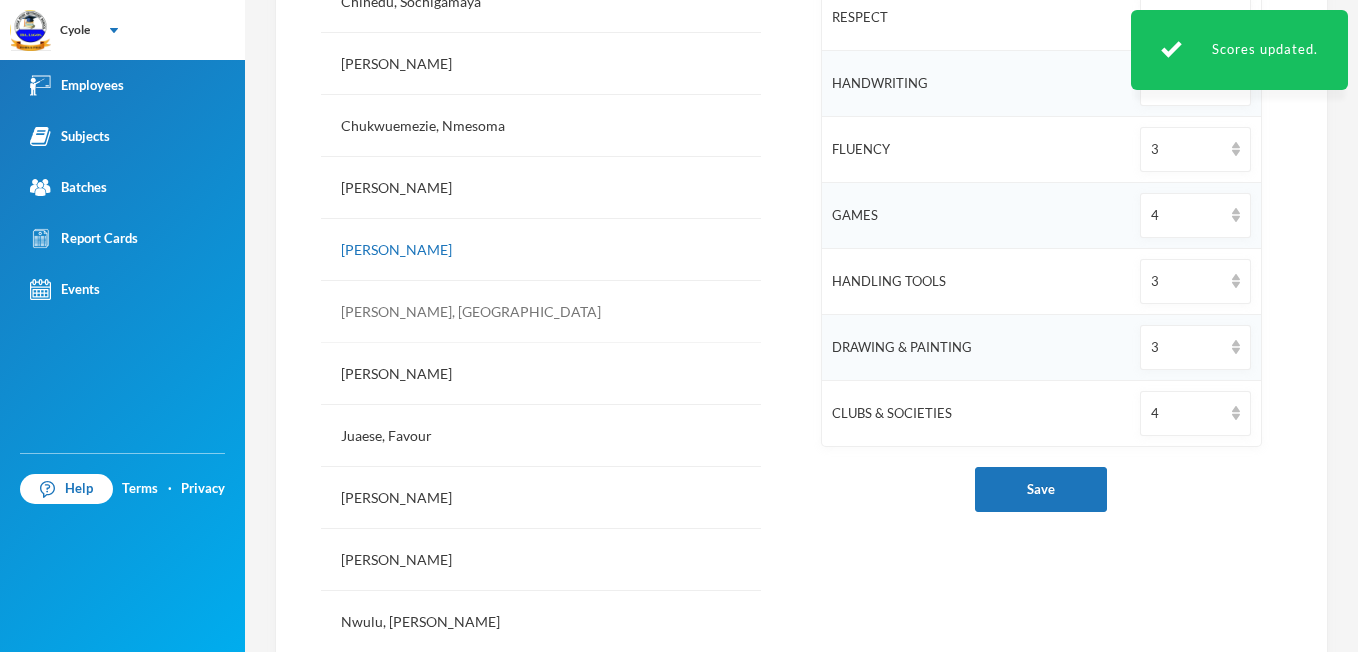 click on "[PERSON_NAME], [GEOGRAPHIC_DATA]" at bounding box center [541, 312] 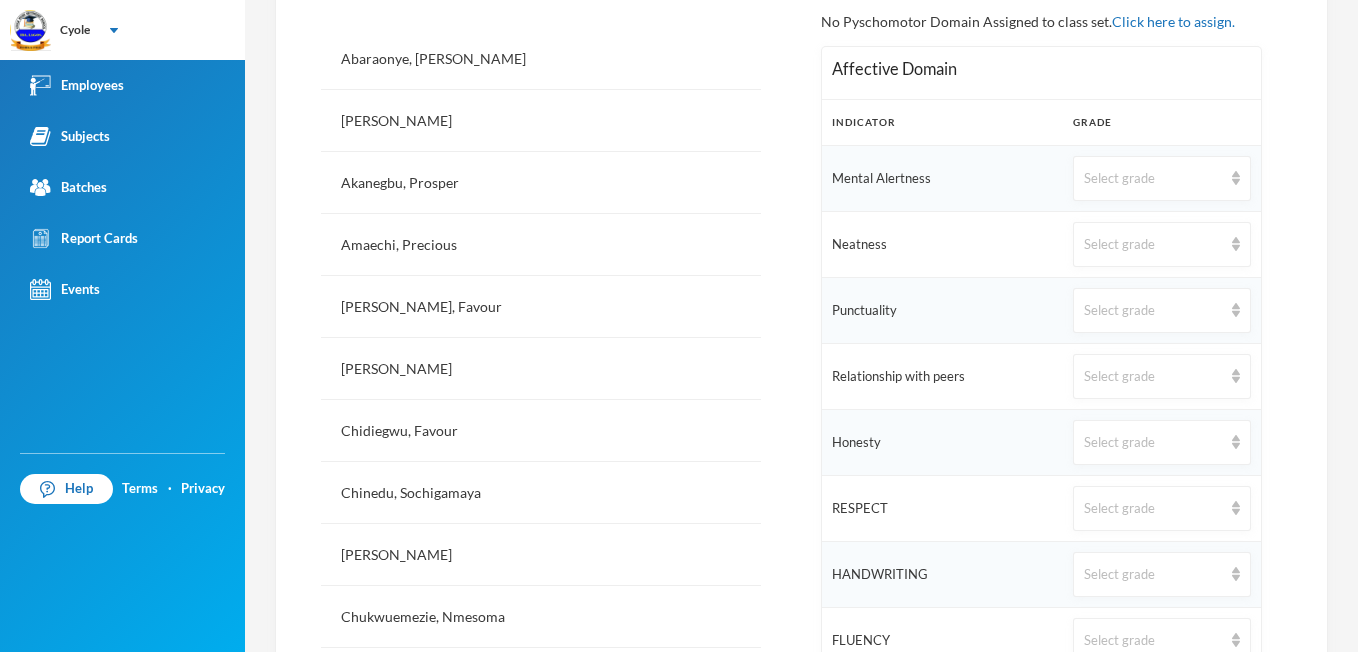 scroll, scrollTop: 547, scrollLeft: 0, axis: vertical 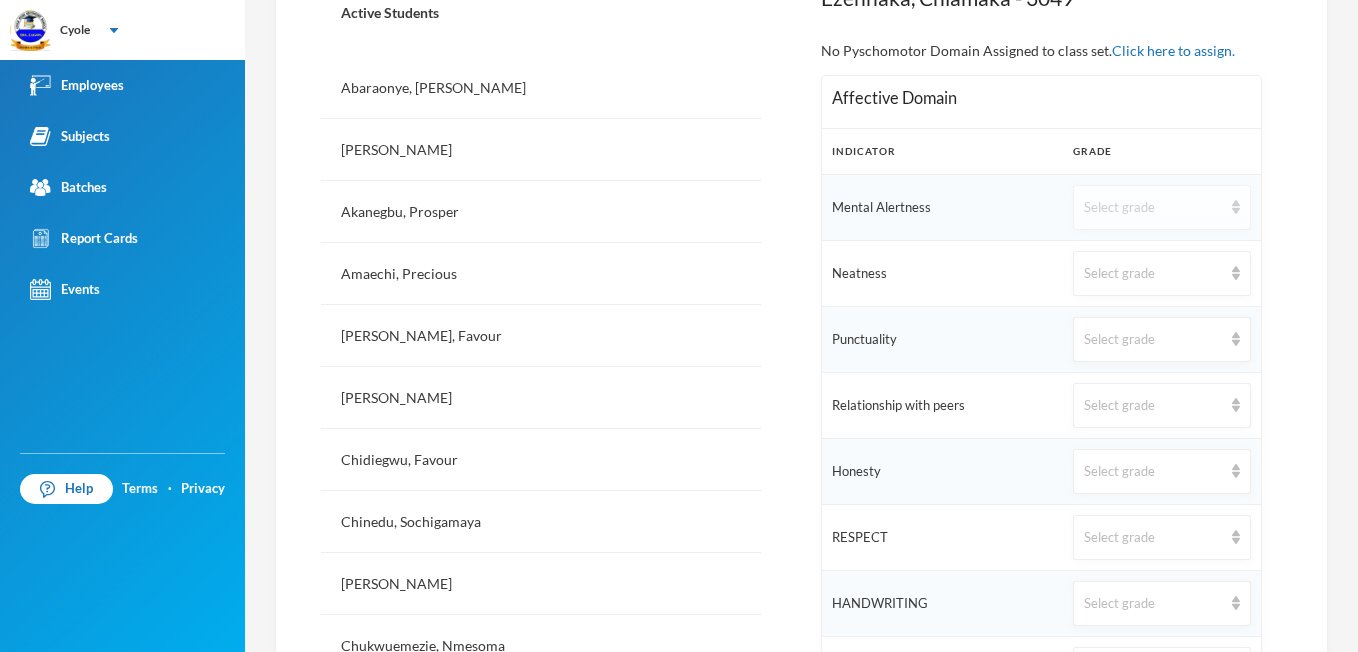 click at bounding box center (1236, 207) 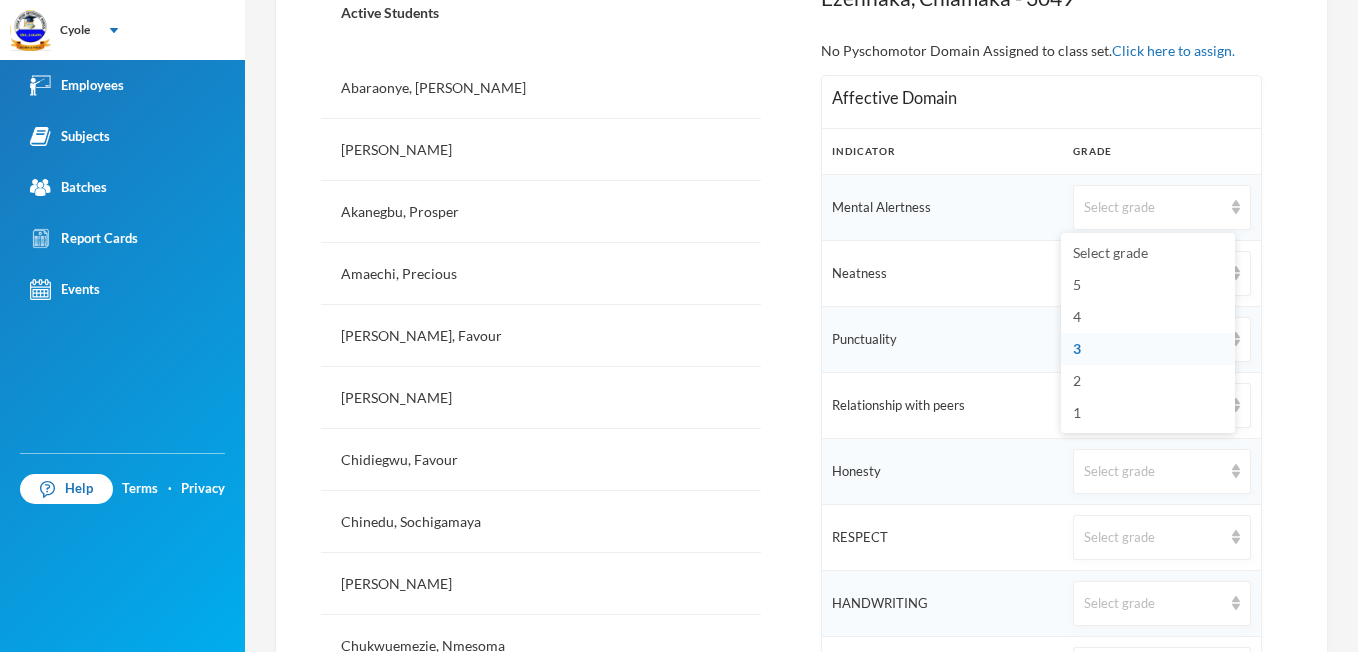 click on "3" at bounding box center (1077, 348) 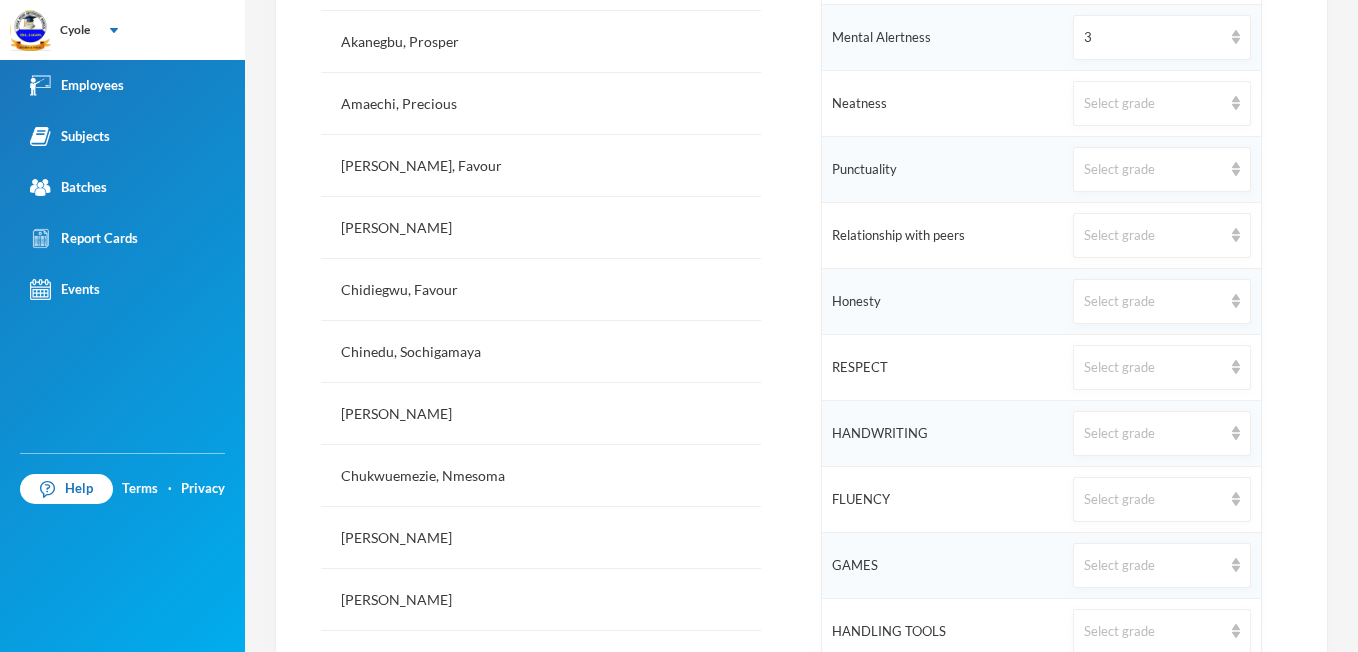 scroll, scrollTop: 747, scrollLeft: 0, axis: vertical 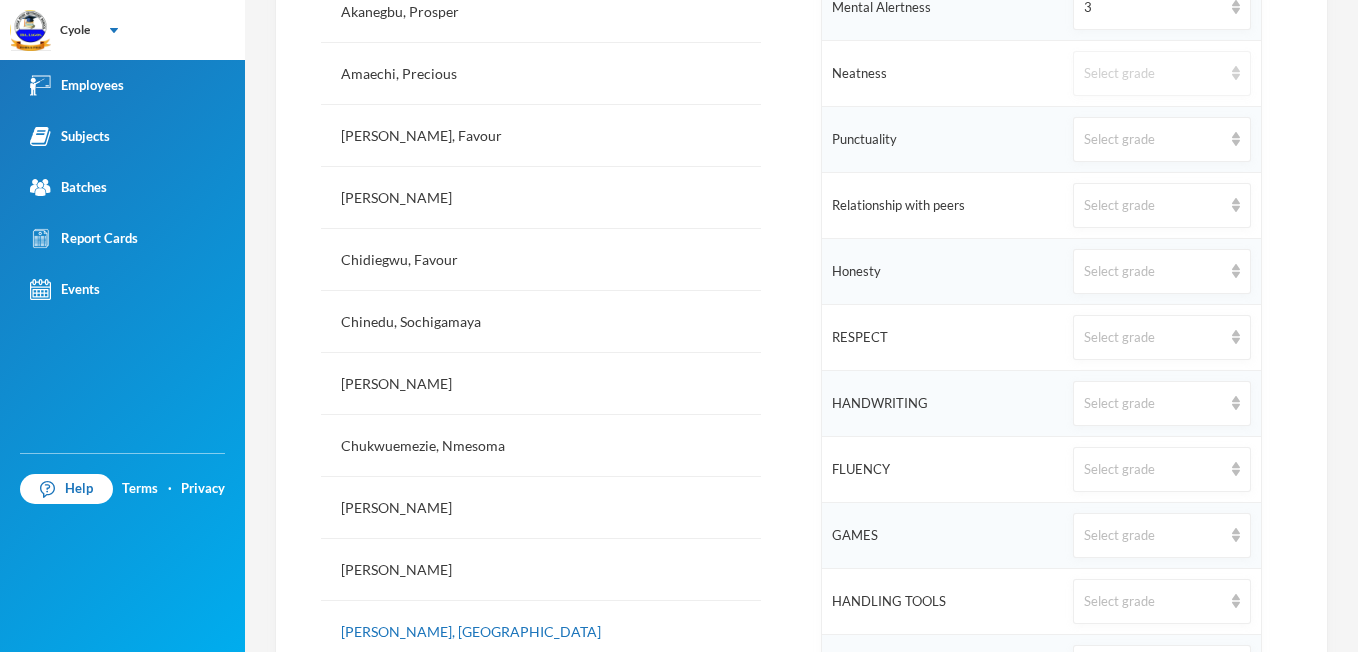 click at bounding box center [1236, 73] 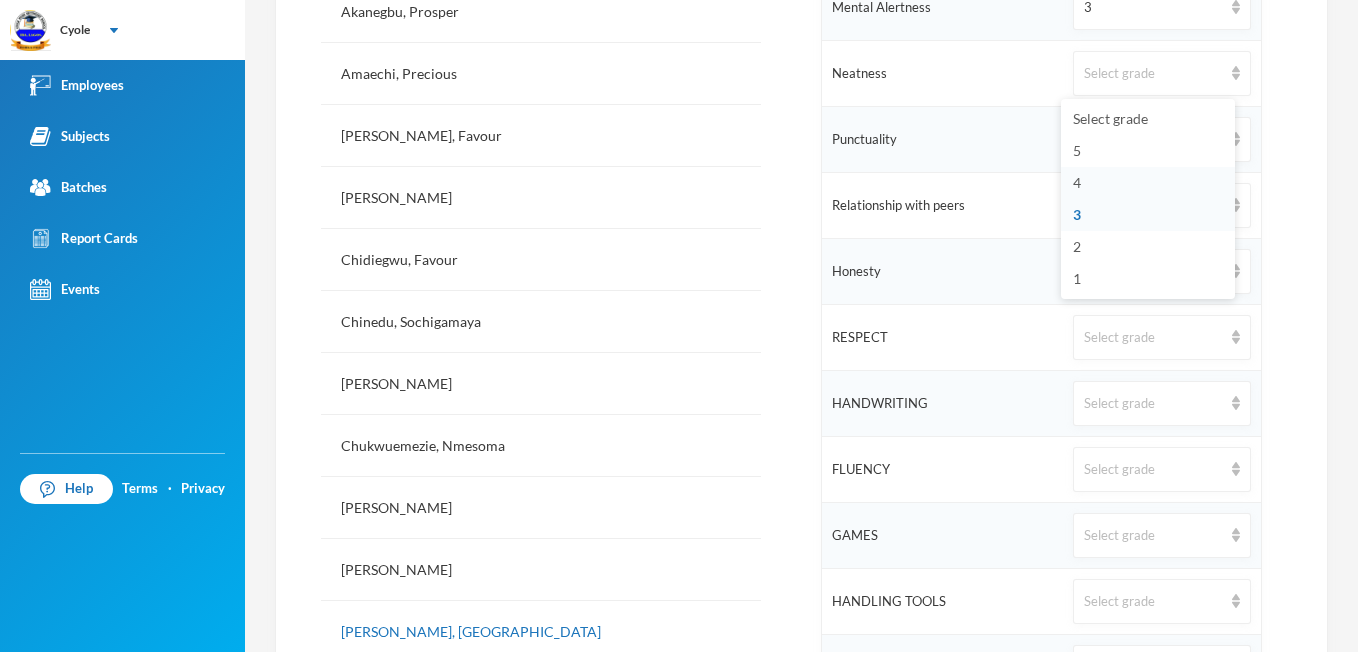click on "4" at bounding box center [1077, 182] 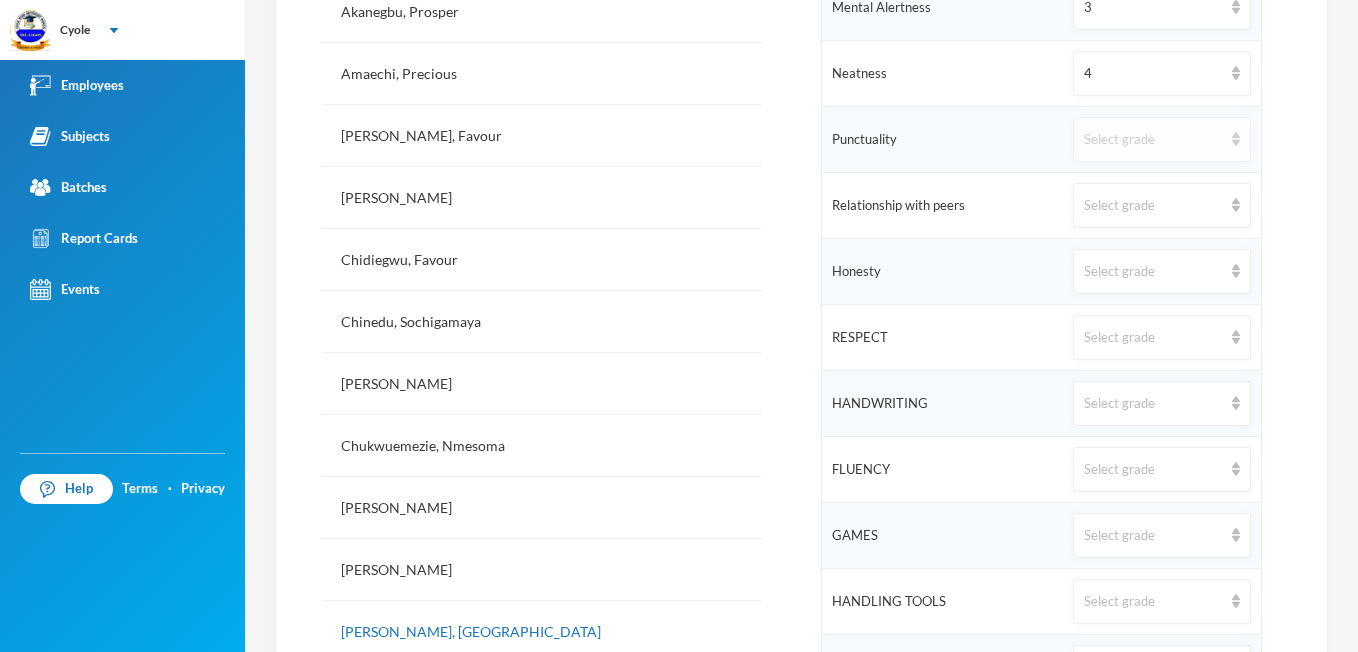 click at bounding box center (1236, 139) 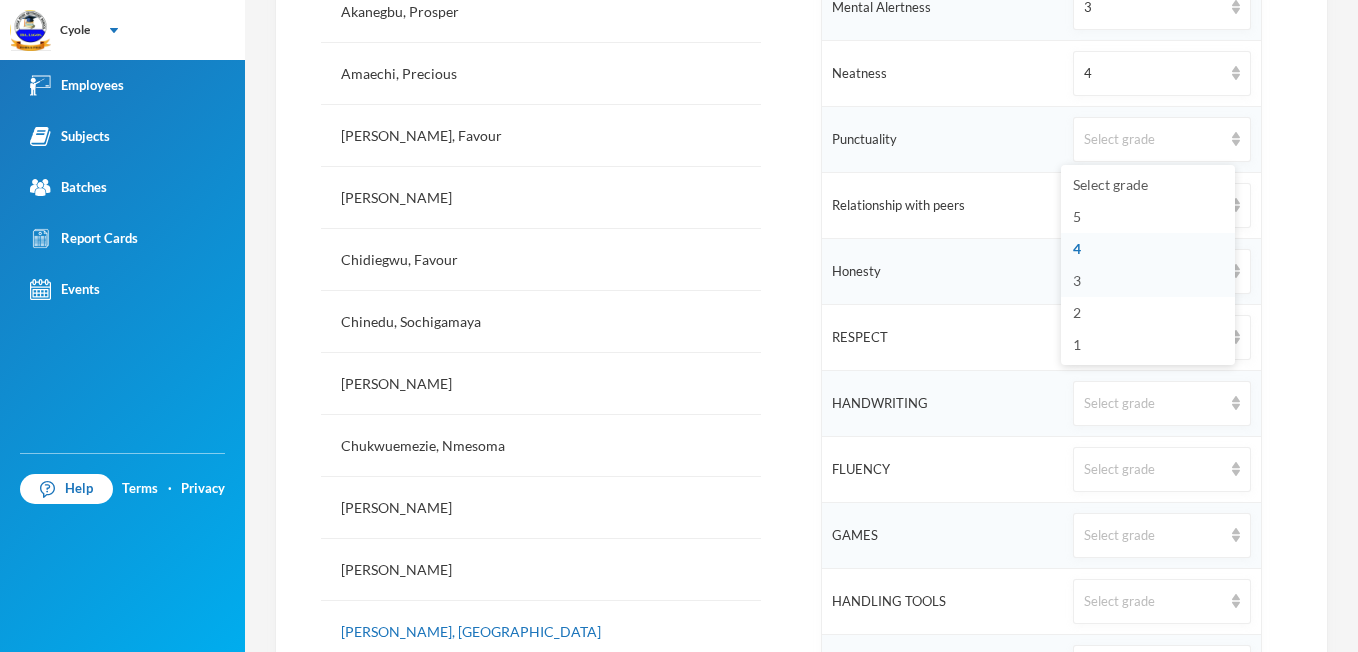 click on "3" at bounding box center (1077, 280) 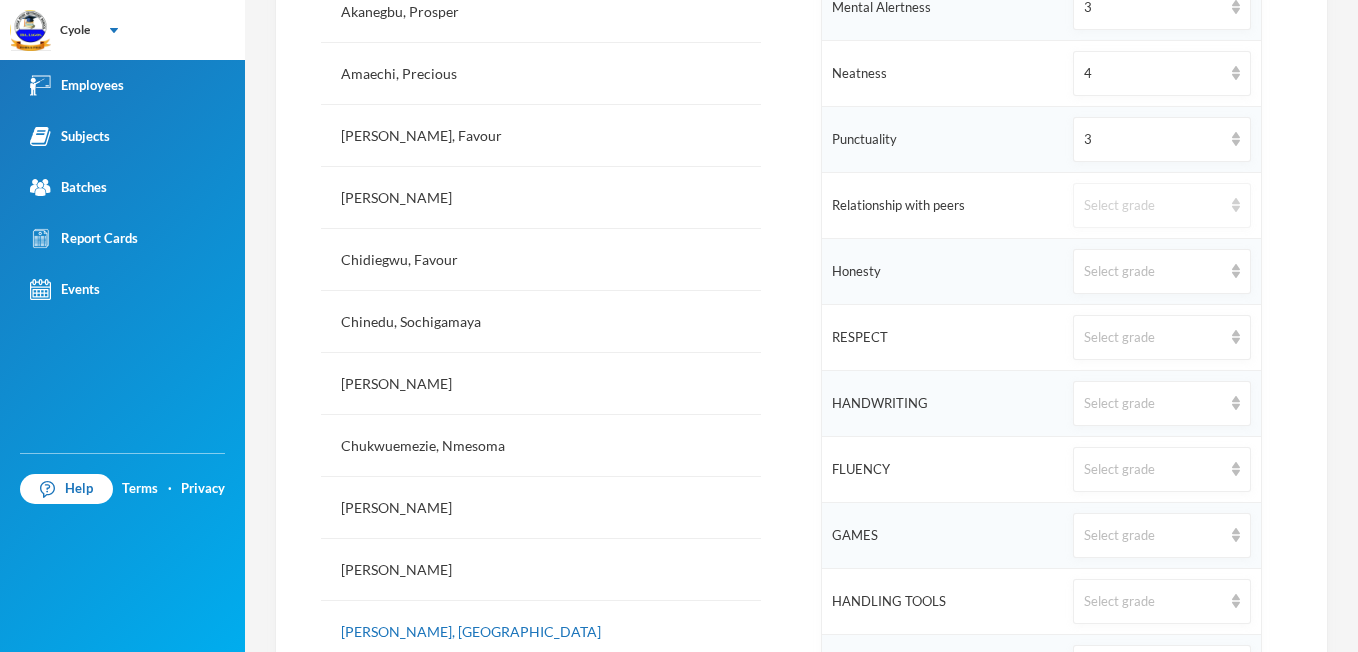 click on "Select grade" at bounding box center [1161, 205] 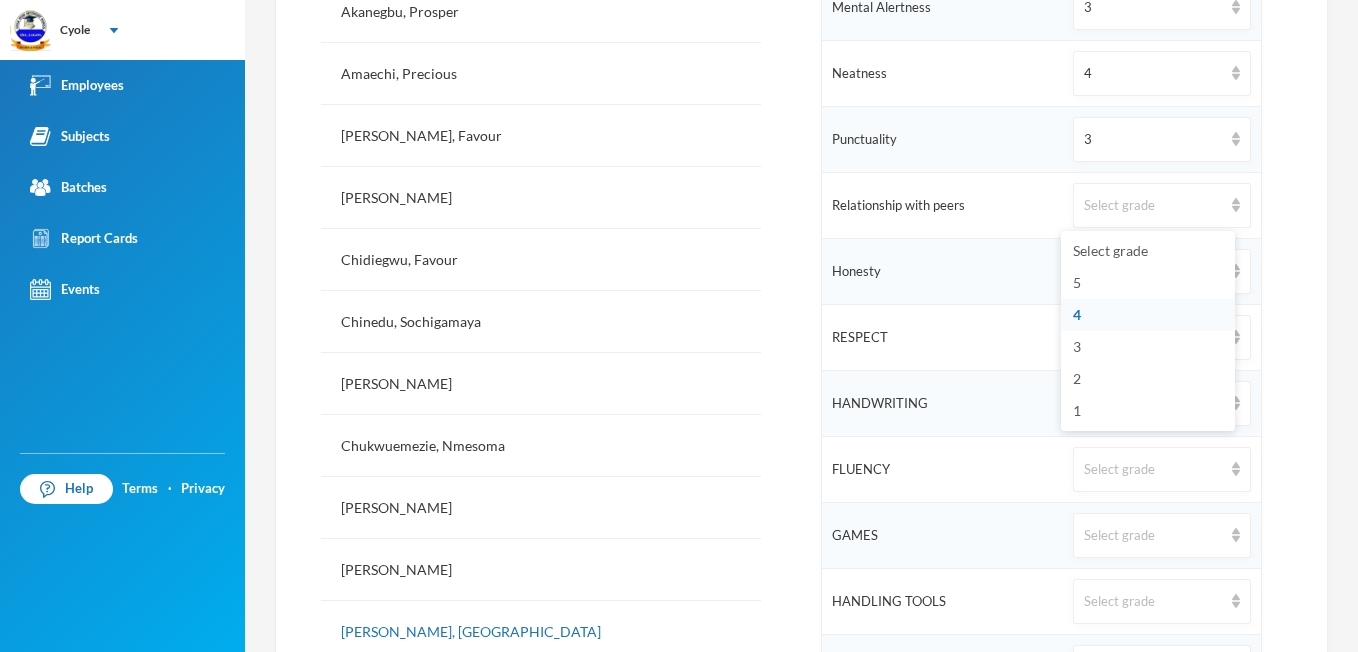click on "4" at bounding box center [1148, 315] 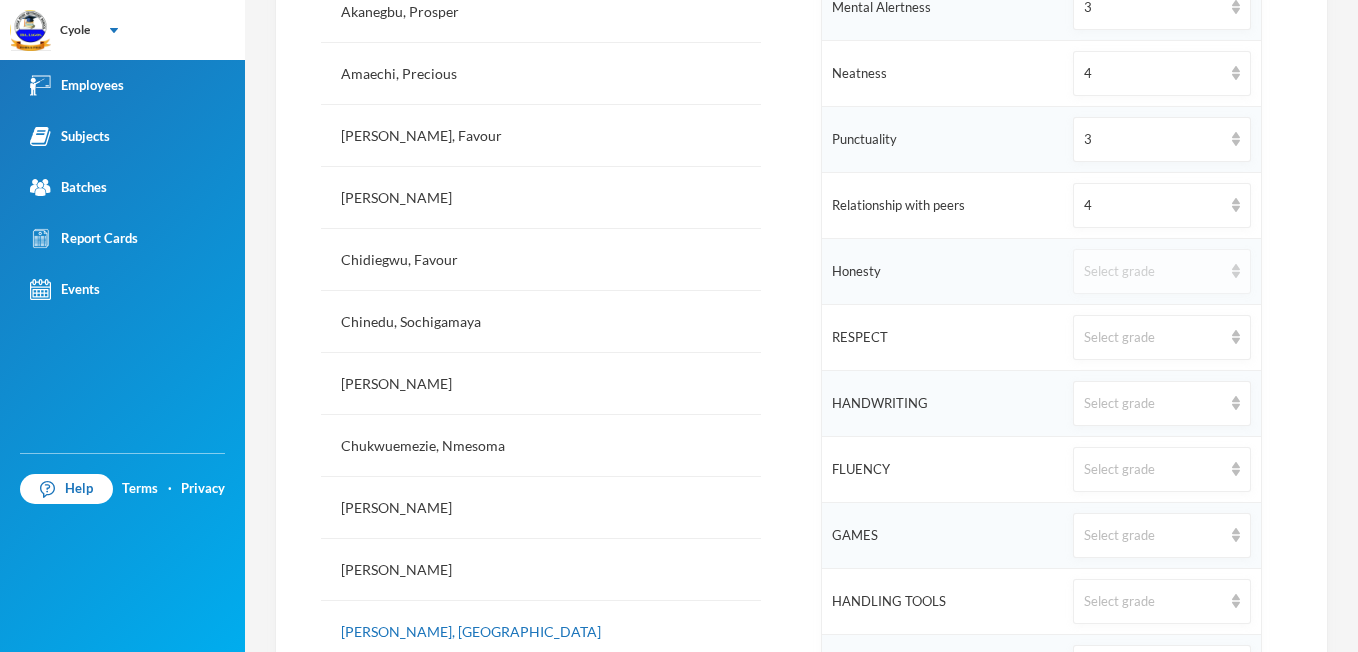 click on "Select grade" at bounding box center (1161, 271) 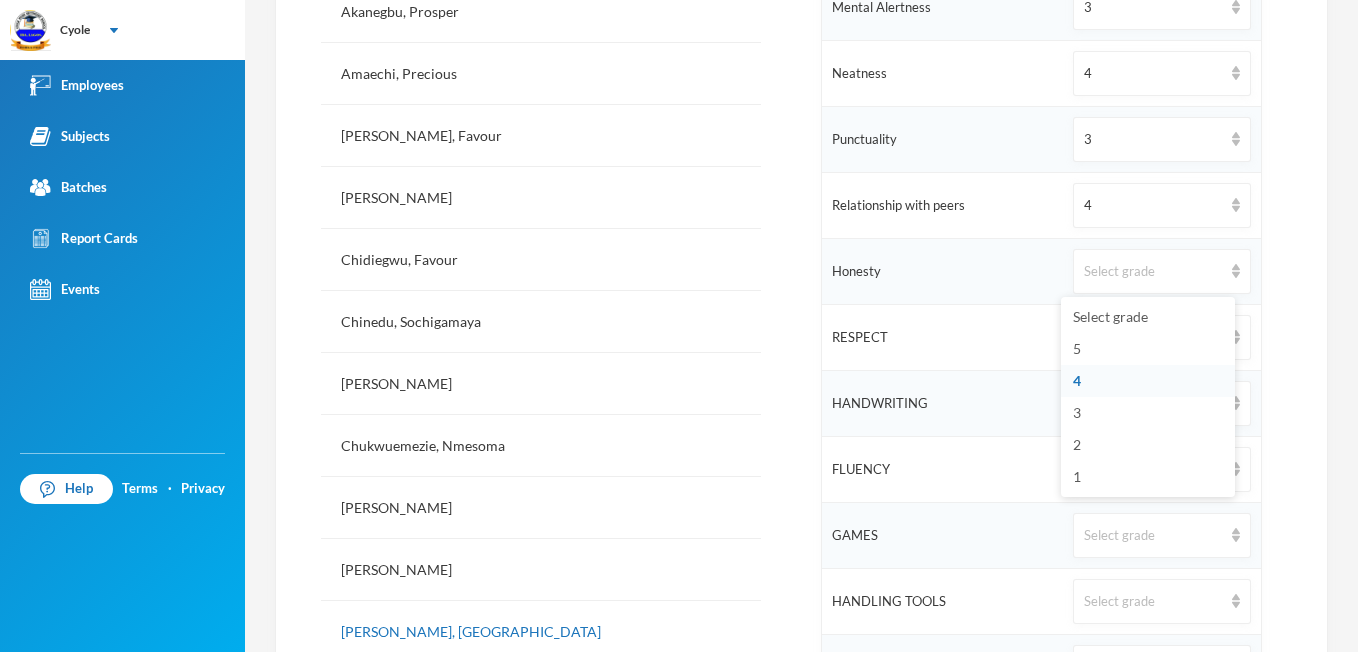click on "4" at bounding box center [1077, 380] 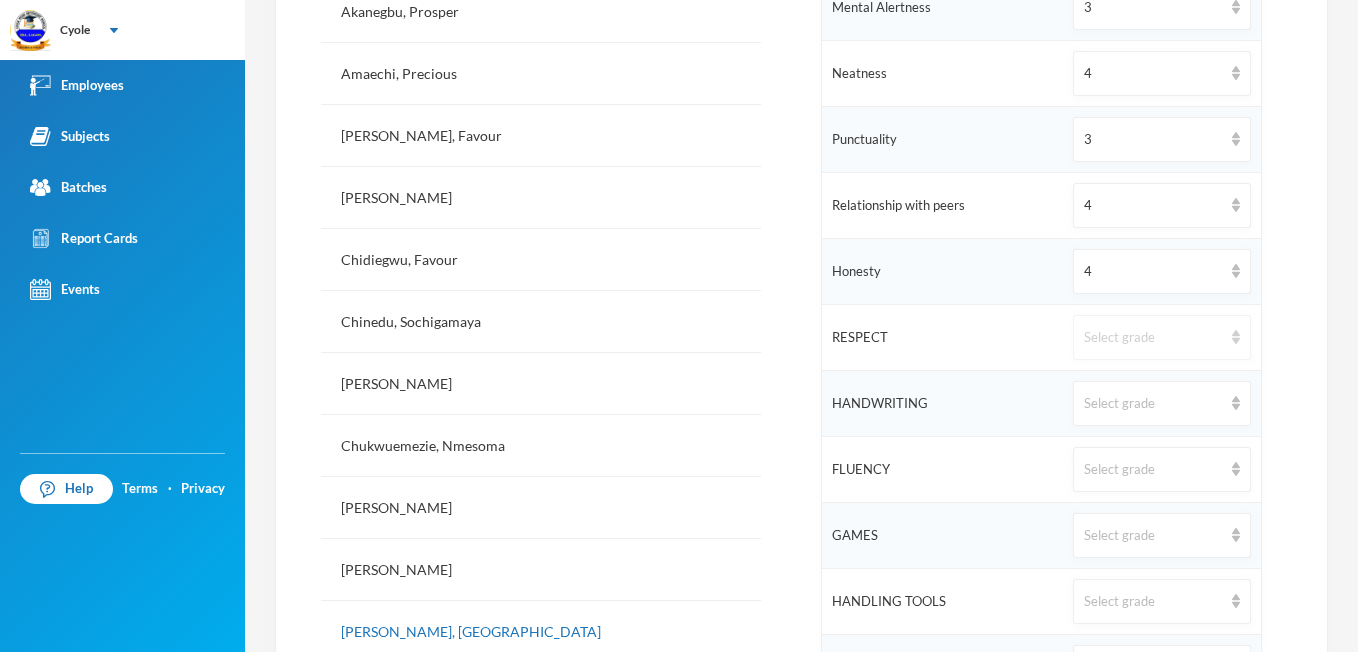 click on "Select grade" at bounding box center (1161, 337) 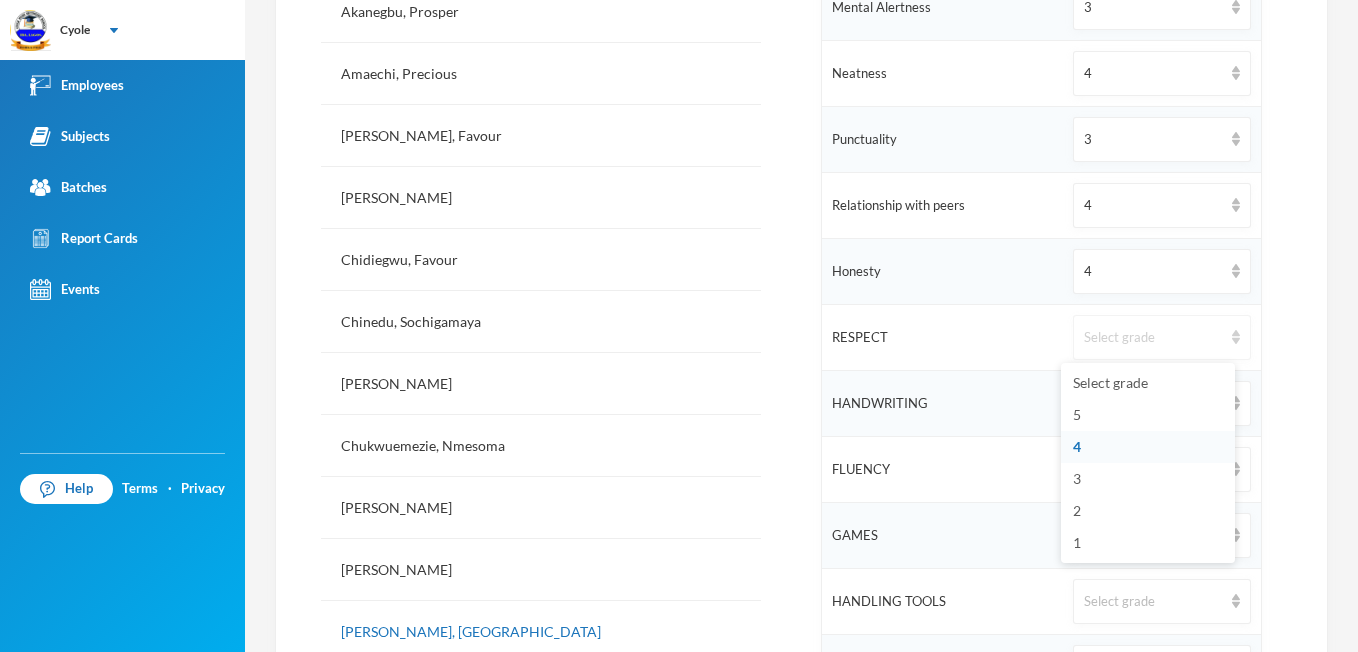 click on "Select grade" at bounding box center (1161, 337) 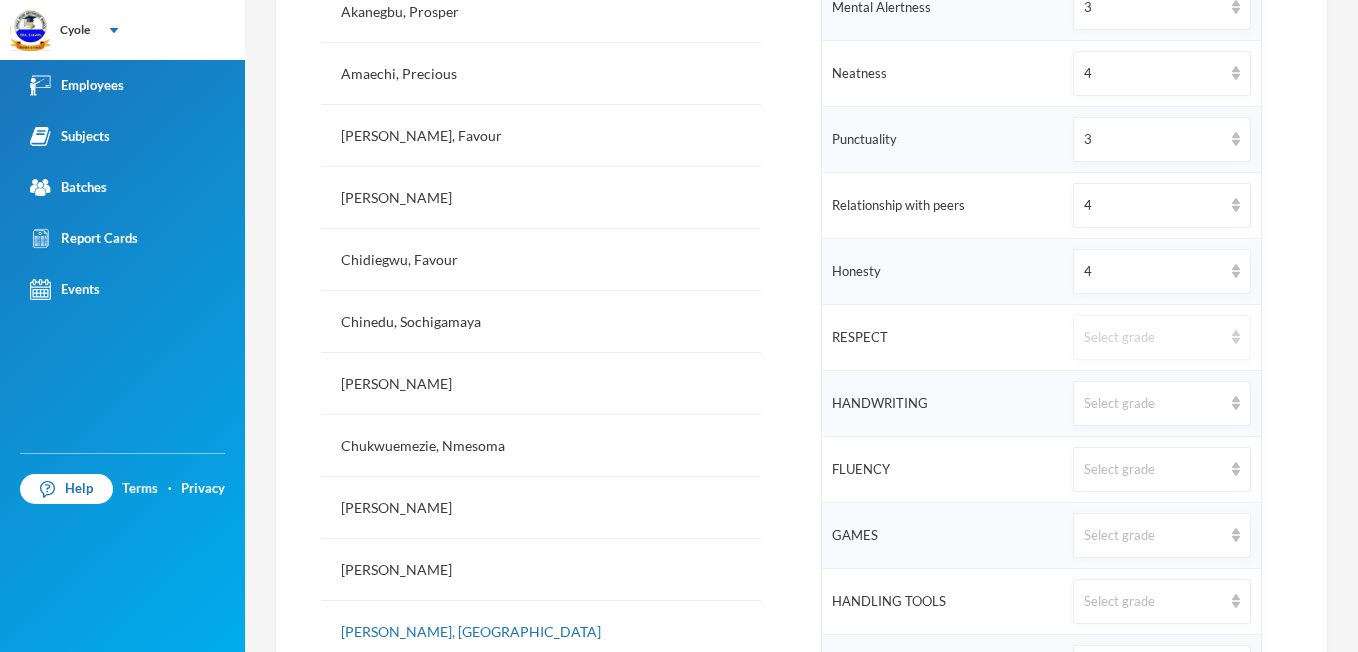 click on "Select grade" at bounding box center [1161, 337] 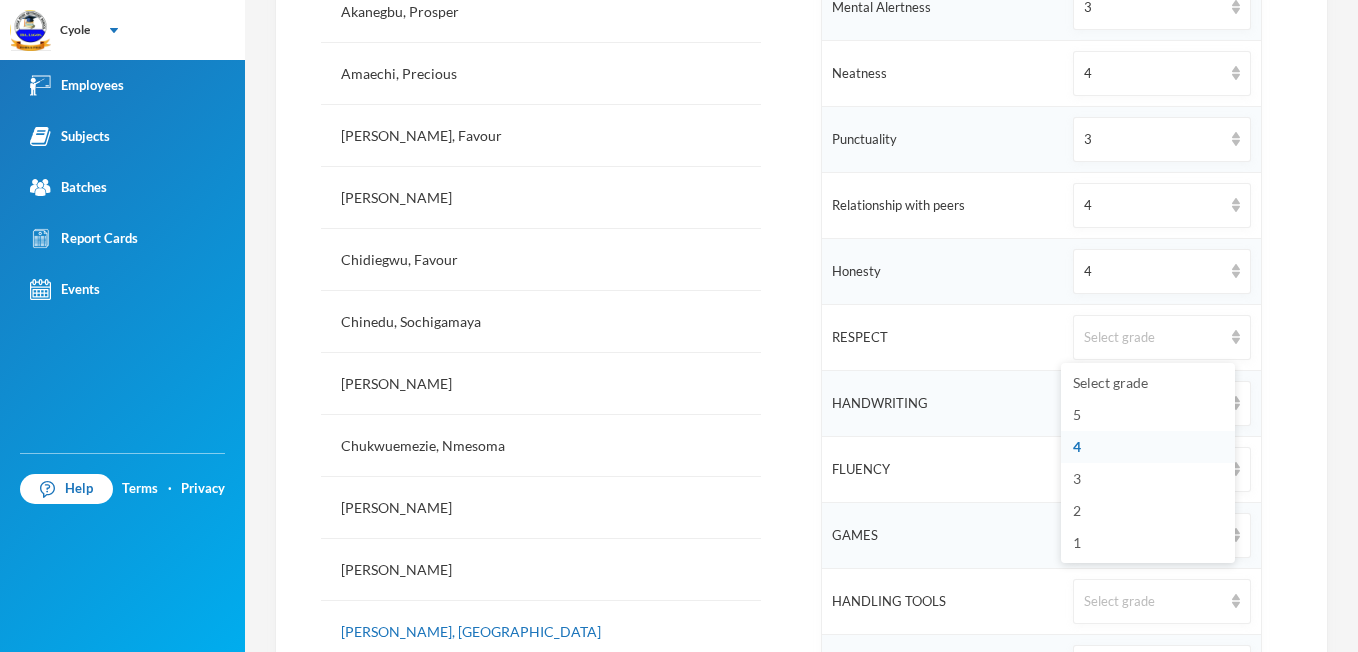 click on "4" at bounding box center (1077, 446) 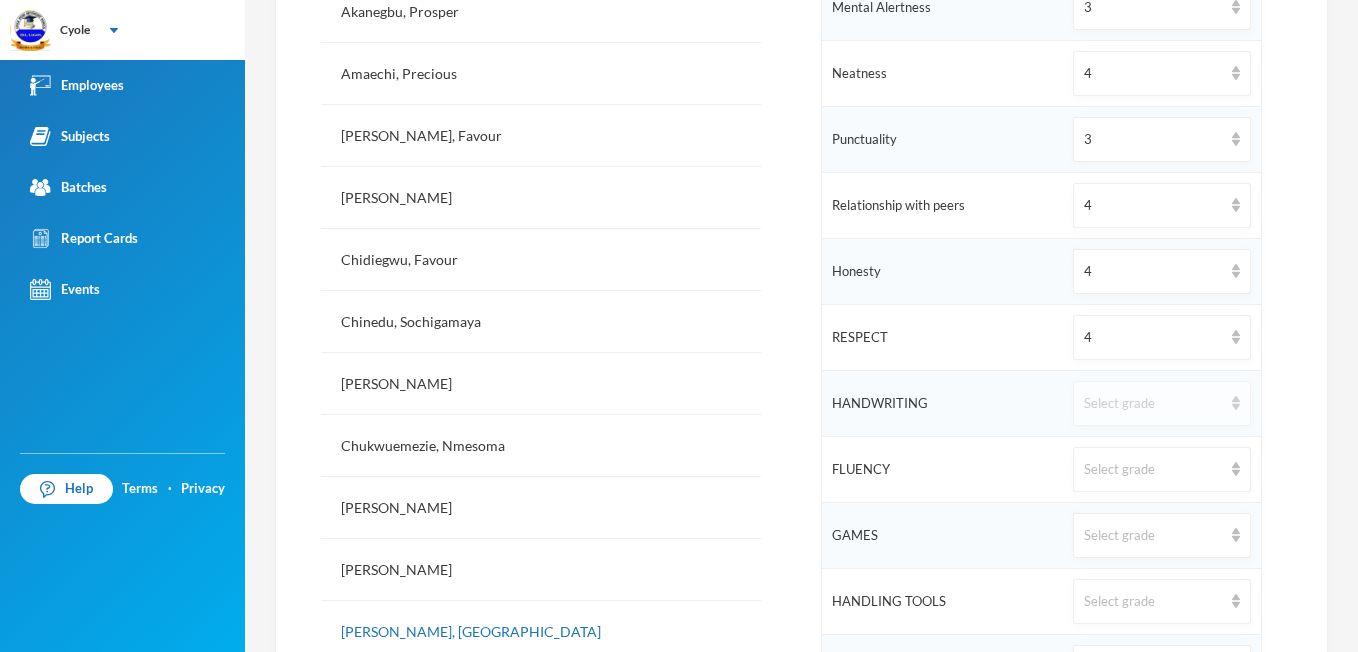 click on "Select grade" at bounding box center (1161, 403) 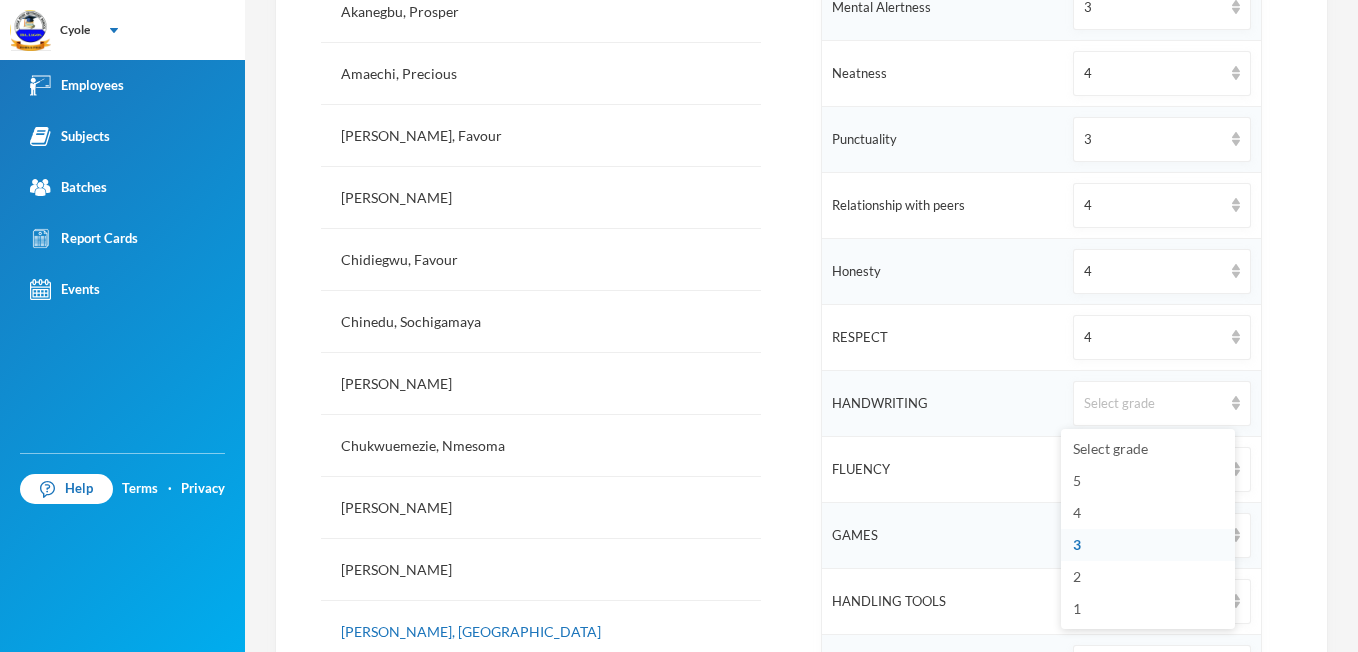 click on "3" at bounding box center [1077, 544] 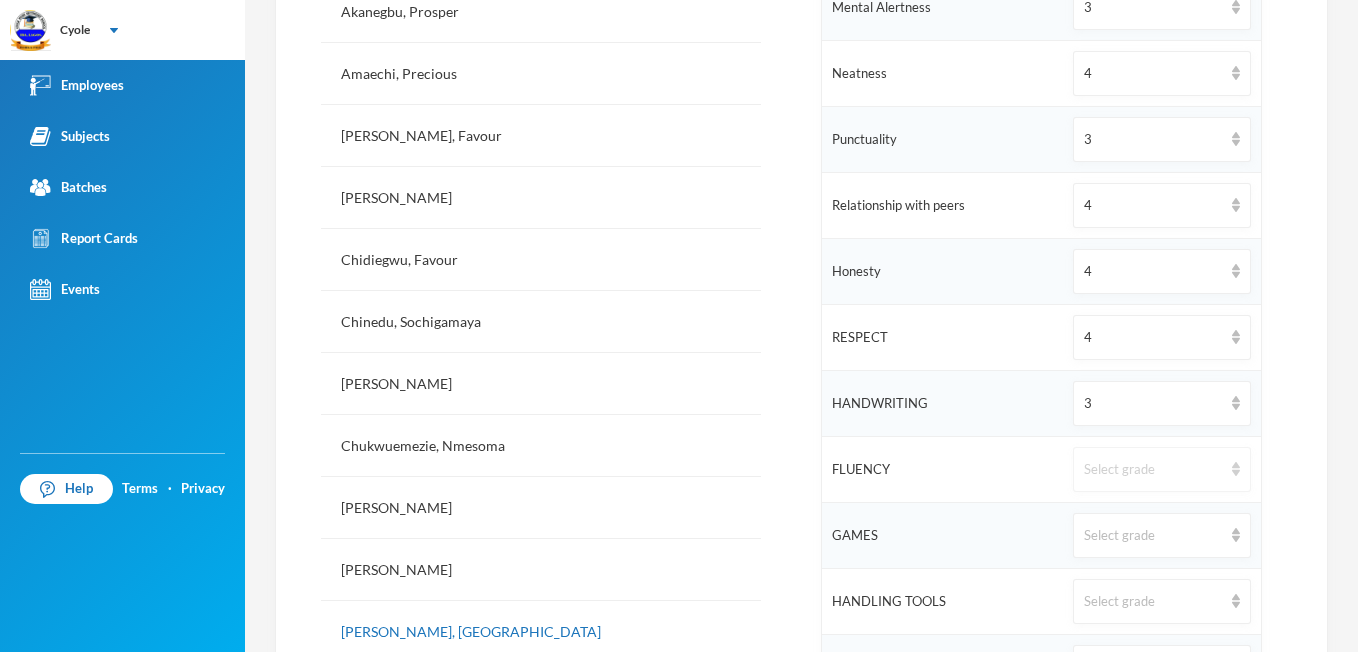 click on "Select grade" at bounding box center [1161, 469] 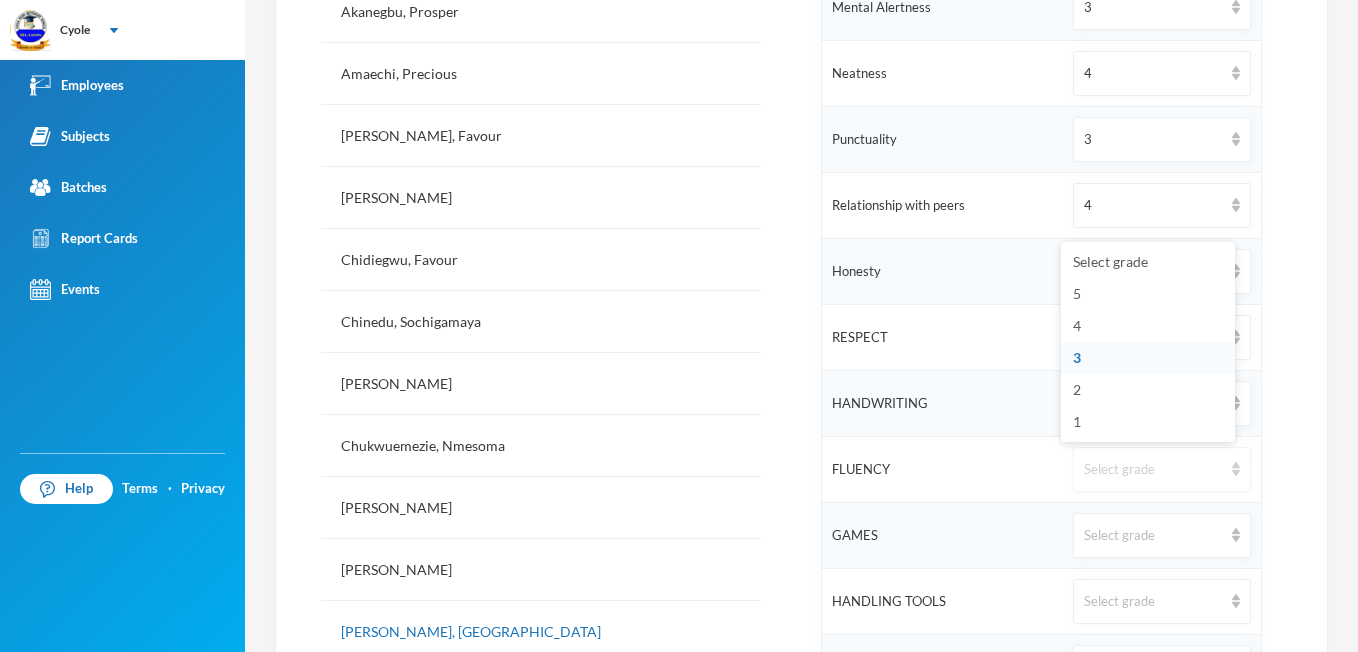 click on "Select grade" at bounding box center (1161, 469) 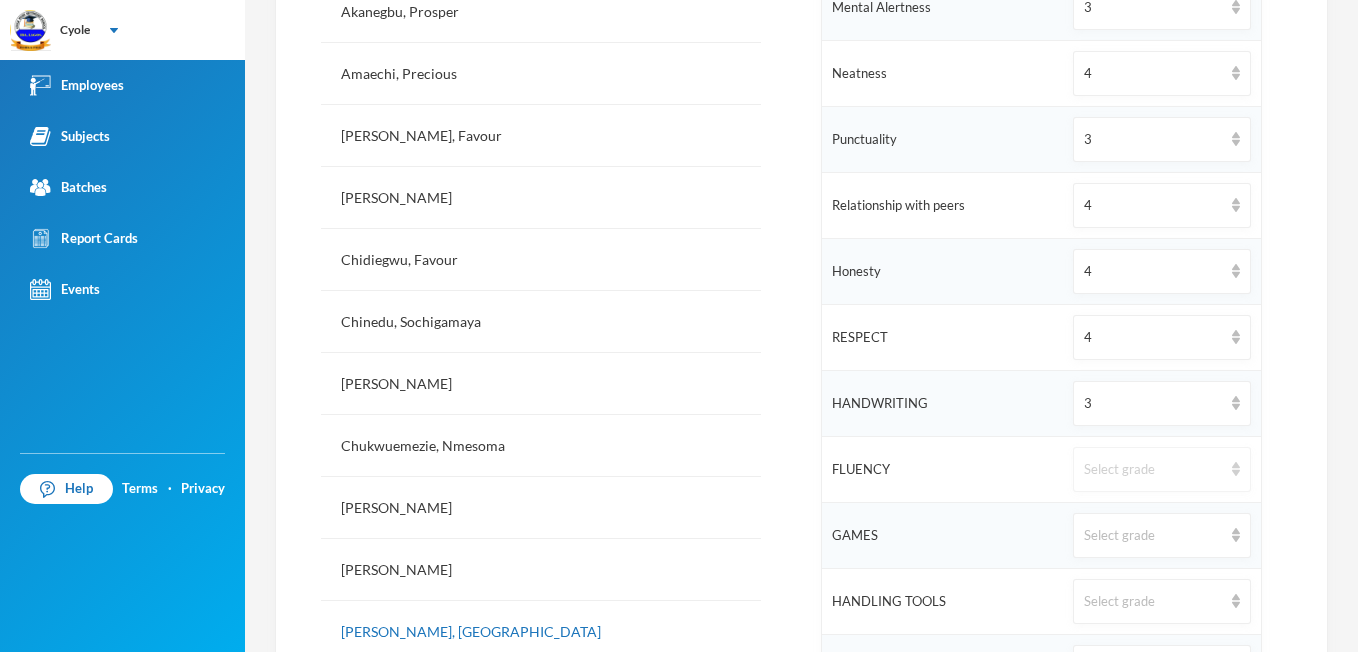 click on "Select grade" at bounding box center [1161, 469] 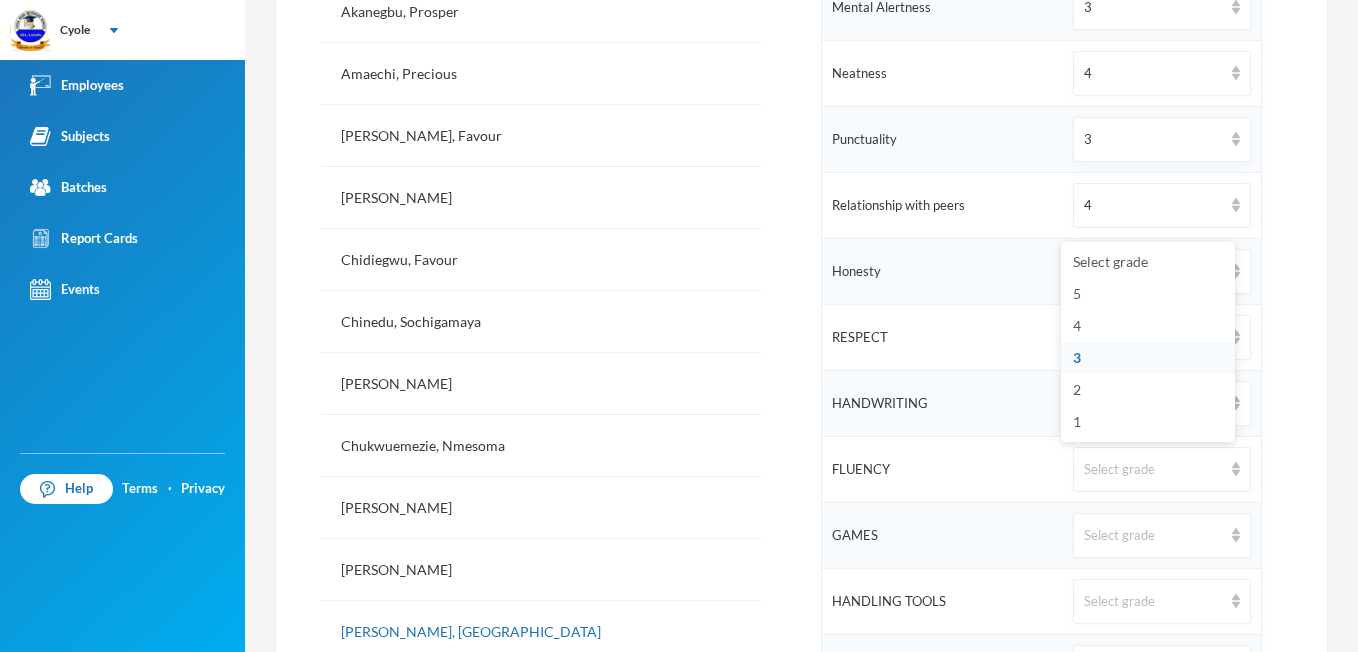click on "3" at bounding box center (1077, 357) 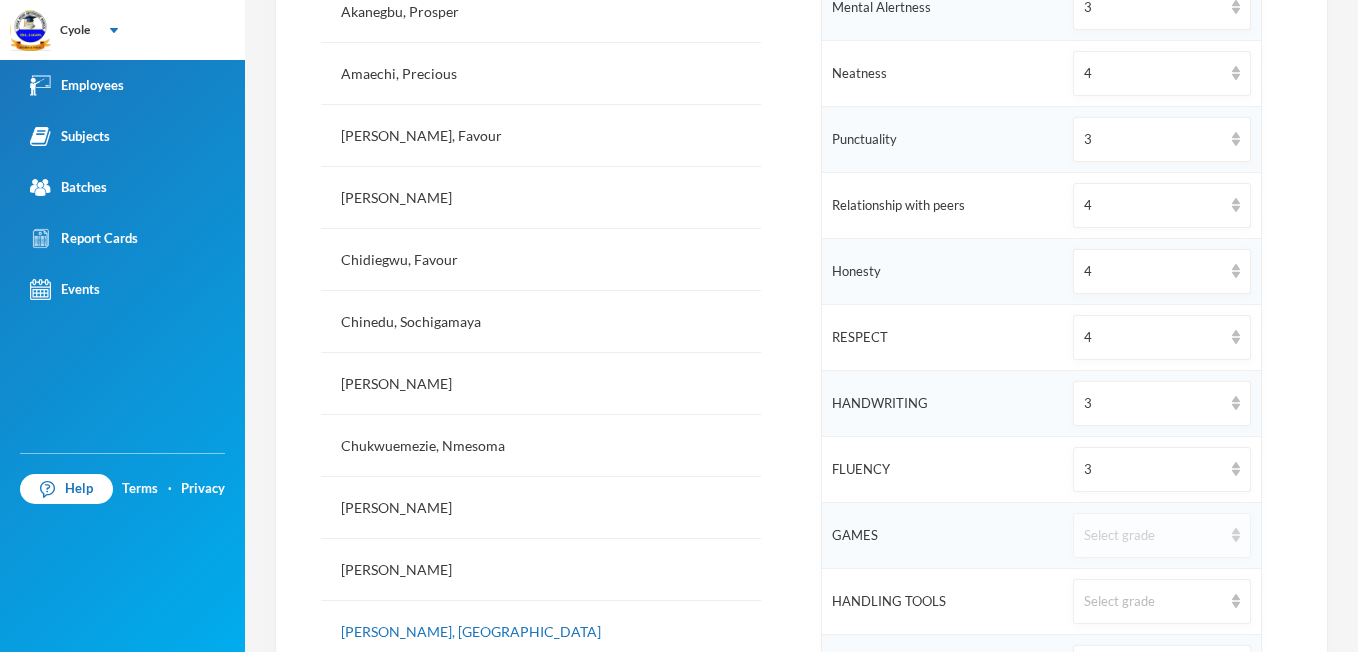 click at bounding box center [1236, 535] 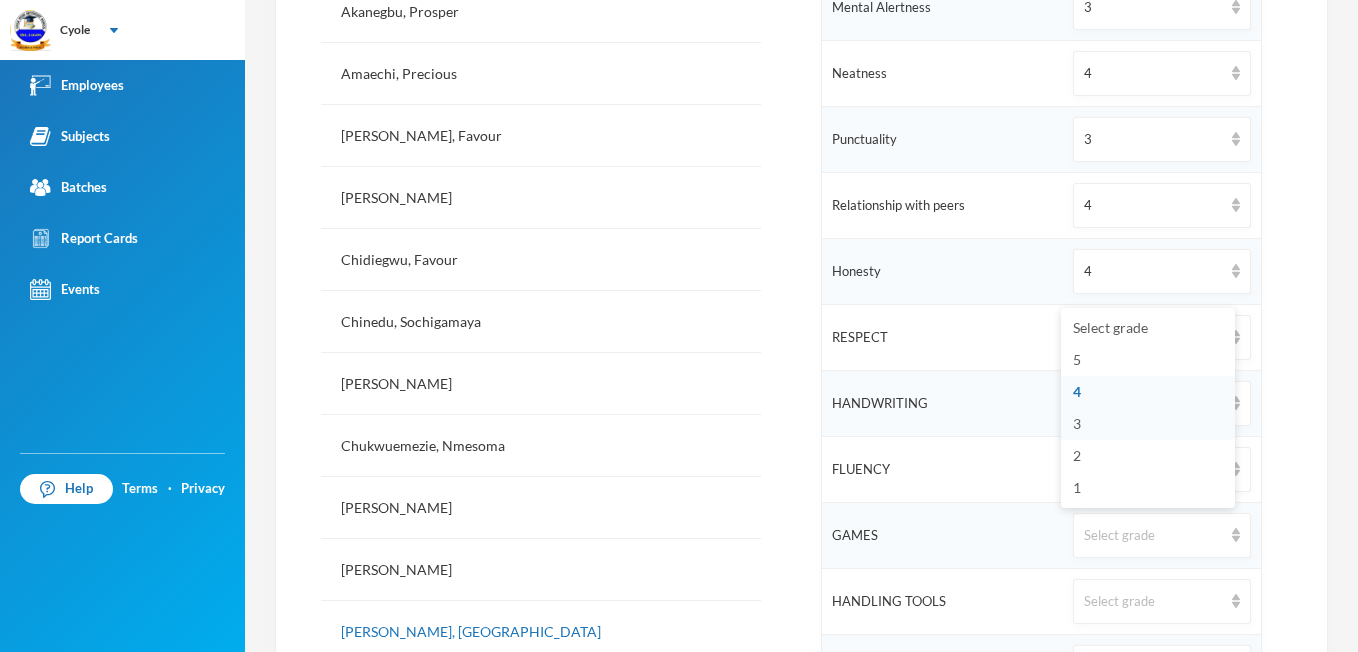click on "3" at bounding box center [1077, 423] 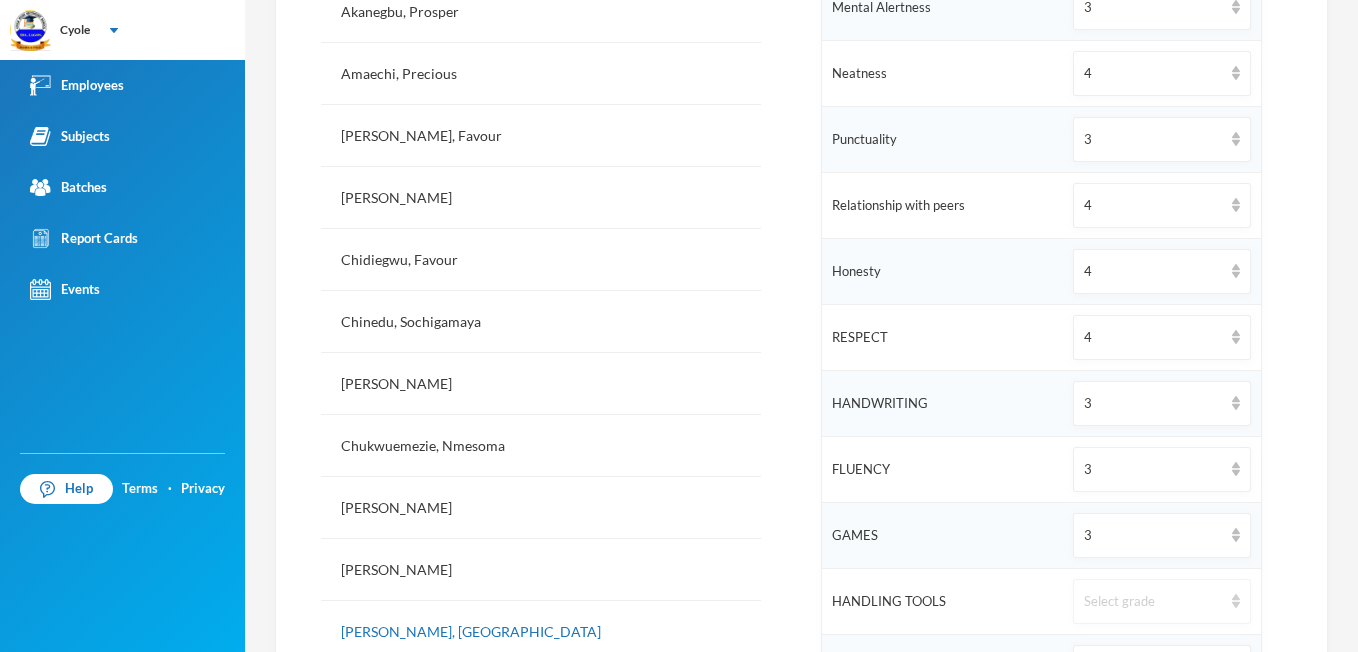 click at bounding box center [1236, 601] 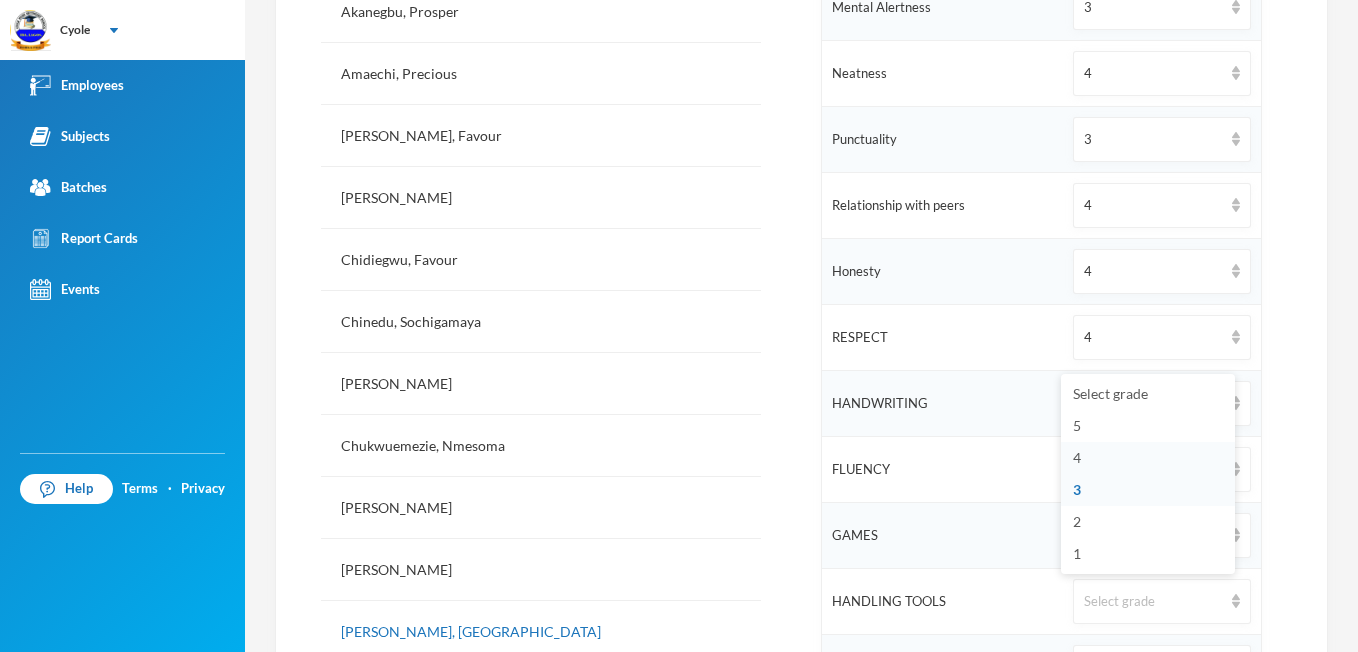 click on "4" at bounding box center (1148, 458) 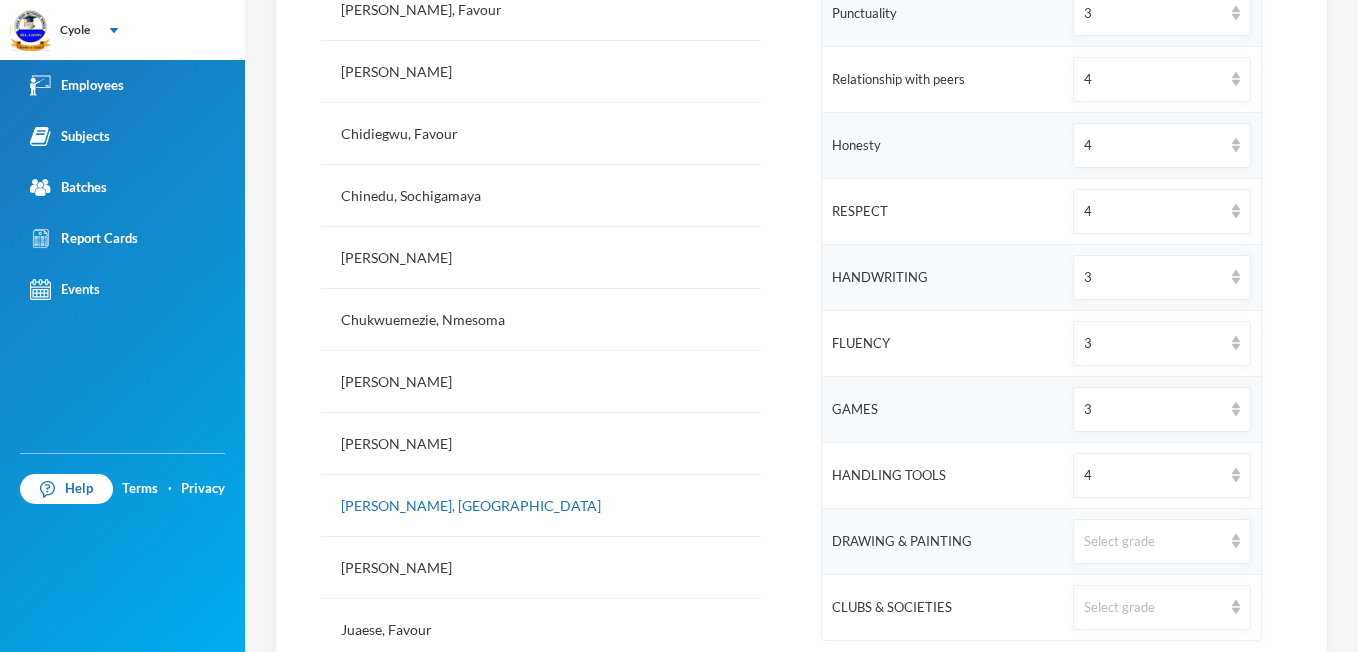 scroll, scrollTop: 907, scrollLeft: 0, axis: vertical 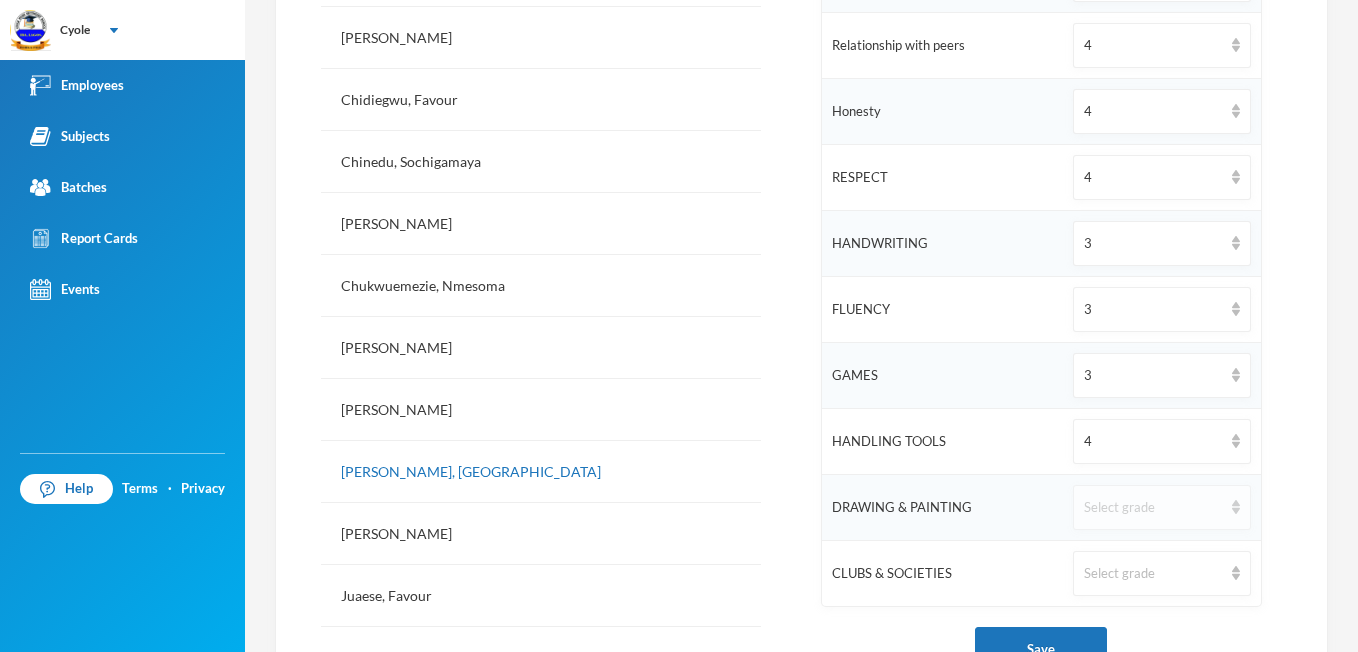 click at bounding box center (1236, 507) 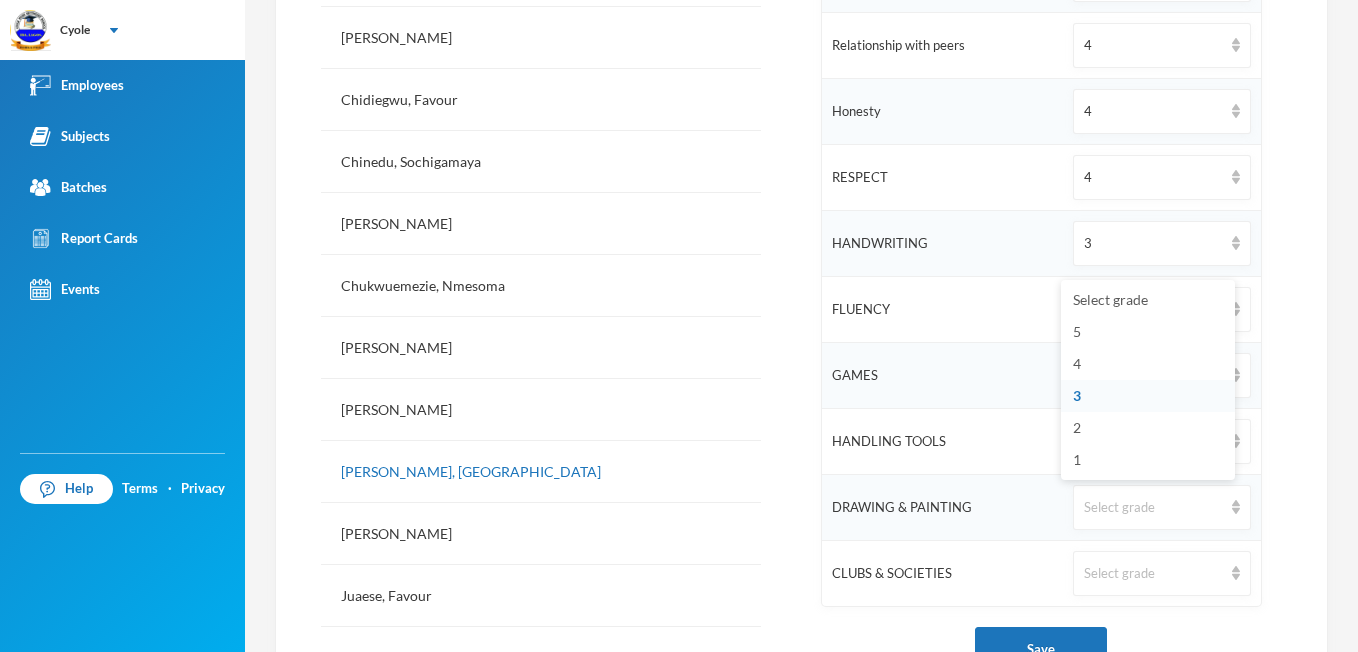 click on "3" at bounding box center [1077, 395] 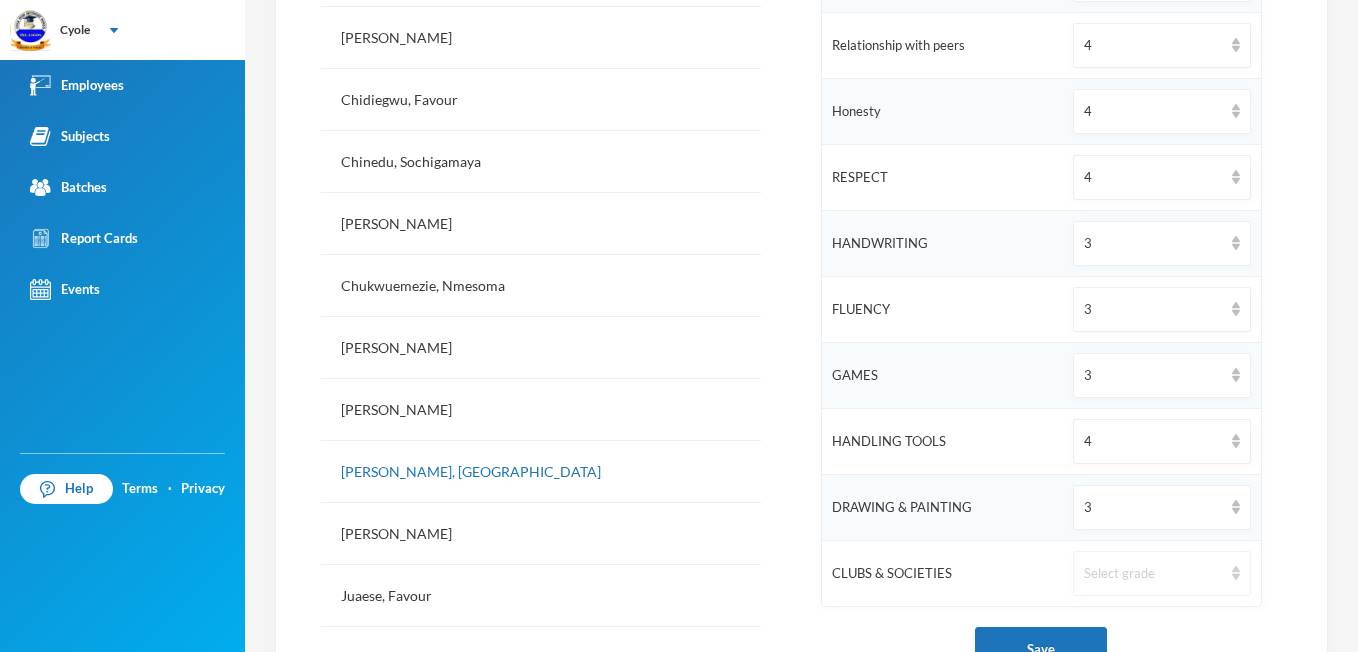 click at bounding box center [1236, 573] 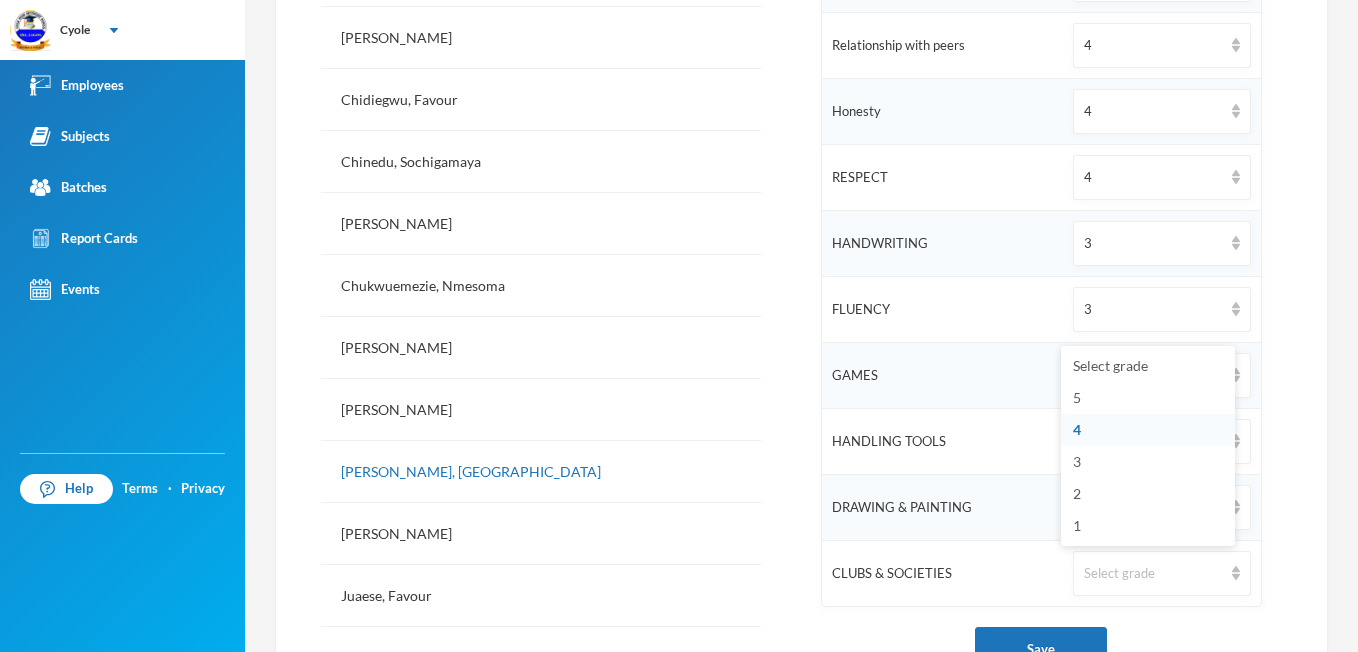 click on "4" at bounding box center [1148, 430] 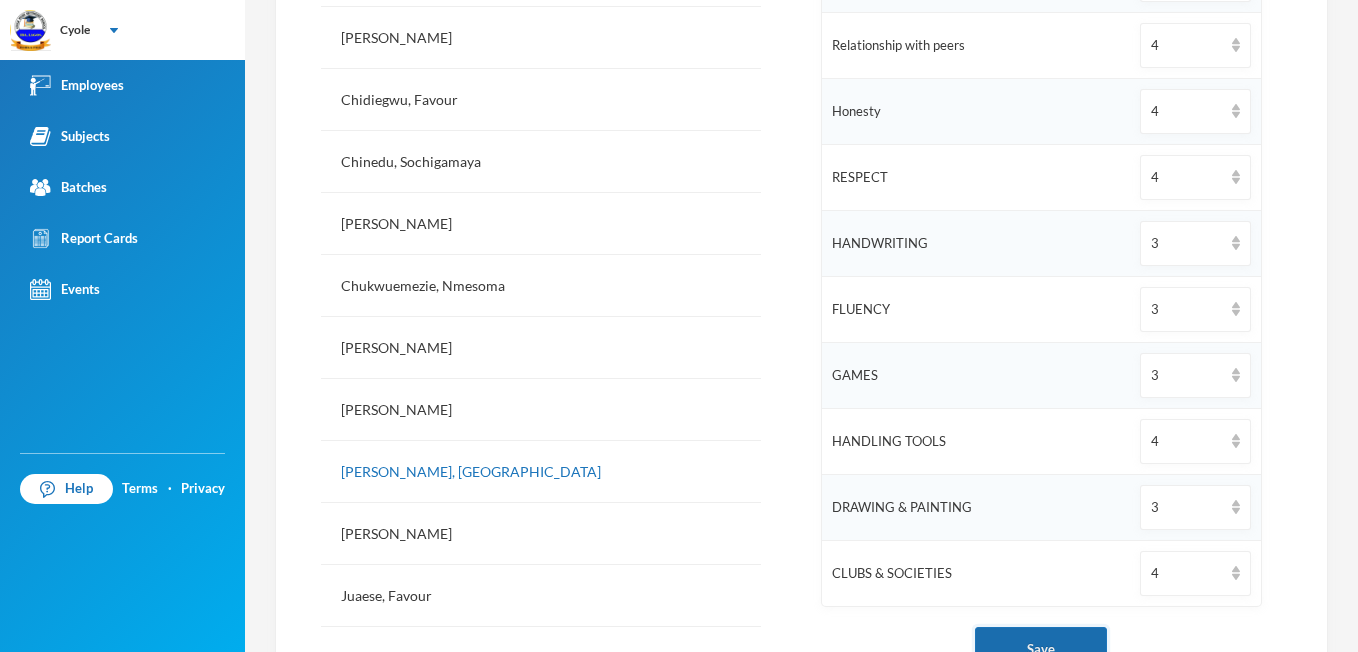click on "Save" at bounding box center [1041, 649] 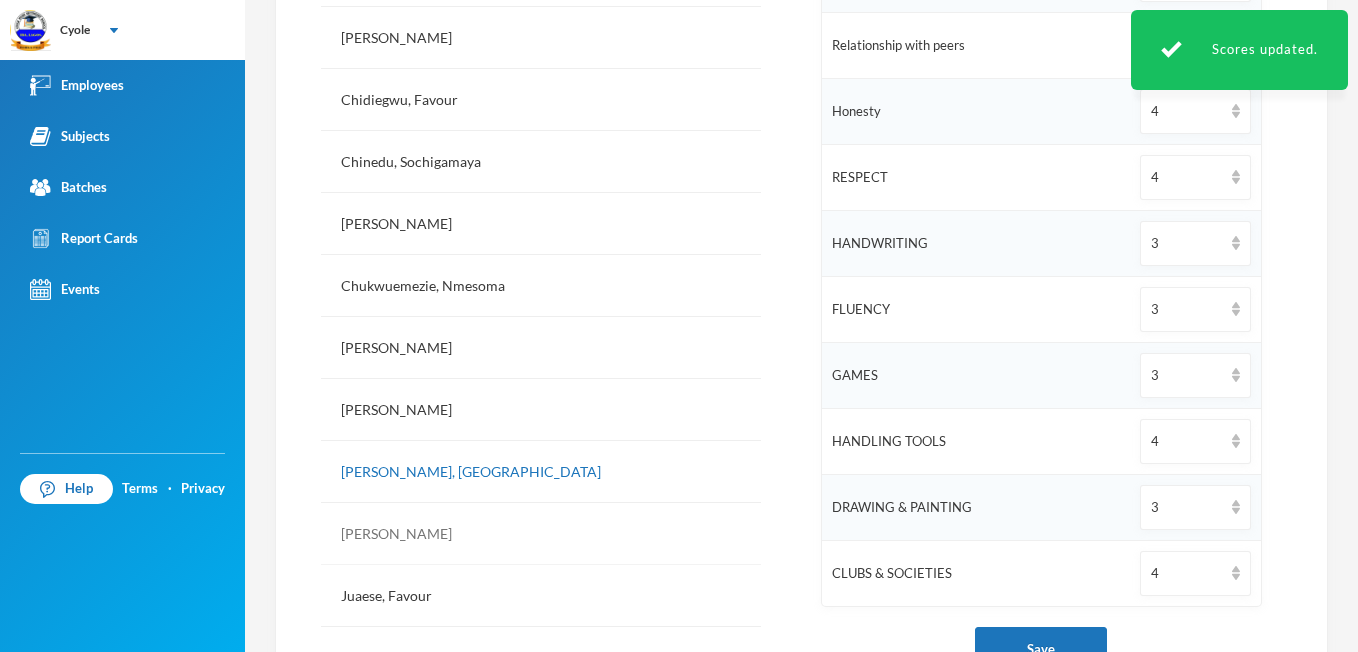 click on "[PERSON_NAME]" at bounding box center [541, 534] 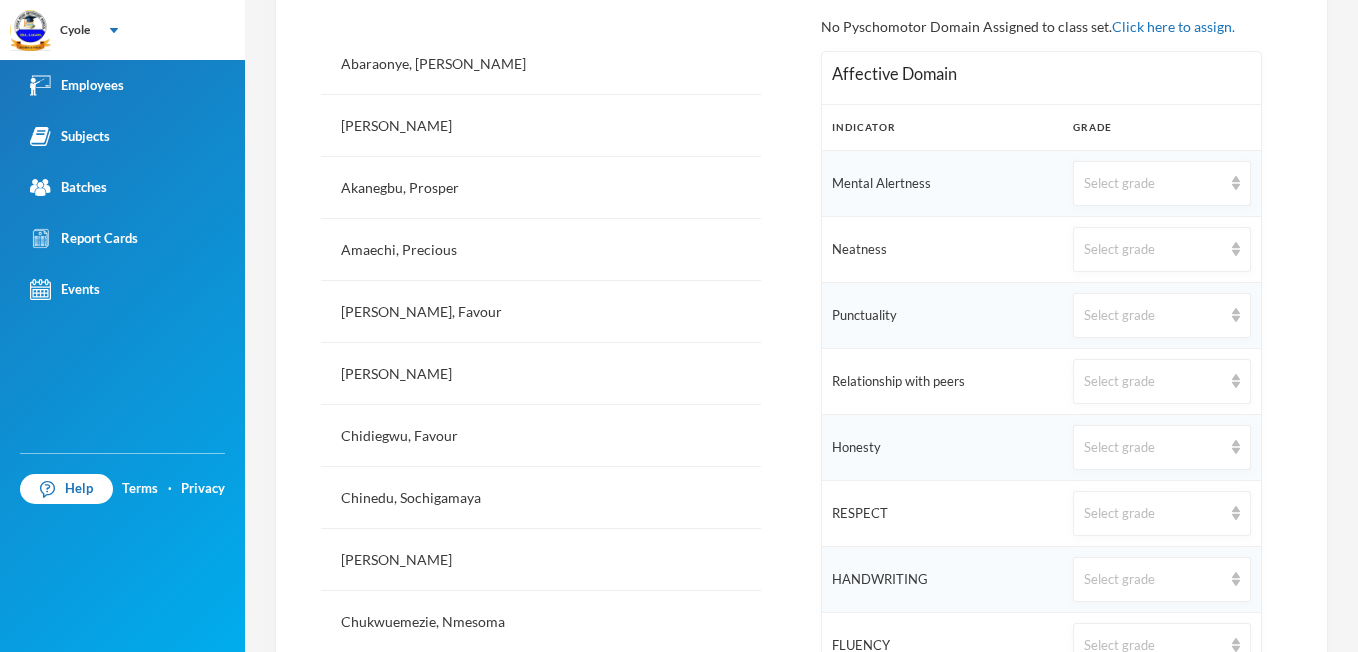 scroll, scrollTop: 560, scrollLeft: 0, axis: vertical 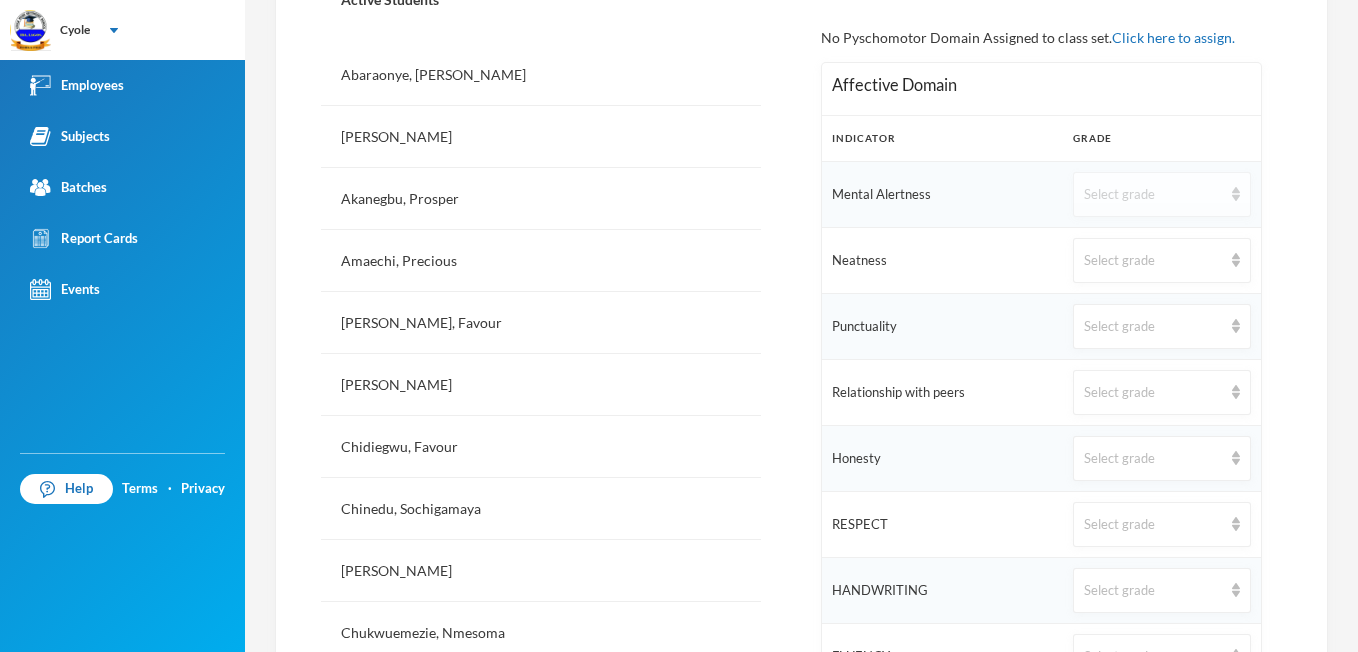 click at bounding box center [1236, 194] 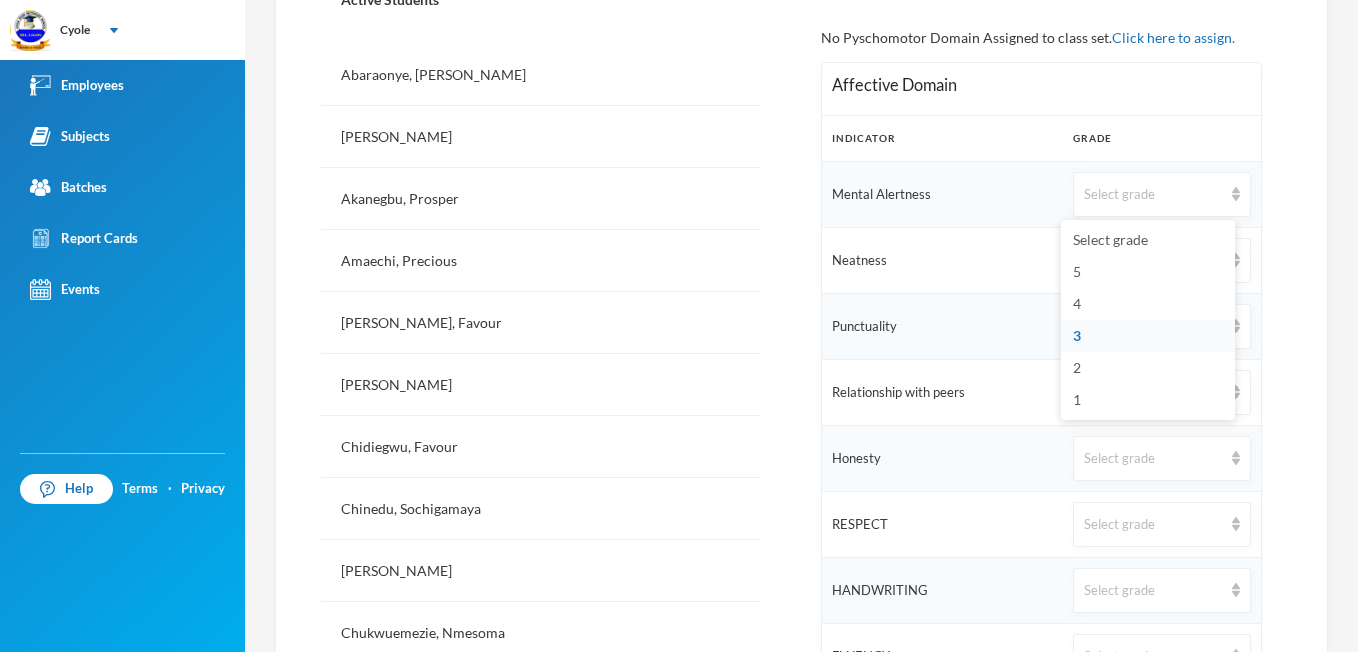 click on "3" at bounding box center [1148, 336] 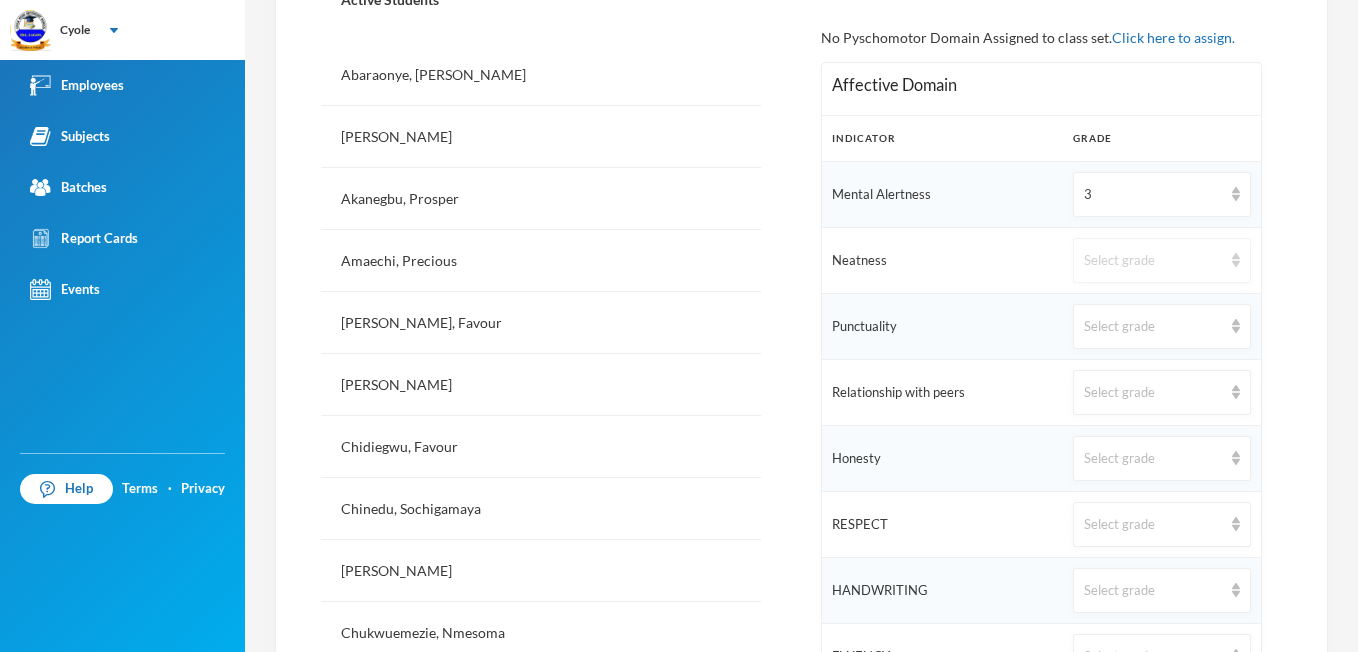 click at bounding box center (1236, 260) 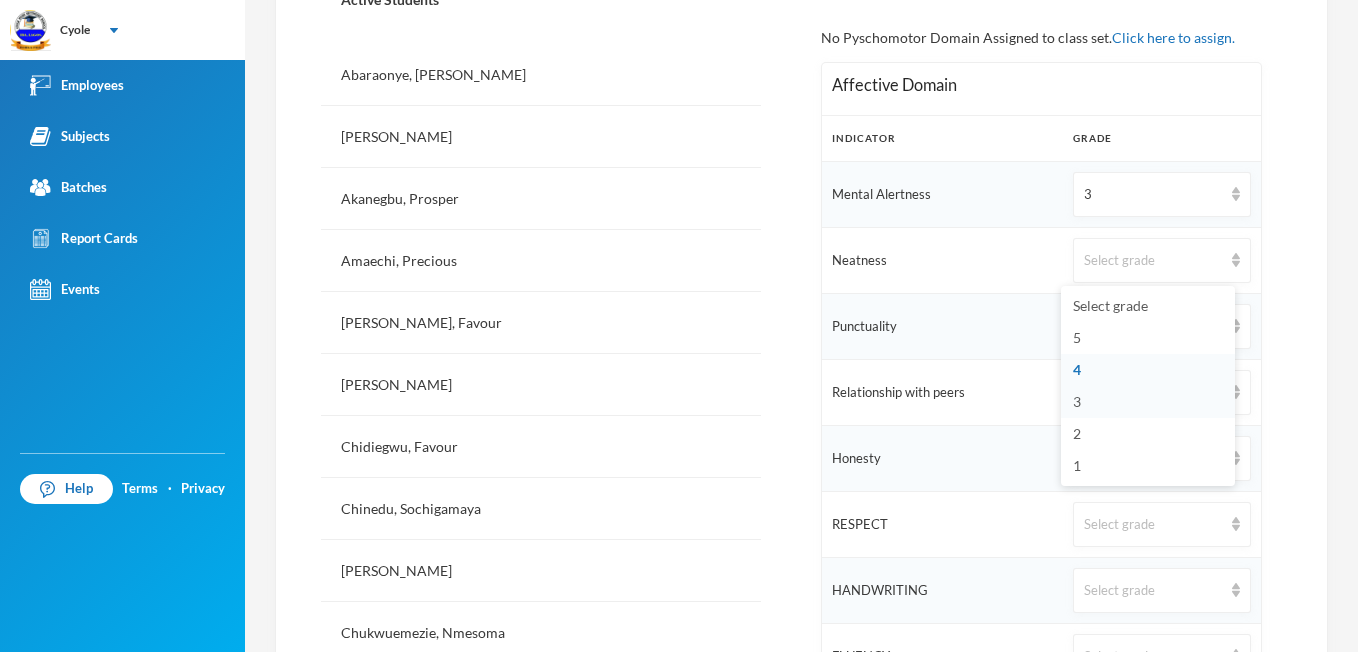 click on "3" at bounding box center [1077, 401] 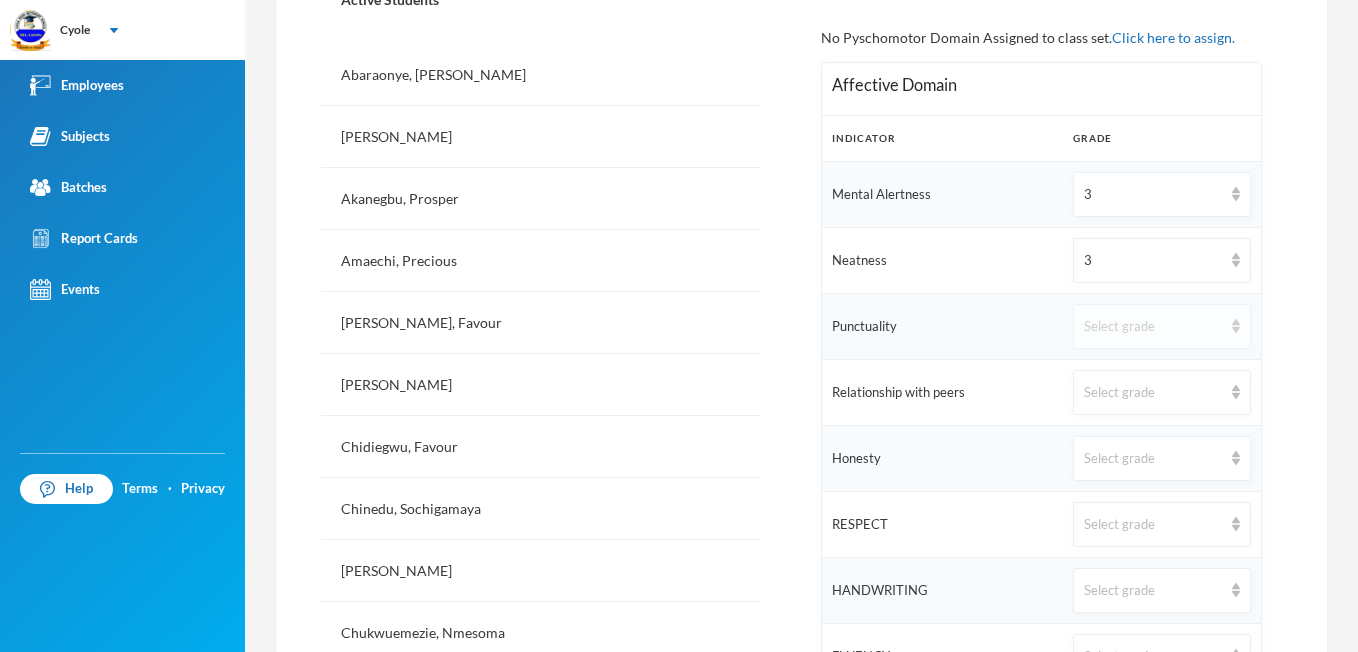 click on "Select grade" at bounding box center (1161, 326) 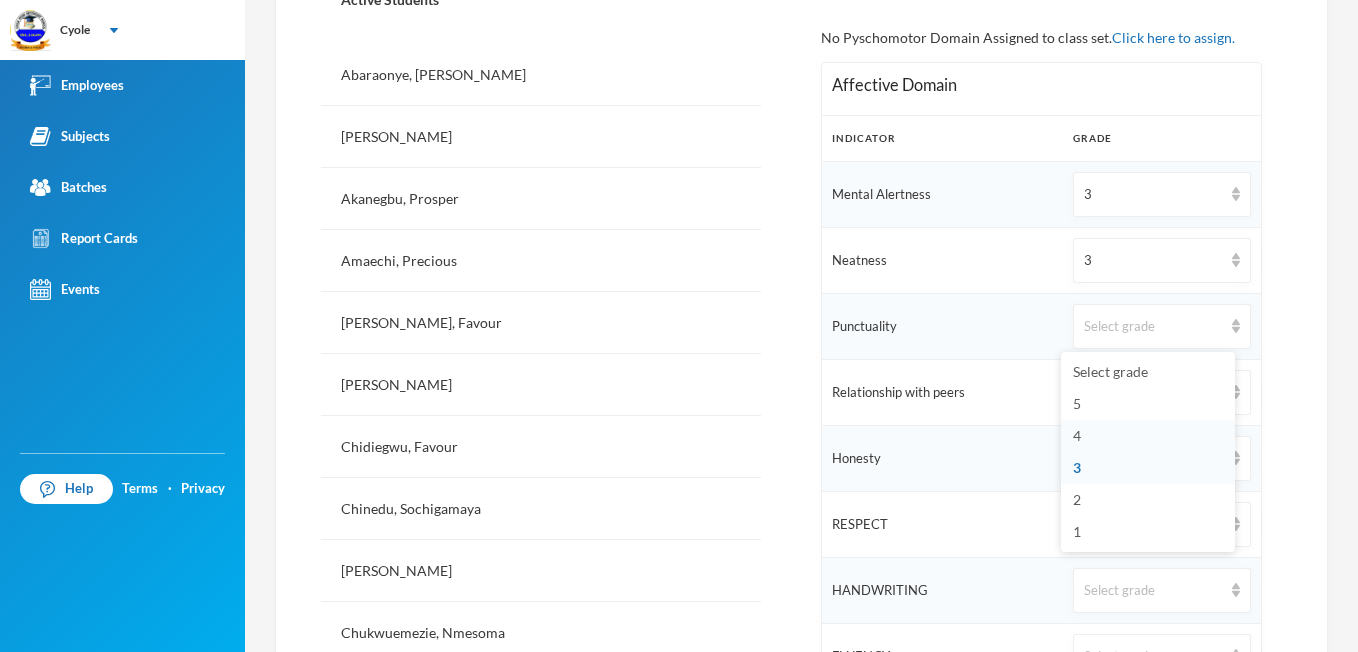 click on "4" at bounding box center [1077, 435] 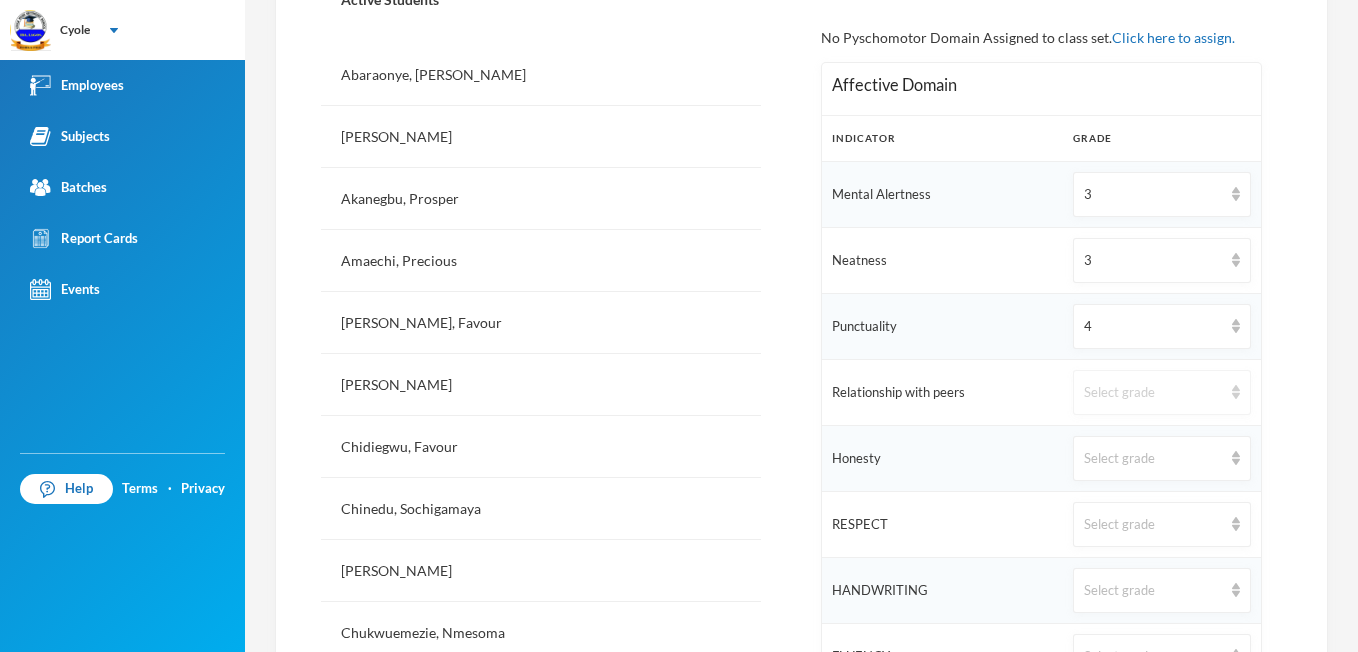 click at bounding box center (1236, 392) 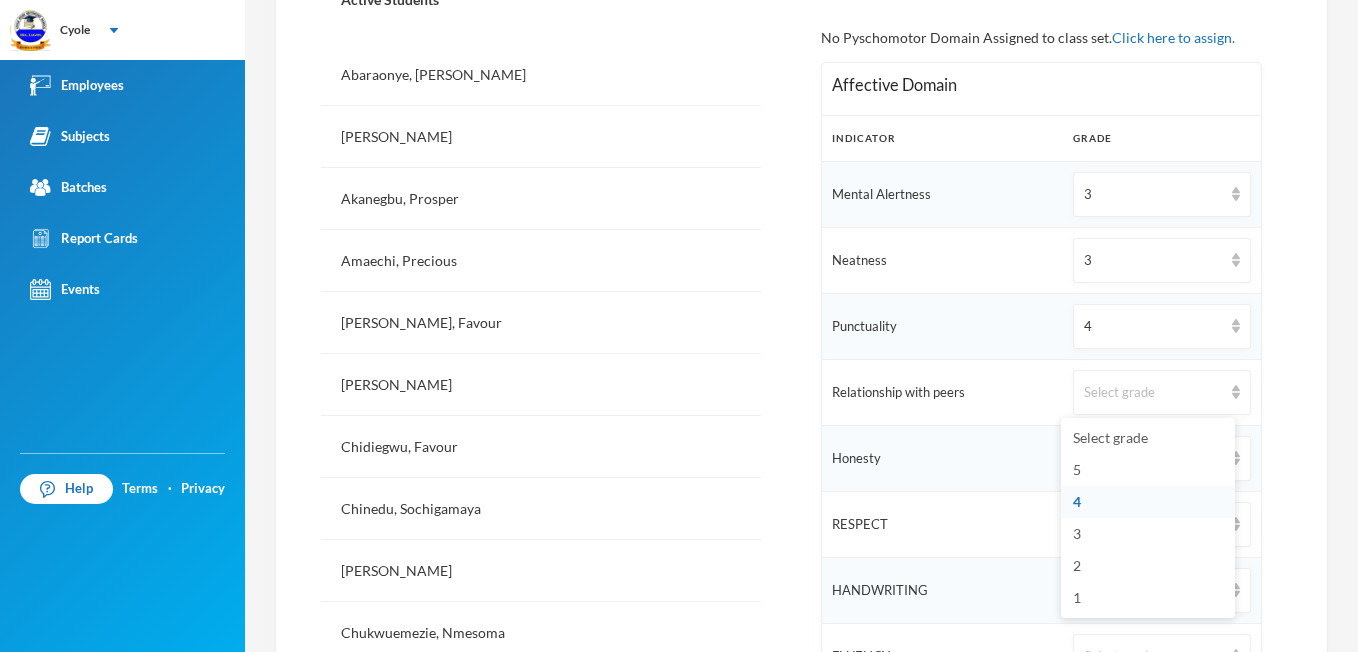 click on "4" at bounding box center [1148, 502] 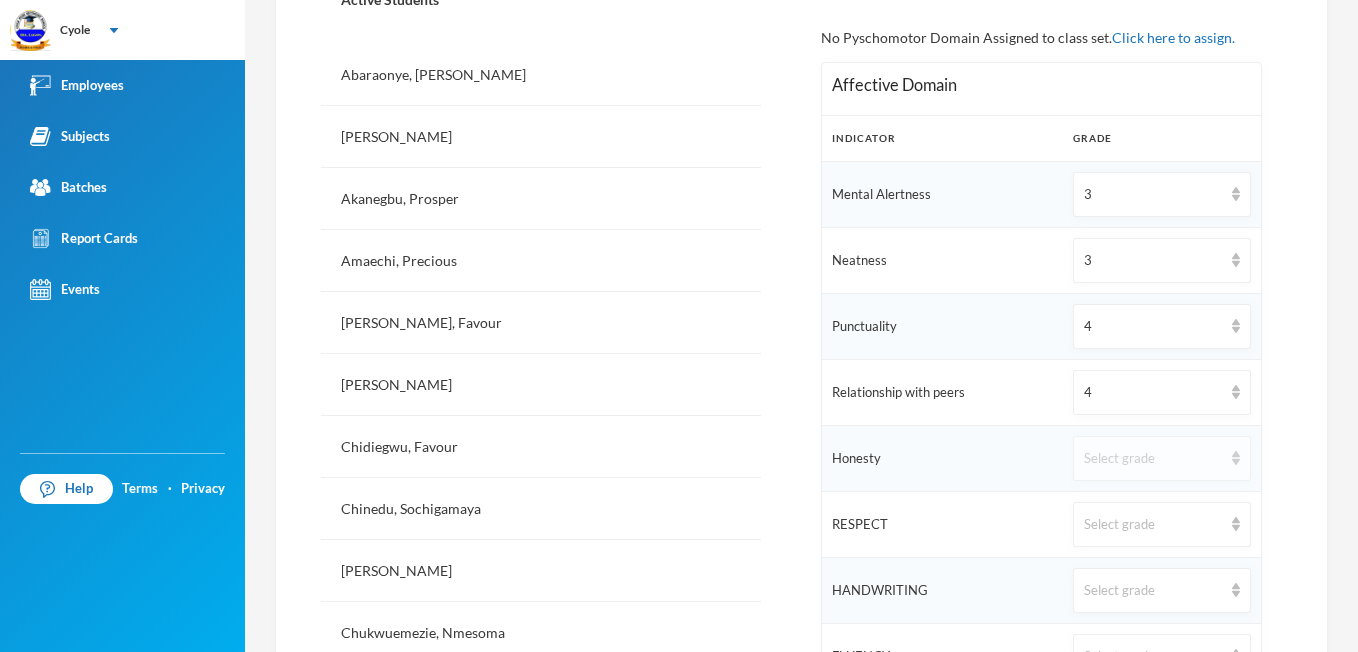 click at bounding box center (1236, 458) 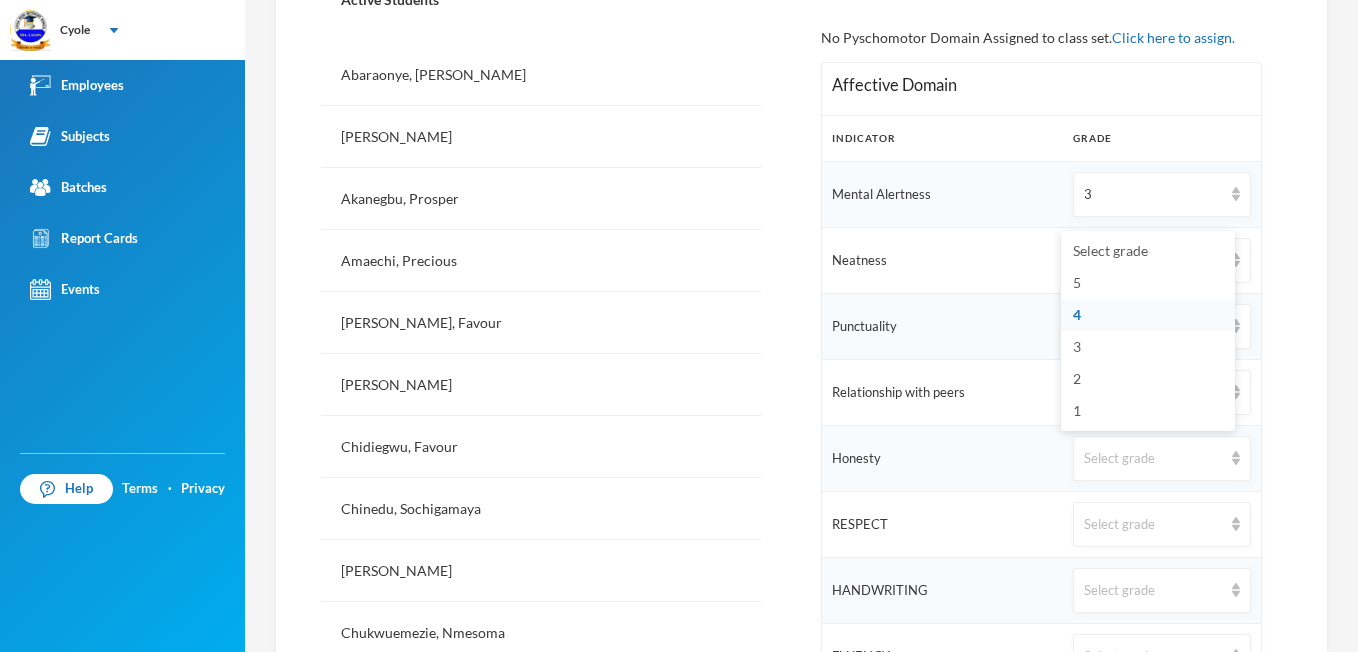 click on "4" at bounding box center (1148, 315) 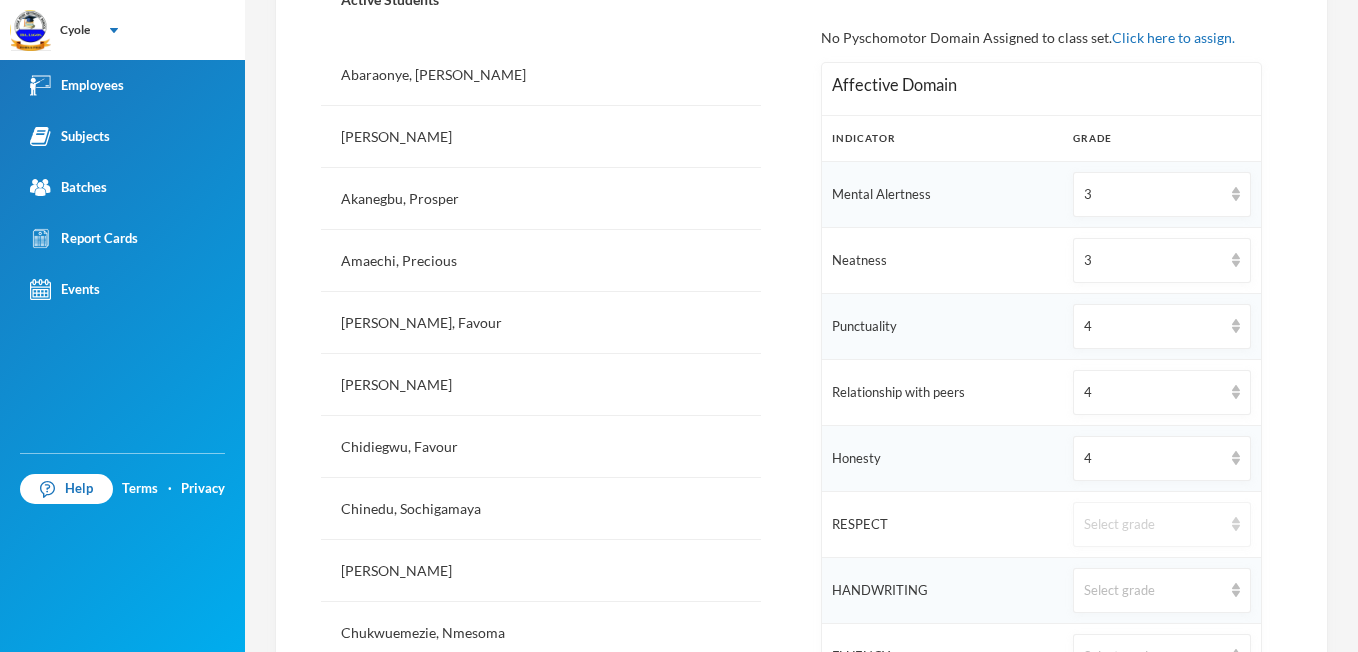 click on "Select grade" at bounding box center (1161, 524) 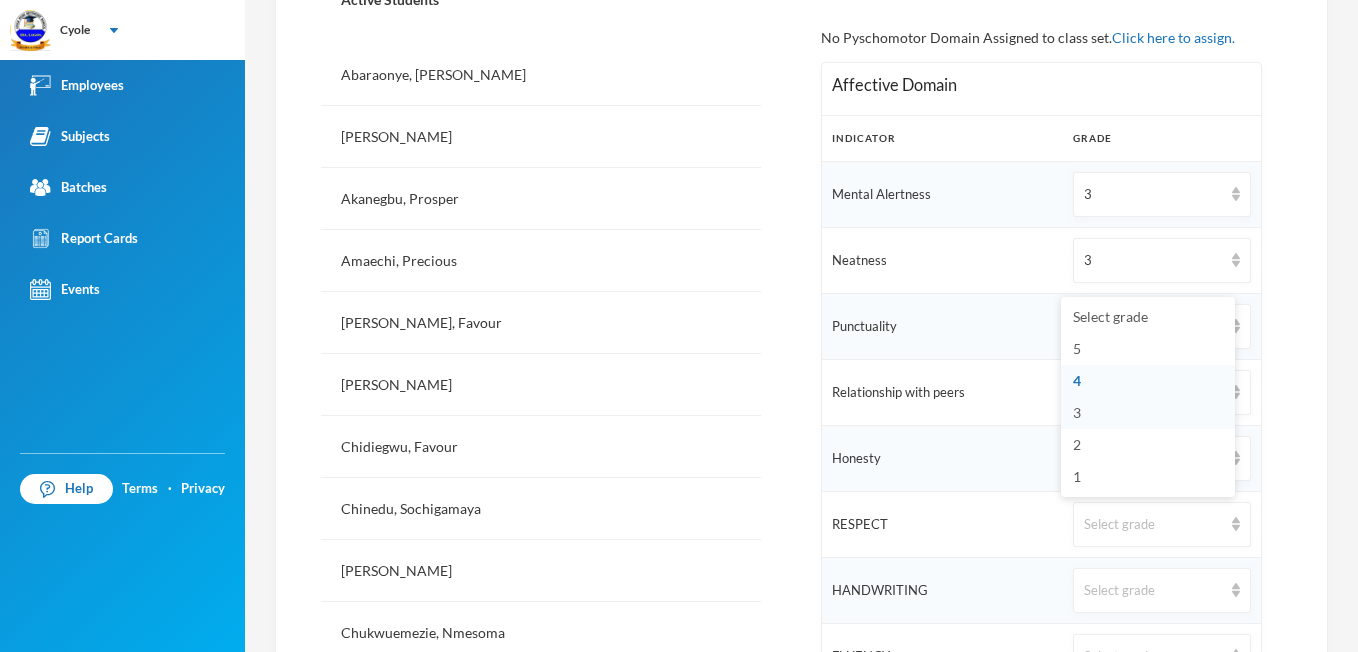 click on "3" at bounding box center (1077, 412) 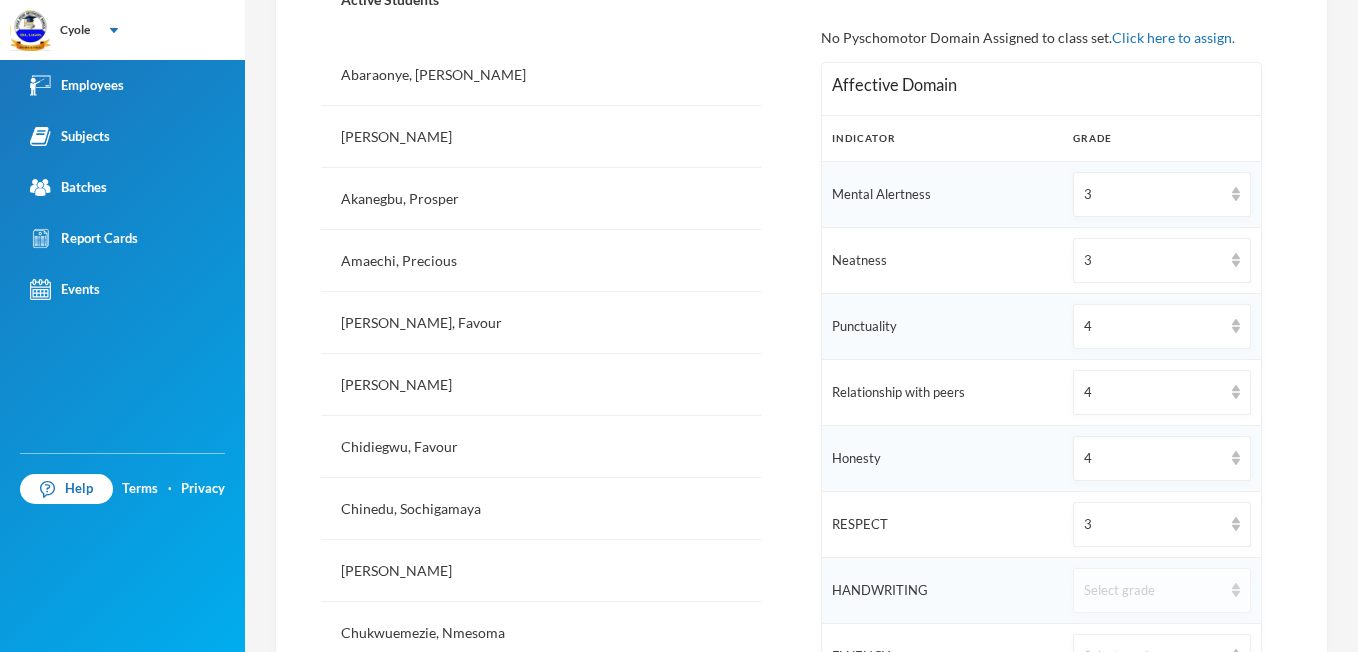 click at bounding box center (1236, 590) 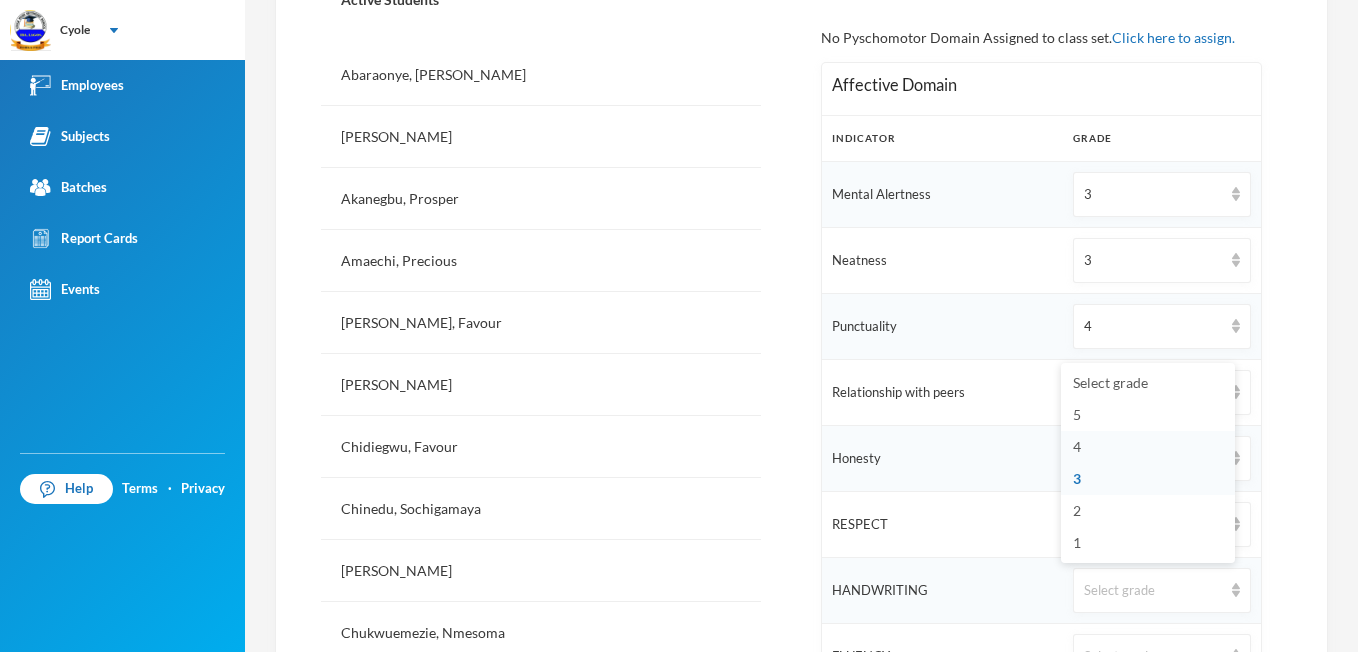 click on "4" at bounding box center [1148, 447] 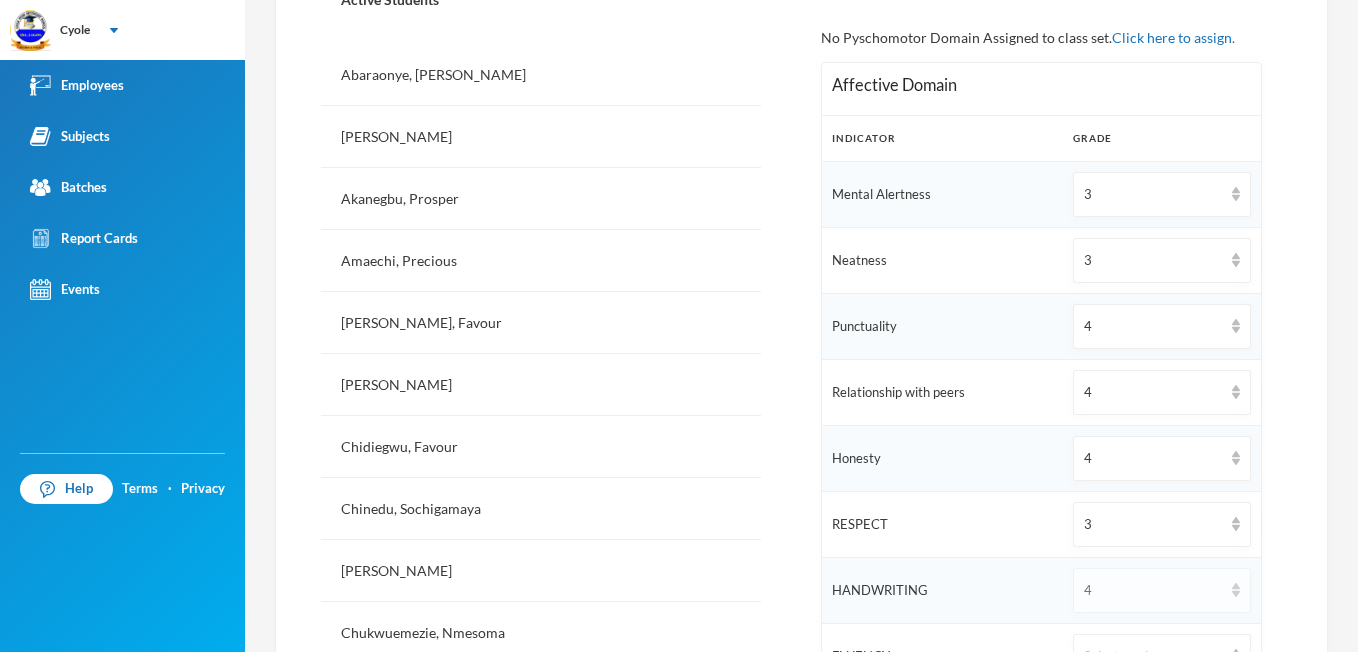 click at bounding box center [1236, 590] 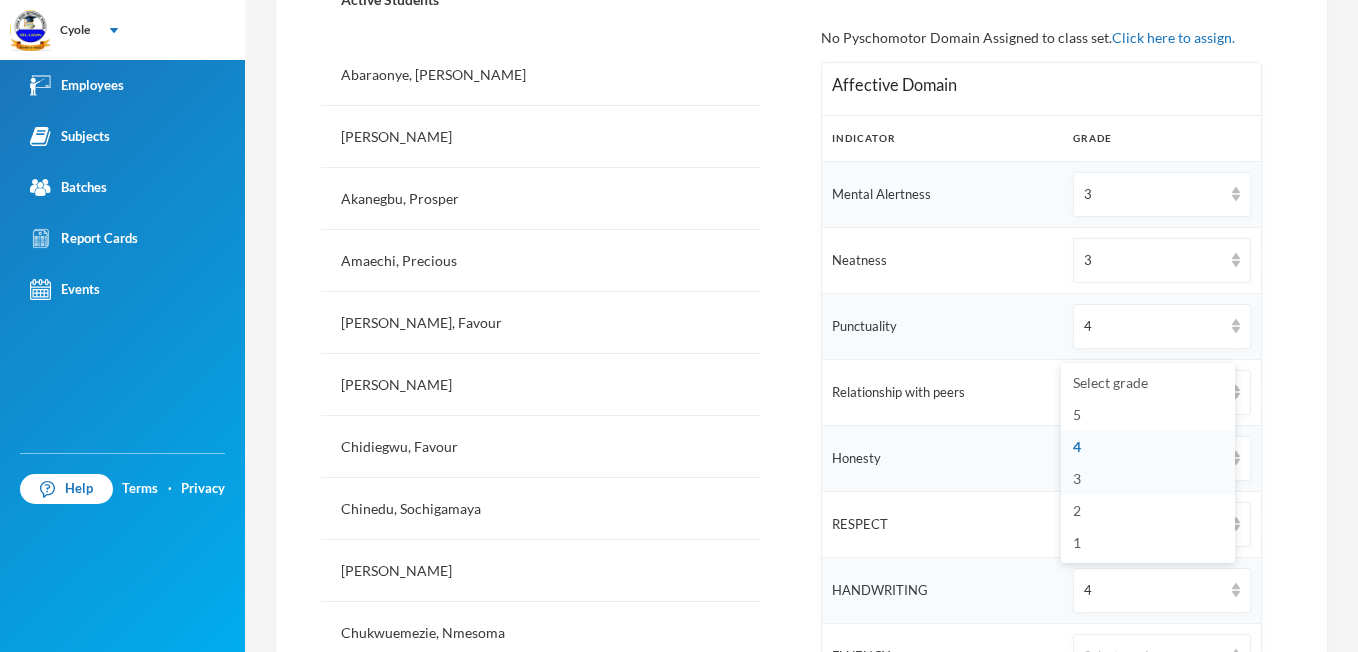 click on "3" at bounding box center [1077, 478] 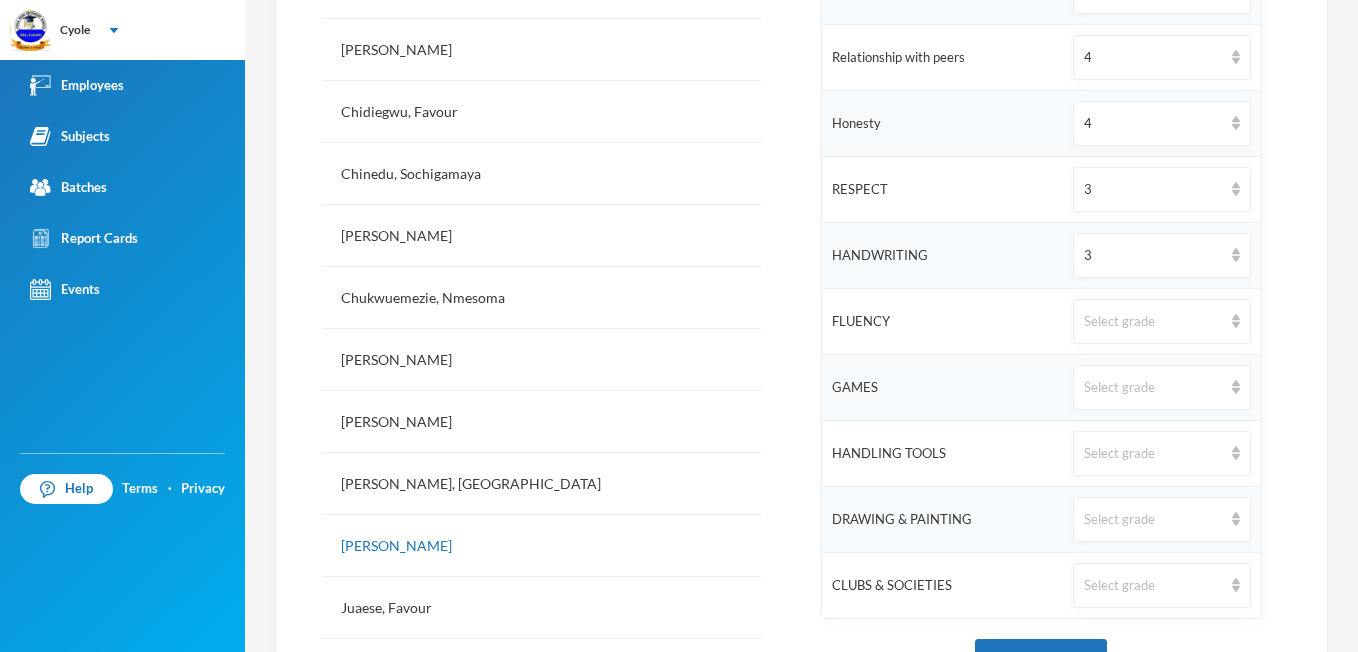 scroll, scrollTop: 920, scrollLeft: 0, axis: vertical 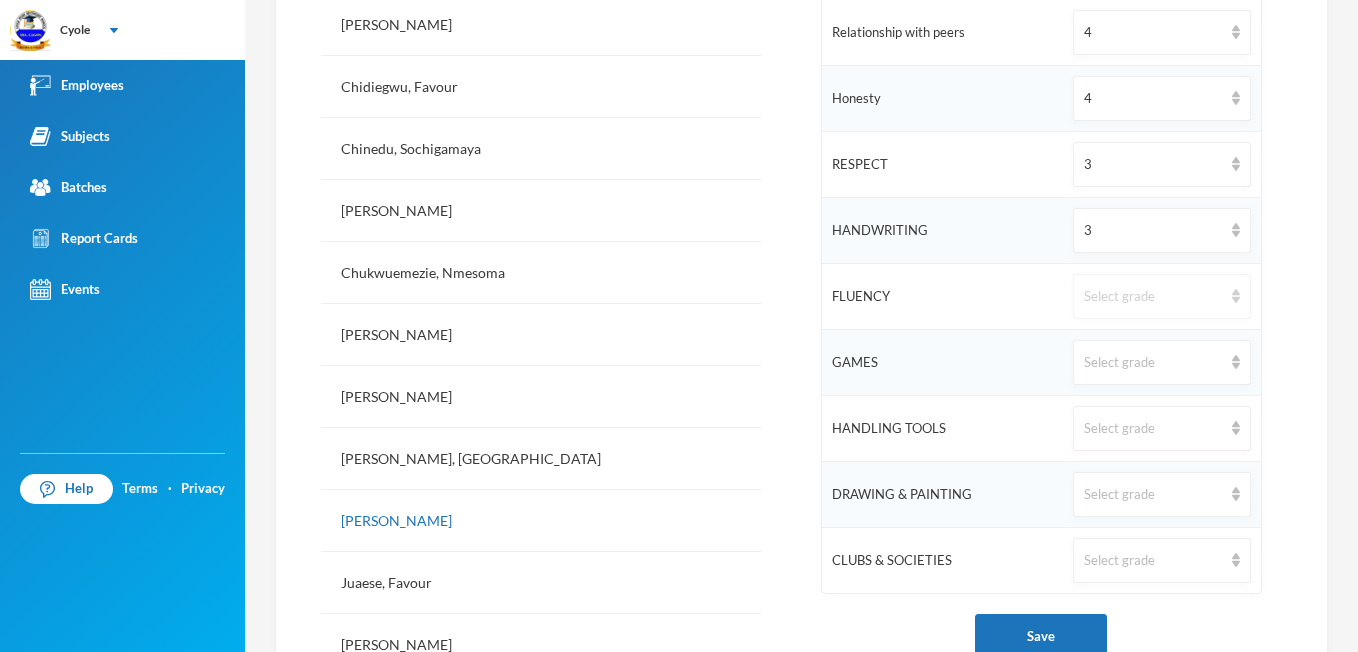 click at bounding box center [1236, 296] 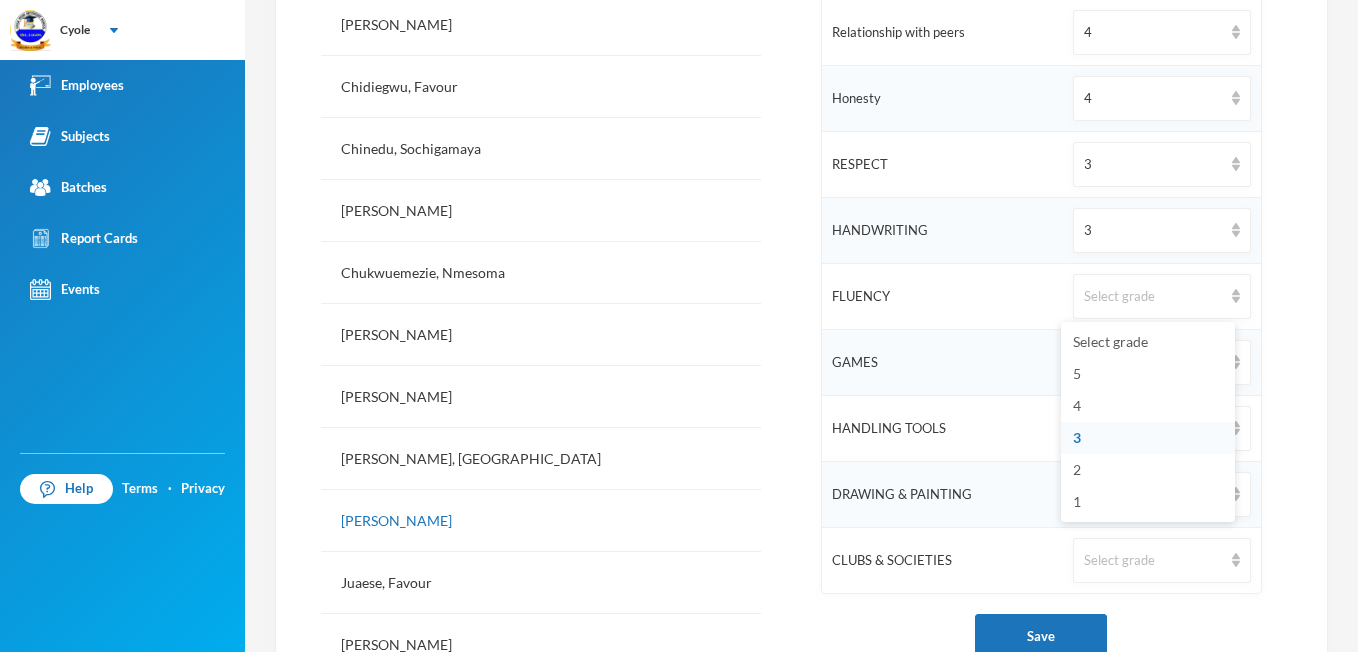 click on "3" at bounding box center [1148, 438] 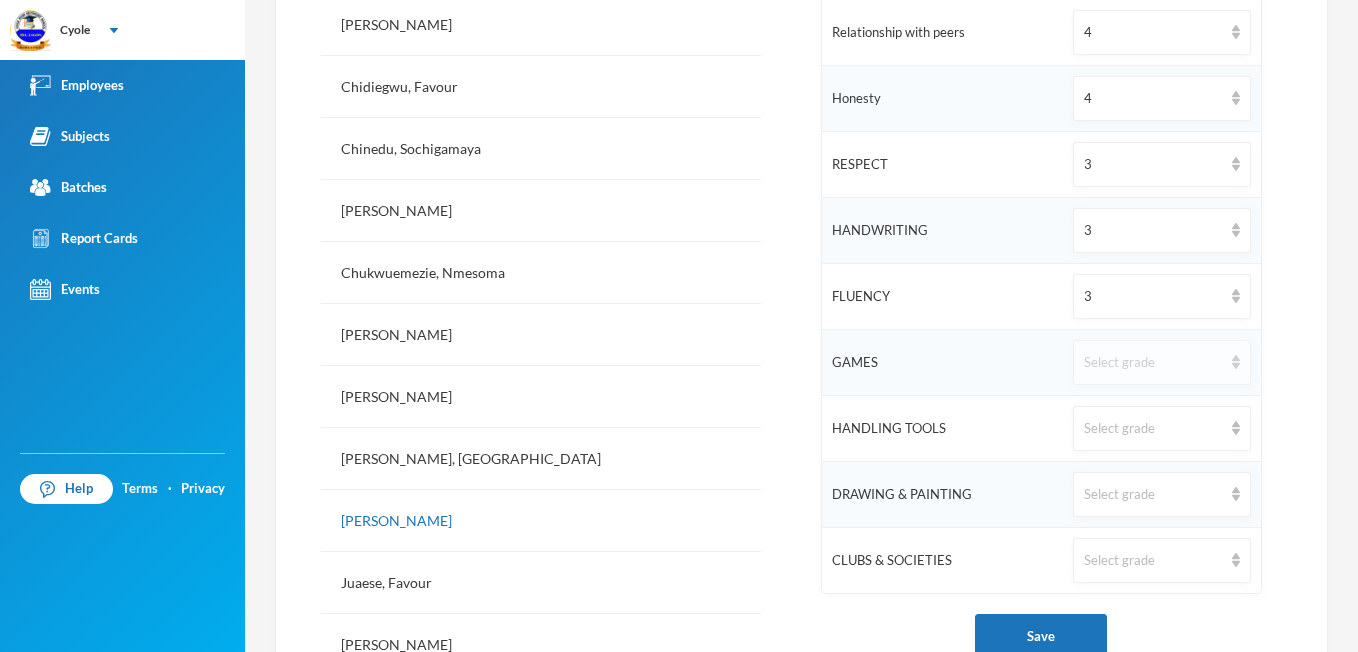 click at bounding box center [1236, 362] 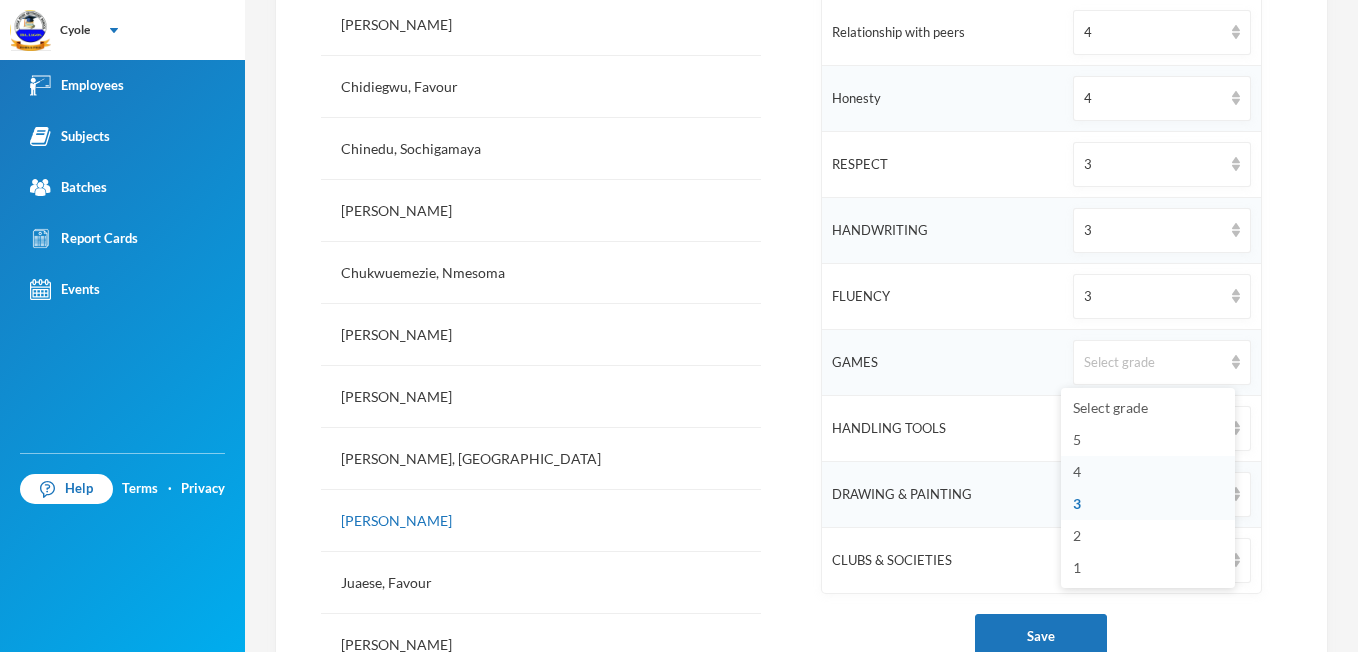 click on "4" at bounding box center (1077, 471) 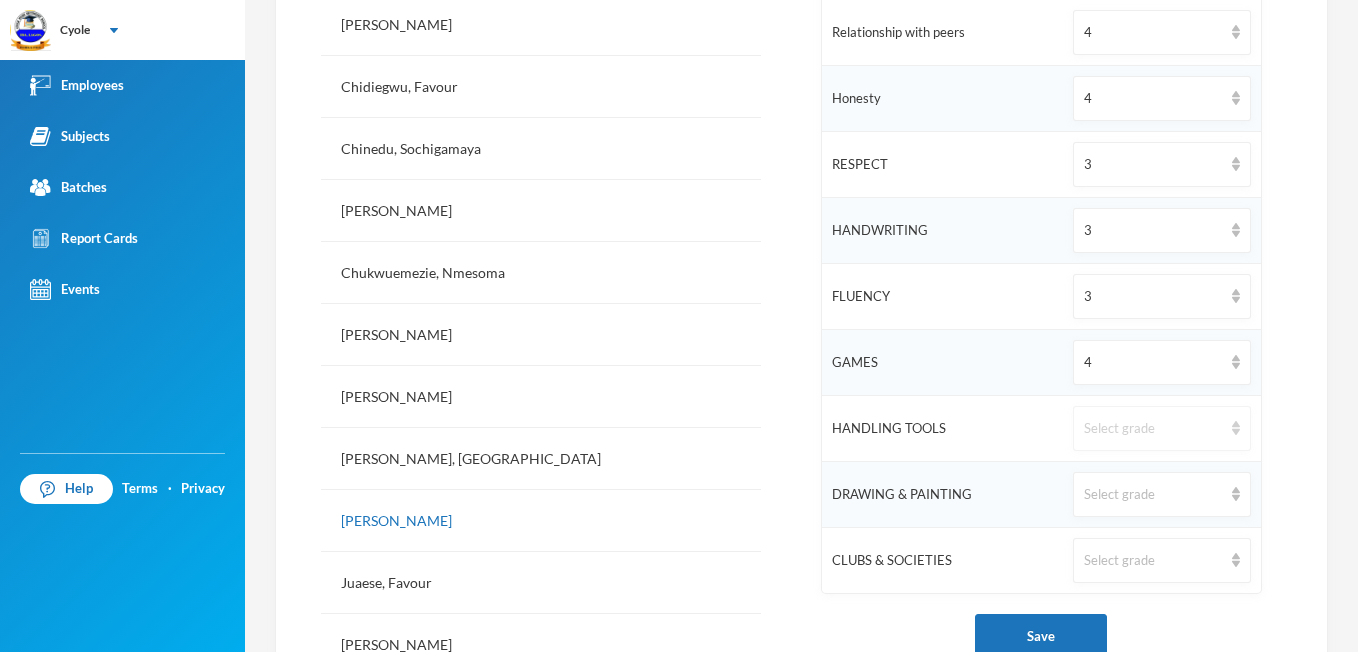 click at bounding box center [1236, 428] 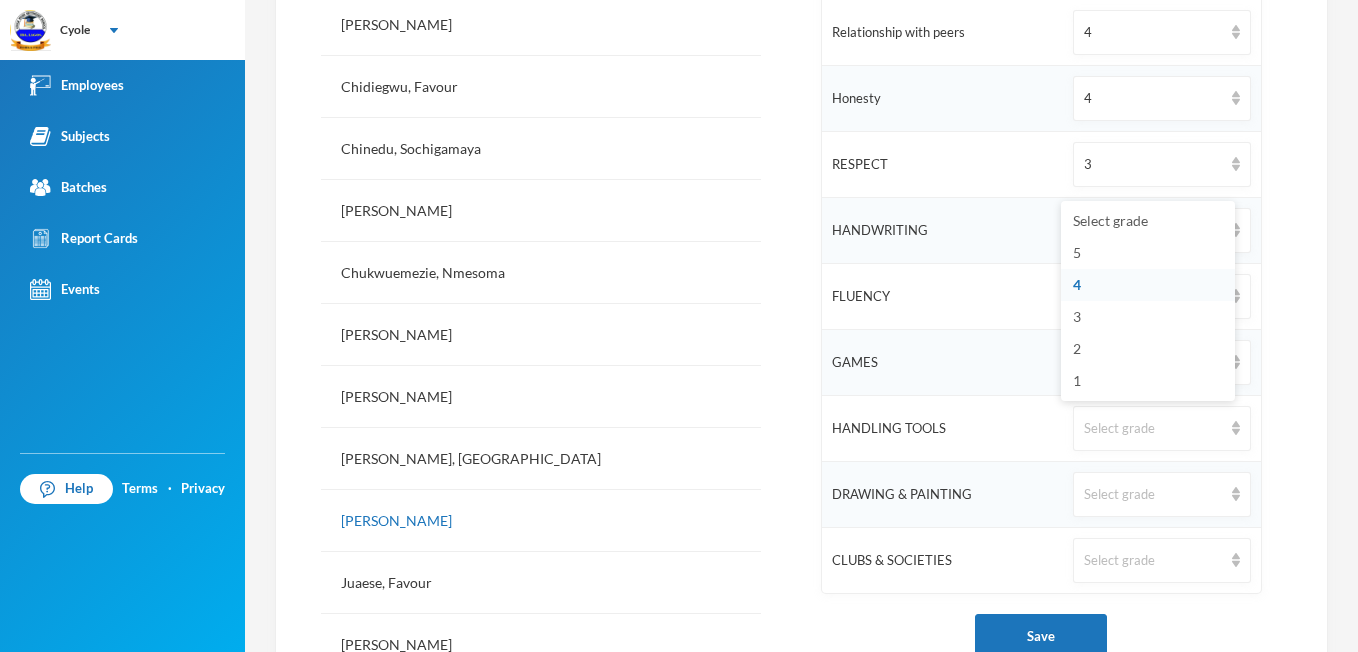 click on "4" at bounding box center (1148, 285) 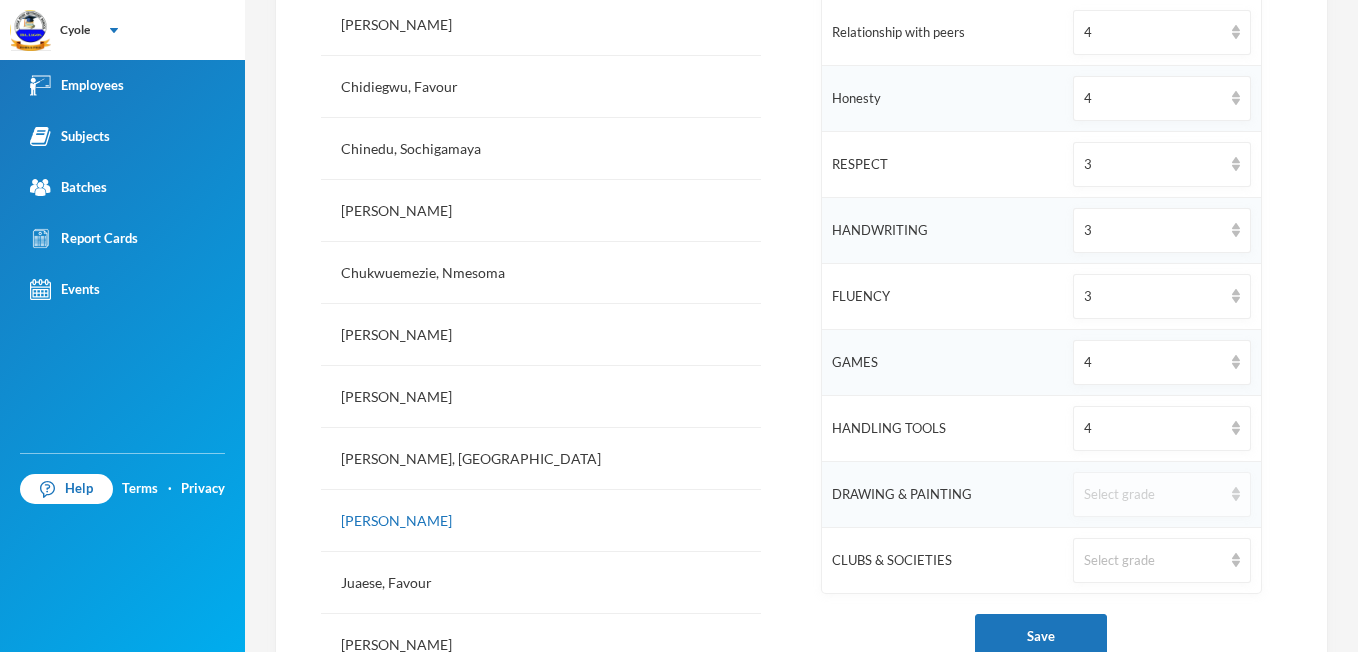 click at bounding box center [1236, 494] 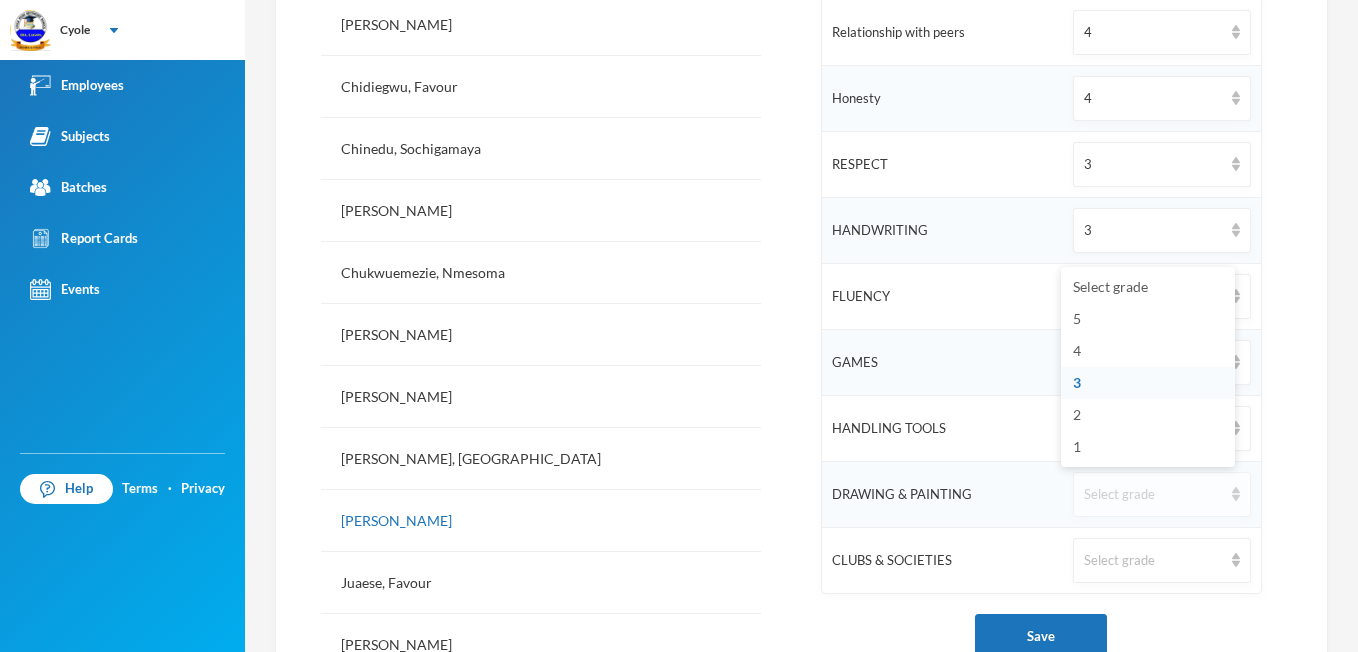 click at bounding box center [1236, 494] 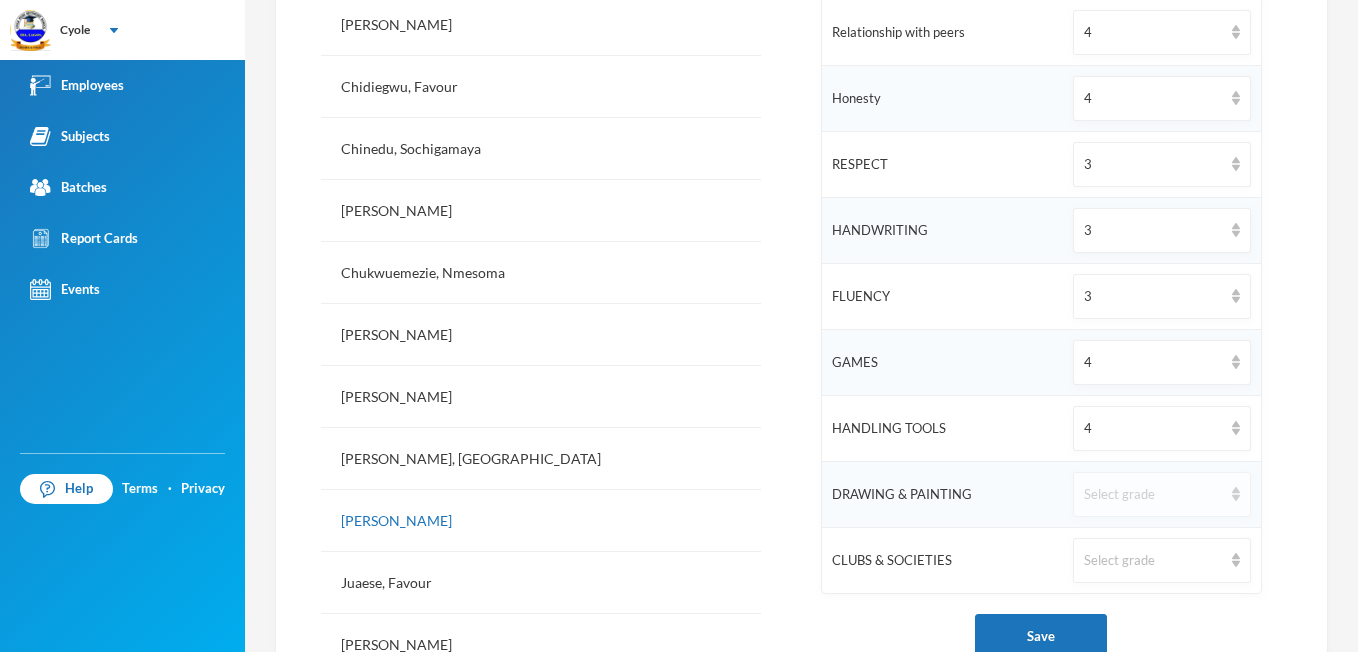 click at bounding box center [1236, 494] 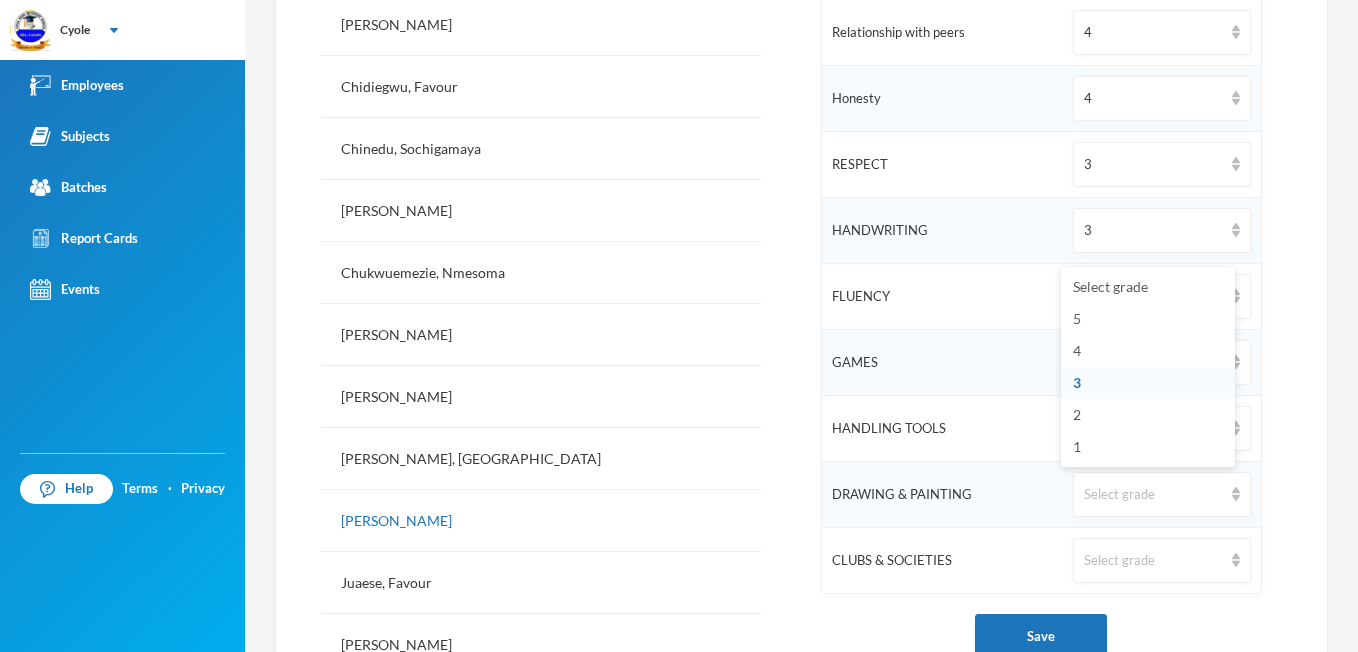 click on "3" at bounding box center [1148, 383] 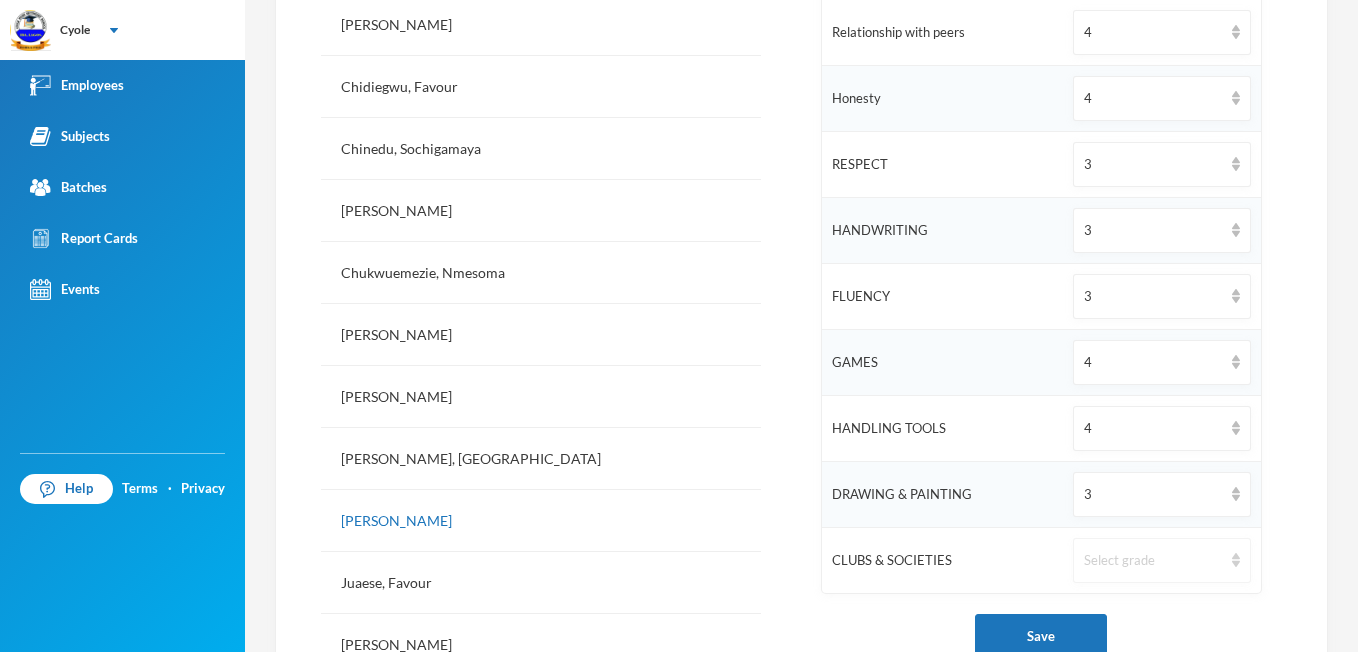 click at bounding box center (1236, 560) 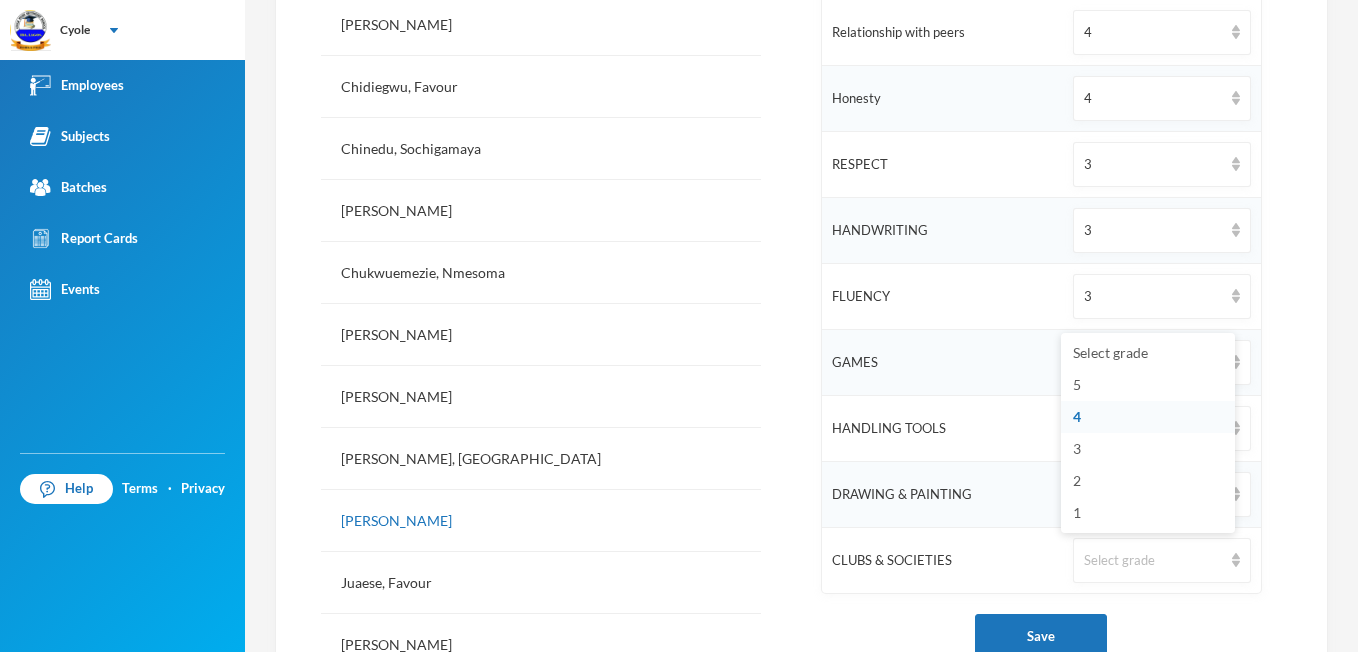 click on "4" at bounding box center (1148, 417) 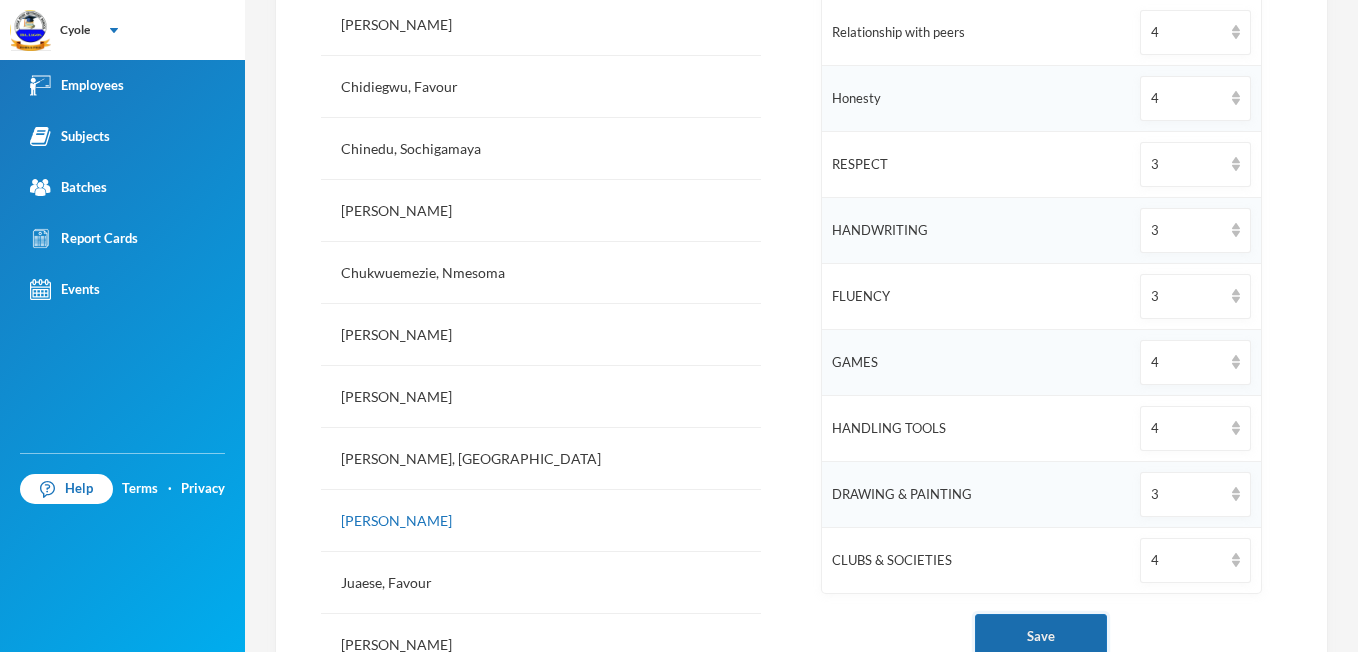 click on "Save" at bounding box center [1041, 636] 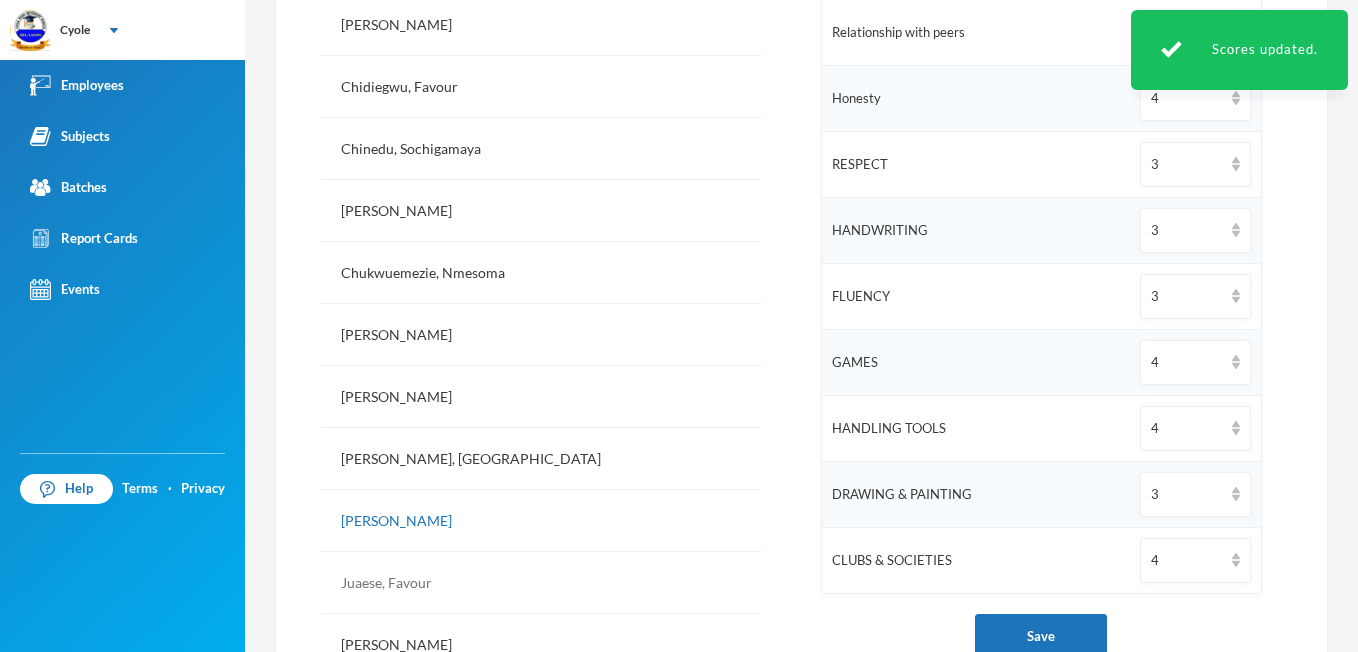 click on "Juaese, Favour" at bounding box center (541, 583) 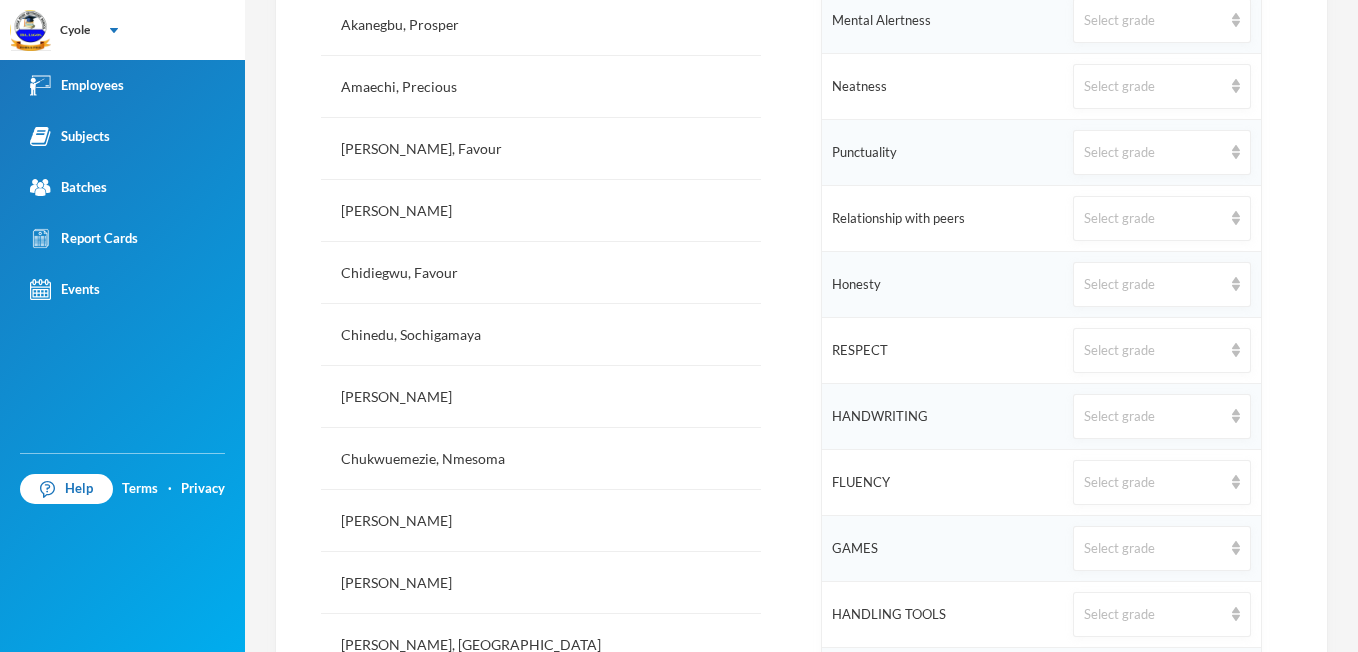 scroll, scrollTop: 720, scrollLeft: 0, axis: vertical 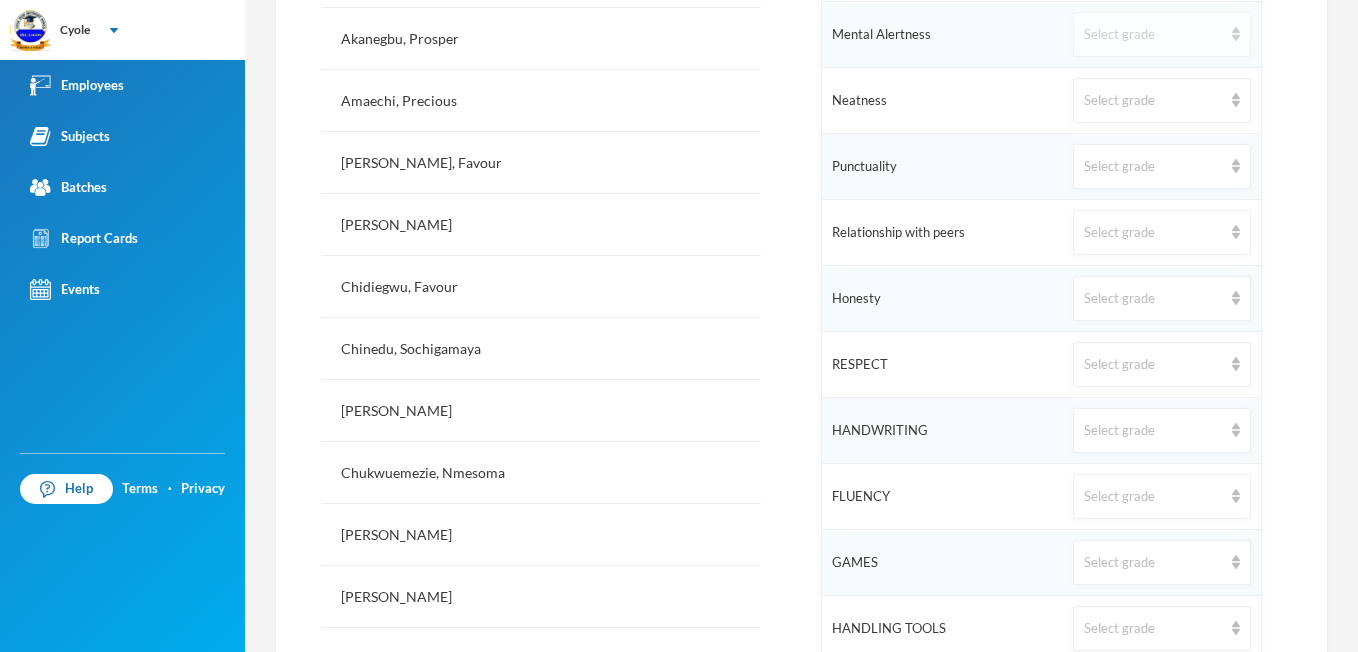 click at bounding box center (1236, 34) 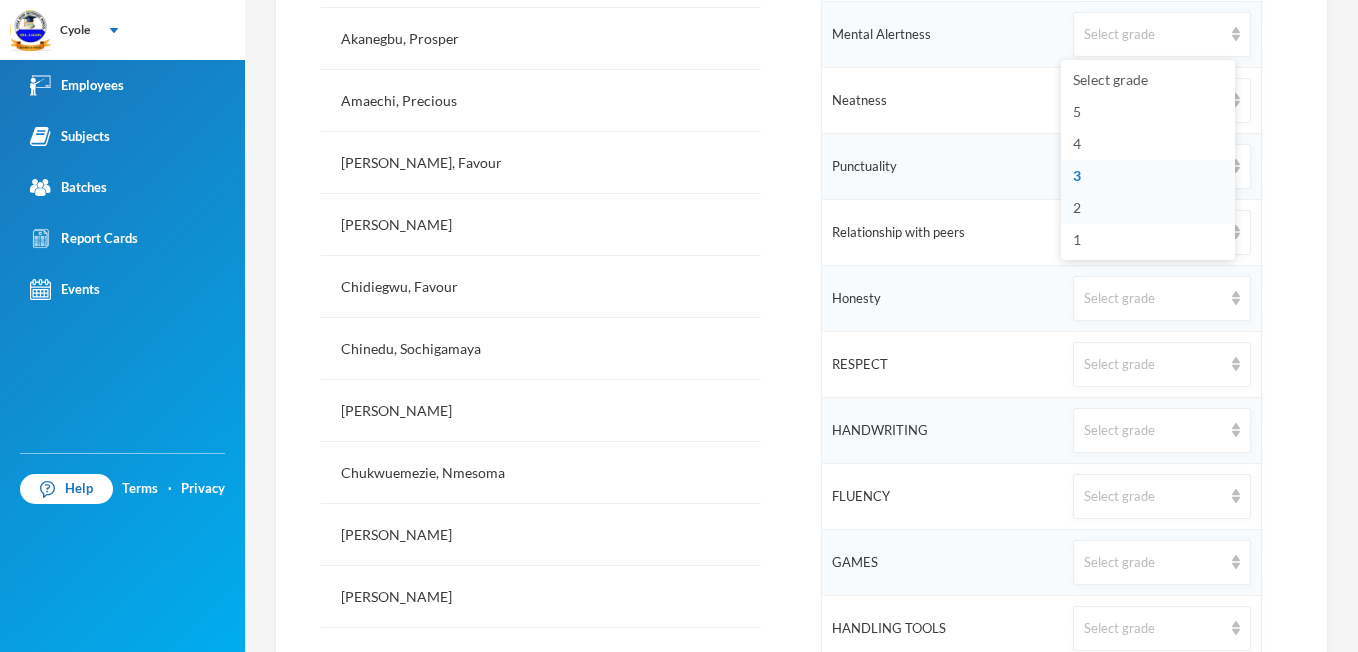 click on "2" at bounding box center [1077, 207] 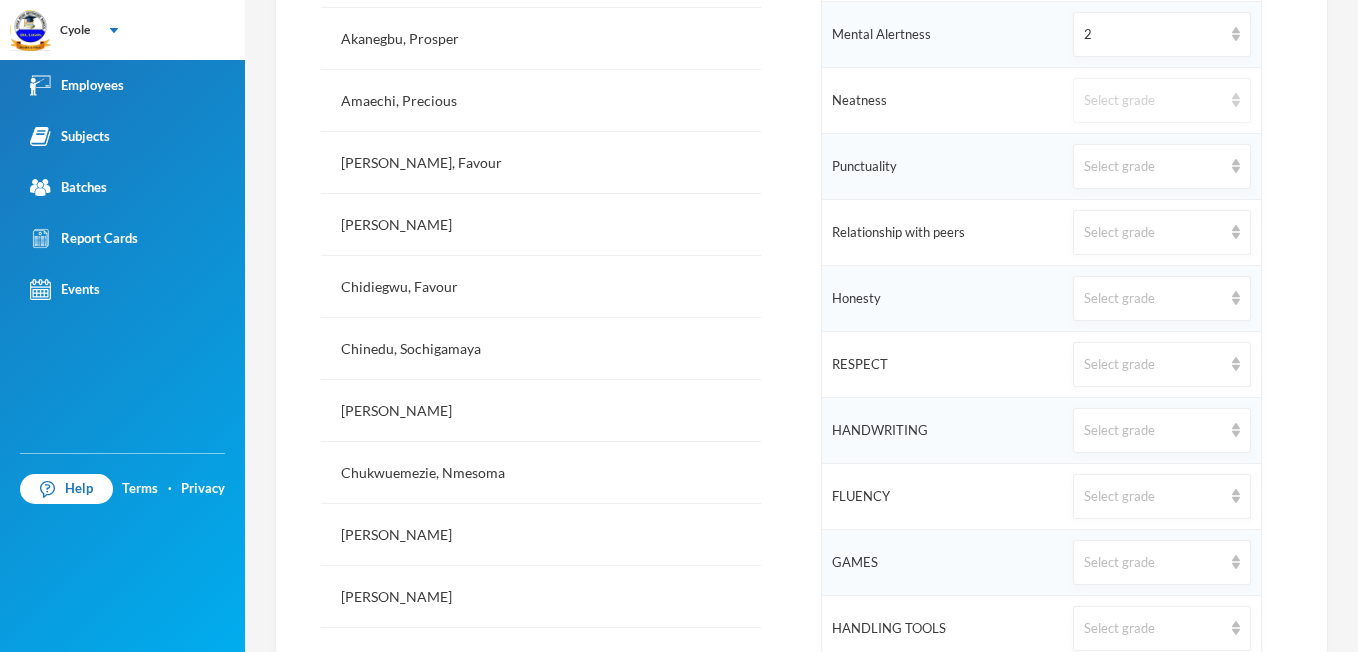click at bounding box center [1236, 100] 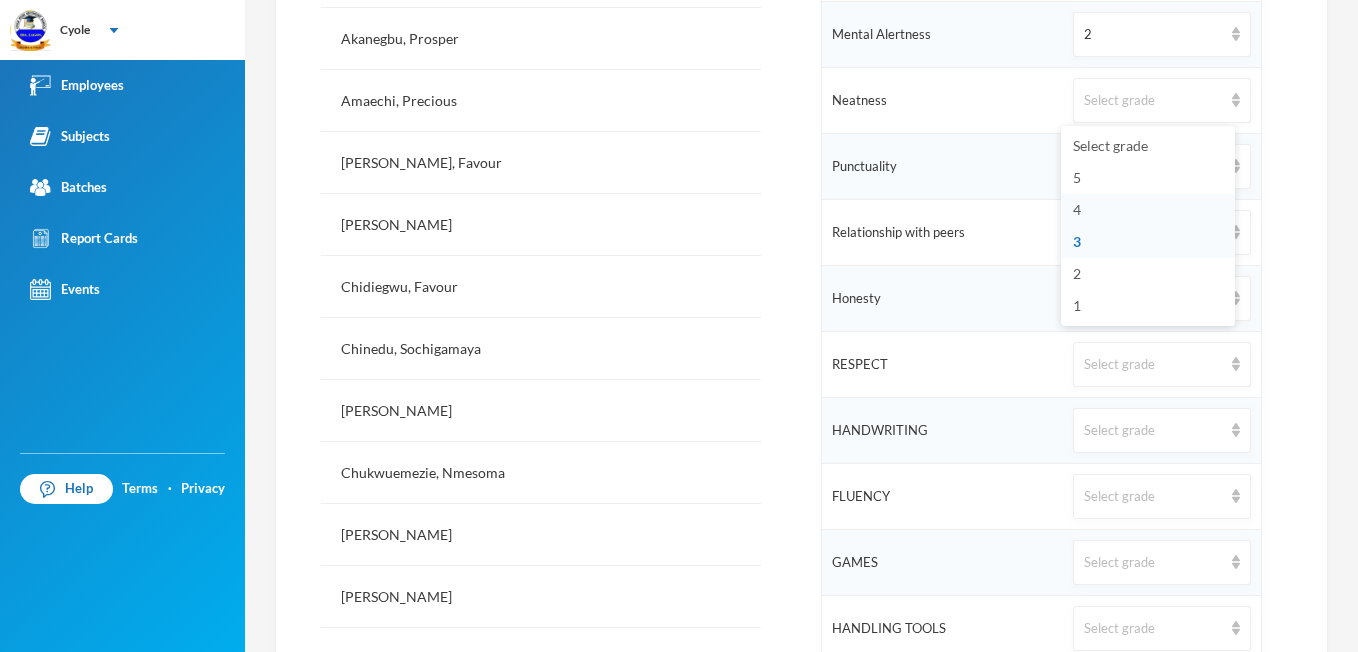 click on "4" at bounding box center (1077, 209) 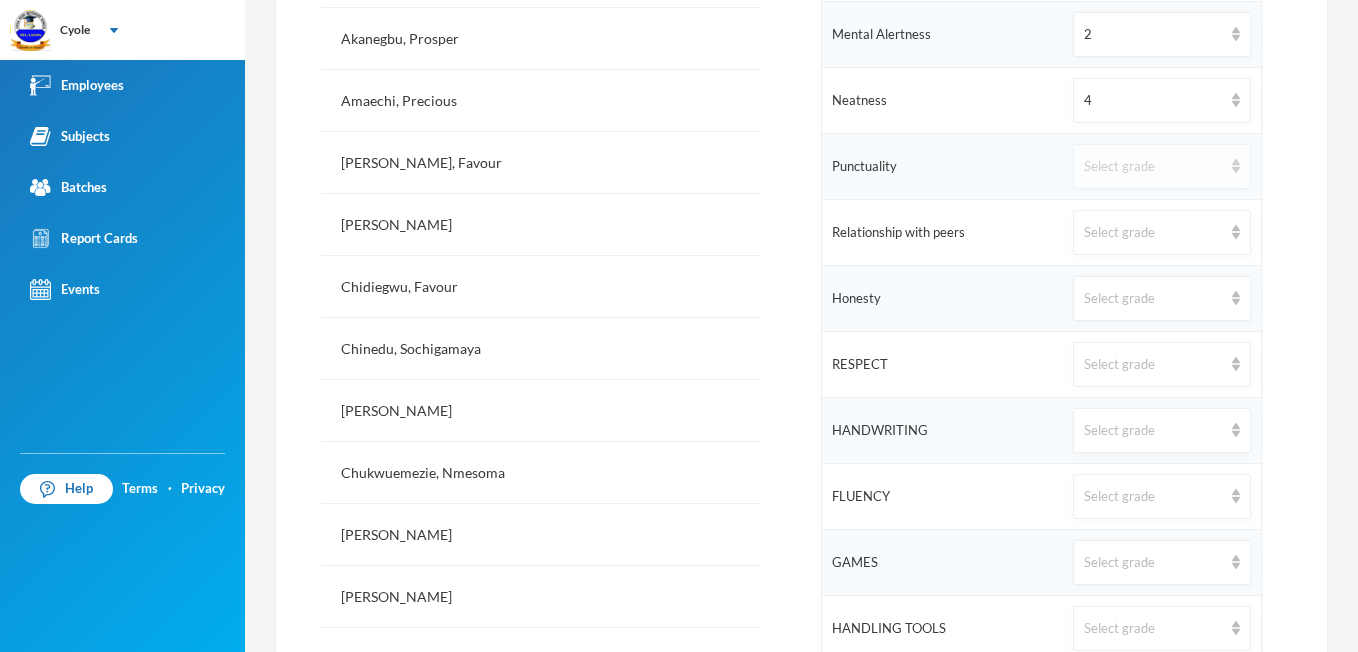 click on "Select grade" at bounding box center [1161, 166] 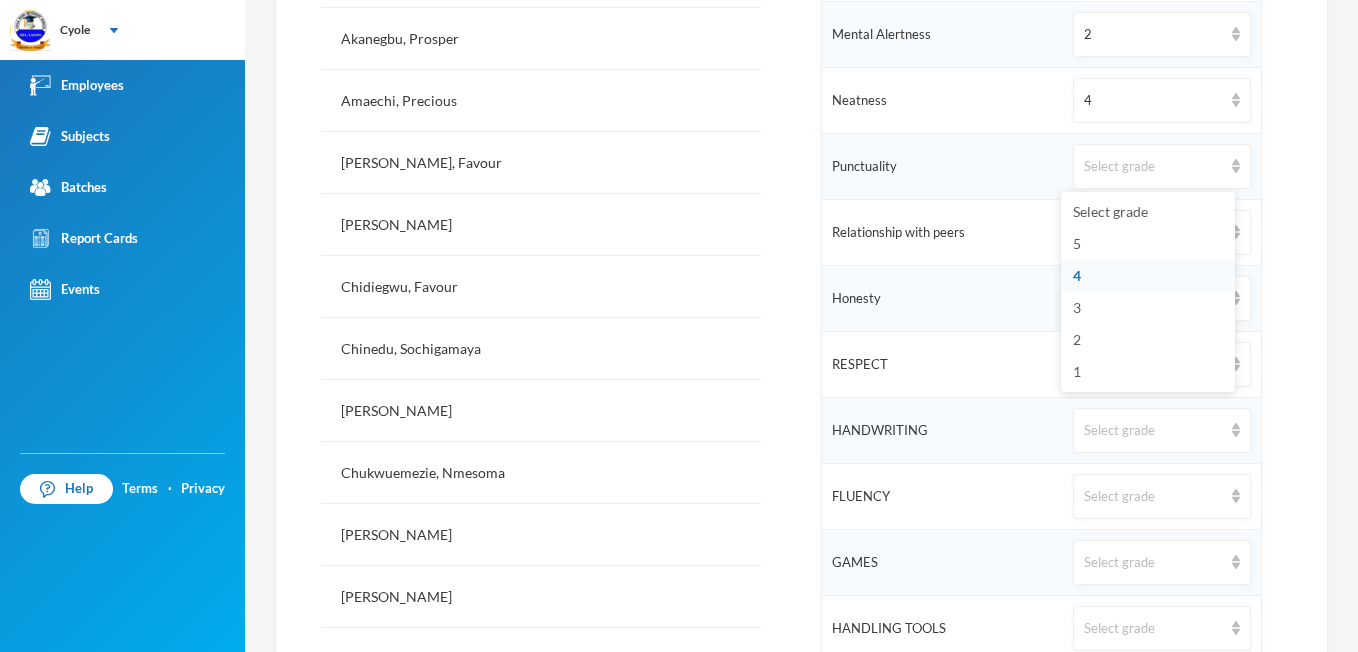 click on "4" at bounding box center (1148, 276) 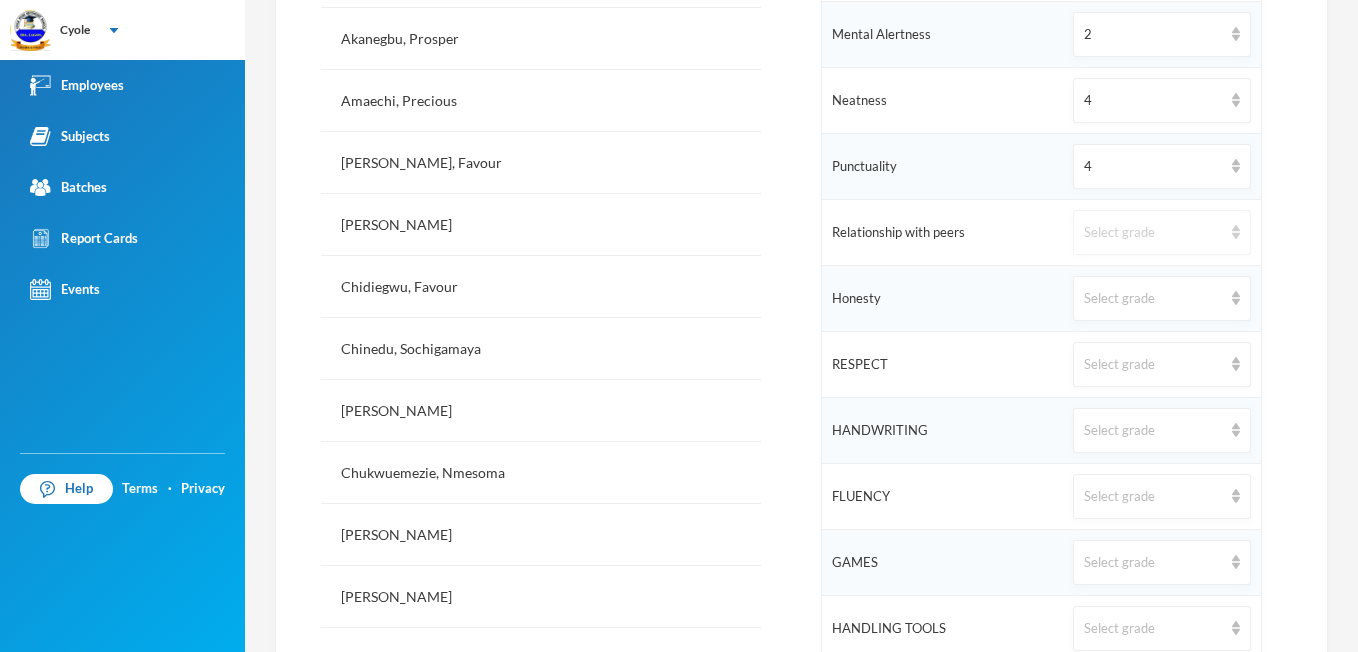 click at bounding box center (1236, 232) 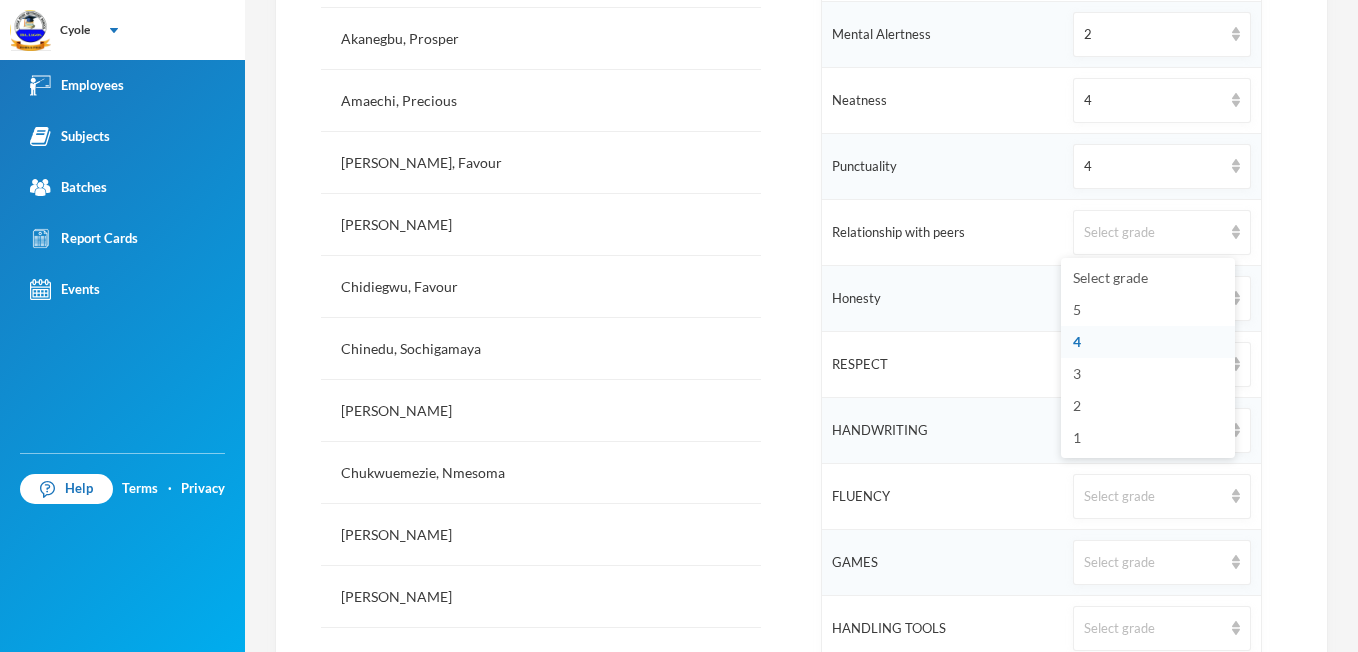 click on "4" at bounding box center [1077, 341] 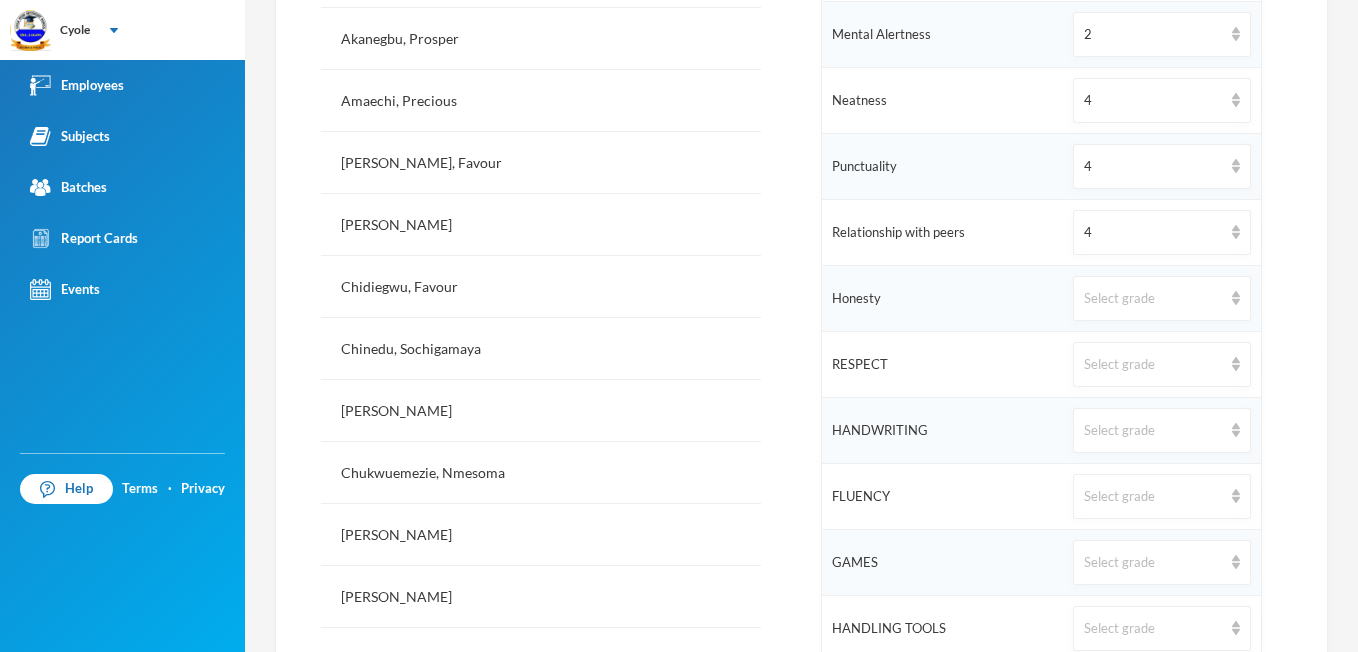 click on "Select grade" at bounding box center [1161, 364] 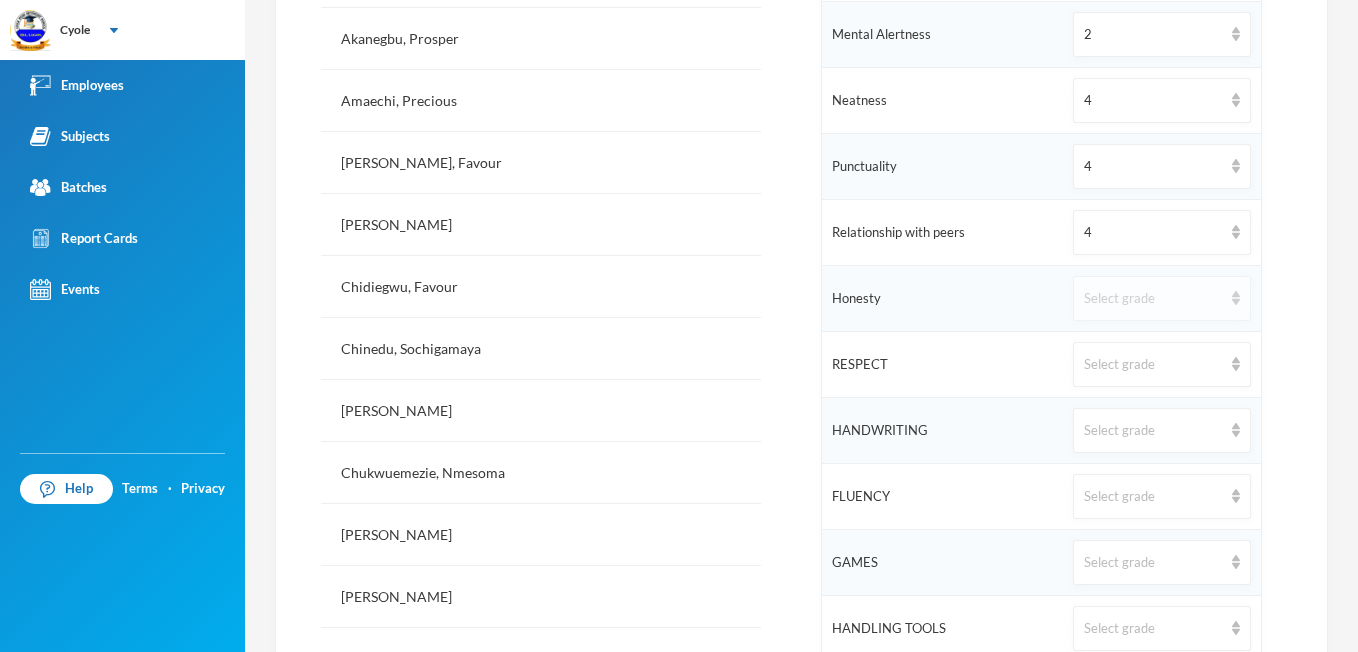 click at bounding box center [1236, 298] 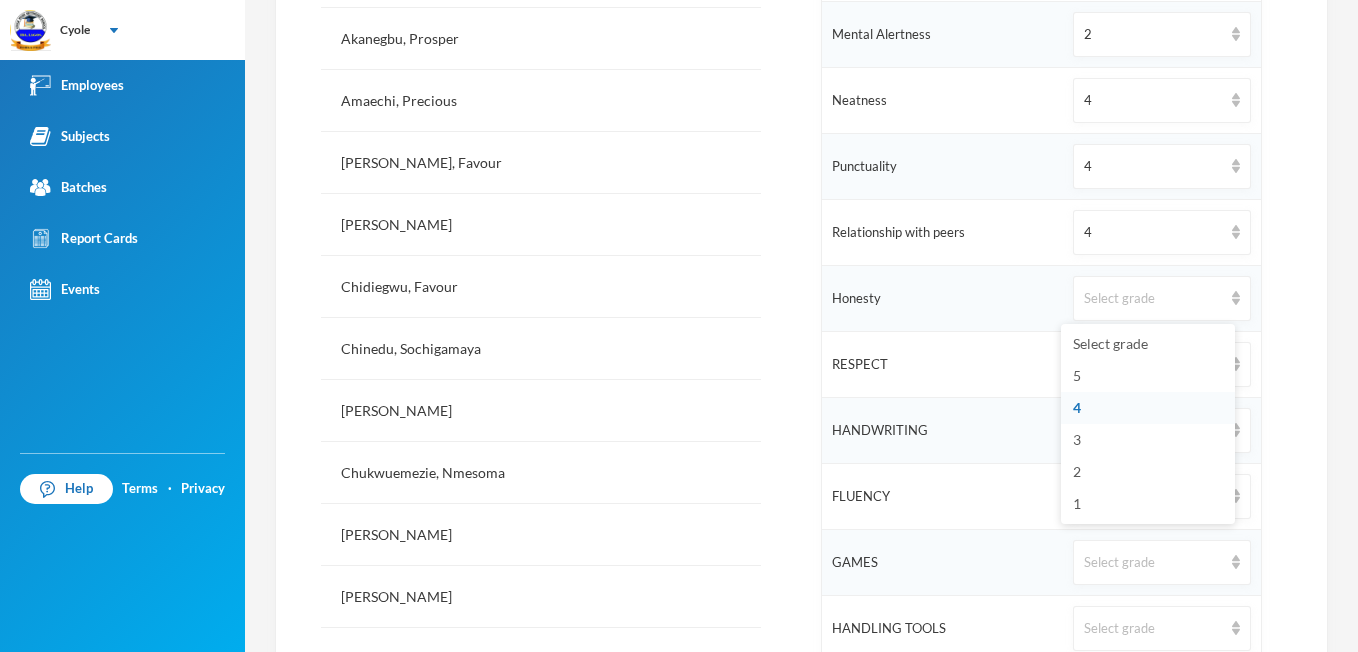 click on "4" at bounding box center (1077, 407) 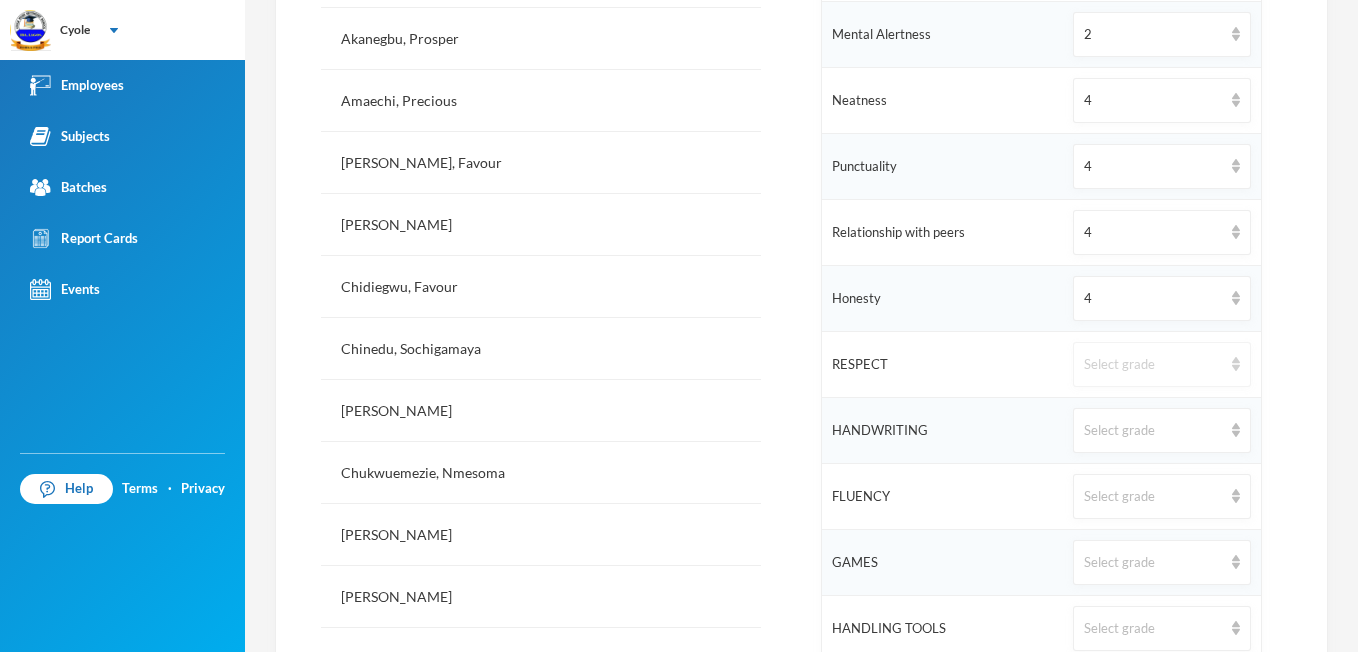 click on "Select grade" at bounding box center (1161, 364) 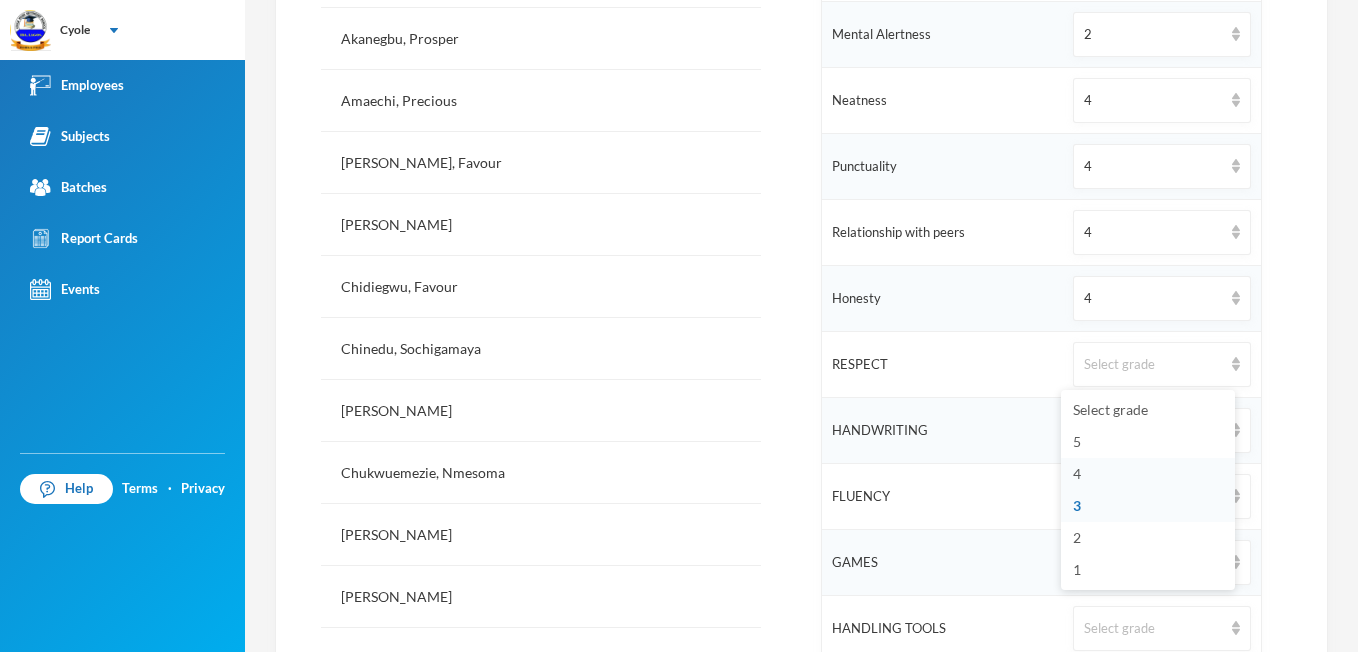 click on "4" at bounding box center [1077, 473] 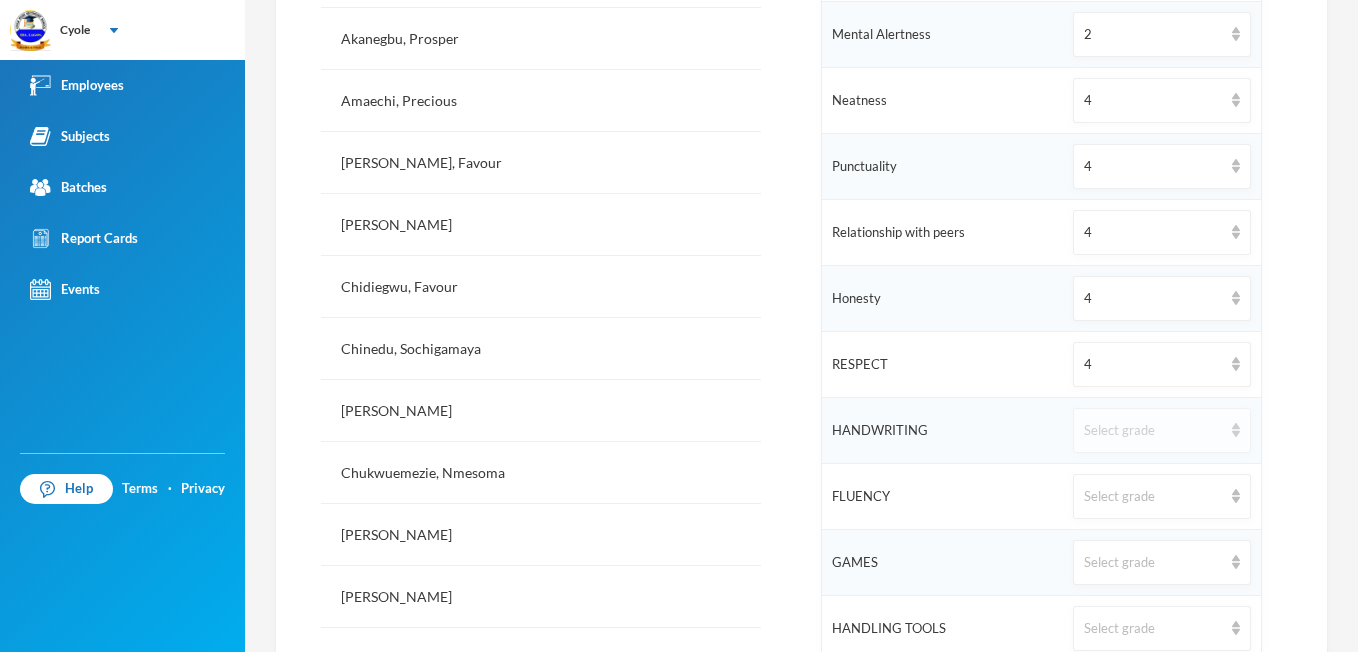 click at bounding box center [1236, 430] 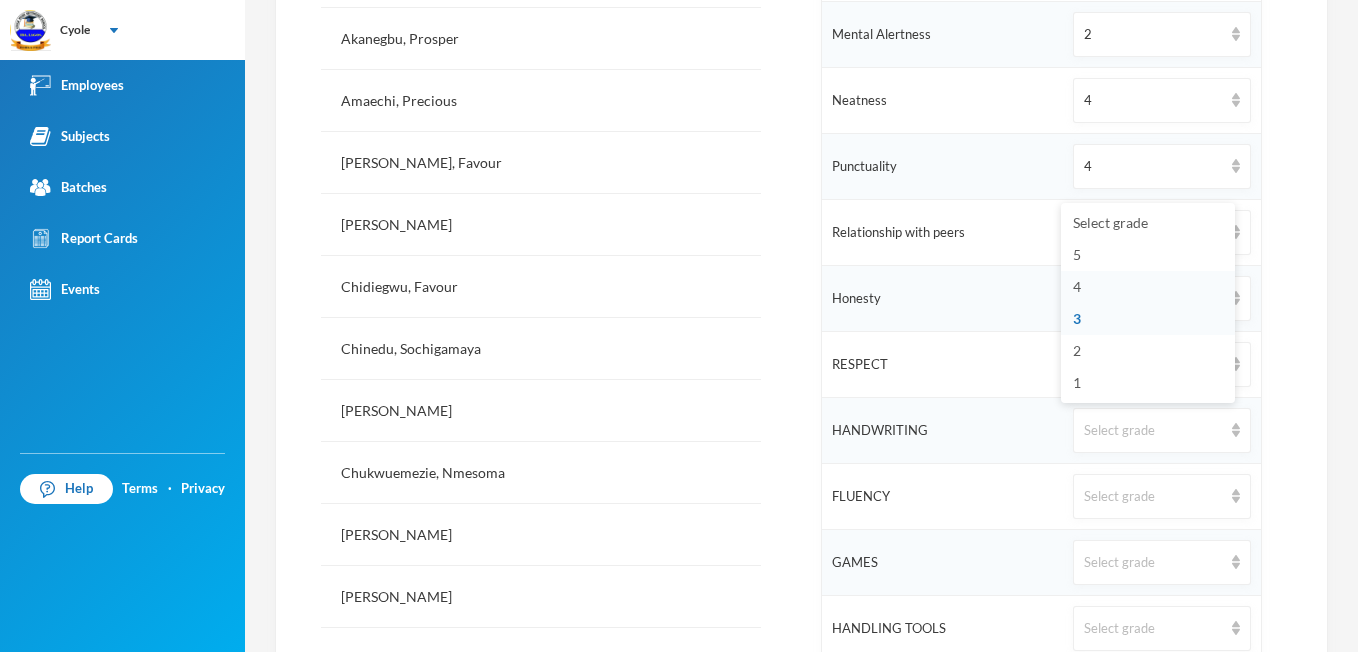click on "4" at bounding box center [1148, 287] 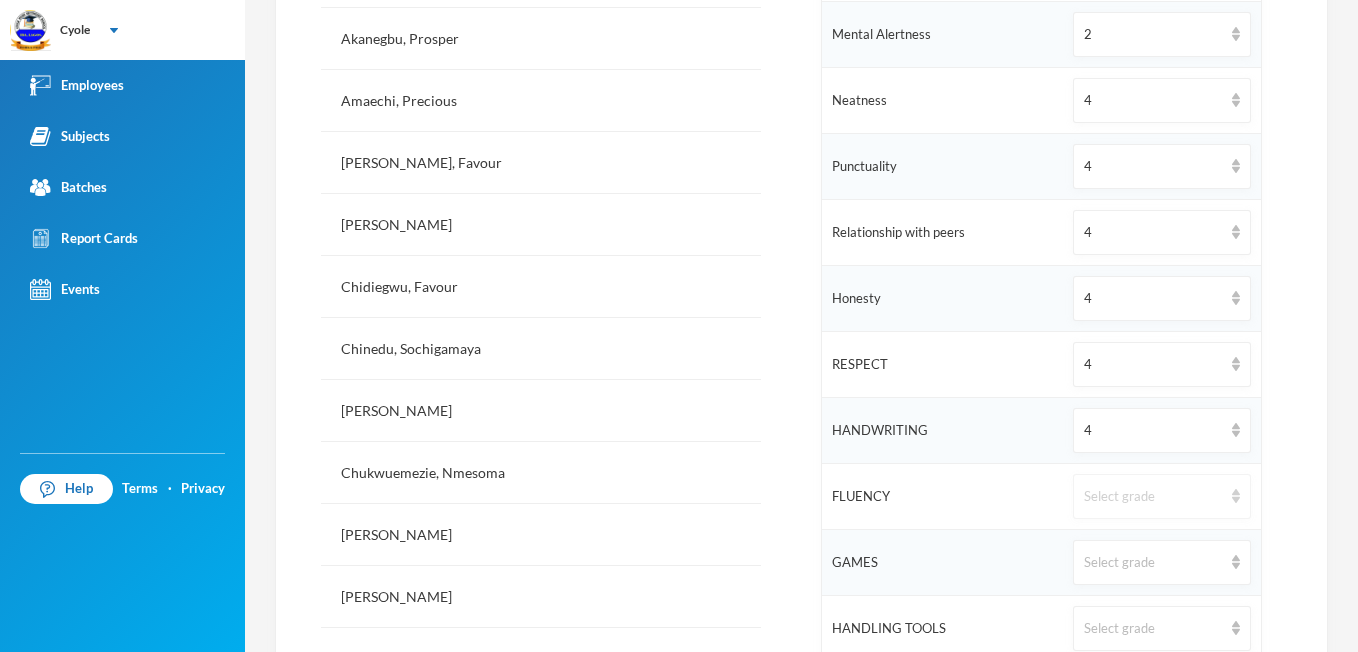 click at bounding box center [1236, 496] 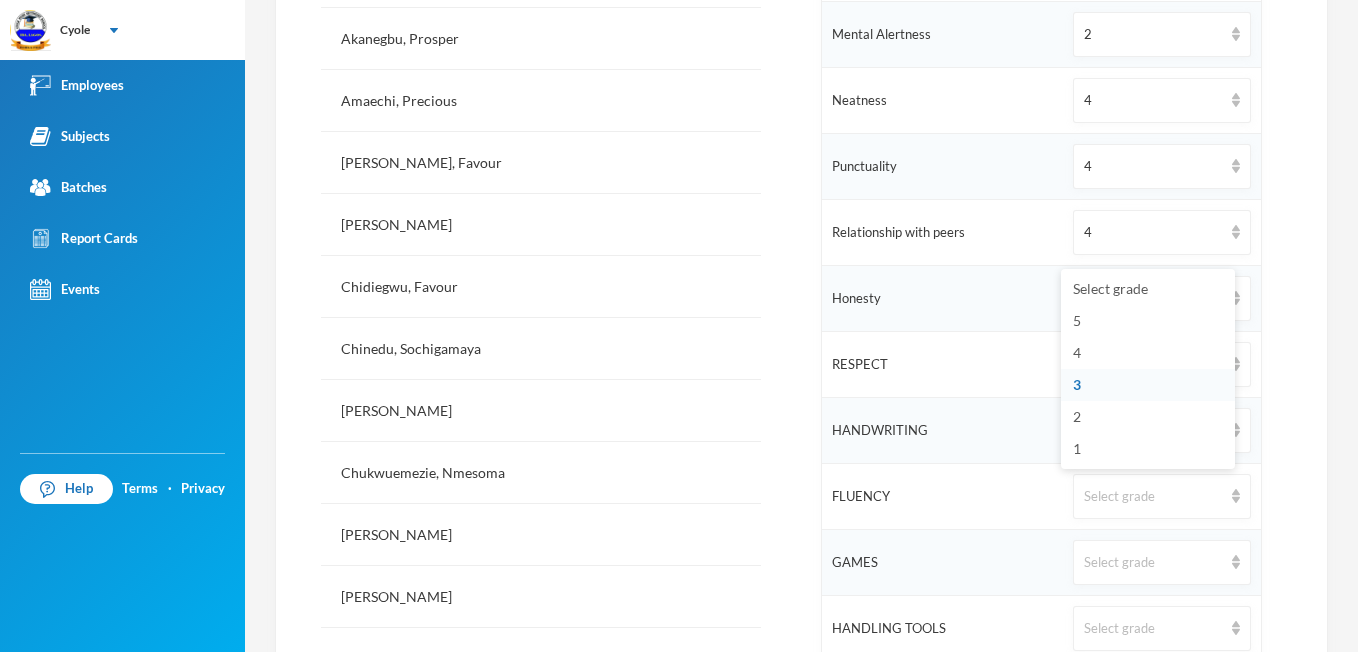 click on "3" at bounding box center [1148, 385] 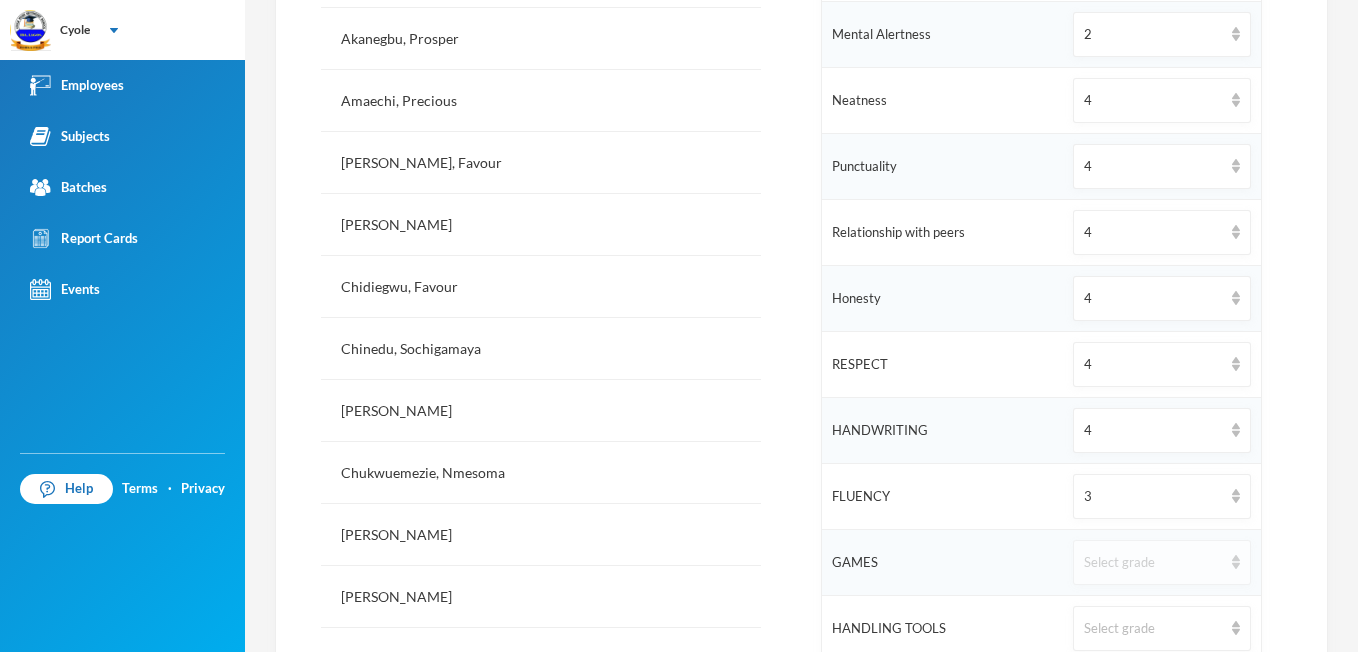 click at bounding box center [1236, 562] 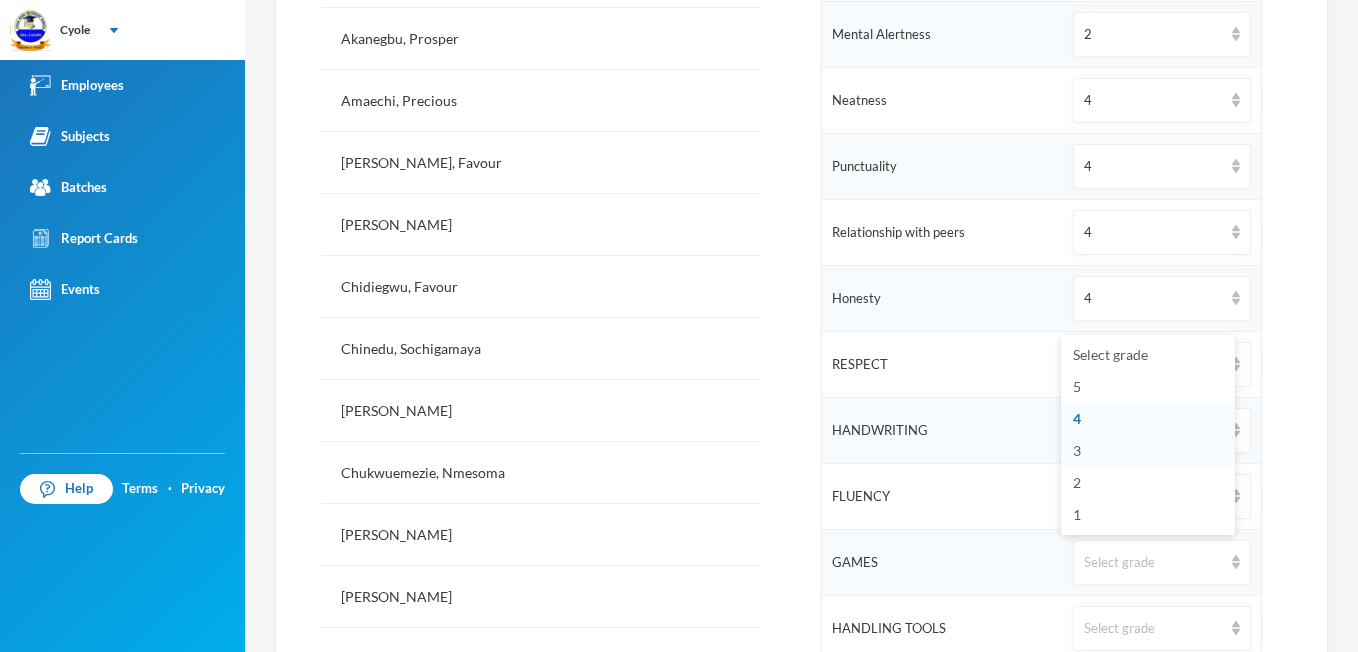 click on "3" at bounding box center (1148, 451) 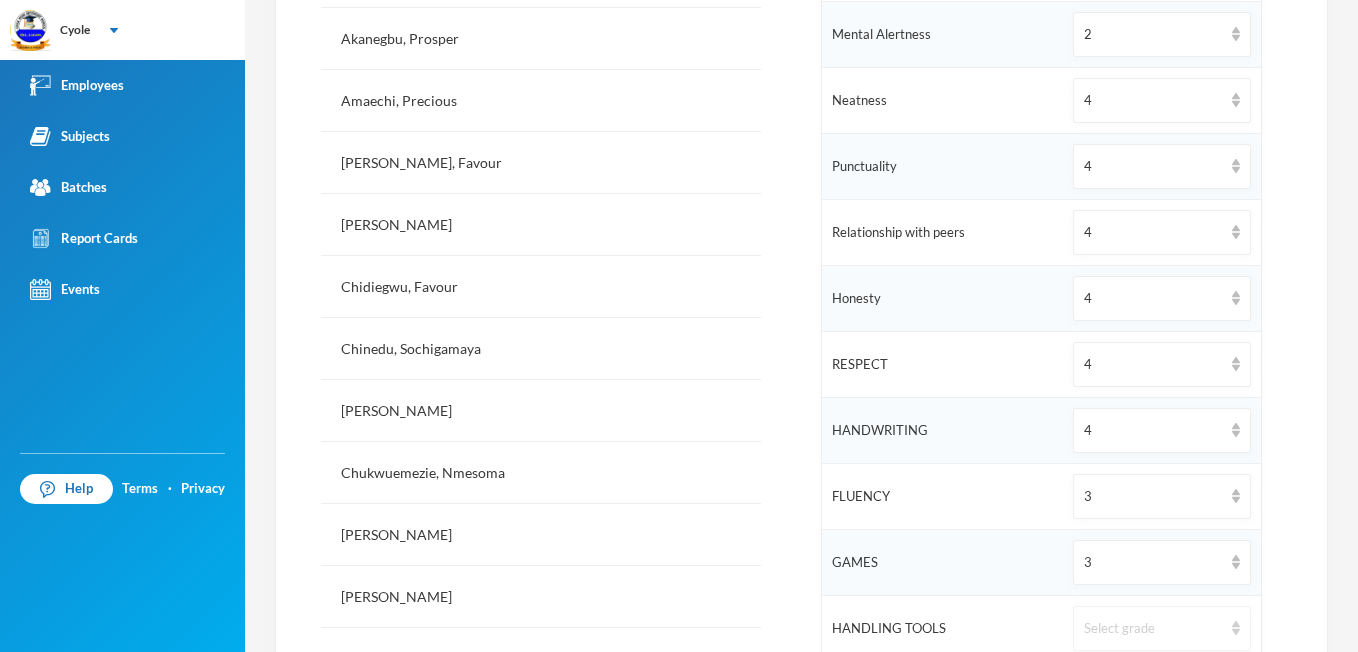 click at bounding box center [1236, 628] 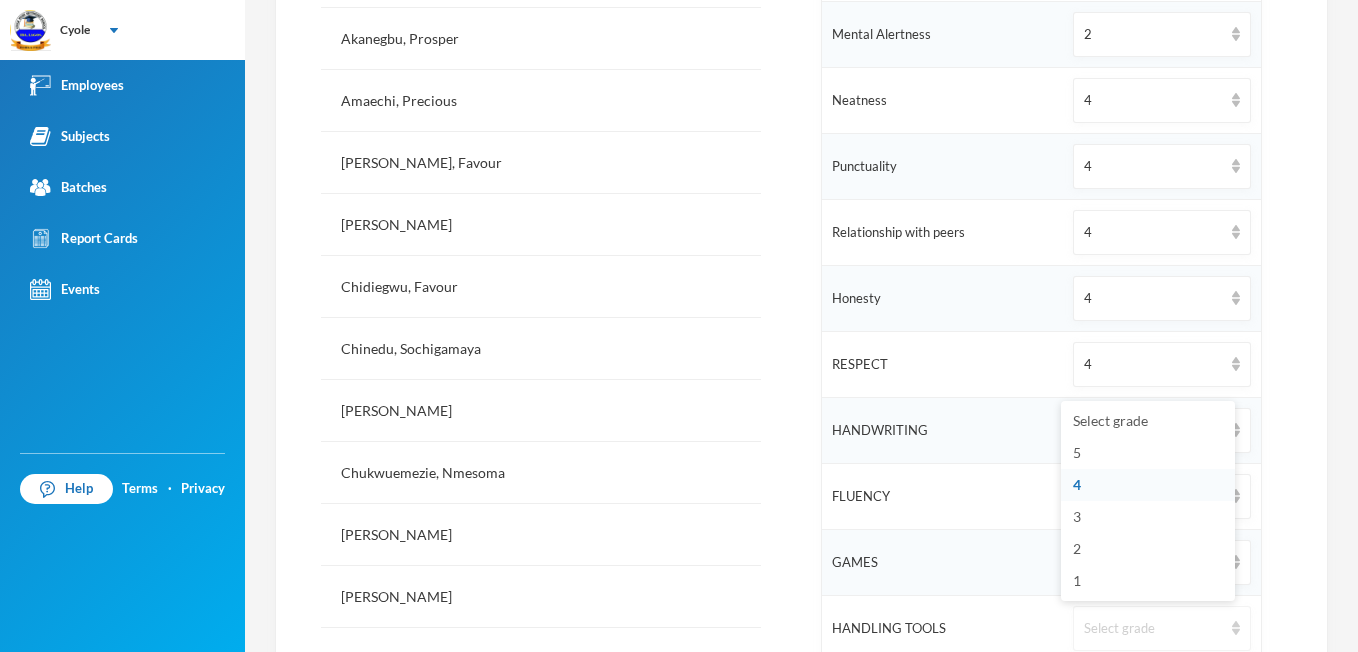 click at bounding box center (1236, 628) 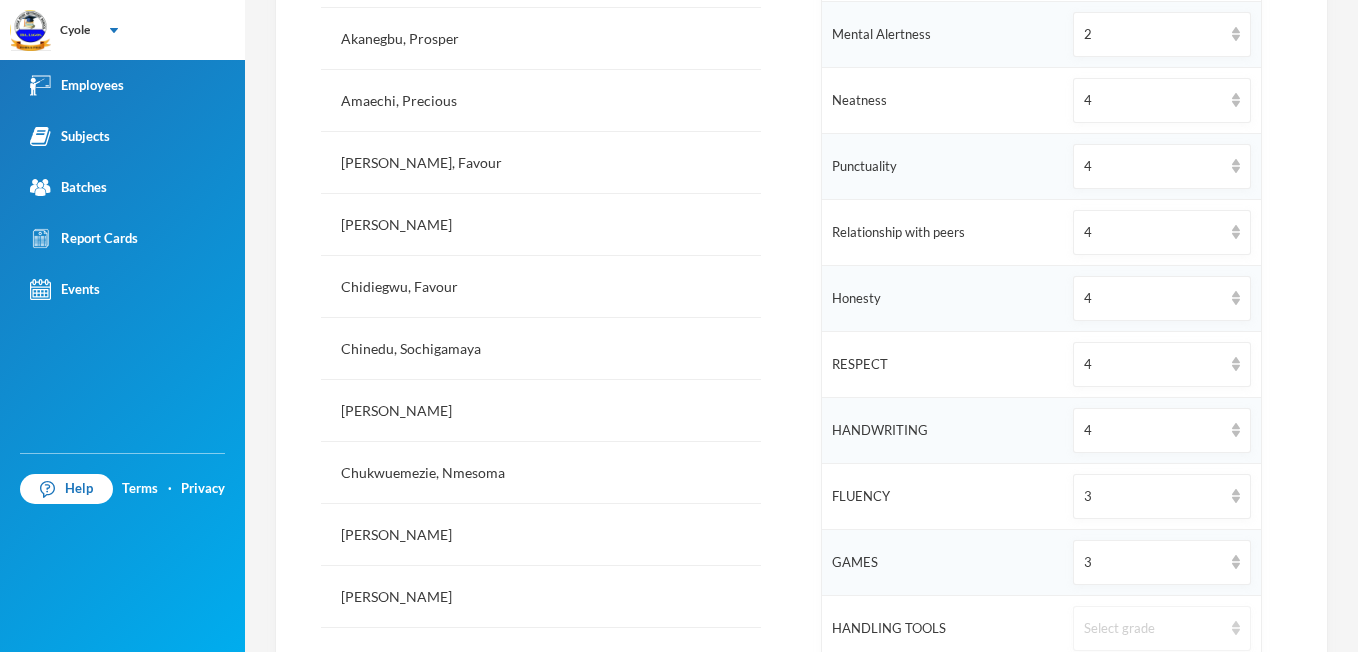 click at bounding box center [1236, 628] 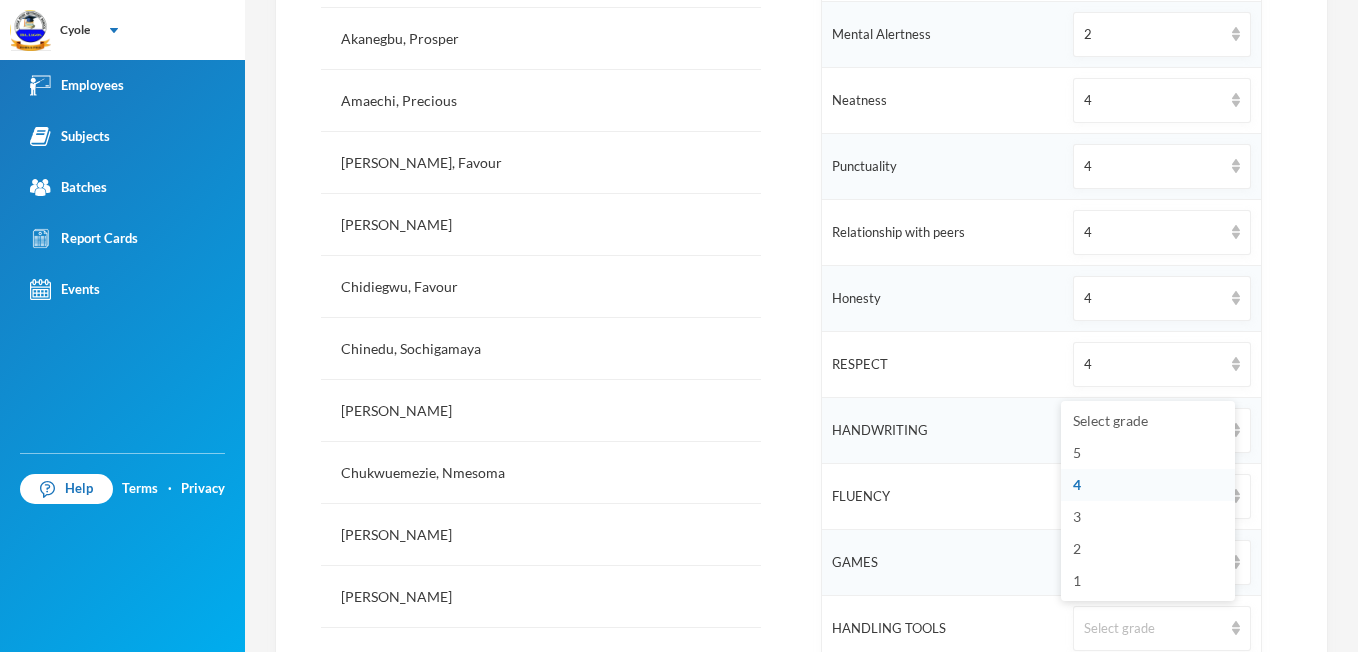 click on "4" at bounding box center [1148, 485] 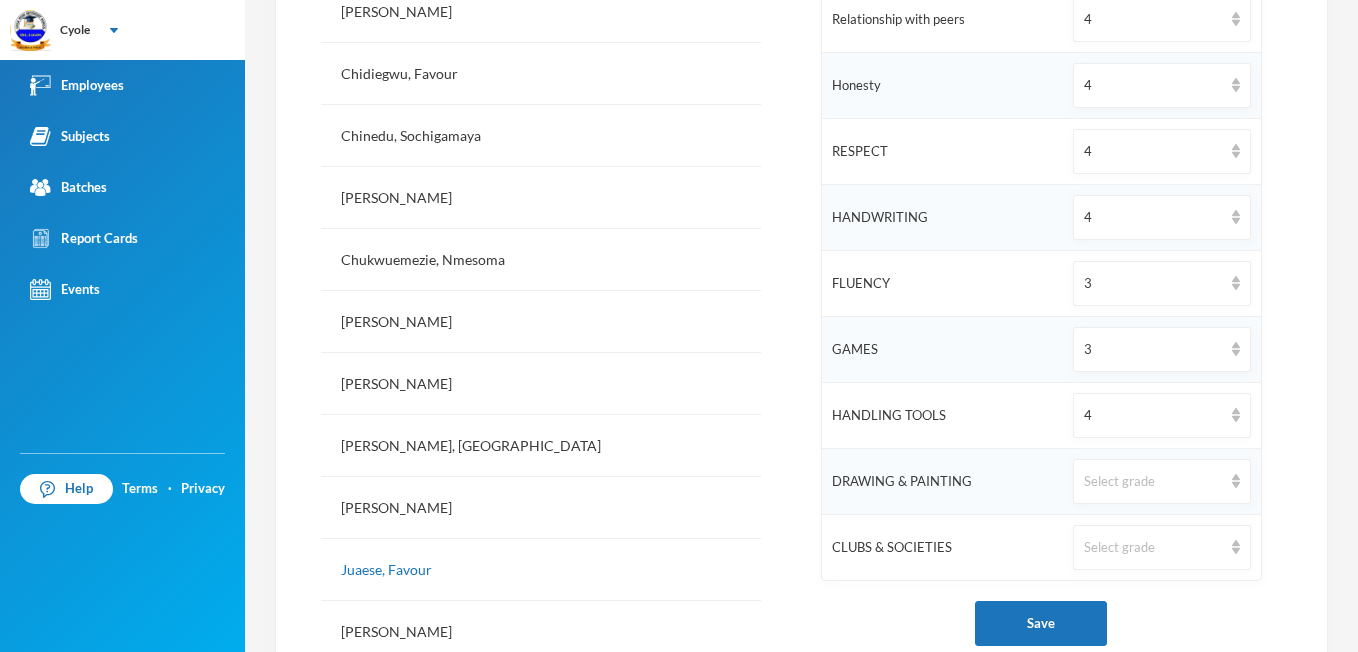scroll, scrollTop: 960, scrollLeft: 0, axis: vertical 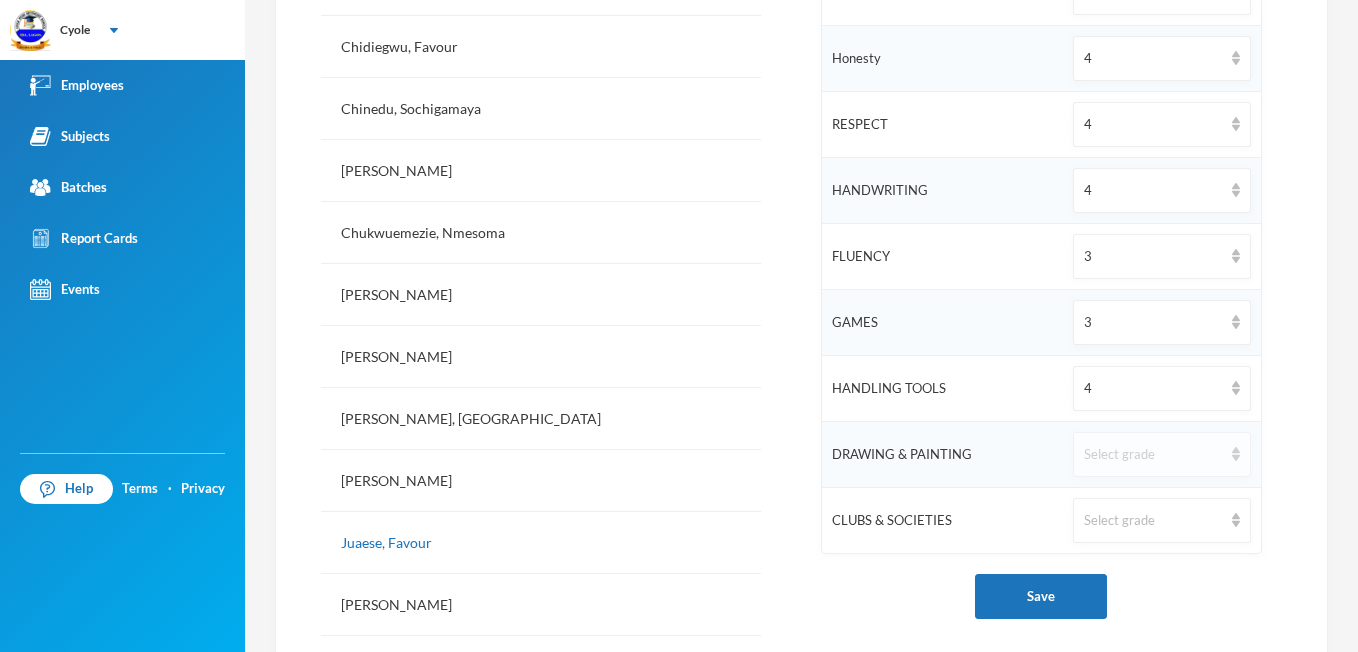 click on "Select grade" at bounding box center (1161, 454) 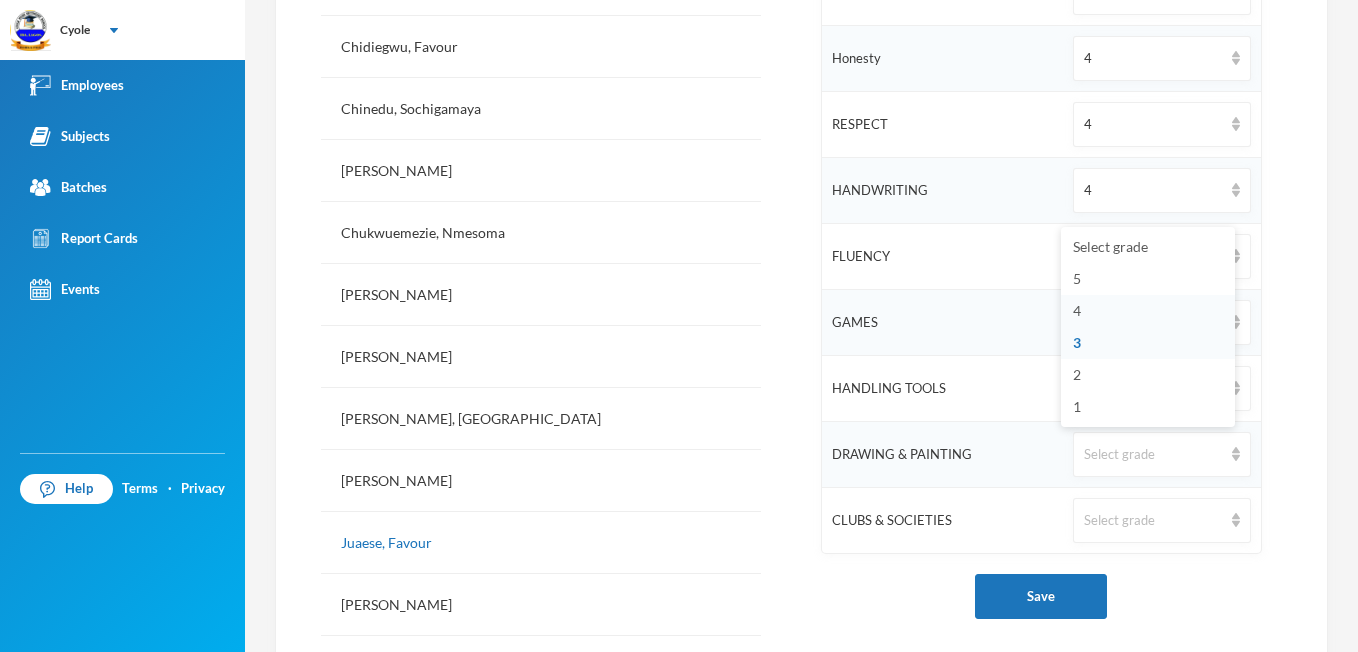 click on "4" at bounding box center [1148, 311] 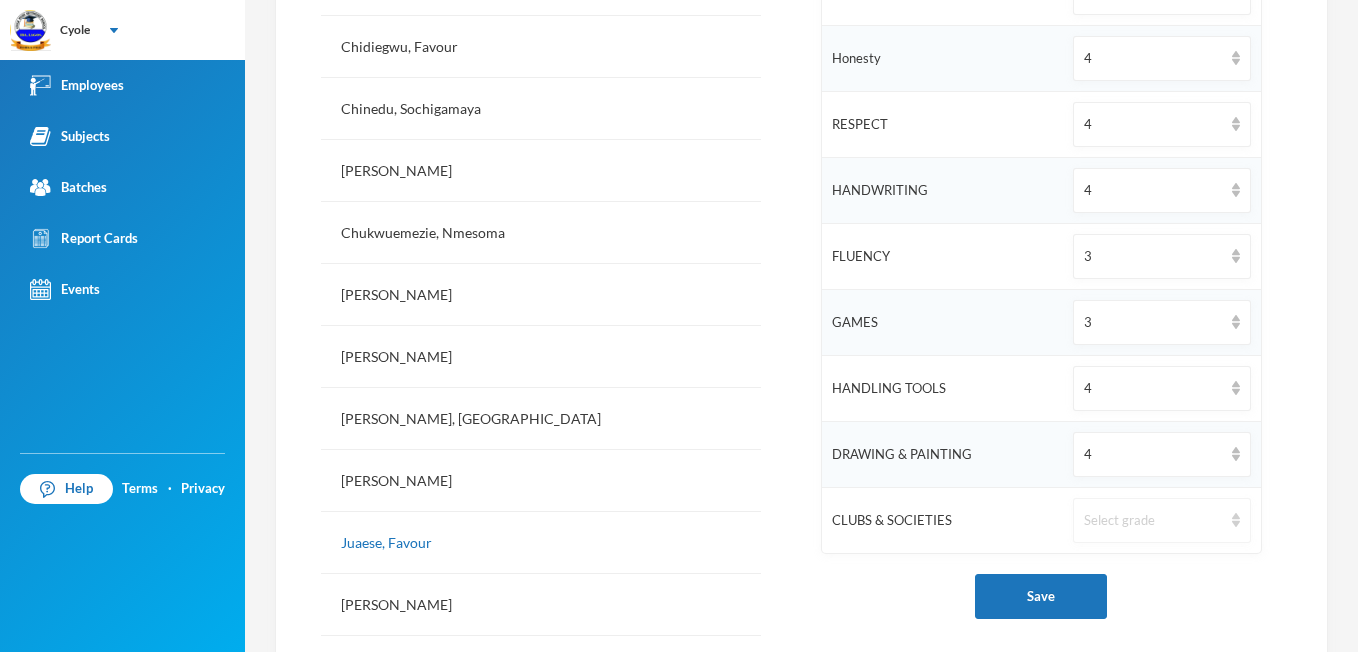 click on "Select grade" at bounding box center (1161, 520) 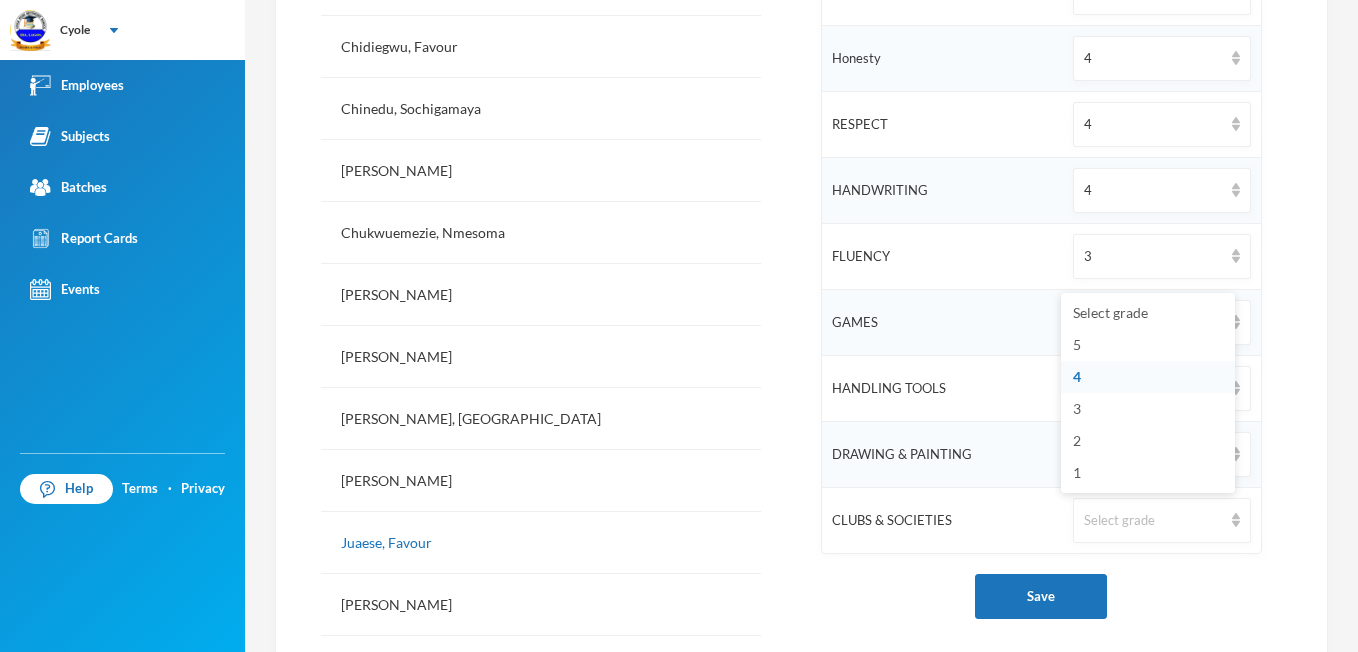 click on "4" at bounding box center [1077, 376] 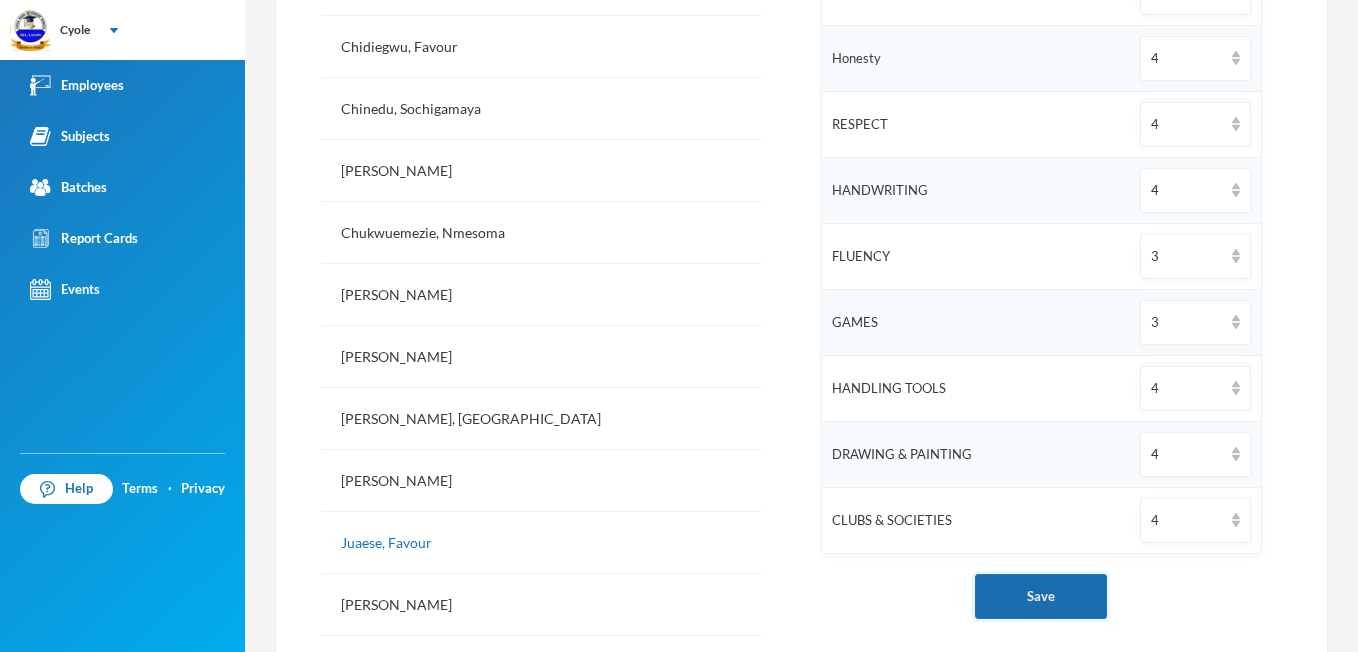 click on "Save" at bounding box center (1041, 596) 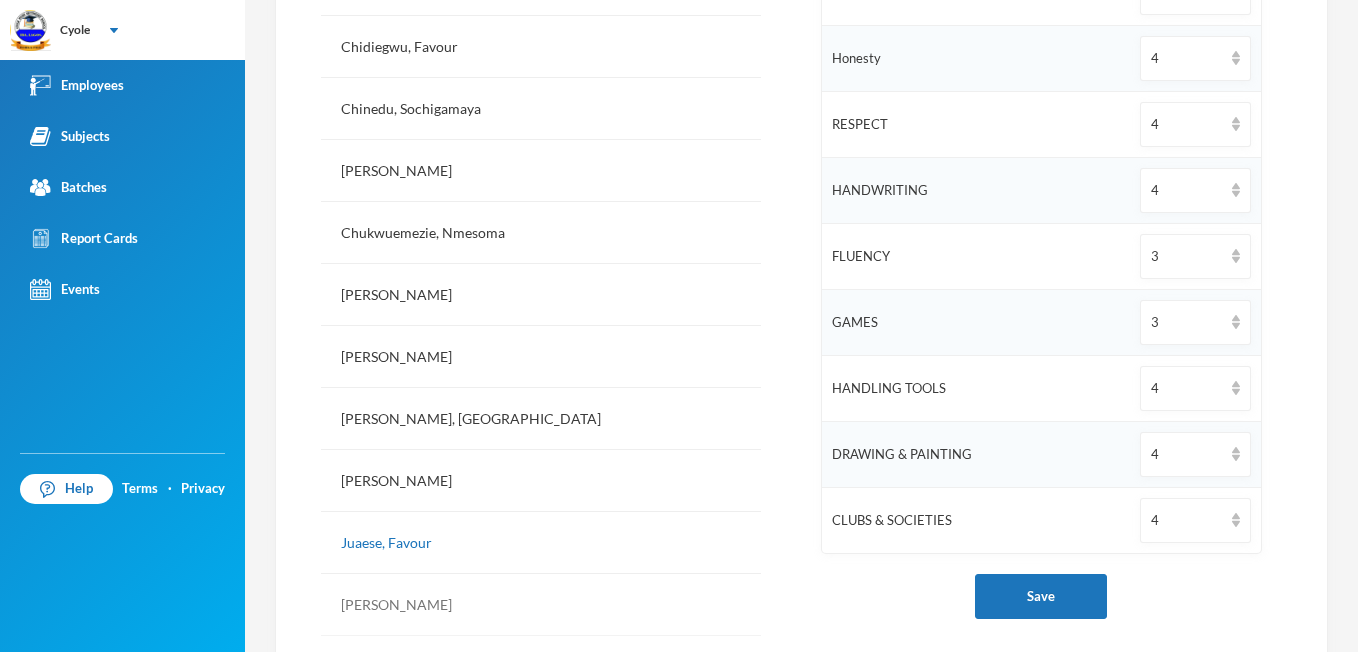 click on "[PERSON_NAME]" at bounding box center (541, 605) 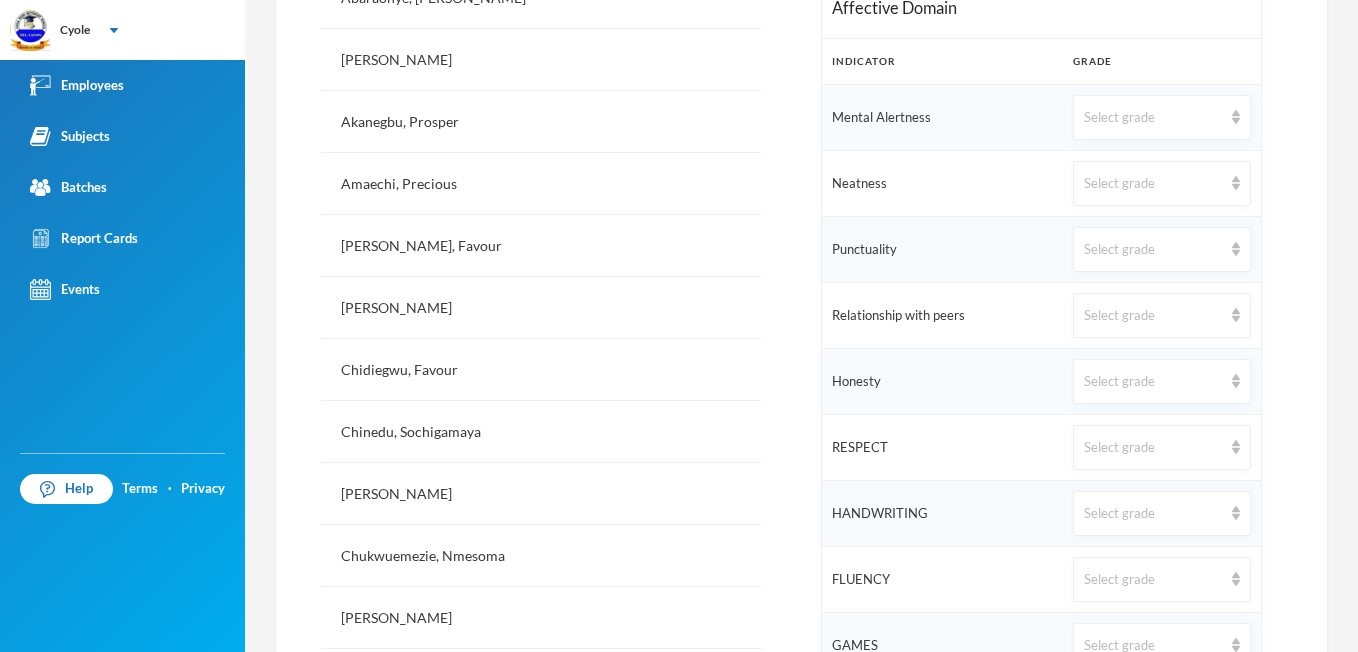 scroll, scrollTop: 600, scrollLeft: 0, axis: vertical 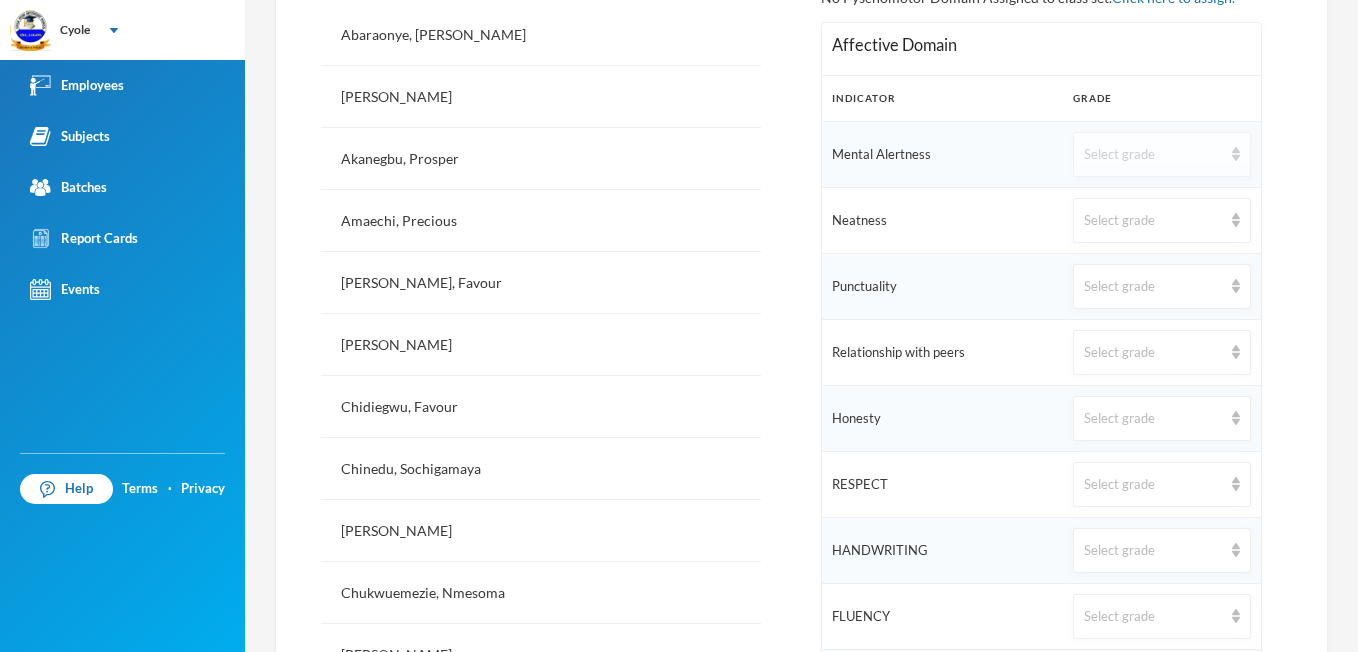 click at bounding box center (1236, 154) 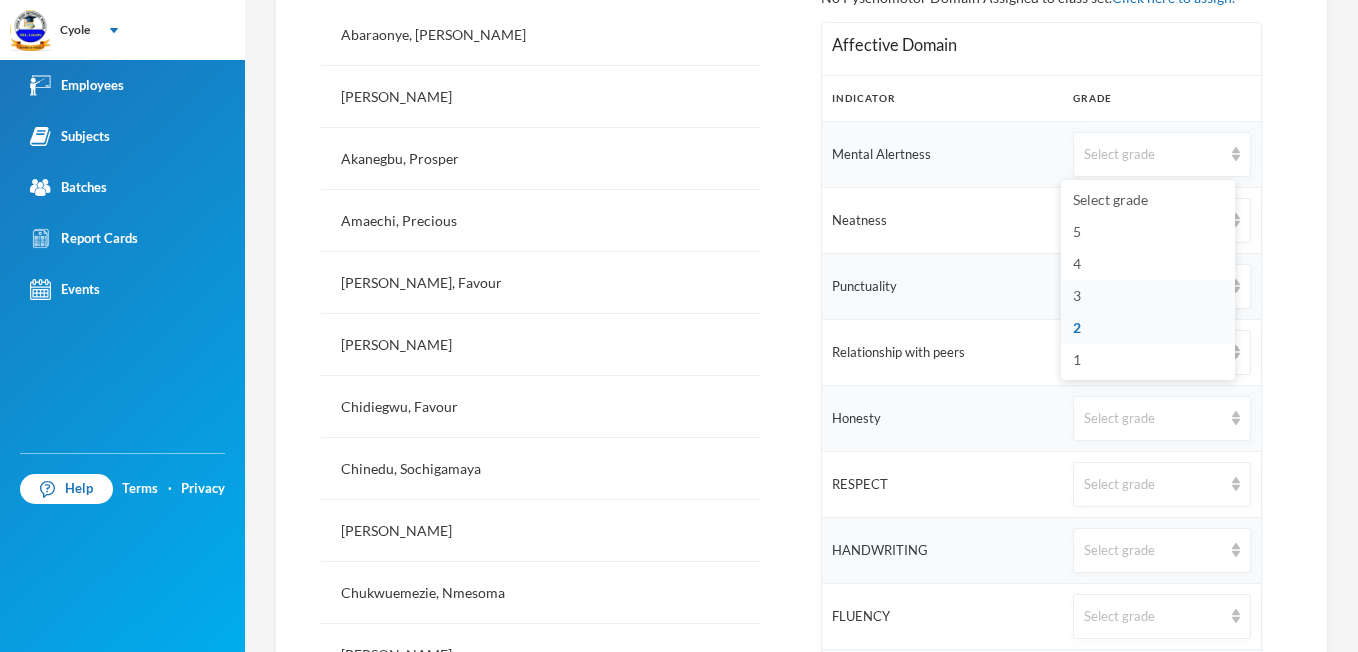 click on "3" at bounding box center [1077, 295] 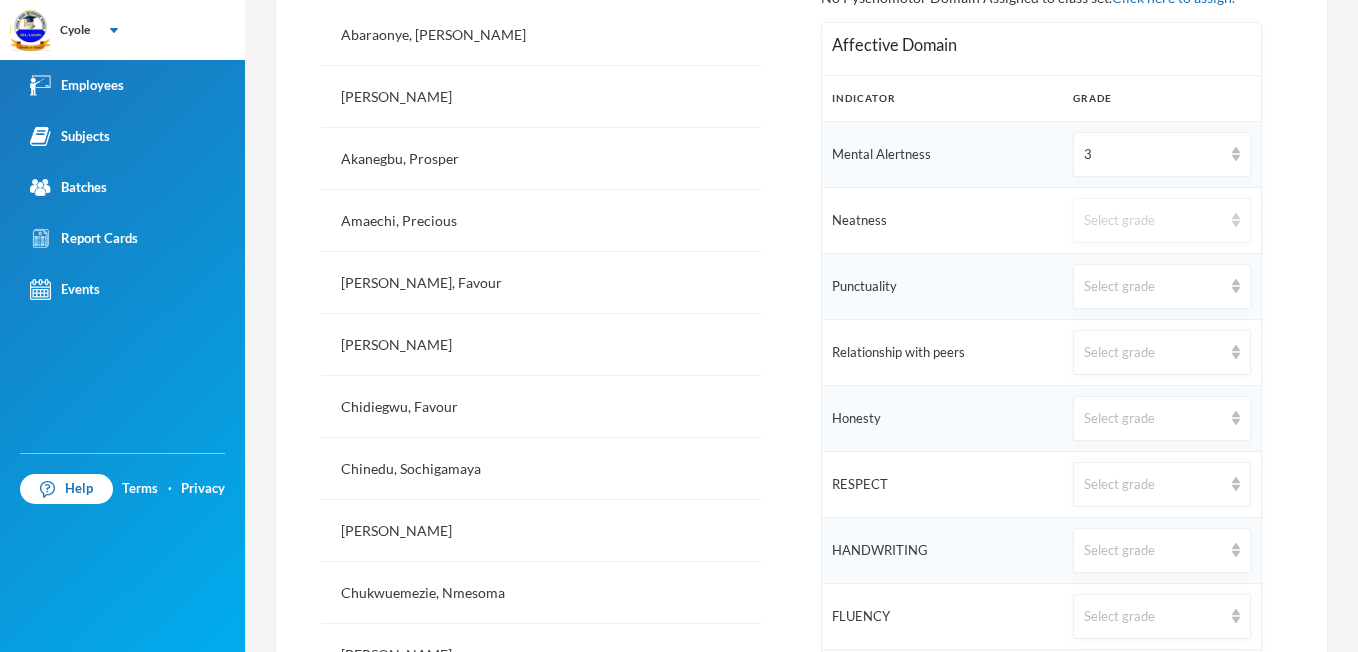 click at bounding box center (1236, 220) 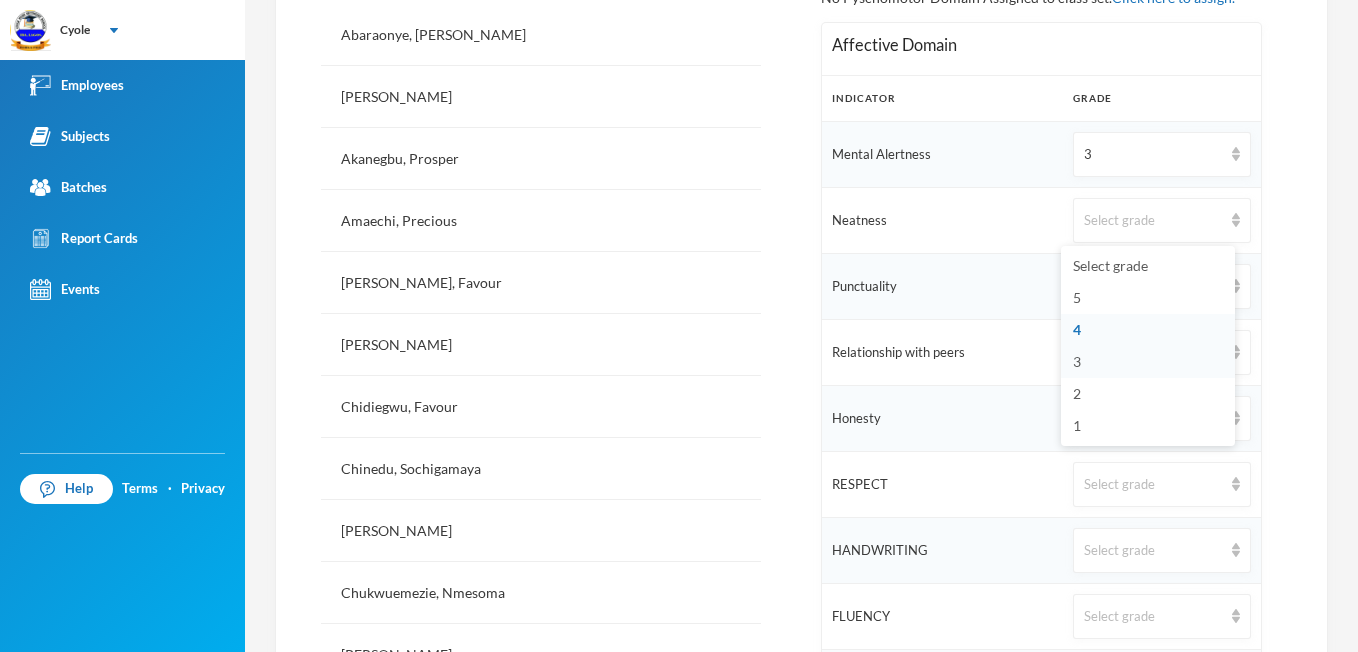 click on "3" at bounding box center [1077, 361] 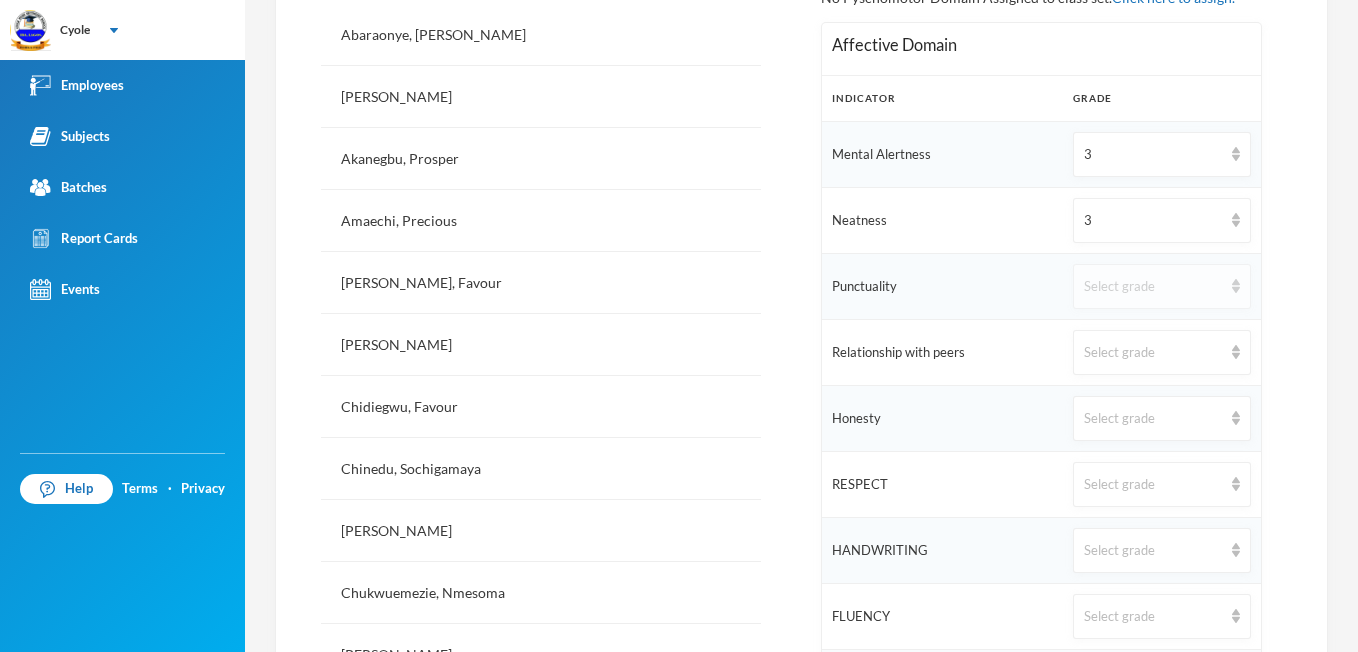 click at bounding box center [1236, 286] 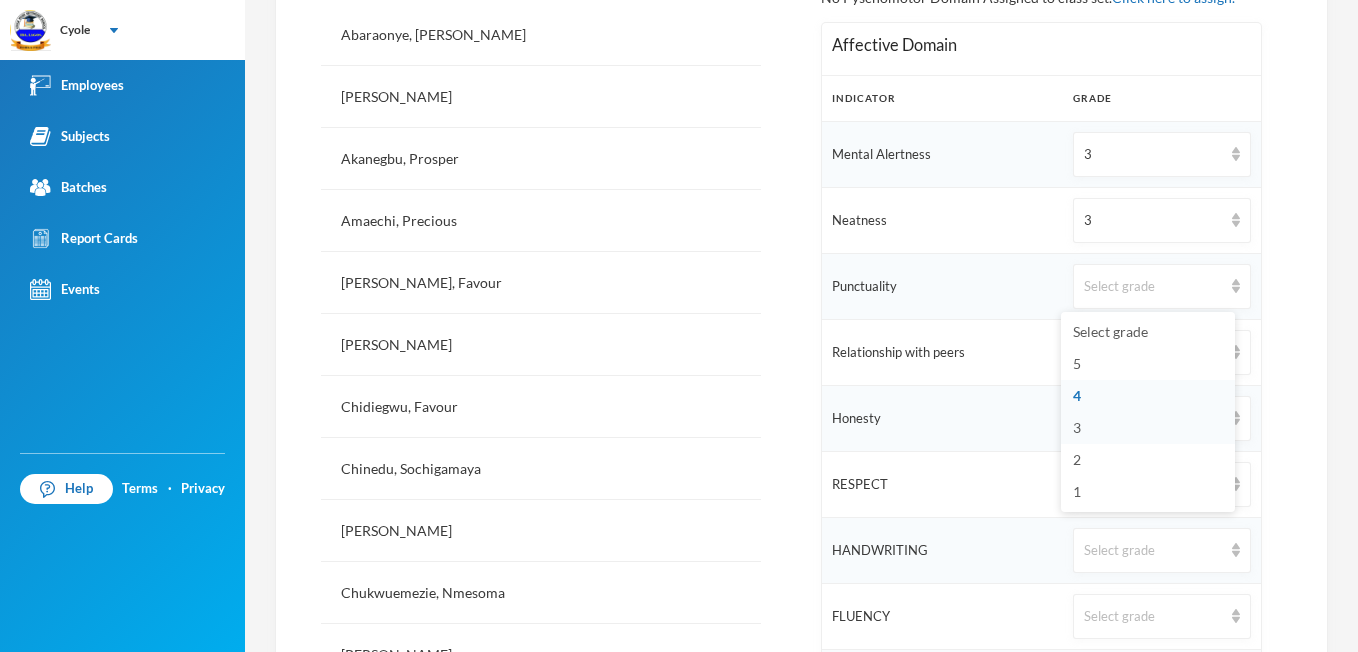 click on "3" at bounding box center (1077, 427) 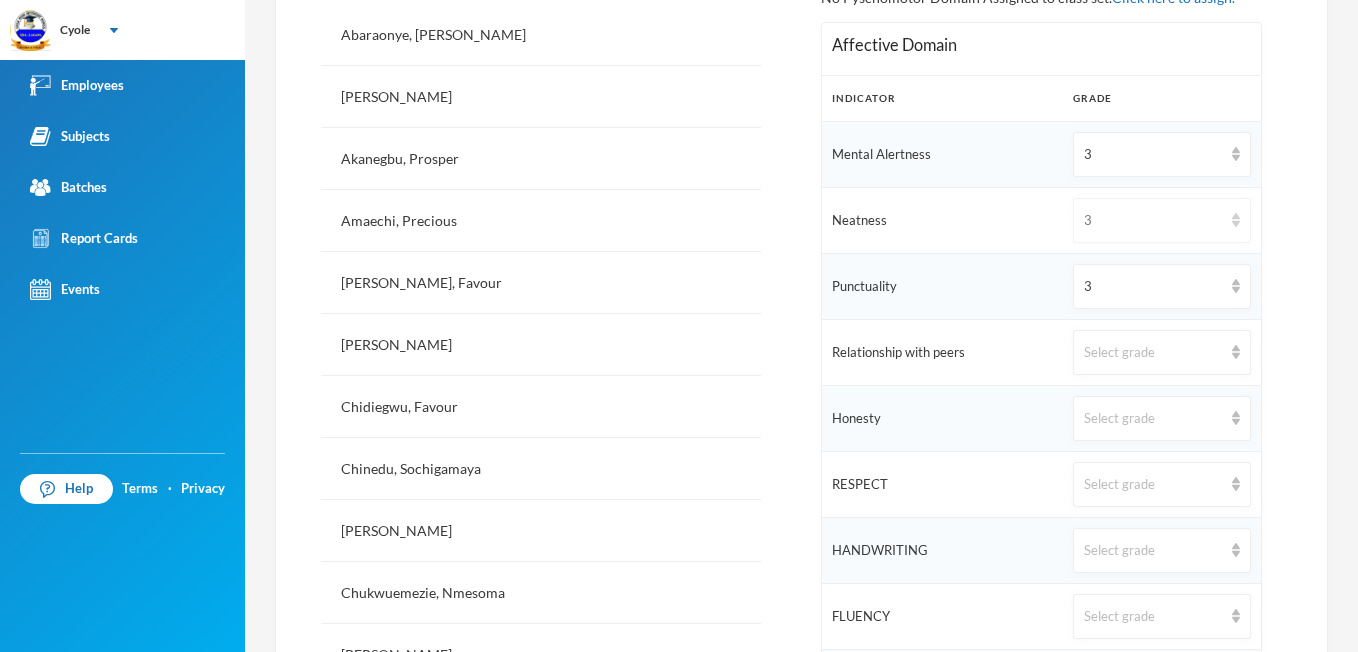 click on "3" at bounding box center (1152, 221) 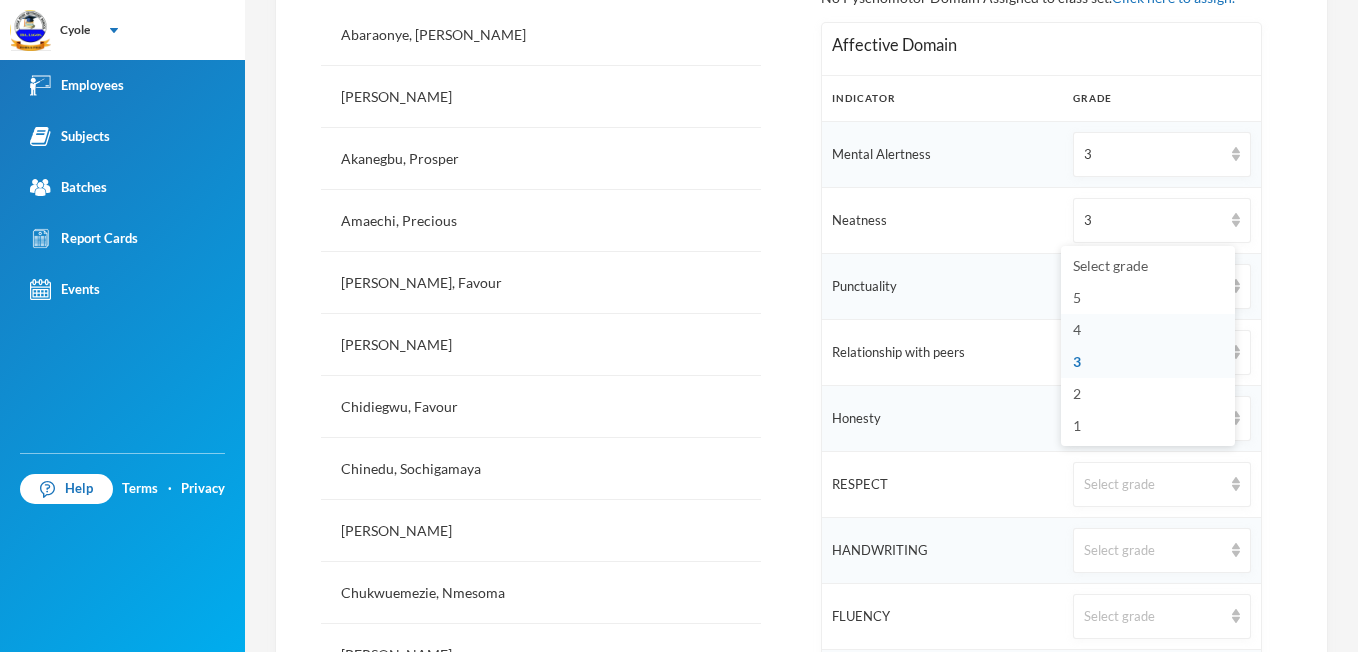 click on "4" at bounding box center [1077, 329] 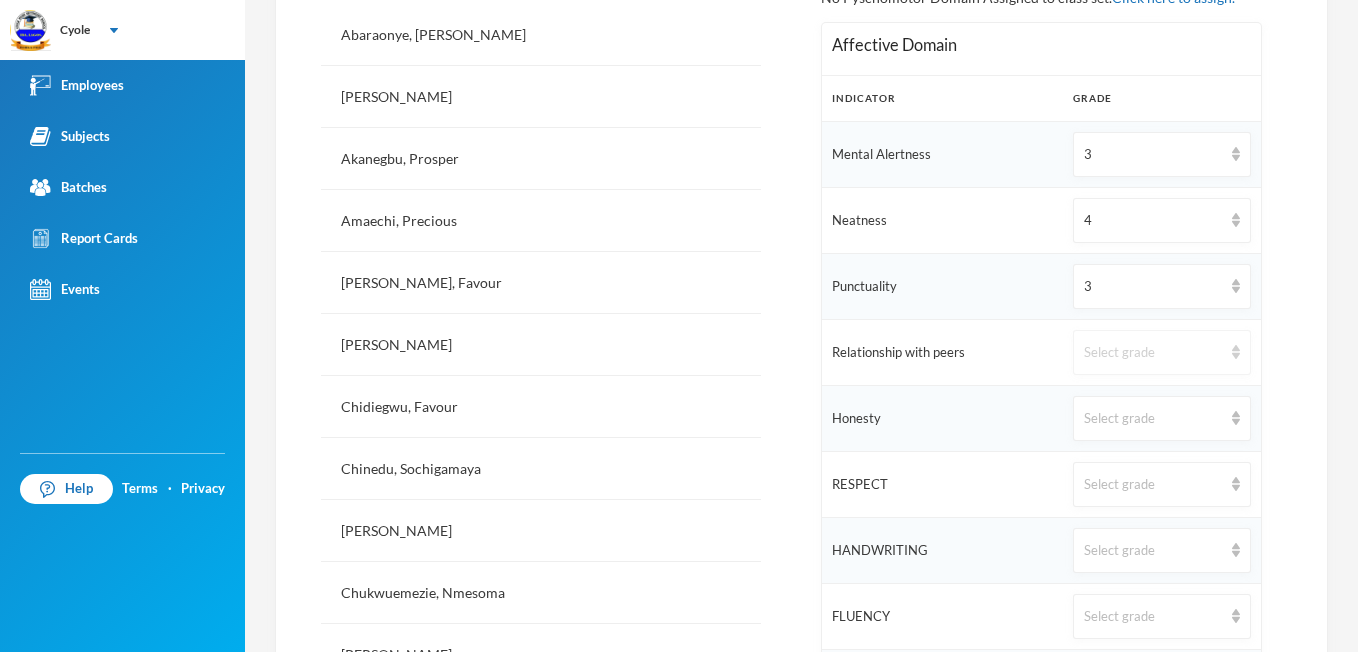 click at bounding box center [1236, 352] 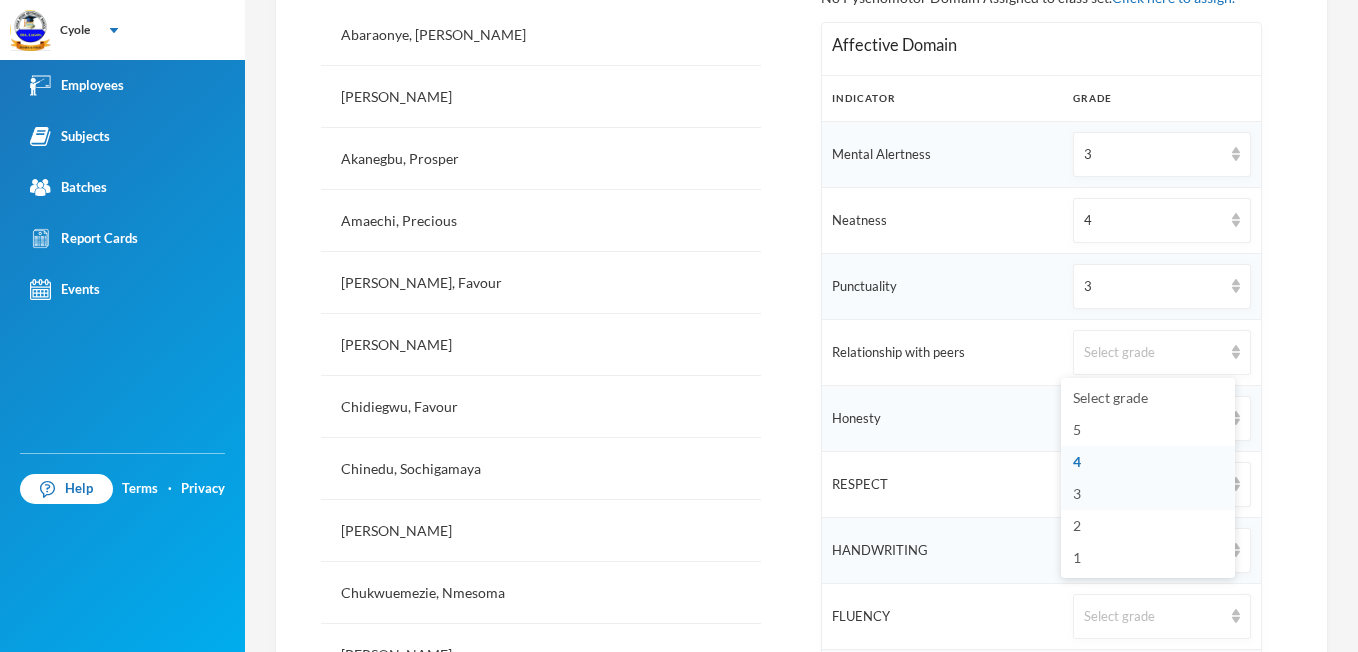 click on "3" at bounding box center (1148, 494) 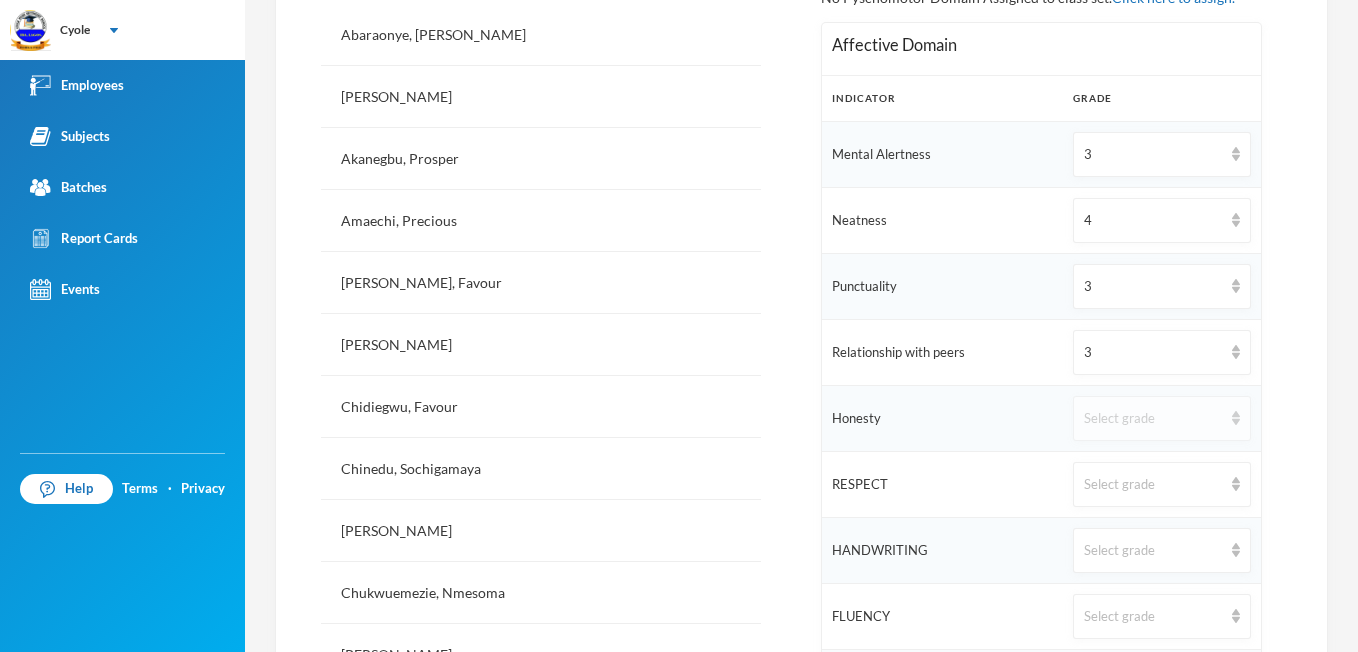 click on "Select grade" at bounding box center [1161, 418] 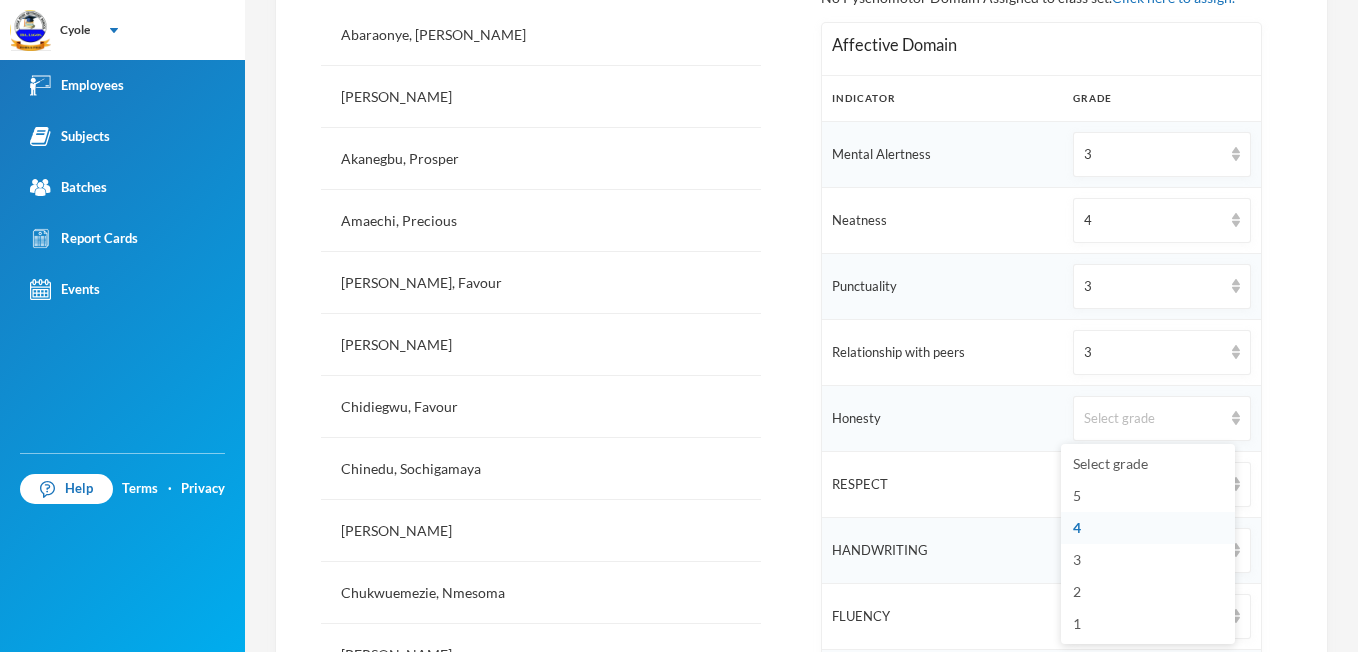 click on "4" at bounding box center (1077, 527) 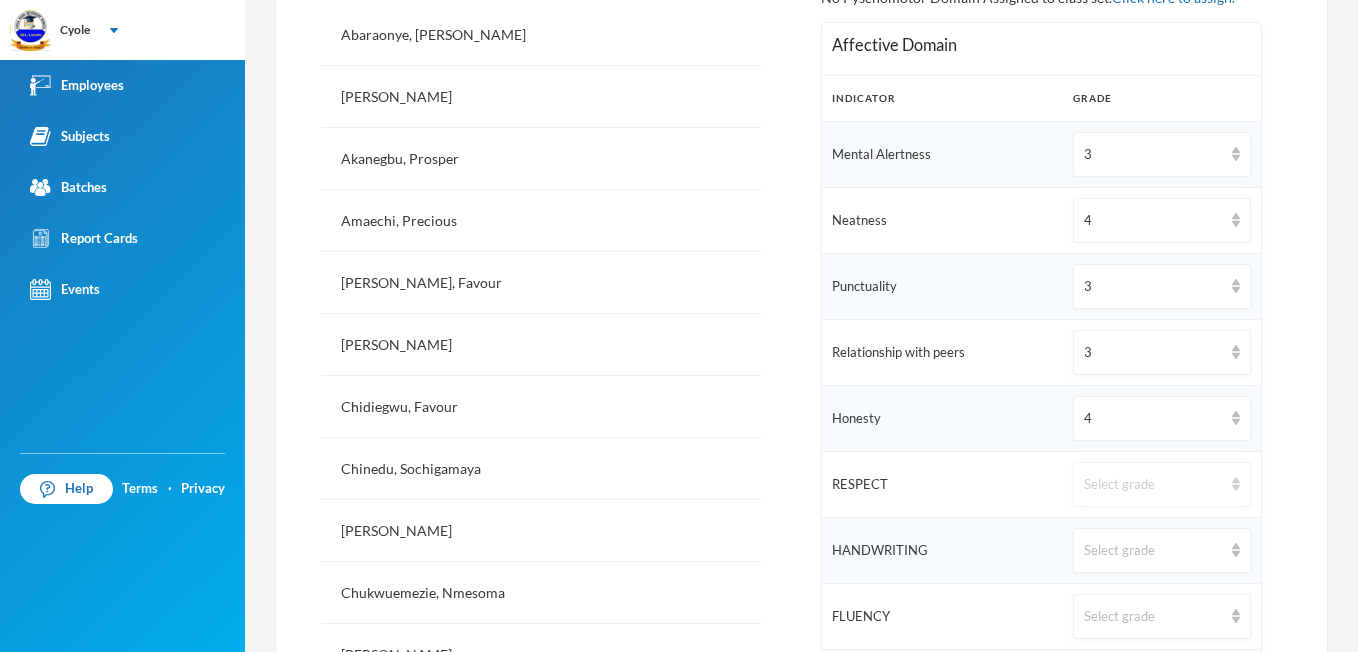 click on "Select grade" at bounding box center [1161, 484] 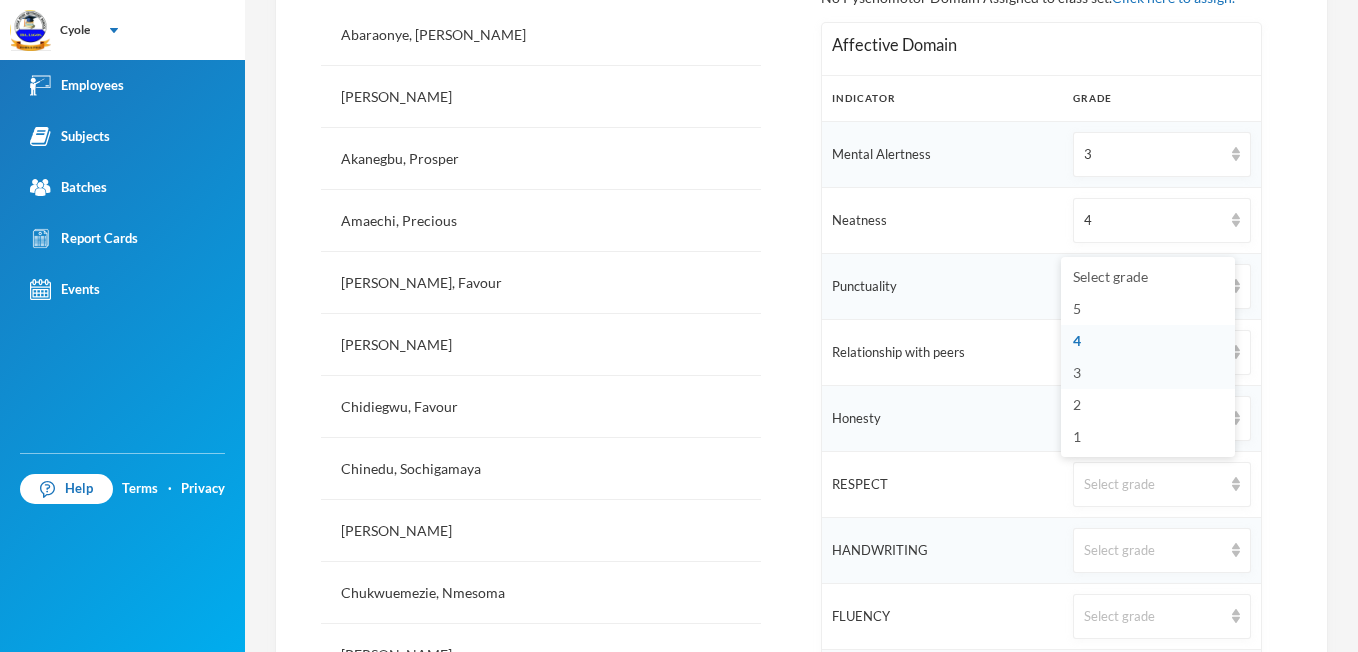 click on "3" at bounding box center [1077, 372] 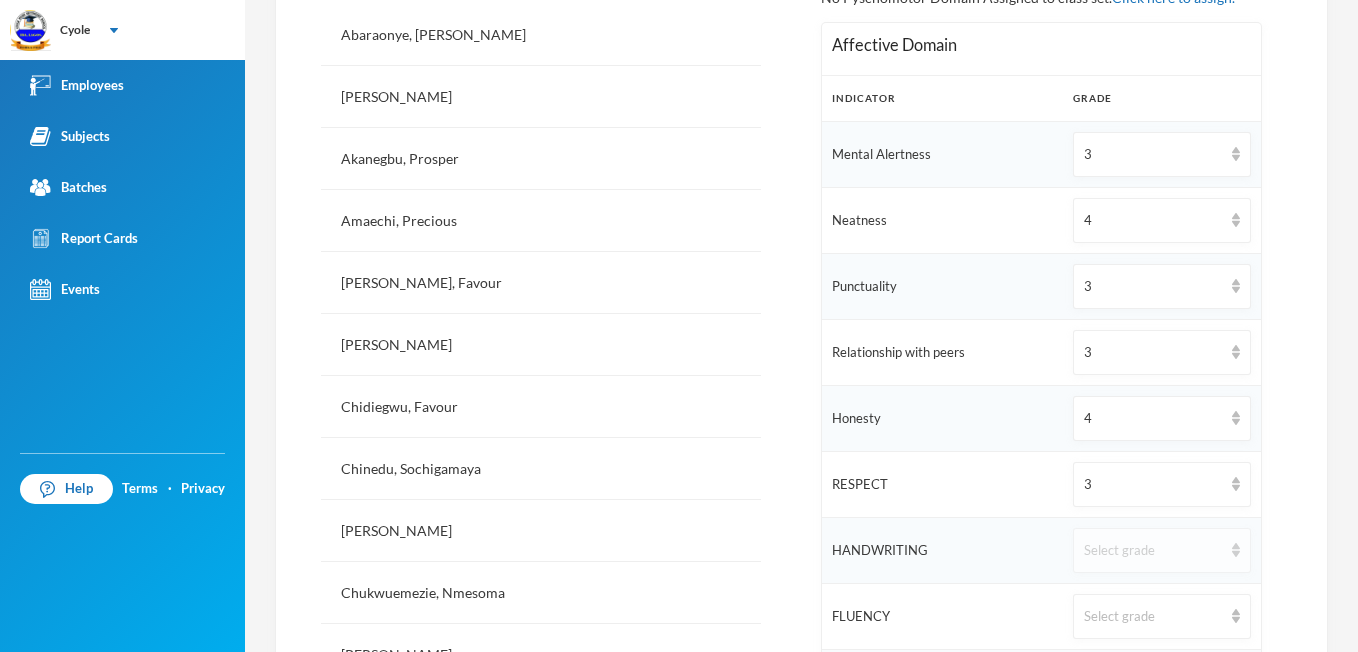 click at bounding box center (1236, 550) 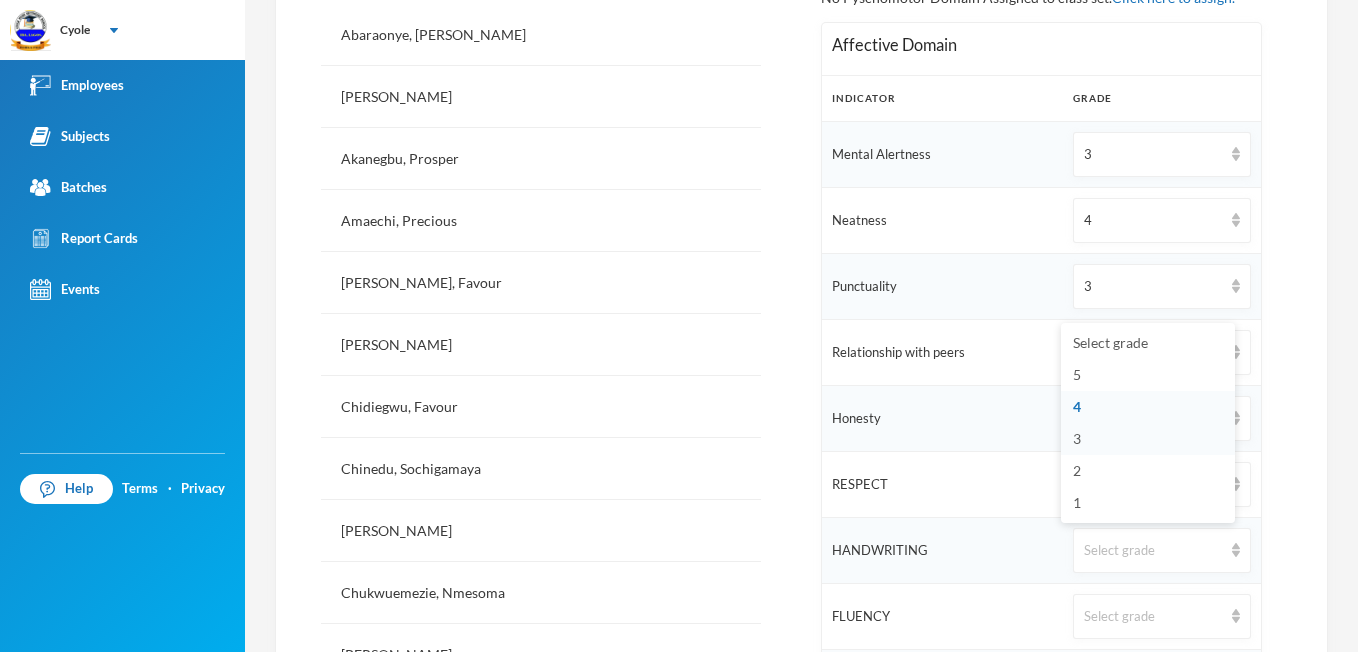 click on "3" at bounding box center (1148, 439) 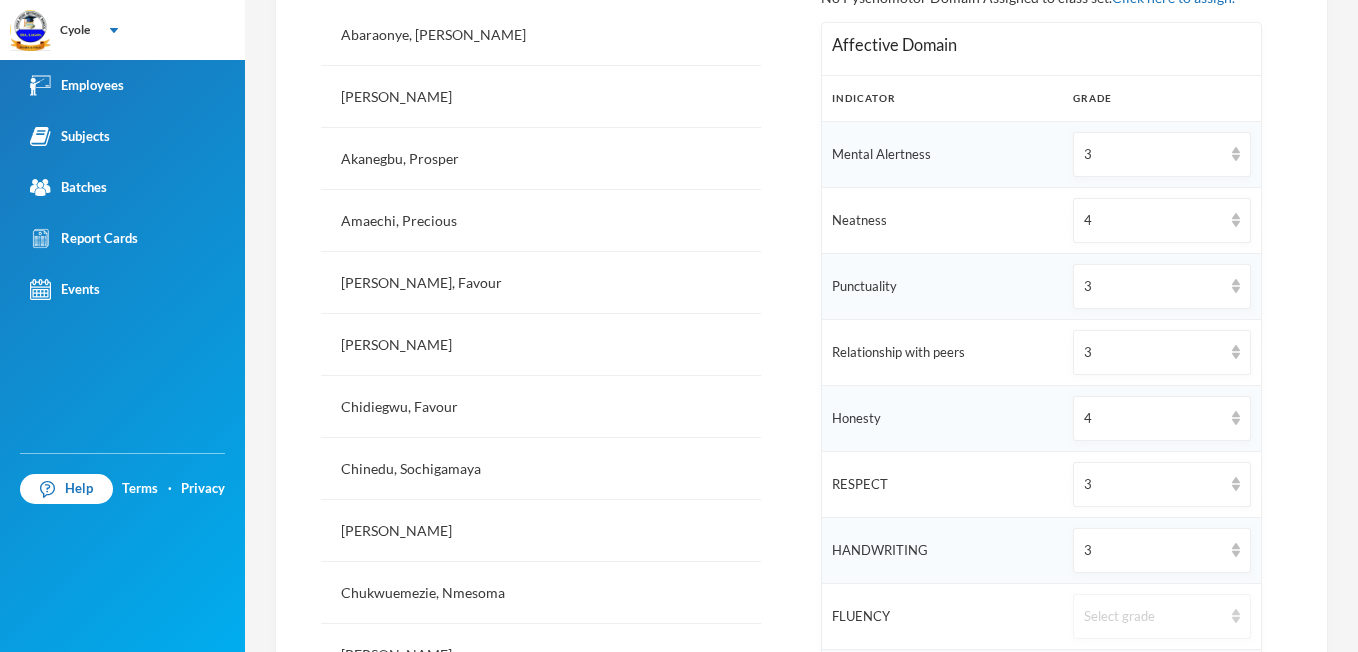 click at bounding box center (1236, 616) 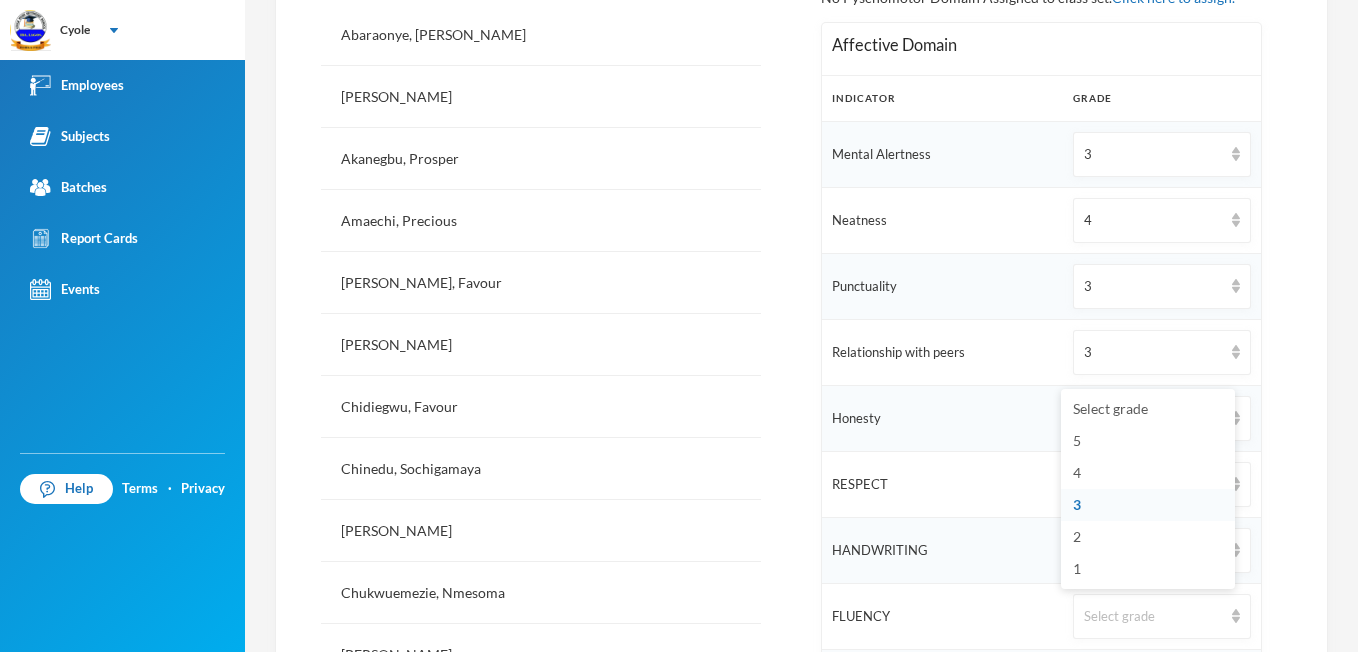 click on "3" at bounding box center [1077, 504] 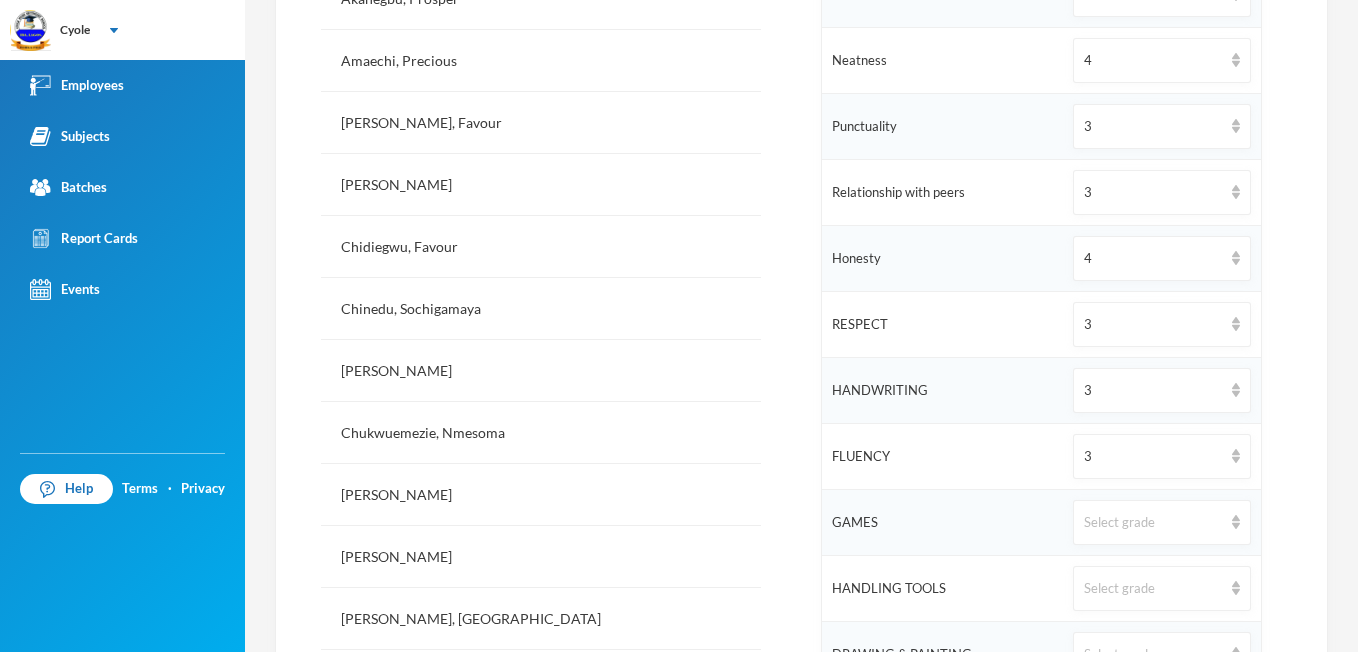 scroll, scrollTop: 800, scrollLeft: 0, axis: vertical 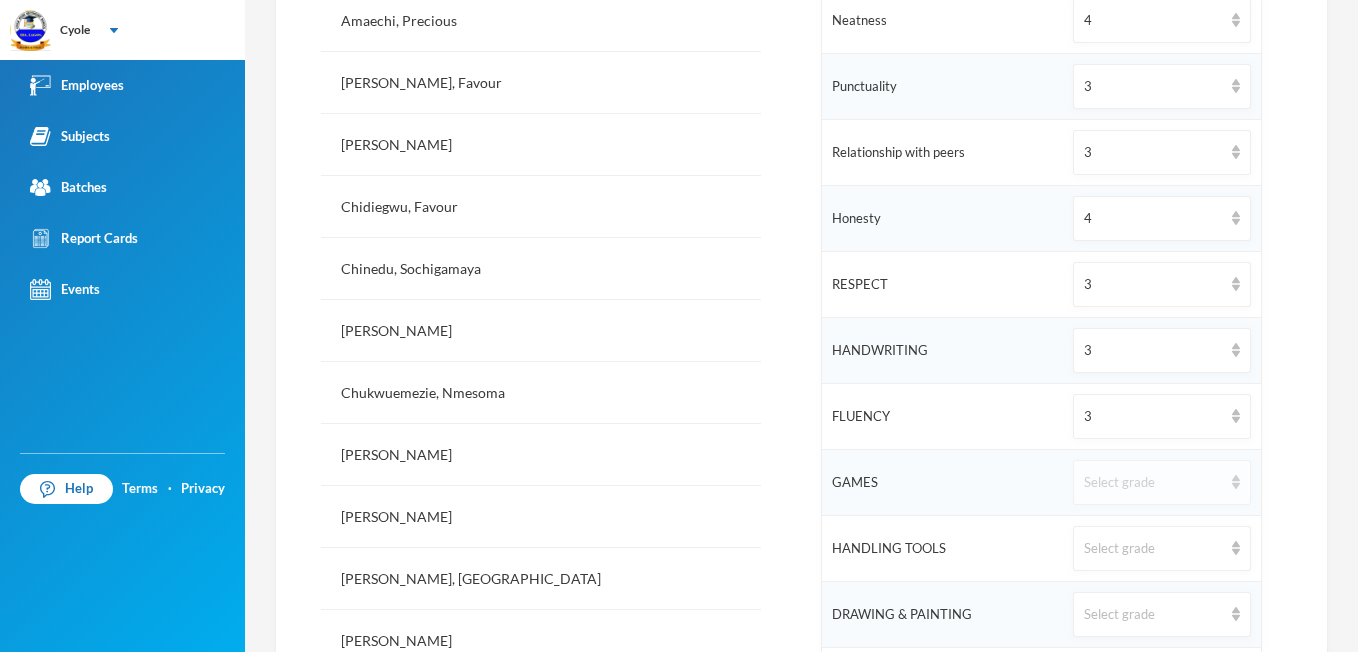 click at bounding box center (1236, 482) 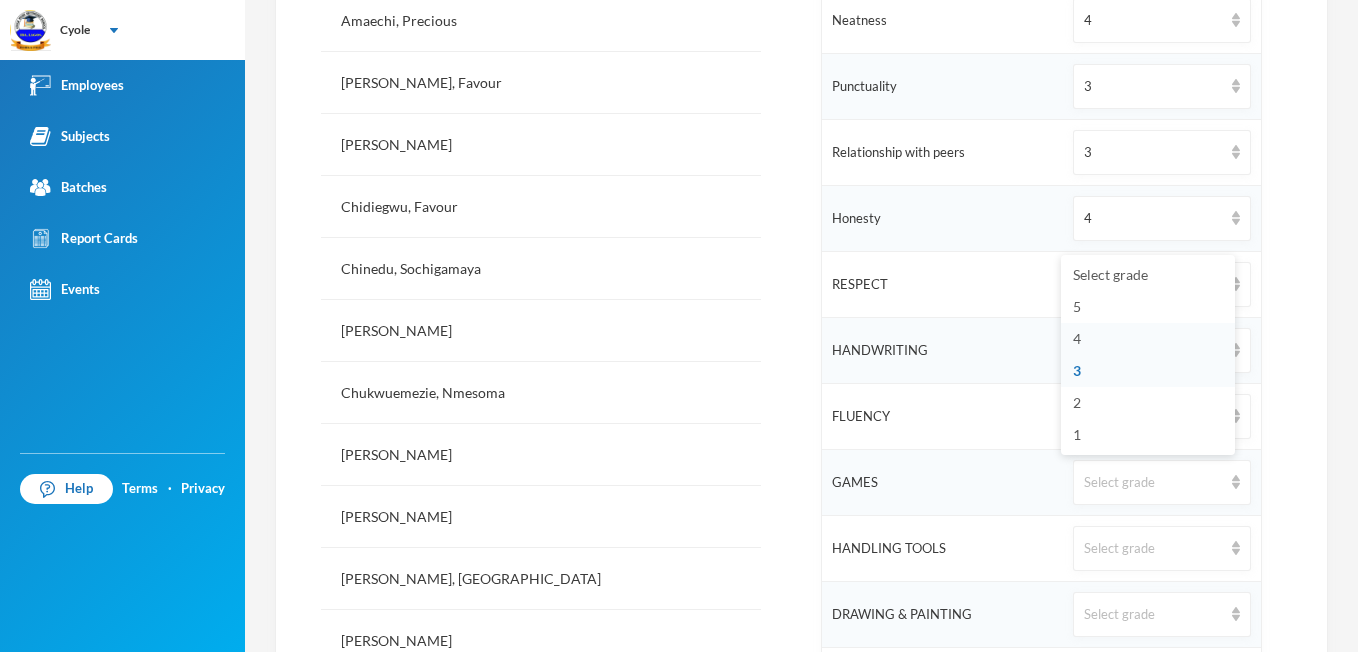 click on "4" at bounding box center (1077, 338) 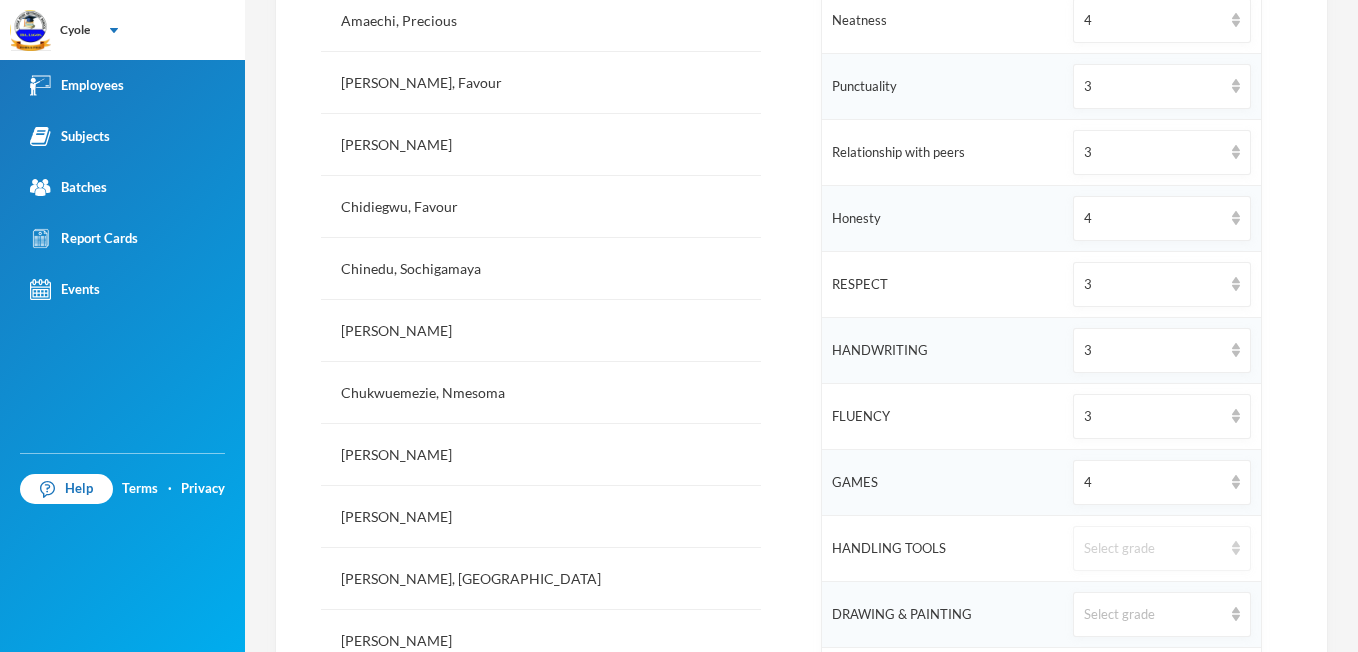 click at bounding box center (1236, 548) 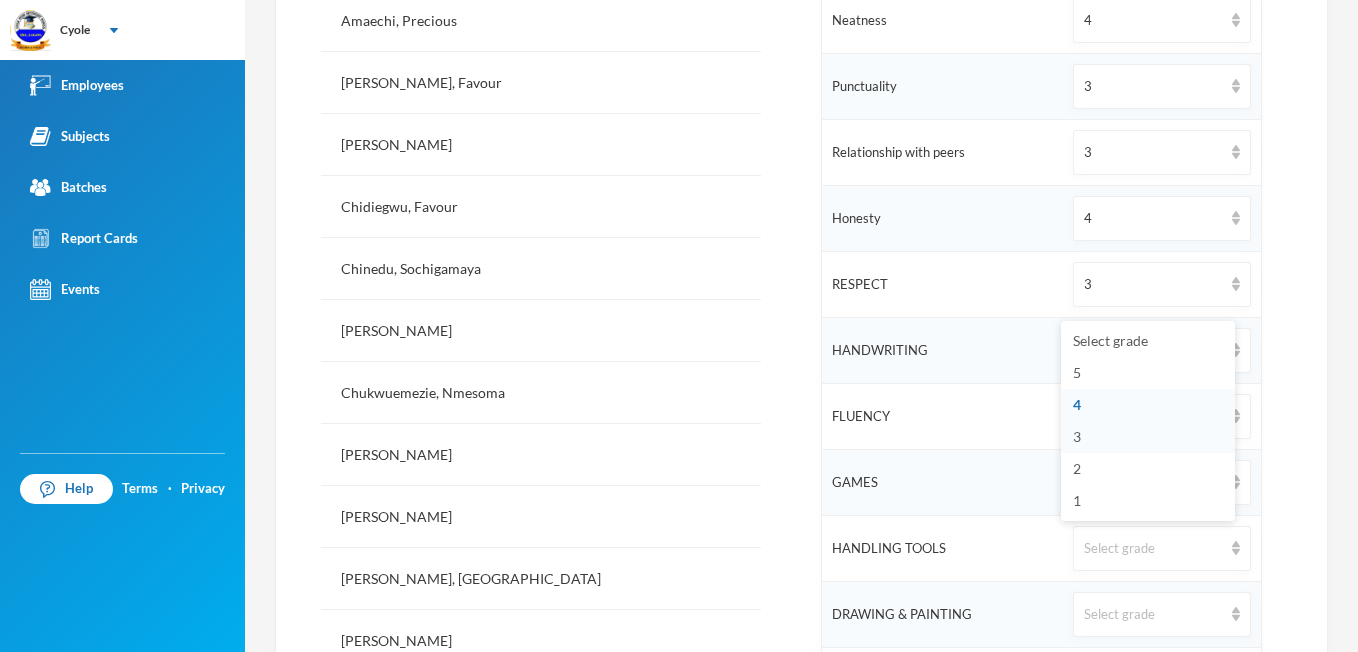 click on "3" at bounding box center [1077, 436] 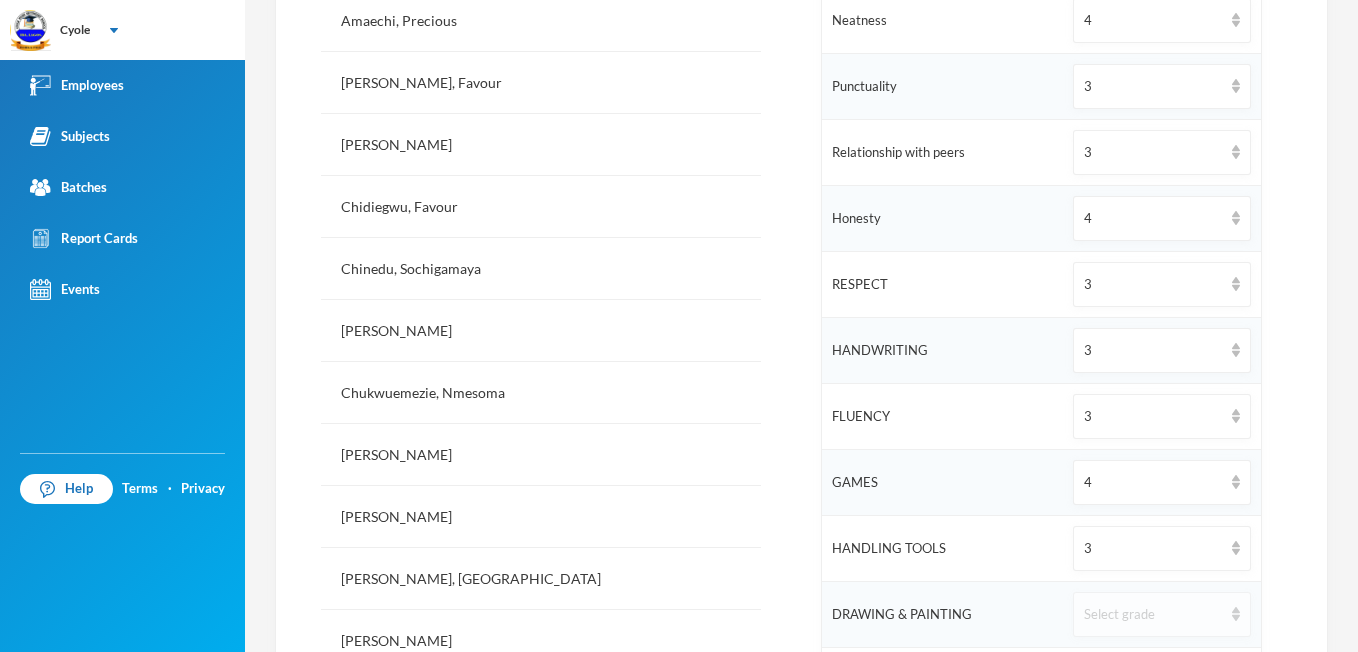 click on "Select grade" at bounding box center (1161, 614) 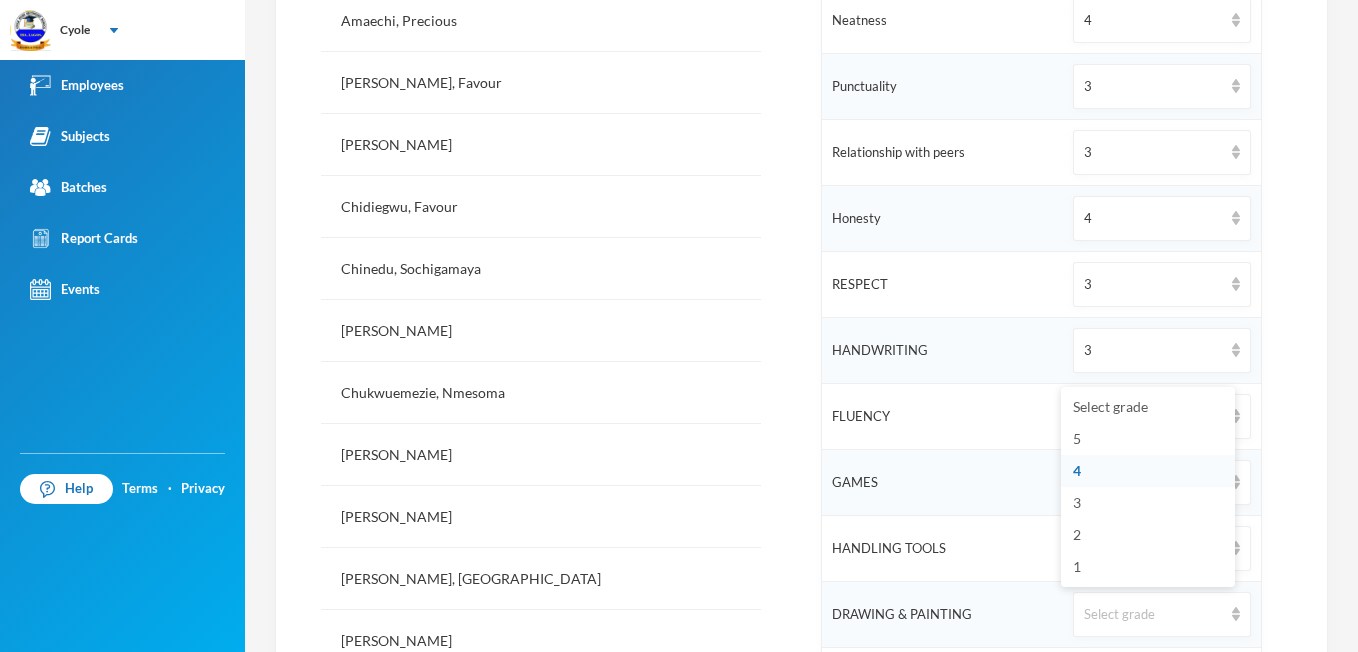 click on "4" at bounding box center (1148, 471) 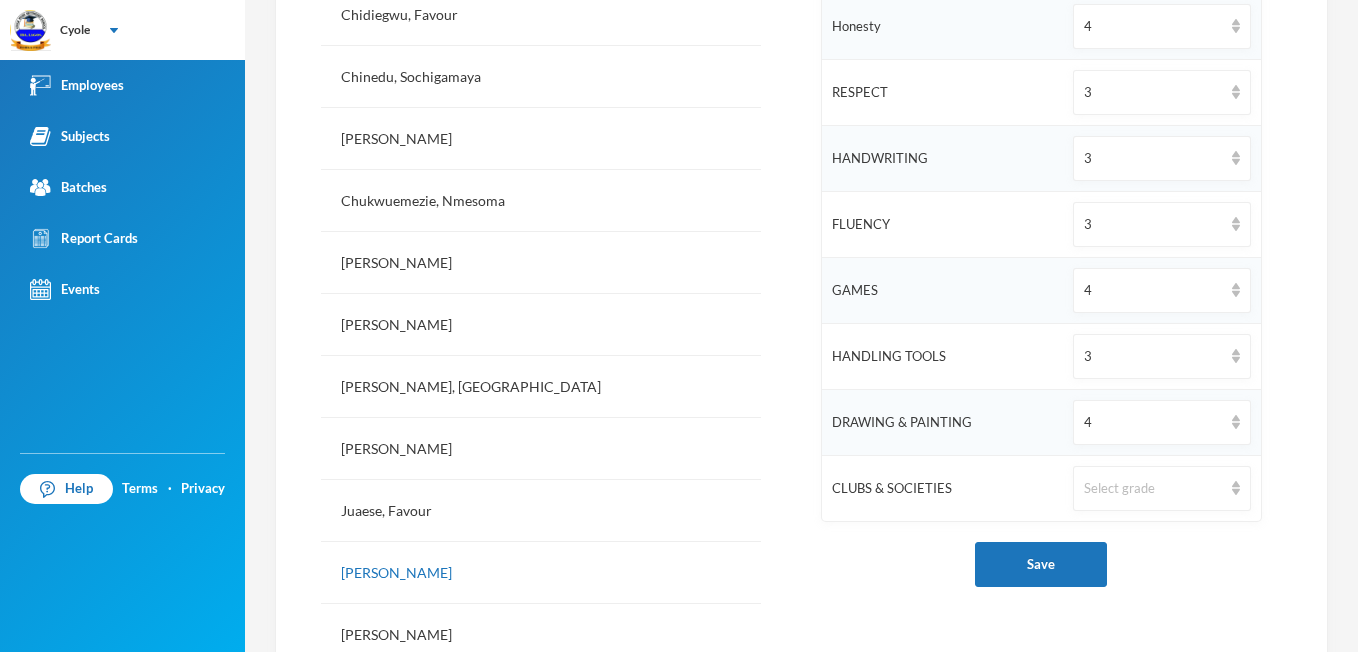 scroll, scrollTop: 1000, scrollLeft: 0, axis: vertical 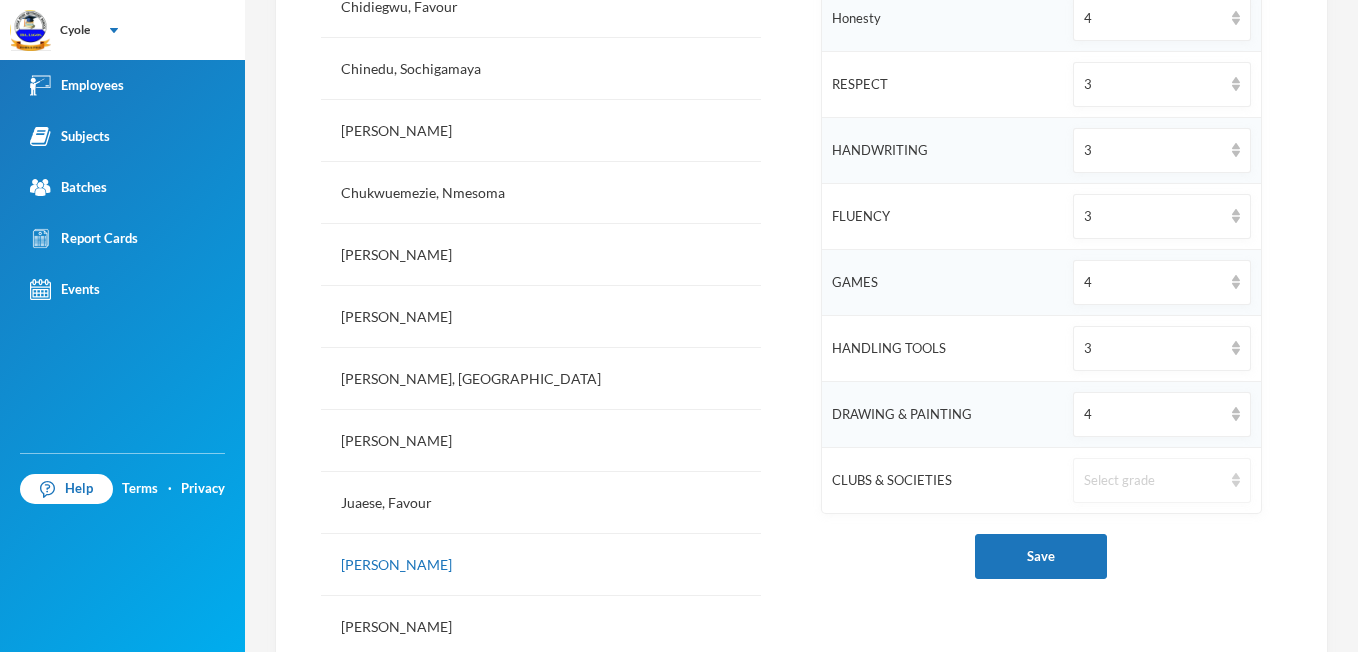 click on "Select grade" at bounding box center (1161, 480) 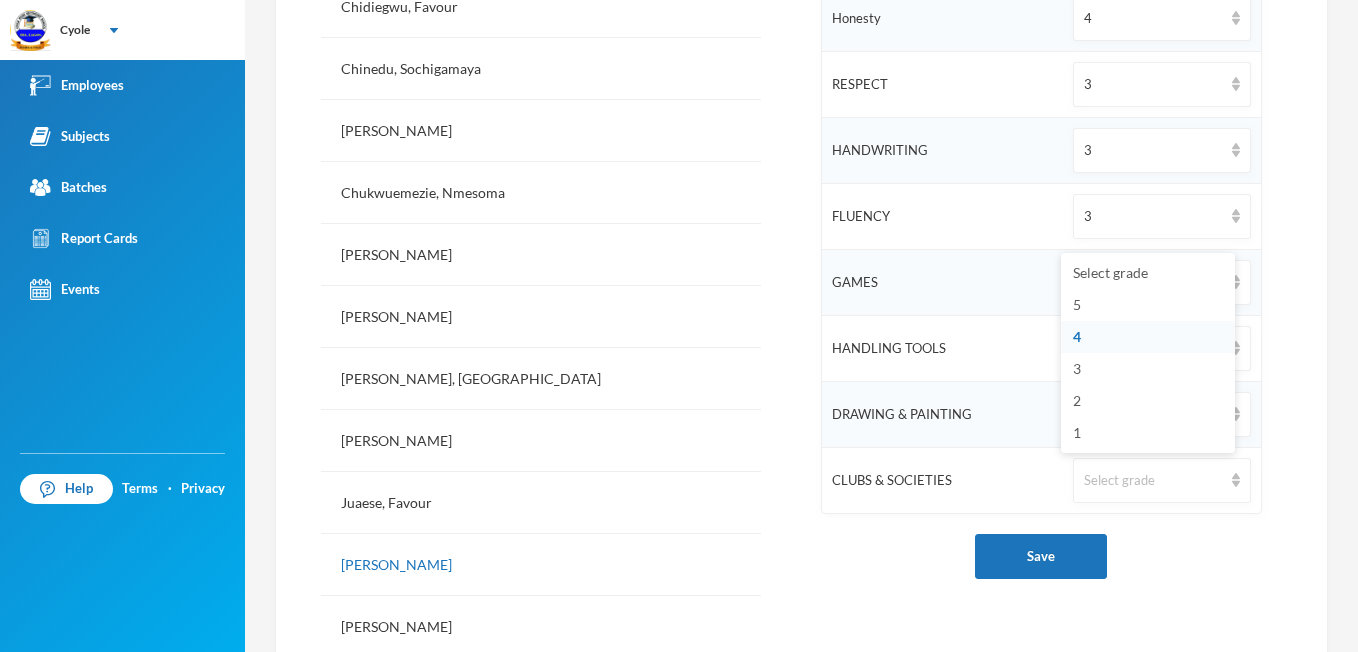 click on "4" at bounding box center (1077, 336) 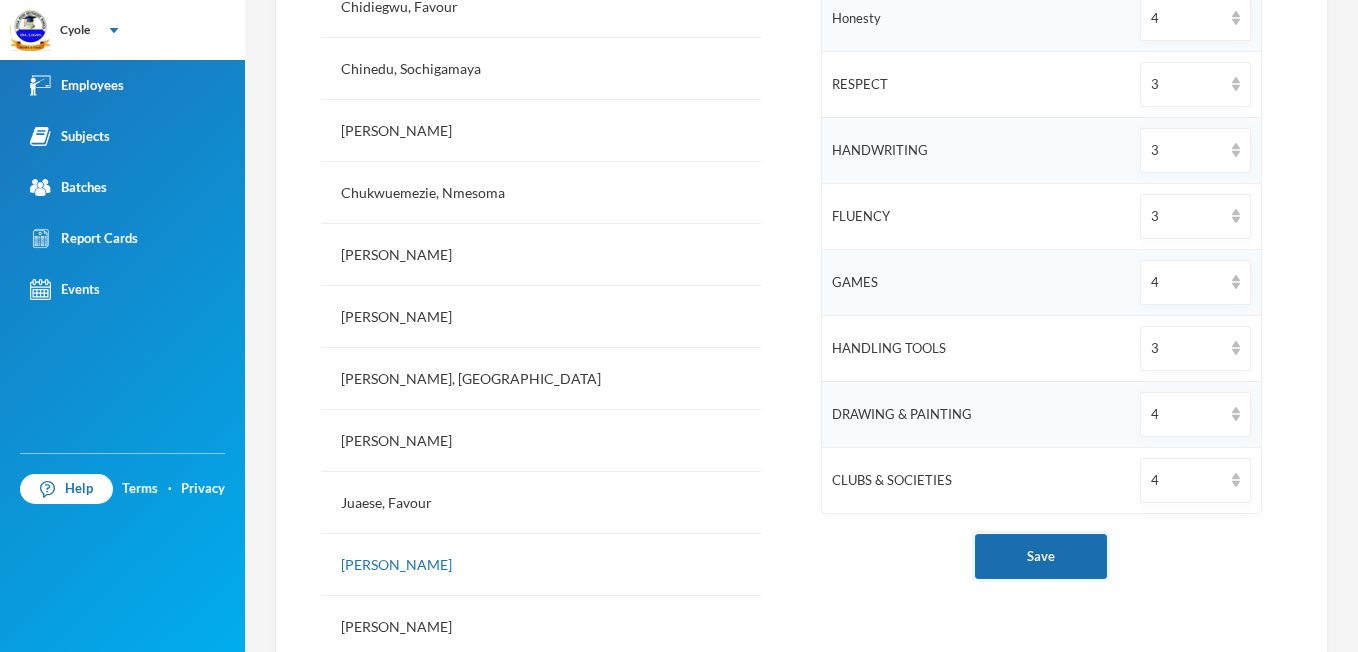 click on "Save" at bounding box center (1041, 556) 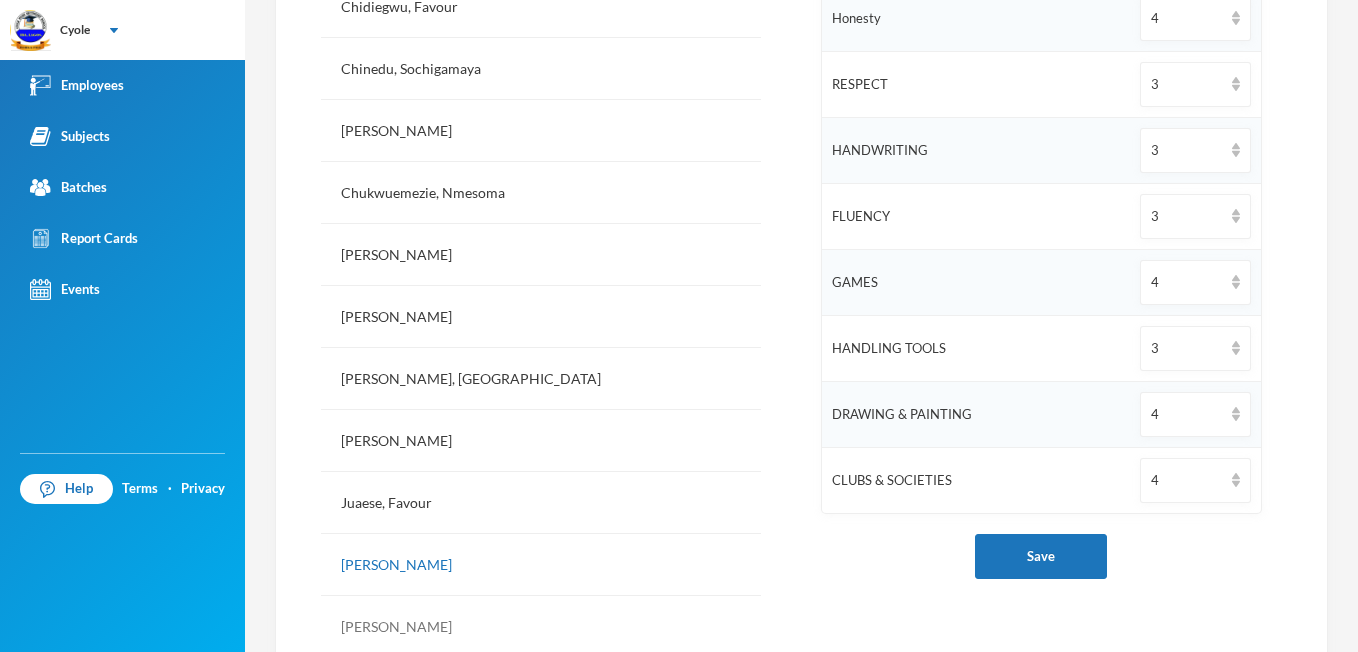 click on "[PERSON_NAME]" at bounding box center (541, 627) 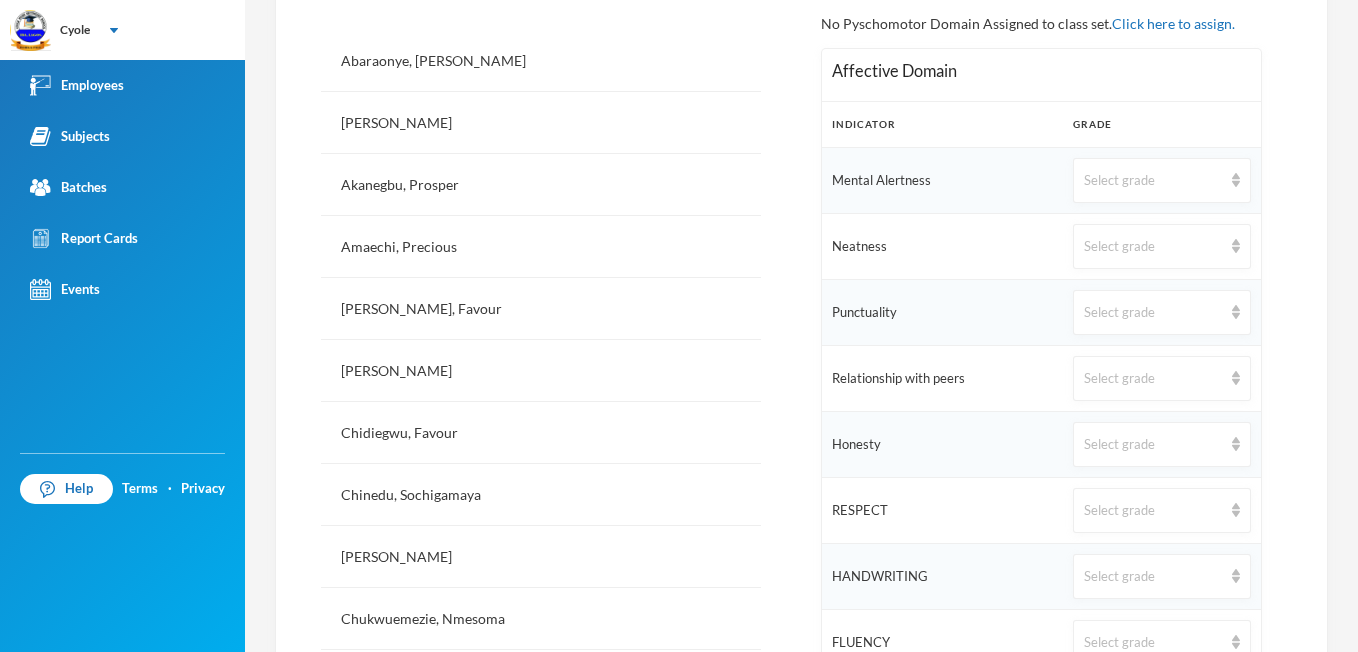 scroll, scrollTop: 547, scrollLeft: 0, axis: vertical 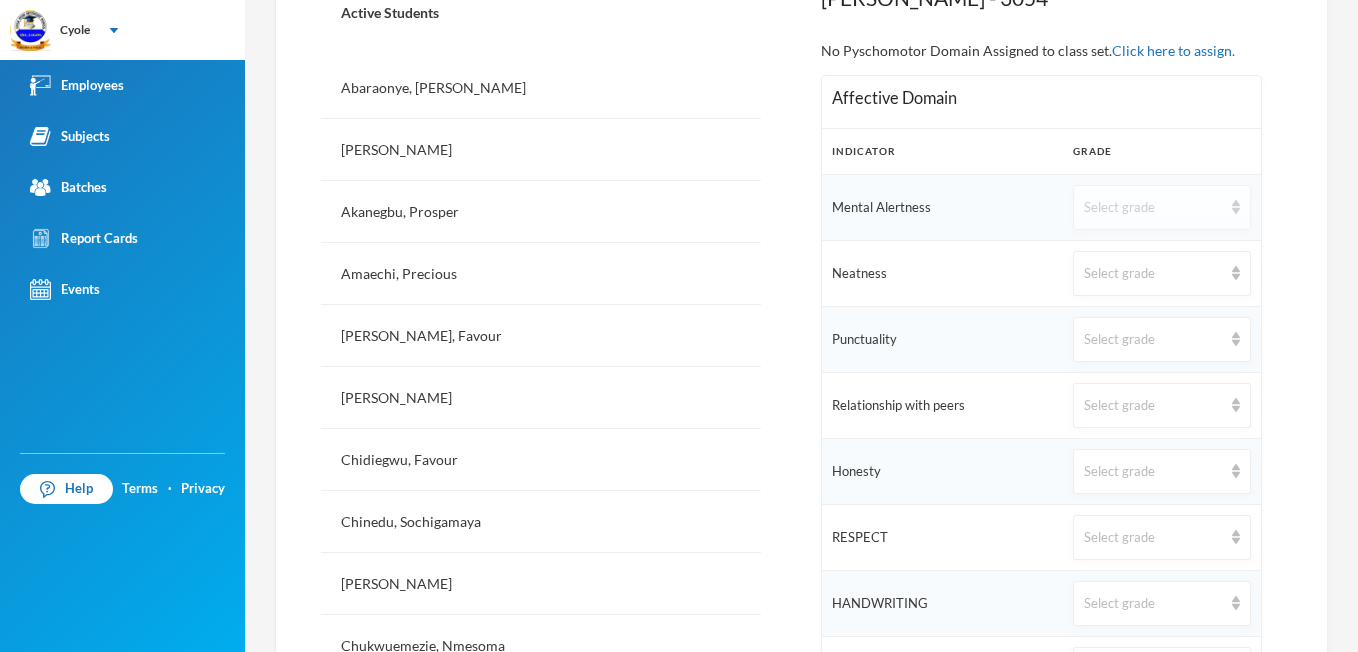 click at bounding box center (1236, 207) 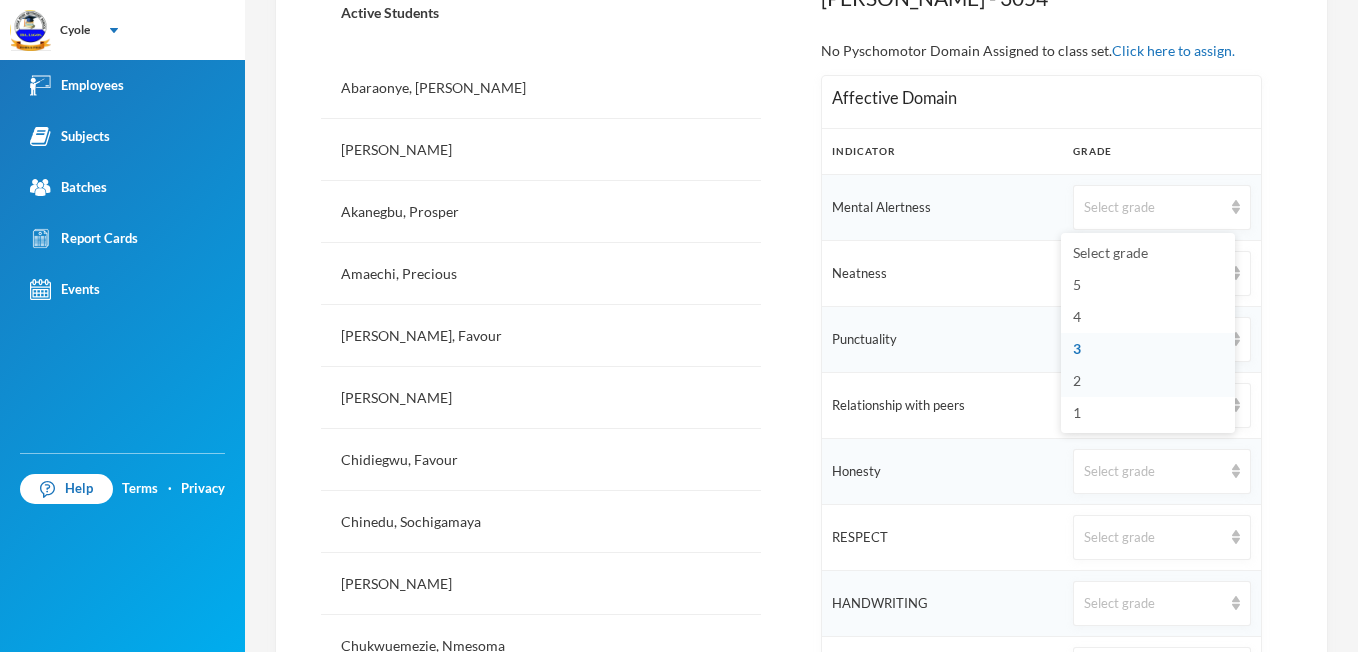 click on "2" at bounding box center (1077, 380) 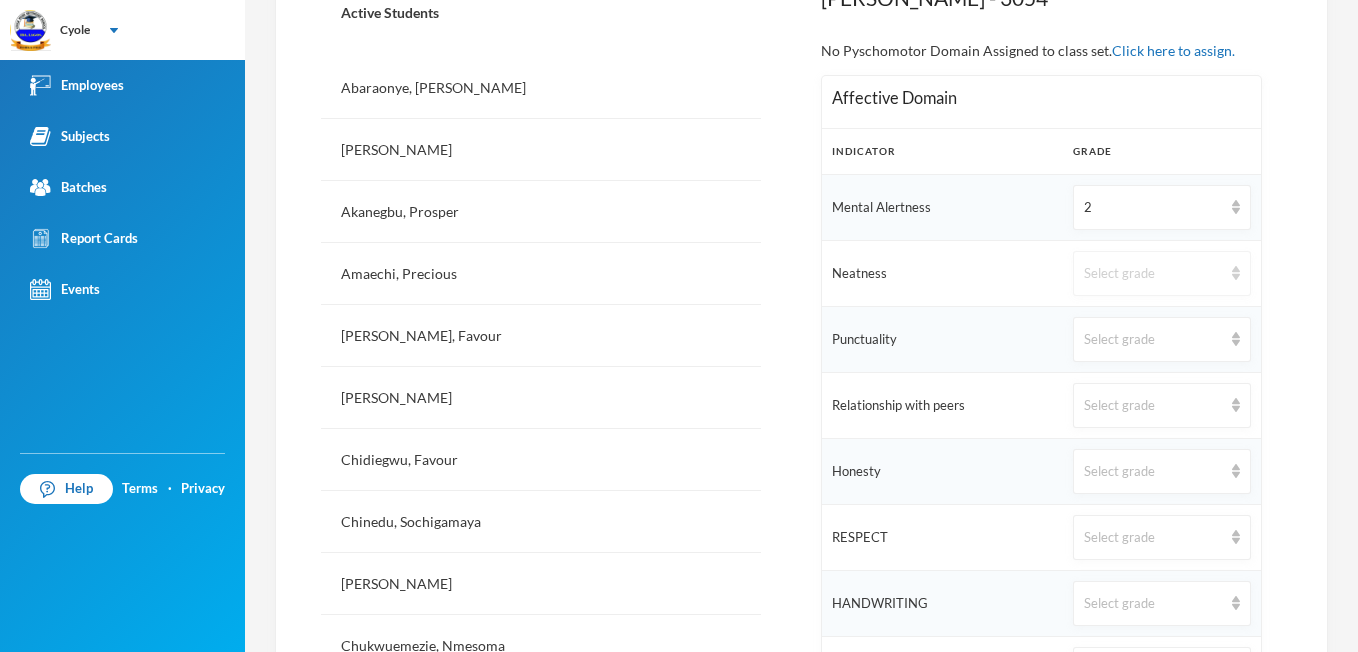 click at bounding box center [1236, 273] 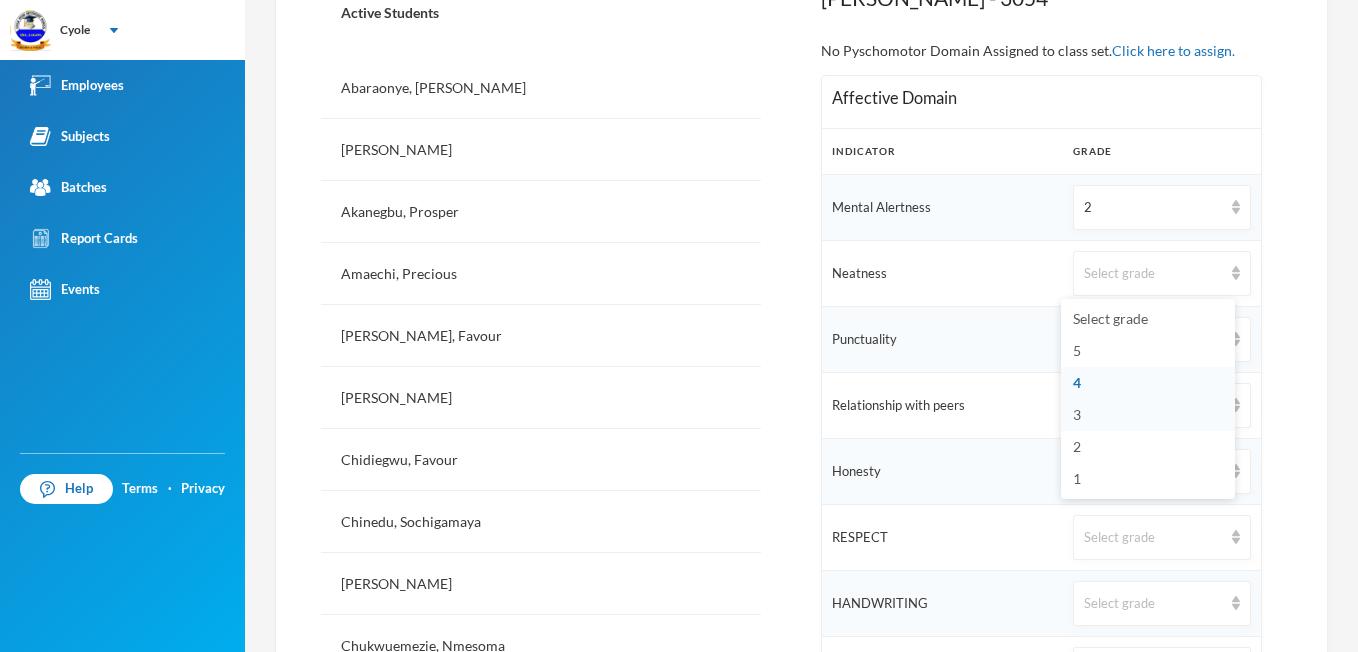 click on "3" at bounding box center [1148, 415] 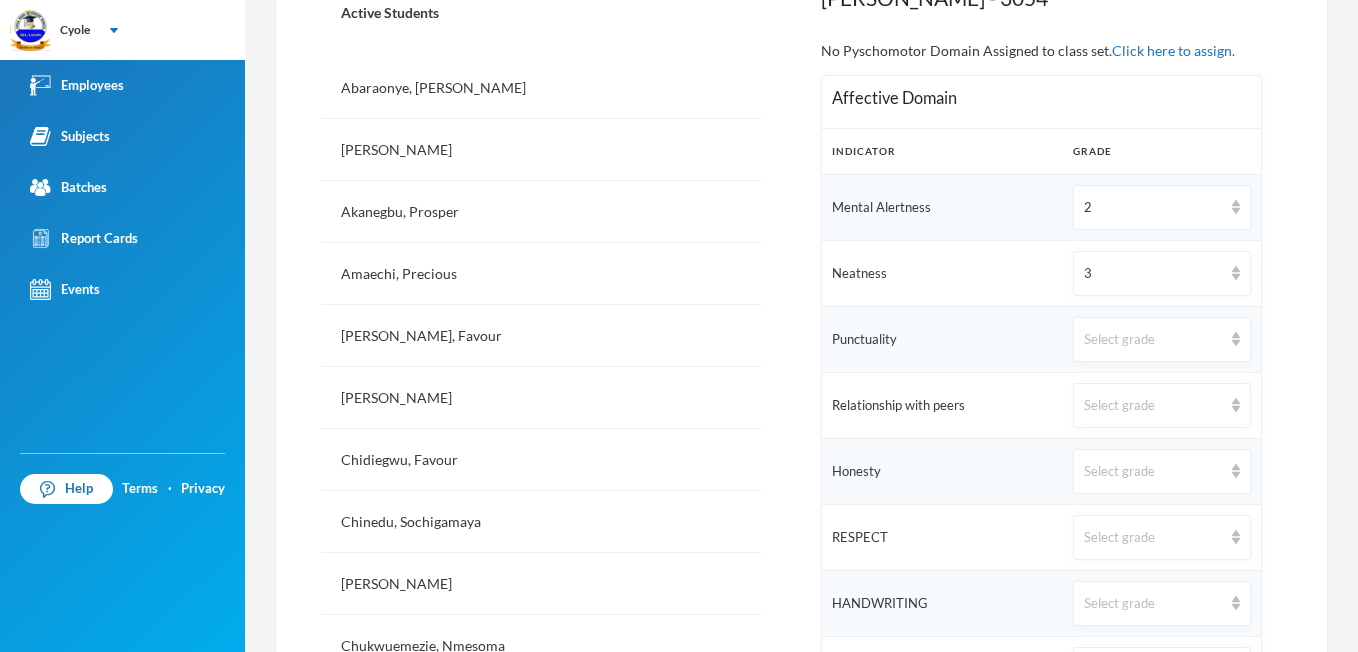 click on "Select grade" at bounding box center (1152, 406) 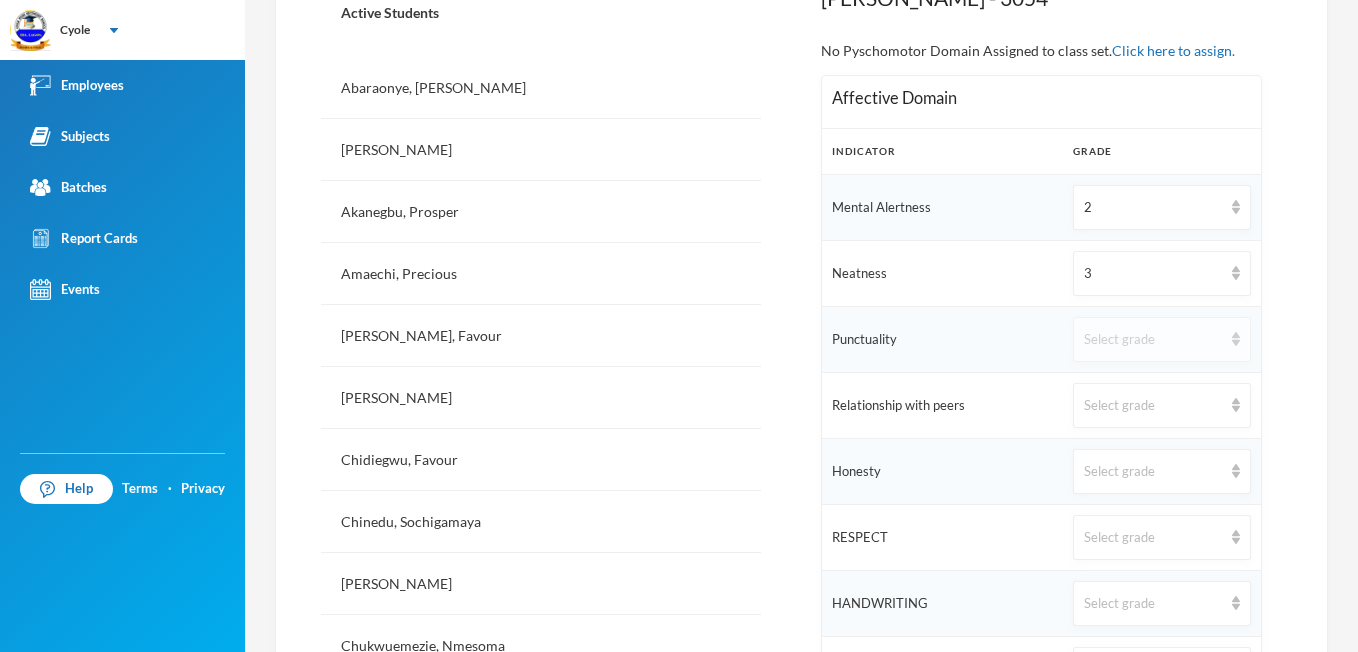 click at bounding box center [1236, 339] 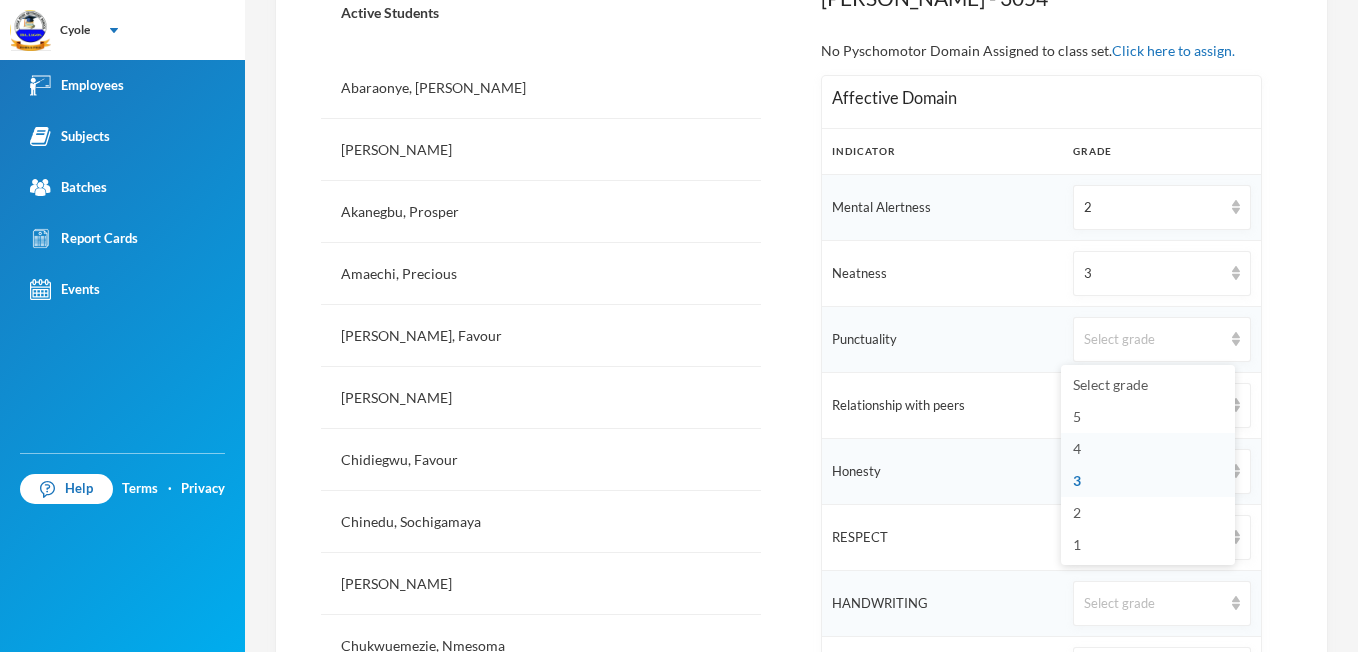 click on "4" at bounding box center (1077, 448) 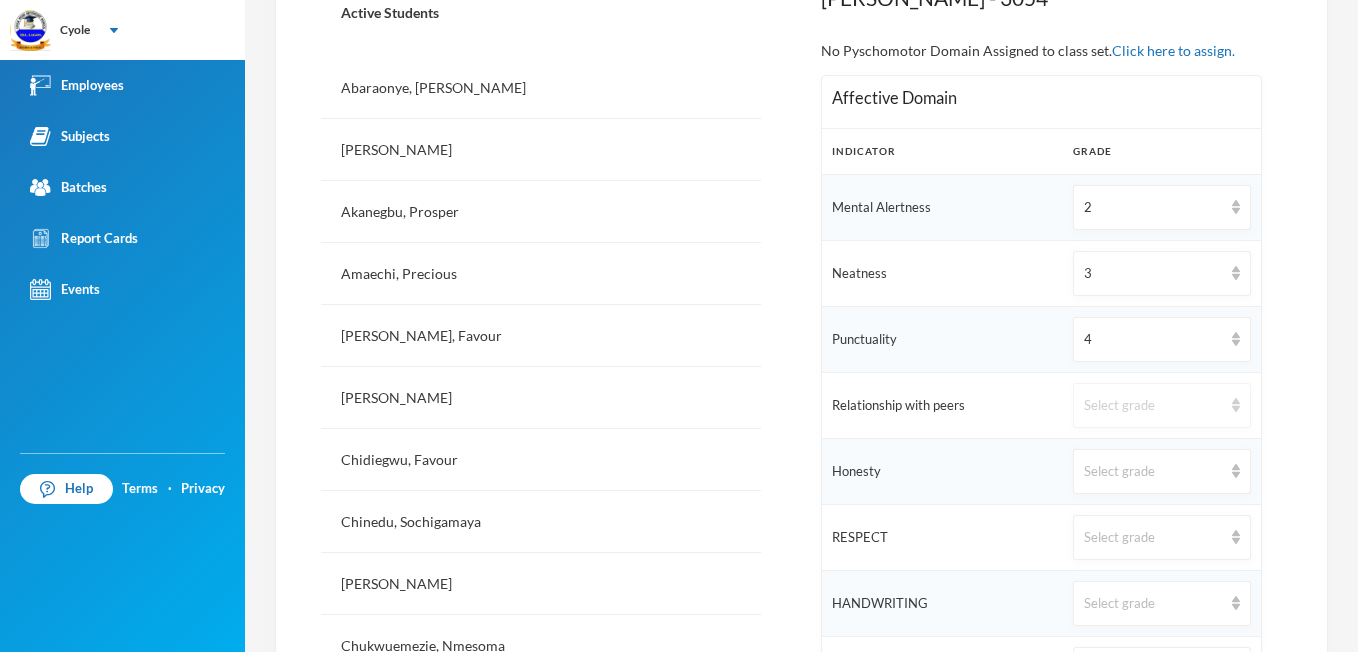click on "Select grade" at bounding box center (1161, 405) 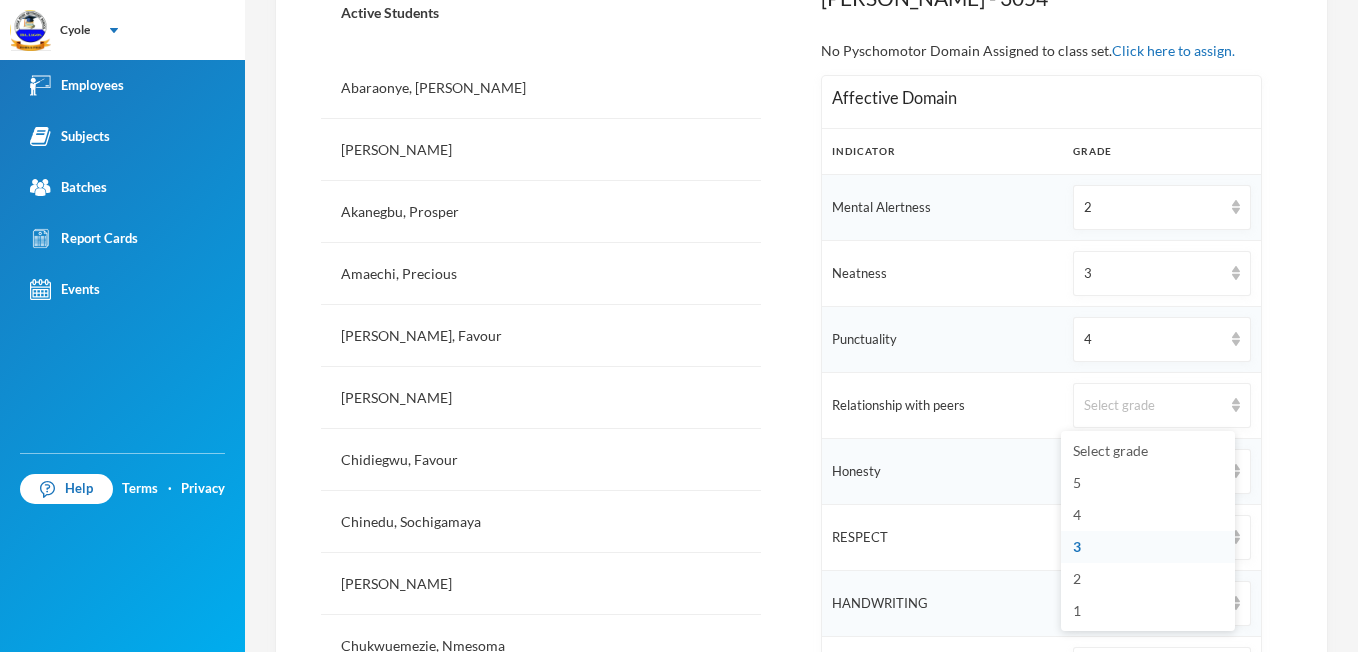 click on "3" at bounding box center [1077, 546] 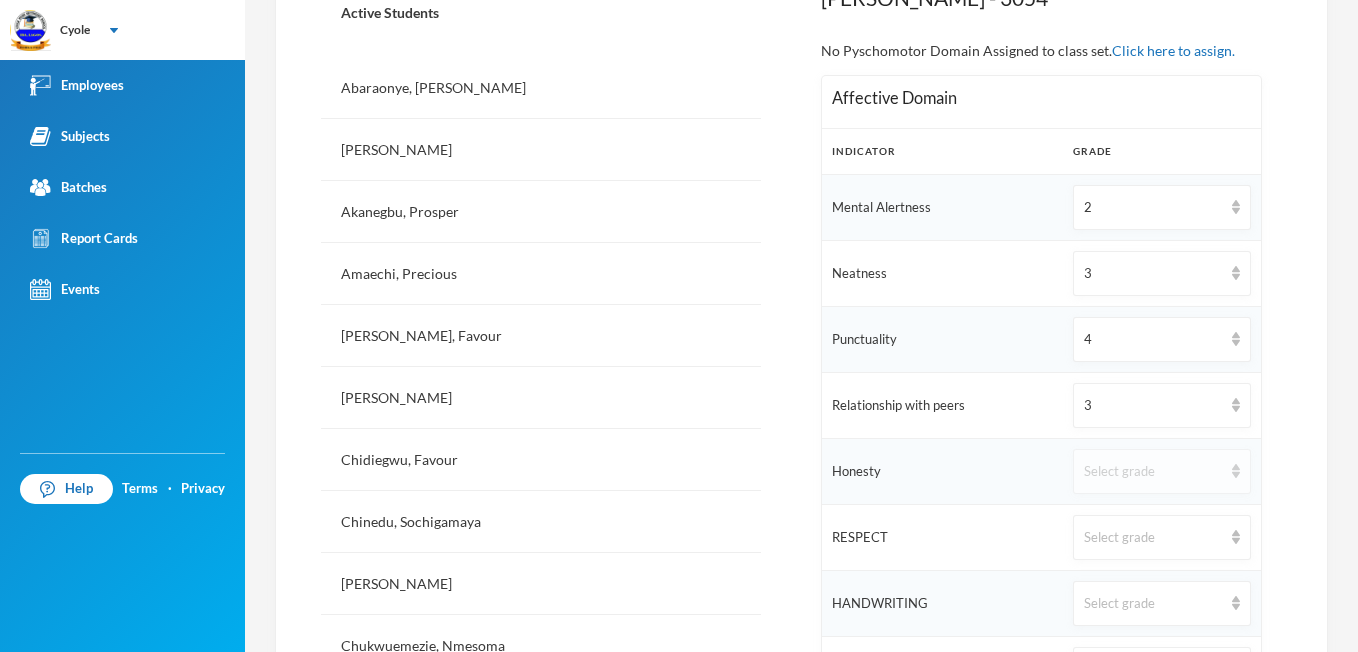 click at bounding box center (1236, 471) 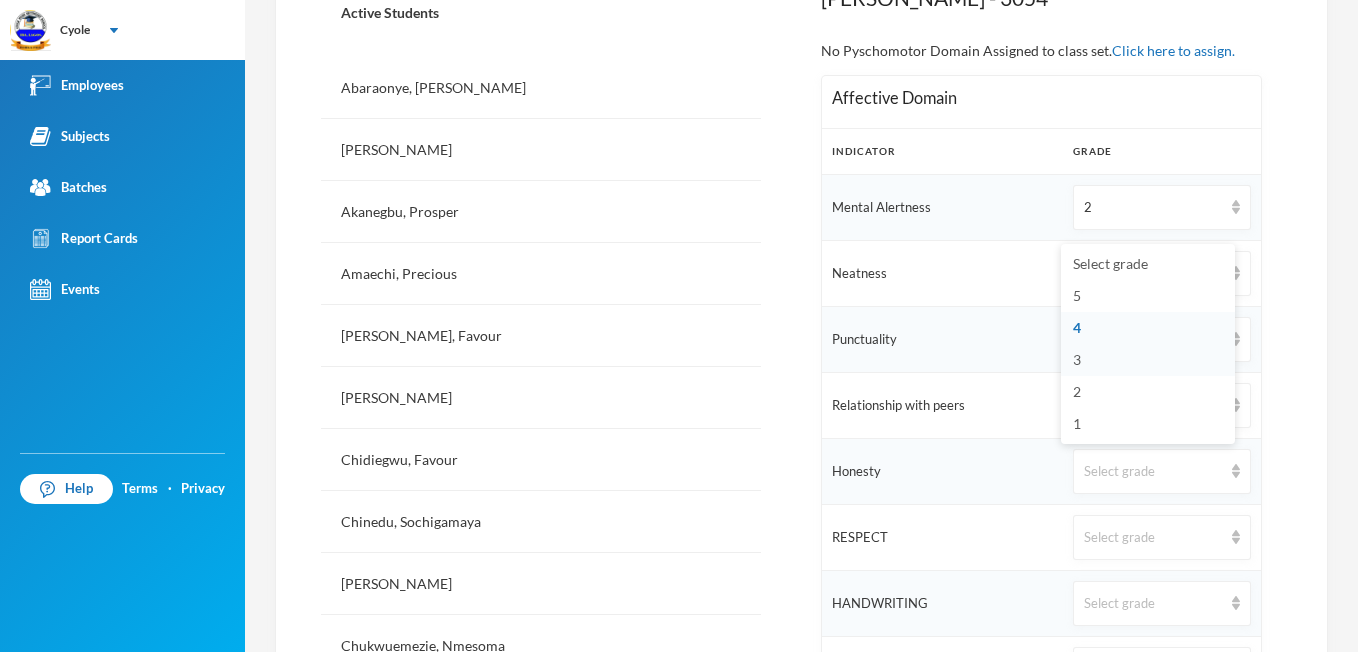 click on "3" at bounding box center (1077, 359) 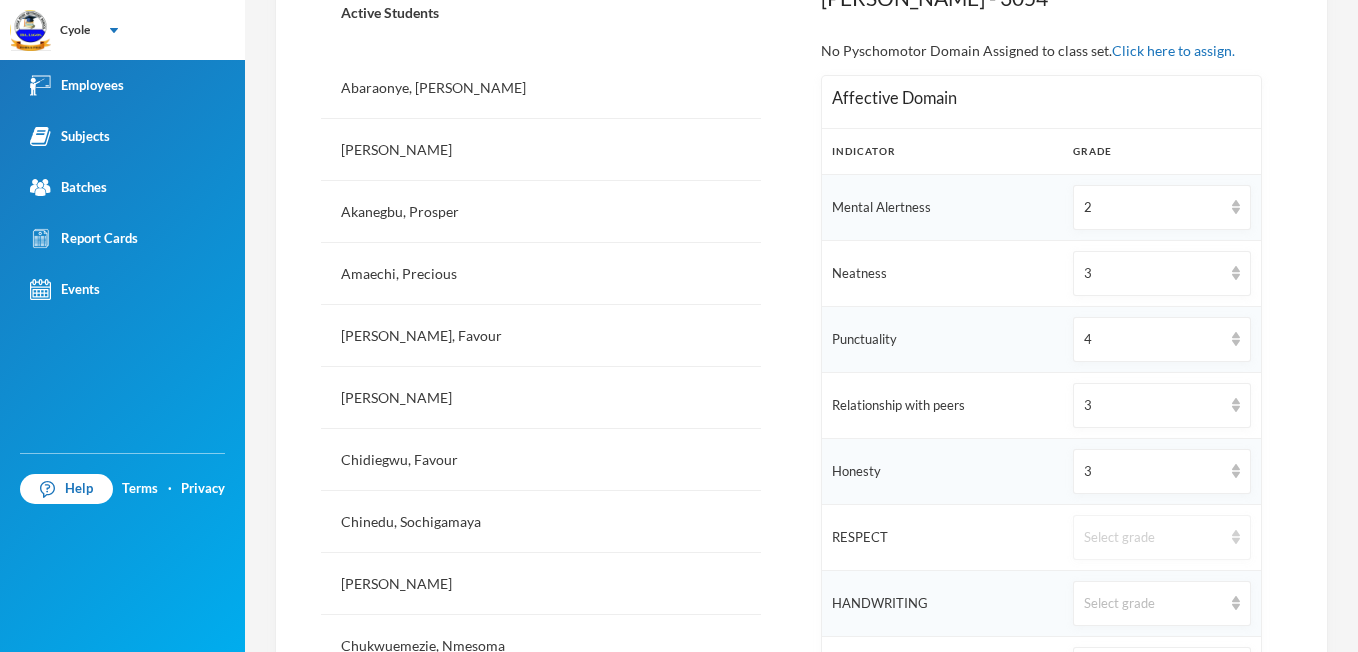 click at bounding box center (1236, 537) 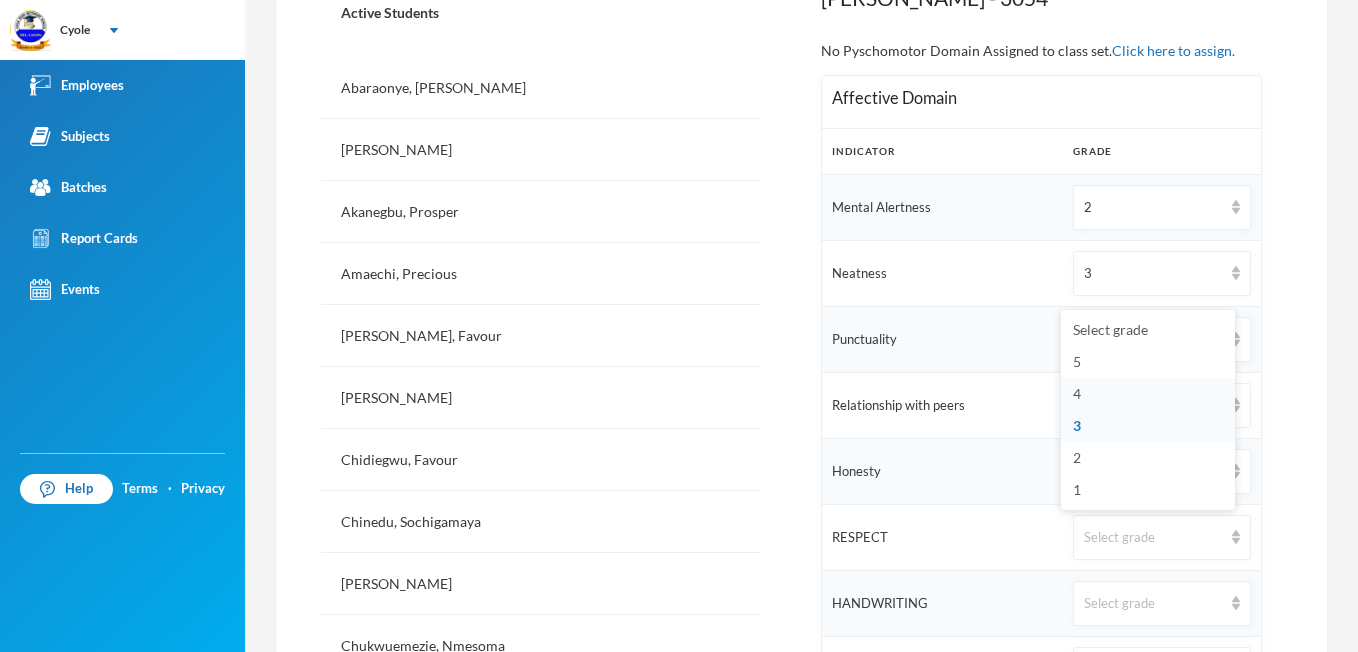 click on "4" at bounding box center (1148, 394) 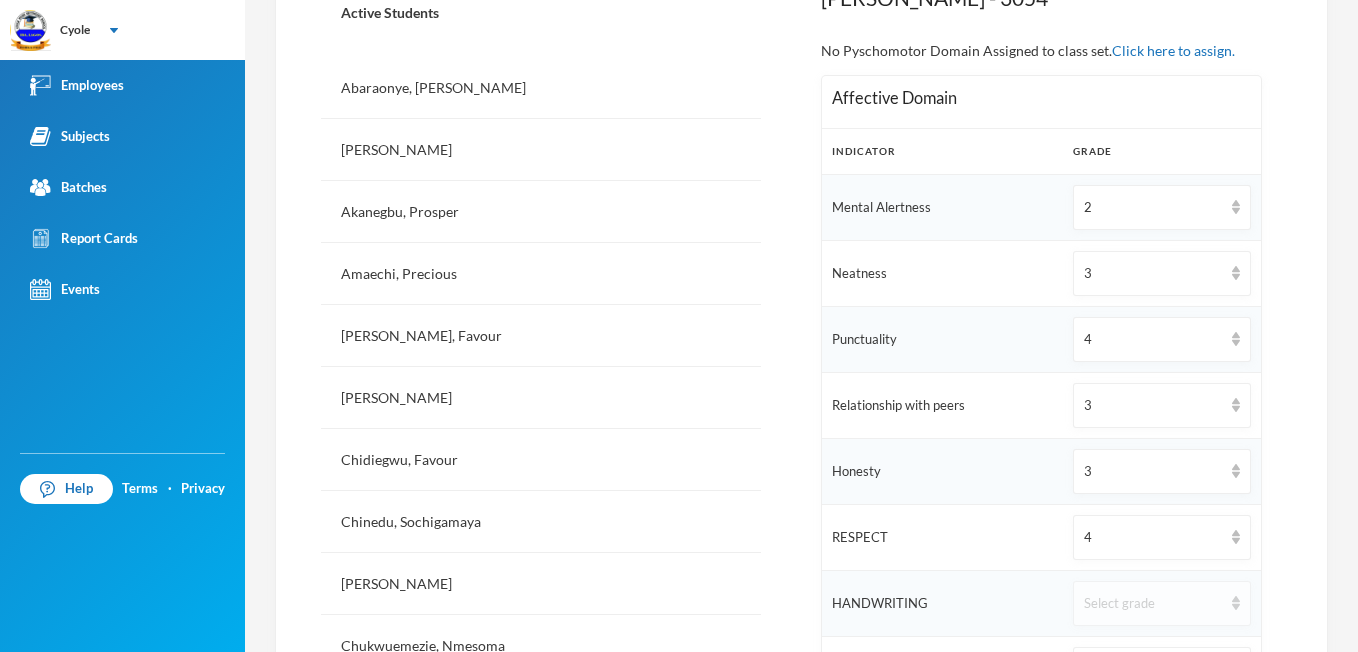 click at bounding box center (1236, 603) 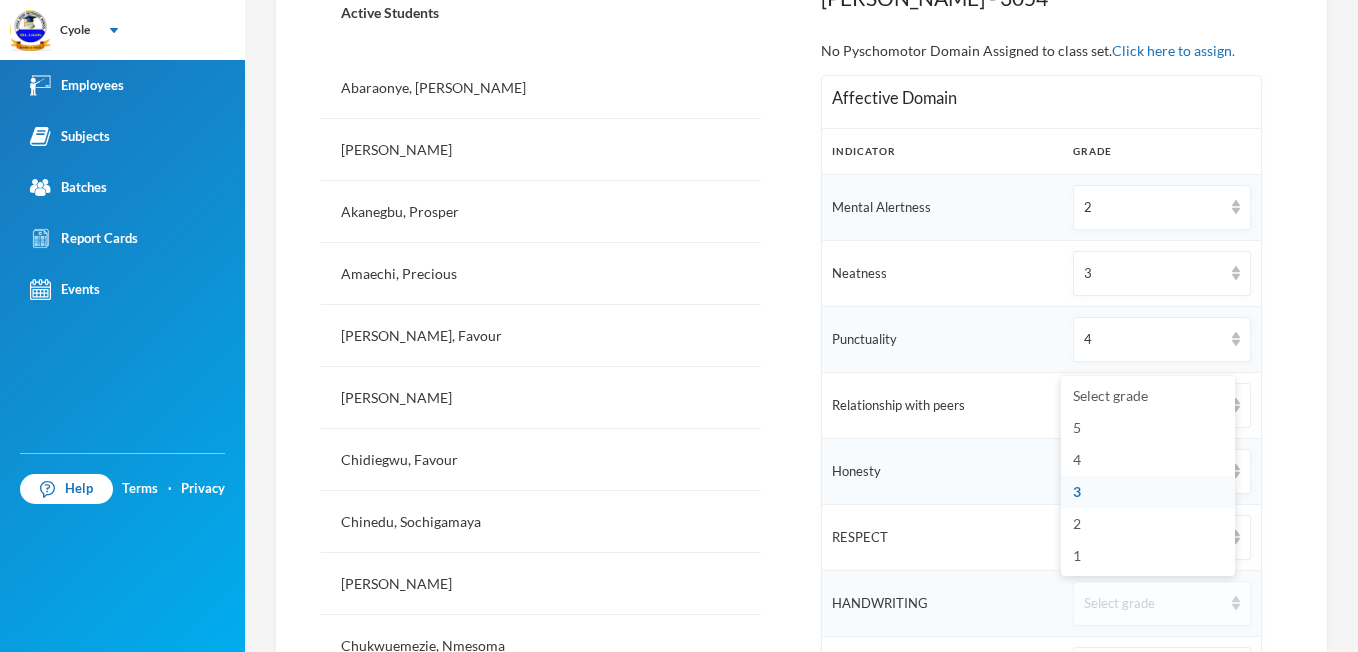 click at bounding box center [1236, 603] 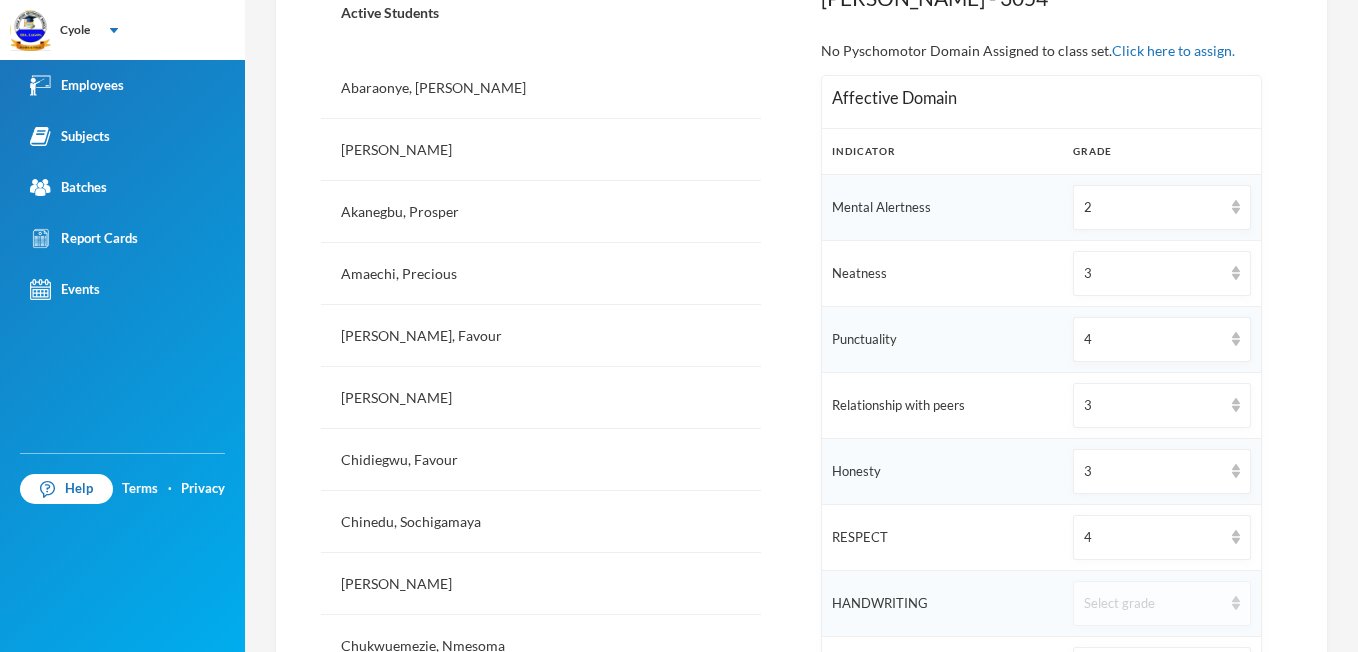 click at bounding box center [1236, 603] 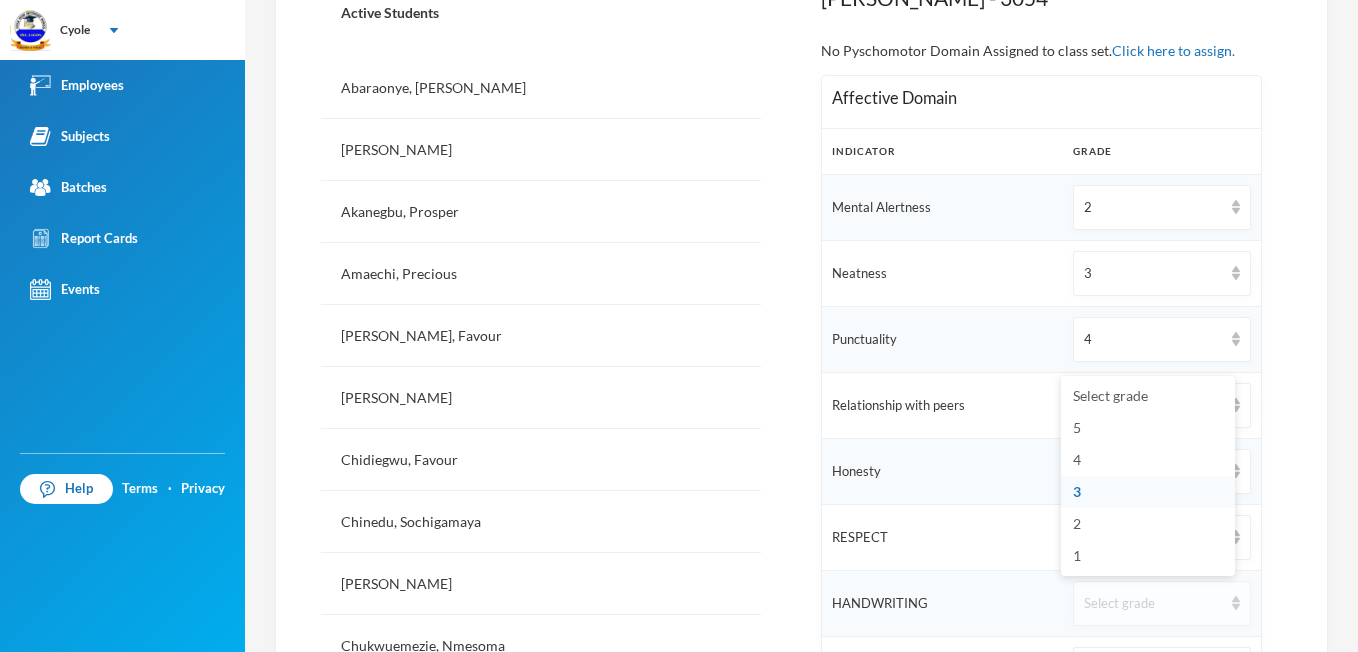 click at bounding box center [1236, 603] 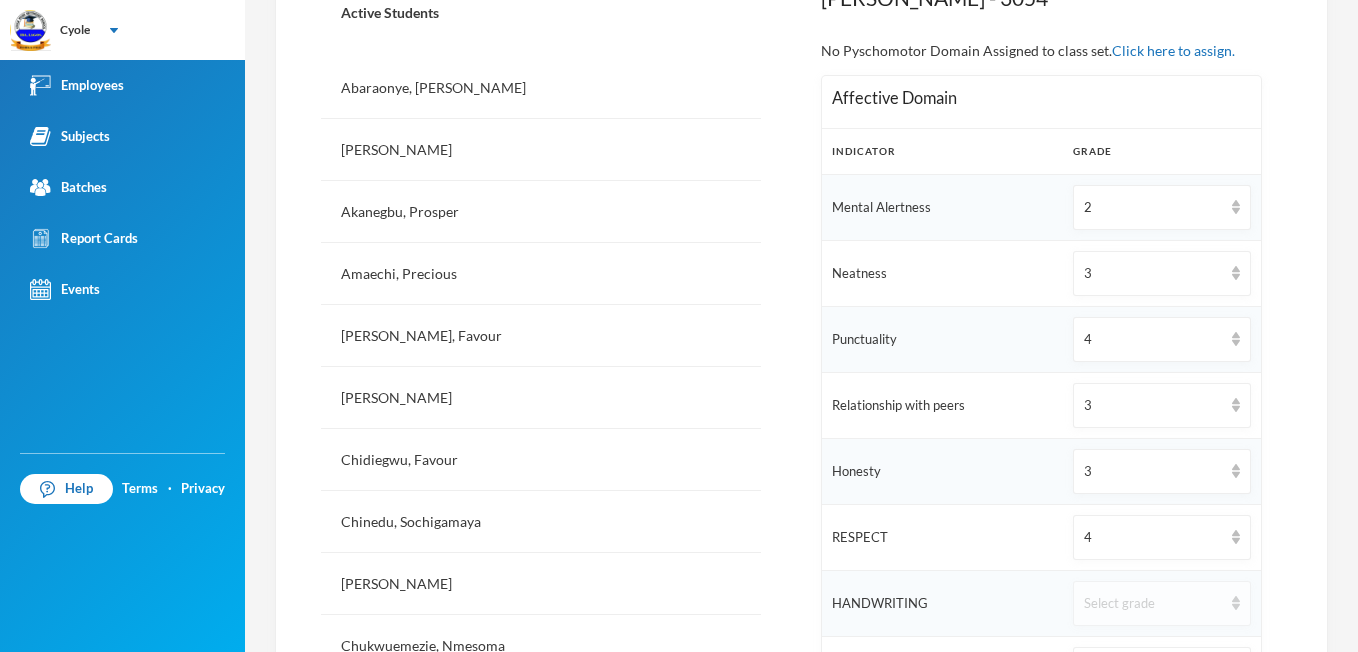 click on "Select grade" at bounding box center [1161, 603] 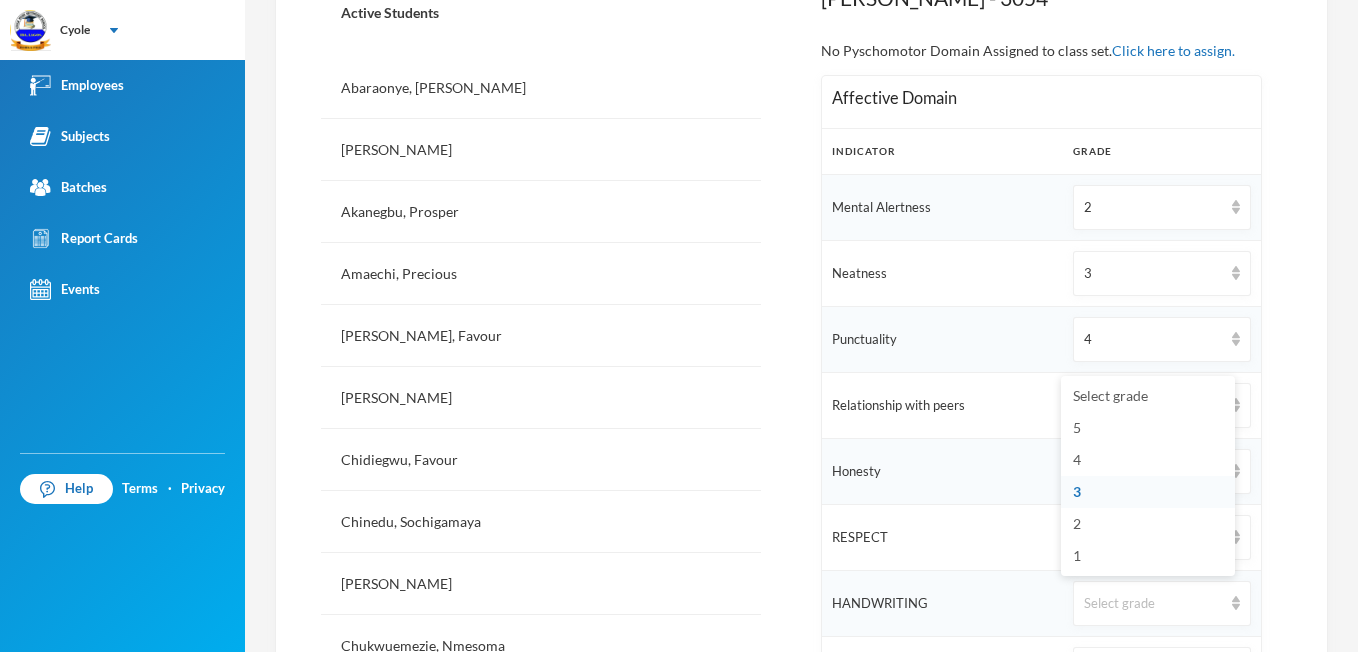 click on "3" at bounding box center [1077, 491] 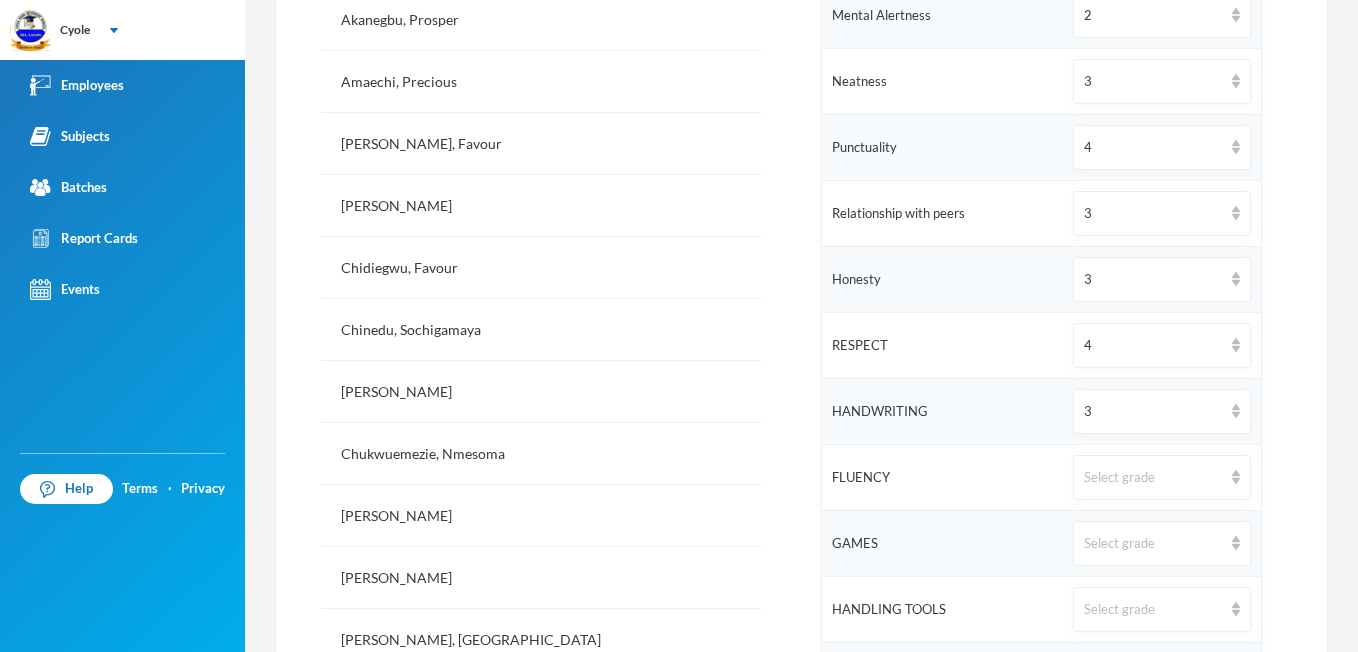 scroll, scrollTop: 747, scrollLeft: 0, axis: vertical 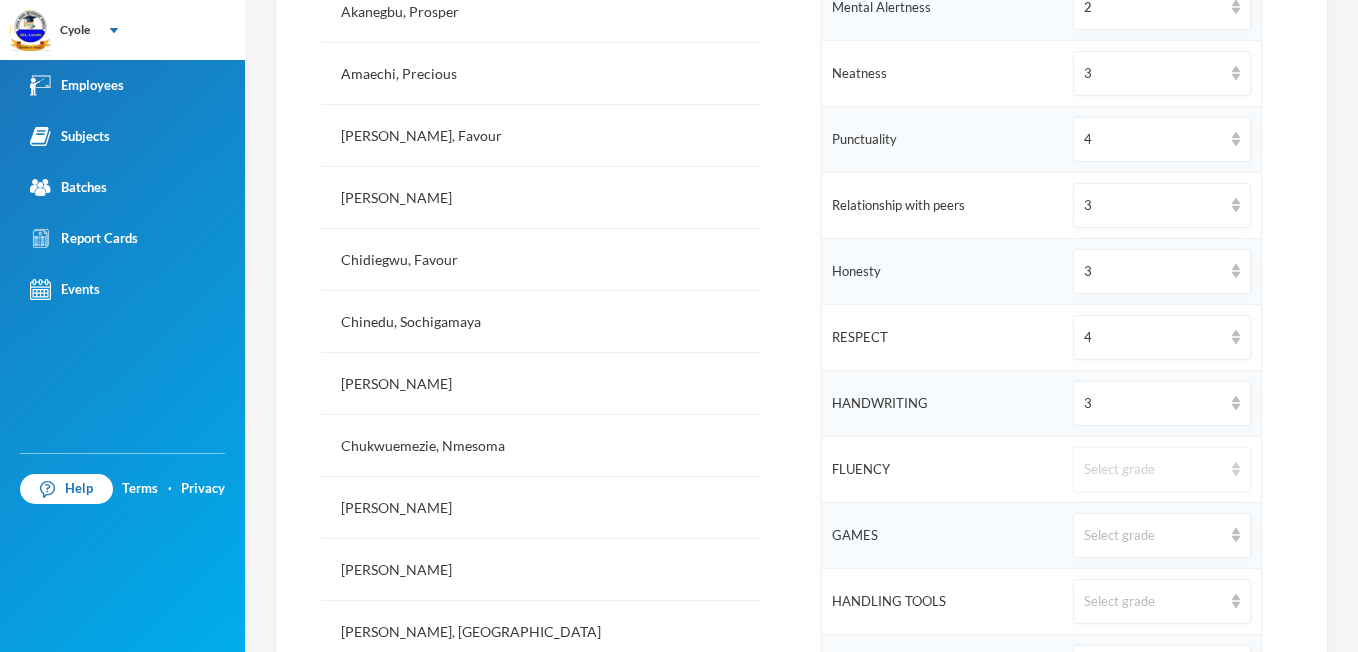 click on "Select grade" at bounding box center (1161, 469) 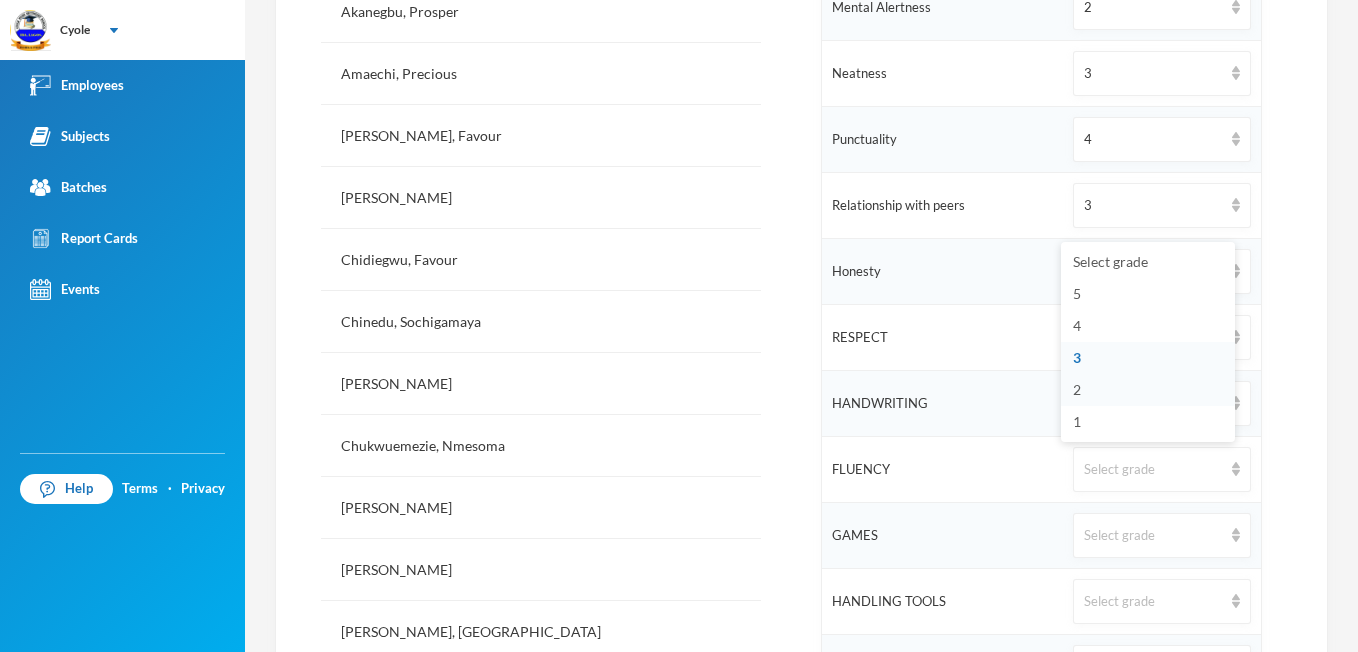 click on "2" at bounding box center [1148, 390] 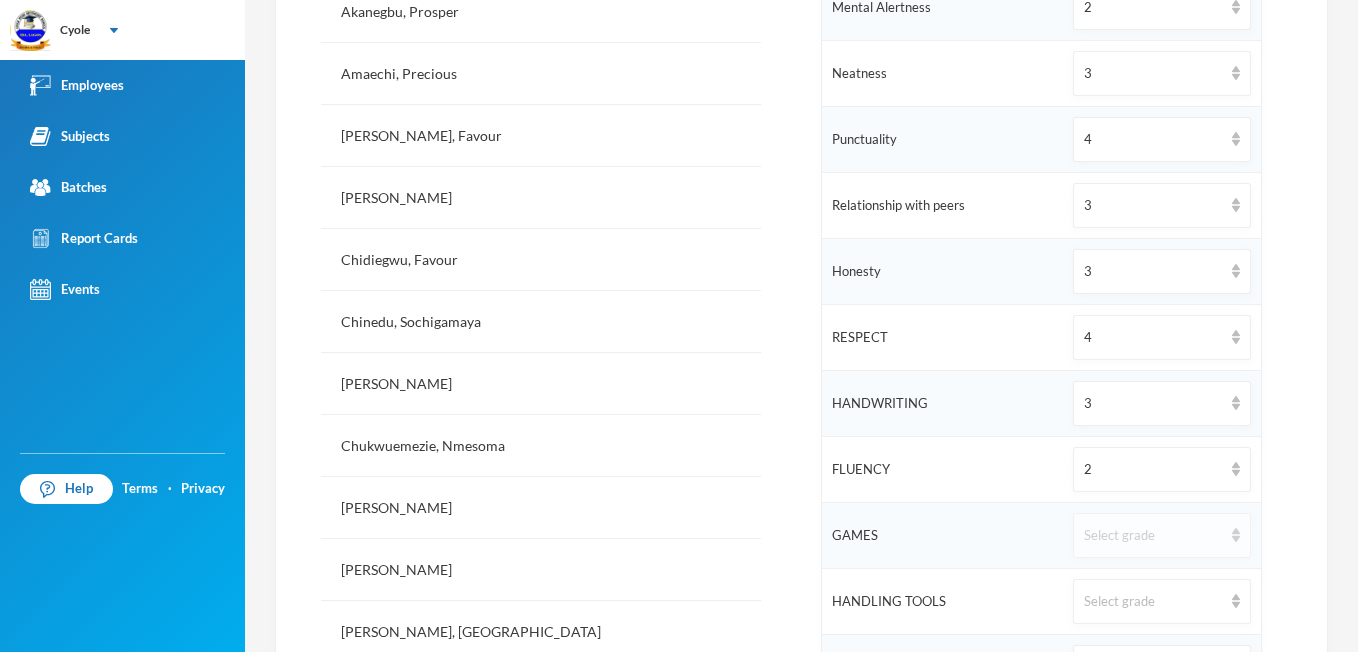 click at bounding box center (1236, 535) 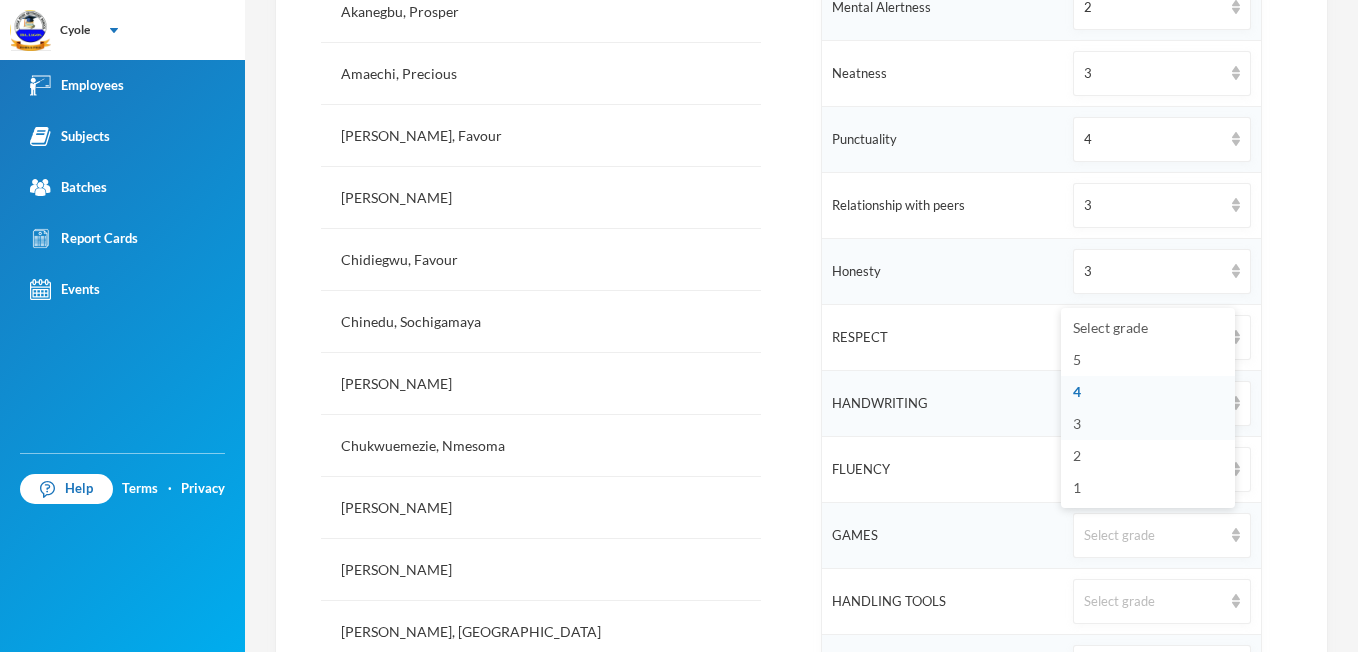 click on "3" at bounding box center (1148, 424) 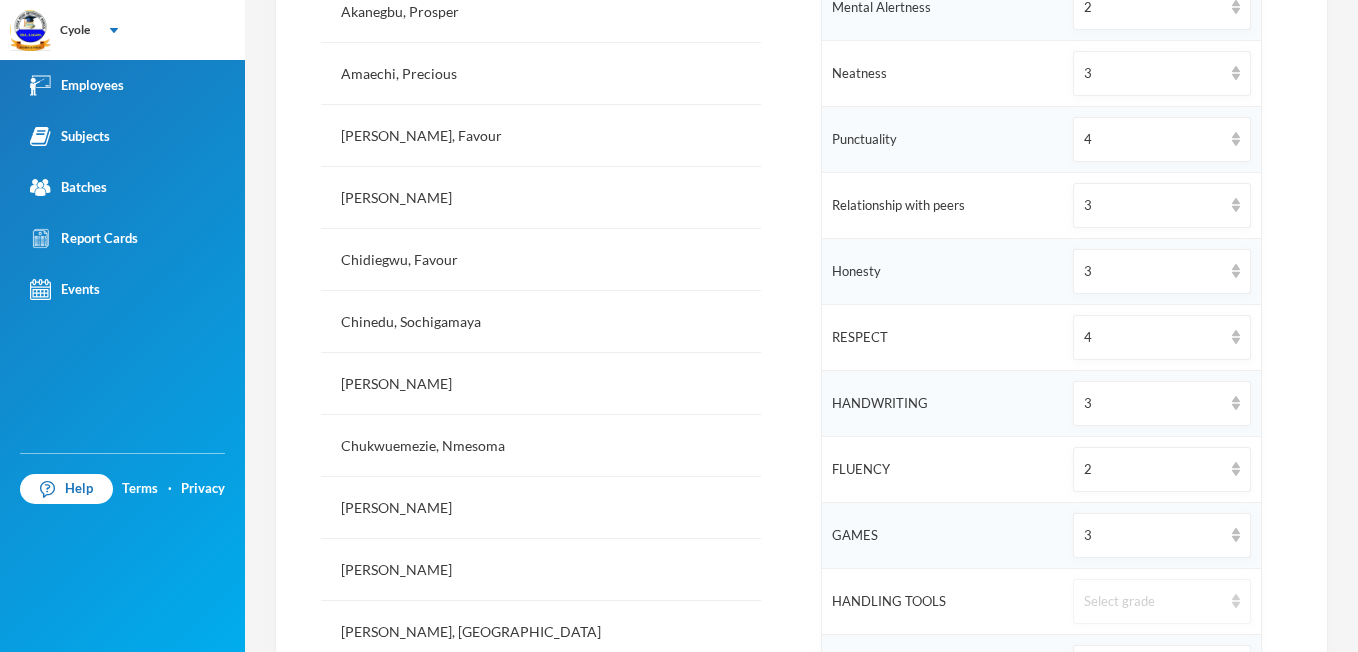 click at bounding box center [1236, 601] 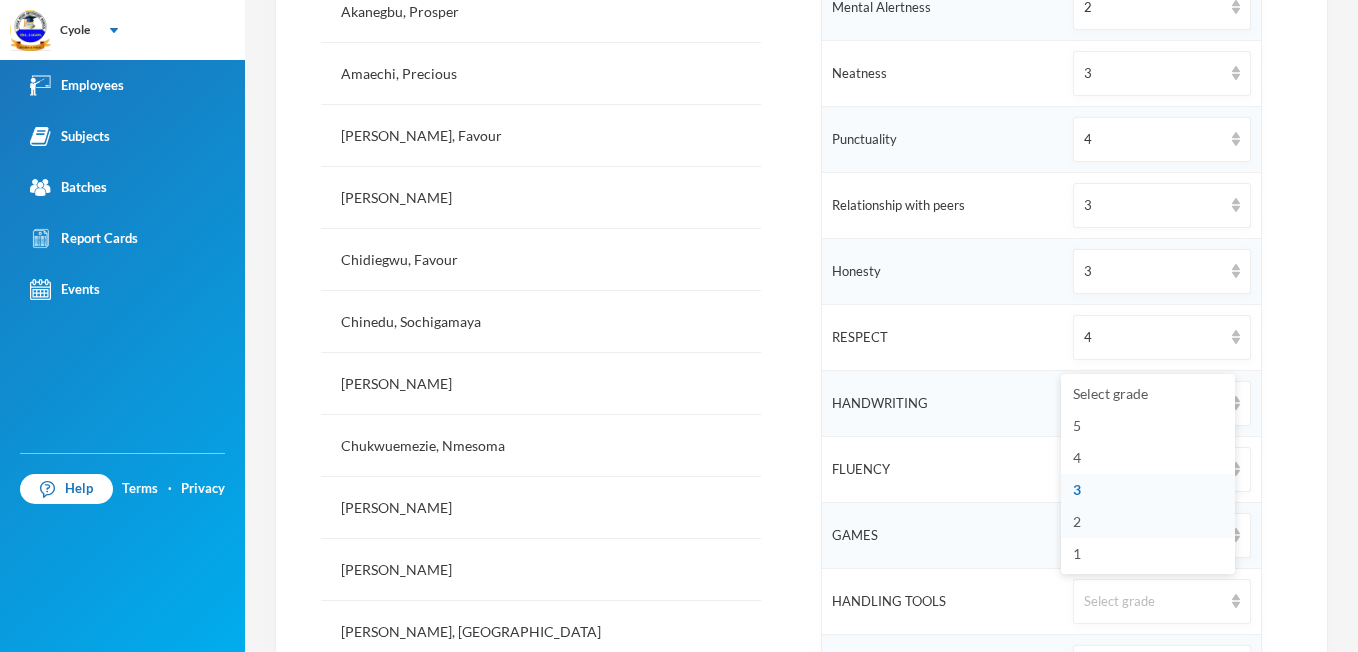 click on "2" at bounding box center (1077, 521) 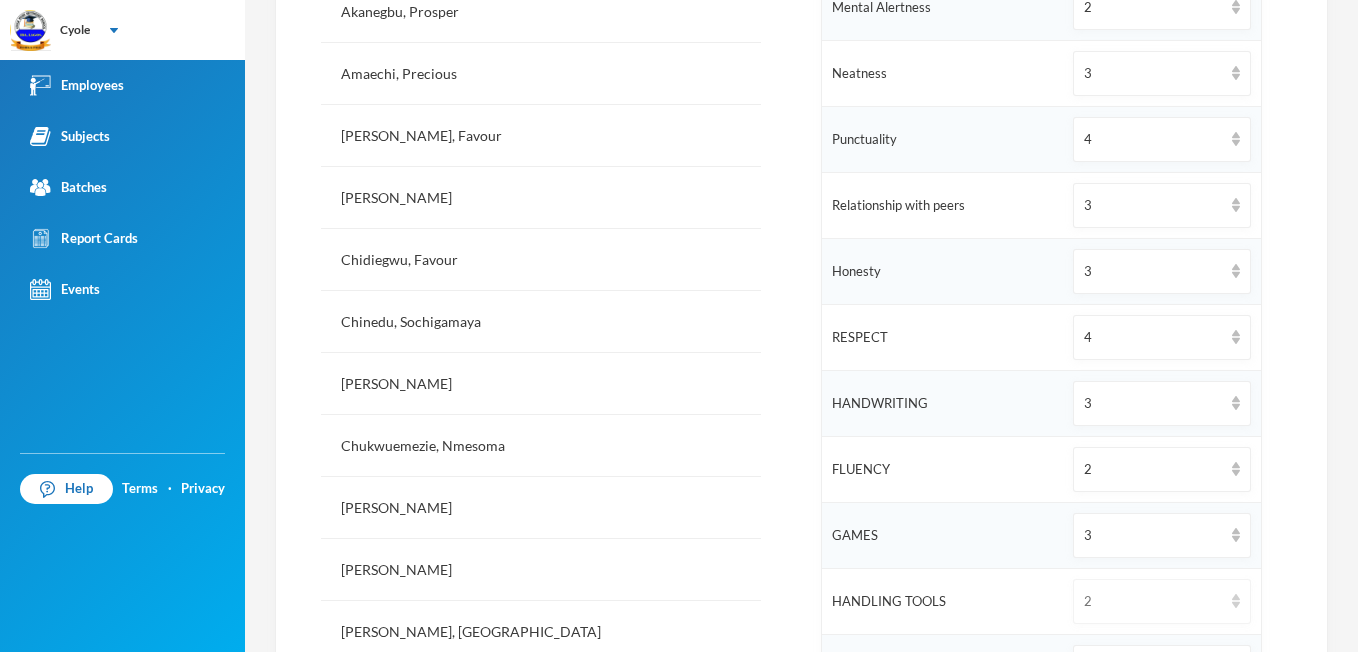 click at bounding box center [1236, 601] 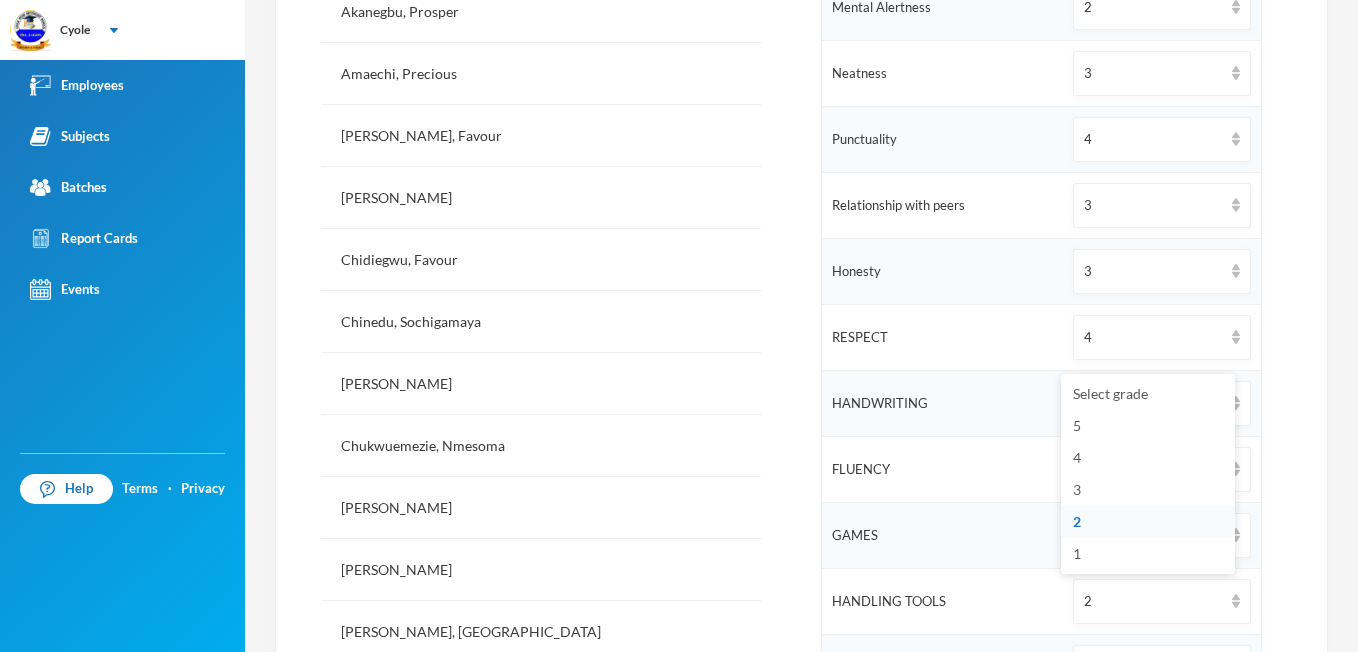 click on "2" at bounding box center [1148, 522] 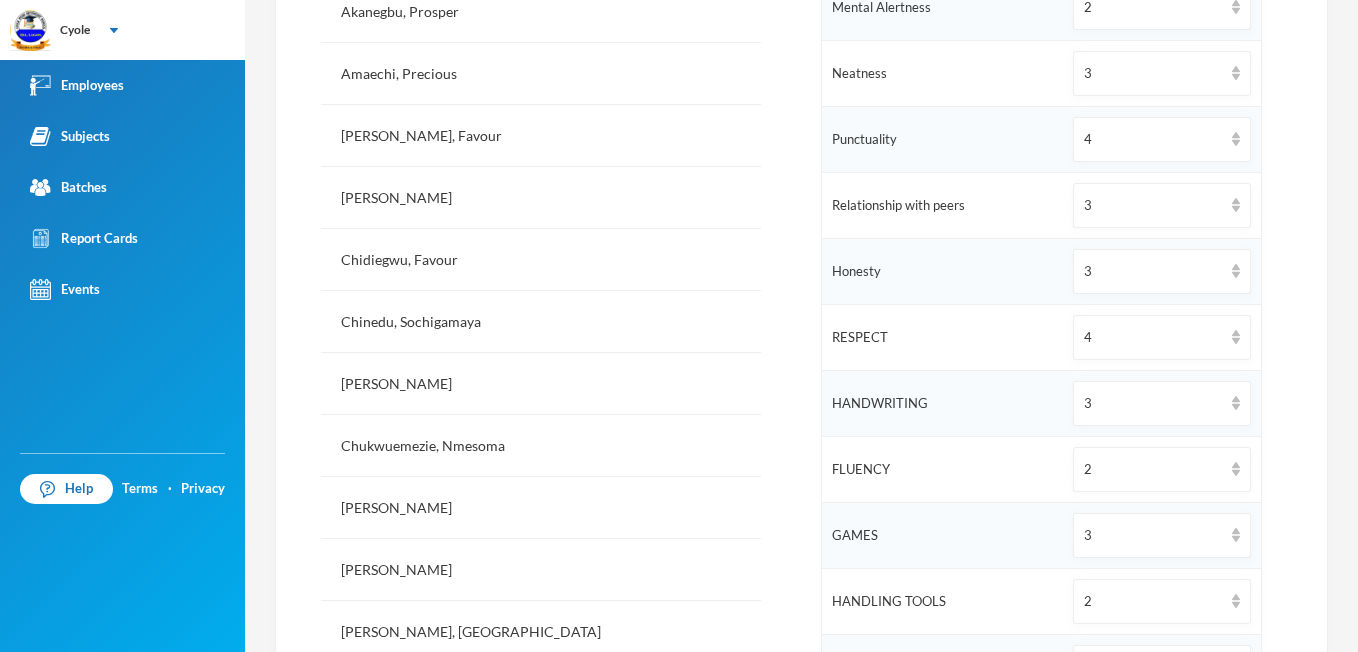 drag, startPoint x: 1172, startPoint y: 553, endPoint x: 1305, endPoint y: 603, distance: 142.088 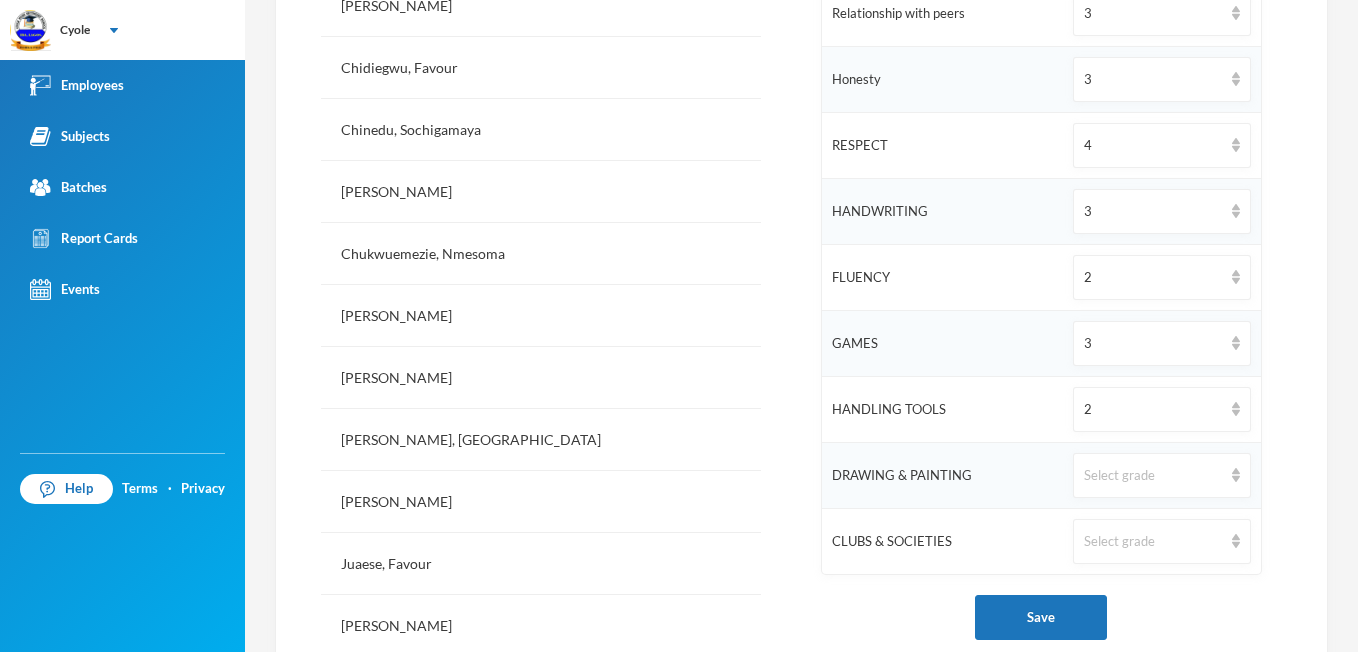 scroll, scrollTop: 947, scrollLeft: 0, axis: vertical 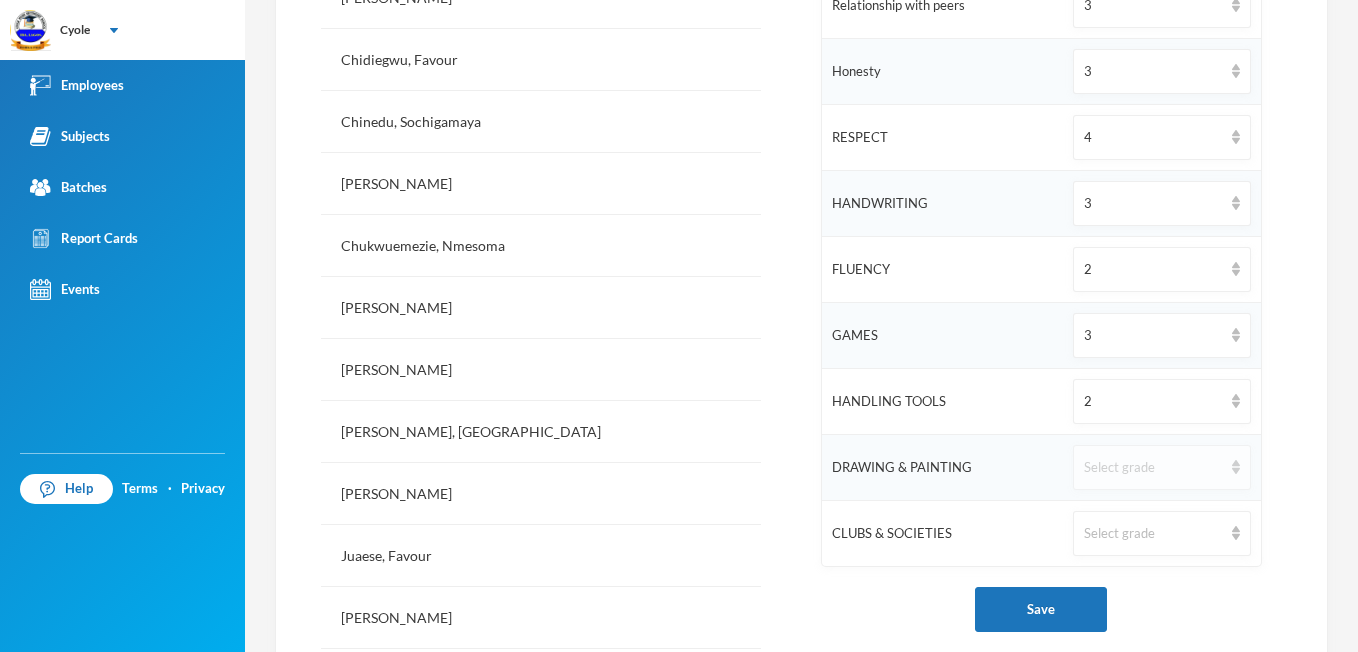 click at bounding box center (1236, 467) 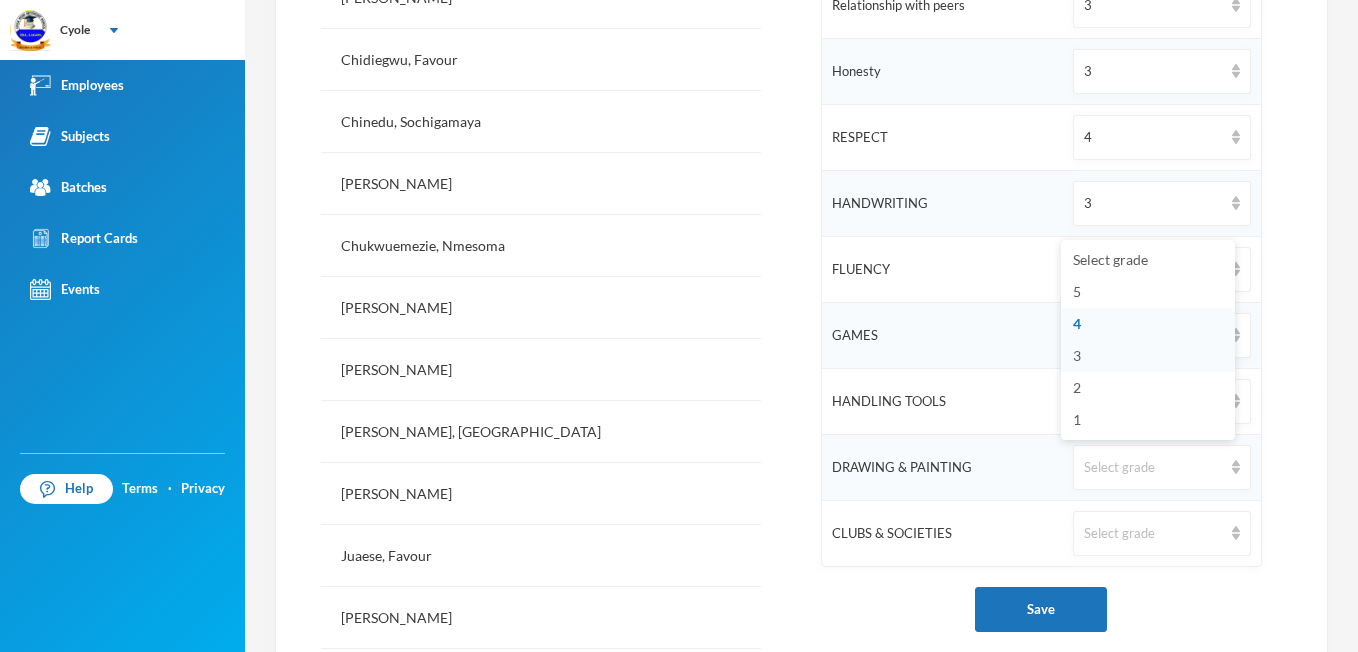 click on "3" at bounding box center (1148, 356) 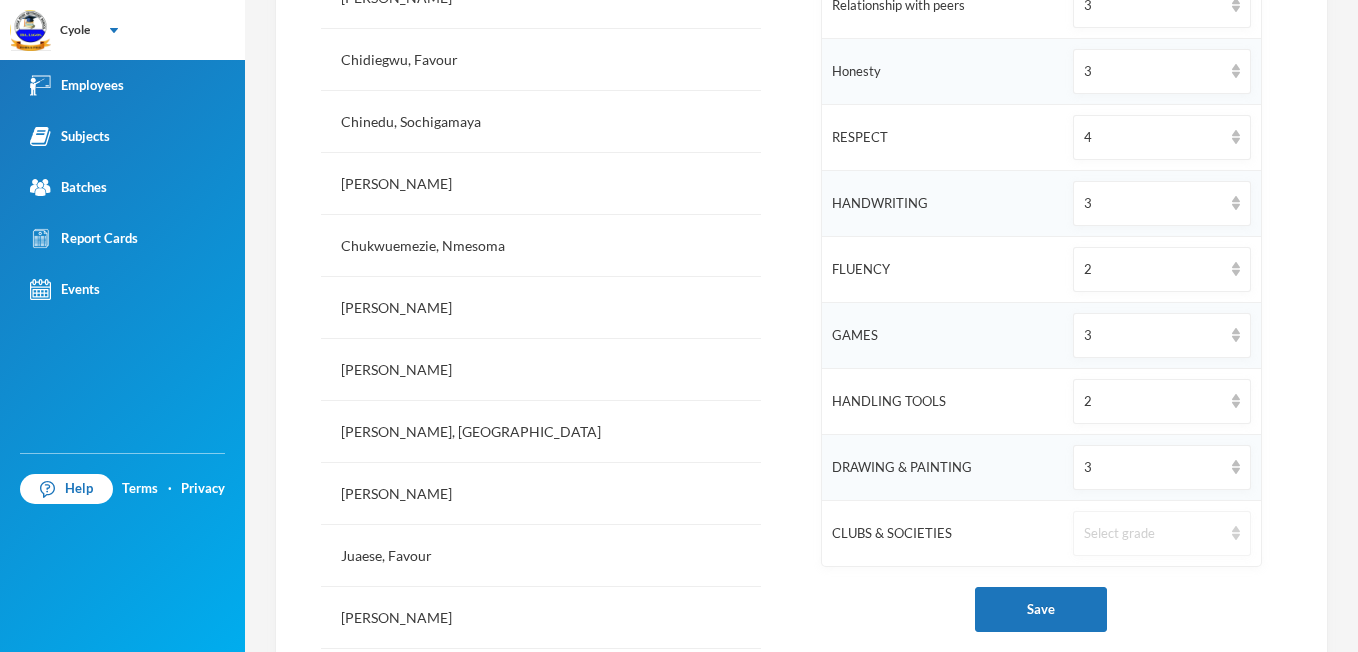 click at bounding box center [1236, 533] 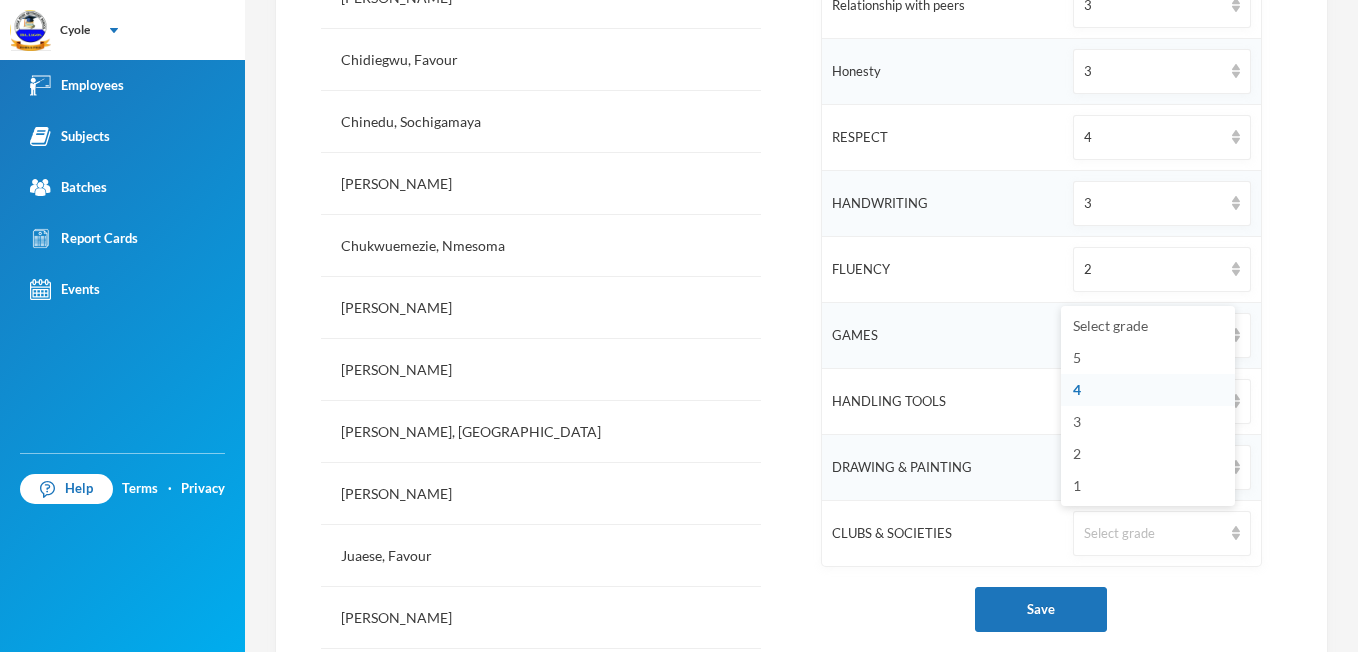 click on "4" at bounding box center (1148, 390) 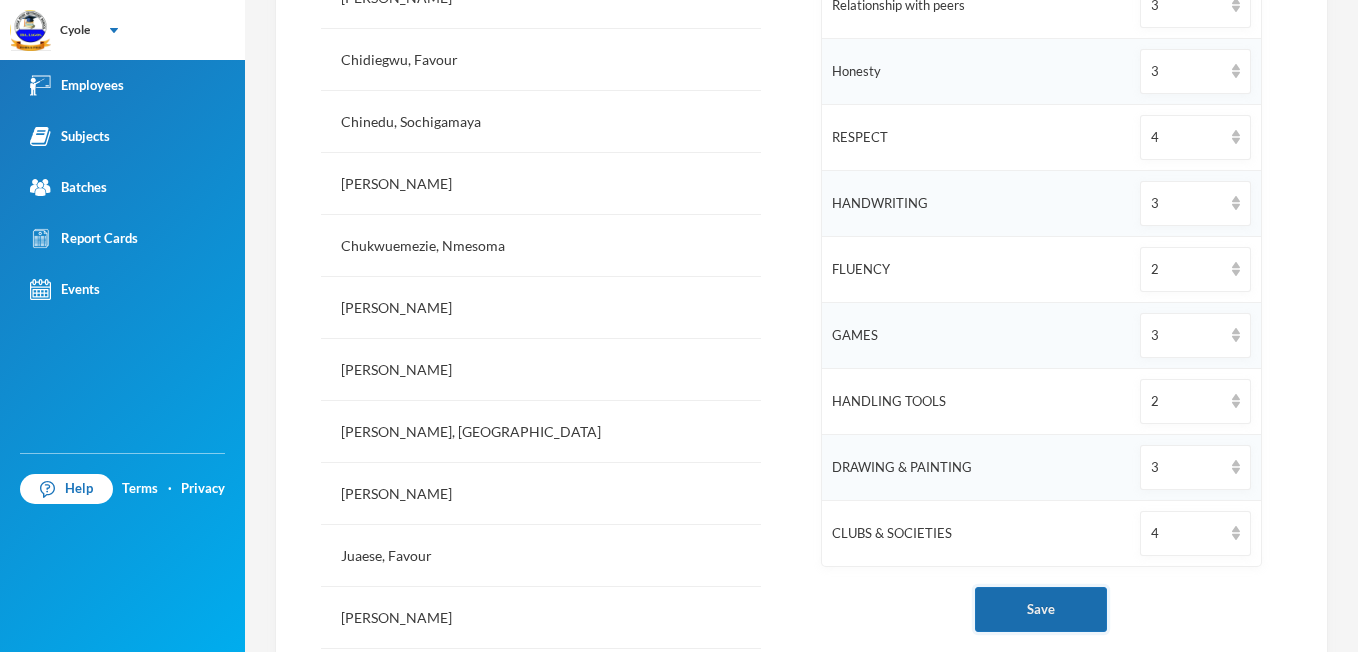 click on "Save" at bounding box center [1041, 609] 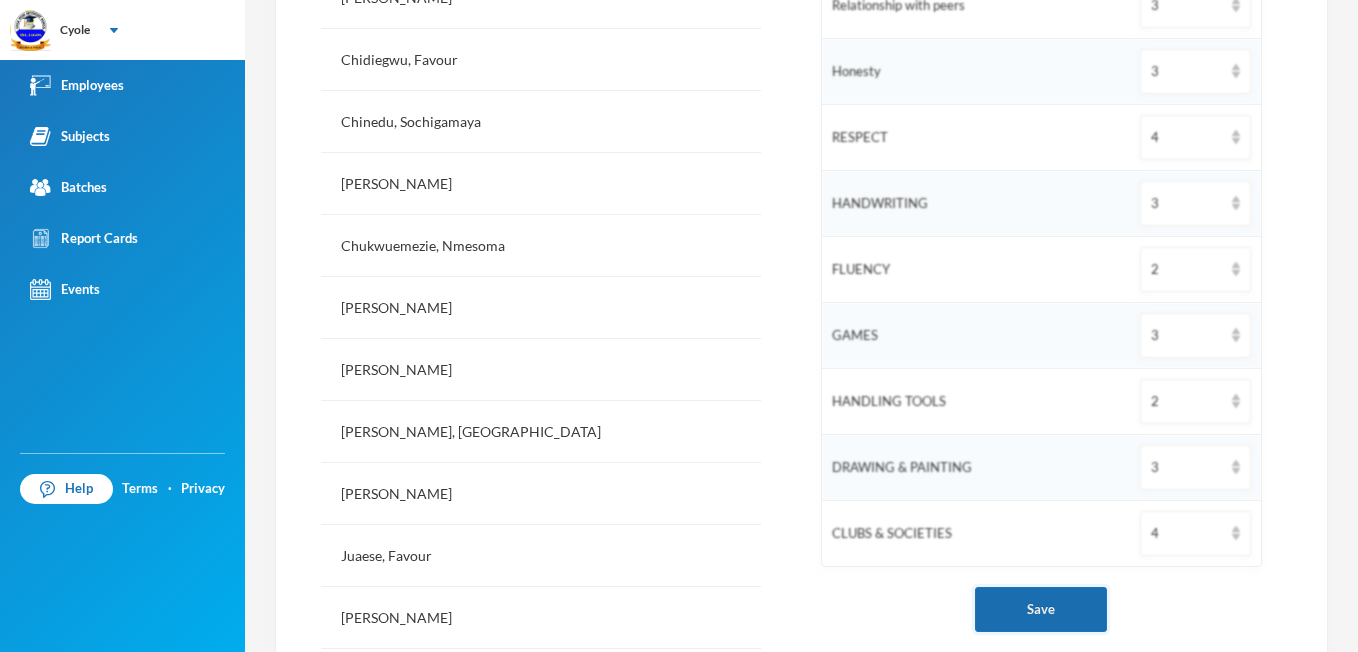 click on "Save" at bounding box center (1041, 609) 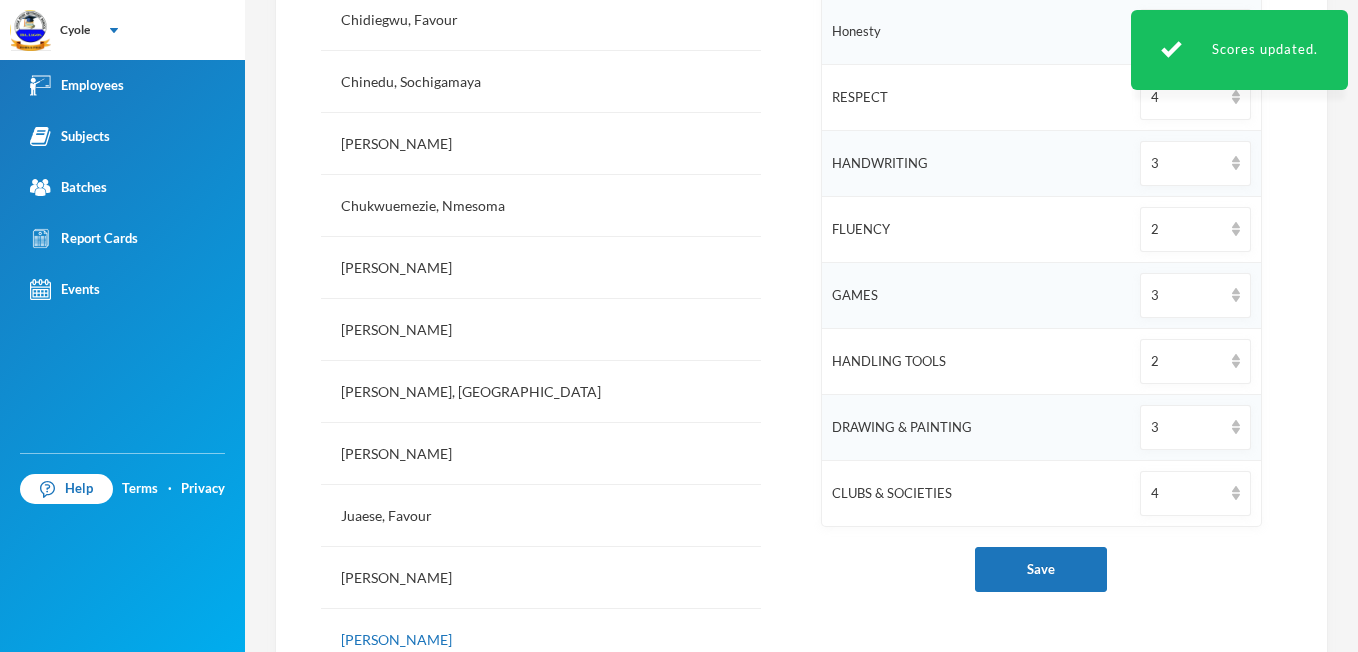scroll, scrollTop: 1040, scrollLeft: 0, axis: vertical 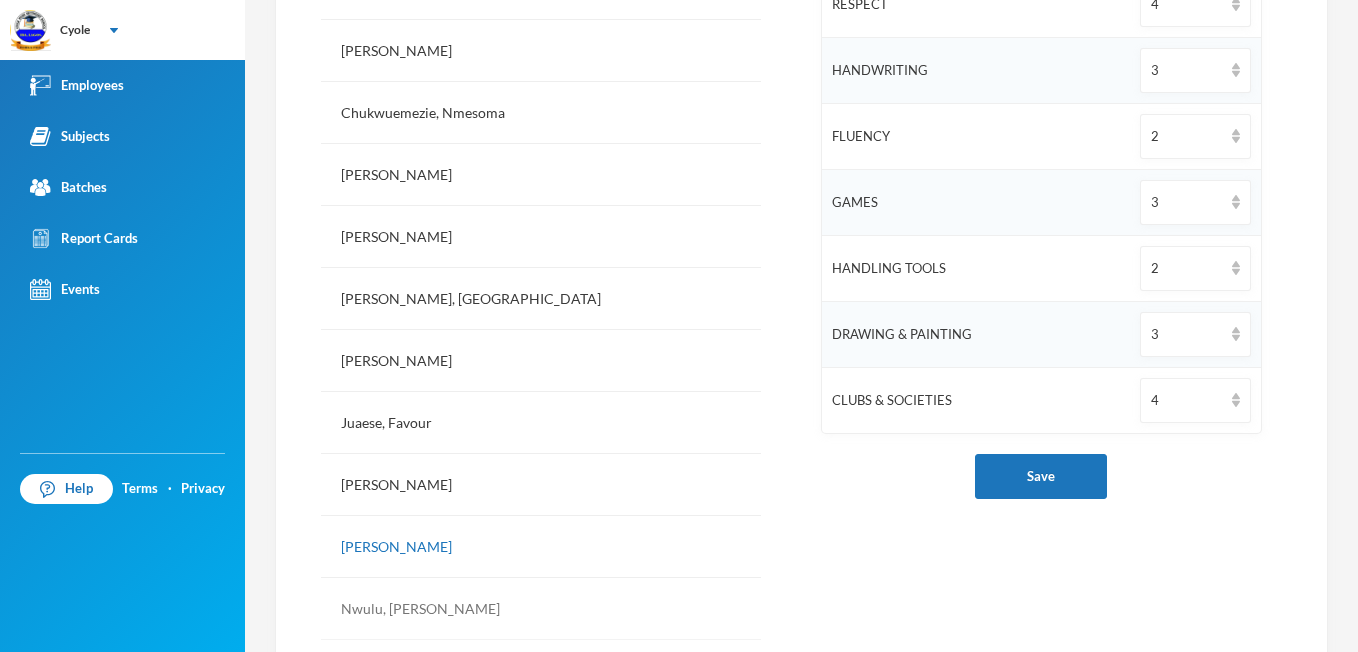 click on "Nwulu, [PERSON_NAME]" at bounding box center [541, 609] 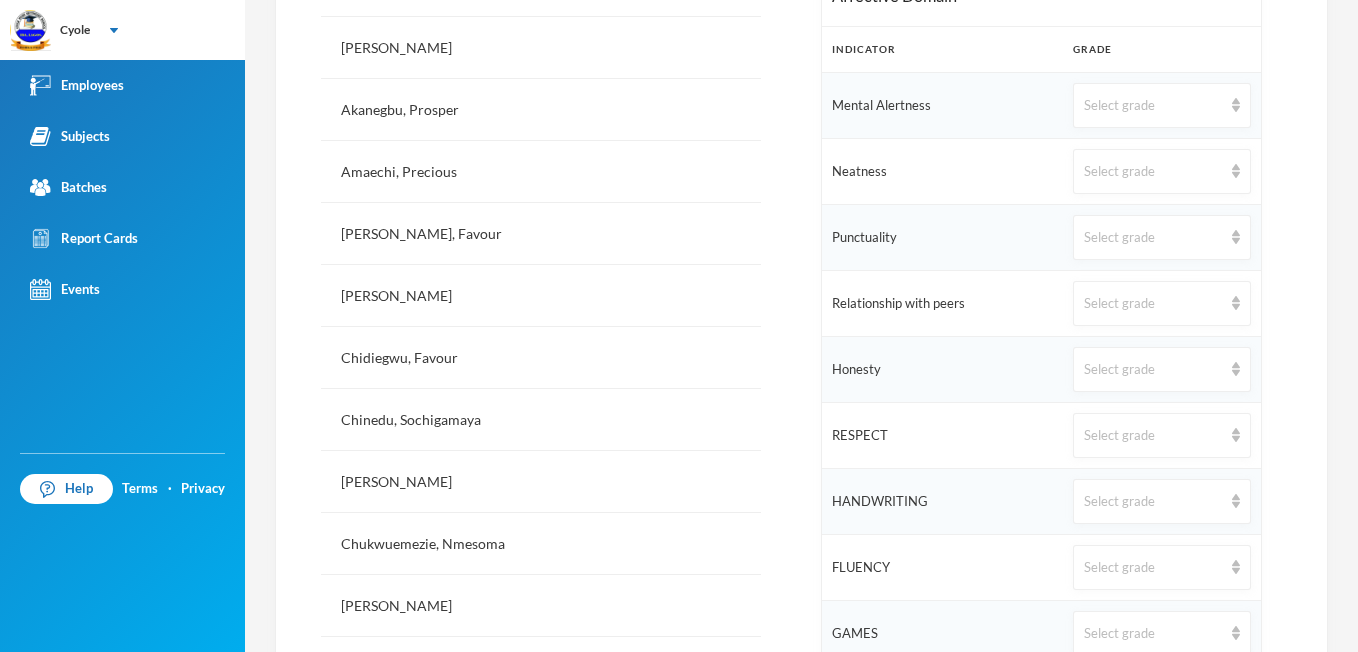 scroll, scrollTop: 640, scrollLeft: 0, axis: vertical 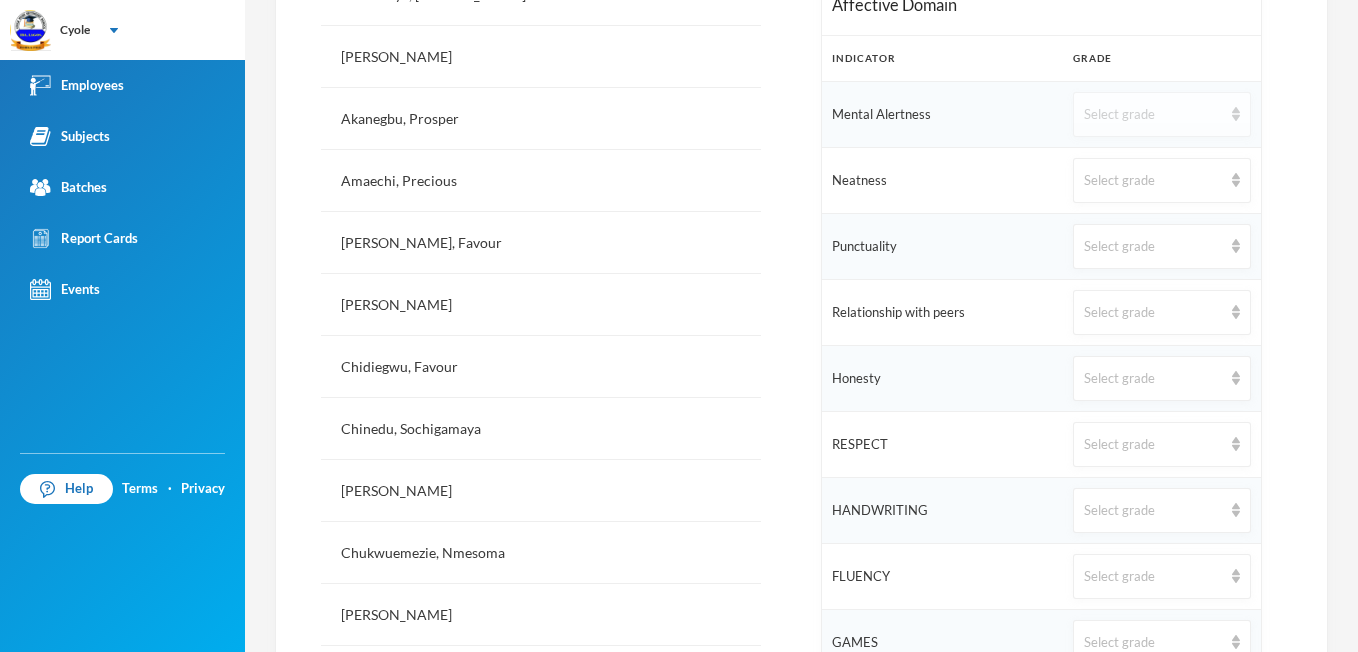 click on "Select grade" at bounding box center [1161, 114] 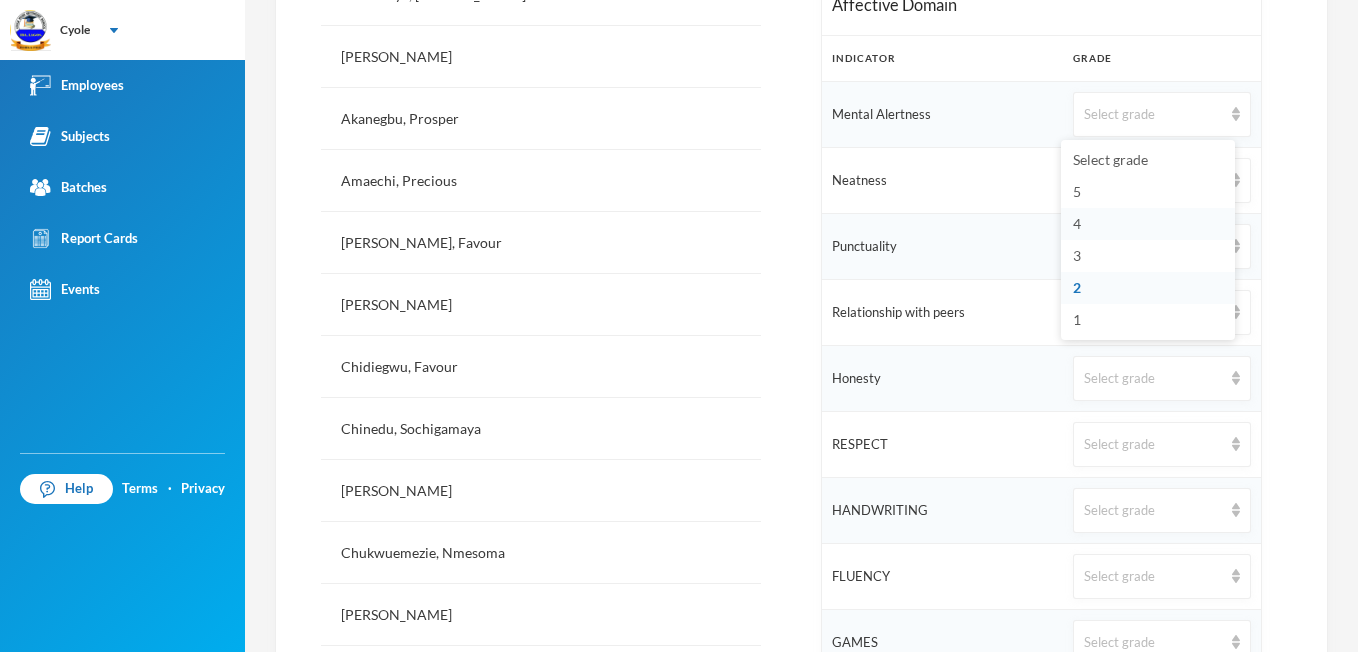 click on "4" at bounding box center (1148, 224) 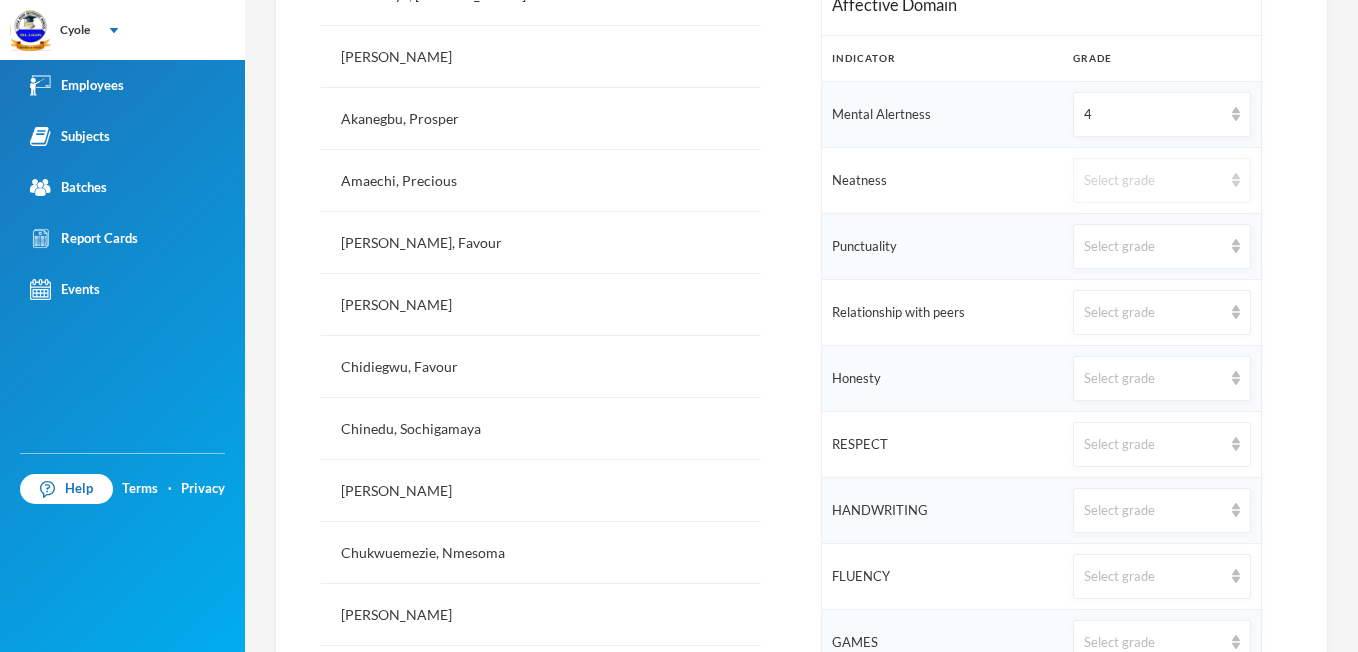 click at bounding box center (1236, 180) 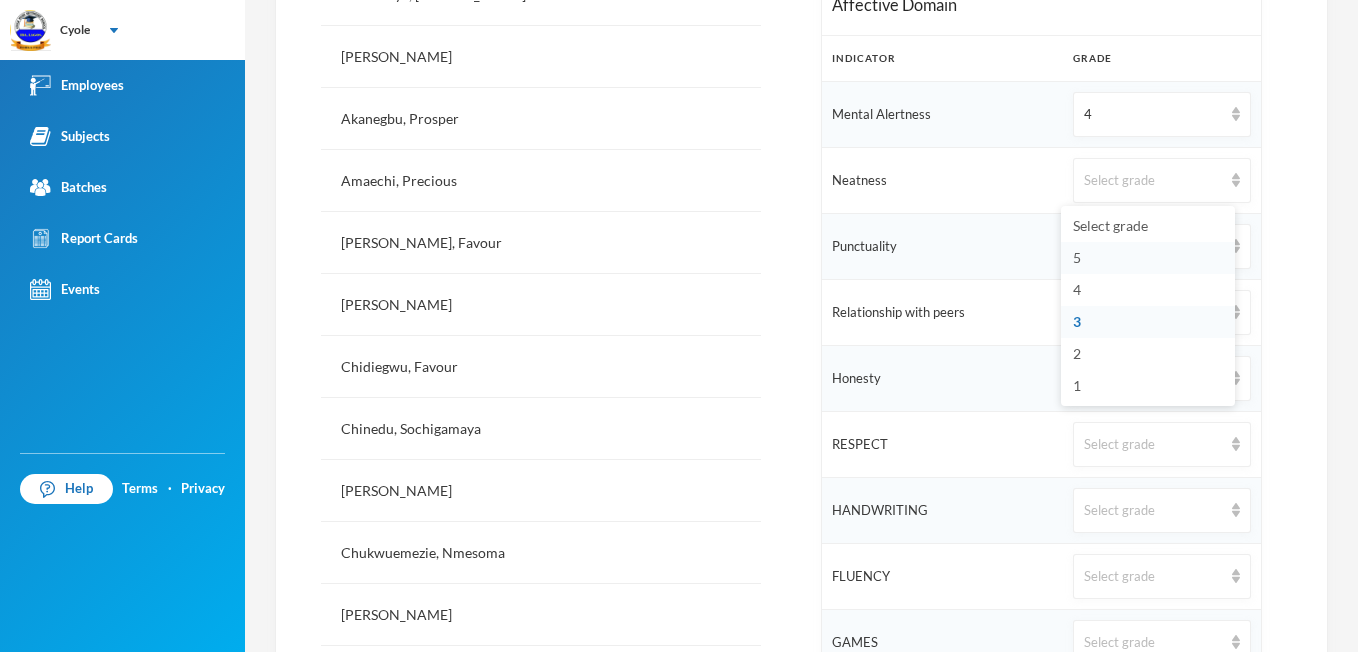 click on "5" at bounding box center (1077, 257) 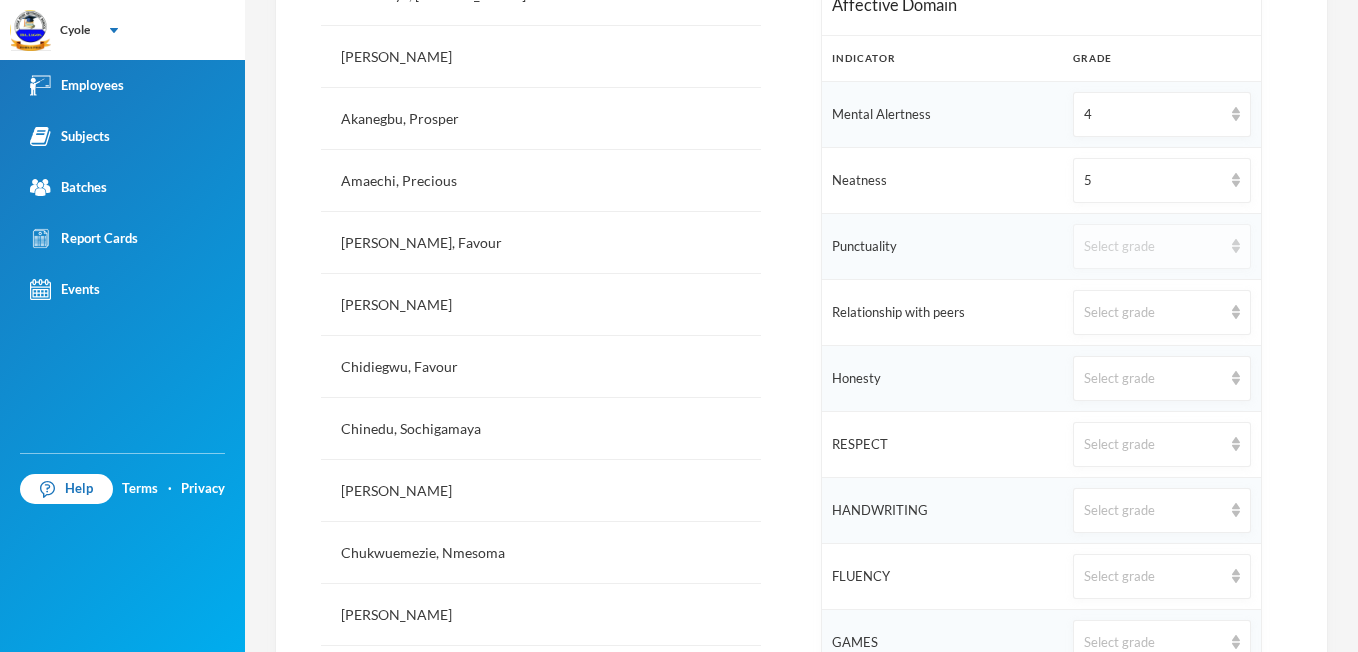 click on "Select grade" at bounding box center [1161, 246] 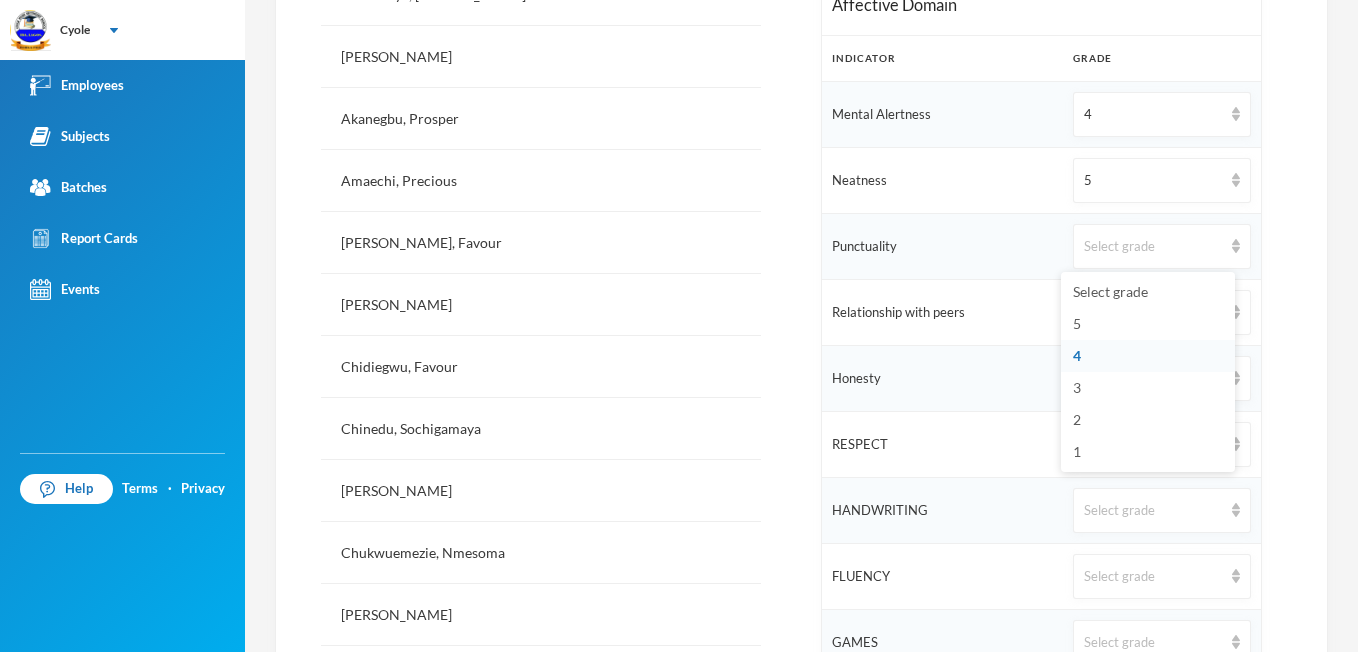 click on "4" at bounding box center [1077, 355] 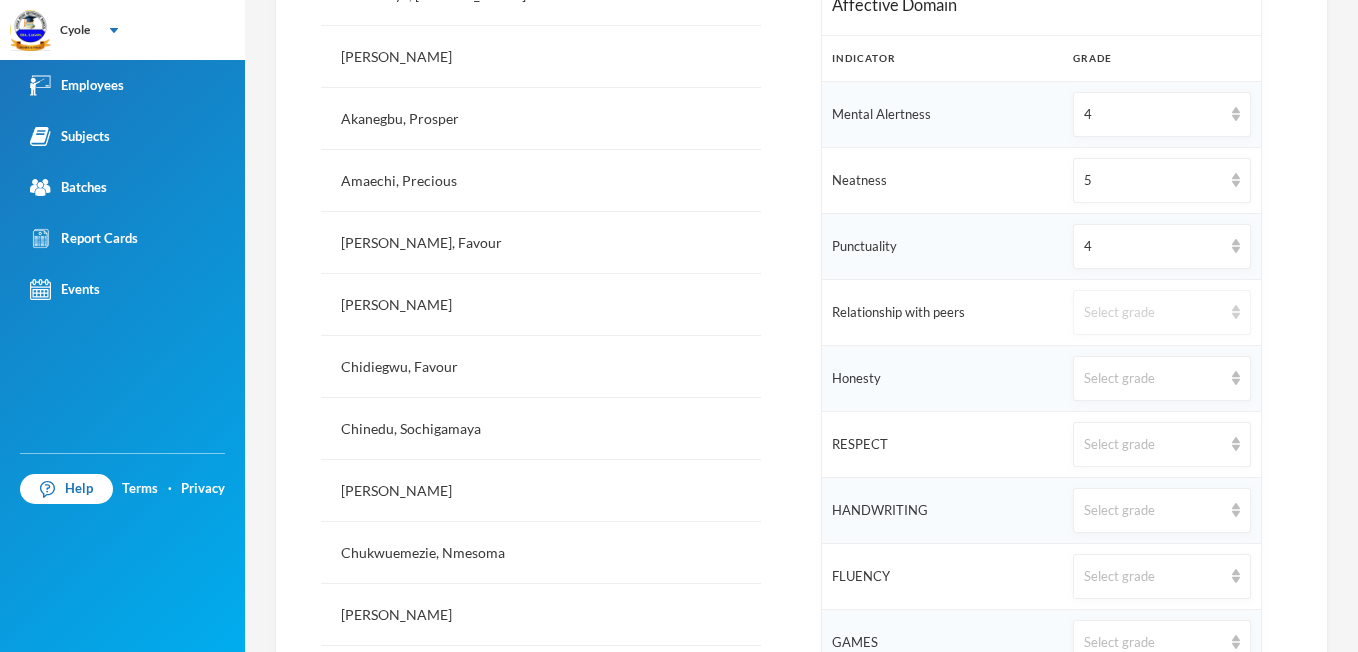 click at bounding box center (1236, 312) 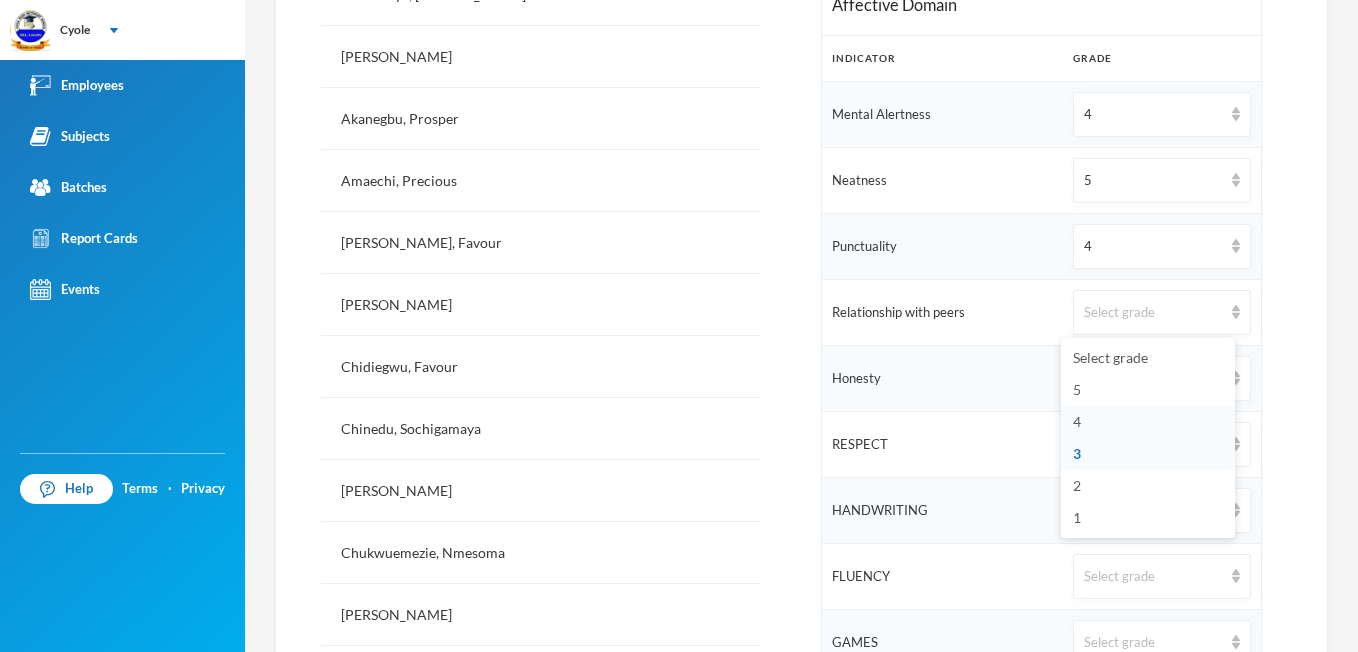 click on "4" at bounding box center [1077, 421] 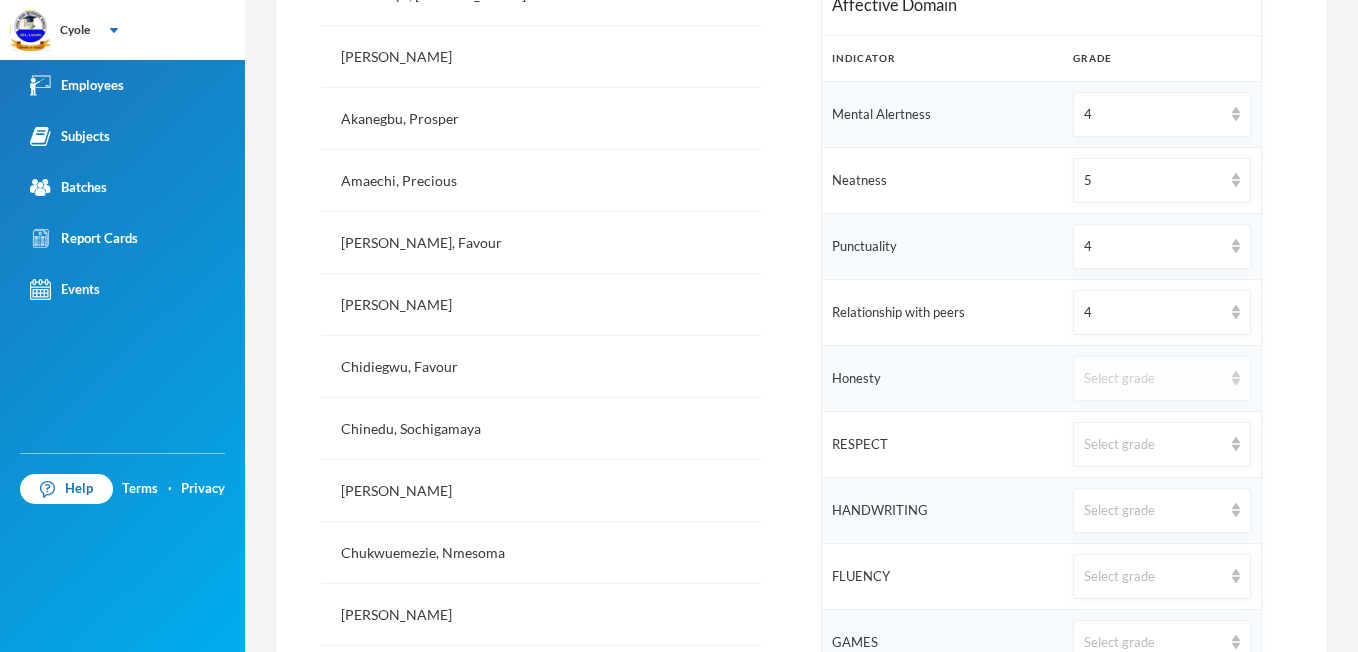 click at bounding box center (1236, 378) 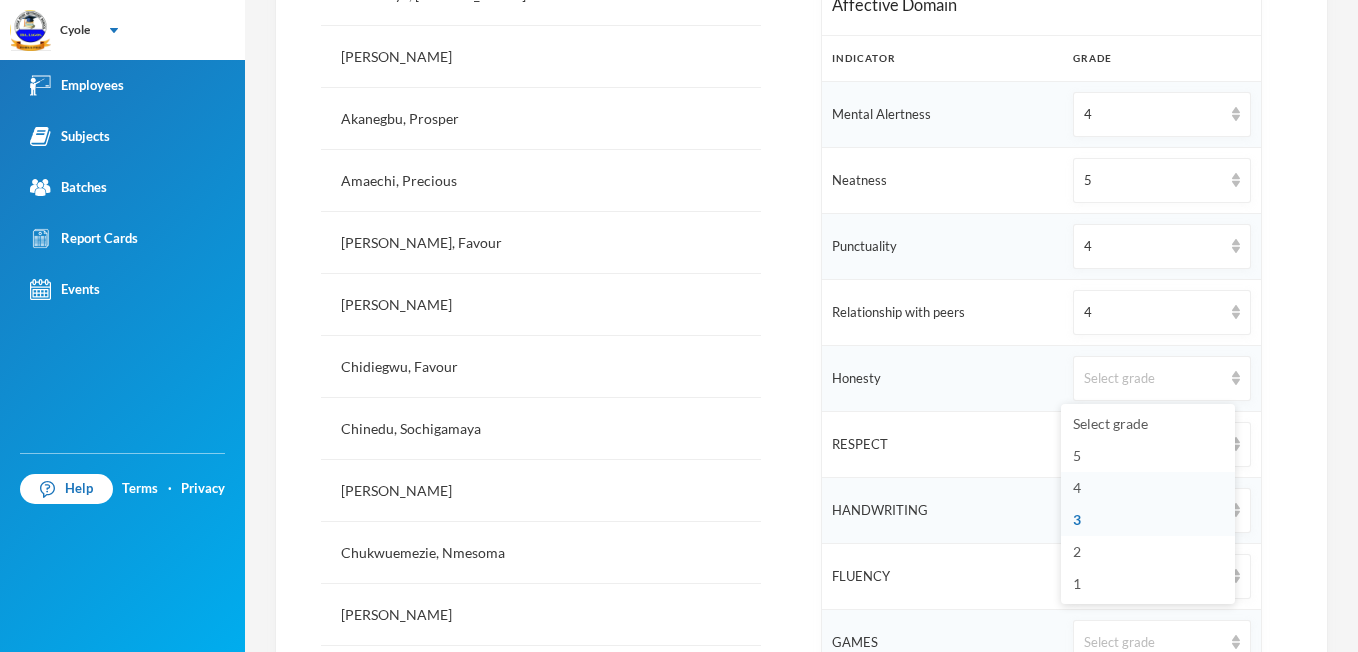 click on "4" at bounding box center [1077, 487] 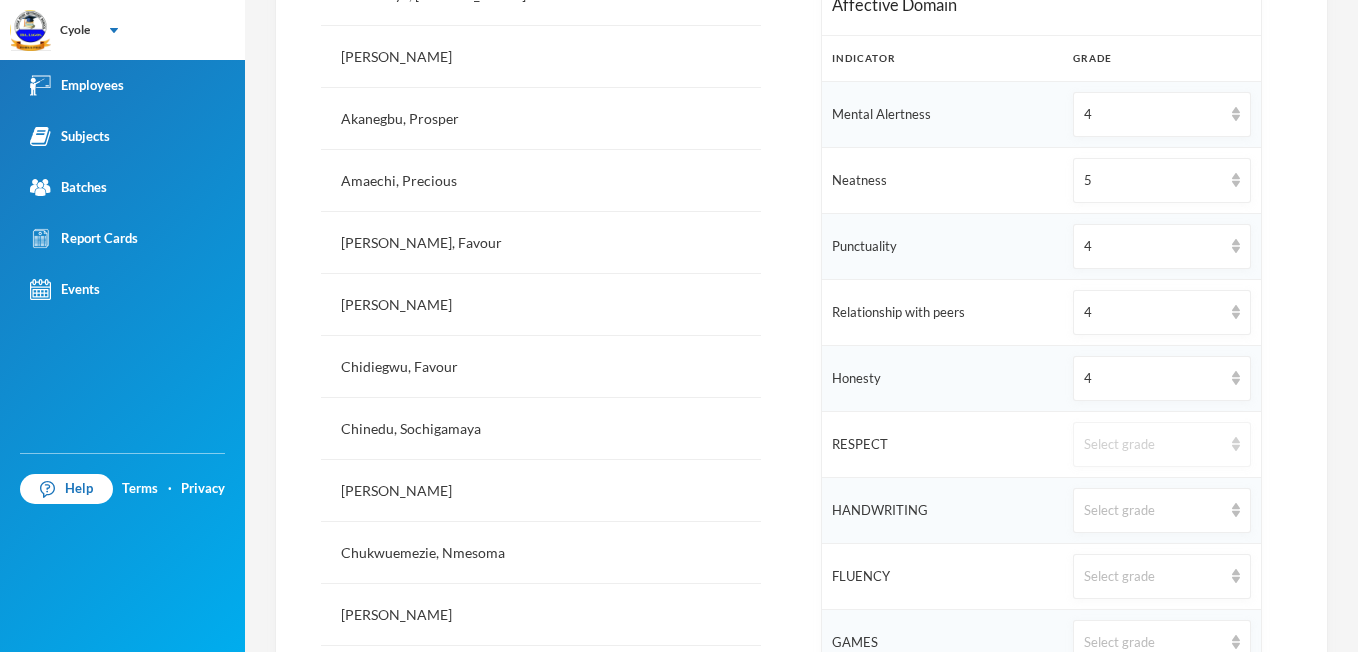 click on "Select grade" at bounding box center (1161, 444) 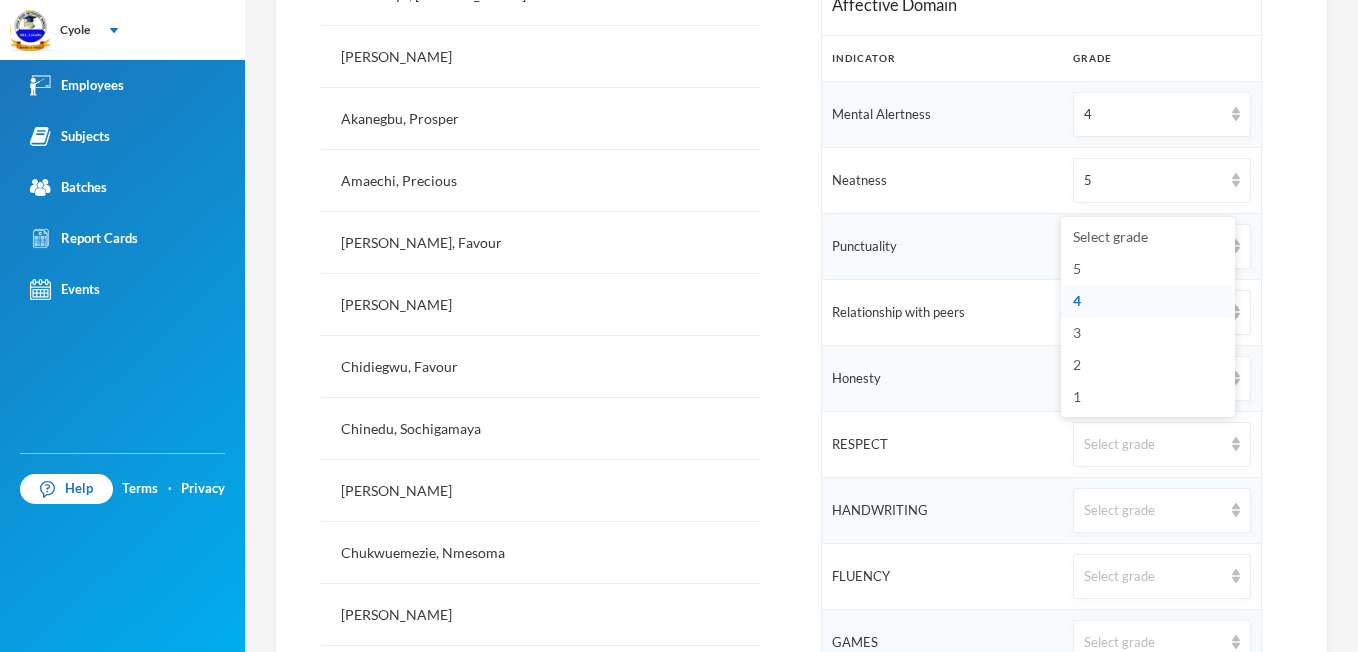 click on "4" at bounding box center (1077, 300) 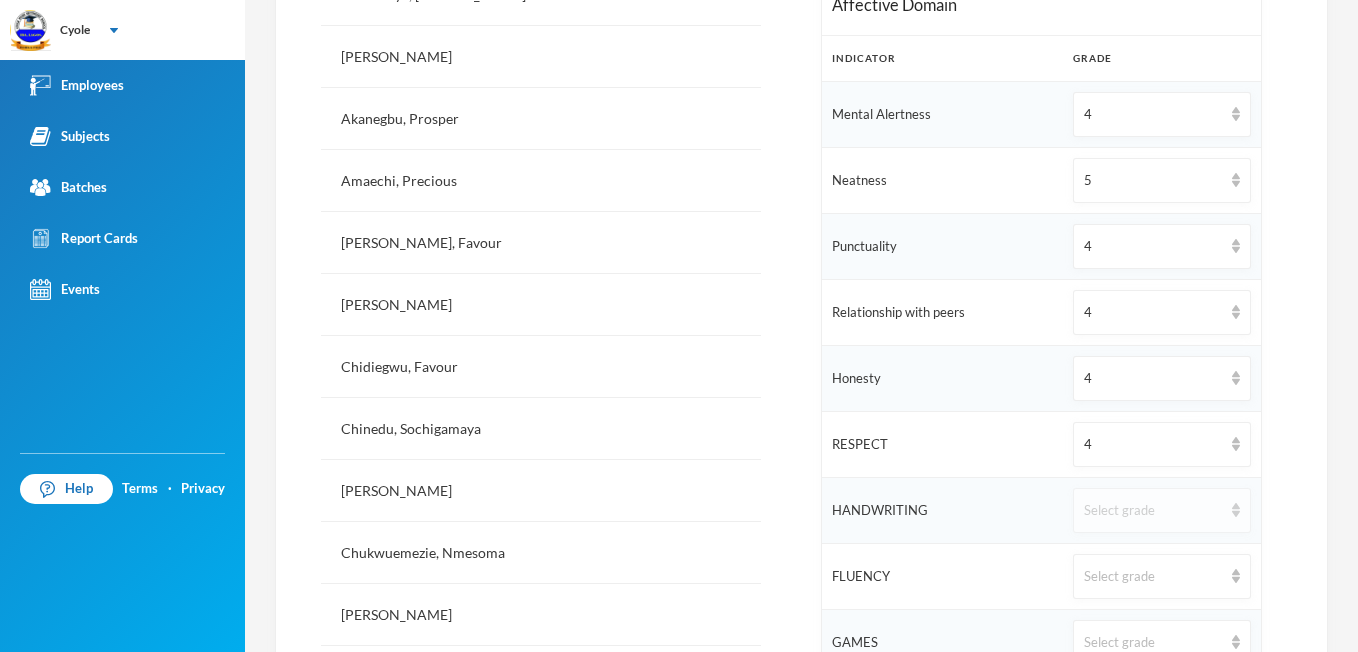 click on "Select grade" at bounding box center (1161, 510) 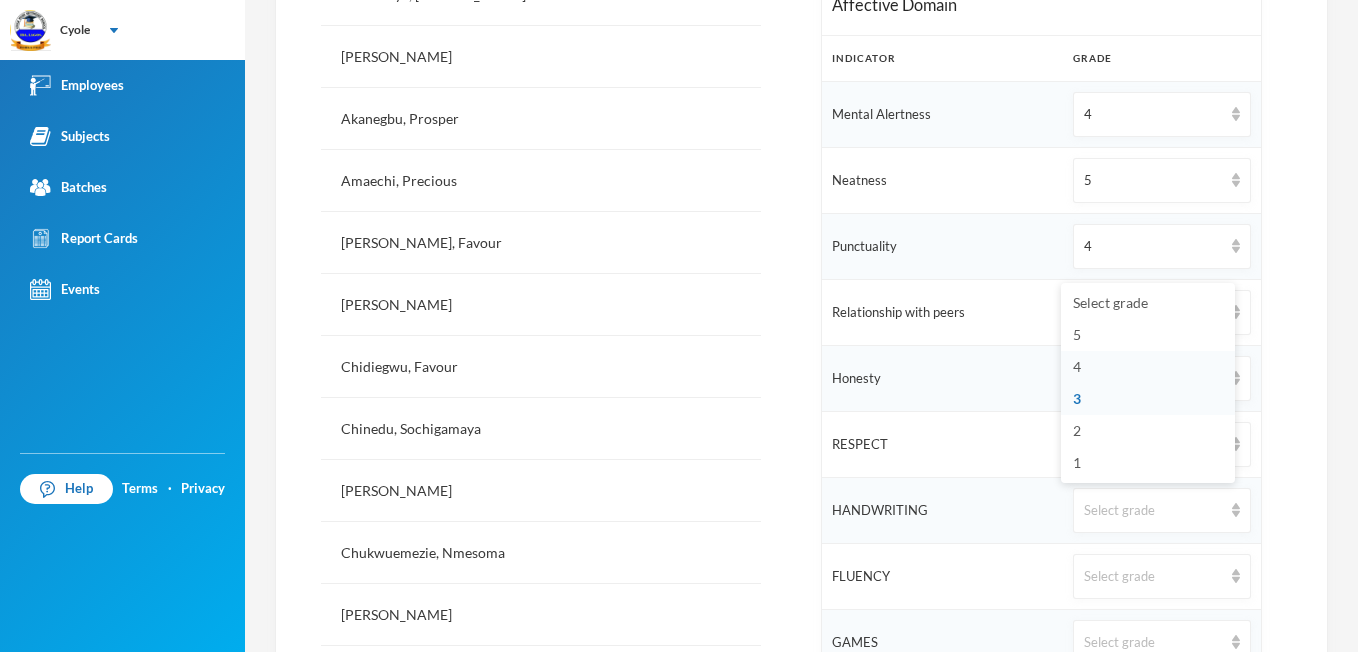 click on "4" at bounding box center (1077, 366) 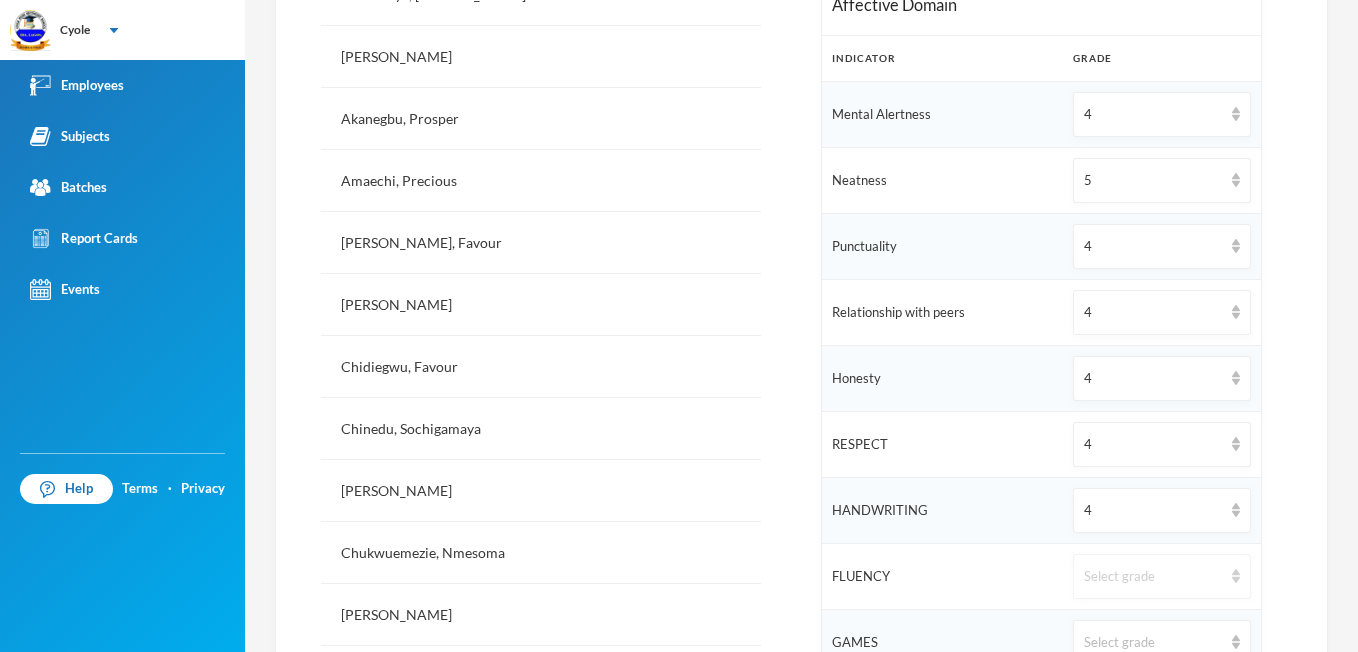 click at bounding box center (1236, 576) 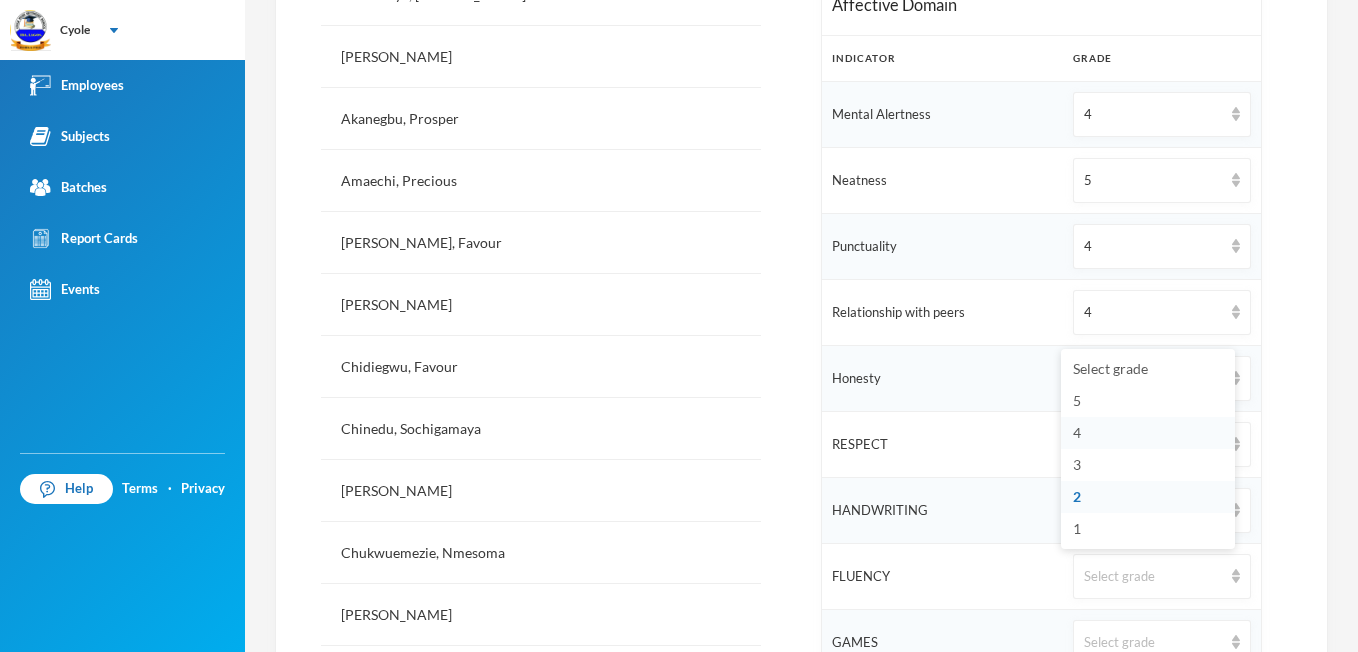 click on "4" at bounding box center (1077, 432) 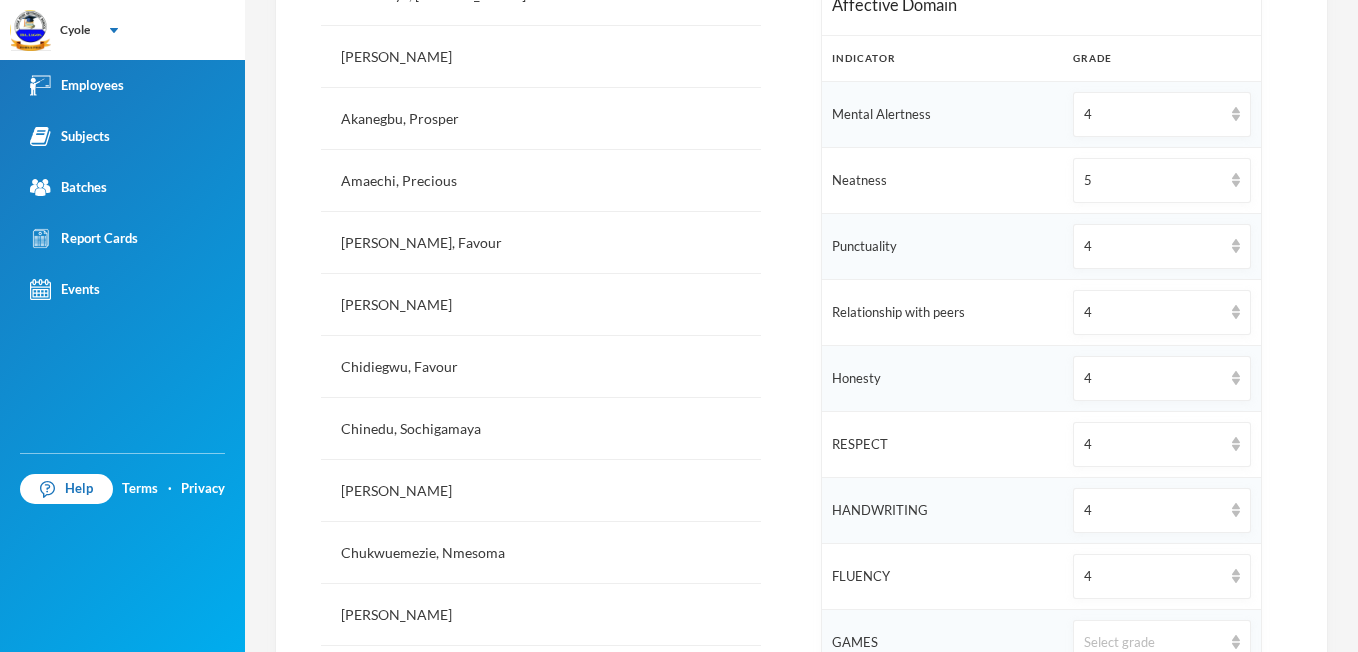 click on "4" at bounding box center (1161, 444) 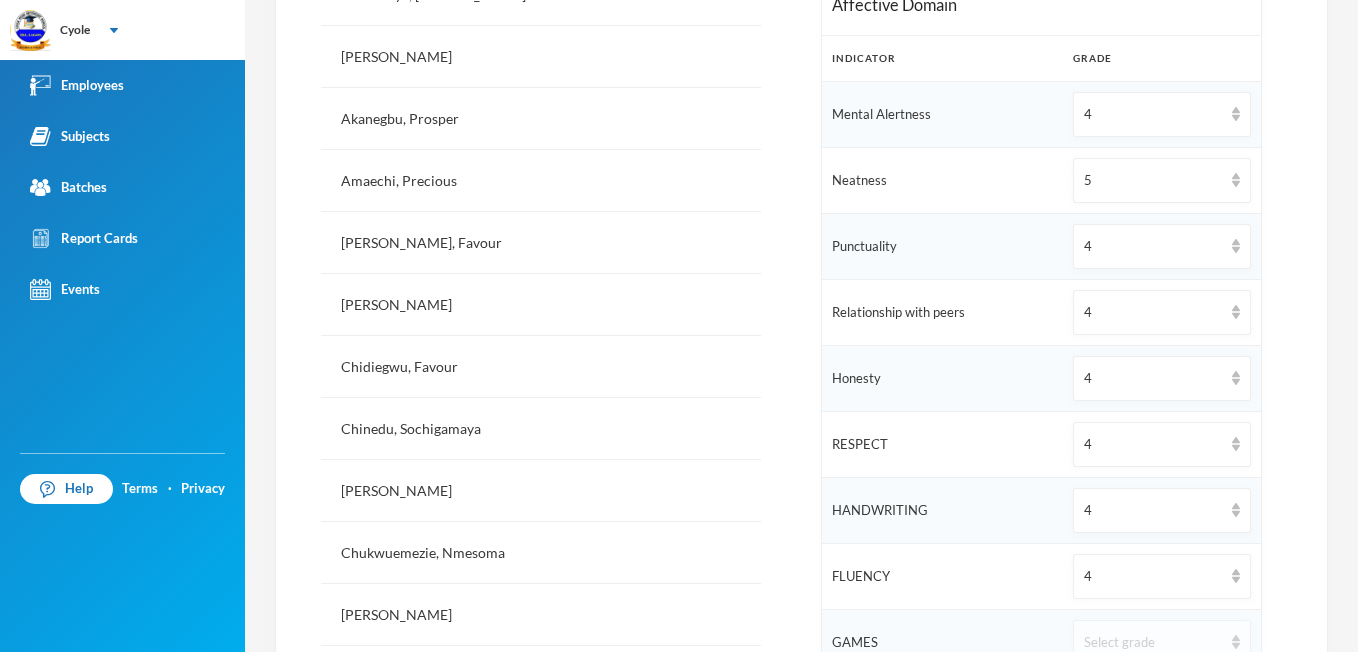 click on "Select grade" at bounding box center [1161, 642] 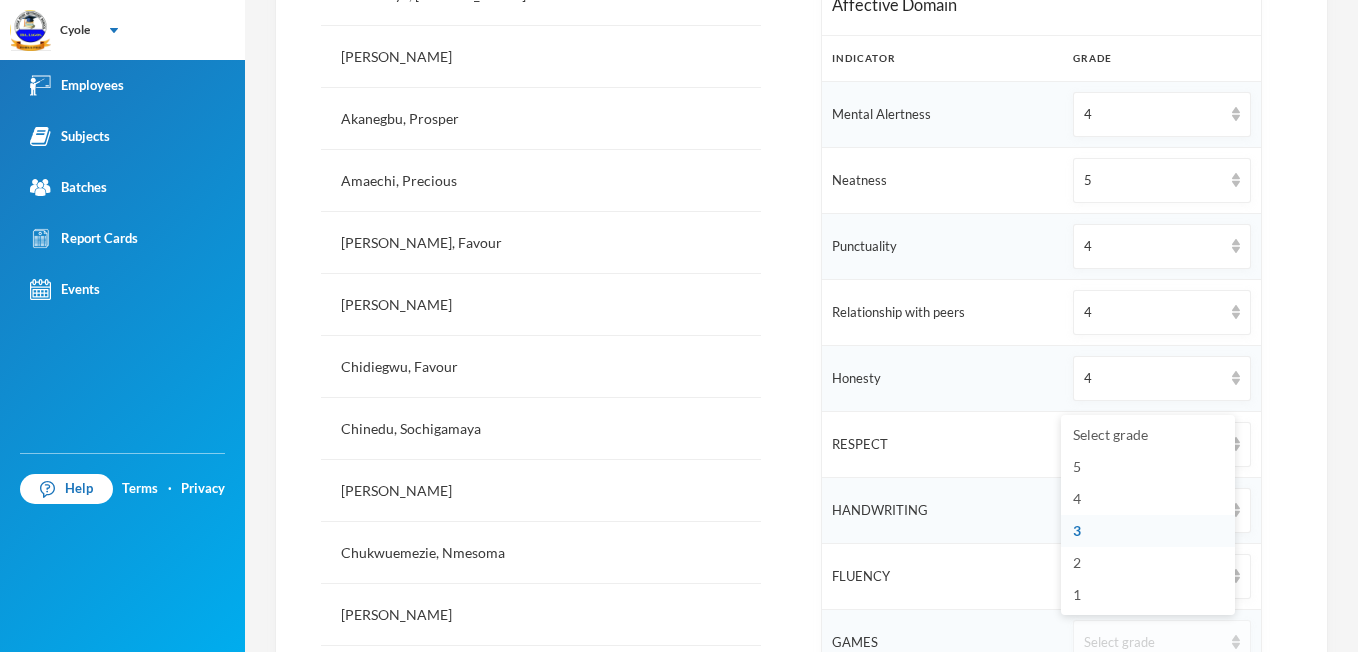 click on "Select grade" at bounding box center (1161, 642) 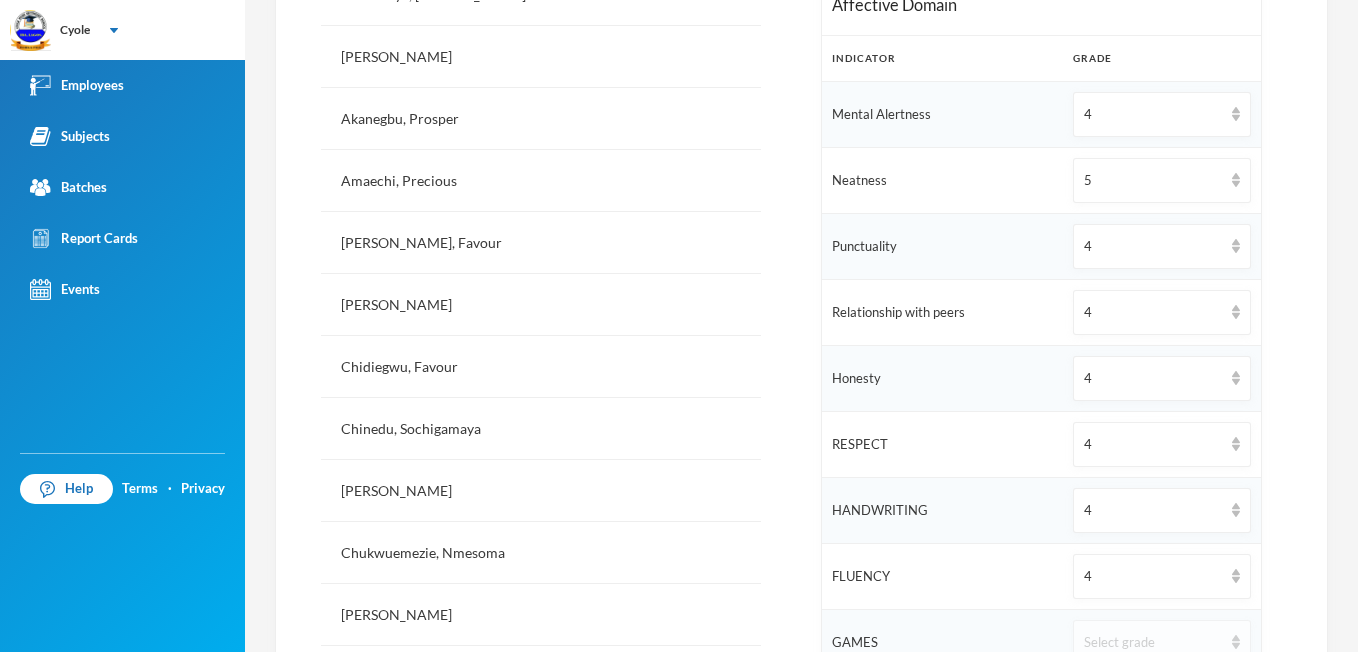 click at bounding box center (1236, 642) 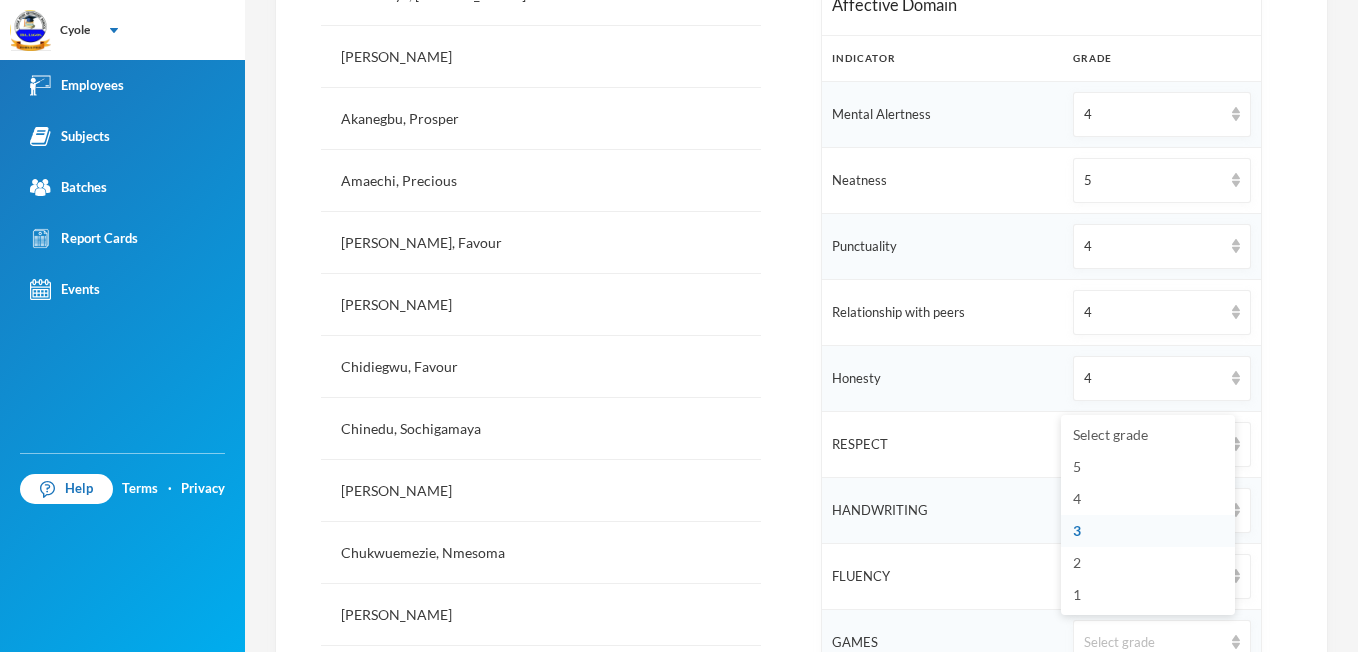 click on "3" at bounding box center [1077, 530] 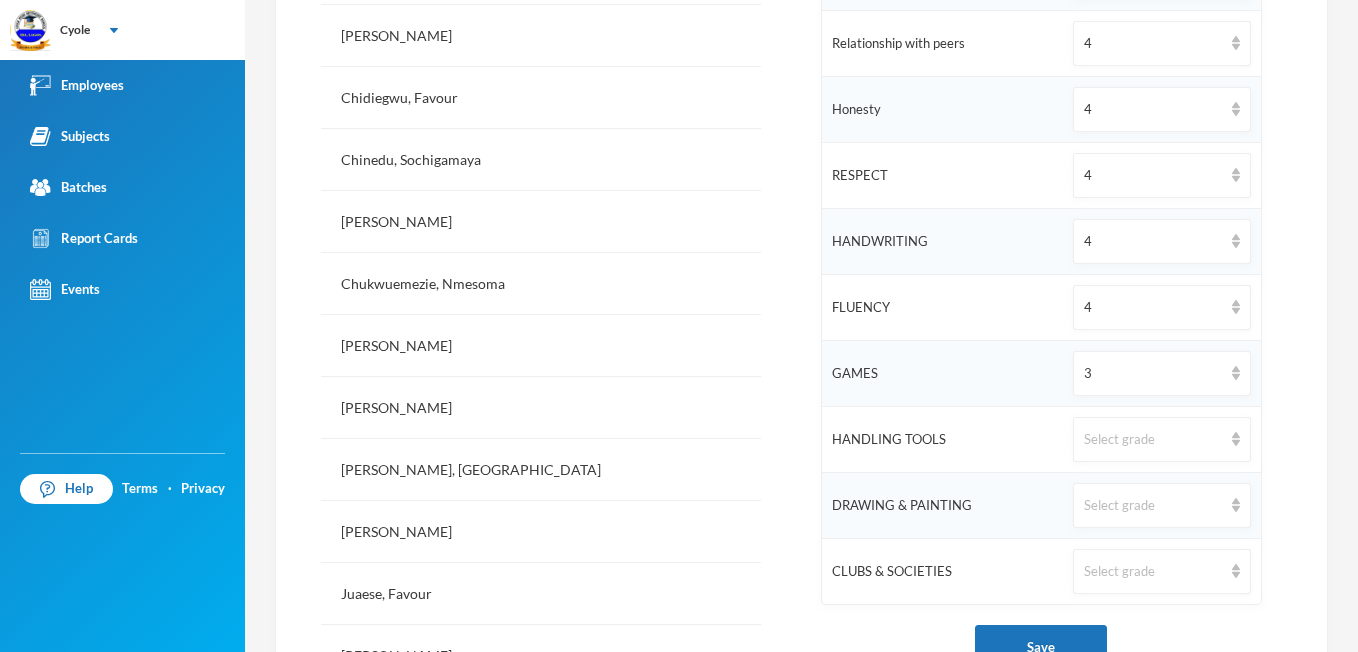 scroll, scrollTop: 920, scrollLeft: 0, axis: vertical 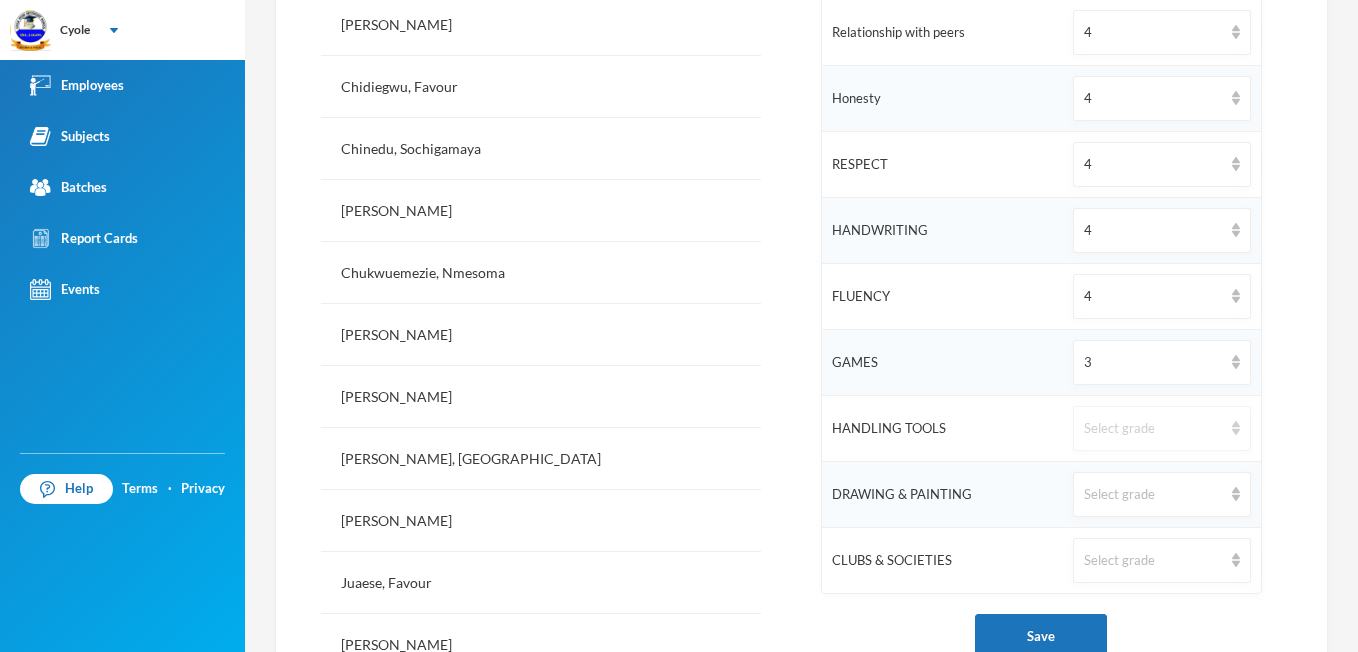 click at bounding box center [1236, 428] 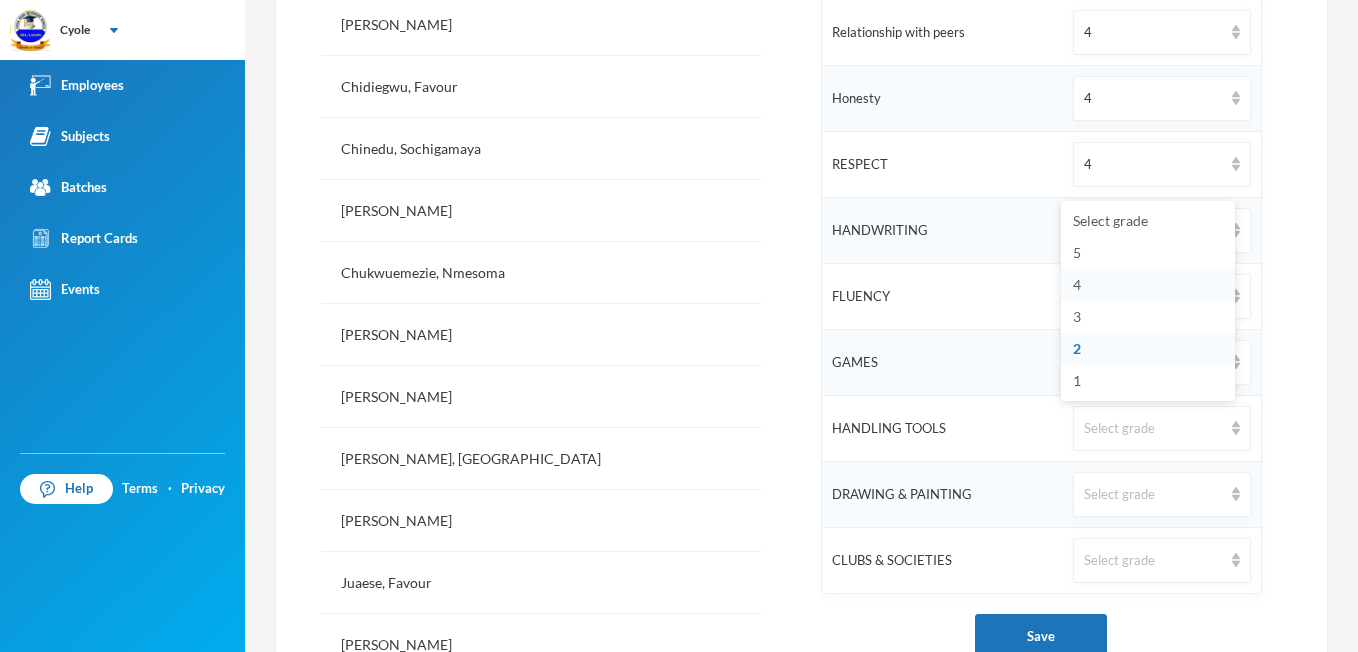 click on "4" at bounding box center [1148, 285] 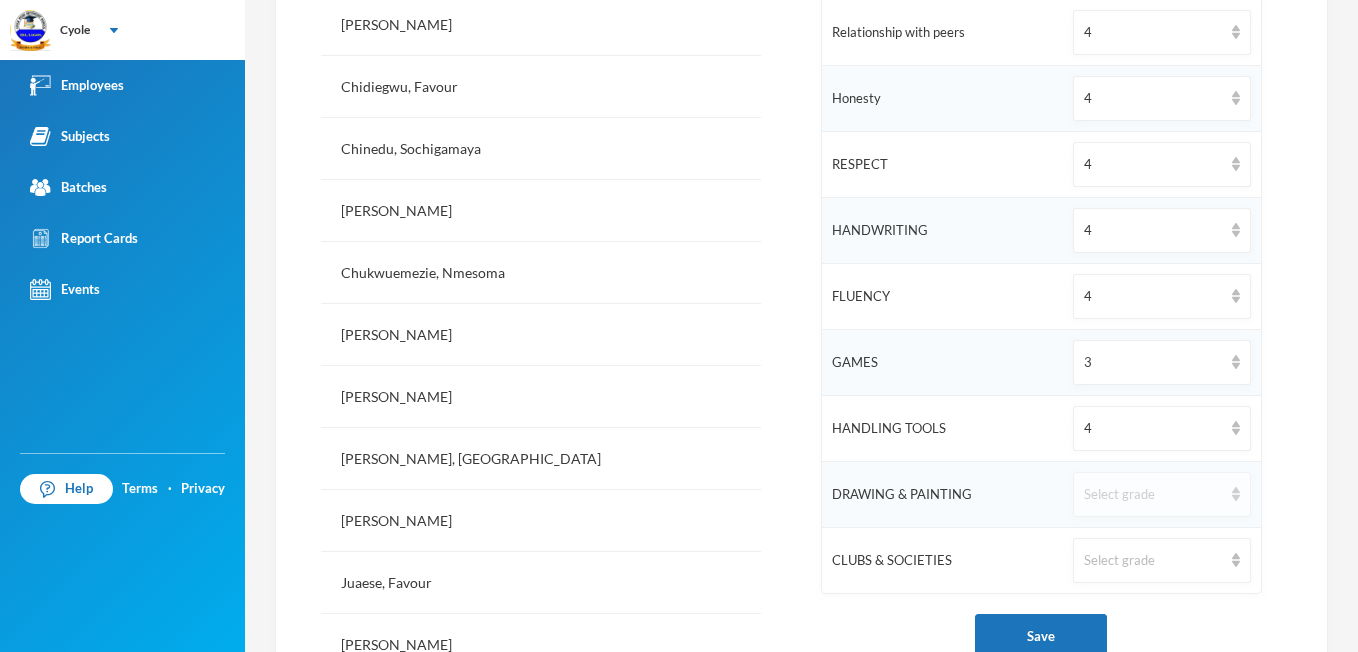 click on "Select grade" at bounding box center (1161, 494) 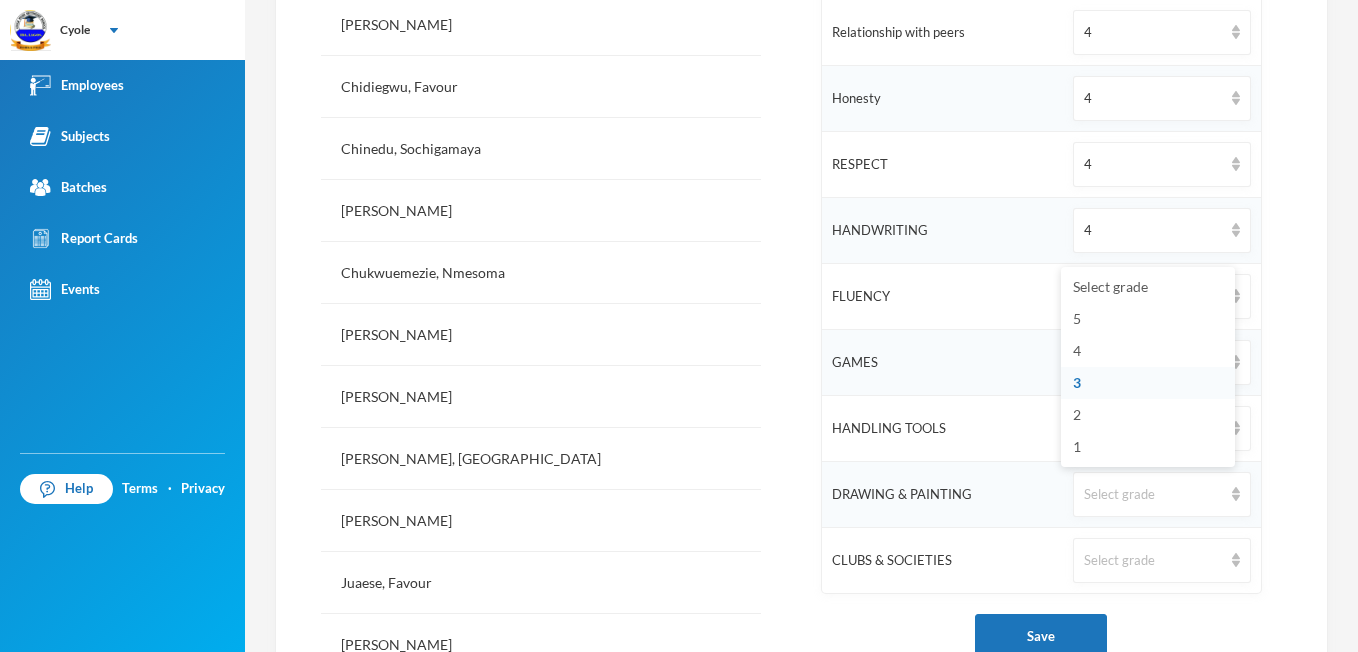 click on "3" at bounding box center (1077, 382) 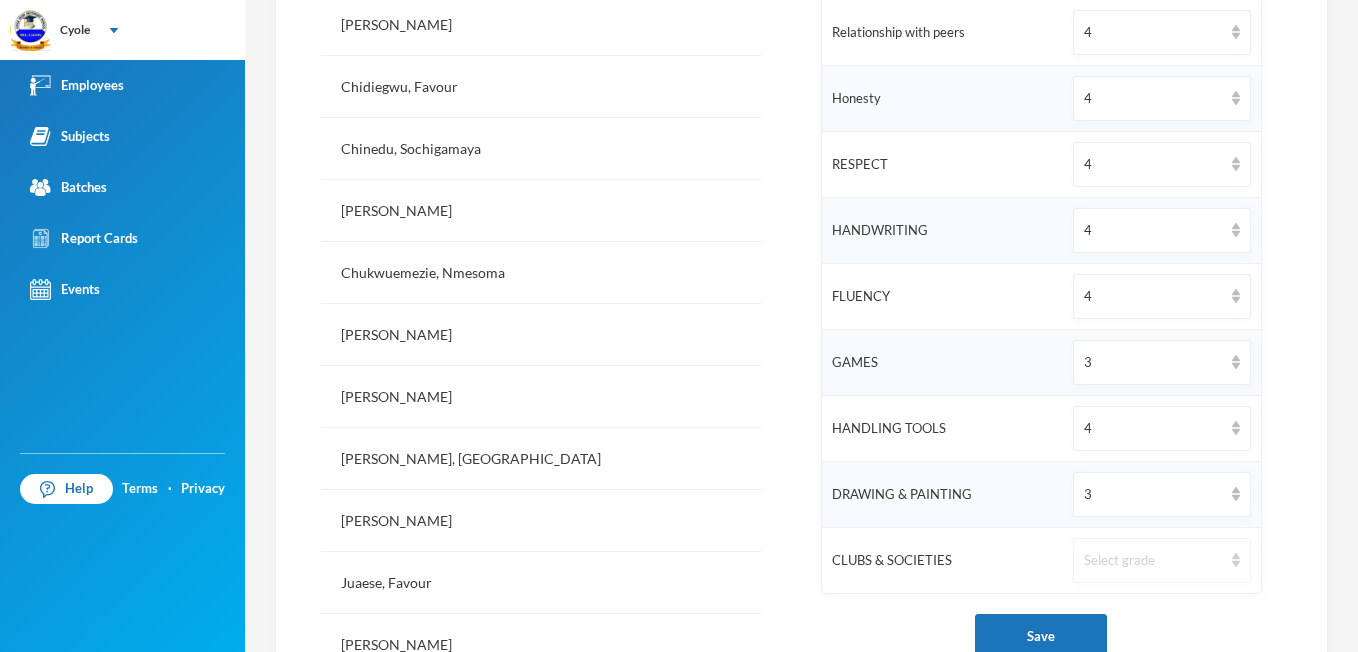 click on "Select grade" at bounding box center [1161, 560] 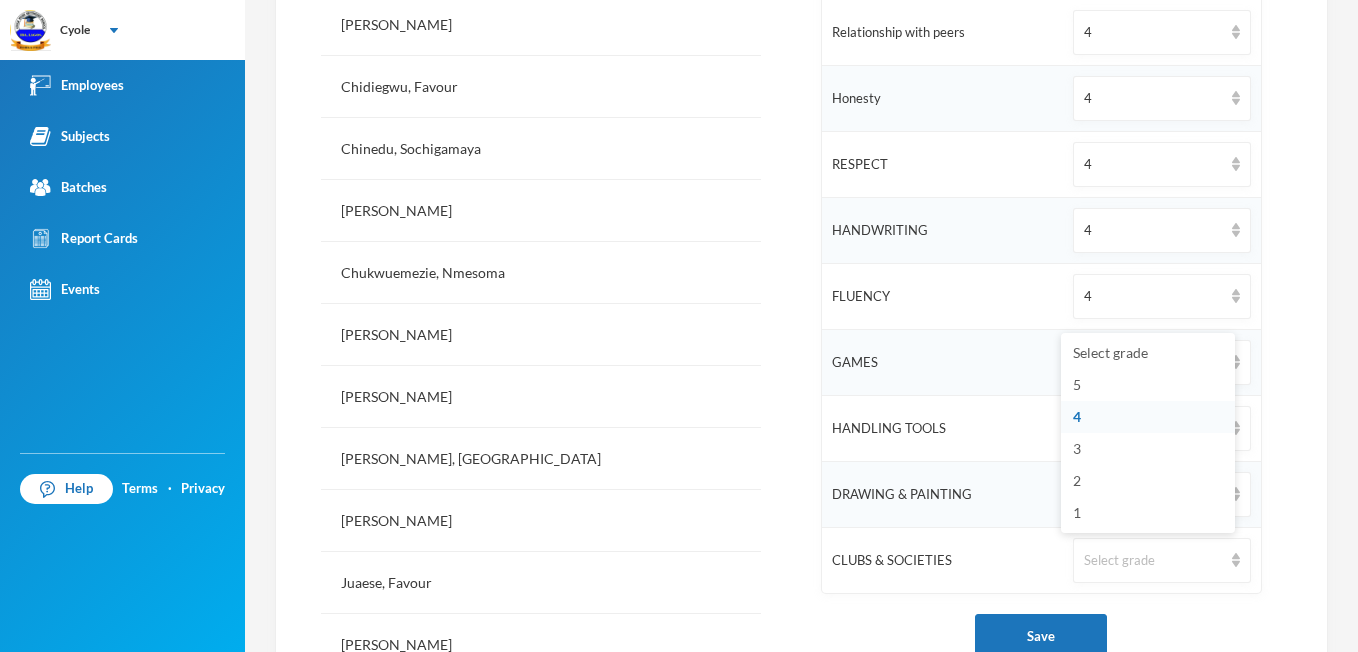 click on "4" at bounding box center (1148, 417) 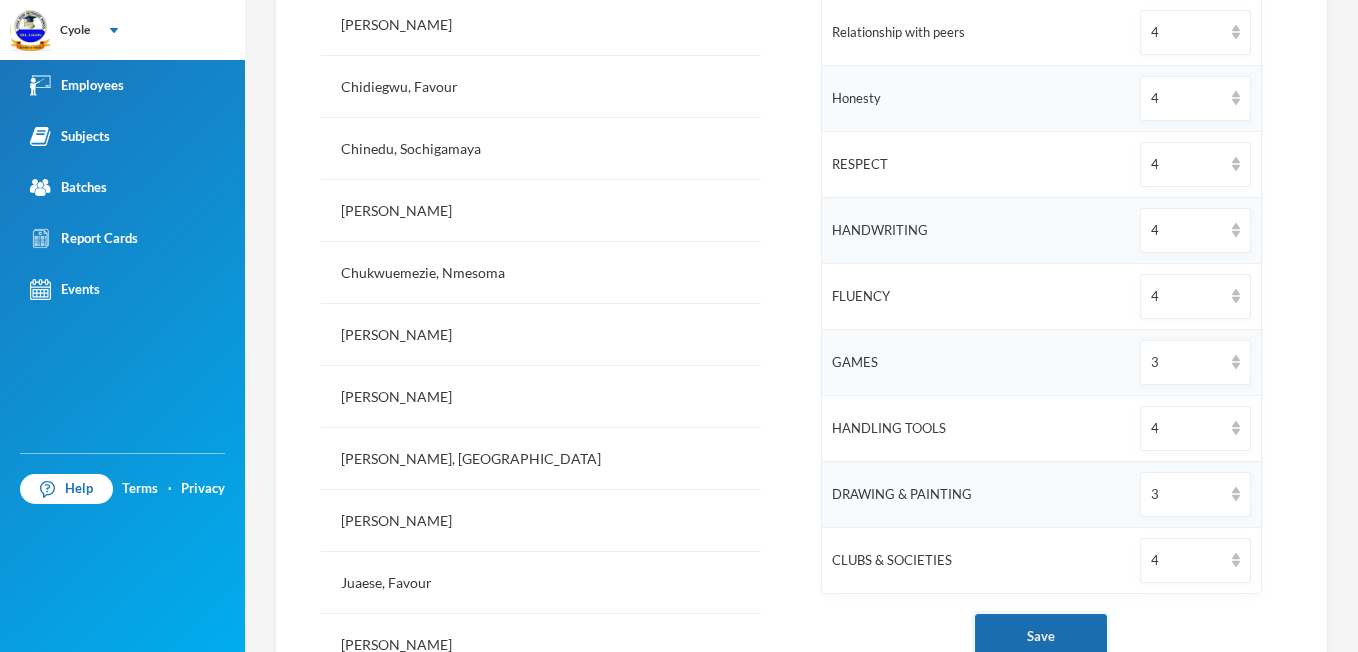 click on "Save" at bounding box center [1041, 636] 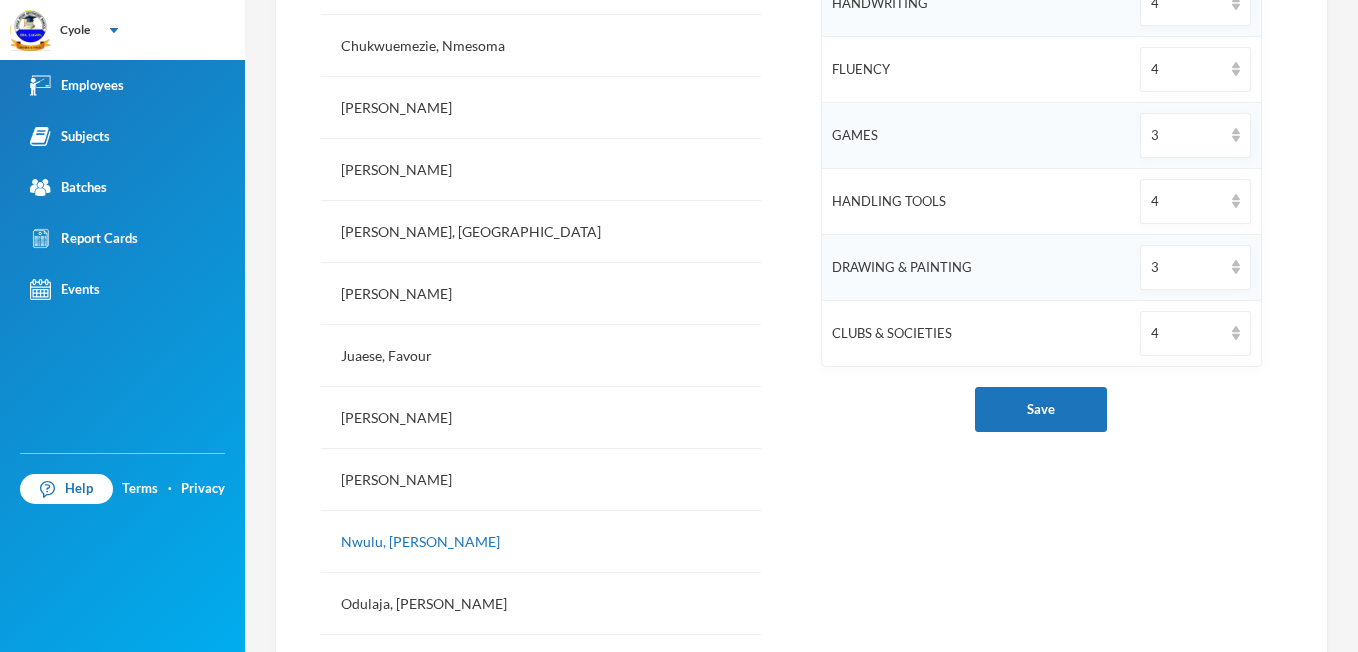 scroll, scrollTop: 1160, scrollLeft: 0, axis: vertical 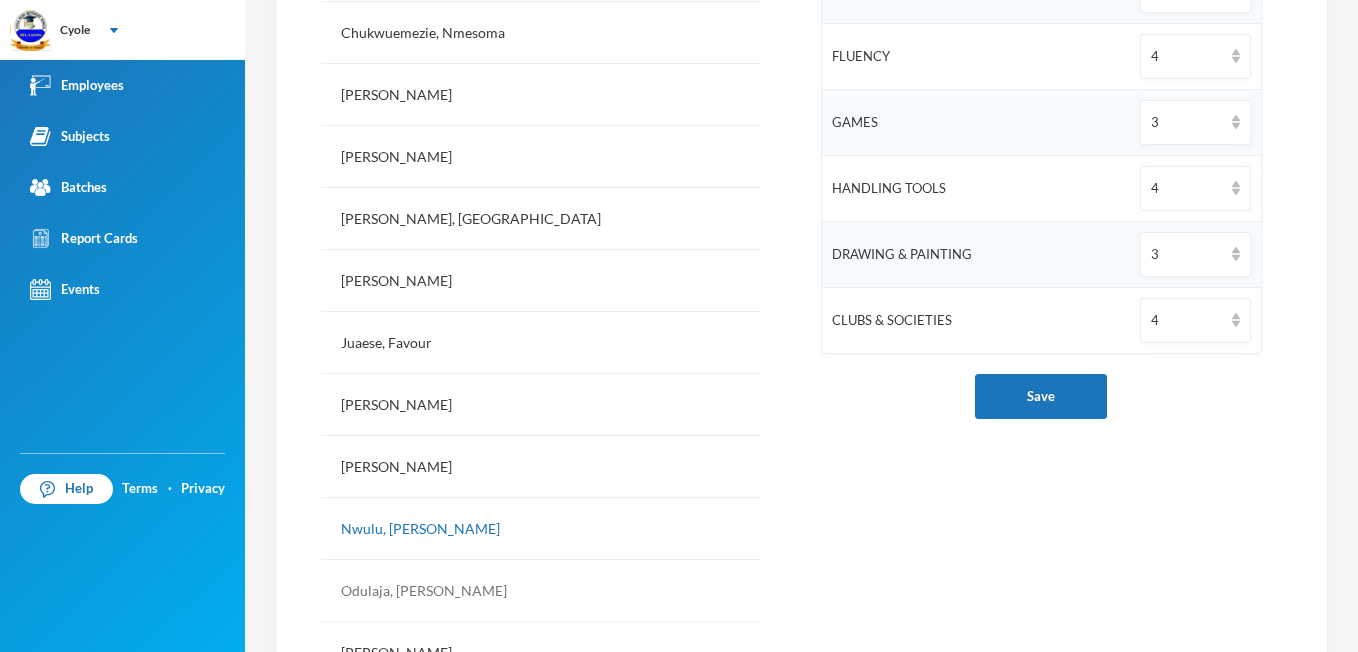 click on "Odulaja, [PERSON_NAME]" at bounding box center (541, 591) 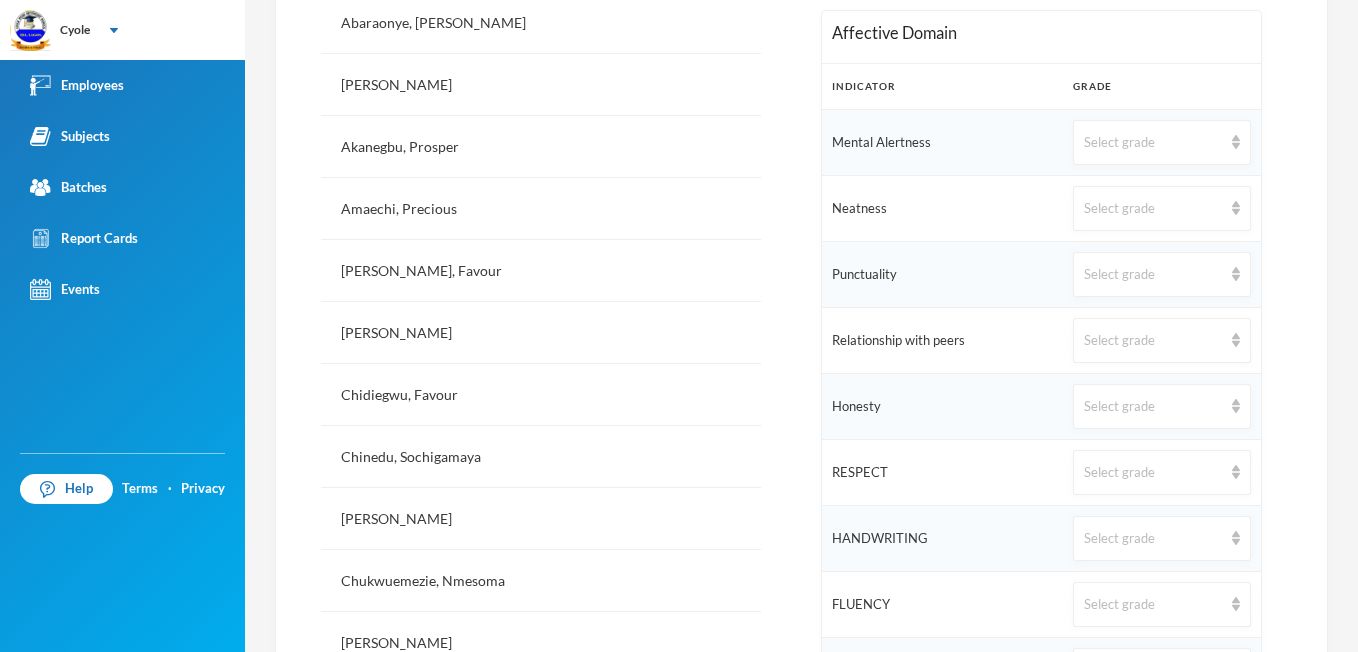 scroll, scrollTop: 600, scrollLeft: 0, axis: vertical 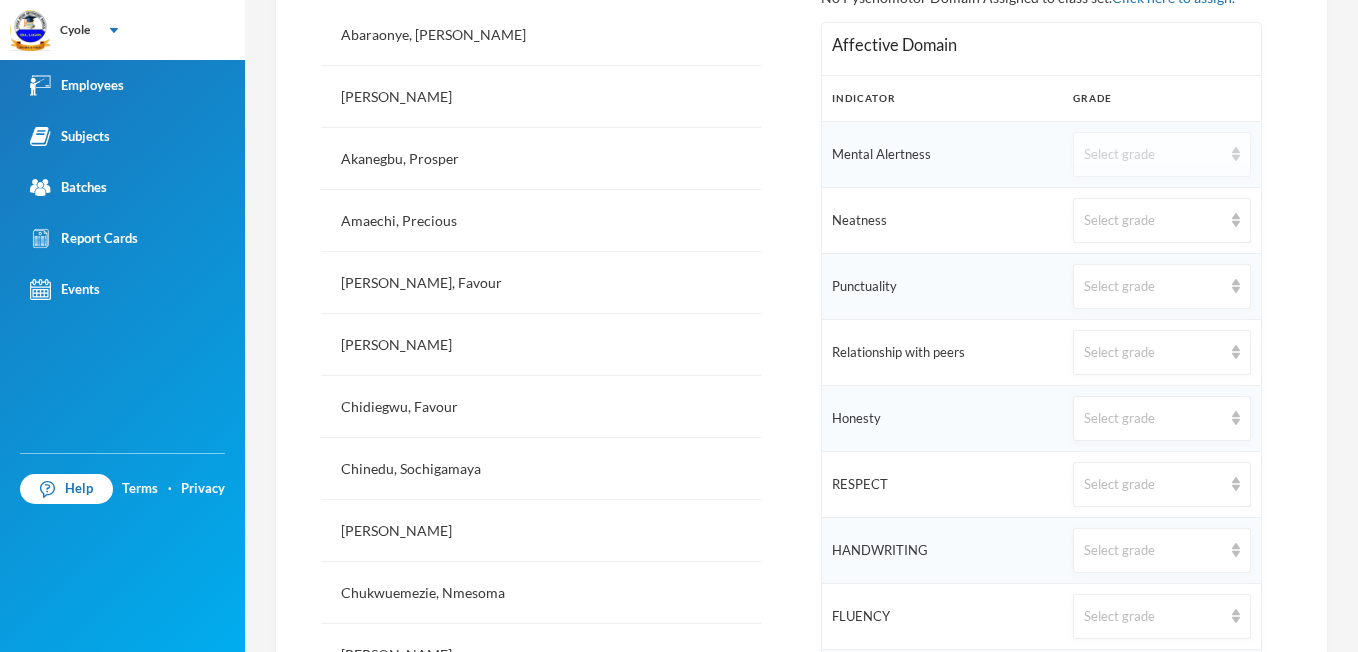 click at bounding box center [1236, 154] 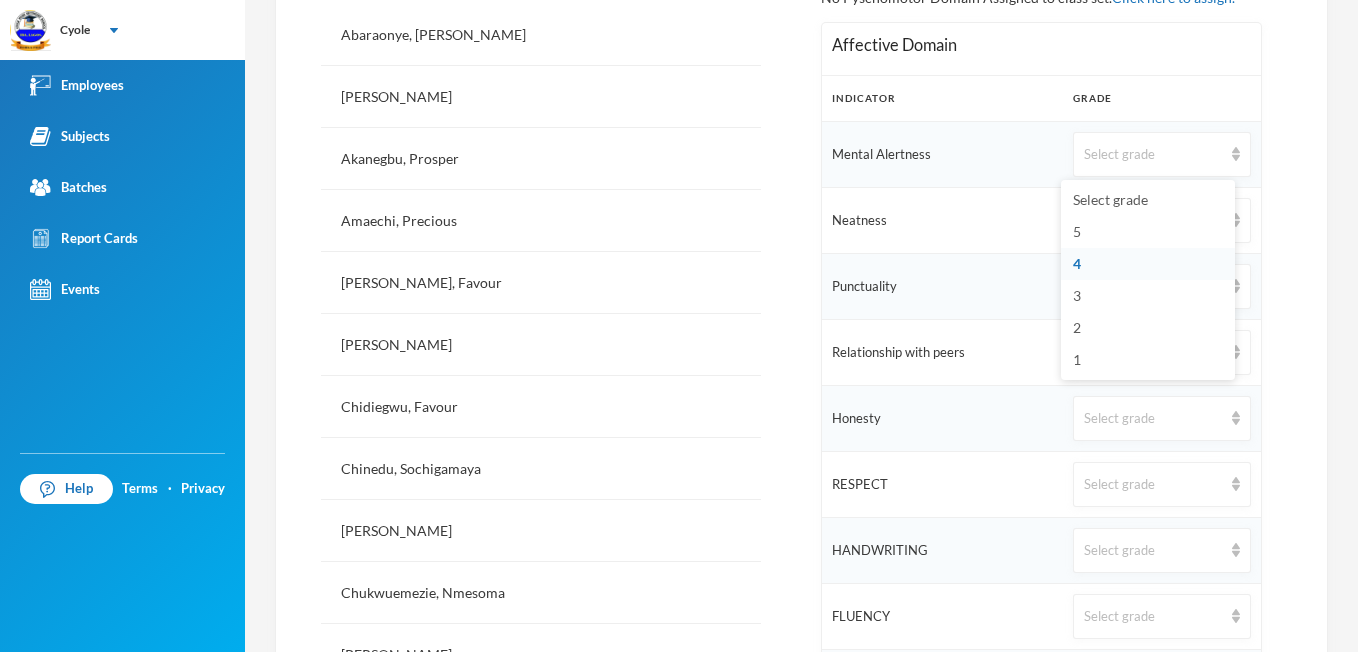click on "4" at bounding box center [1148, 264] 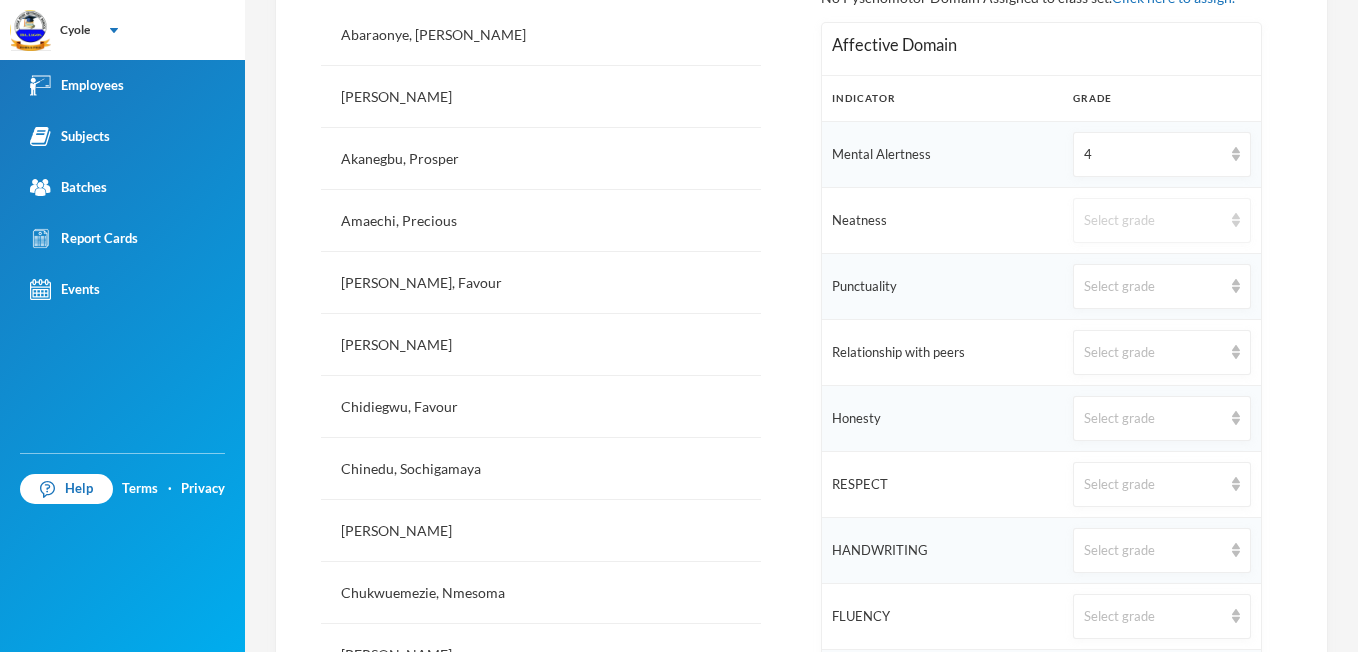 click at bounding box center (1236, 220) 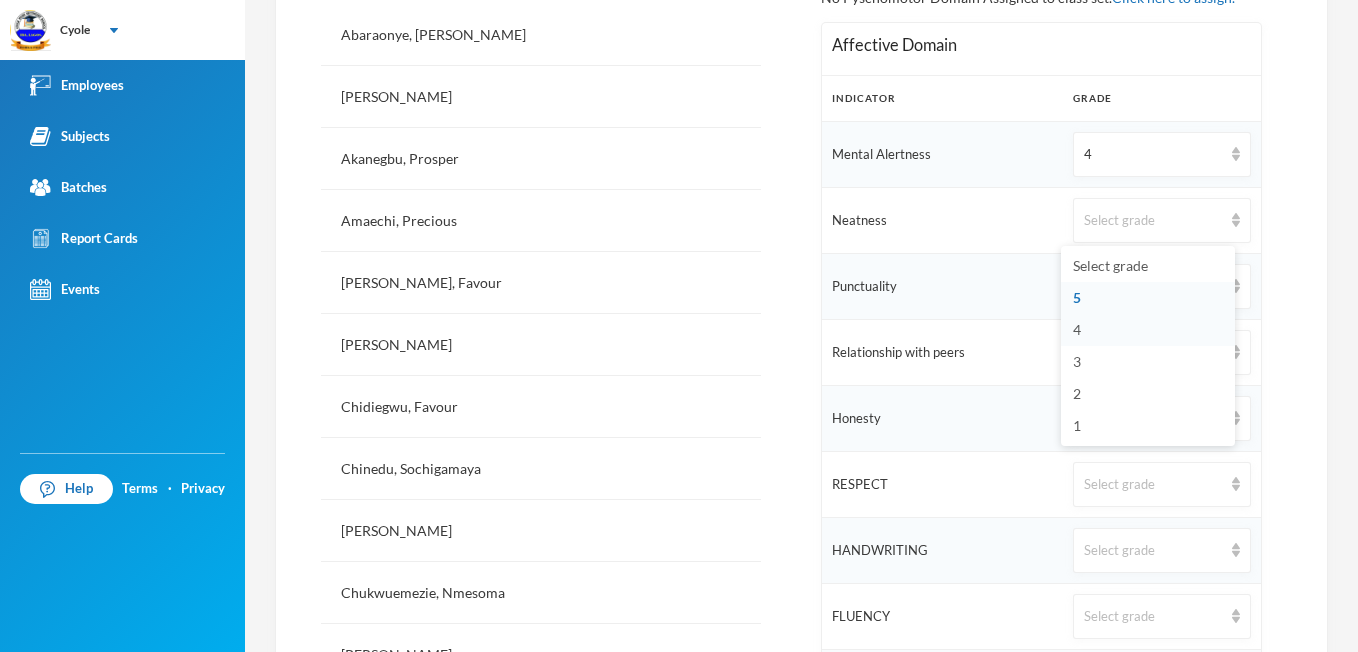 click on "4" at bounding box center [1077, 329] 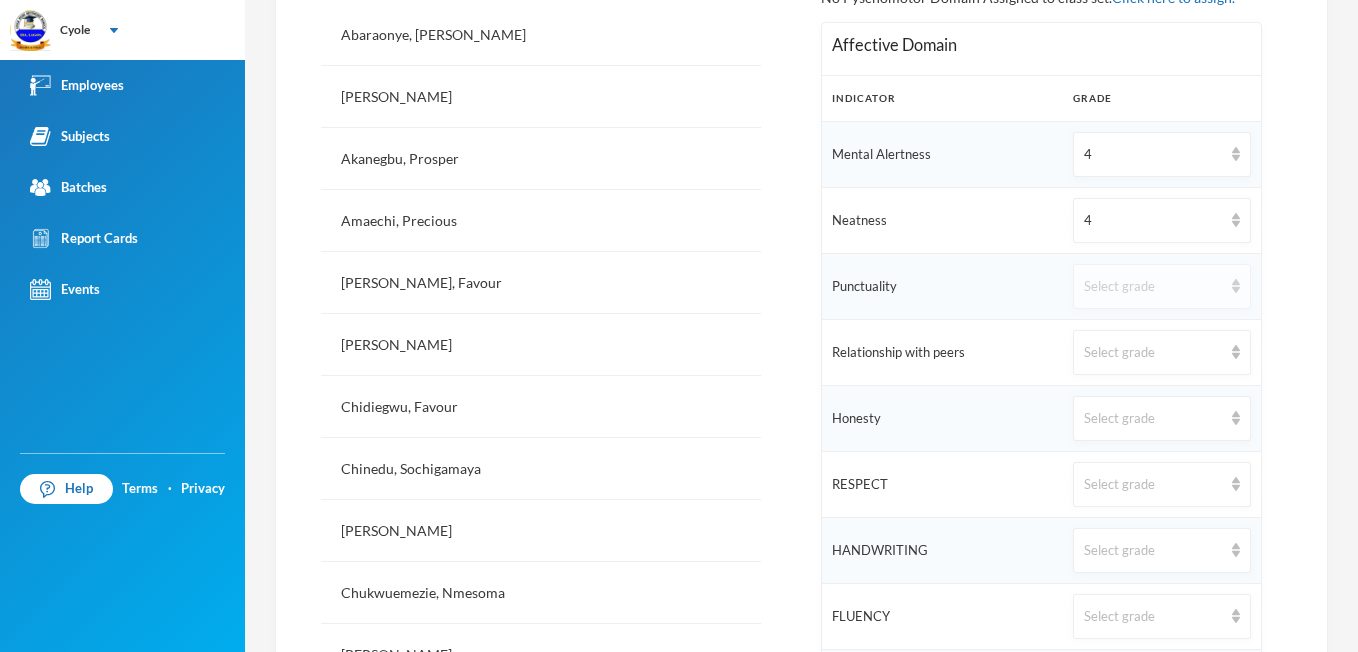 click at bounding box center (1236, 286) 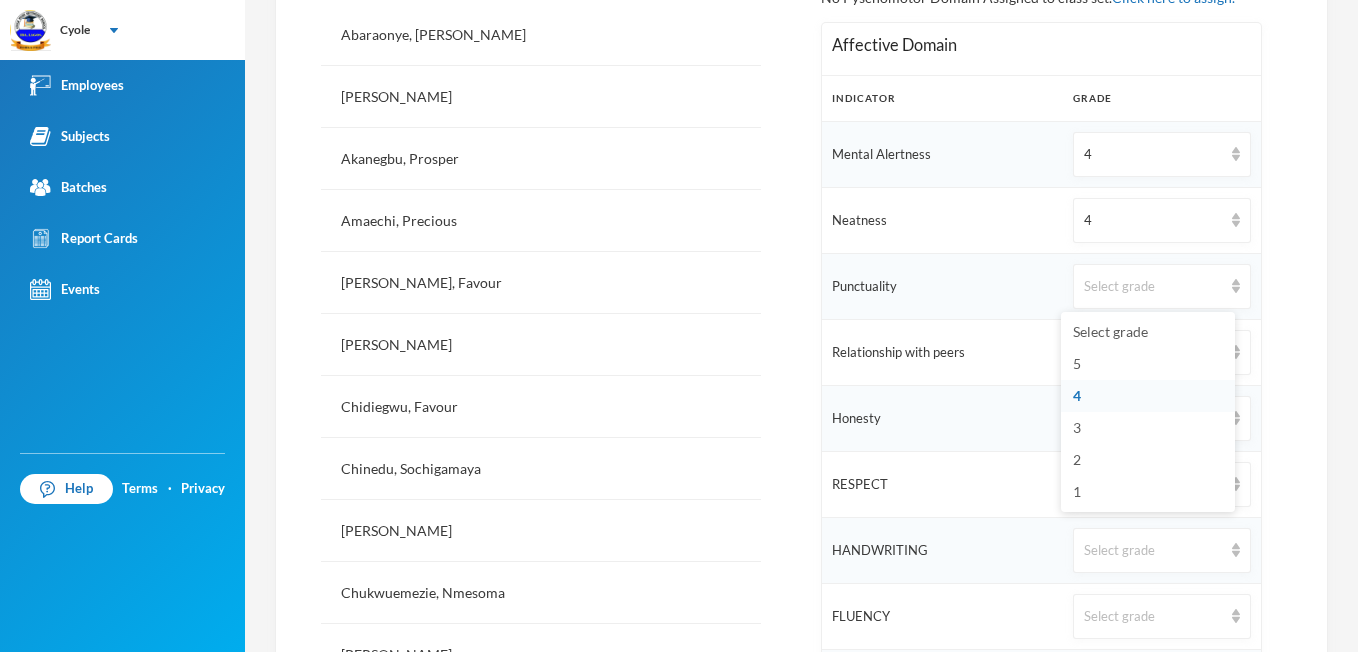 click on "4" at bounding box center (1077, 395) 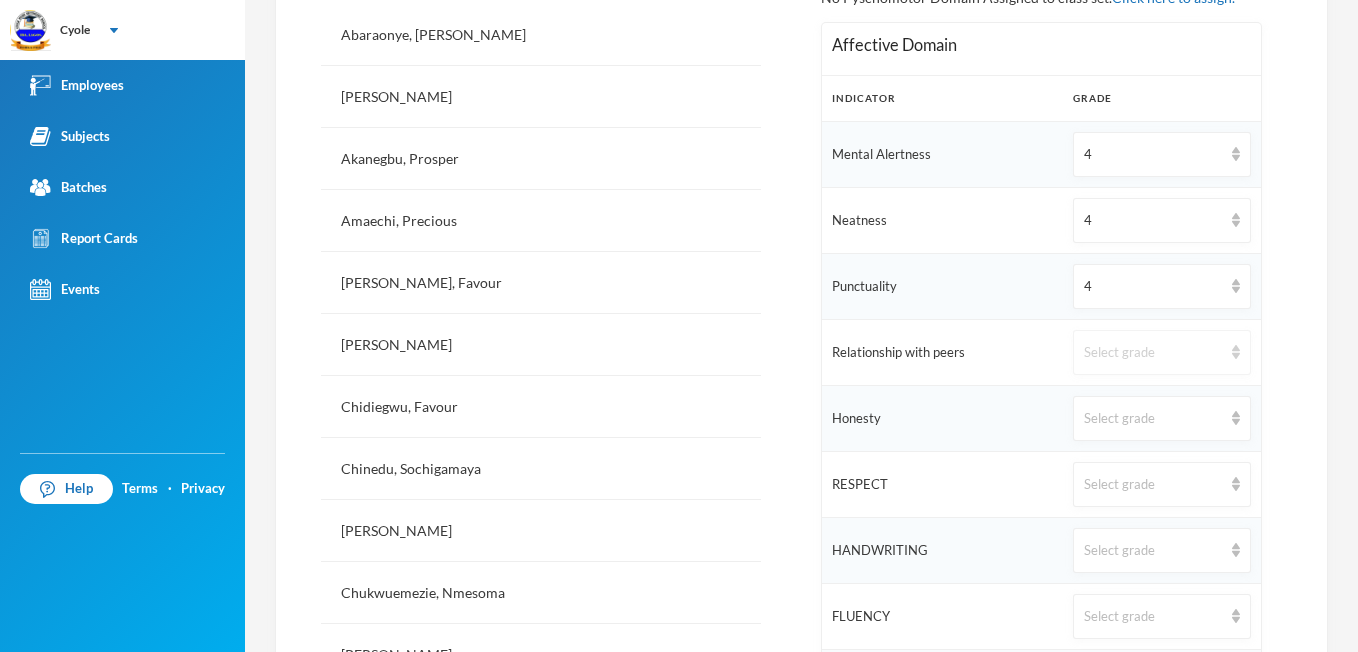 click at bounding box center [1236, 352] 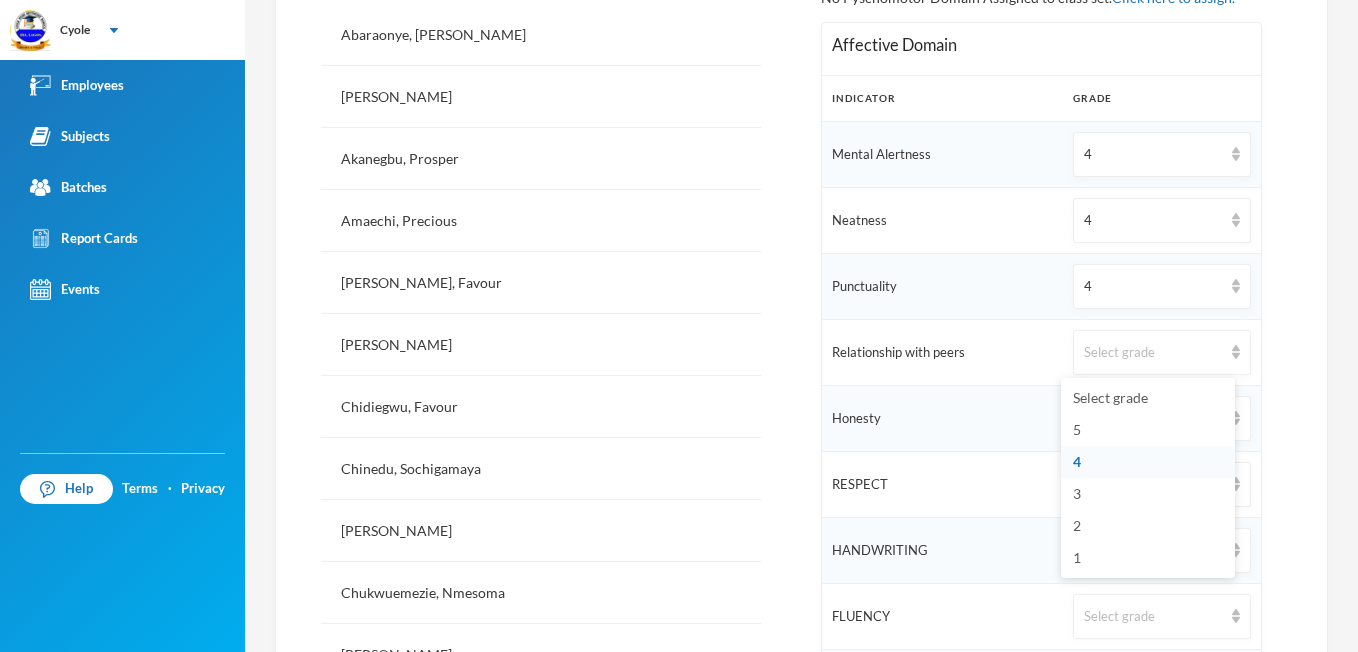 click on "4" at bounding box center (1077, 461) 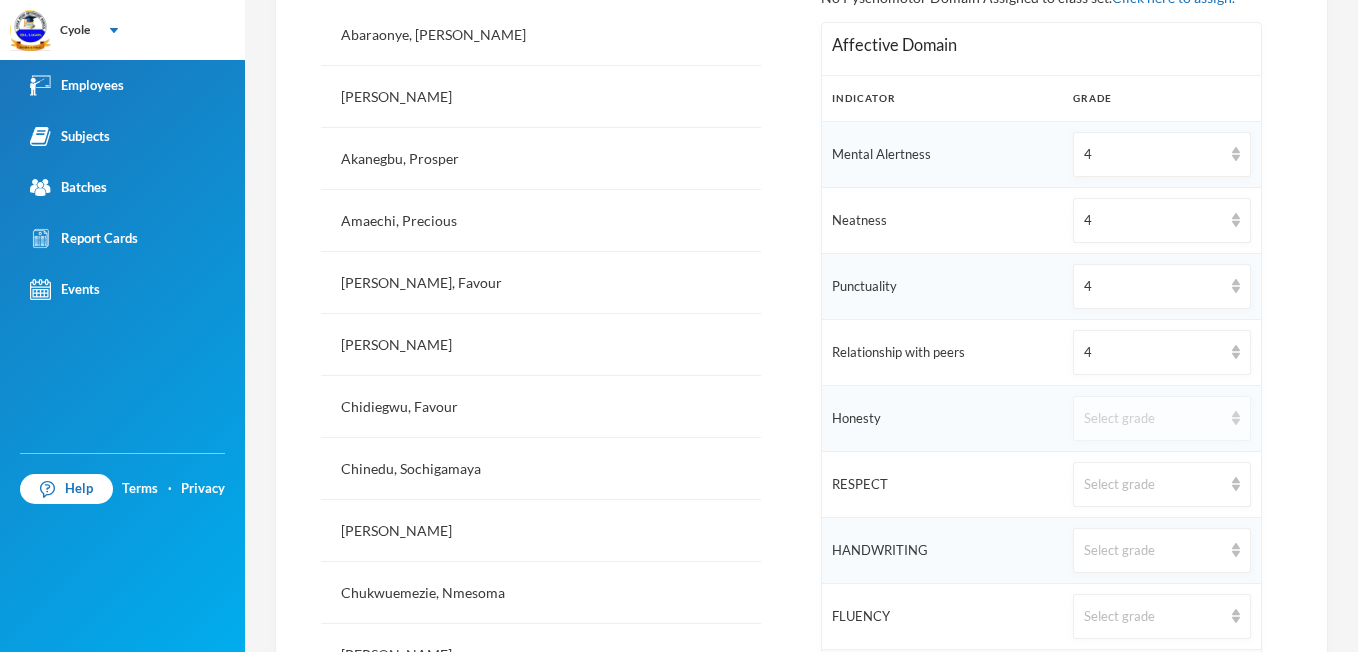 click at bounding box center (1236, 418) 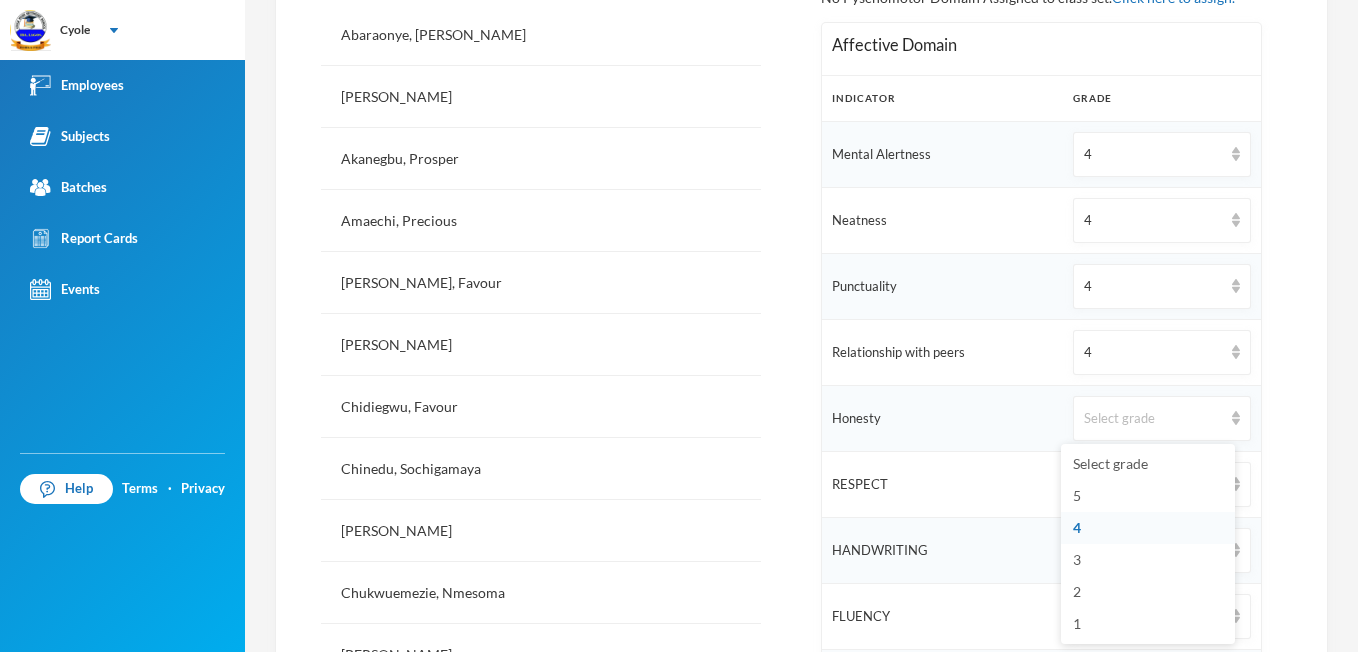 click on "4" at bounding box center (1077, 527) 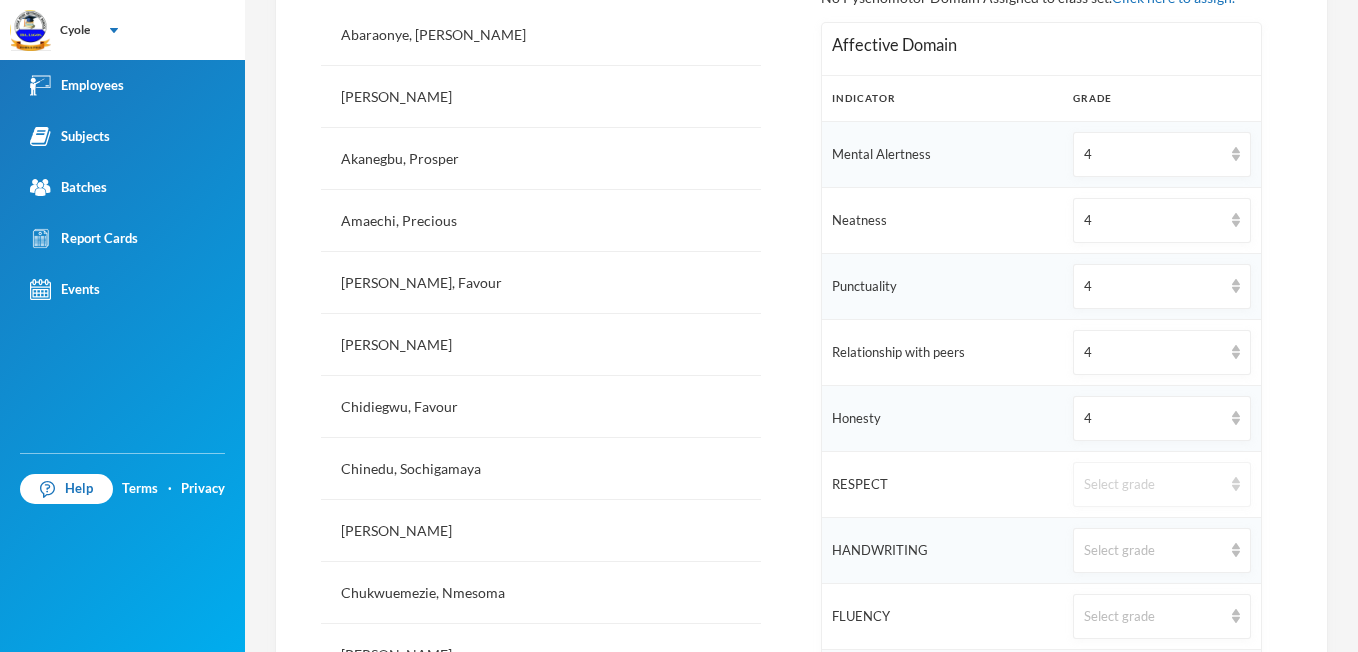 click at bounding box center [1236, 484] 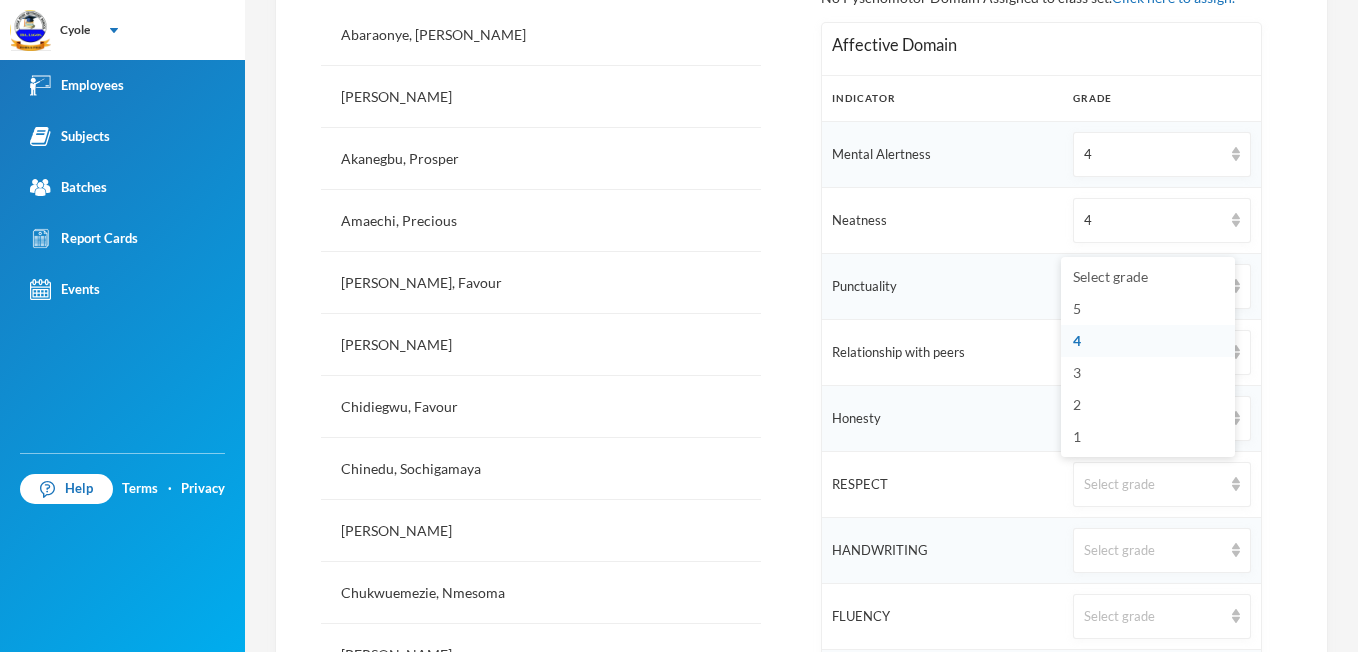 click on "4" at bounding box center [1077, 340] 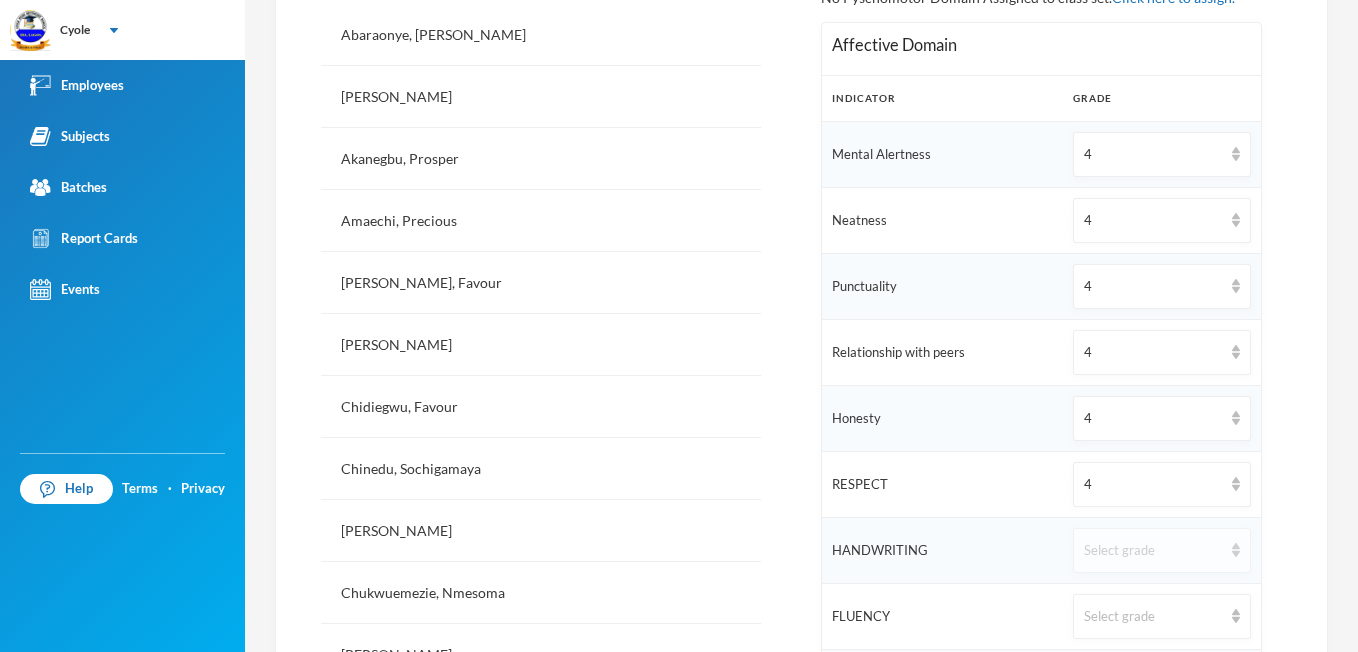 click at bounding box center (1236, 550) 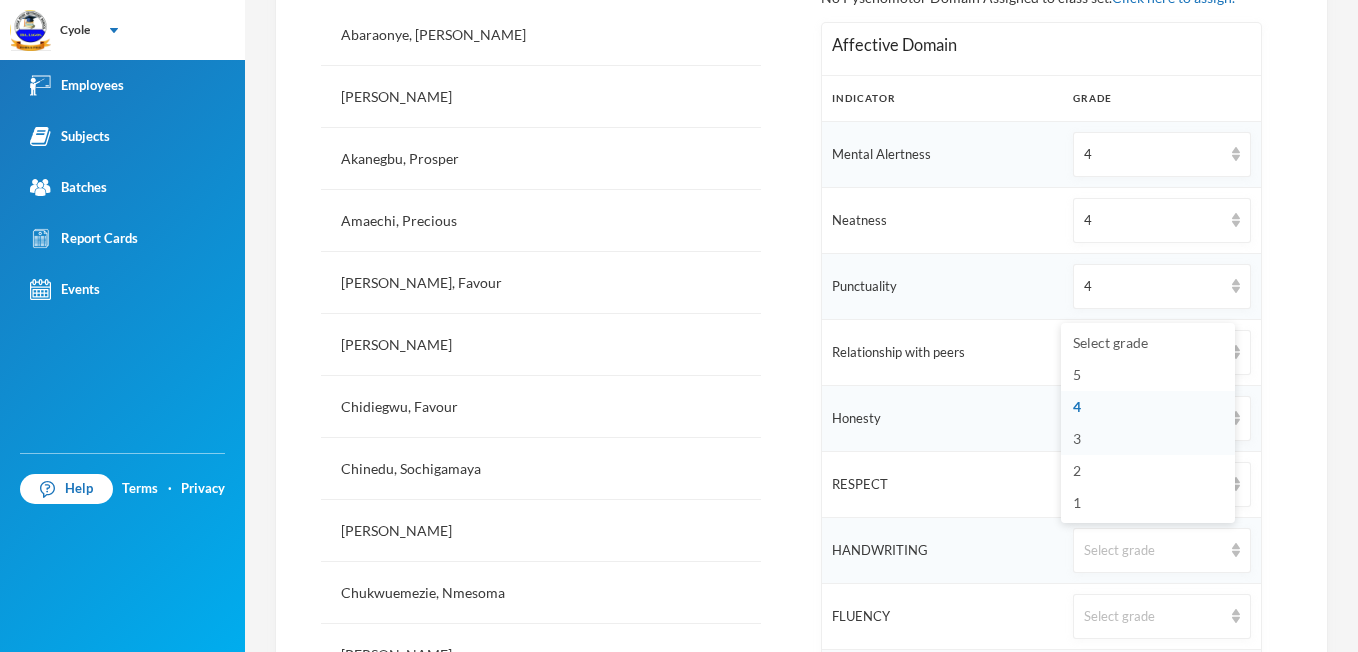 click on "3" at bounding box center (1077, 438) 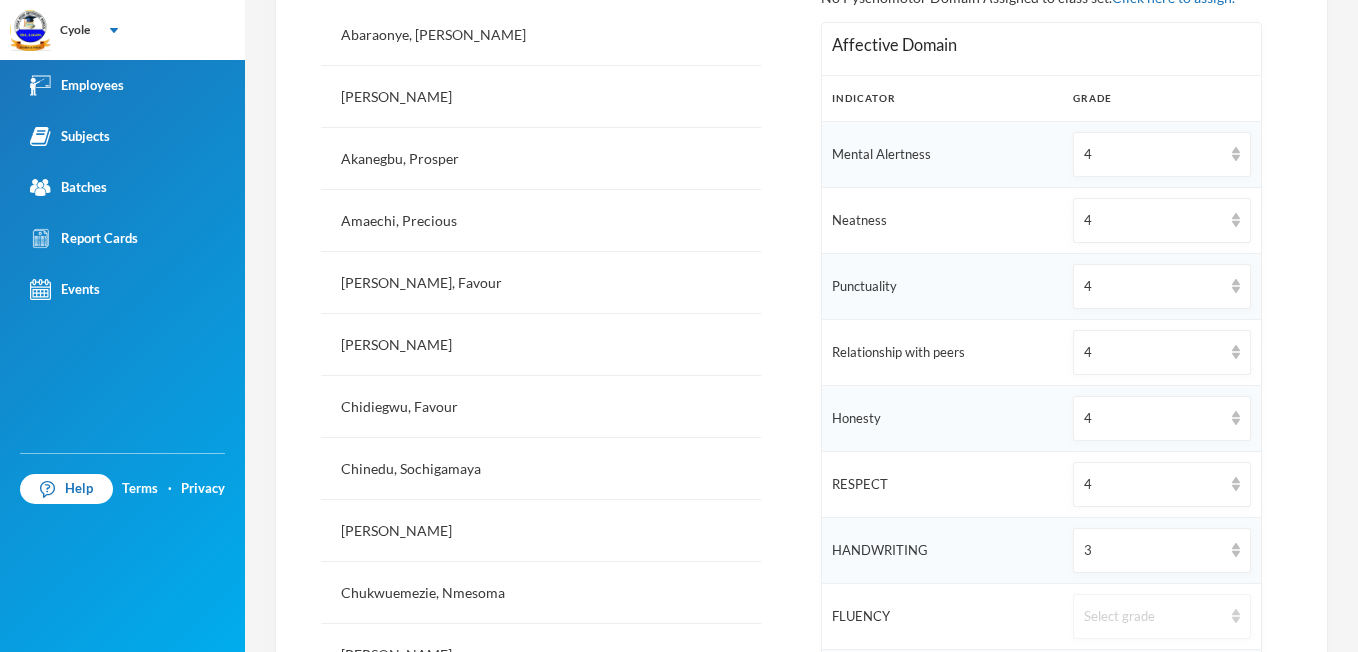 click on "Select grade" at bounding box center (1161, 616) 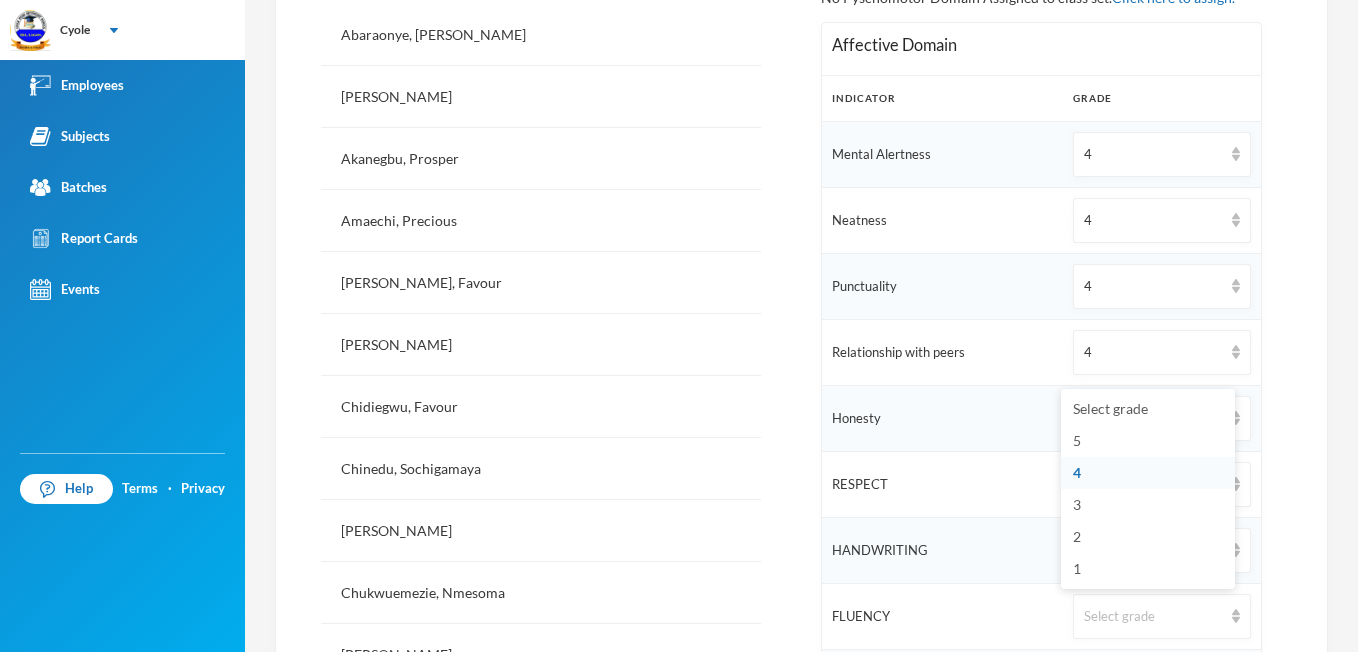 click on "4" at bounding box center [1148, 473] 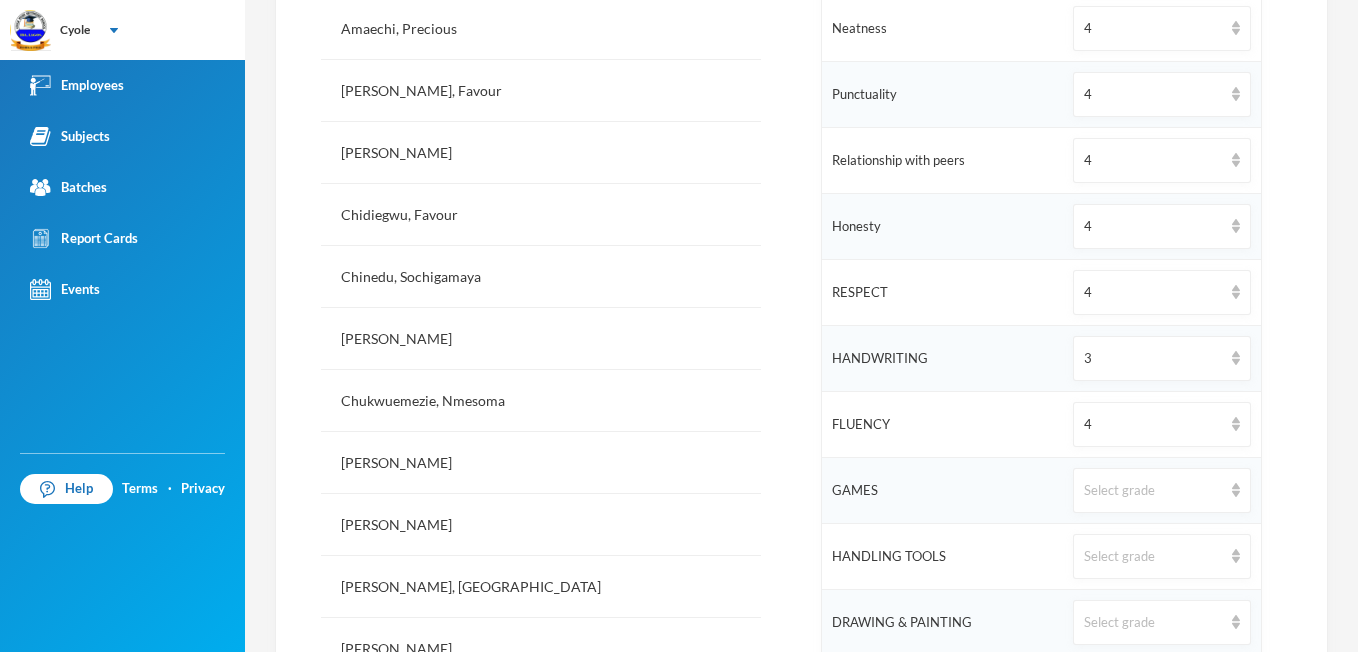 scroll, scrollTop: 800, scrollLeft: 0, axis: vertical 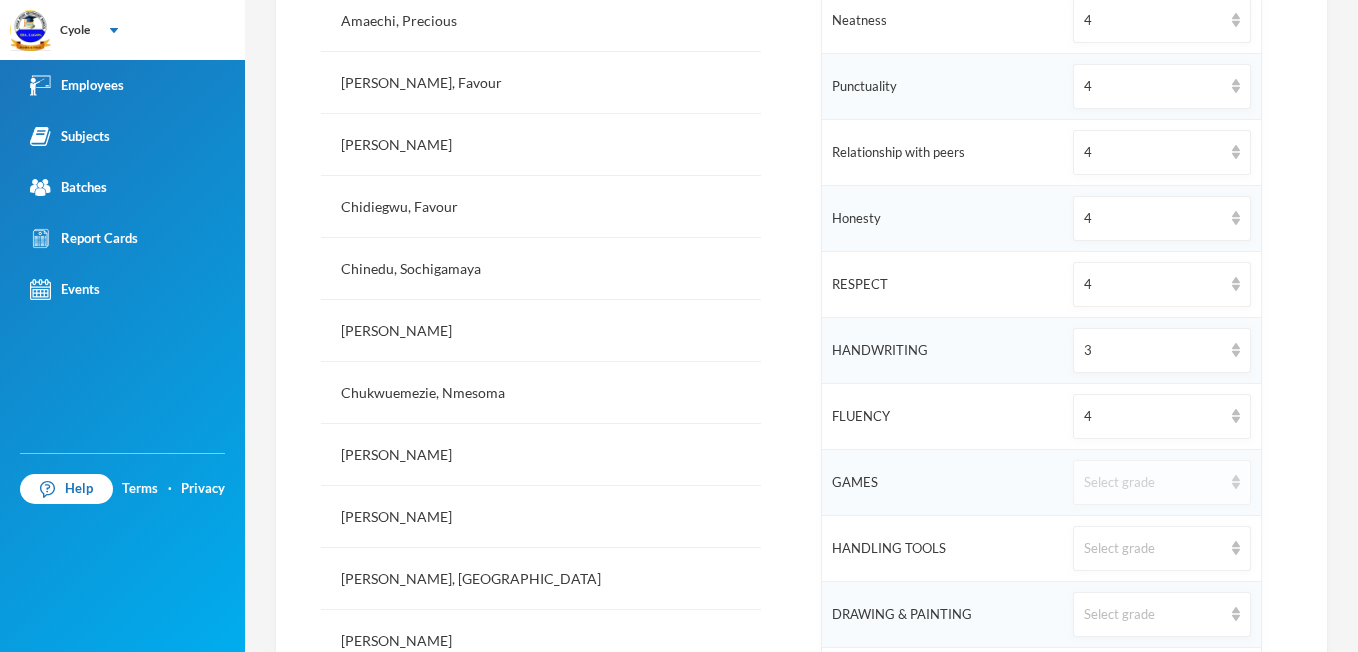 click at bounding box center [1236, 482] 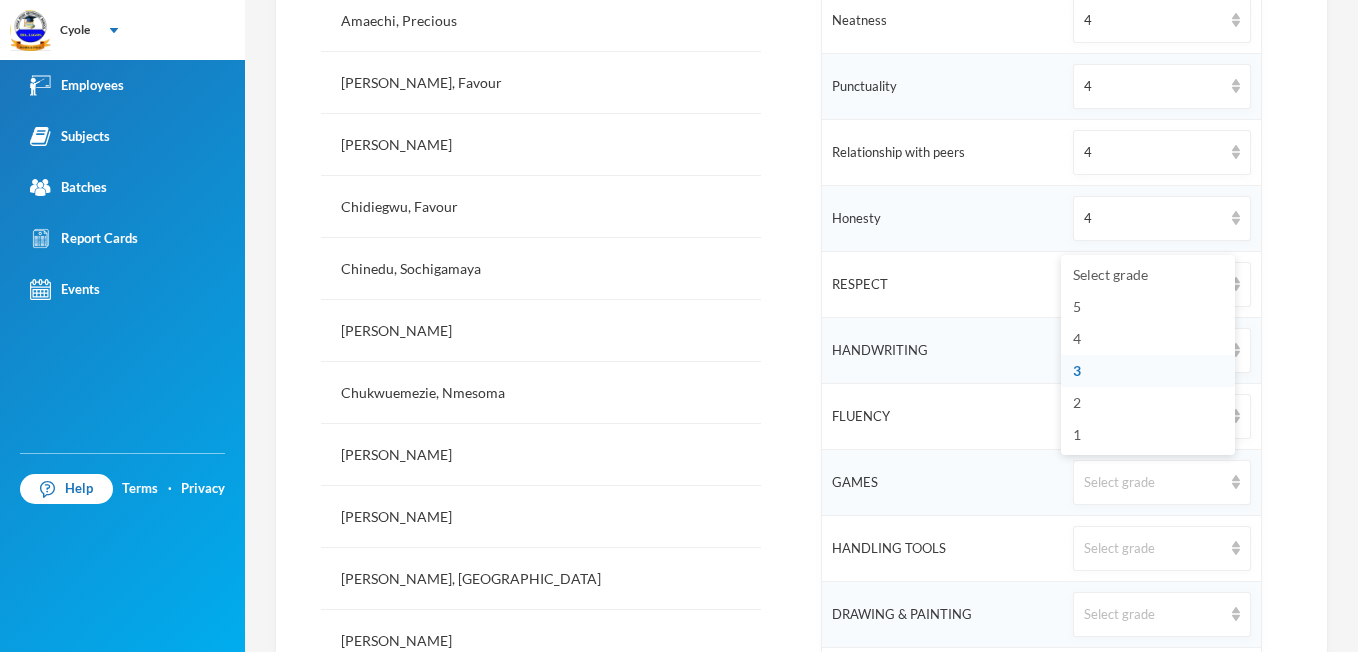 click on "3" at bounding box center (1148, 371) 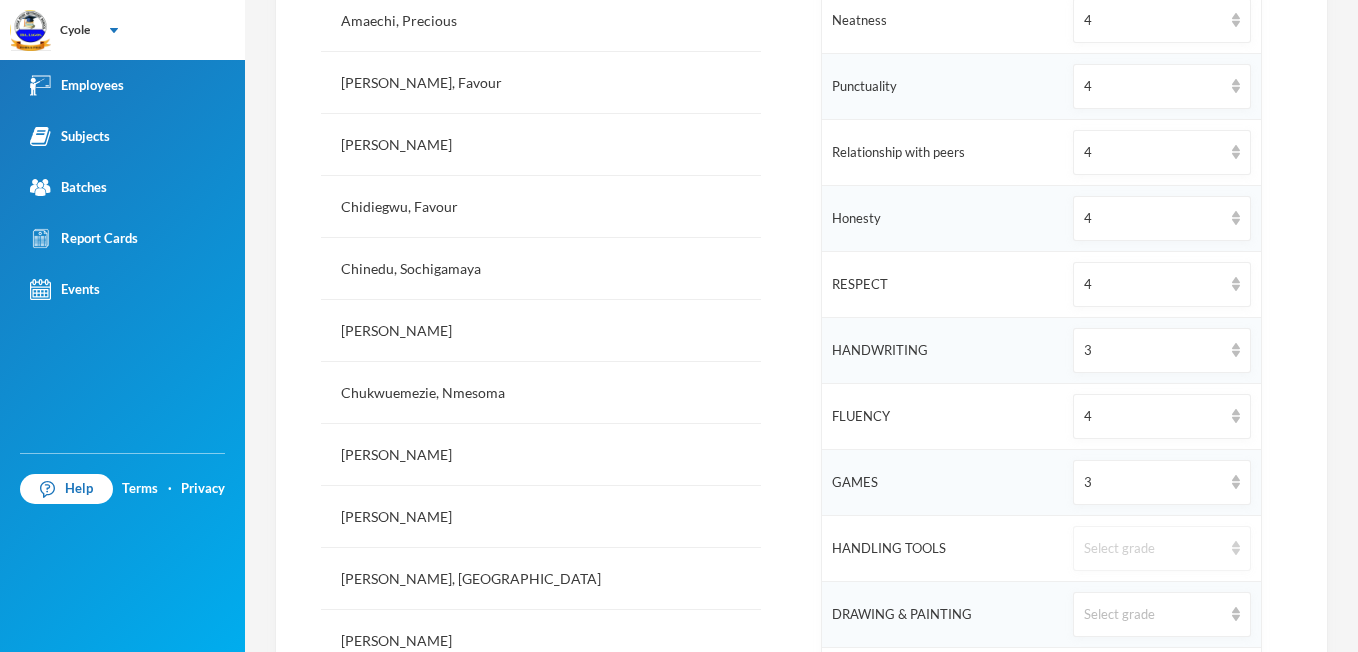 click at bounding box center [1236, 548] 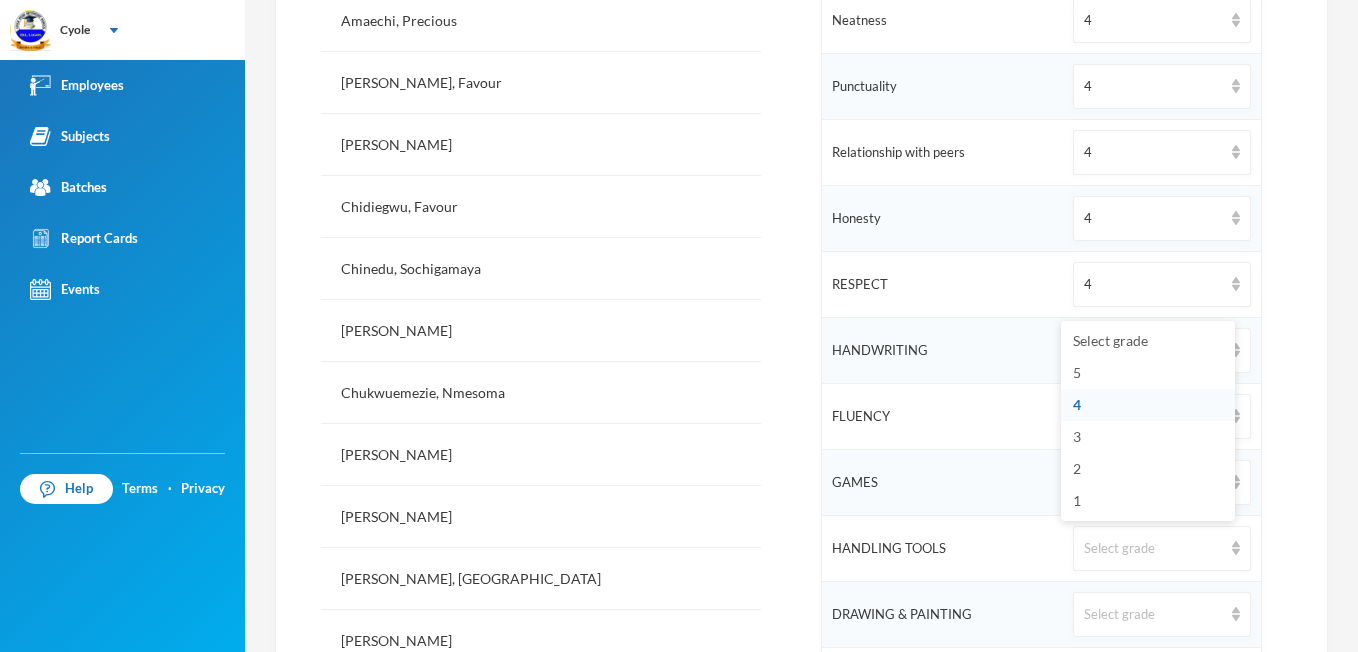 click on "4" at bounding box center [1077, 404] 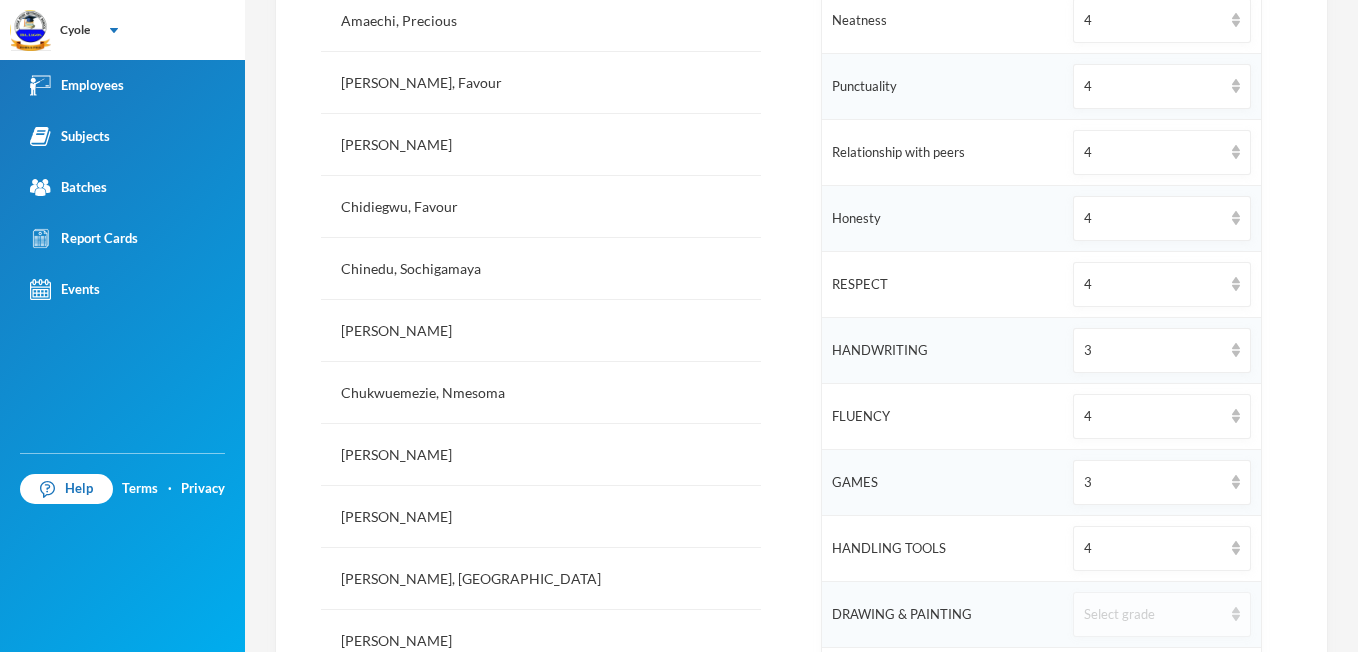 click on "Select grade" at bounding box center [1161, 614] 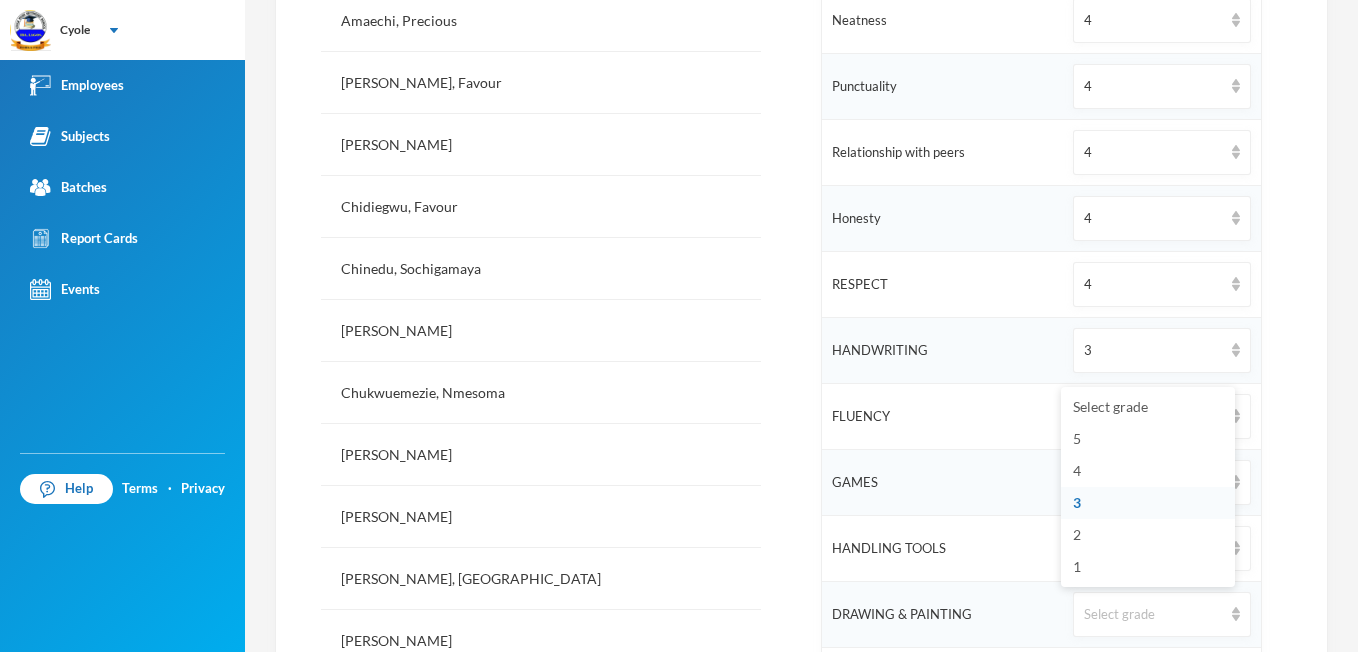 click on "3" at bounding box center [1148, 503] 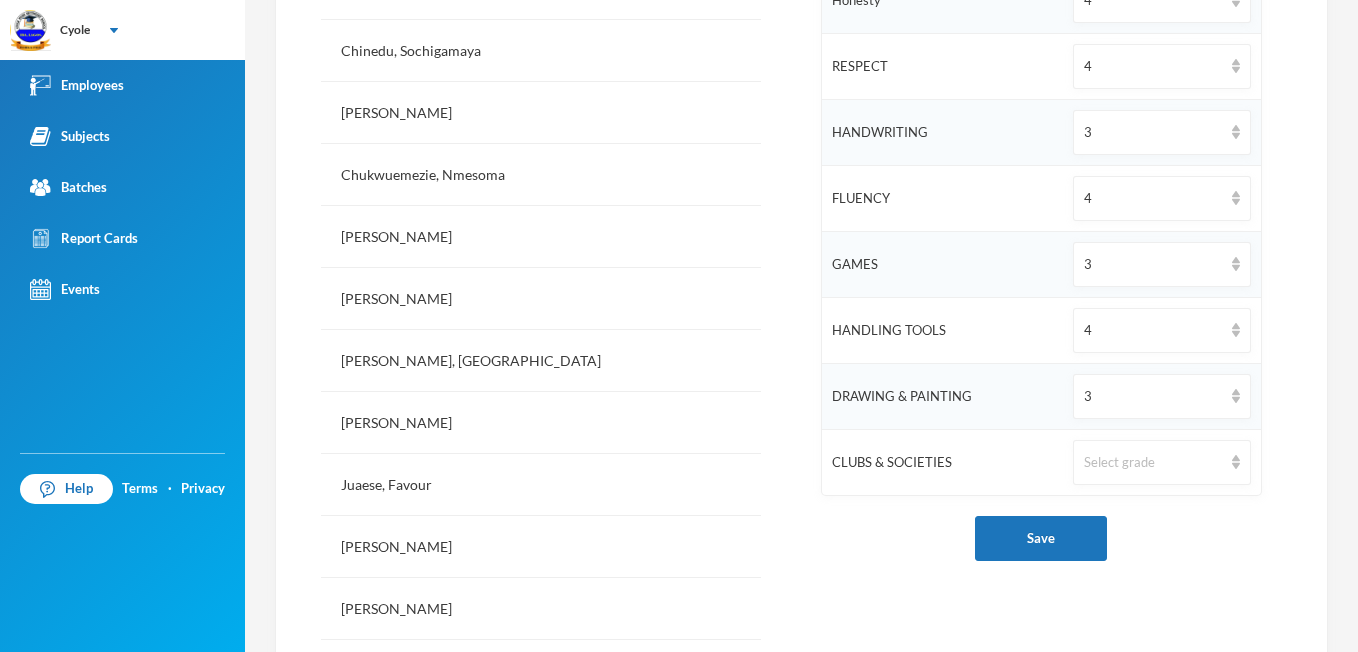 scroll, scrollTop: 1040, scrollLeft: 0, axis: vertical 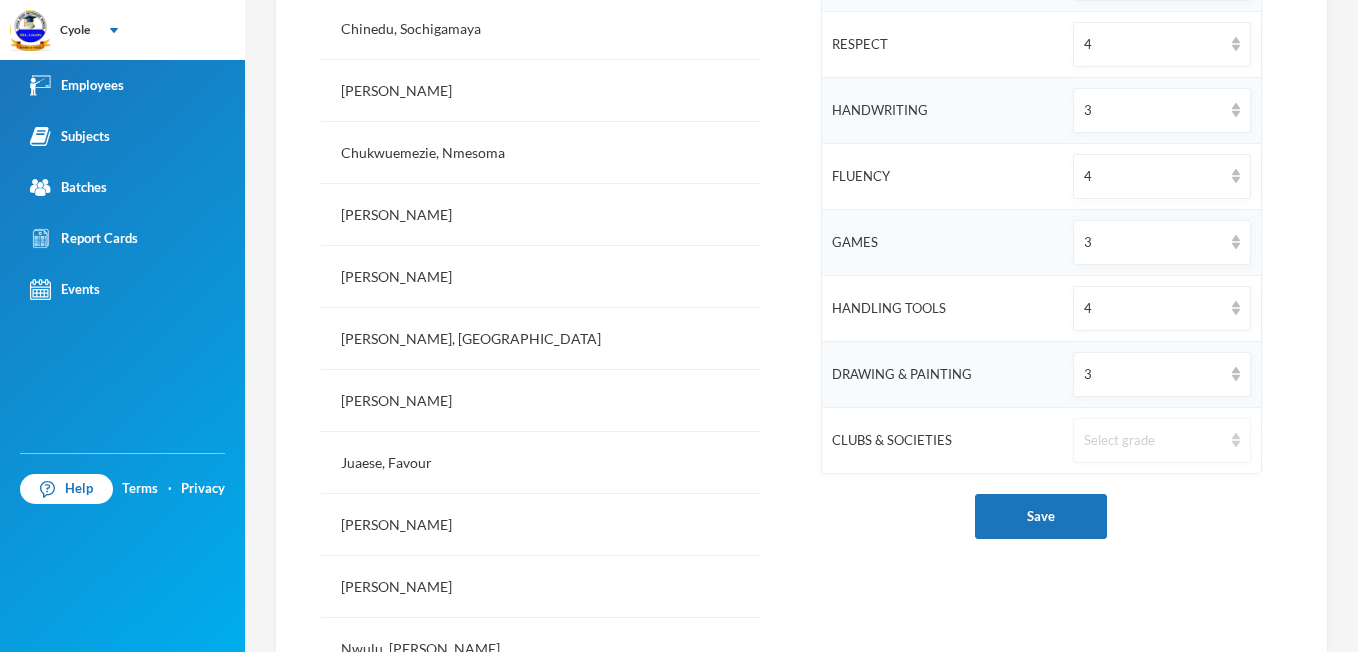 click at bounding box center [1236, 440] 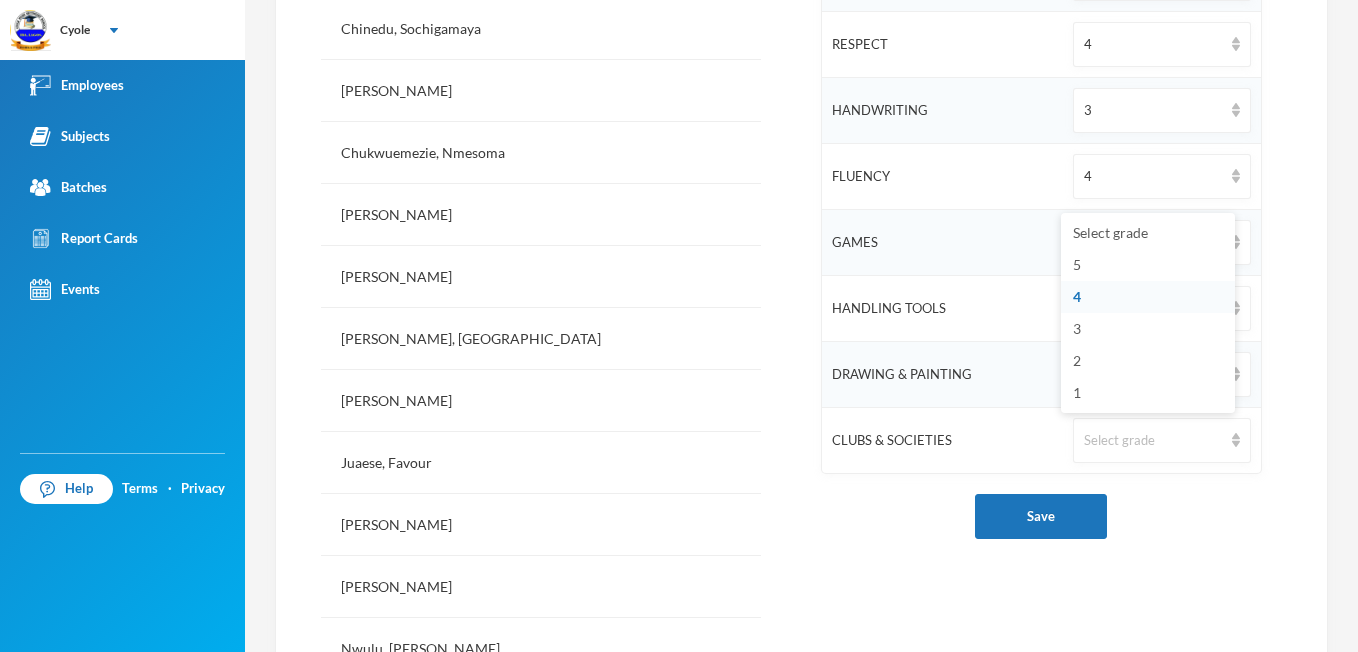 click on "4" at bounding box center (1077, 296) 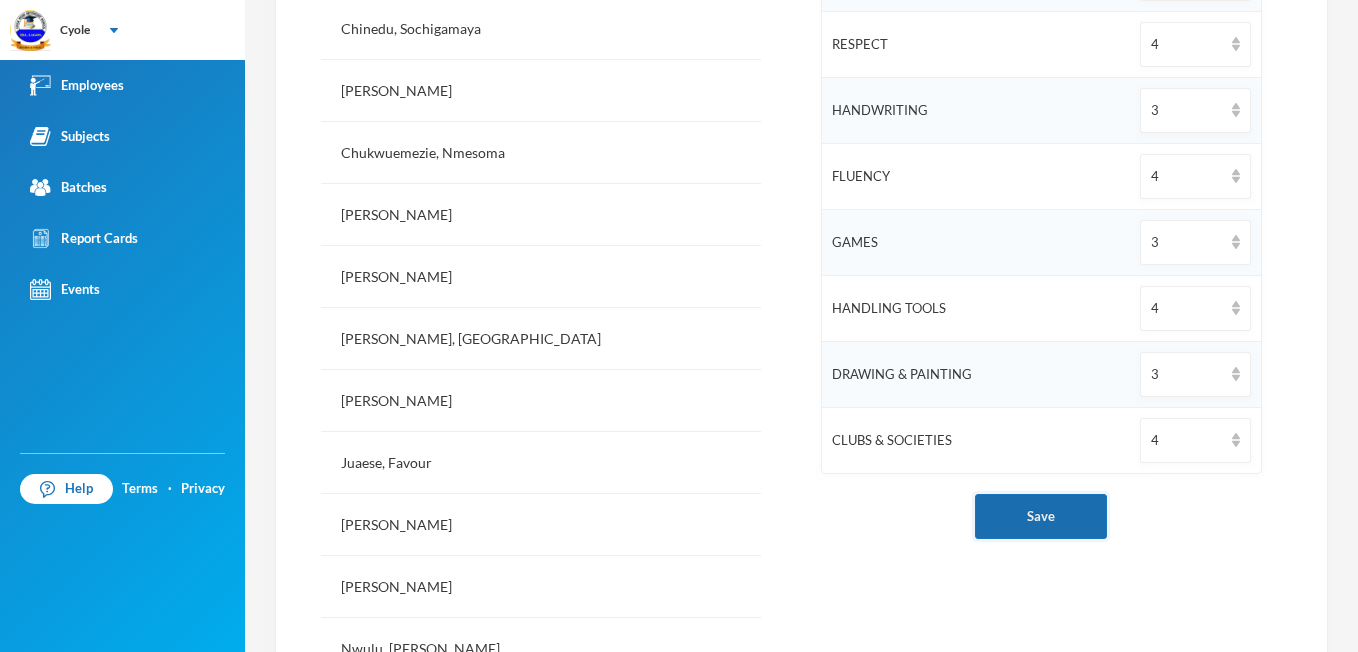 click on "Save" at bounding box center [1041, 516] 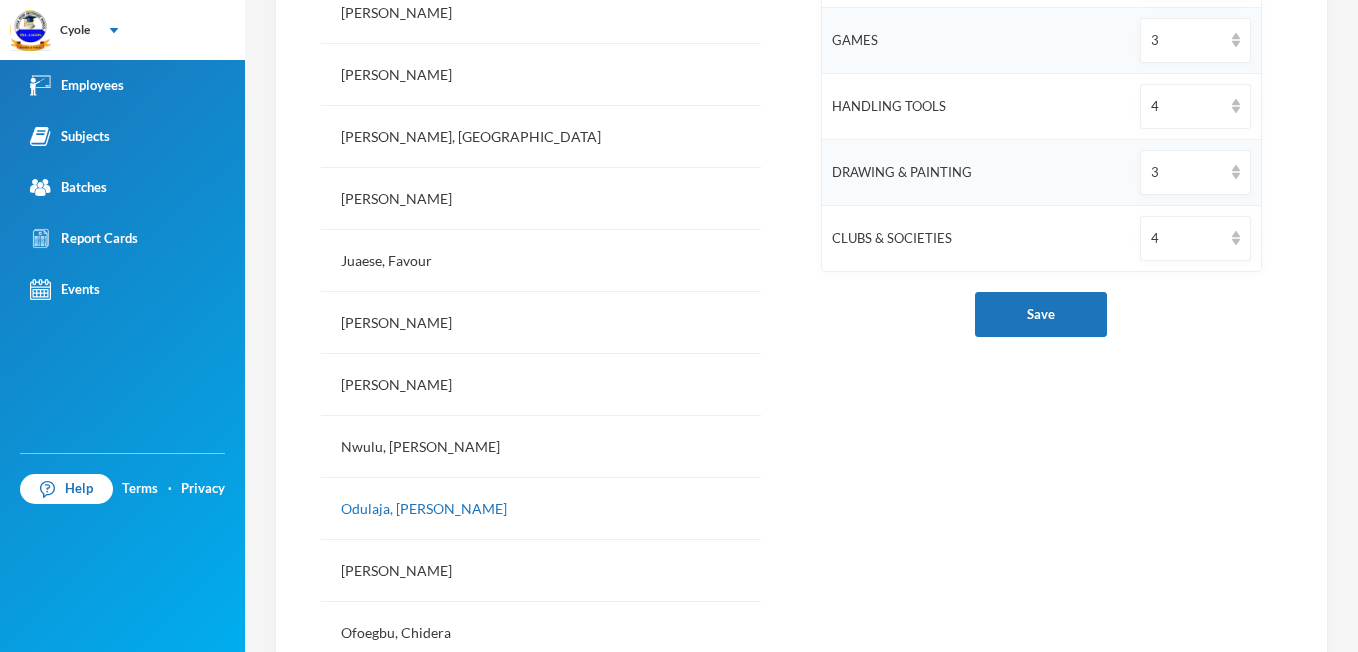 scroll, scrollTop: 1253, scrollLeft: 0, axis: vertical 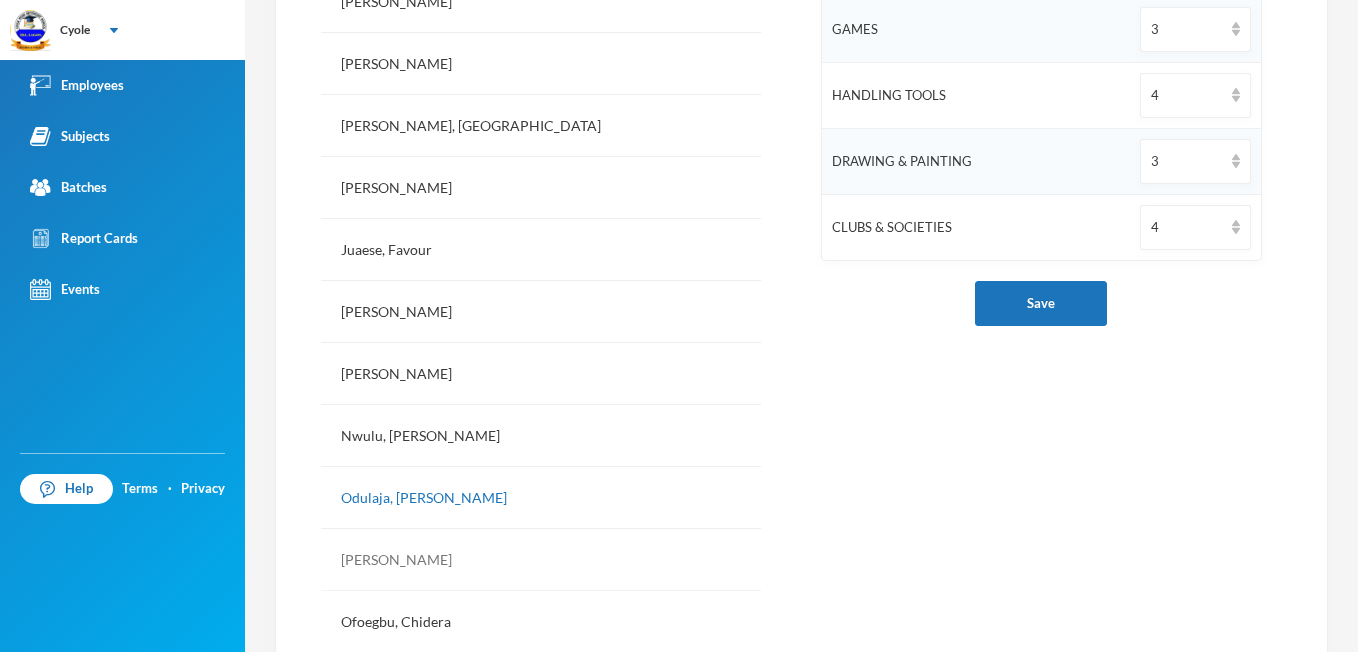 click on "[PERSON_NAME]" at bounding box center [541, 560] 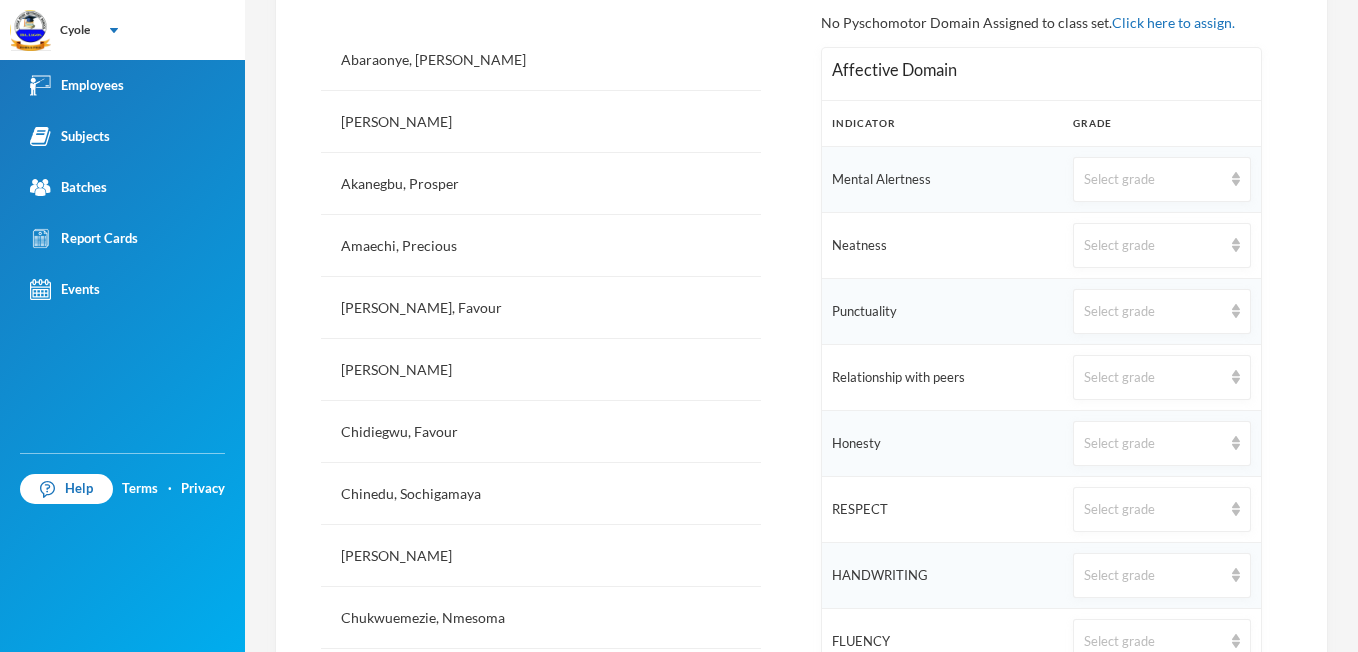 scroll, scrollTop: 573, scrollLeft: 0, axis: vertical 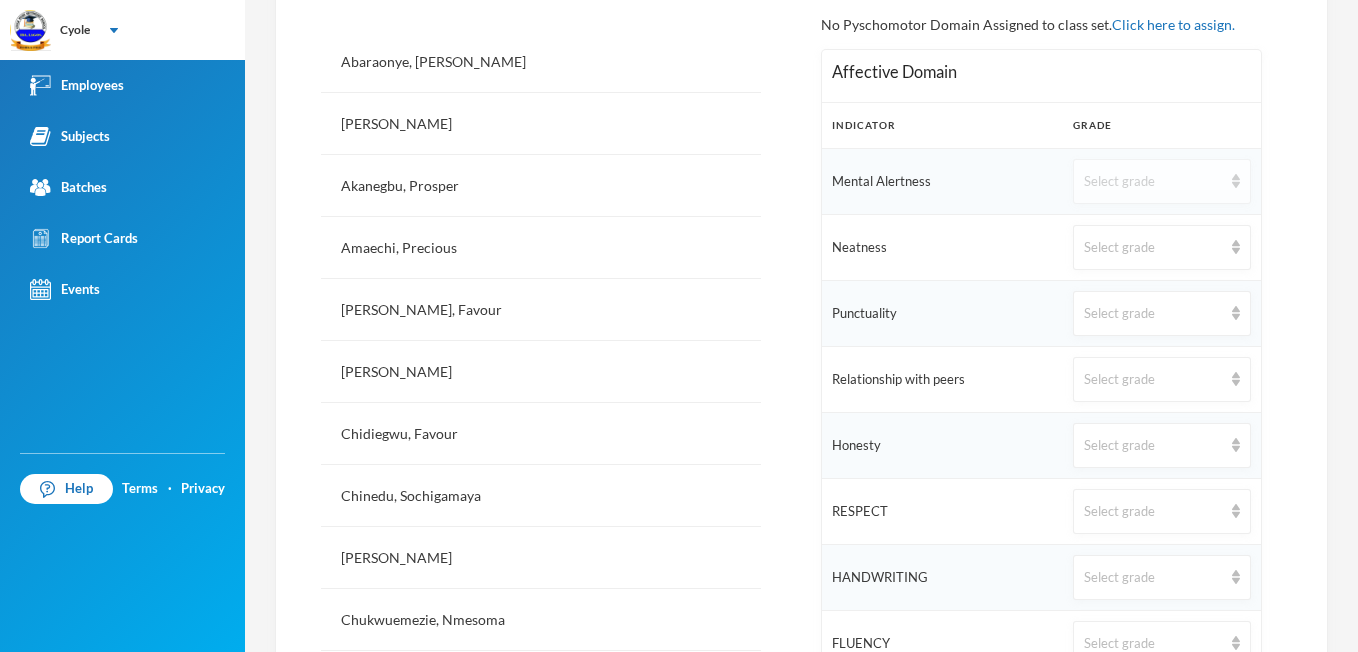 click at bounding box center (1236, 181) 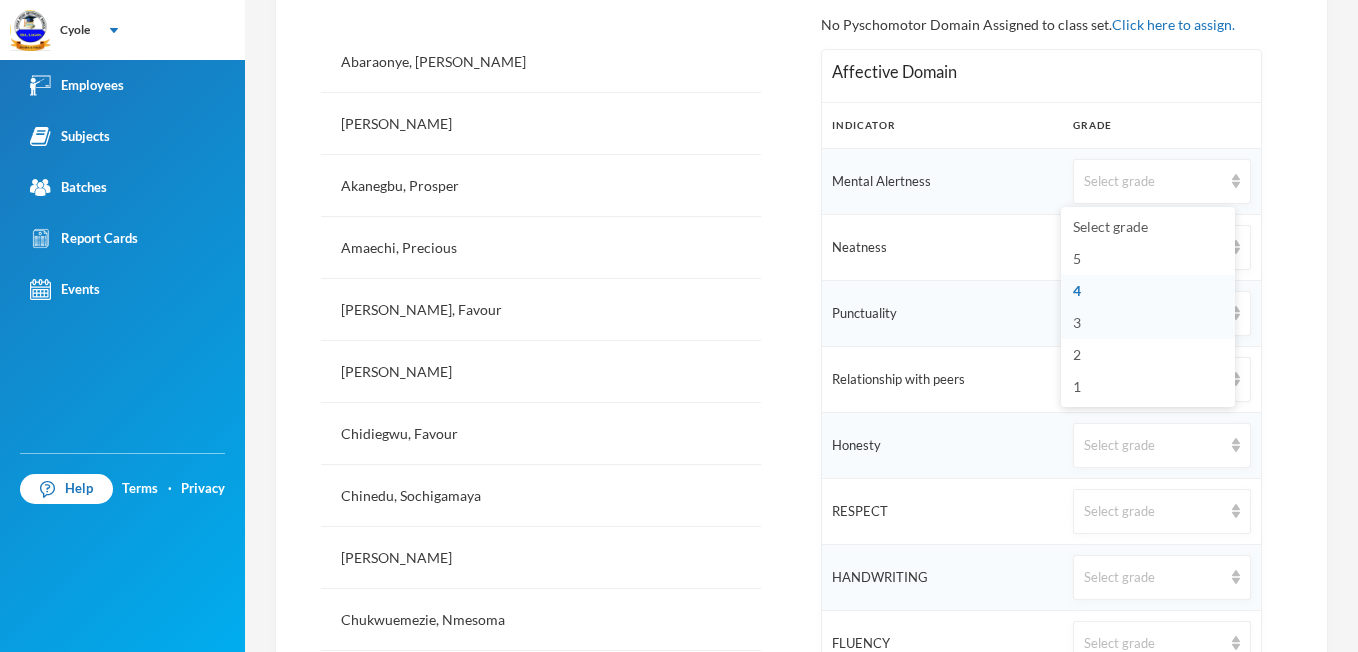 click on "3" at bounding box center [1077, 322] 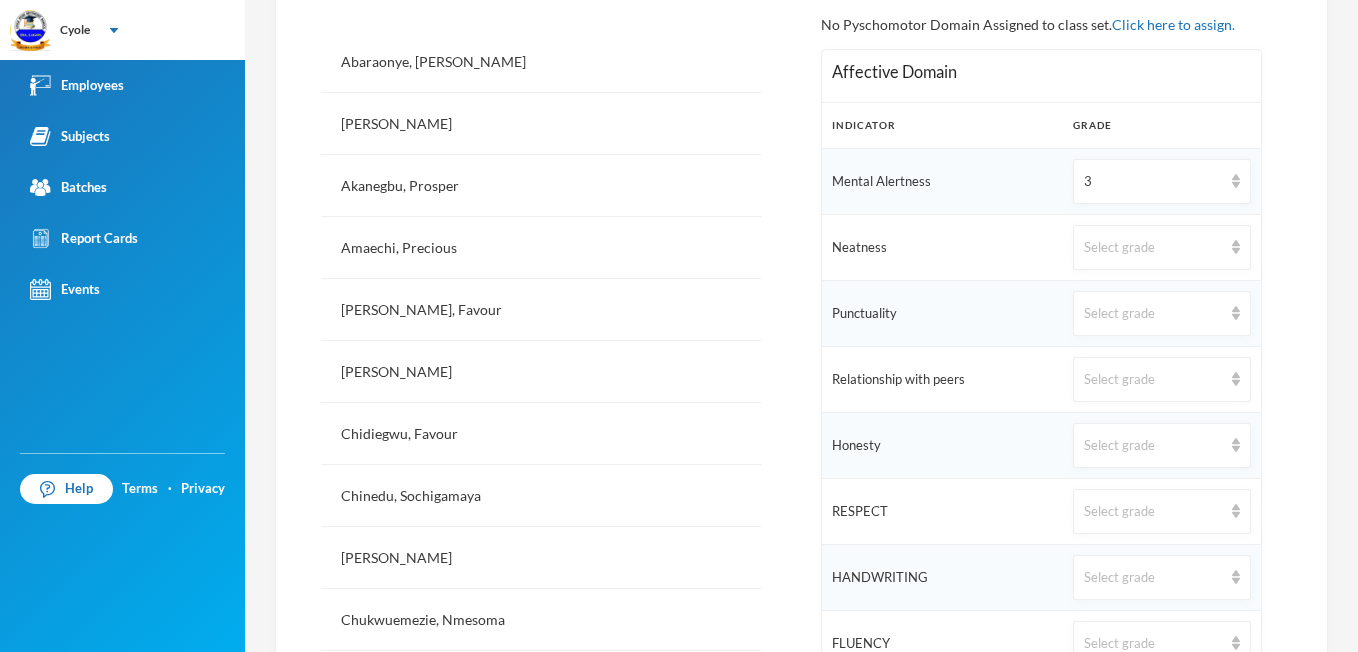 click on "Select grade" at bounding box center [1161, 313] 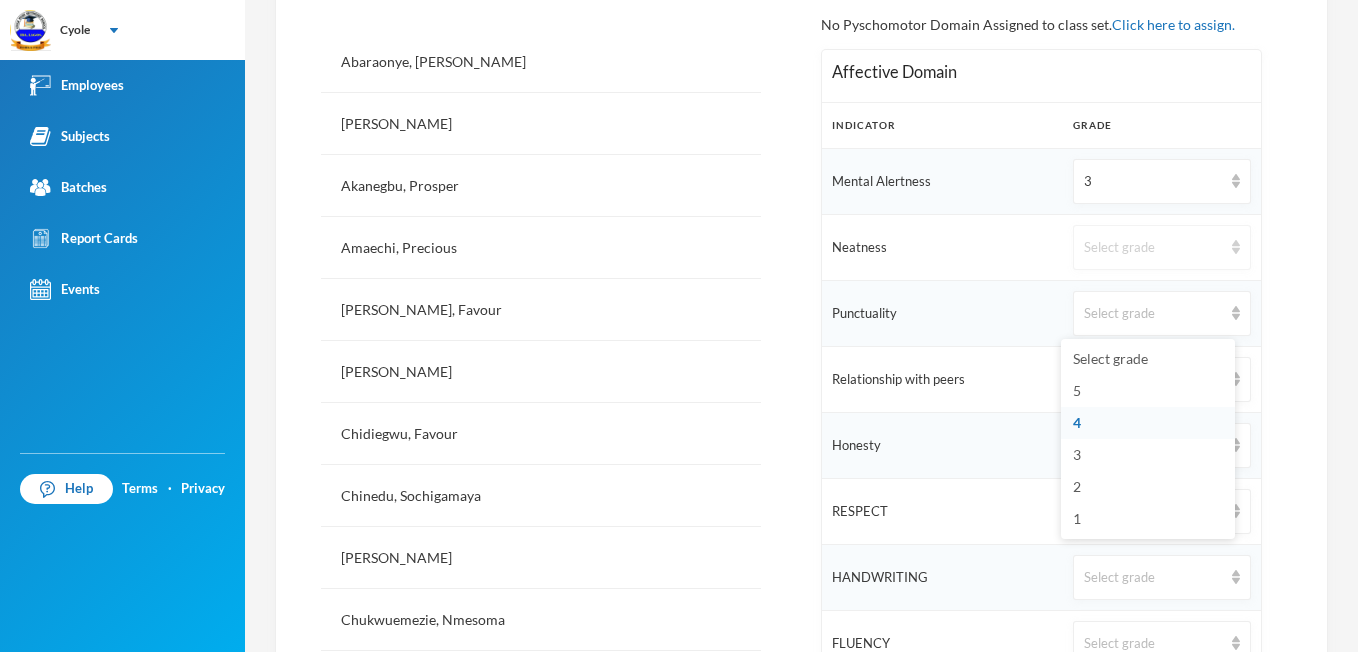 click on "Select grade" at bounding box center [1161, 247] 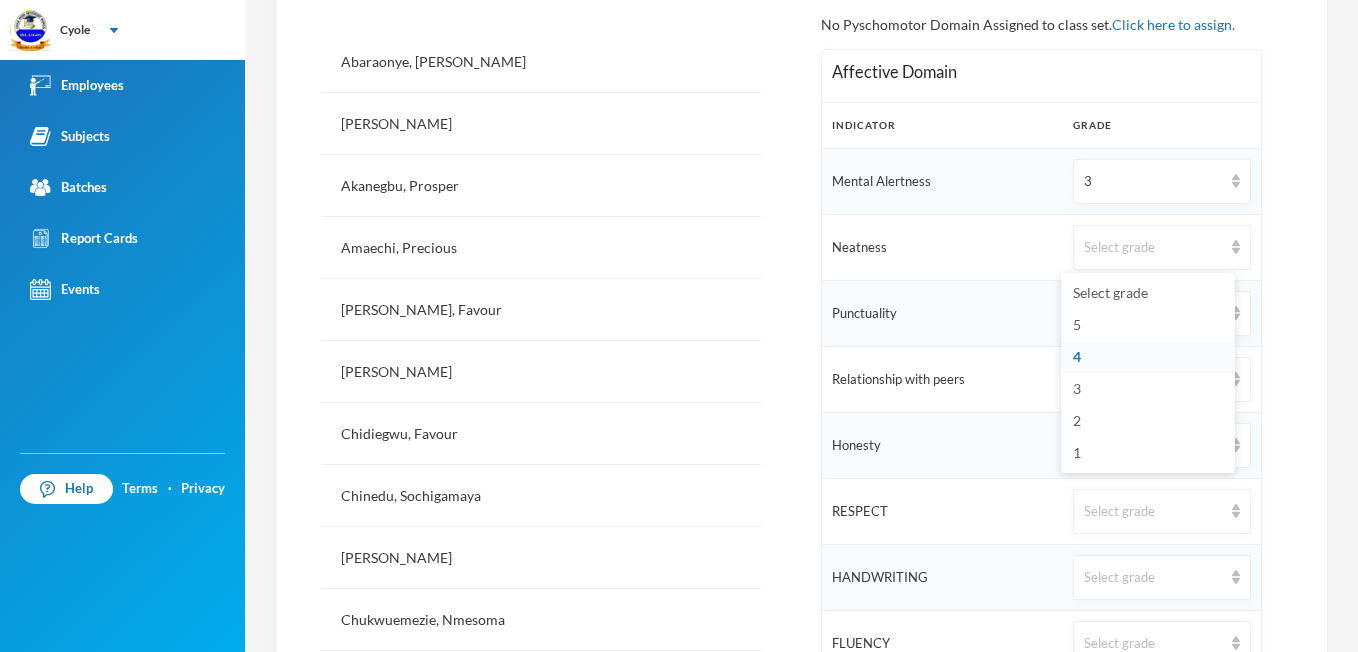 click on "4" at bounding box center (1148, 357) 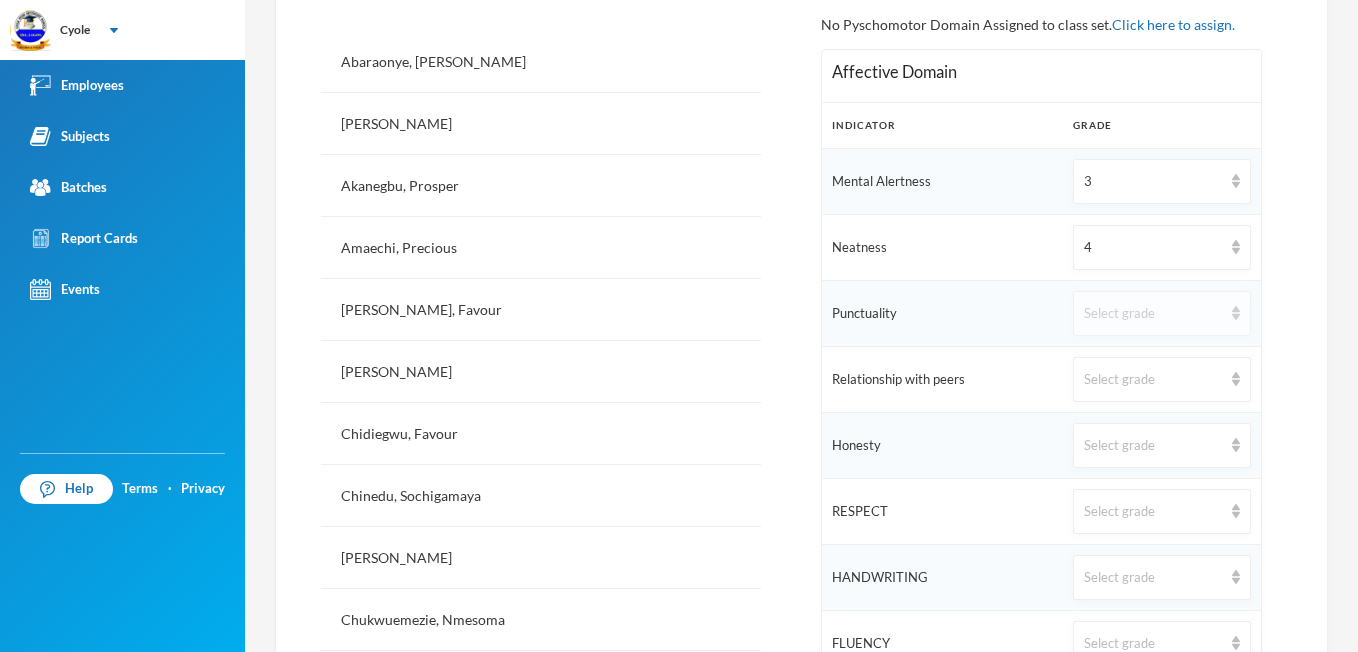 click on "Select grade" at bounding box center [1161, 313] 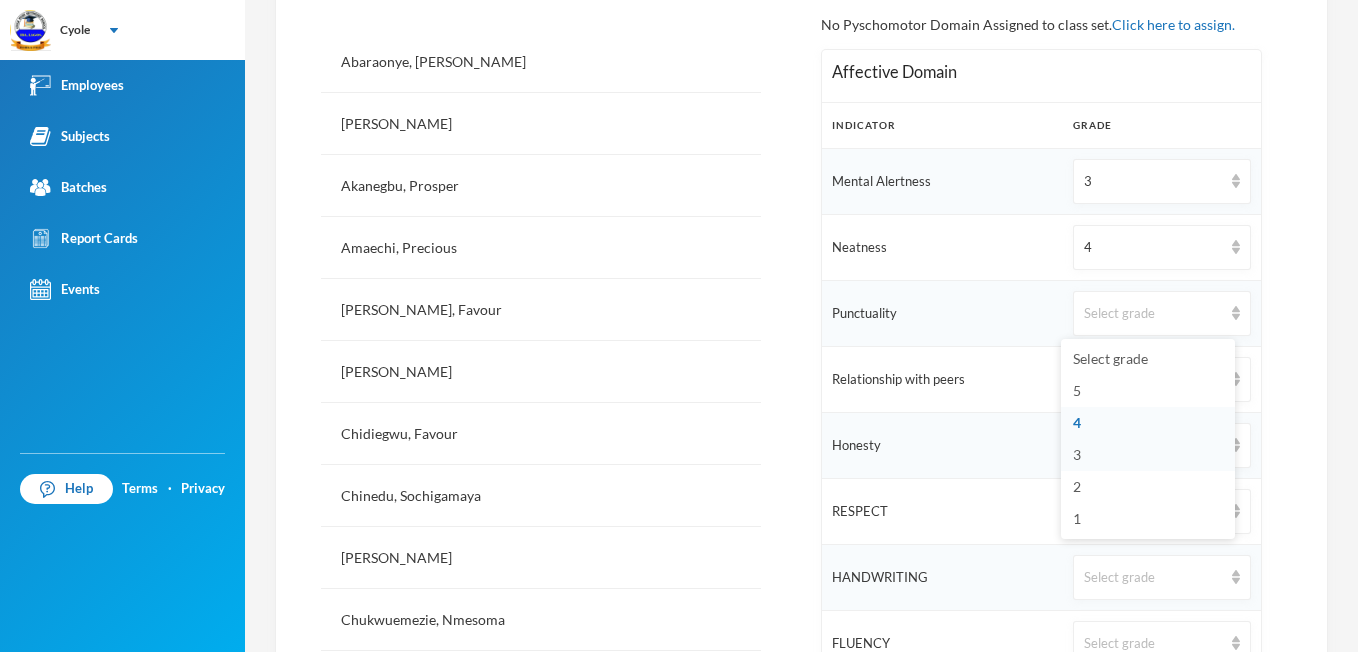 click on "3" at bounding box center [1148, 455] 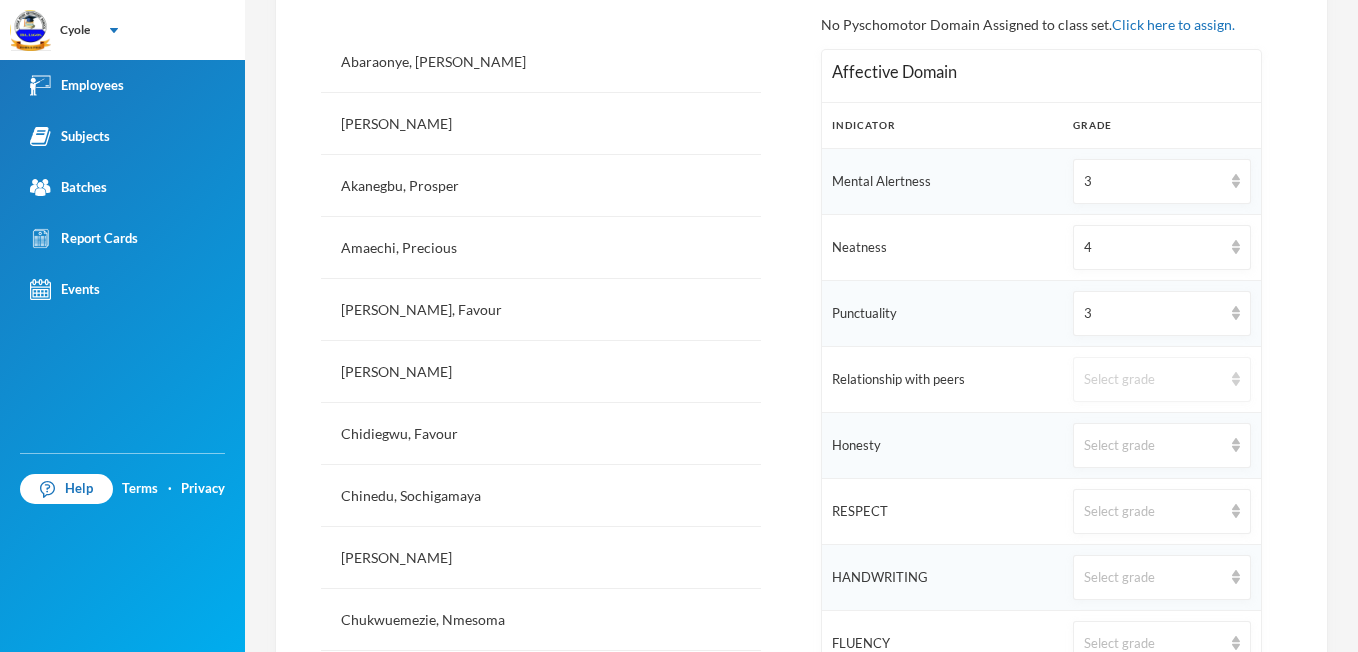 click on "Select grade" at bounding box center [1161, 379] 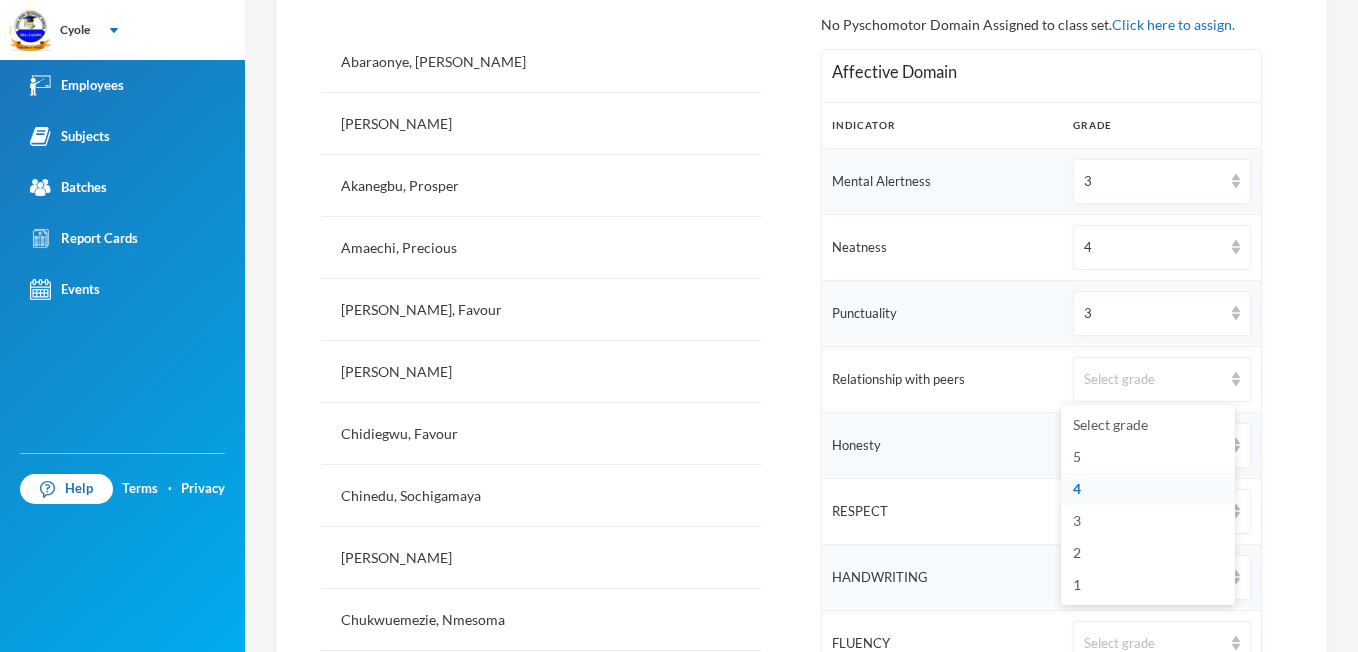 click on "4" at bounding box center (1148, 489) 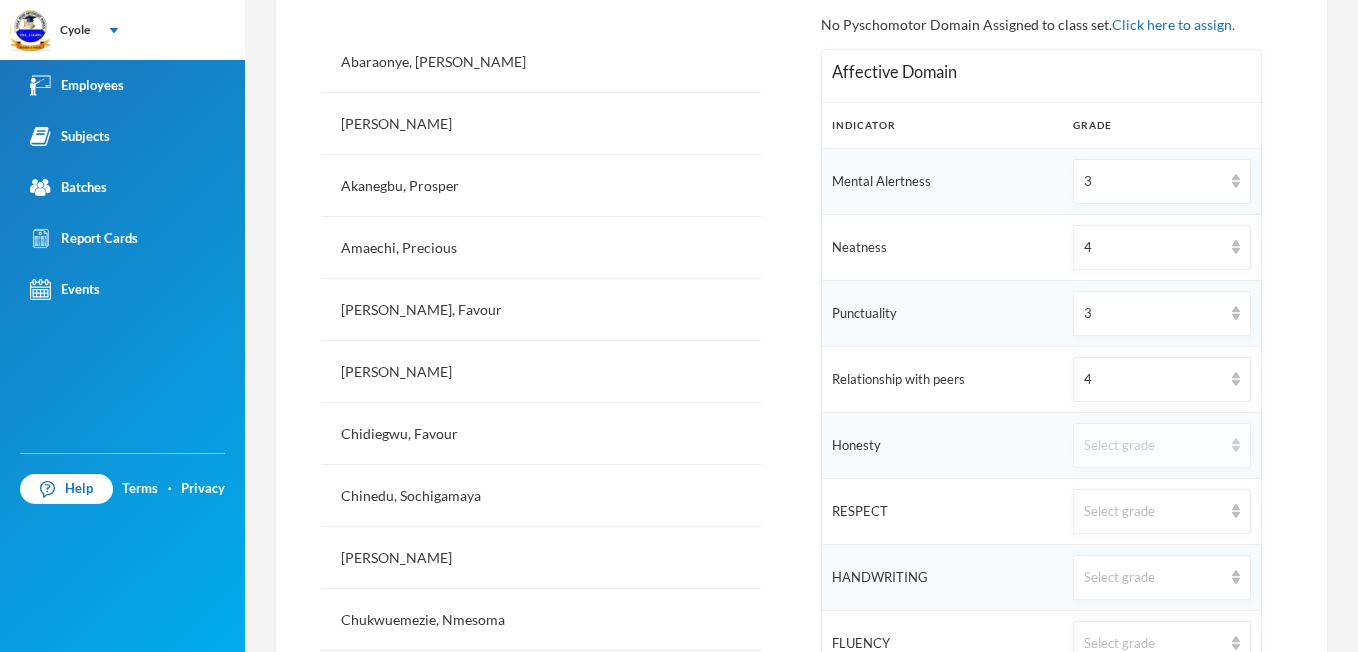 click on "Select grade" at bounding box center [1161, 445] 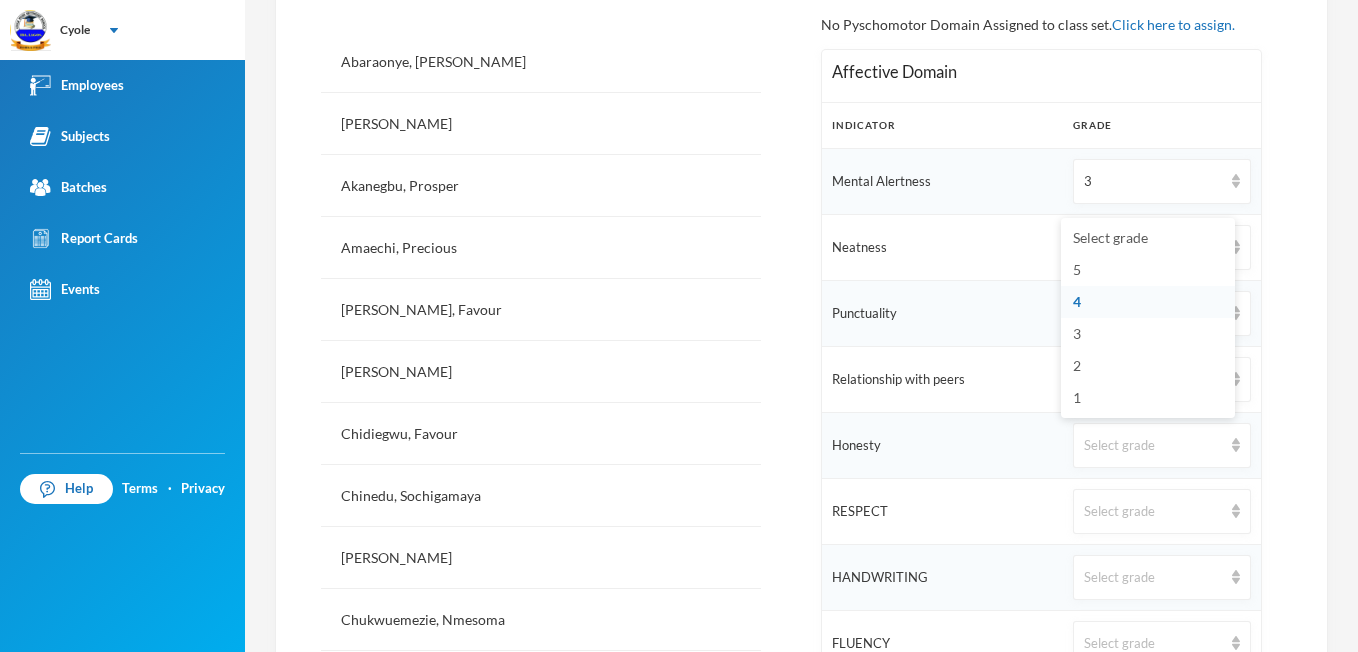 click on "4" at bounding box center [1148, 302] 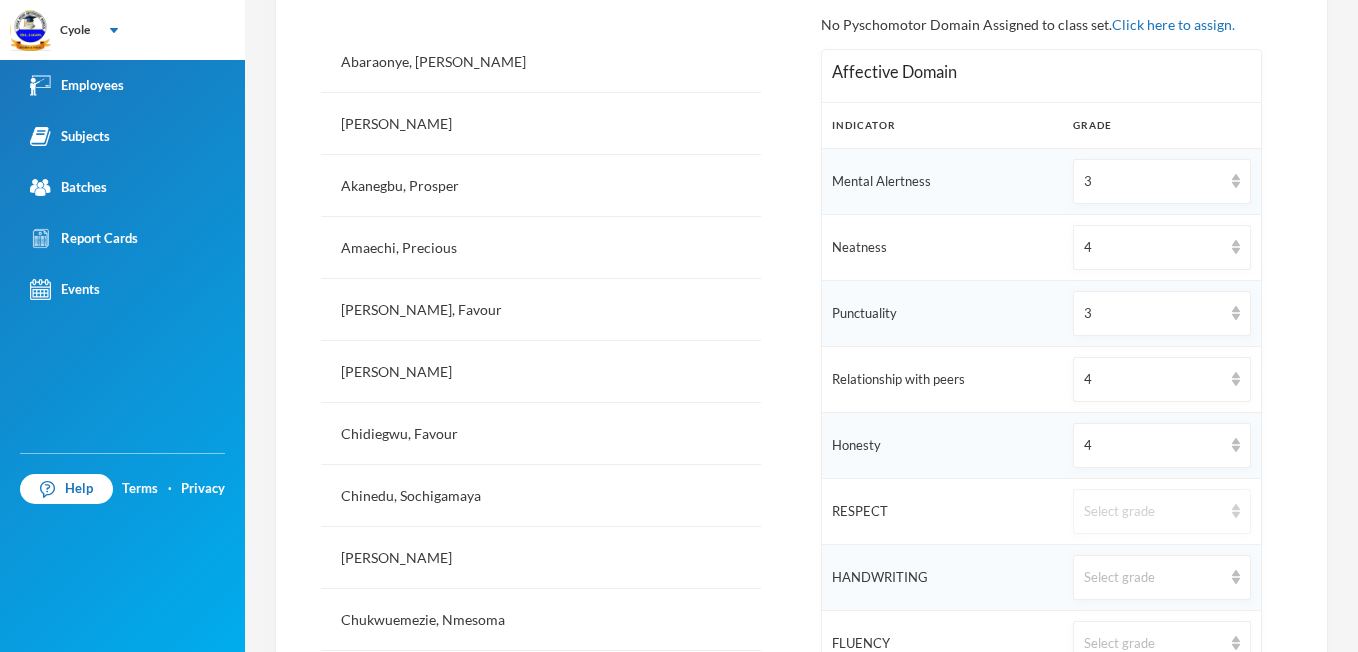 click on "Select grade" at bounding box center (1161, 511) 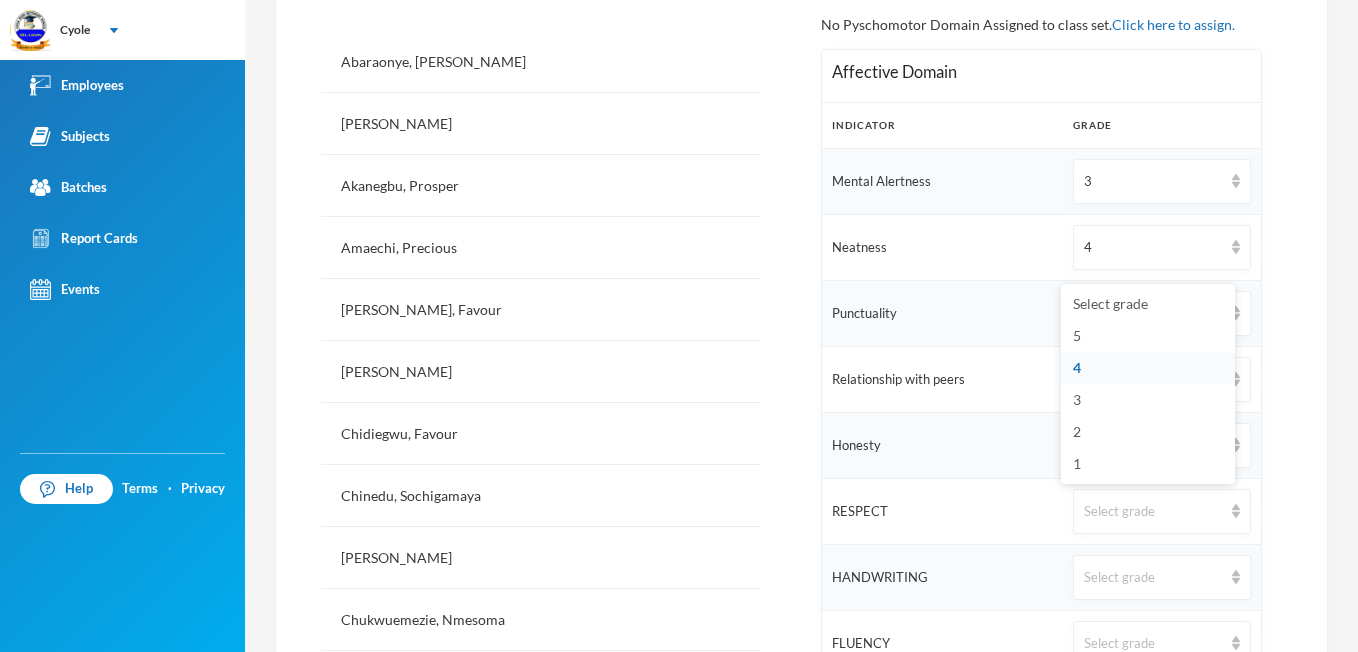 click on "4" at bounding box center (1148, 368) 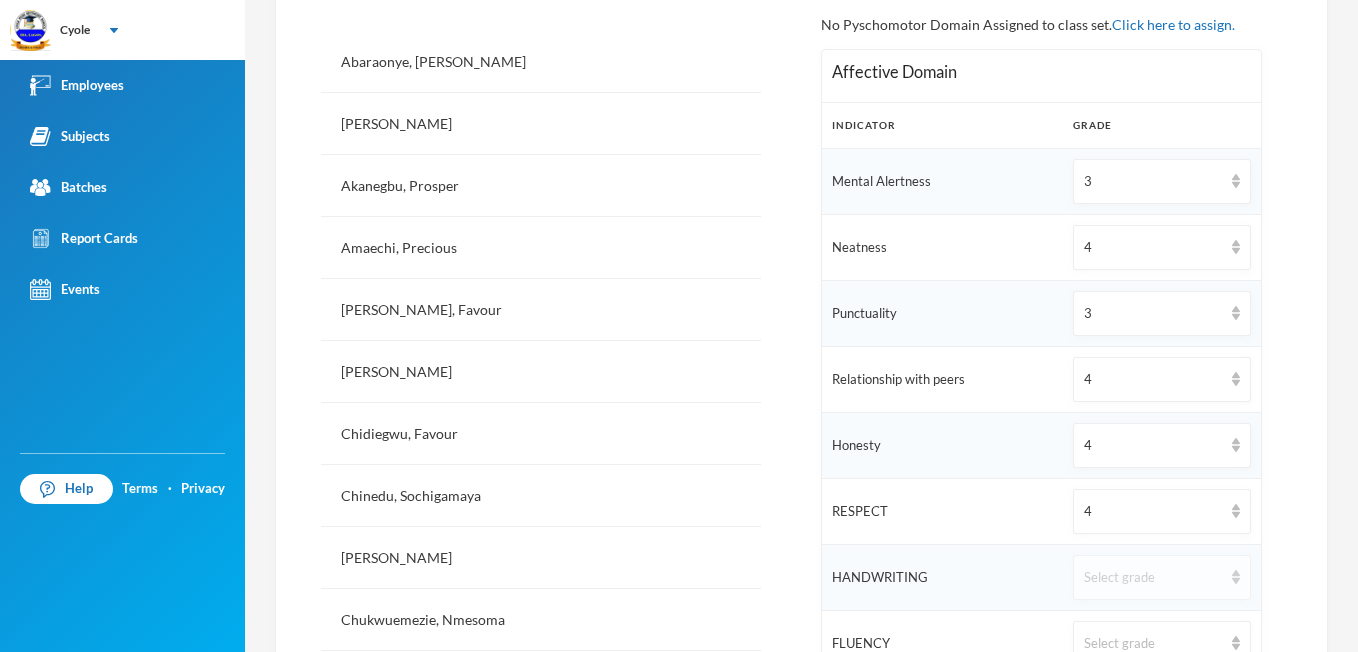click at bounding box center (1236, 577) 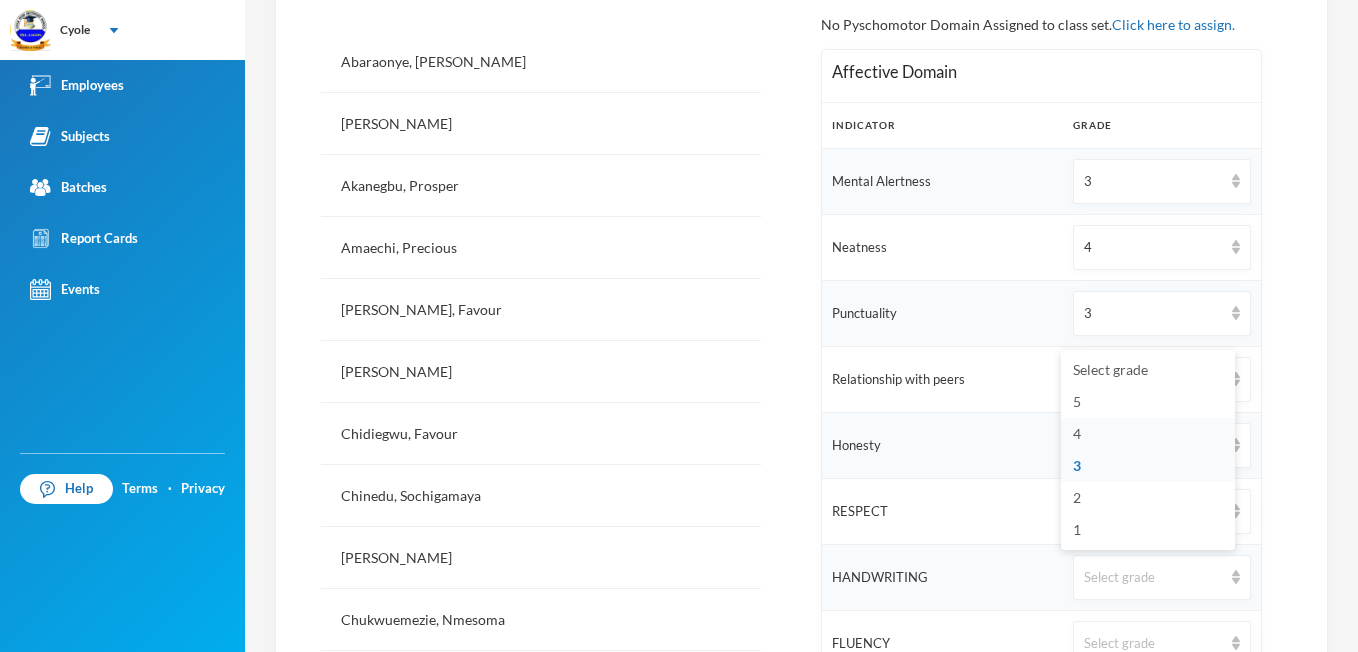 click on "4" at bounding box center [1077, 433] 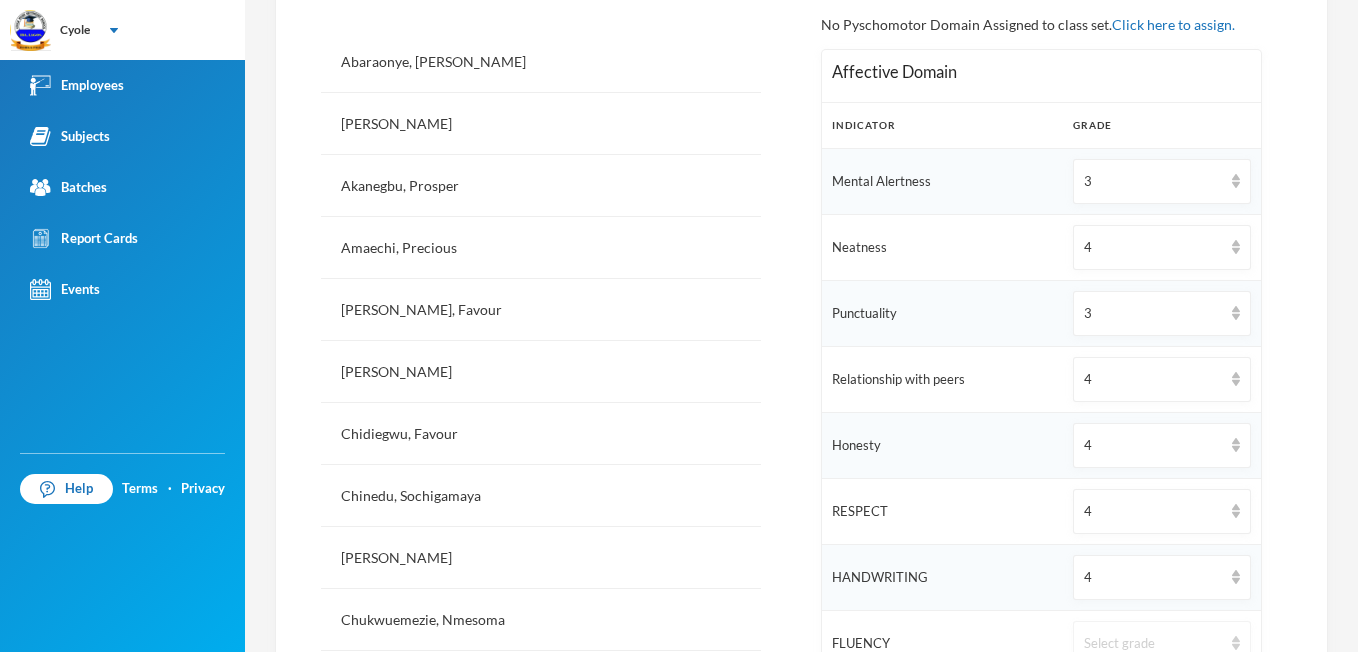 click at bounding box center (1236, 643) 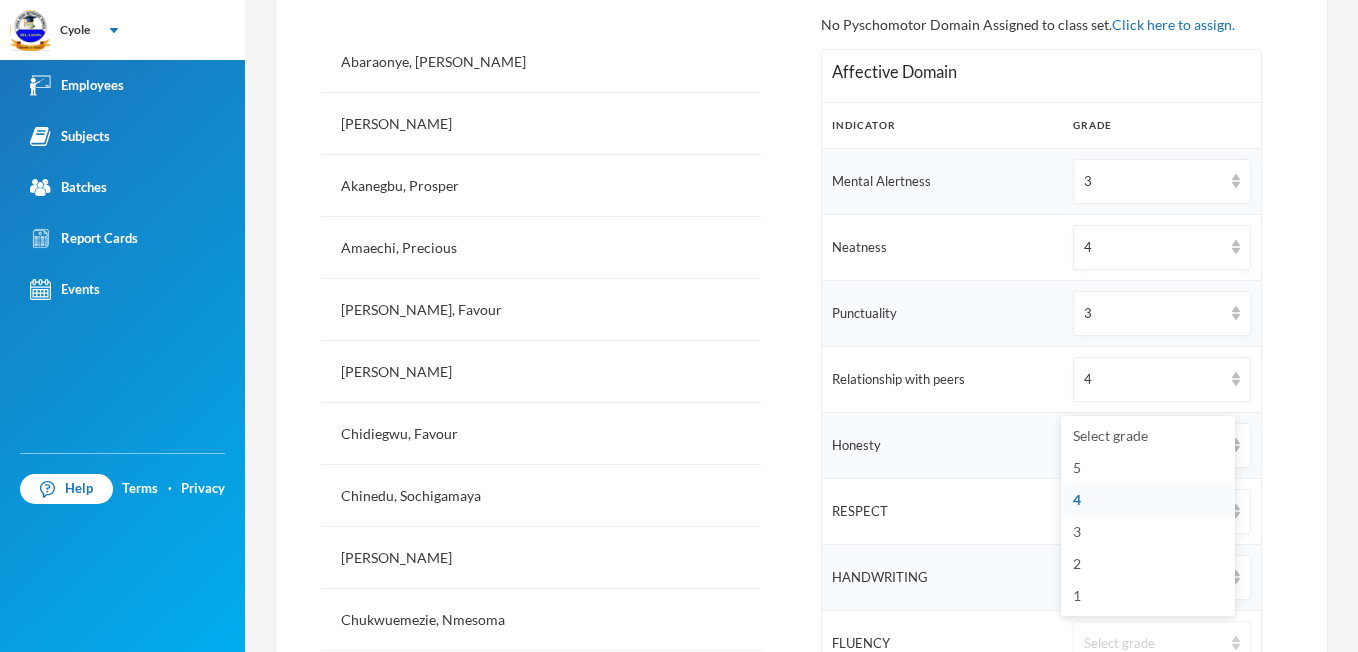 click at bounding box center (1236, 643) 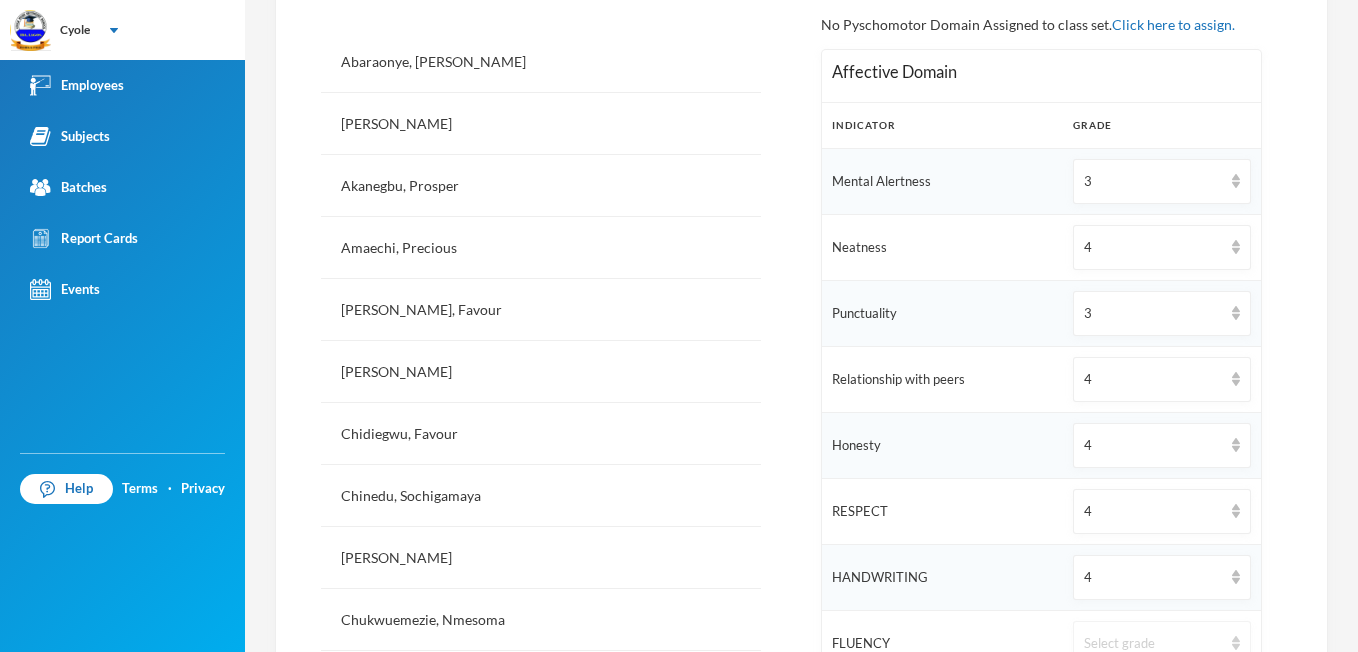 click at bounding box center [1236, 643] 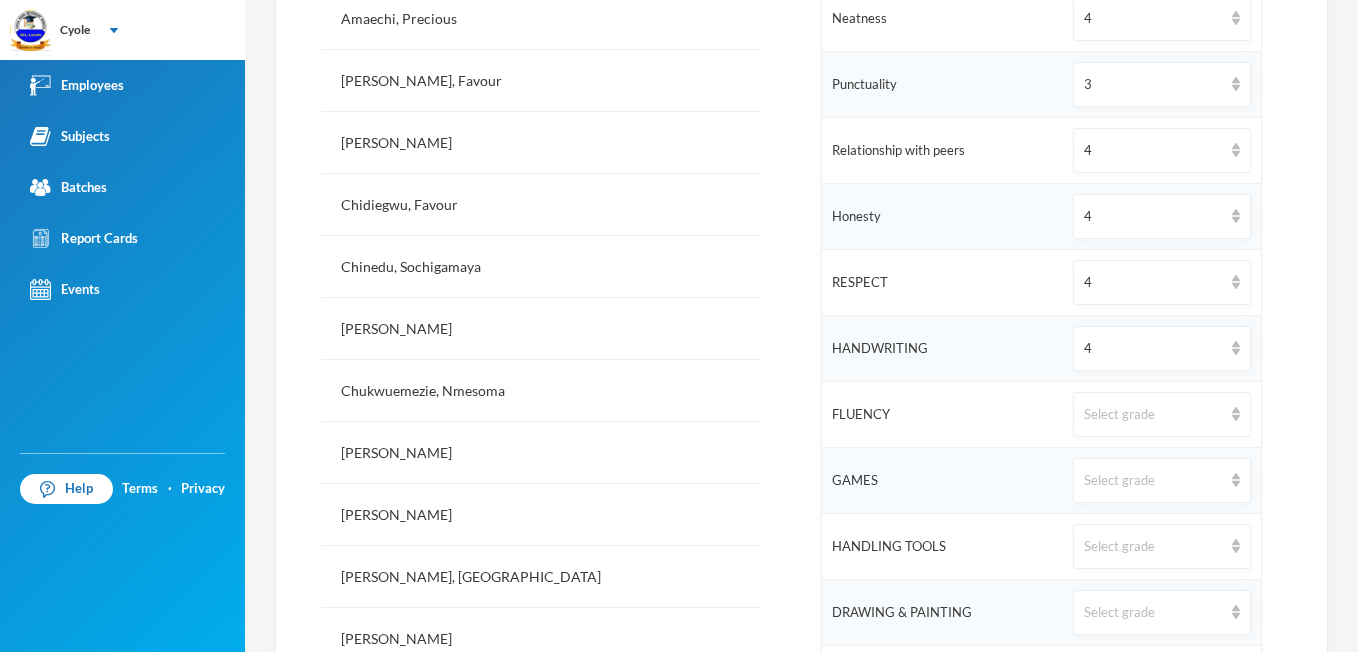 scroll, scrollTop: 813, scrollLeft: 0, axis: vertical 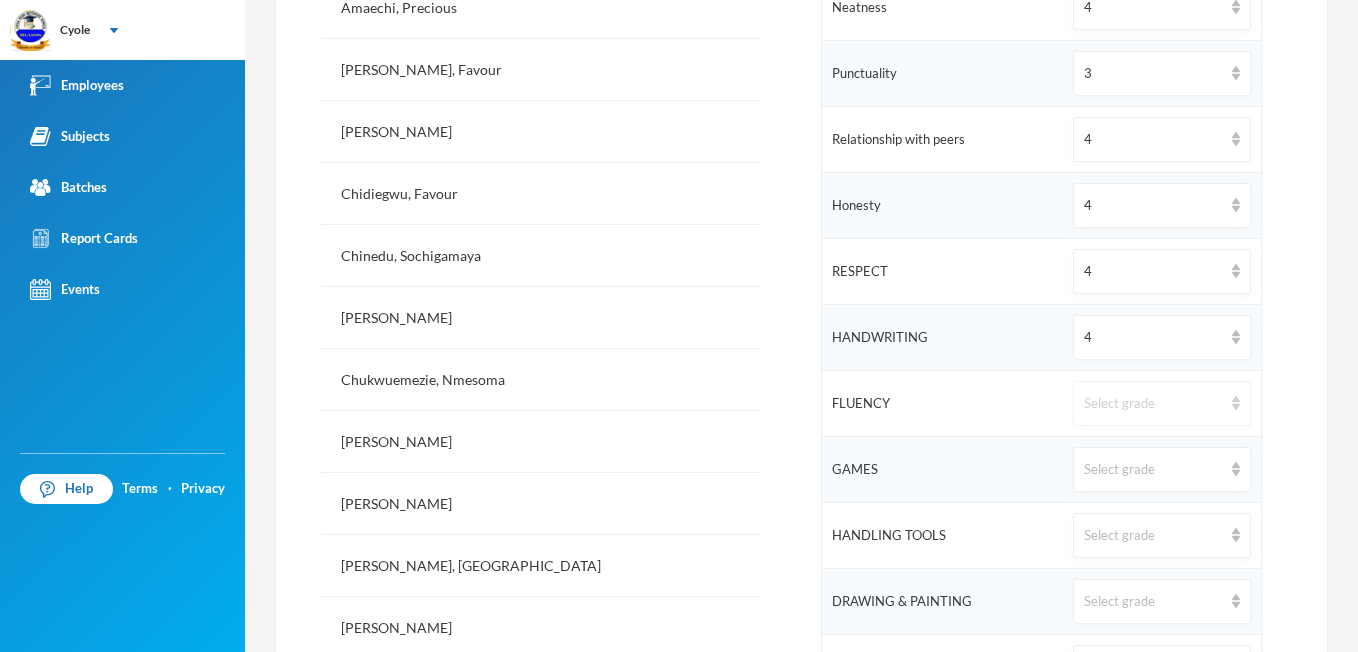 click at bounding box center [1236, 403] 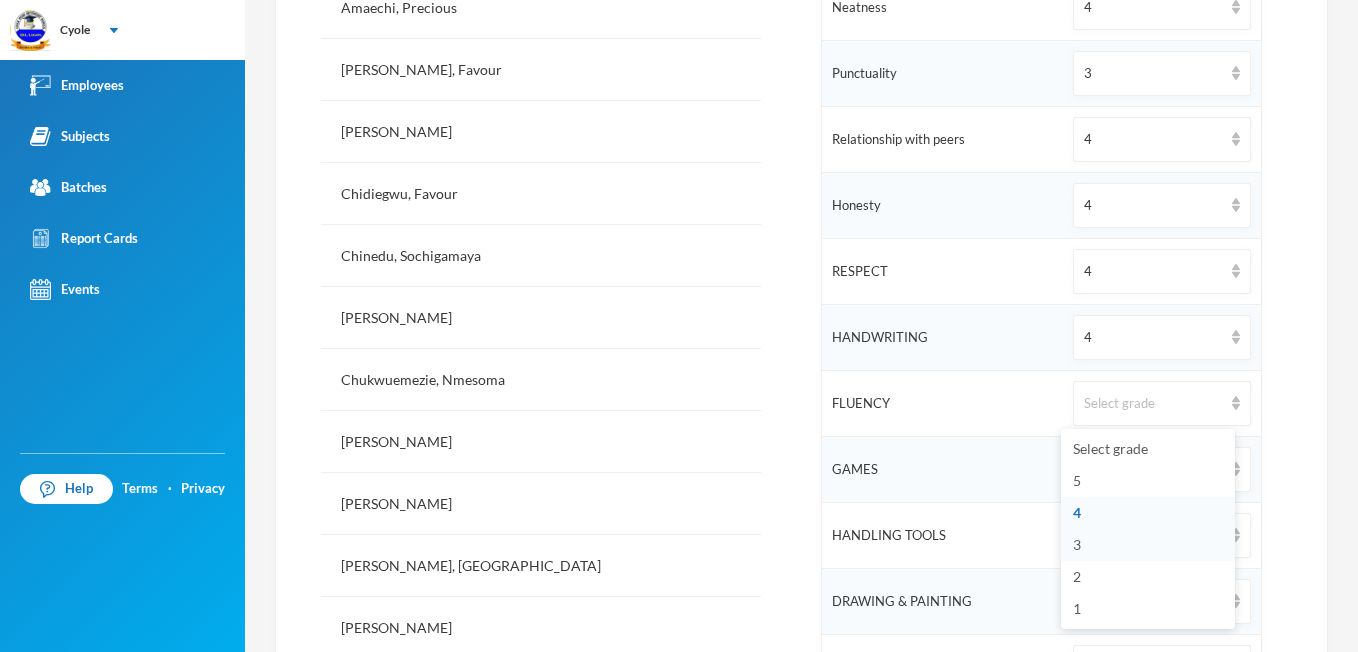 click on "3" at bounding box center (1148, 545) 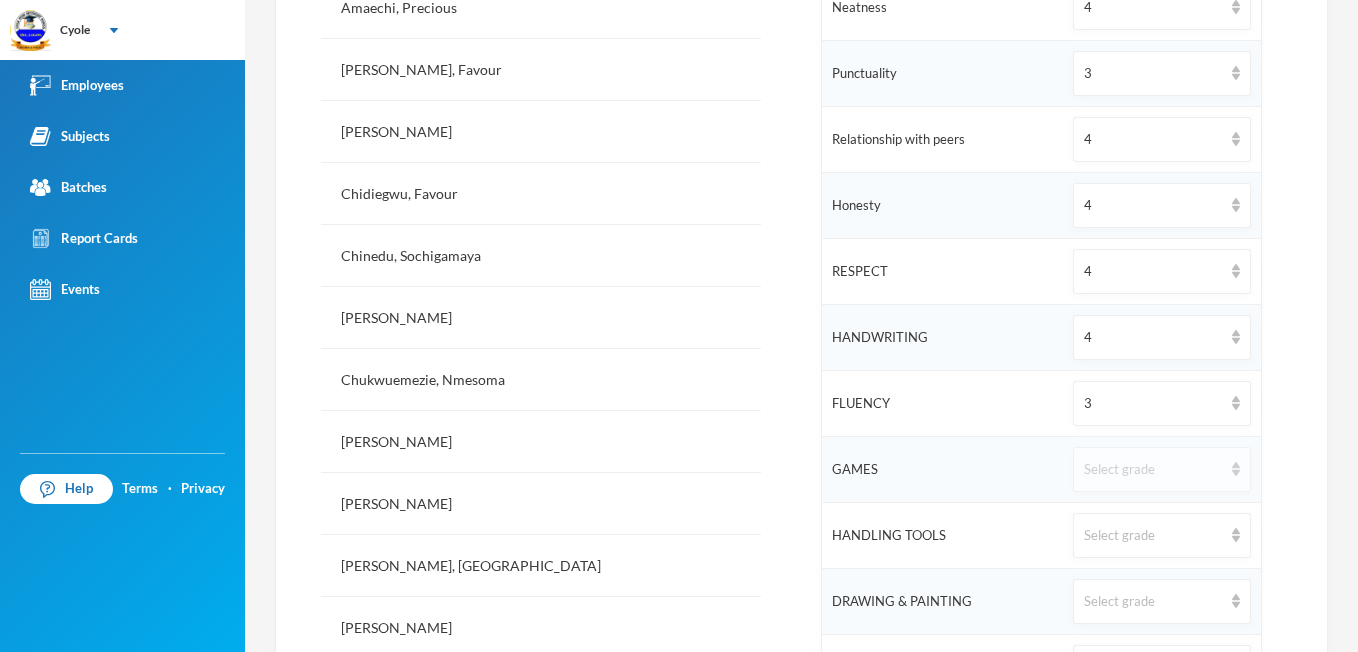 click at bounding box center [1236, 469] 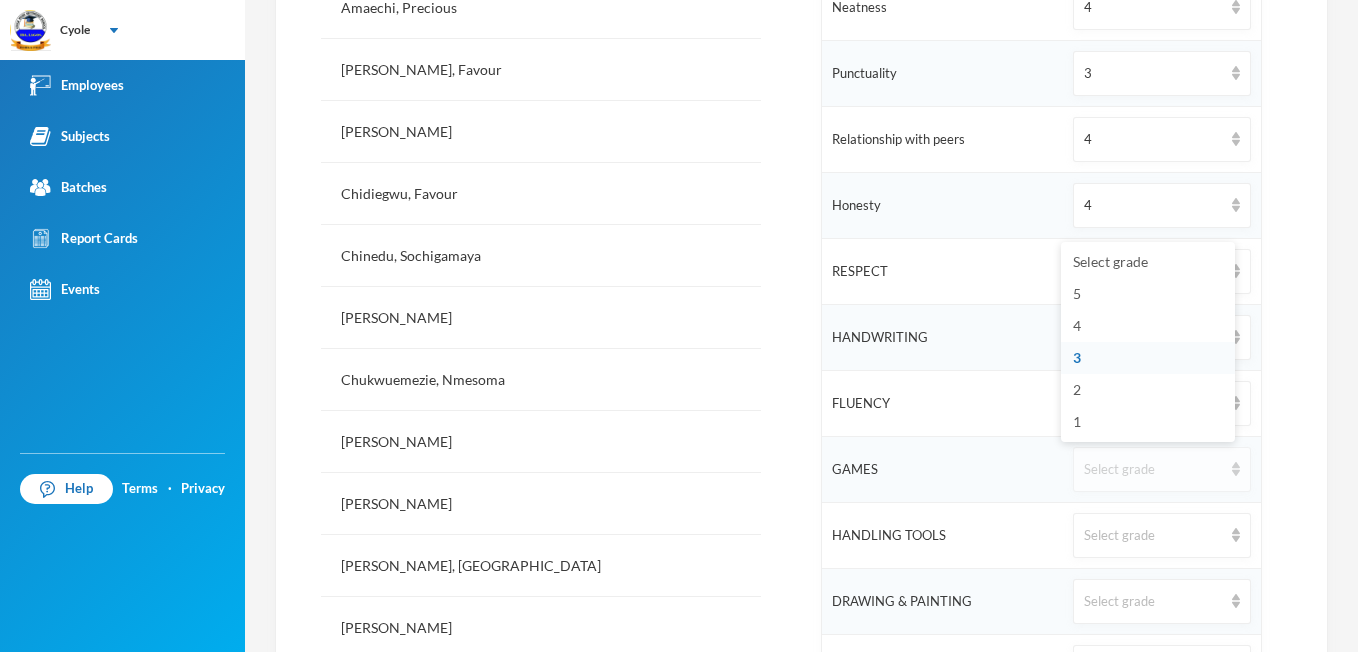 click at bounding box center [1236, 469] 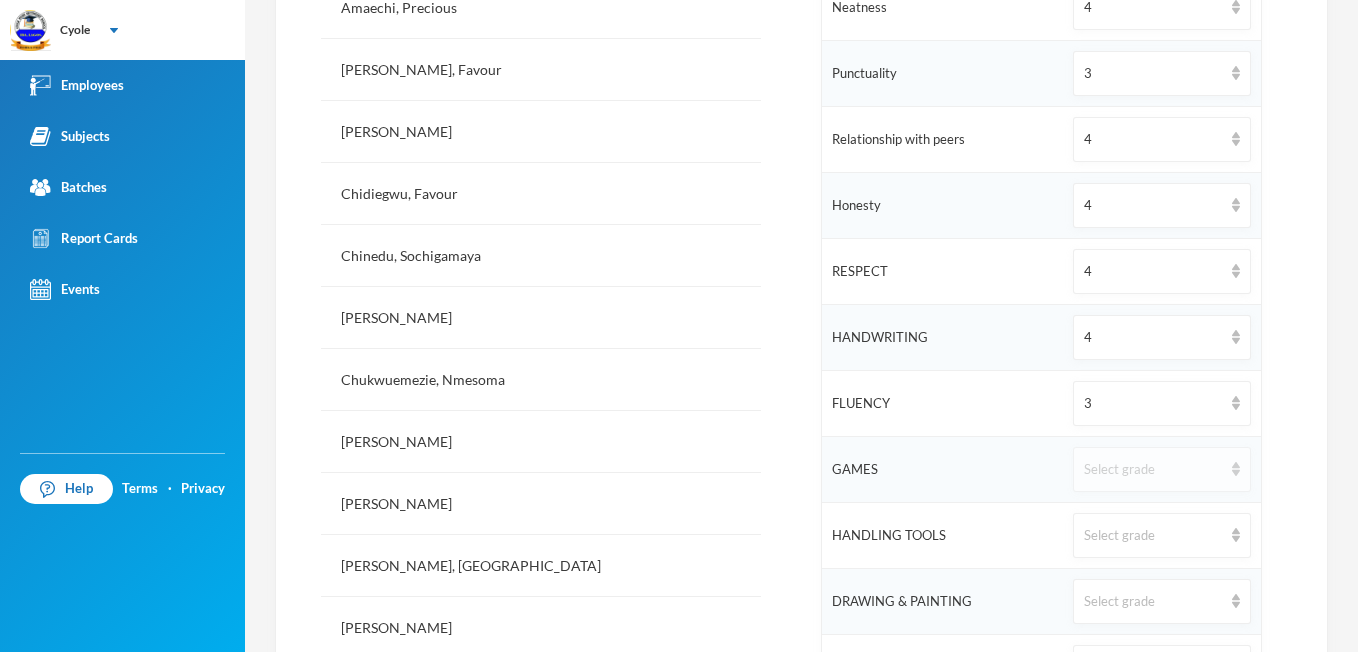 click at bounding box center (1236, 469) 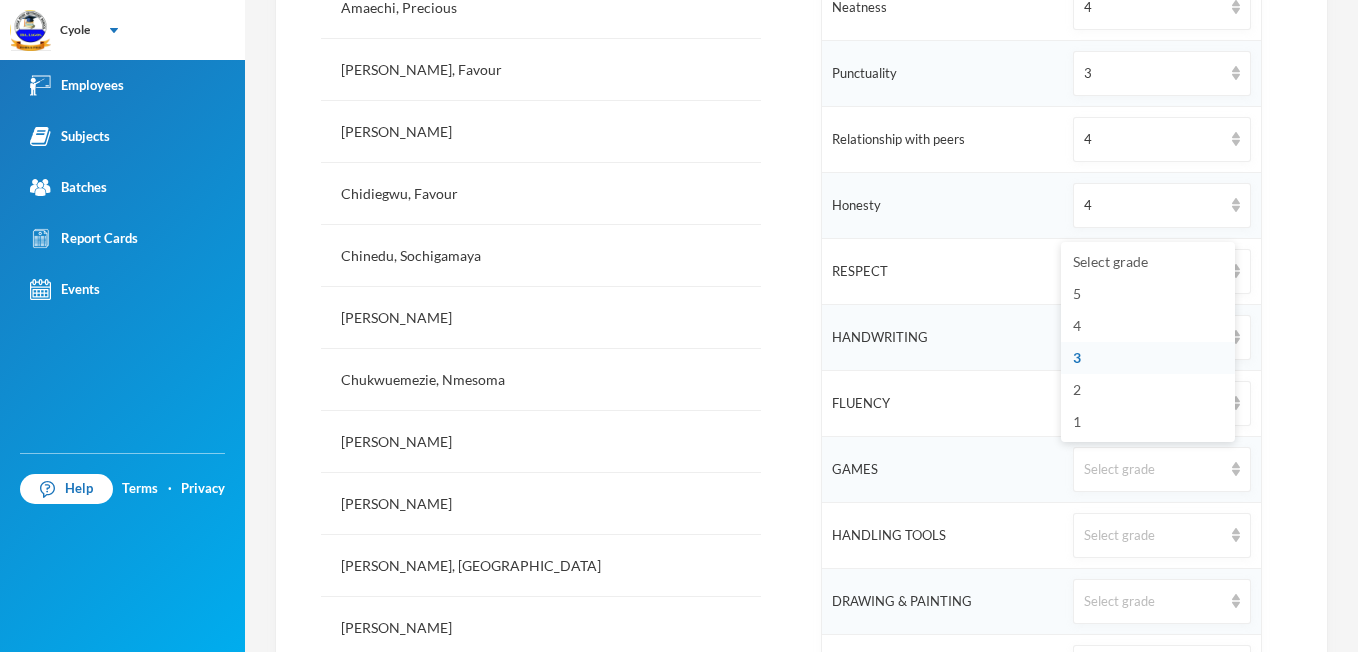 click on "3" at bounding box center (1148, 358) 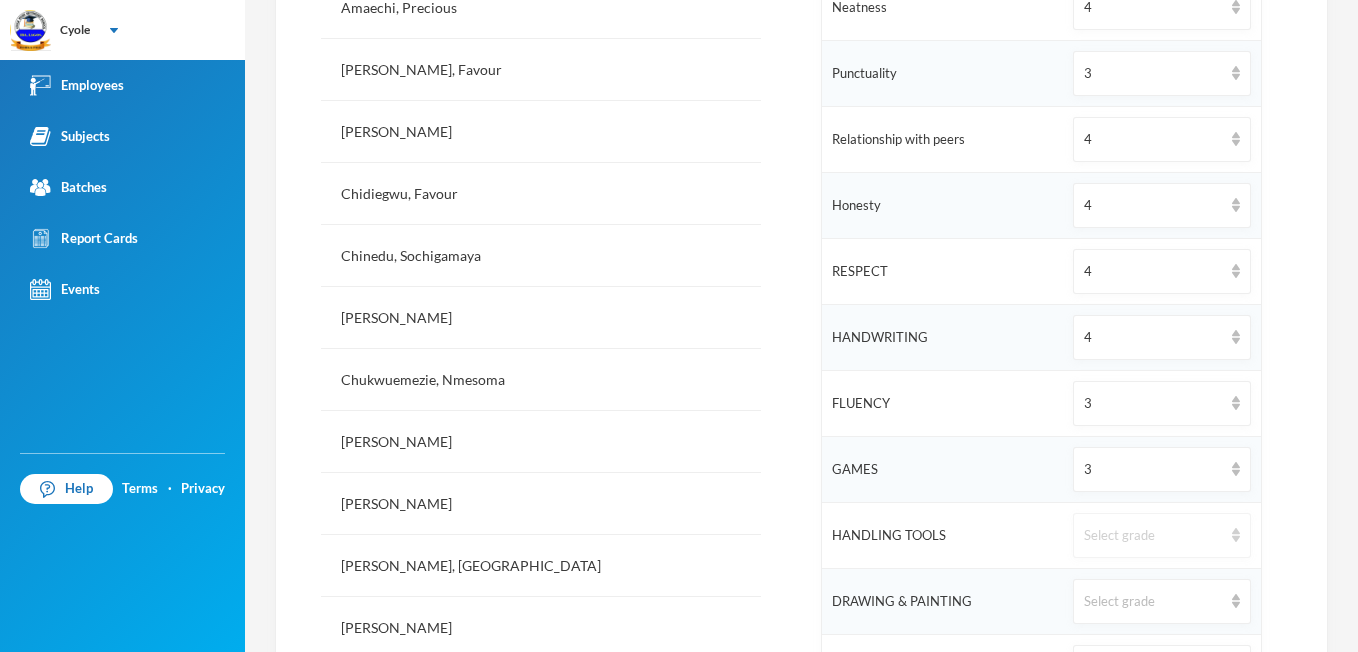 click at bounding box center (1236, 535) 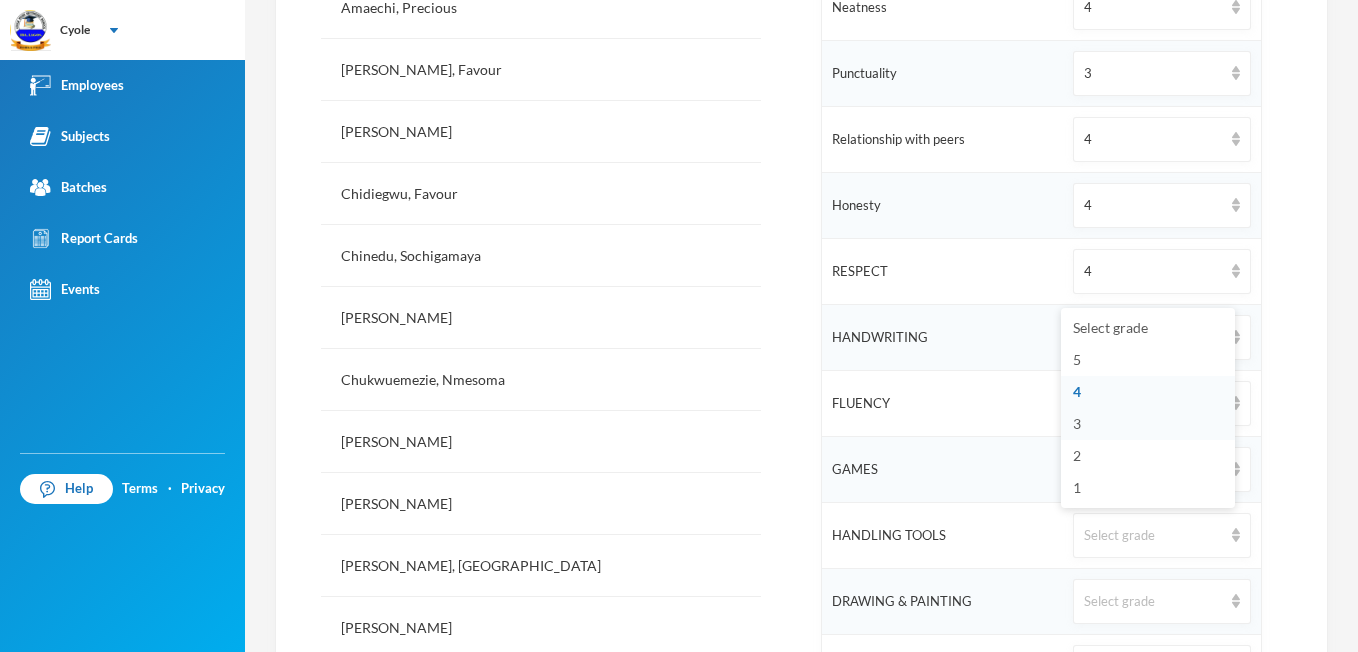 click on "3" at bounding box center [1148, 424] 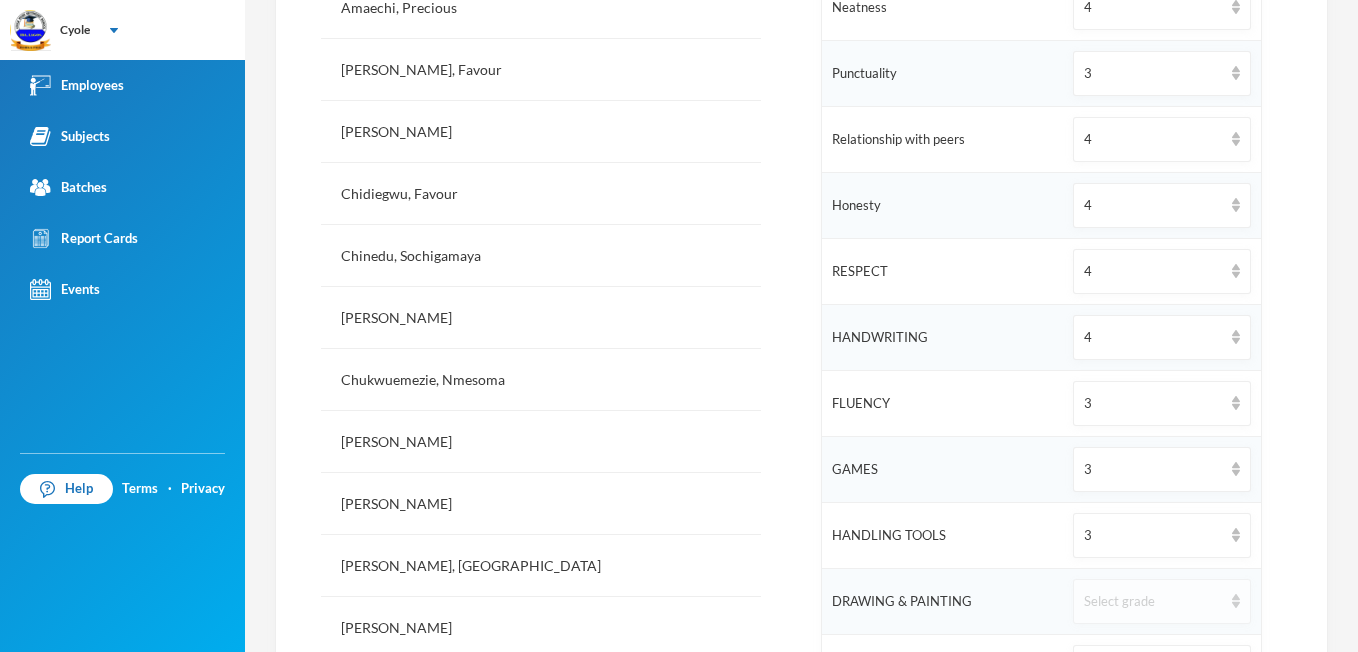 click at bounding box center [1236, 601] 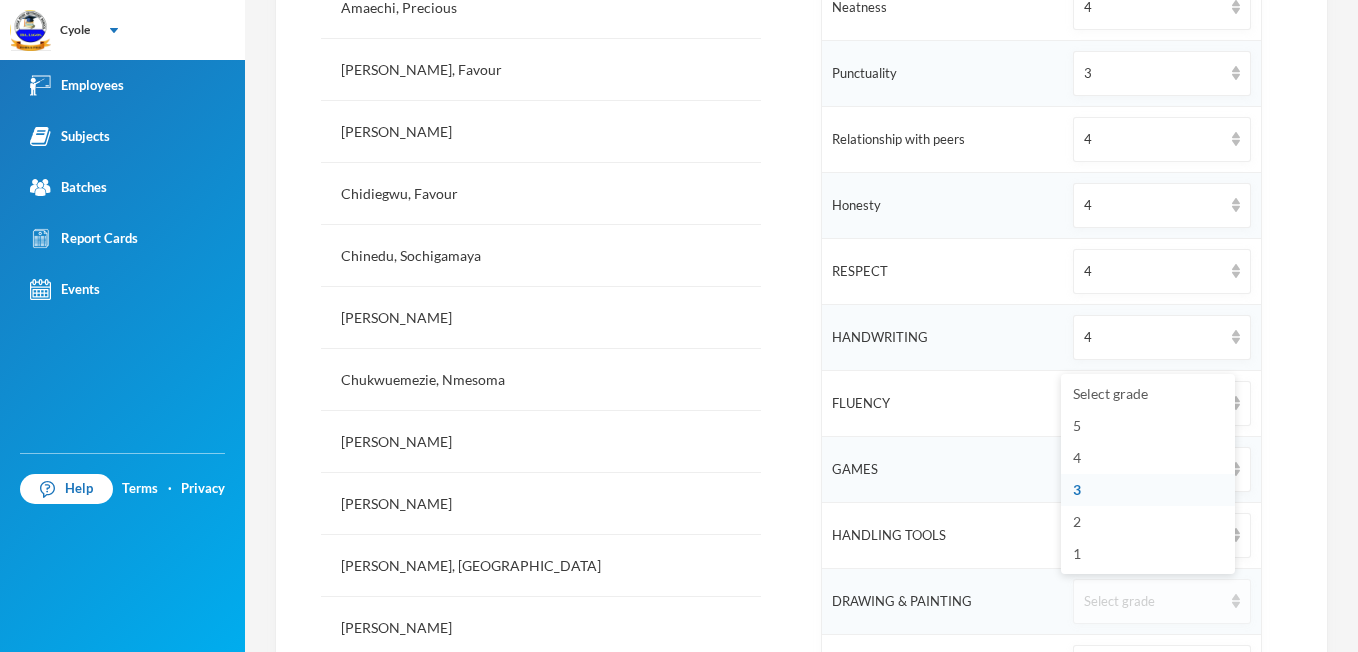 click at bounding box center [1236, 601] 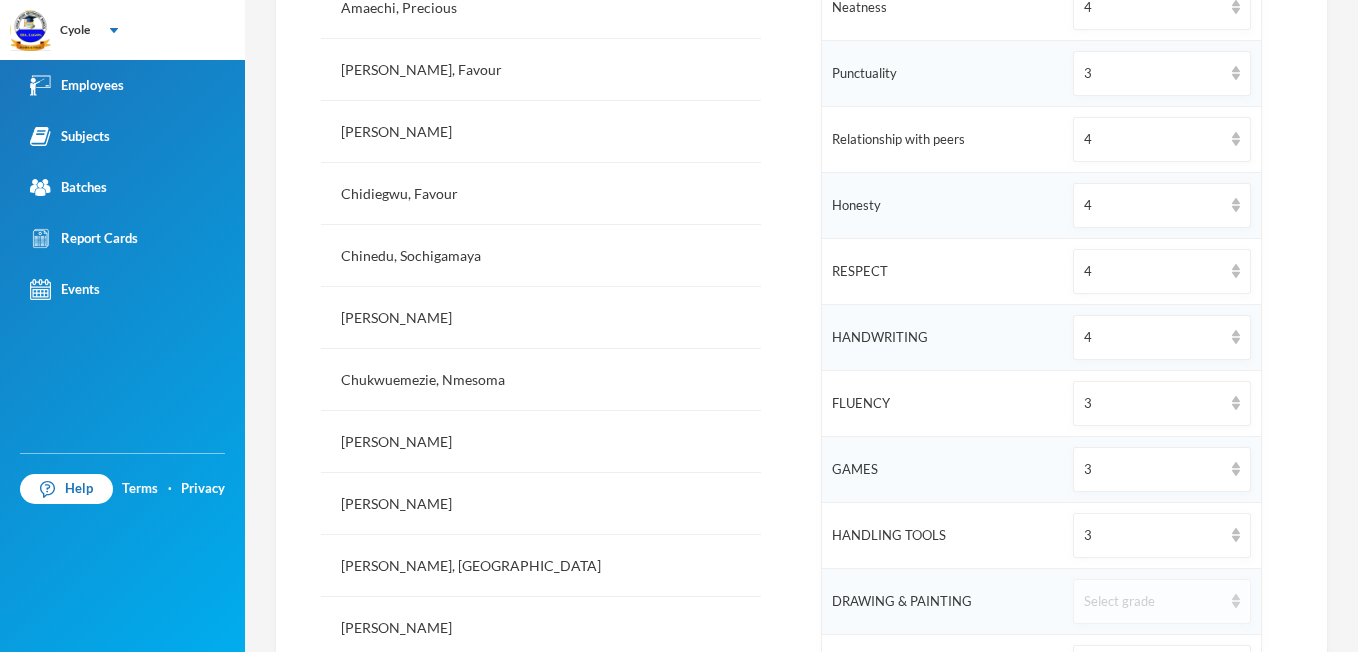 click at bounding box center (1236, 601) 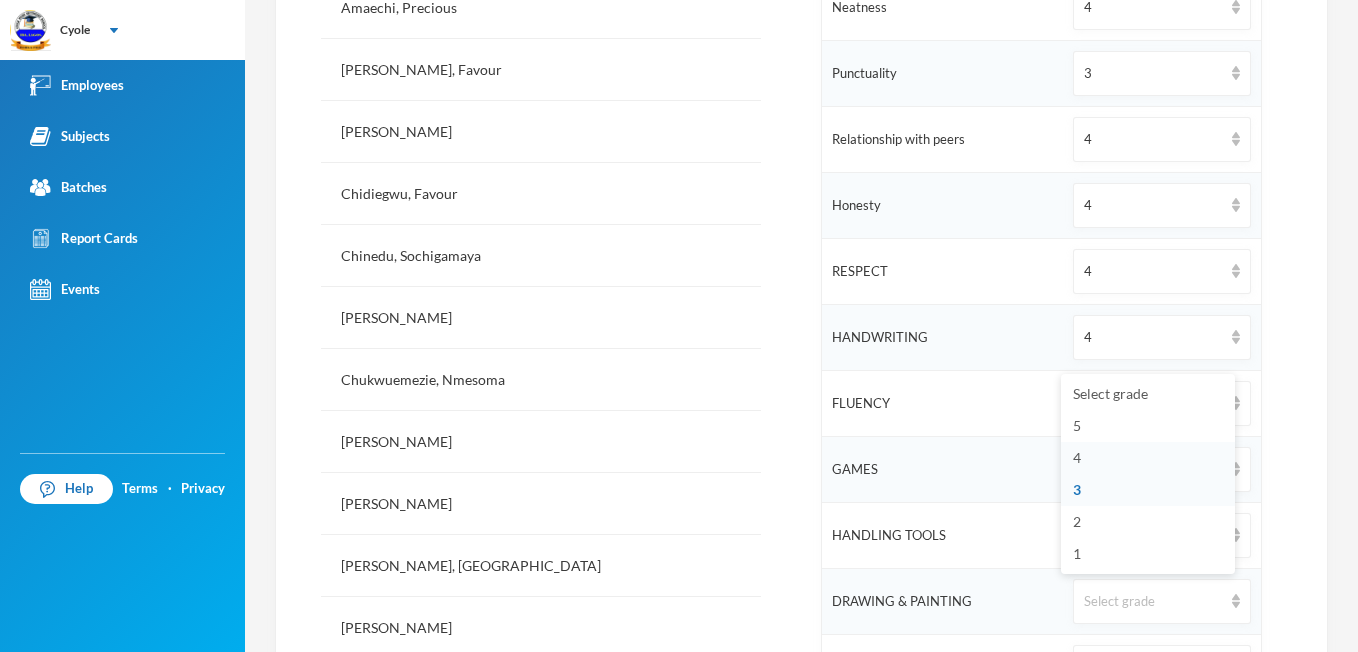 click on "4" at bounding box center [1148, 458] 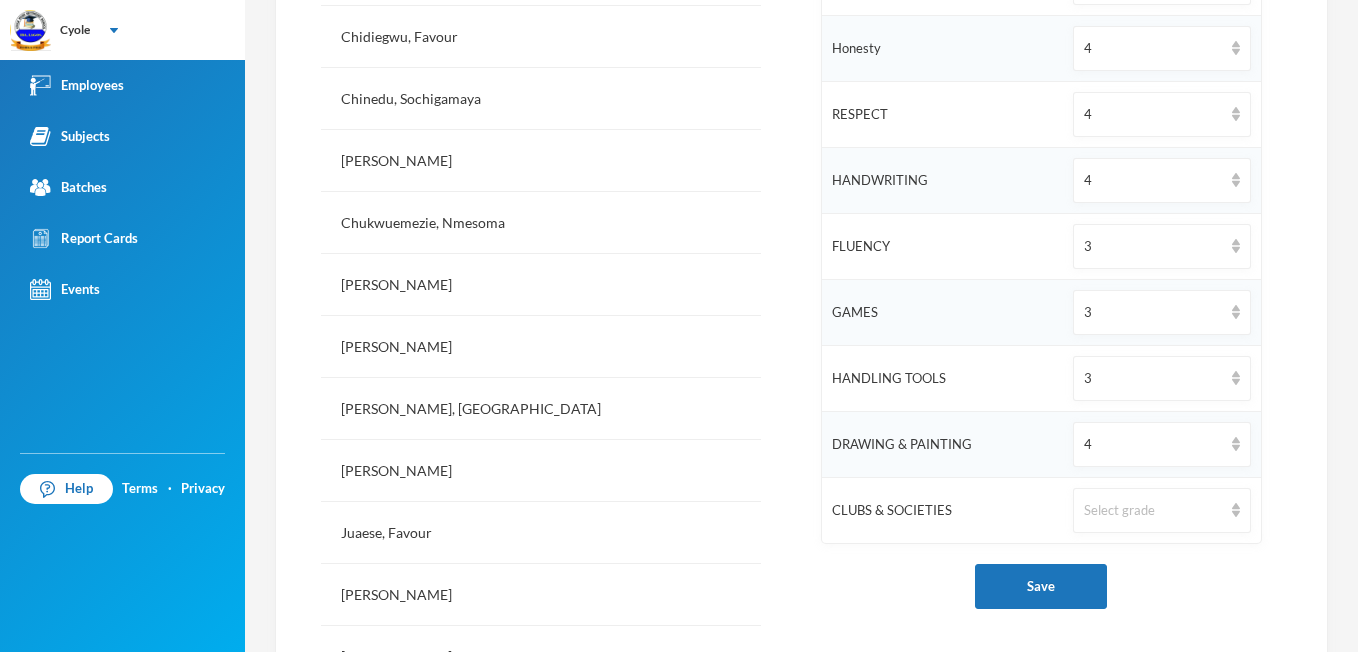 scroll, scrollTop: 973, scrollLeft: 0, axis: vertical 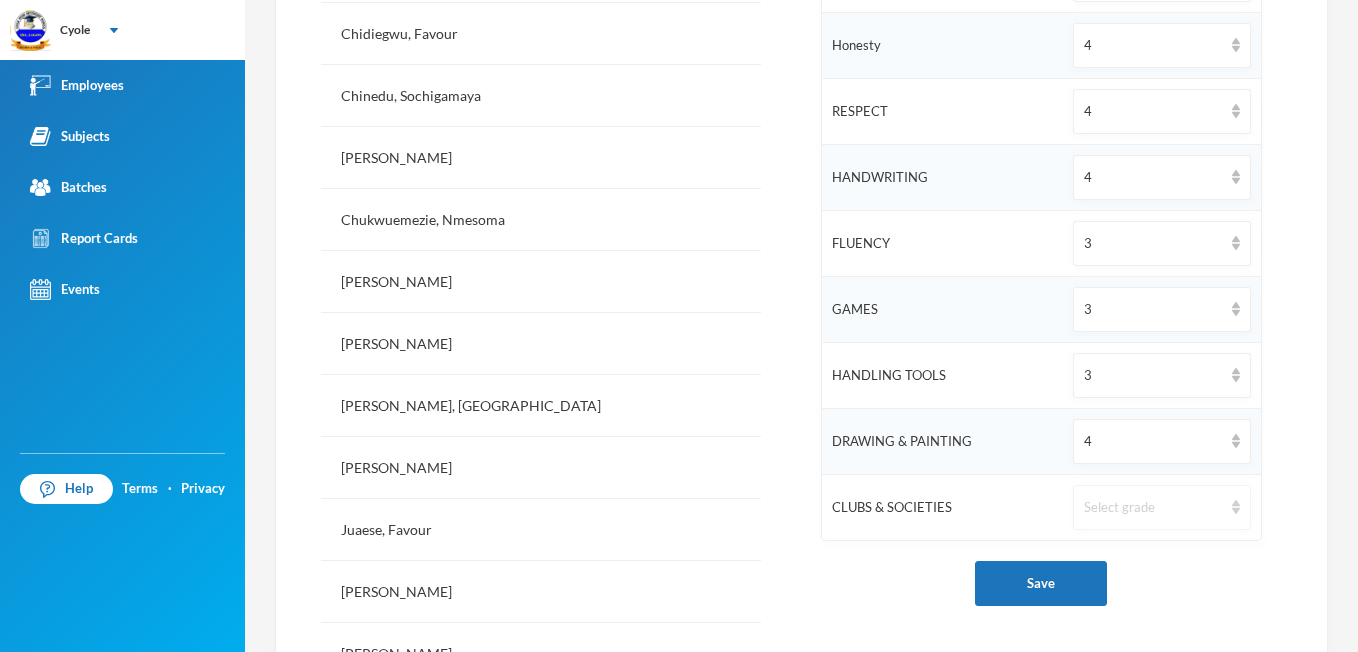 click at bounding box center (1236, 507) 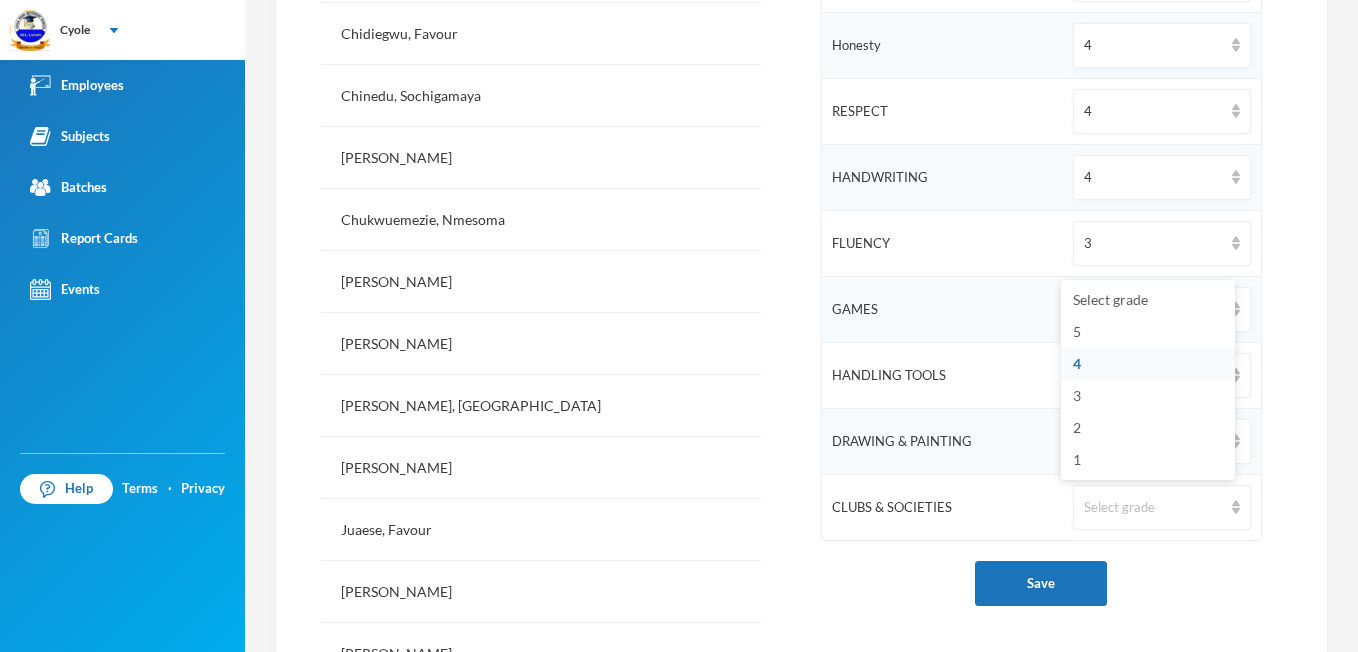 click on "4" at bounding box center (1148, 364) 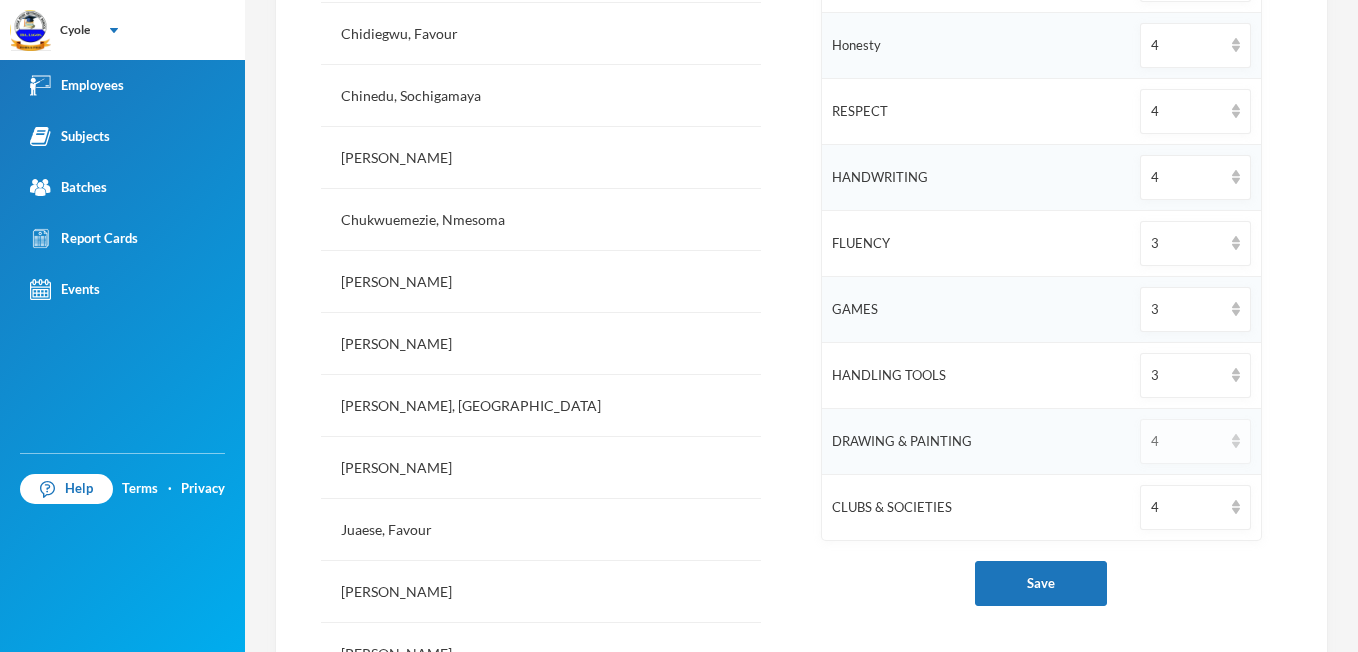 click at bounding box center (1236, 441) 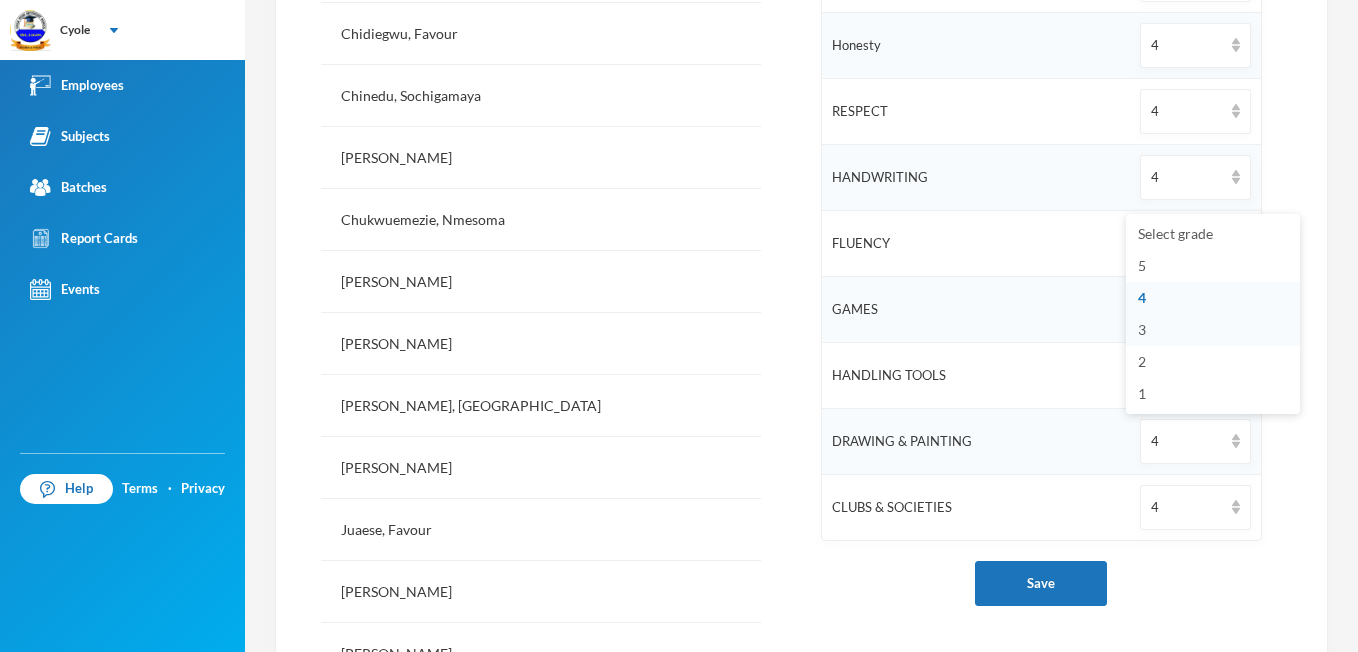click on "3" at bounding box center (1213, 330) 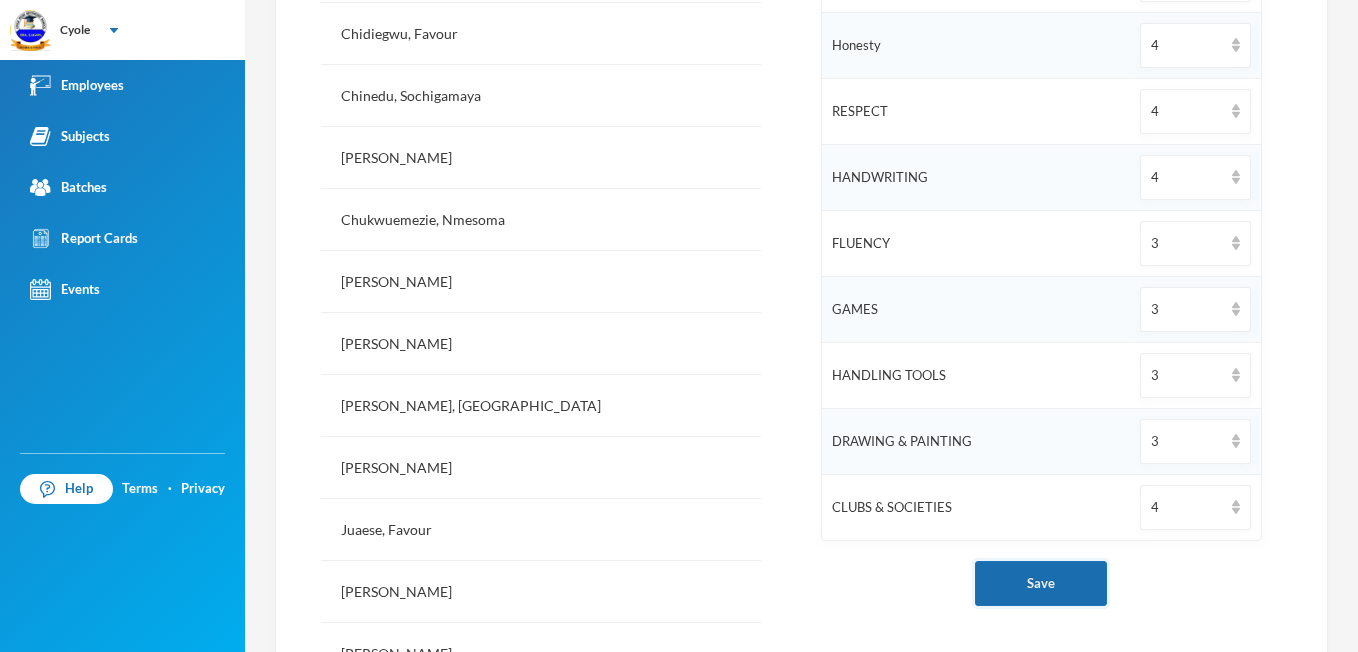 click on "Save" at bounding box center (1041, 583) 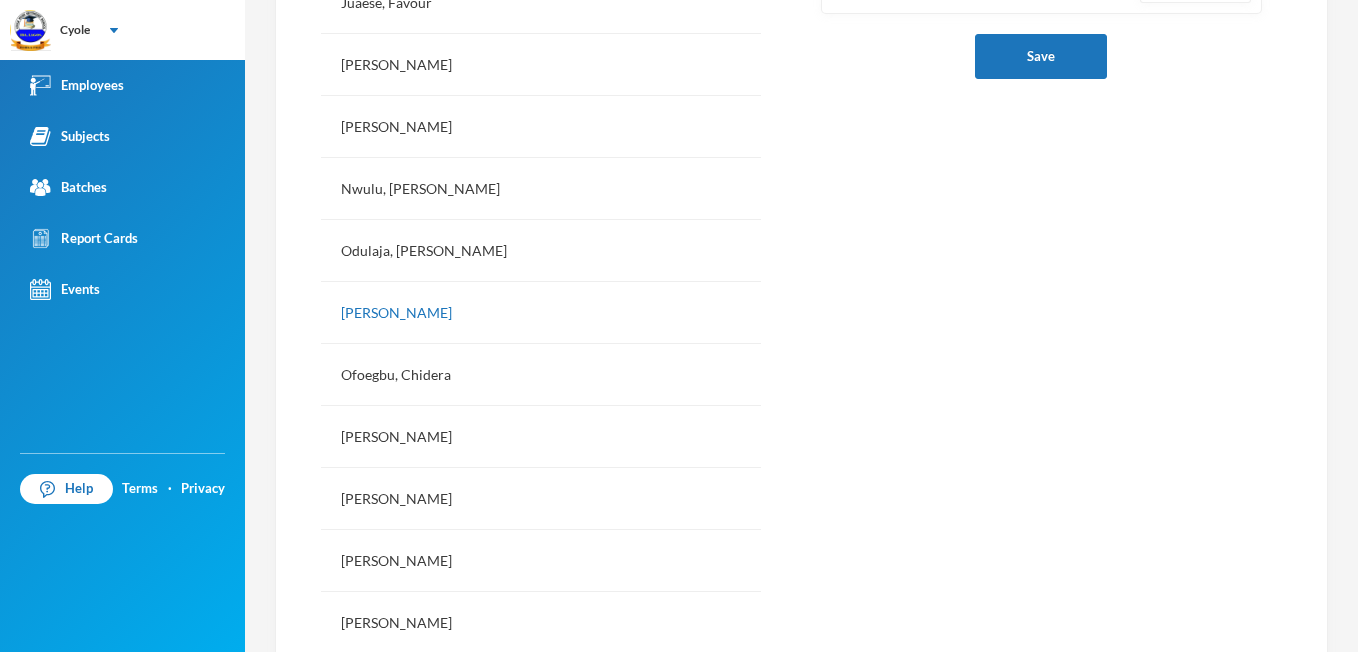 scroll, scrollTop: 1507, scrollLeft: 0, axis: vertical 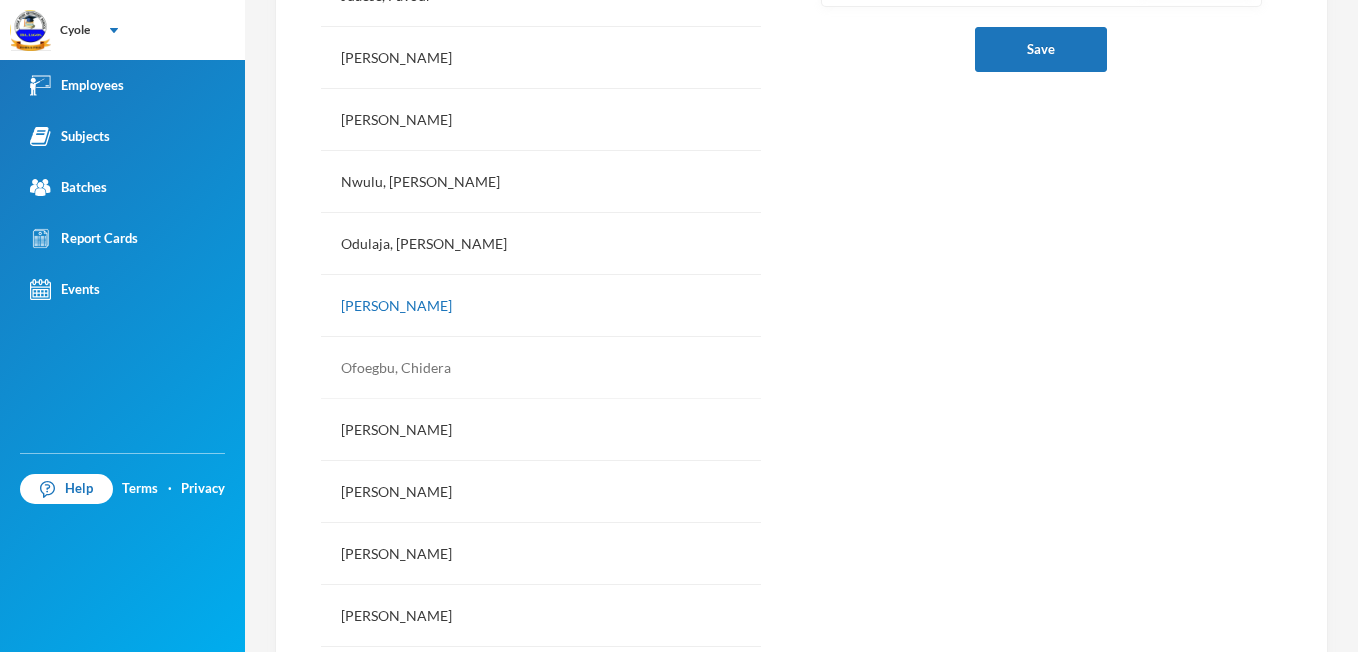 click on "Ofoegbu, Chidera" at bounding box center (541, 368) 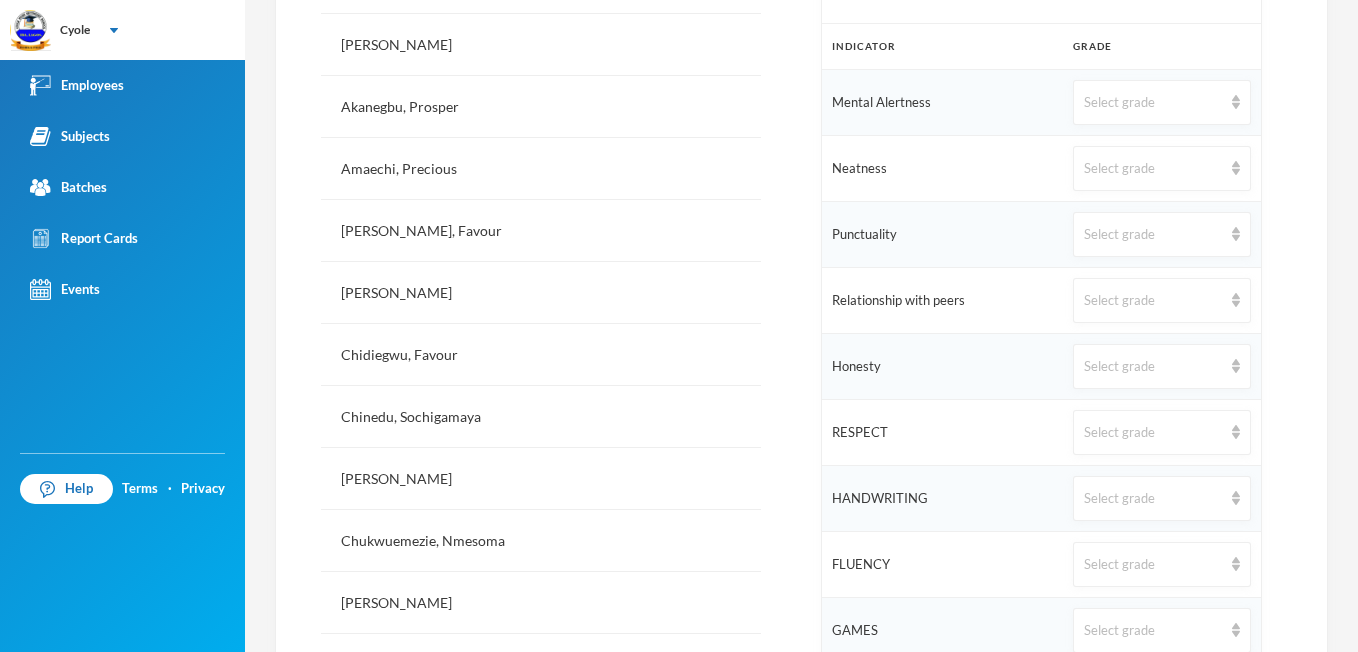 scroll, scrollTop: 640, scrollLeft: 0, axis: vertical 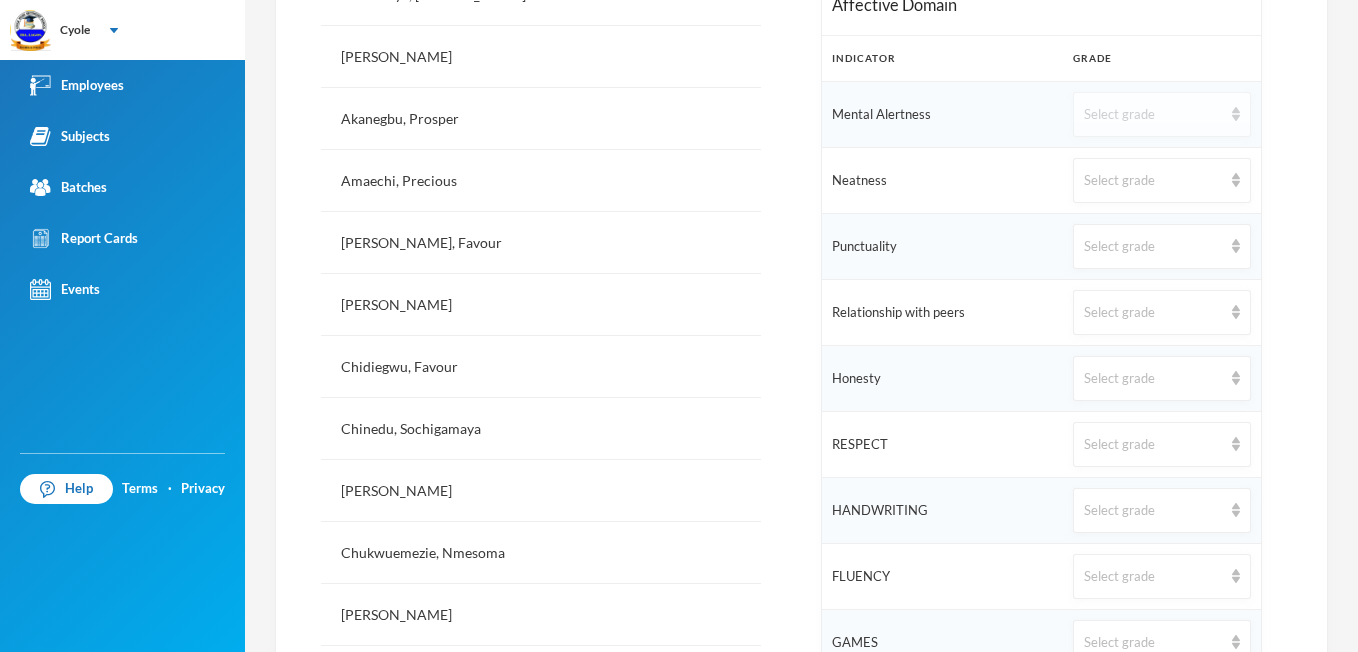 click at bounding box center [1236, 114] 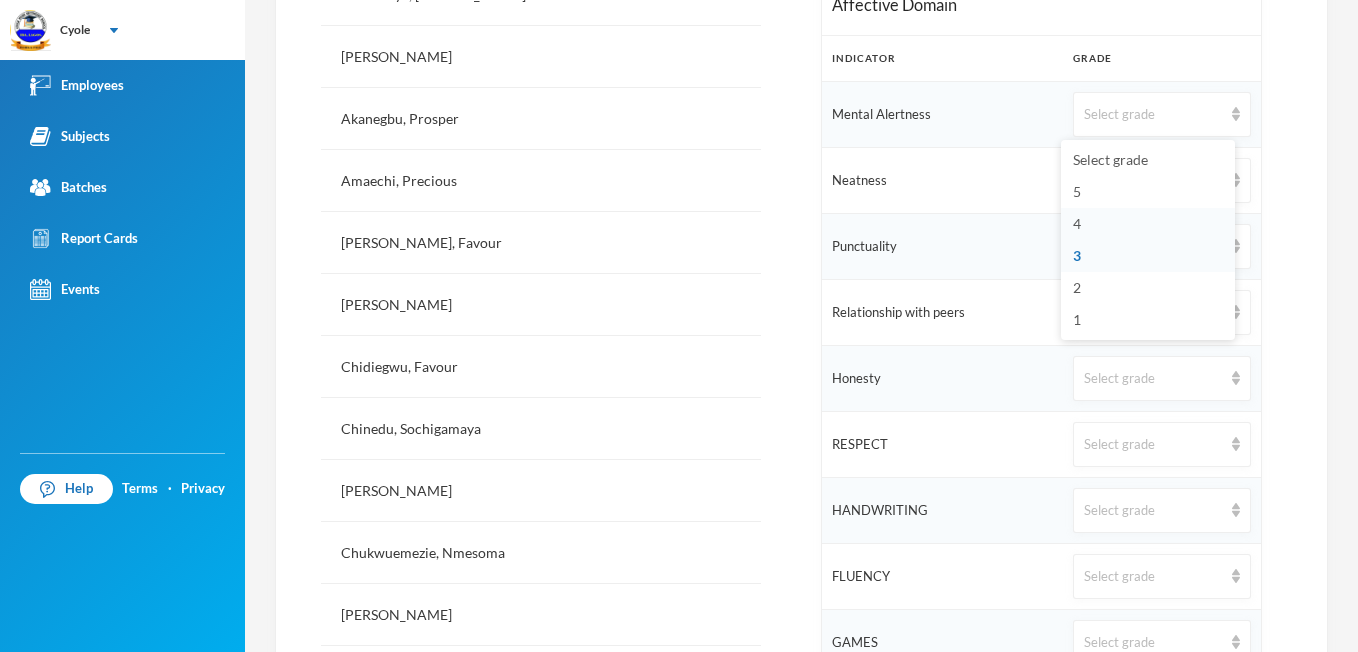 click on "4" at bounding box center [1148, 224] 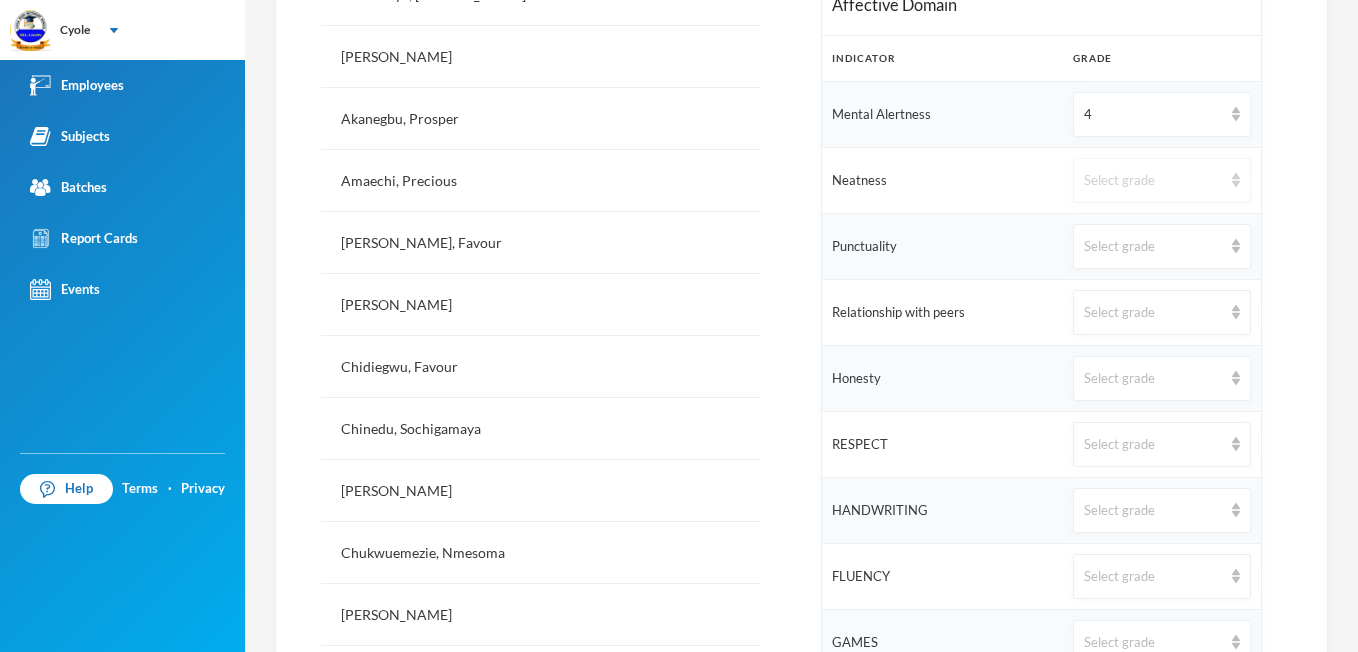click at bounding box center [1236, 180] 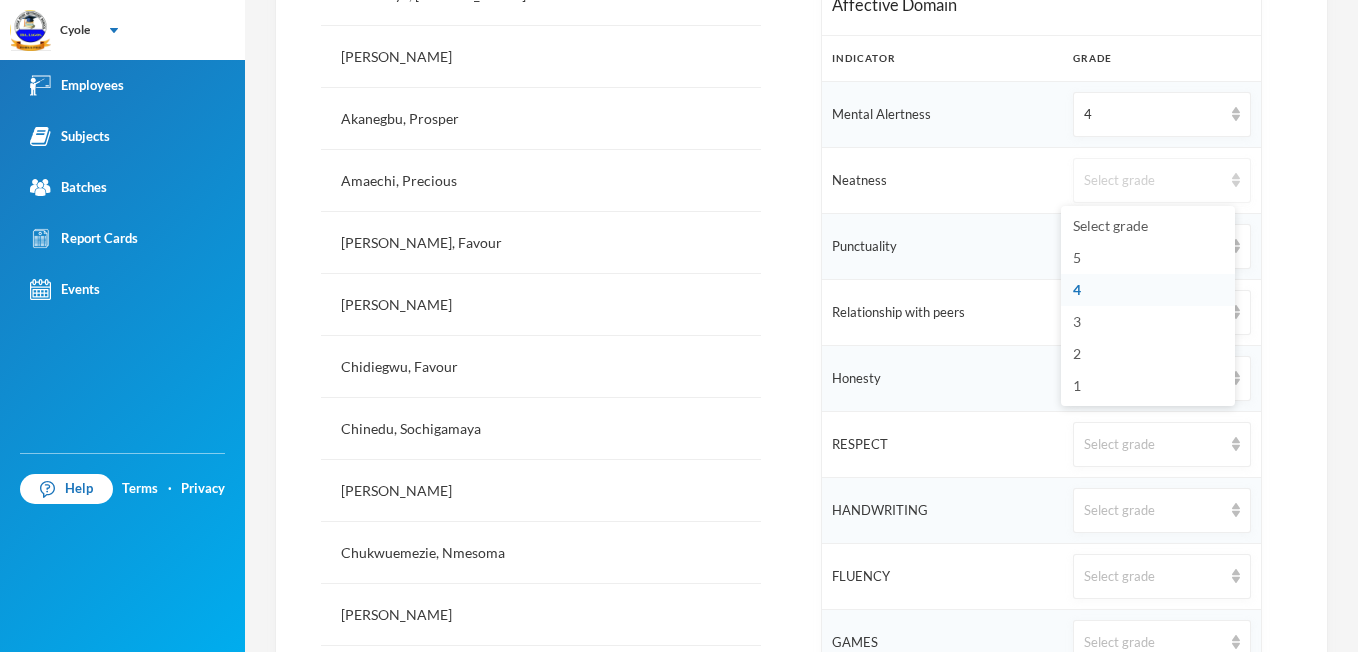 click at bounding box center (1236, 180) 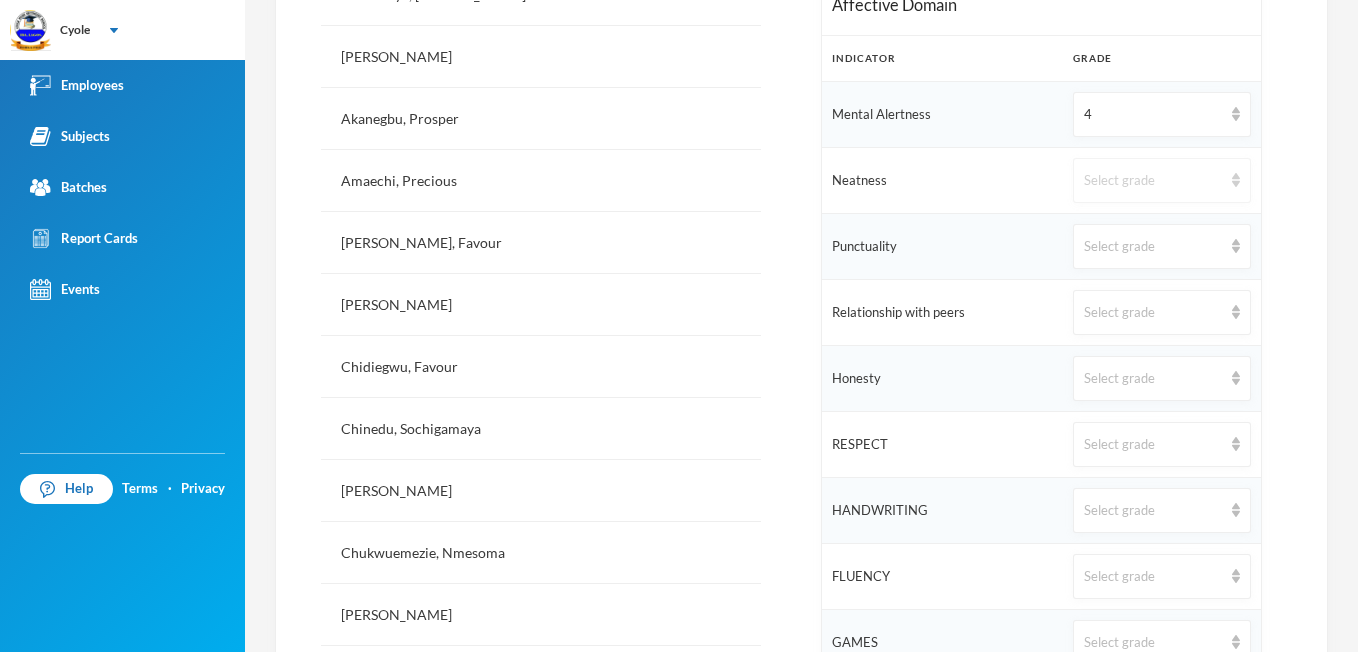 click on "Select grade" at bounding box center [1161, 180] 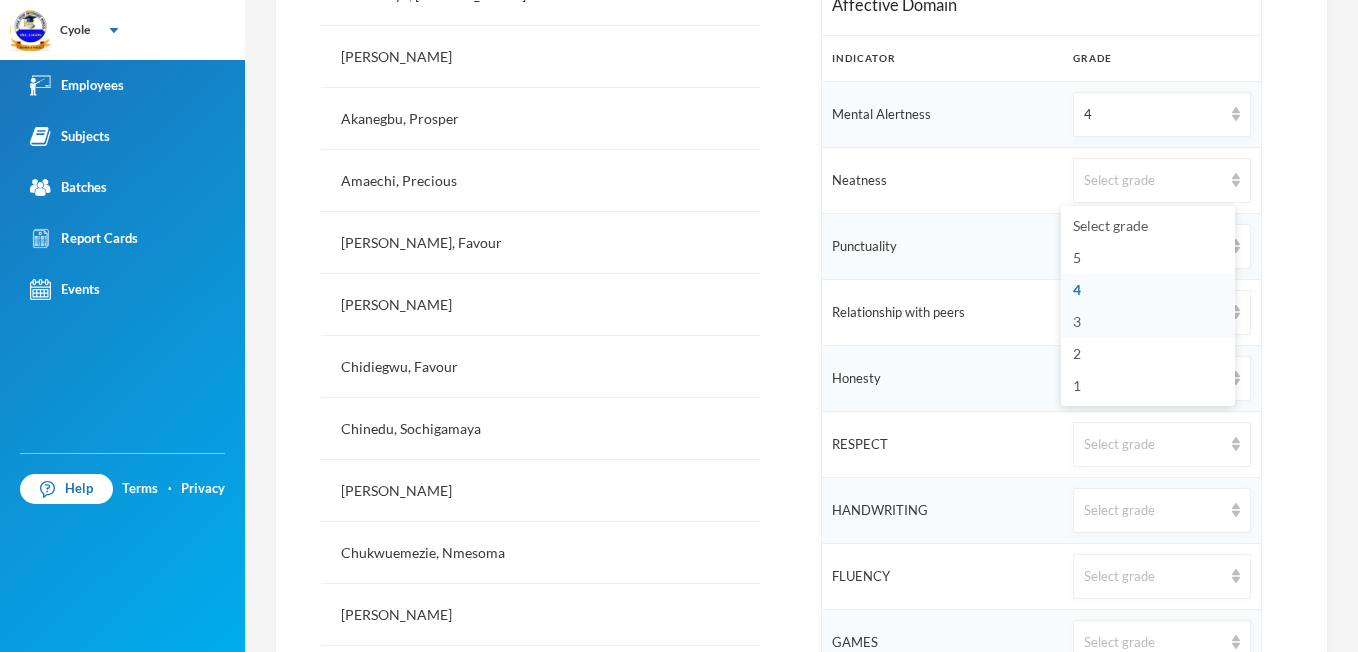 click on "3" at bounding box center [1148, 322] 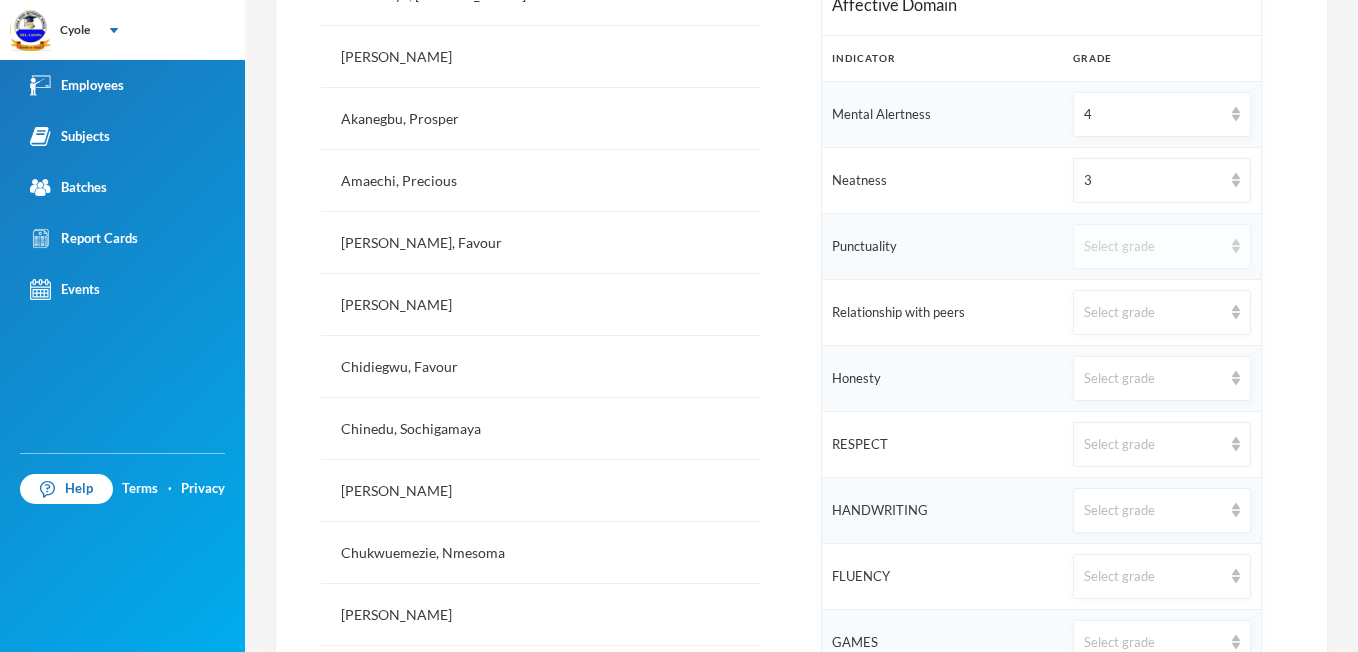click at bounding box center [1236, 246] 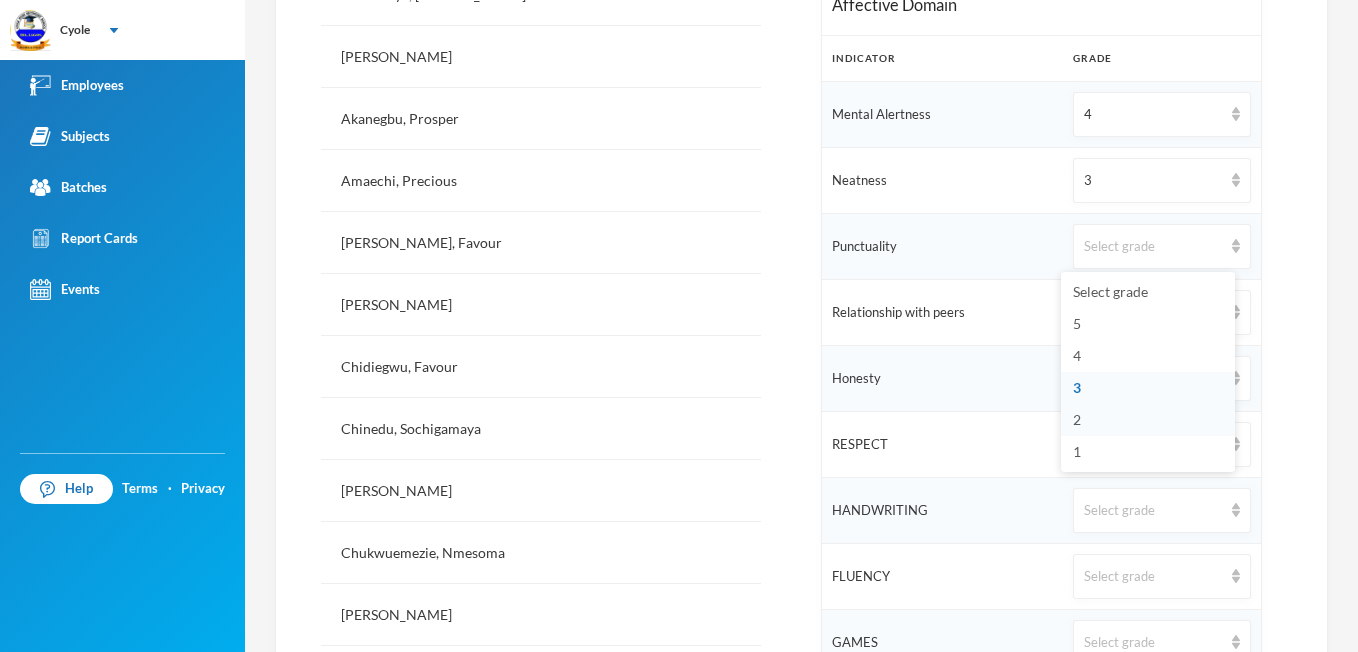 click on "2" at bounding box center [1077, 419] 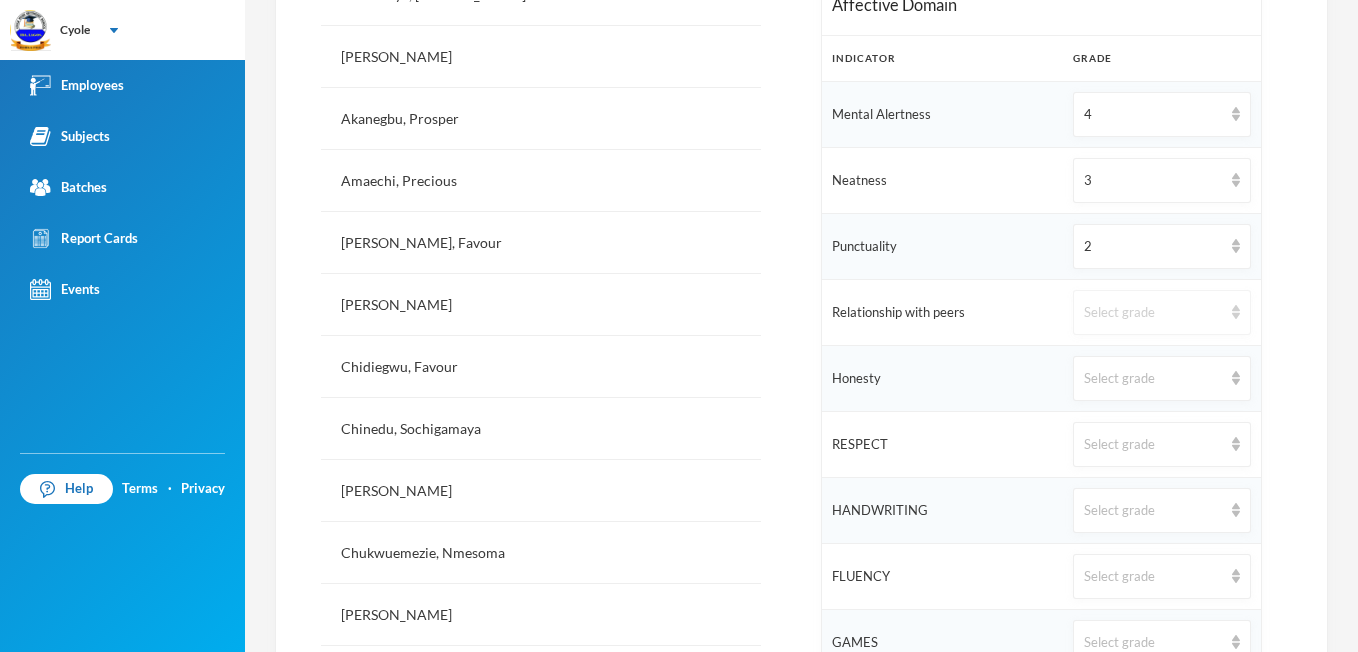 click at bounding box center (1236, 312) 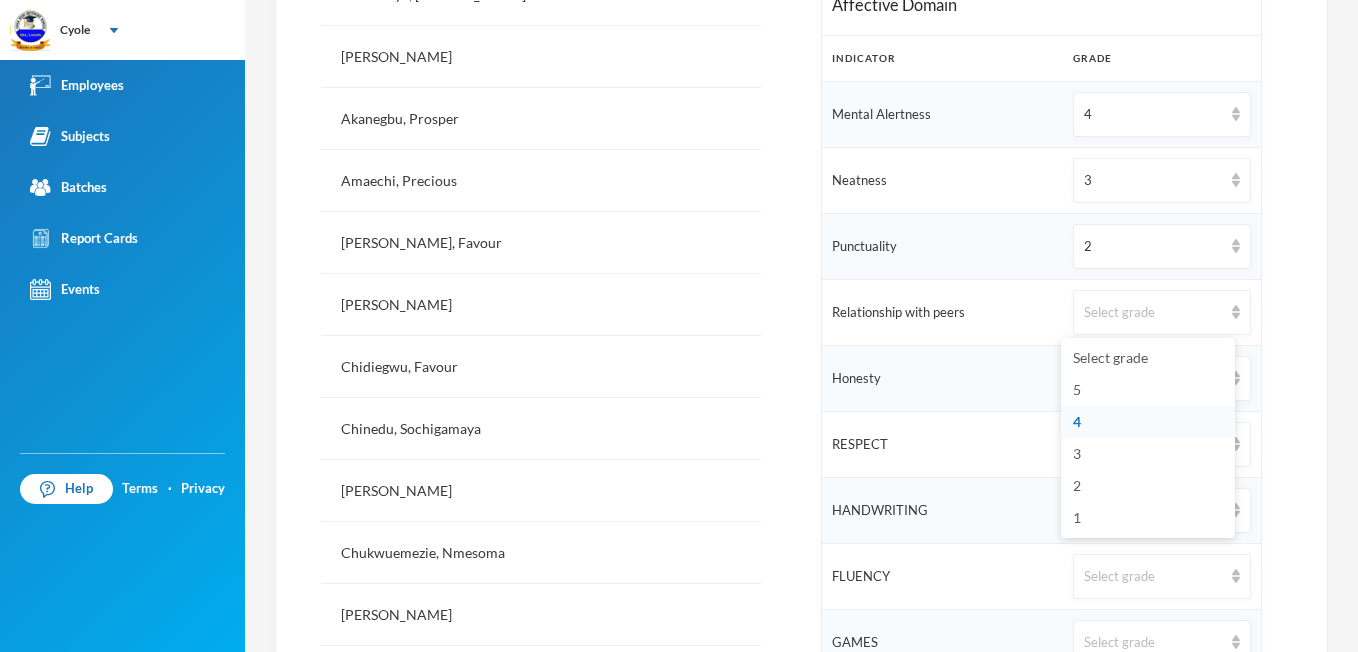 click on "4" at bounding box center (1077, 421) 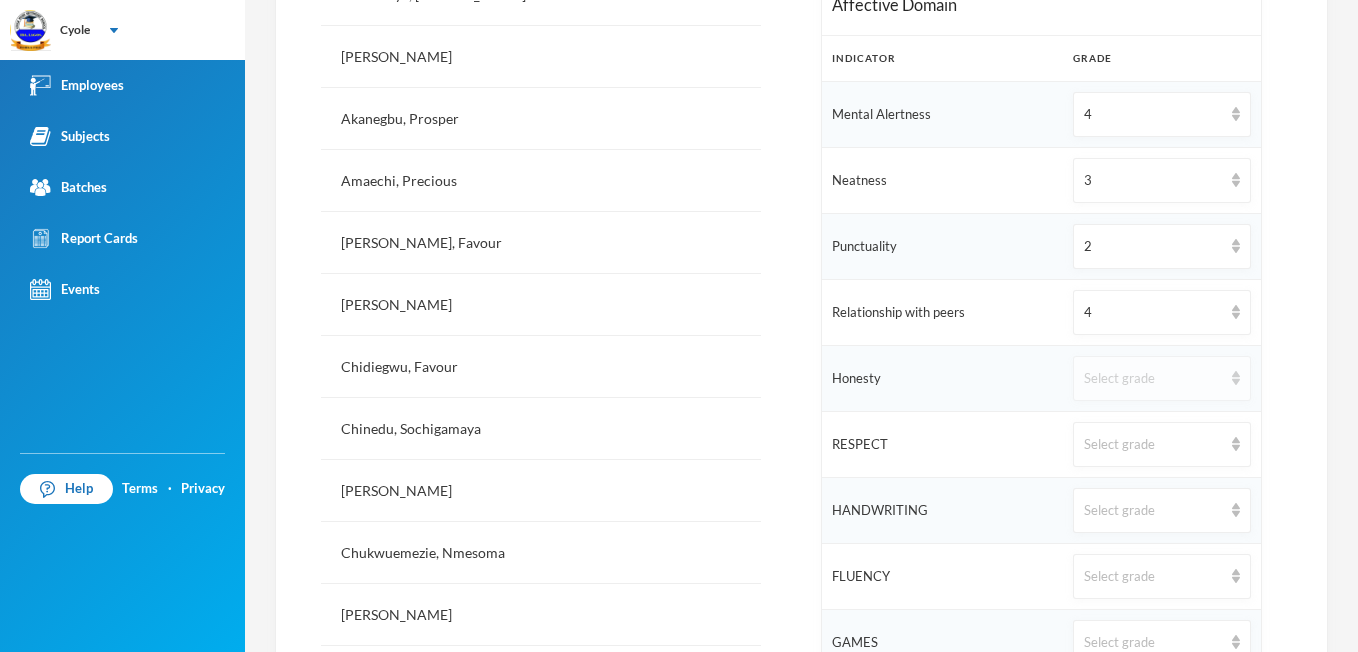 click at bounding box center [1236, 378] 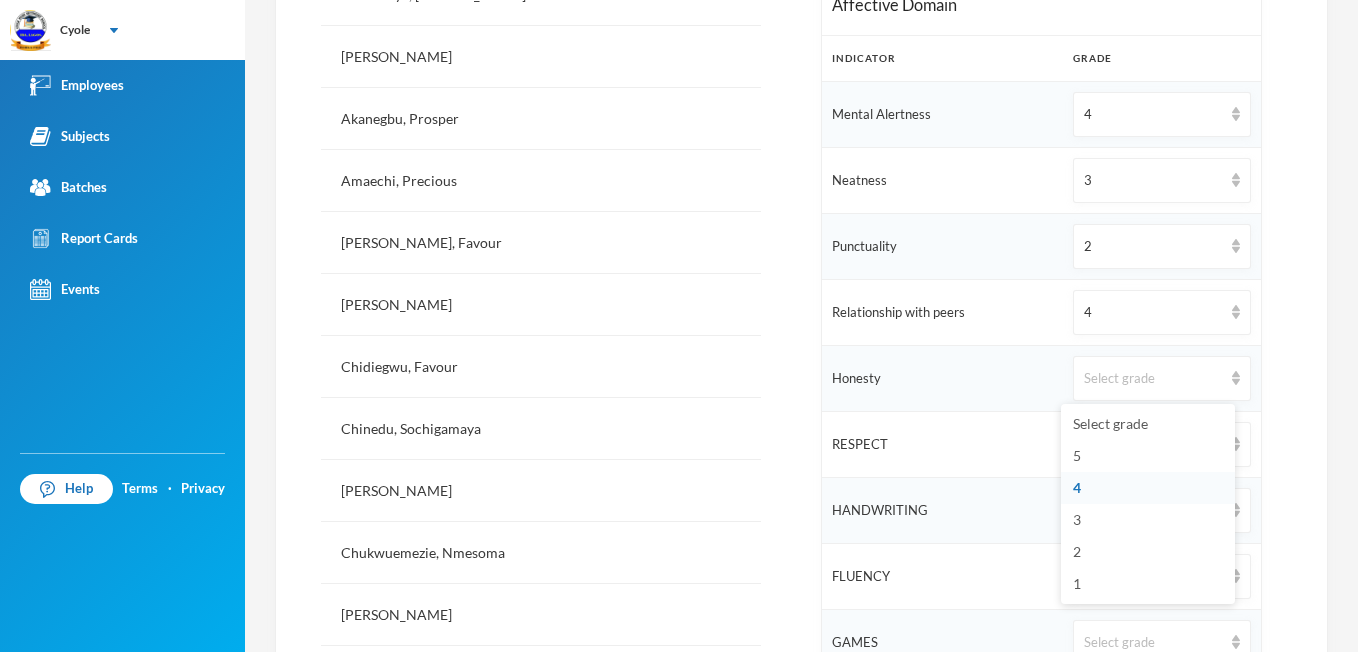 click on "4" at bounding box center [1148, 488] 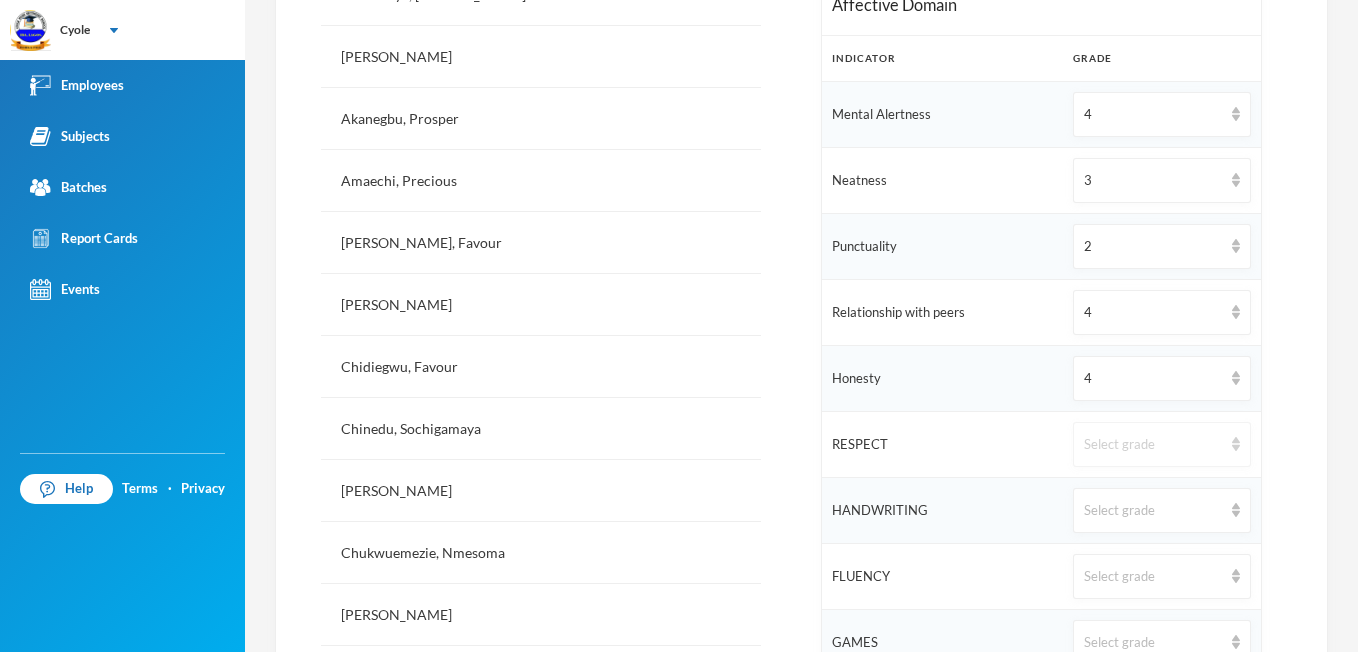 click at bounding box center [1236, 444] 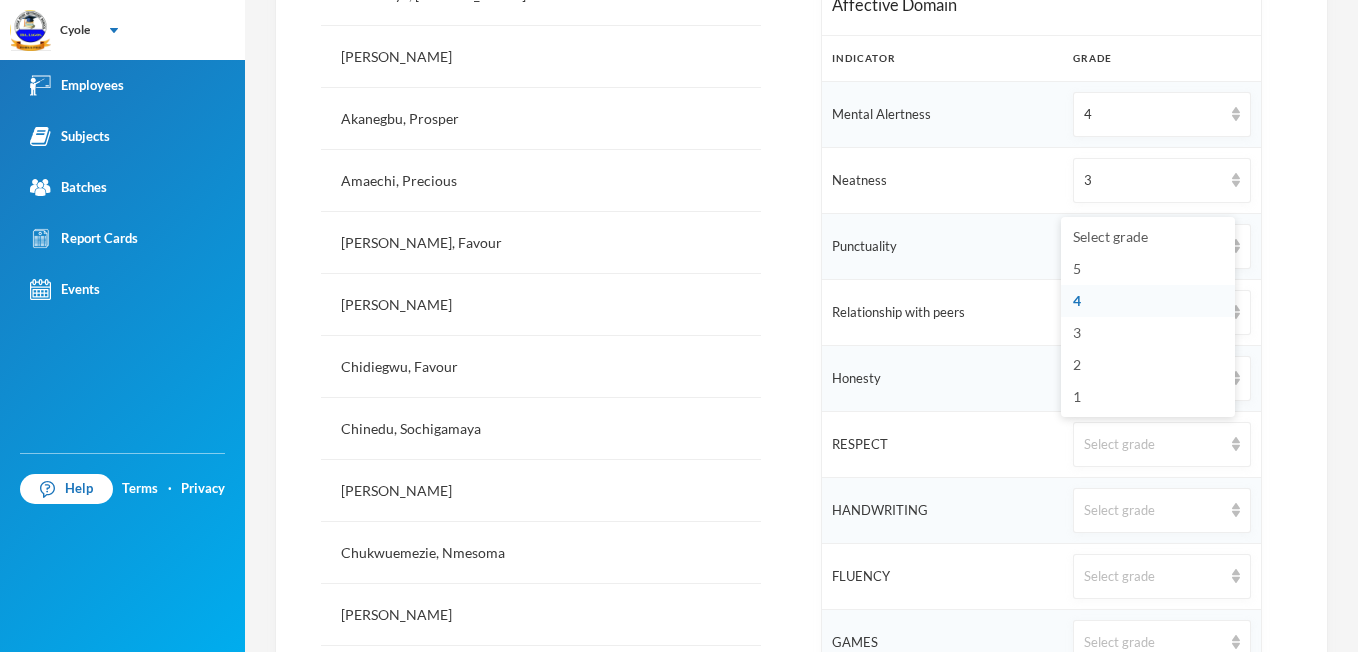 click on "4" at bounding box center [1077, 300] 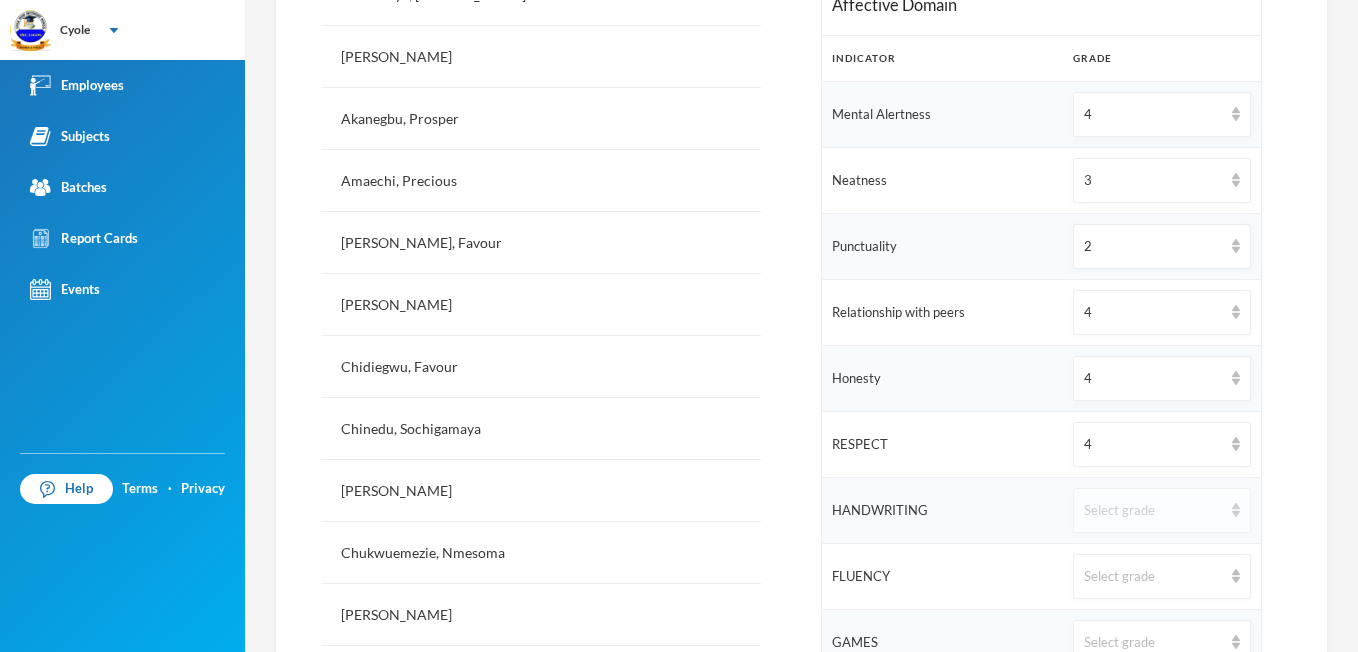 click on "Select grade" at bounding box center (1161, 510) 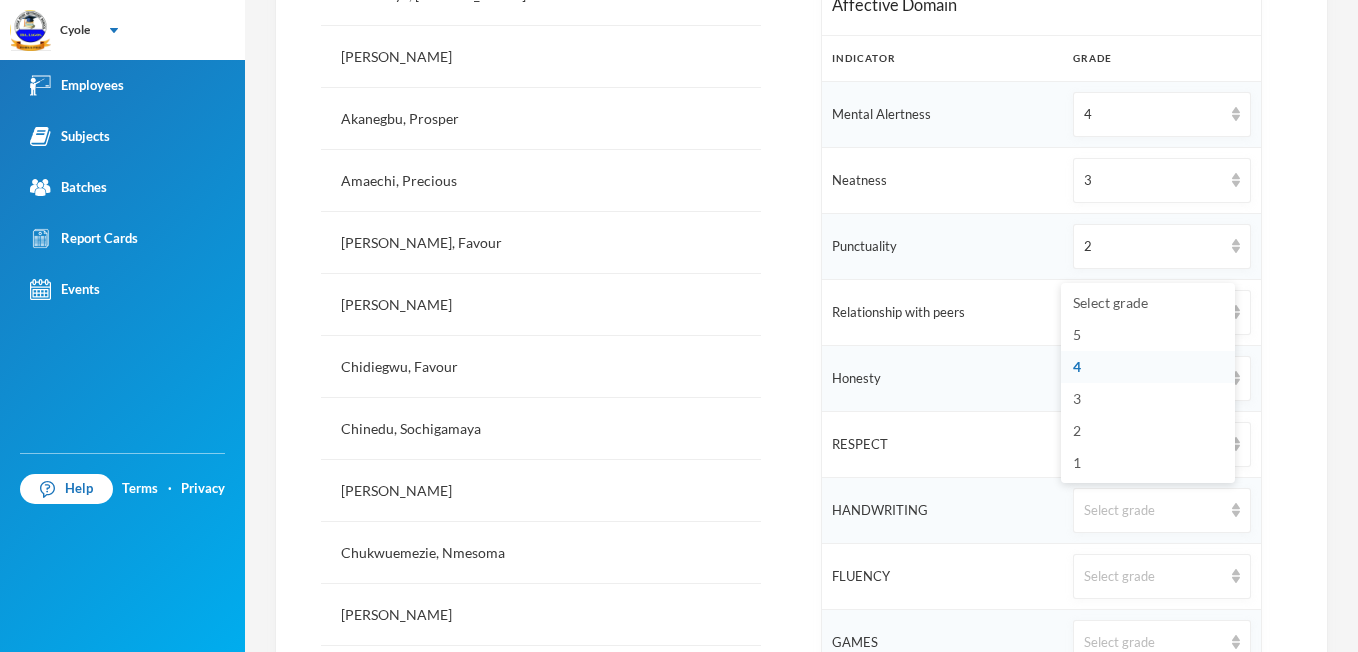 click on "4" at bounding box center [1148, 367] 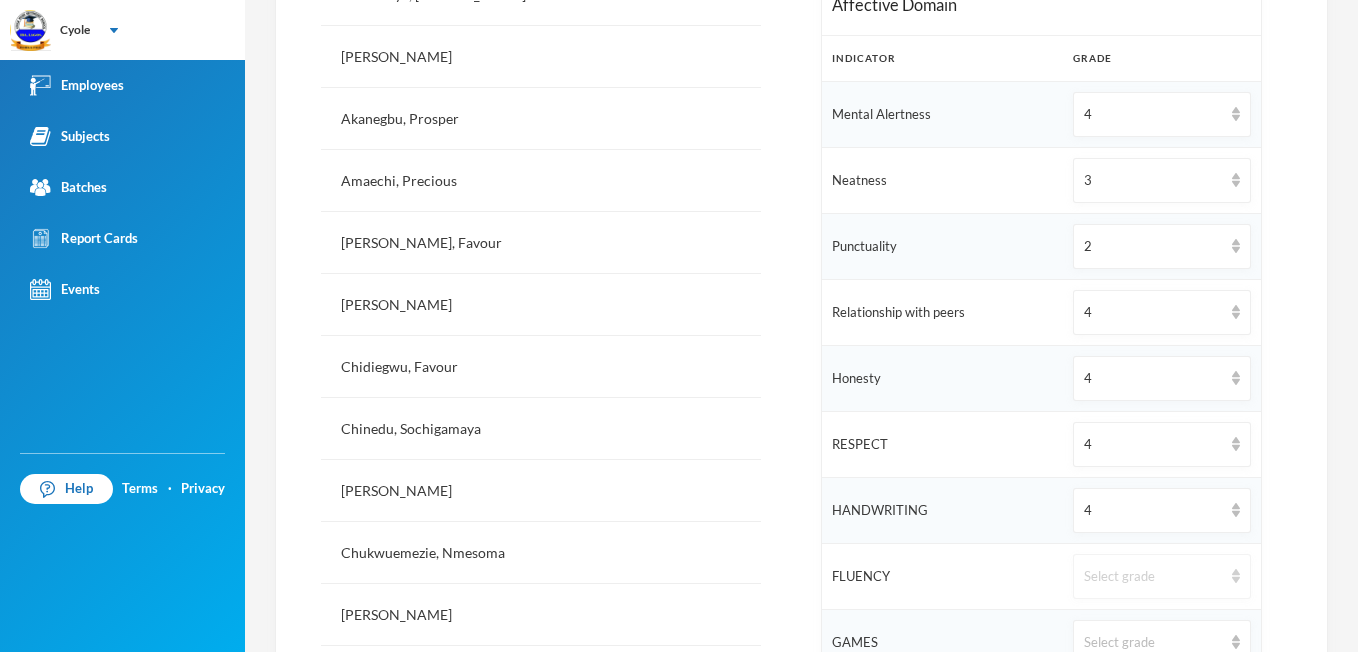 click on "Select grade" at bounding box center [1161, 576] 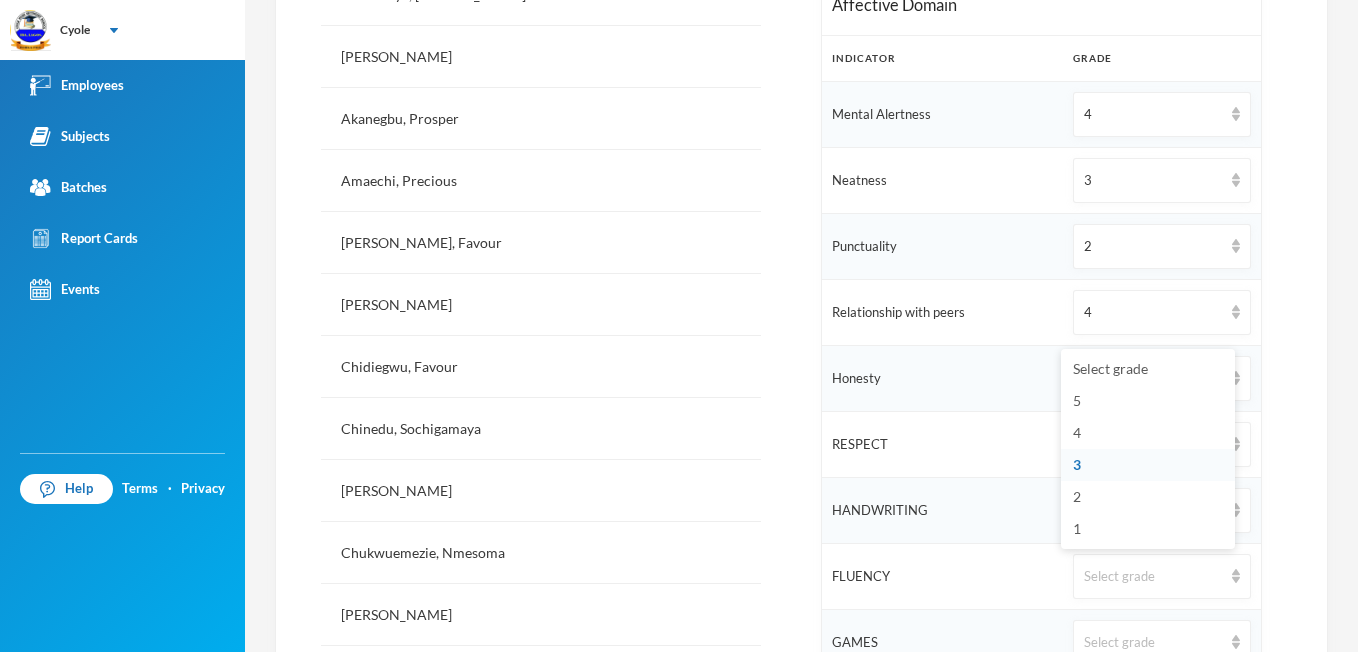 click on "3" at bounding box center [1148, 465] 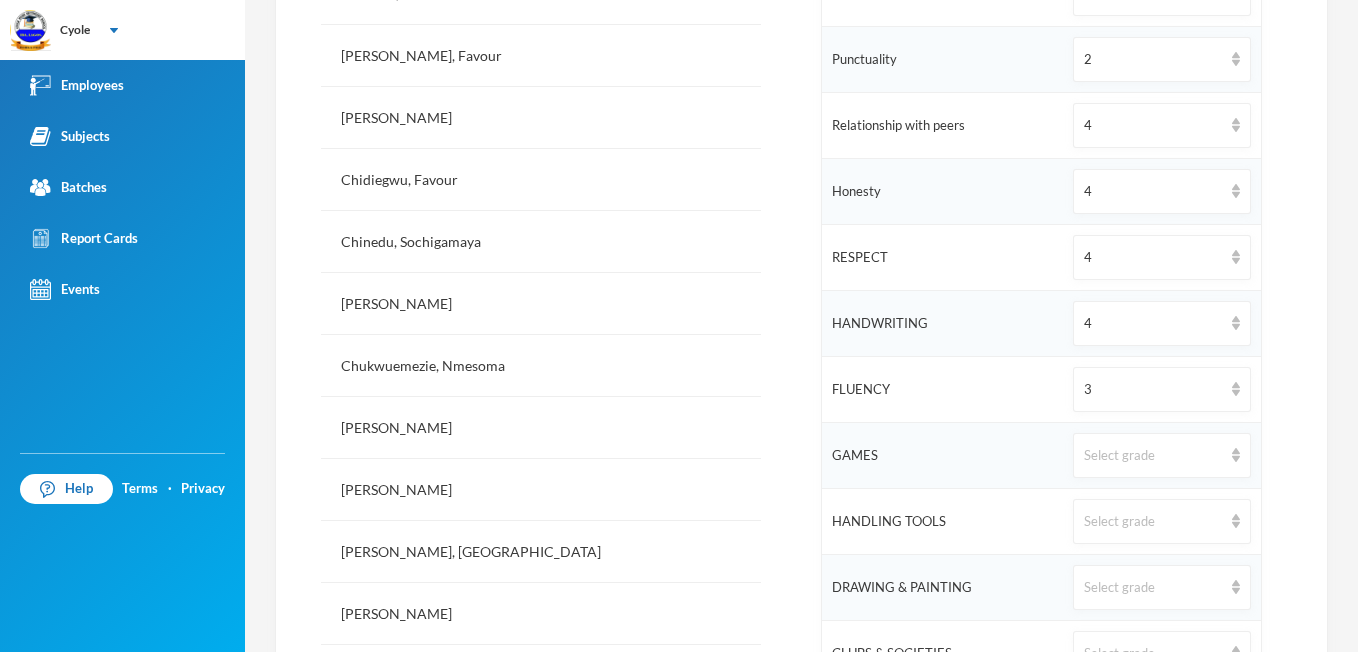 scroll, scrollTop: 867, scrollLeft: 0, axis: vertical 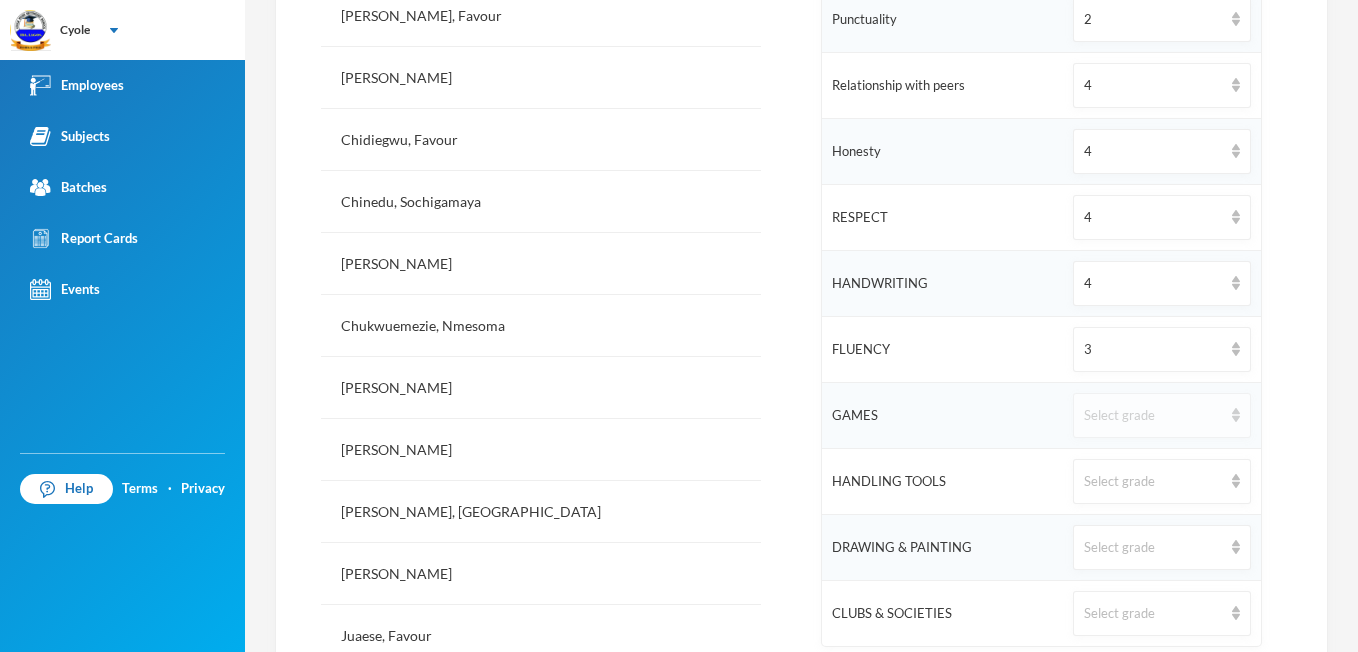 click at bounding box center (1236, 415) 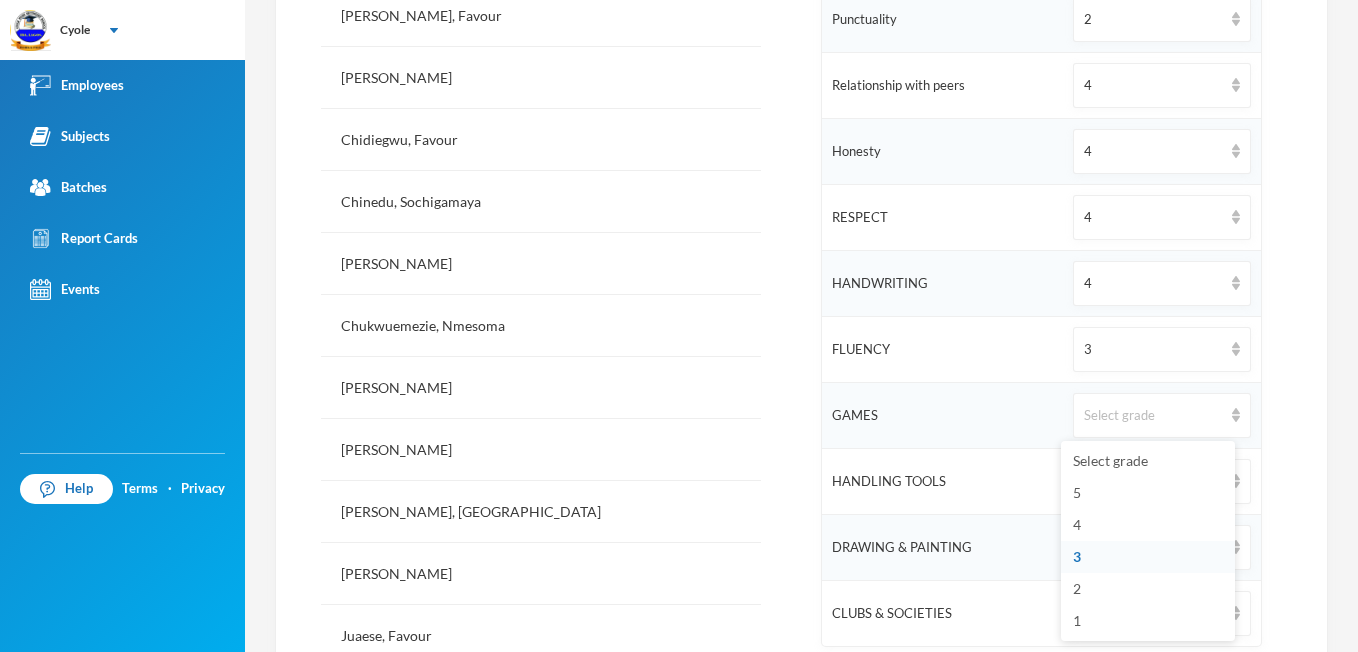 click on "3" at bounding box center [1077, 556] 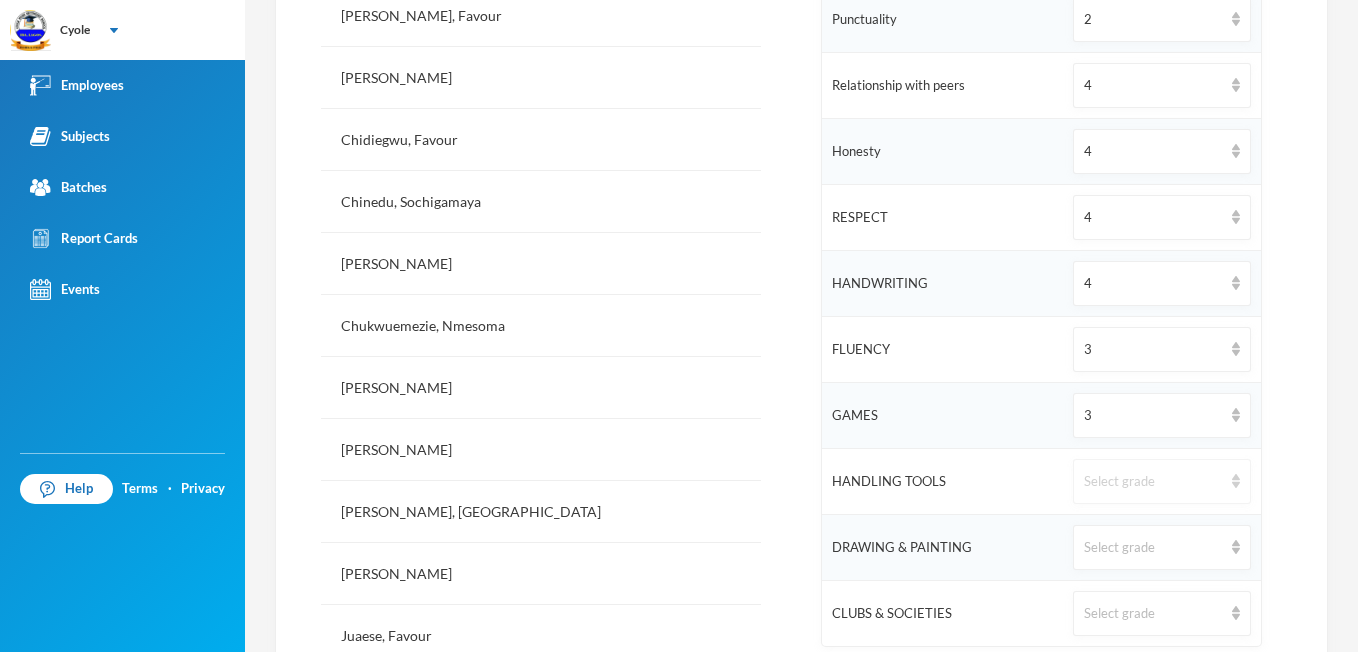 click on "Select grade" at bounding box center [1161, 481] 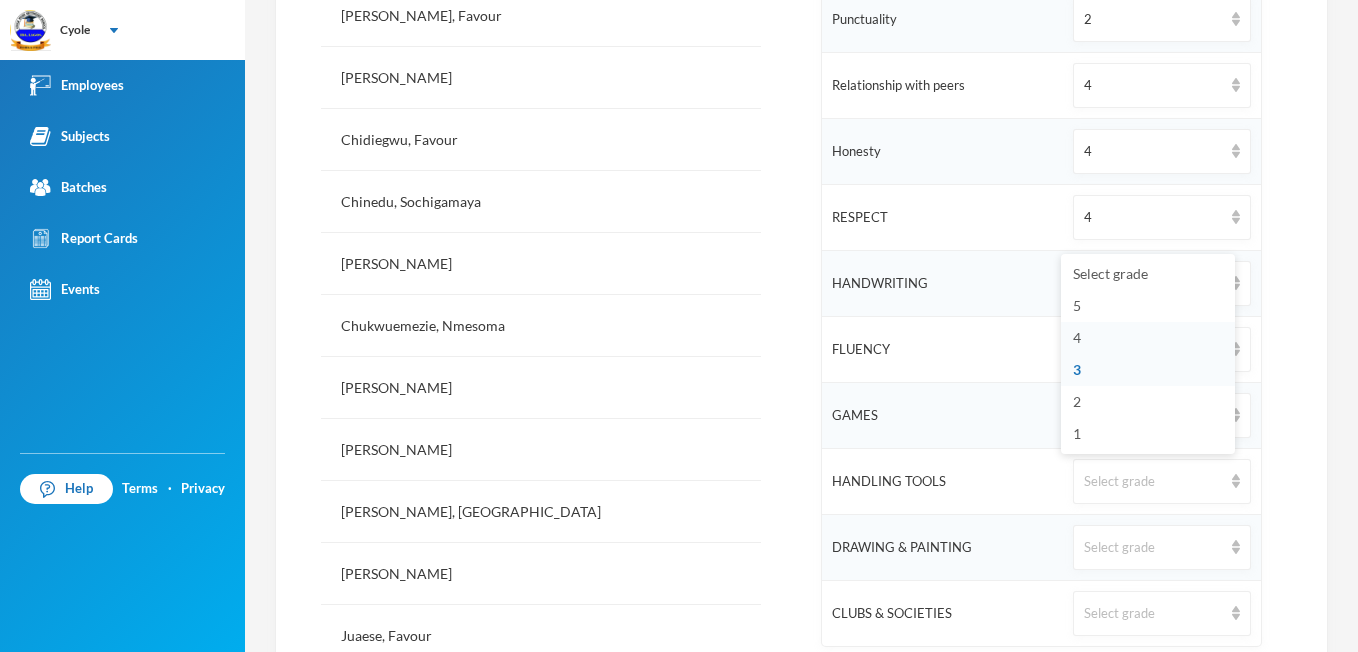 click on "4" at bounding box center (1077, 337) 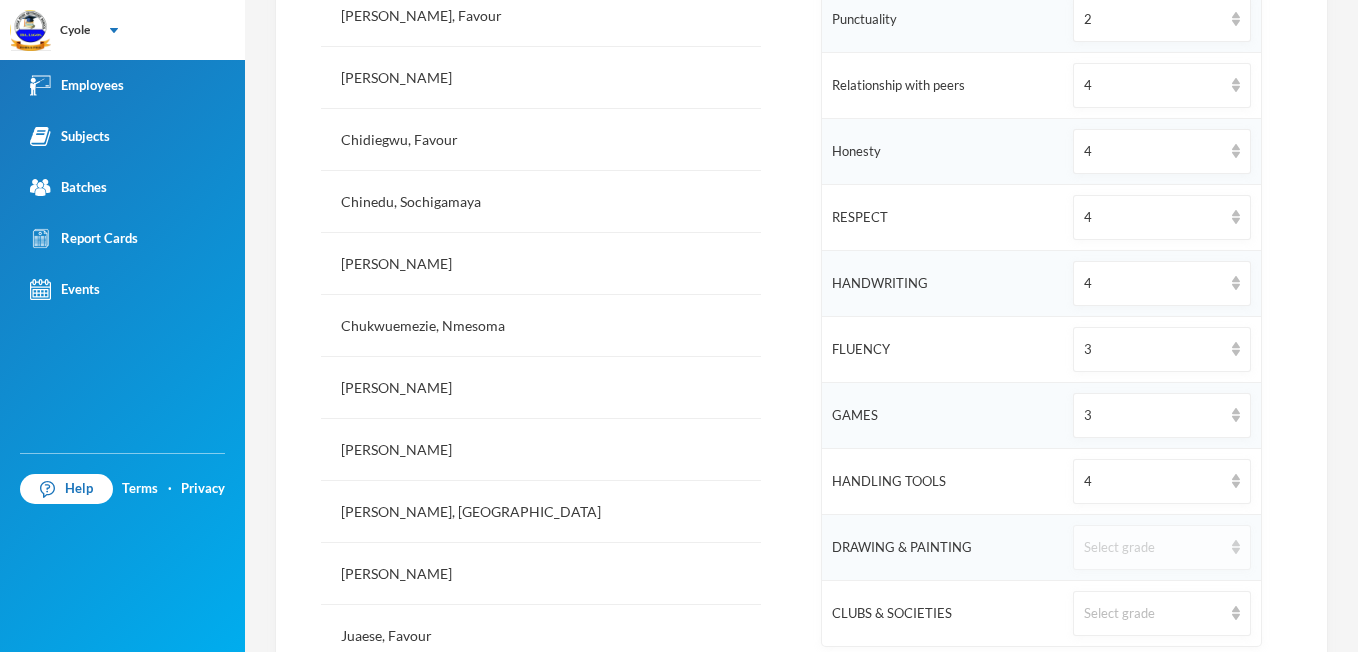 click on "Select grade" at bounding box center (1161, 547) 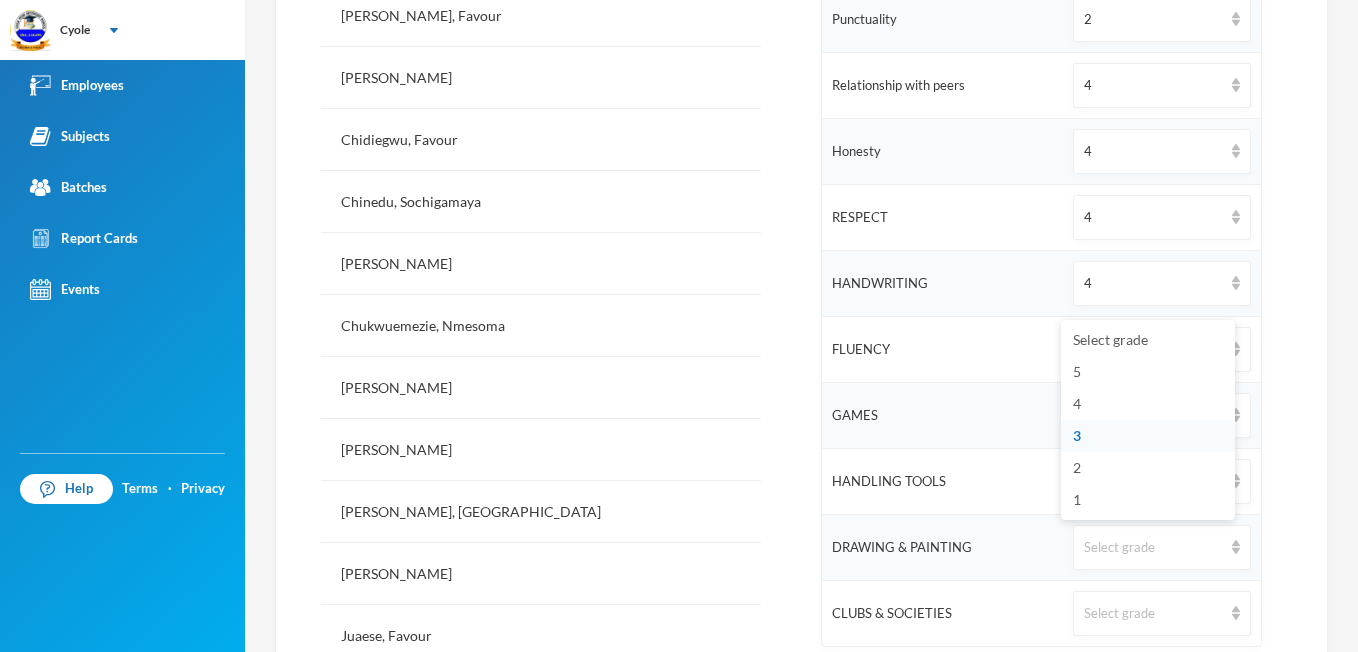 click on "3" at bounding box center [1148, 436] 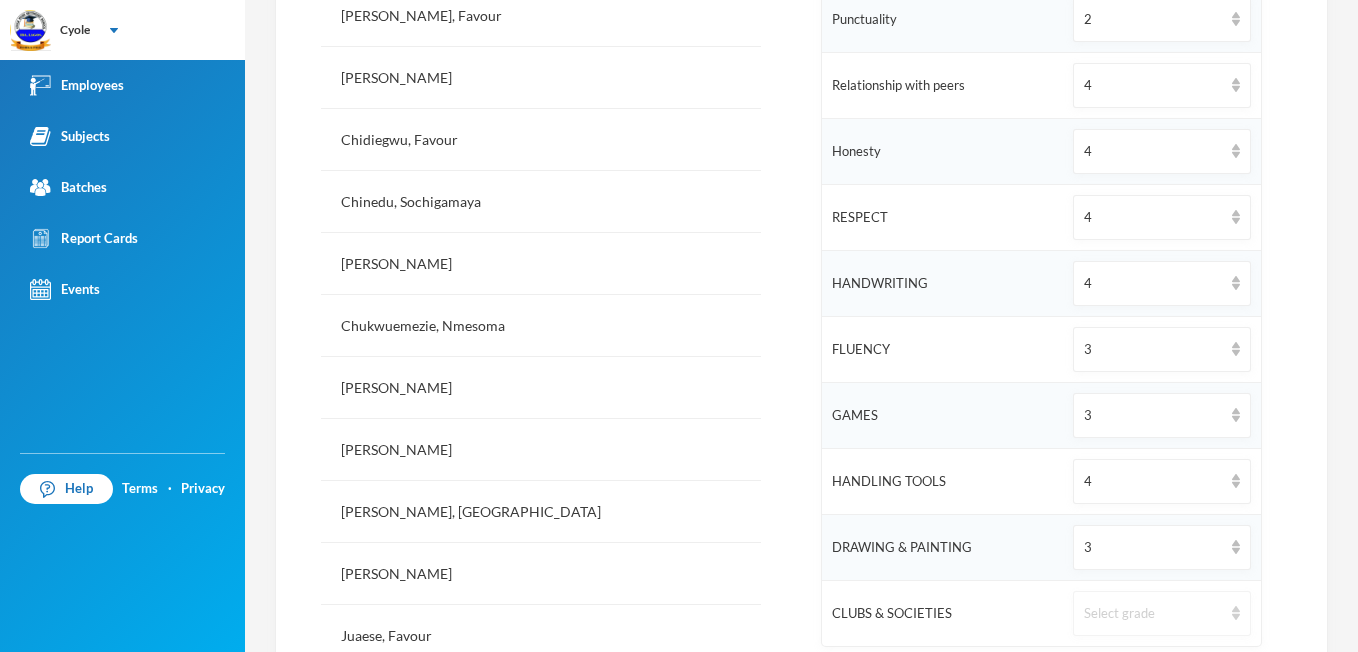 click on "Select grade" at bounding box center (1161, 613) 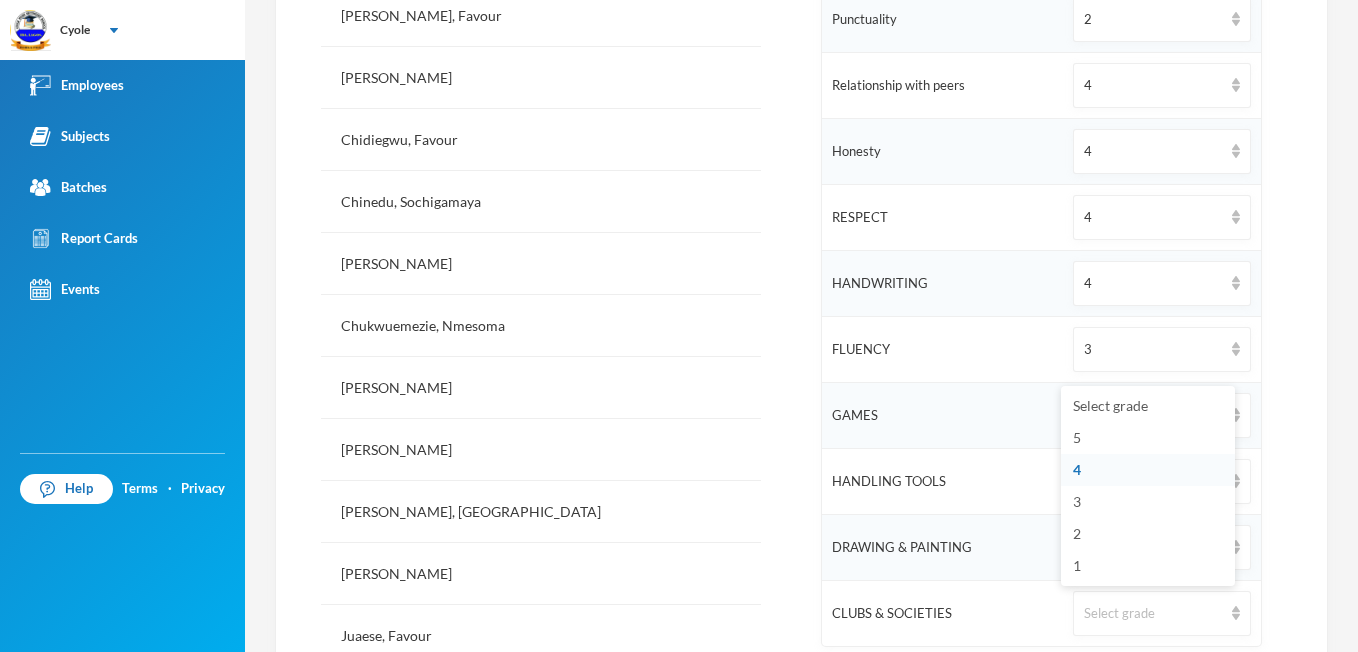 click on "4" at bounding box center [1148, 470] 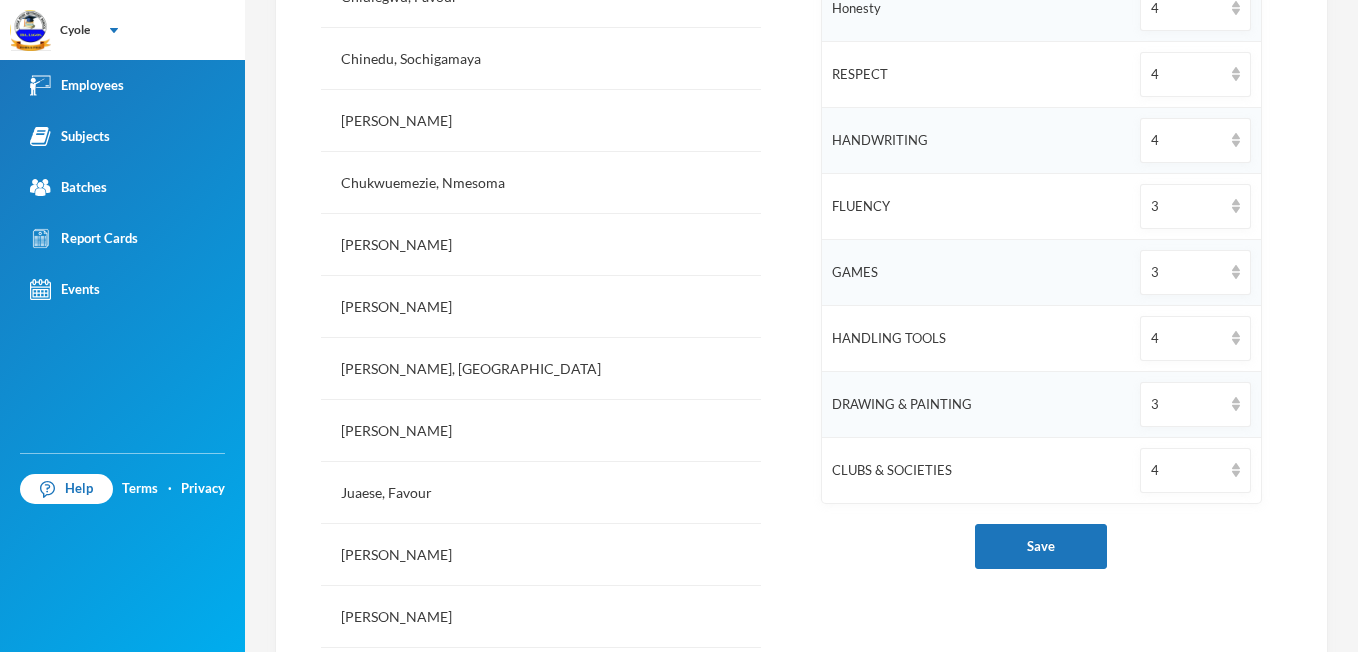 scroll, scrollTop: 1027, scrollLeft: 0, axis: vertical 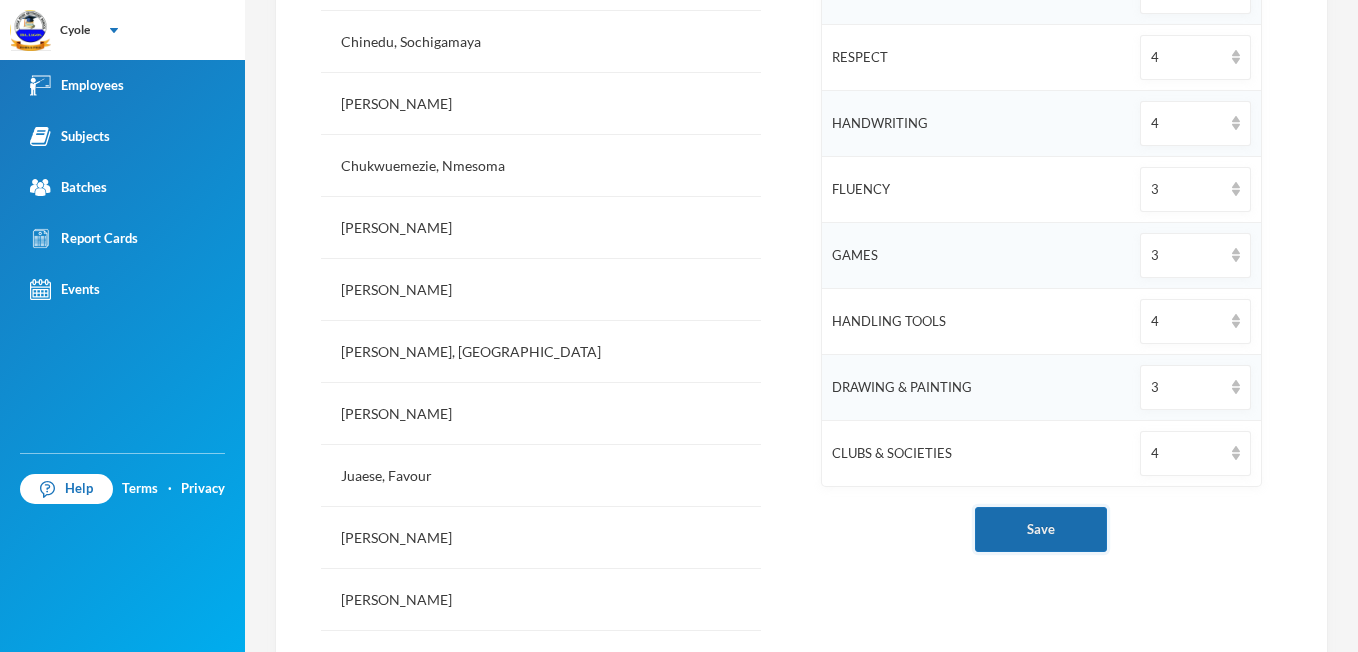 click on "Save" at bounding box center (1041, 529) 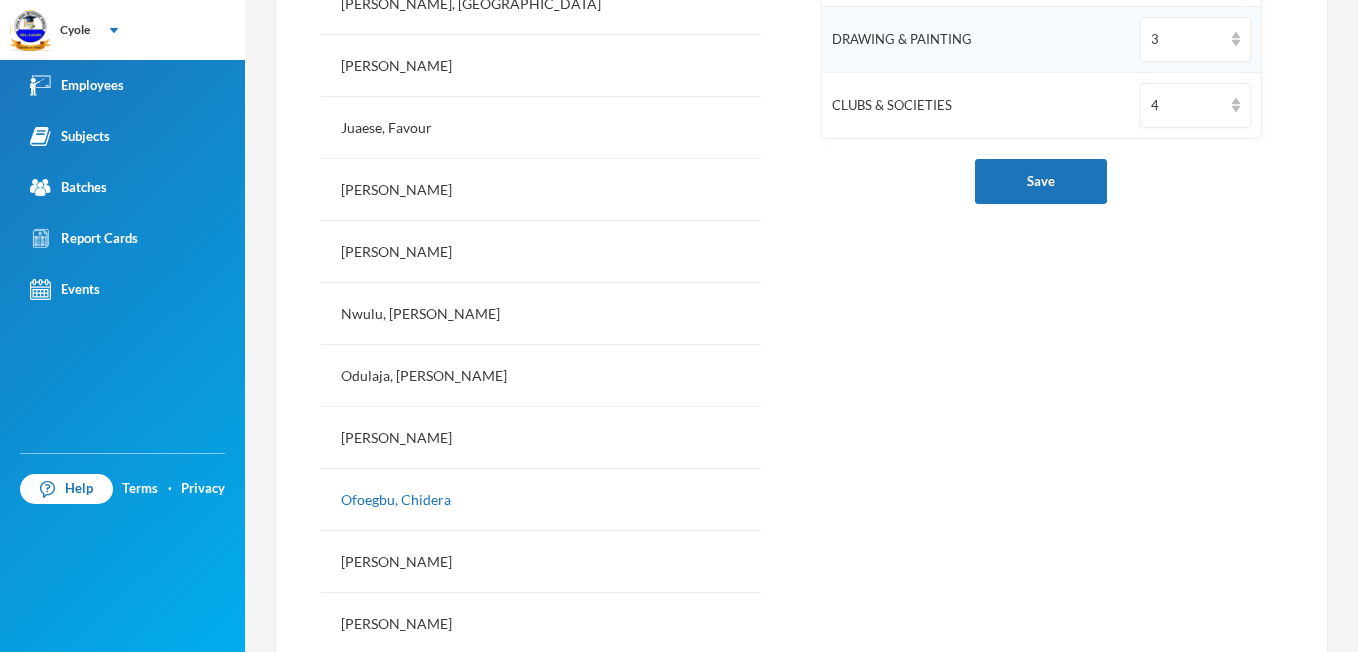 scroll, scrollTop: 1387, scrollLeft: 0, axis: vertical 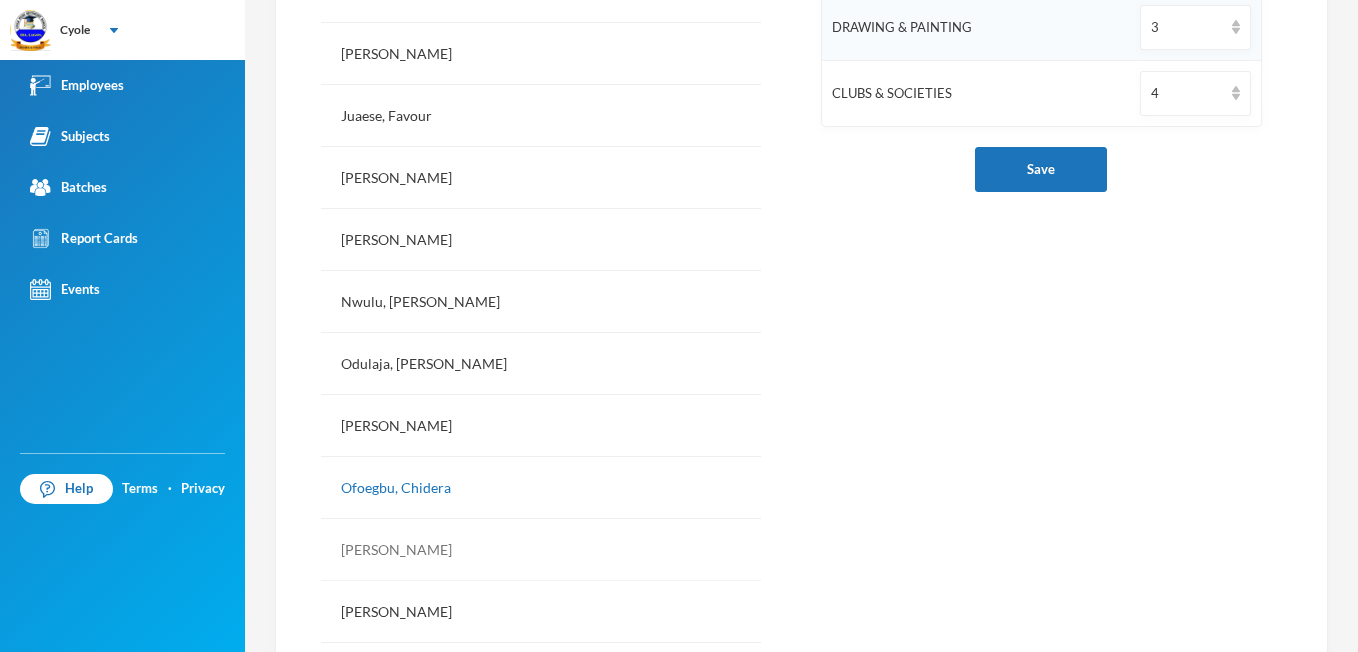 click on "[PERSON_NAME]" at bounding box center (541, 550) 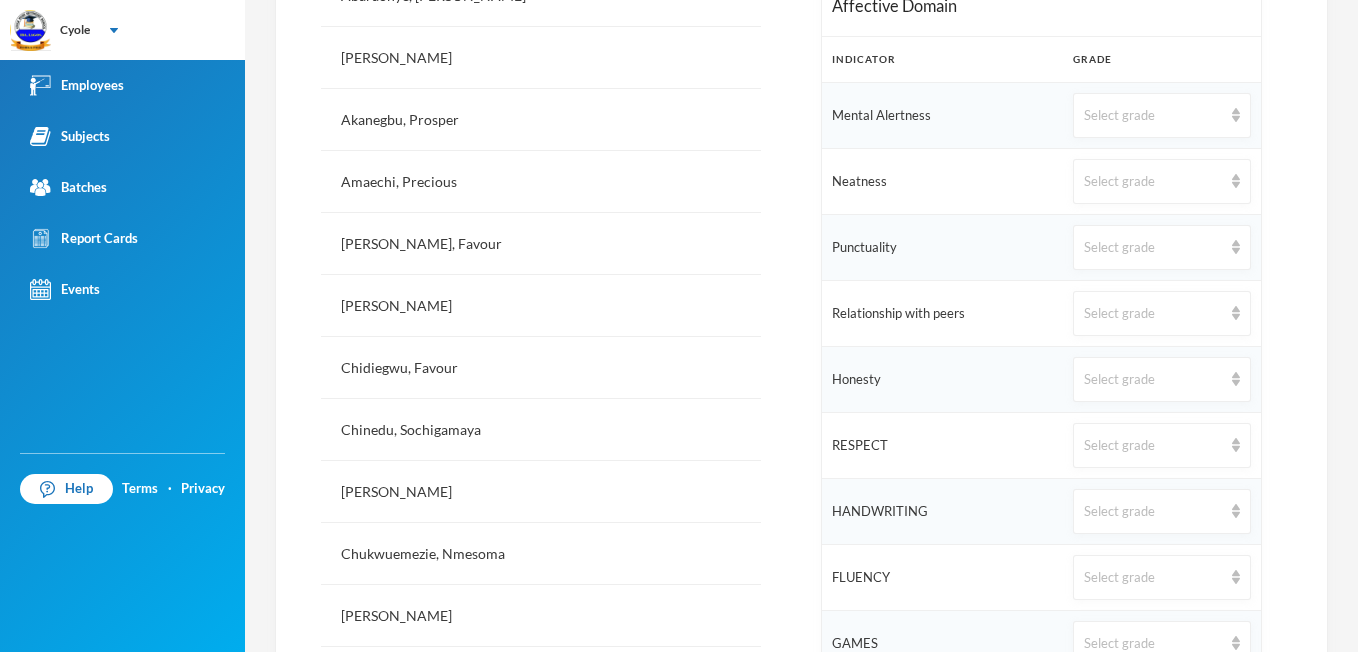 scroll, scrollTop: 627, scrollLeft: 0, axis: vertical 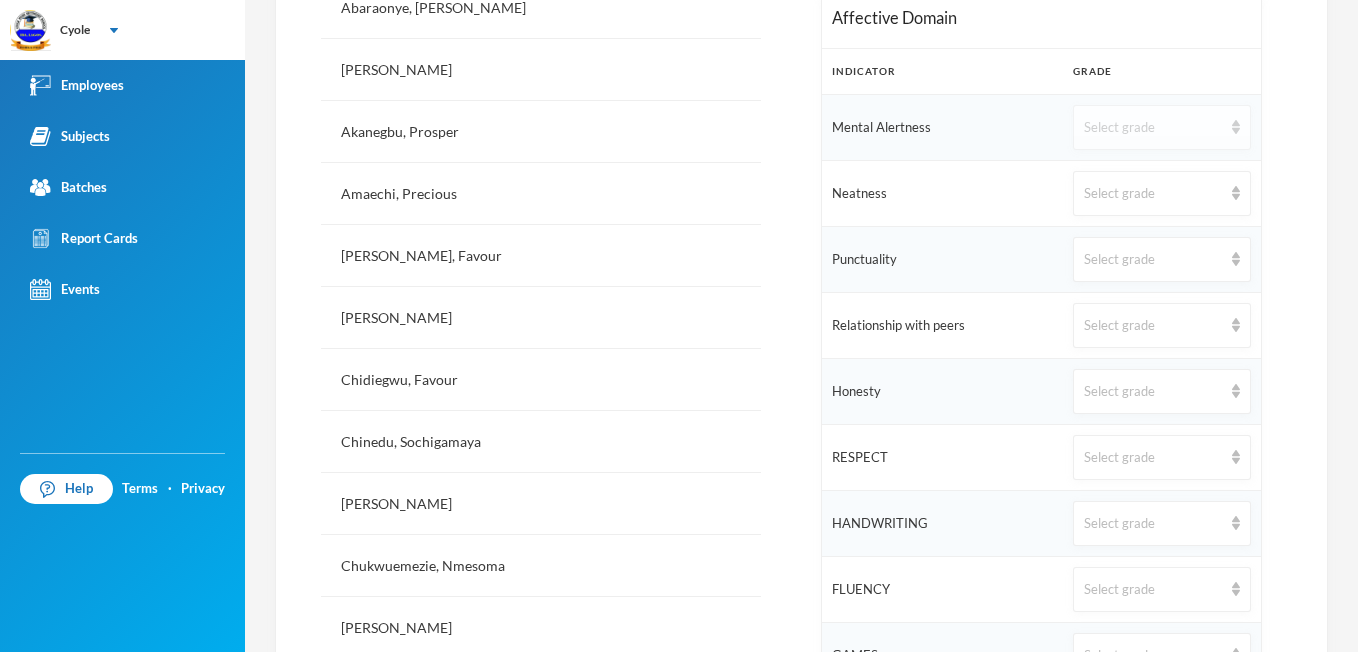 click on "Select grade" at bounding box center [1161, 127] 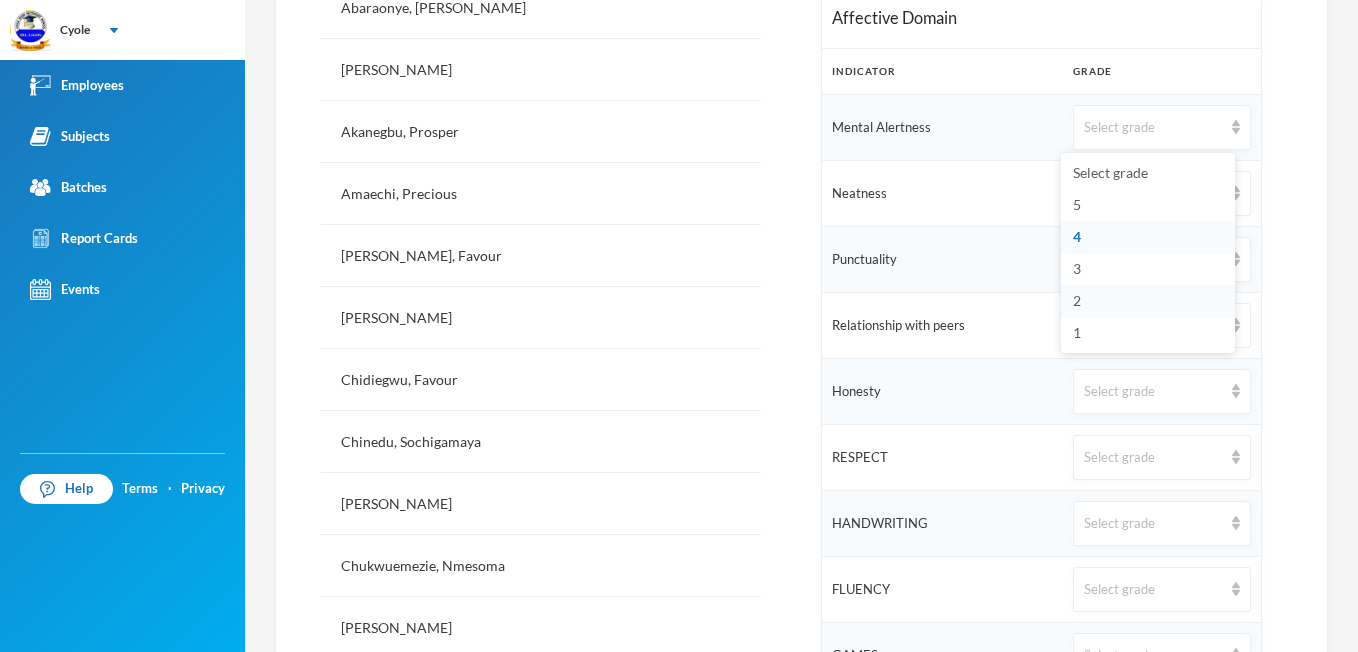 click on "2" at bounding box center [1077, 300] 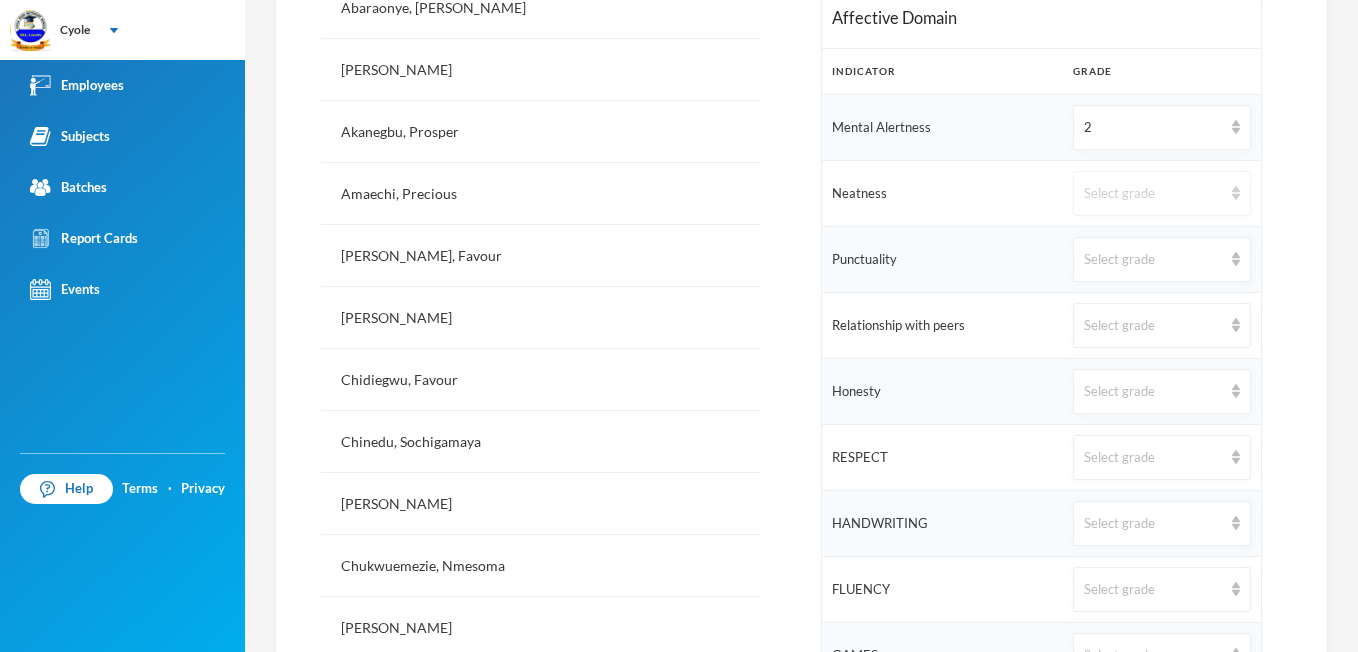click at bounding box center [1236, 193] 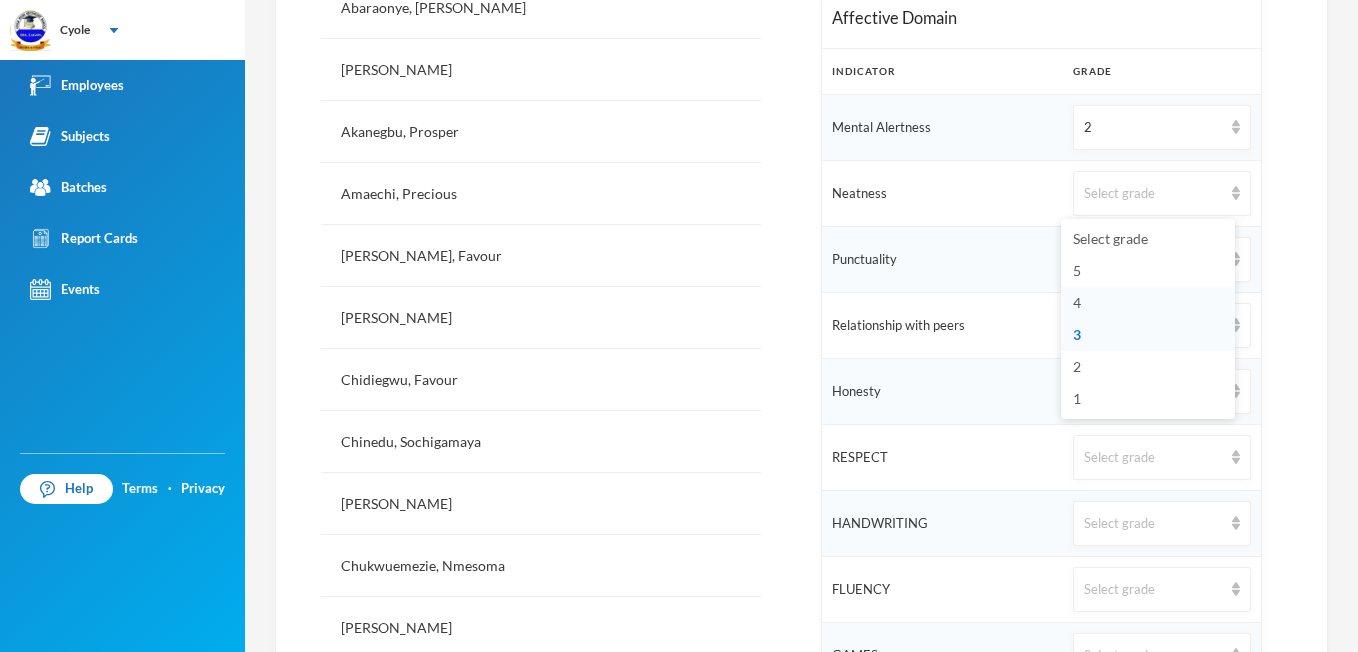 click on "4" at bounding box center (1077, 302) 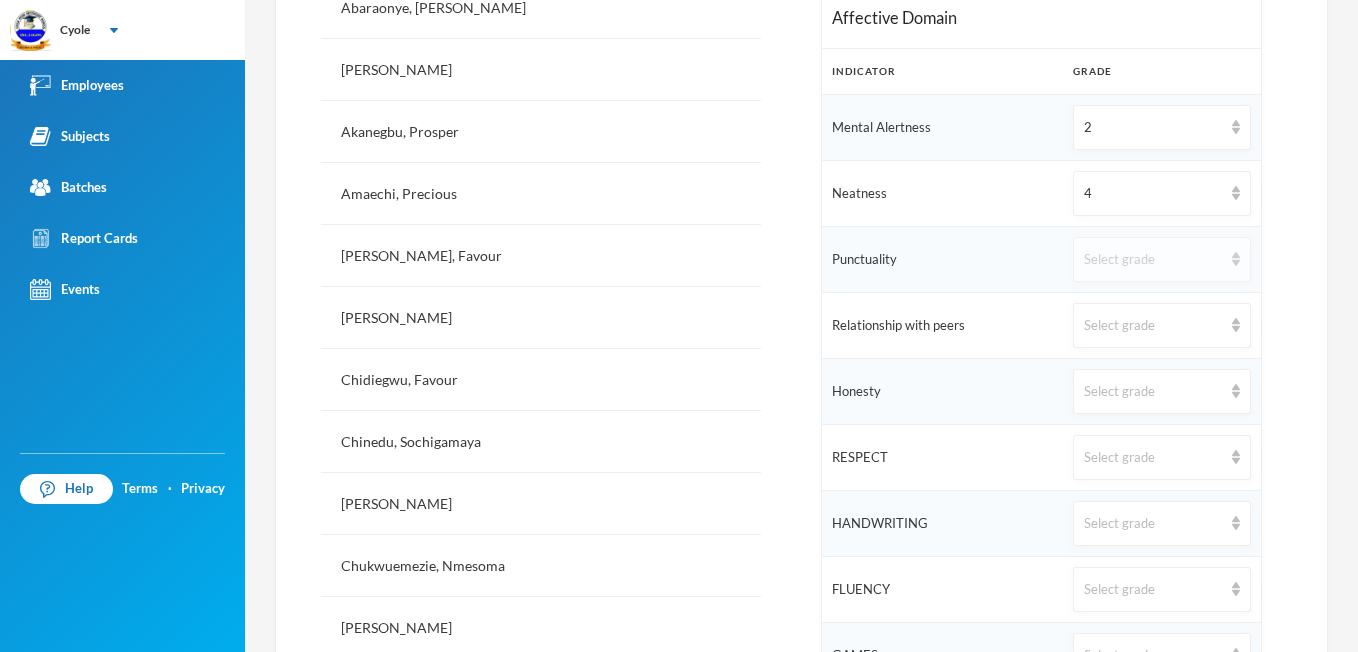 click on "Select grade" at bounding box center (1161, 259) 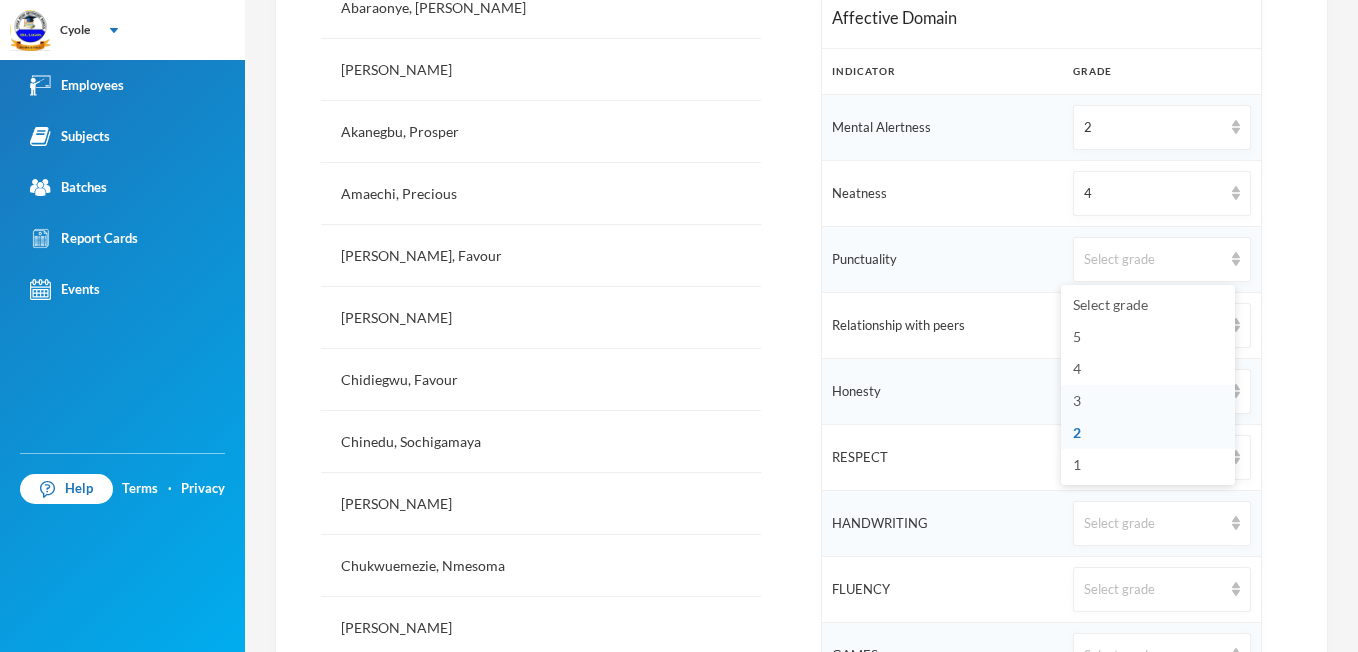 click on "3" at bounding box center [1148, 401] 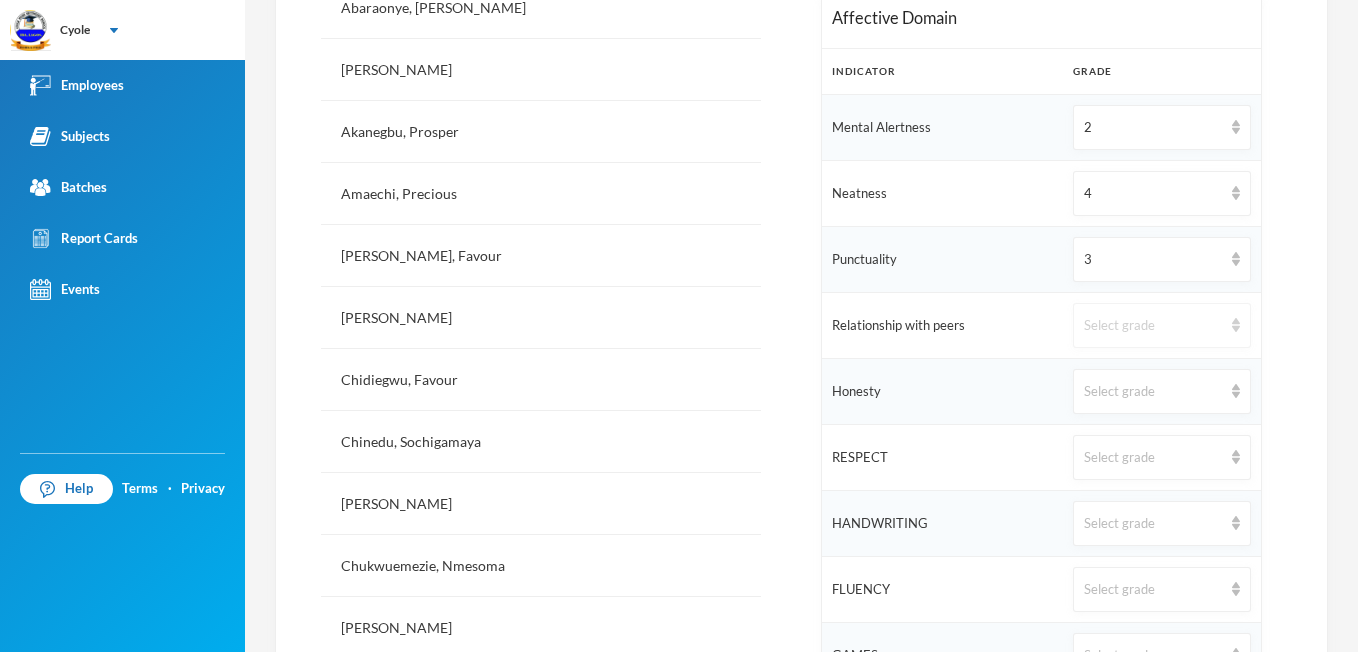 click on "Select grade" at bounding box center [1161, 325] 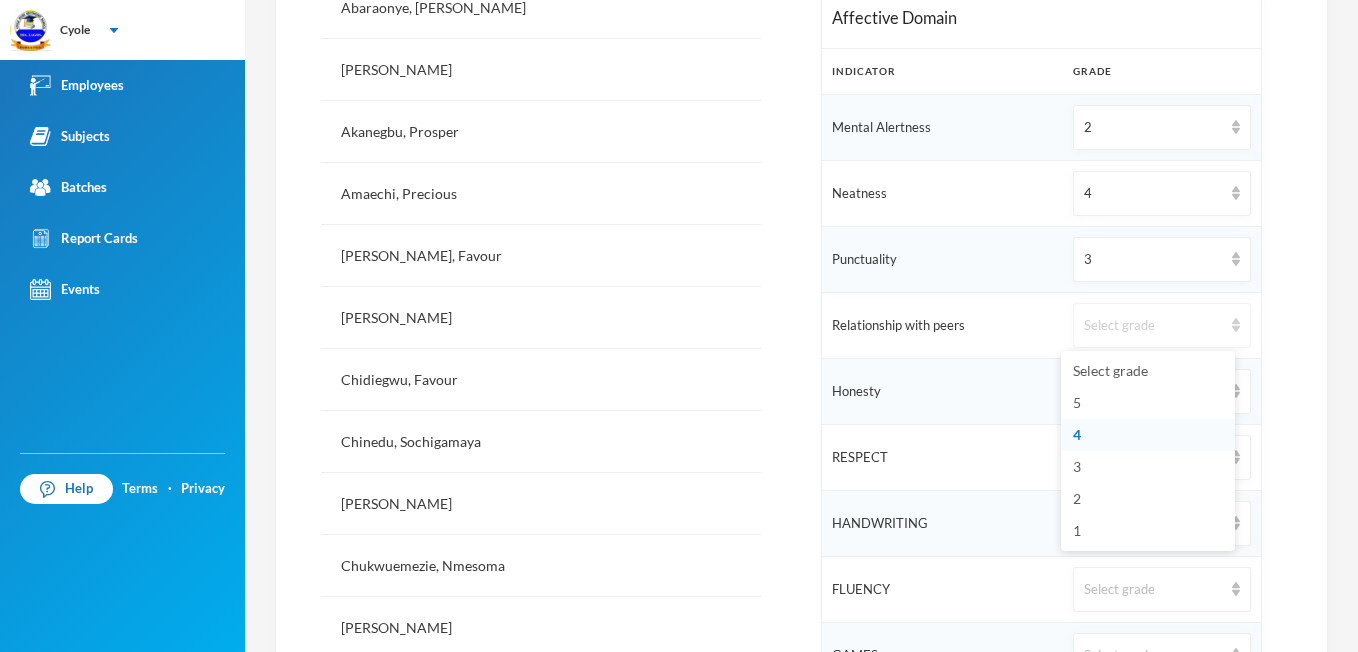 click on "Select grade" at bounding box center (1161, 325) 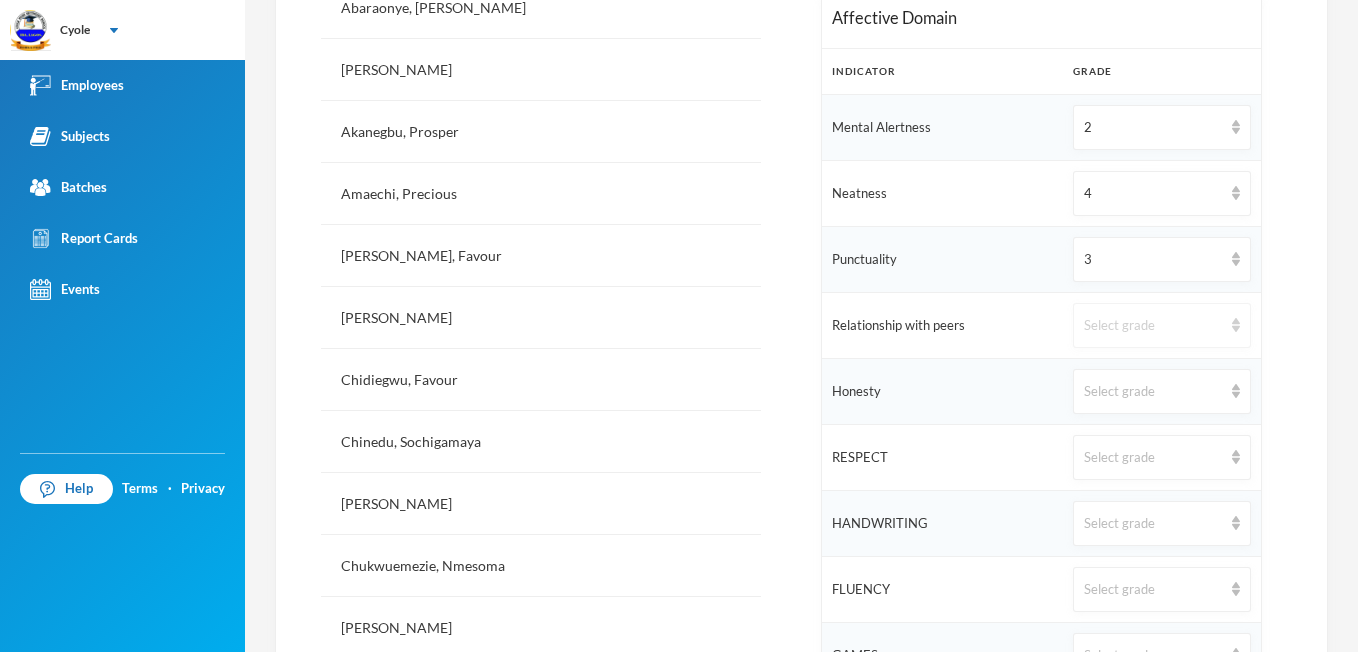 click on "Select grade" at bounding box center (1161, 325) 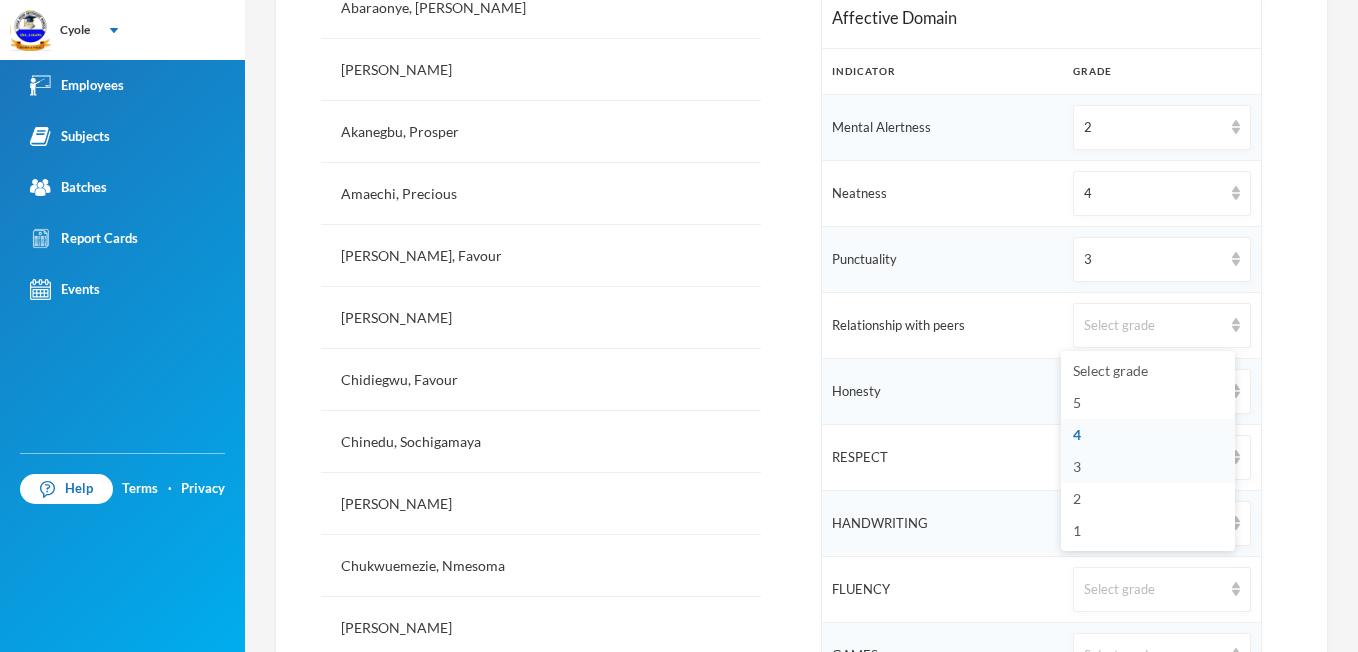 click on "3" at bounding box center (1077, 466) 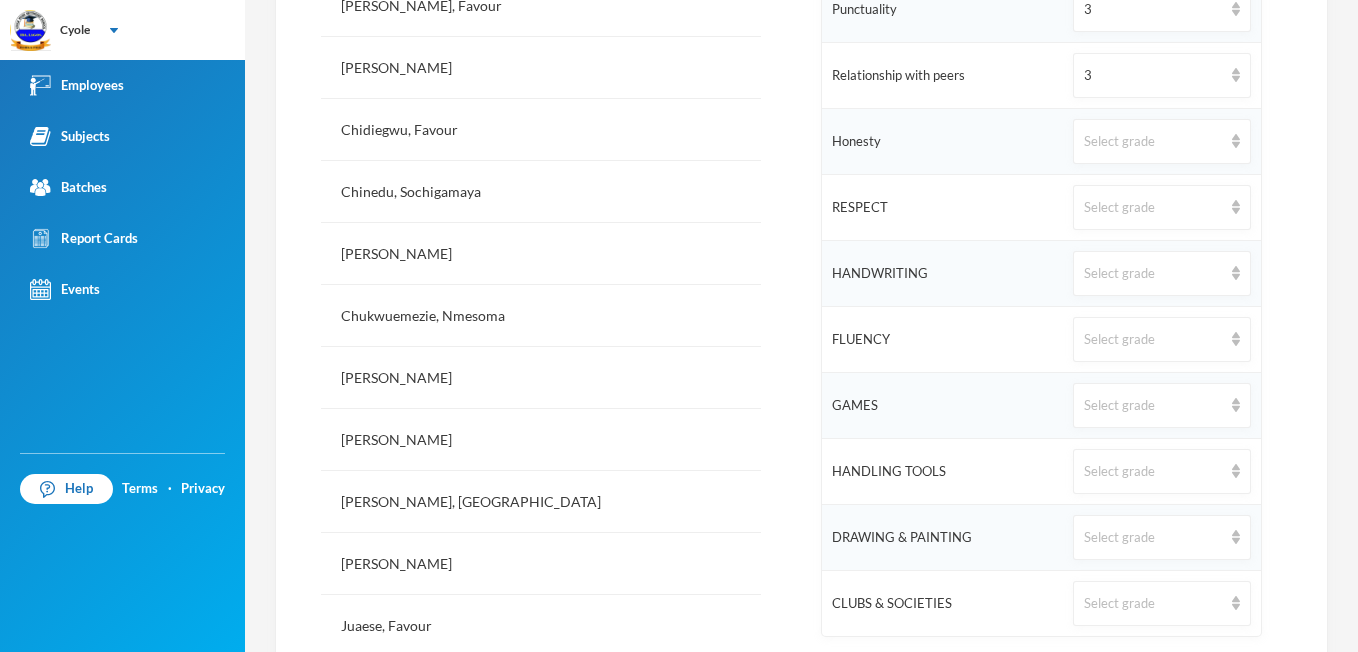 scroll, scrollTop: 907, scrollLeft: 0, axis: vertical 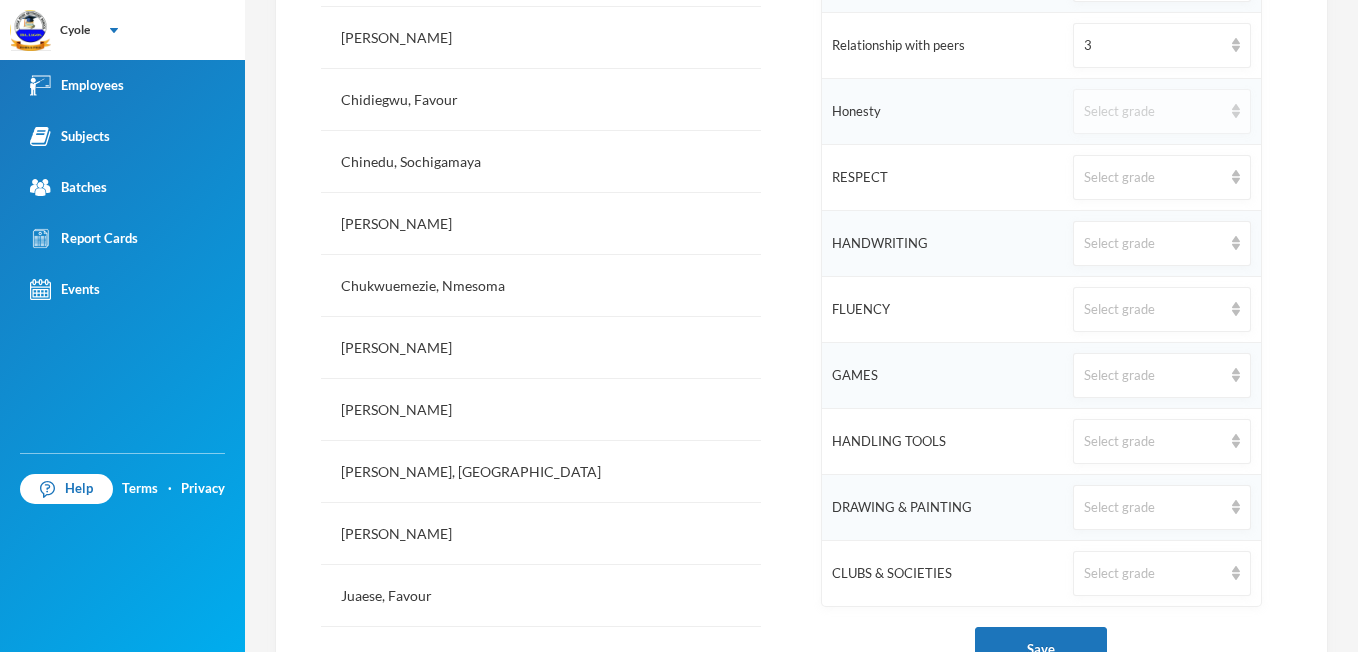 click at bounding box center (1236, 111) 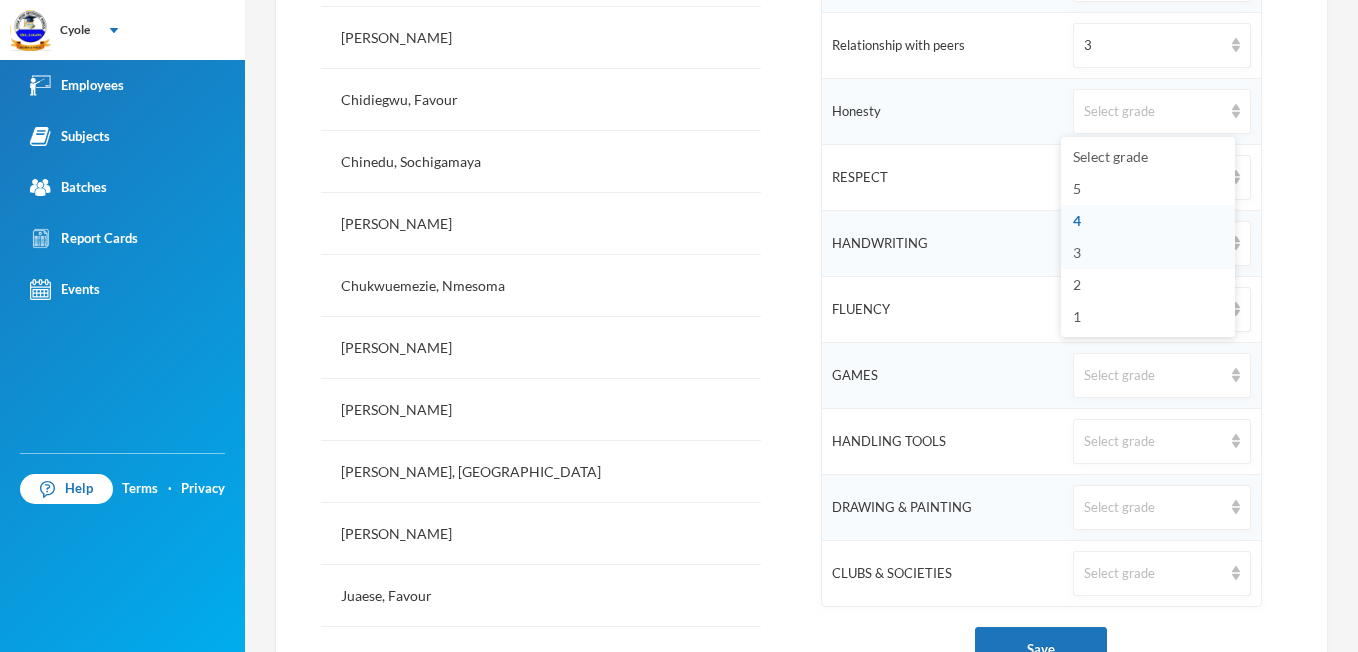 click on "3" at bounding box center (1148, 253) 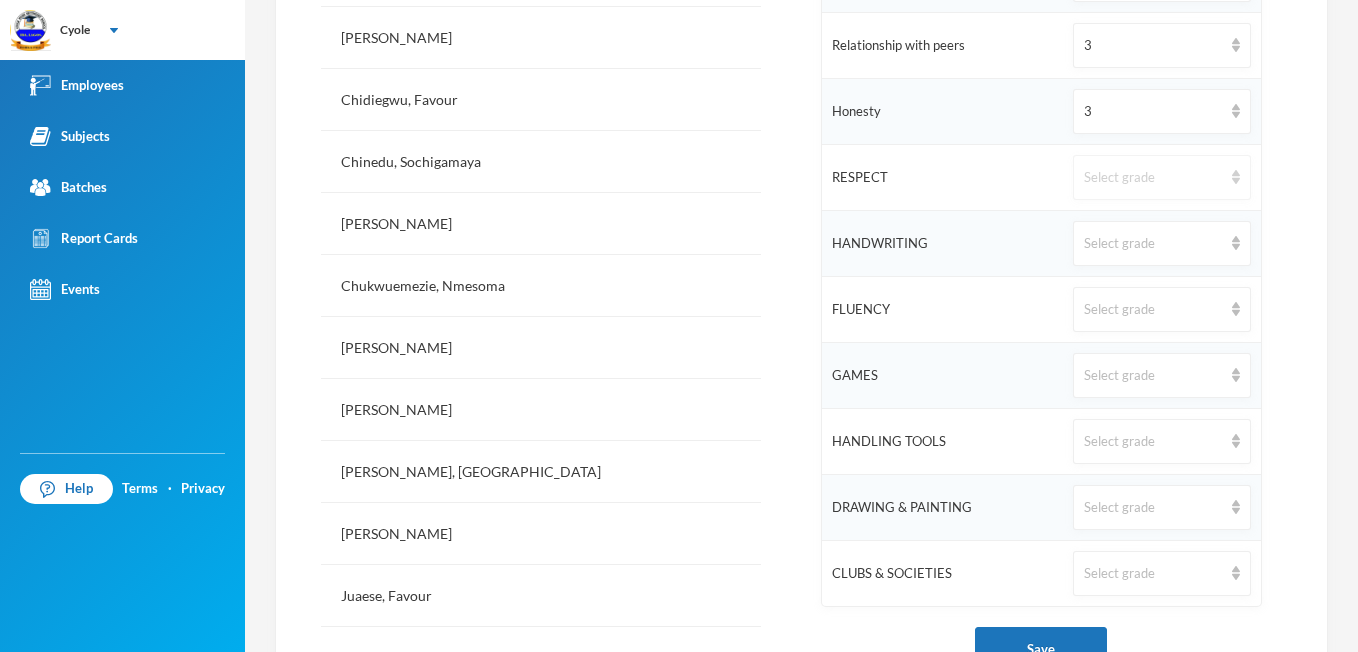 click at bounding box center [1236, 177] 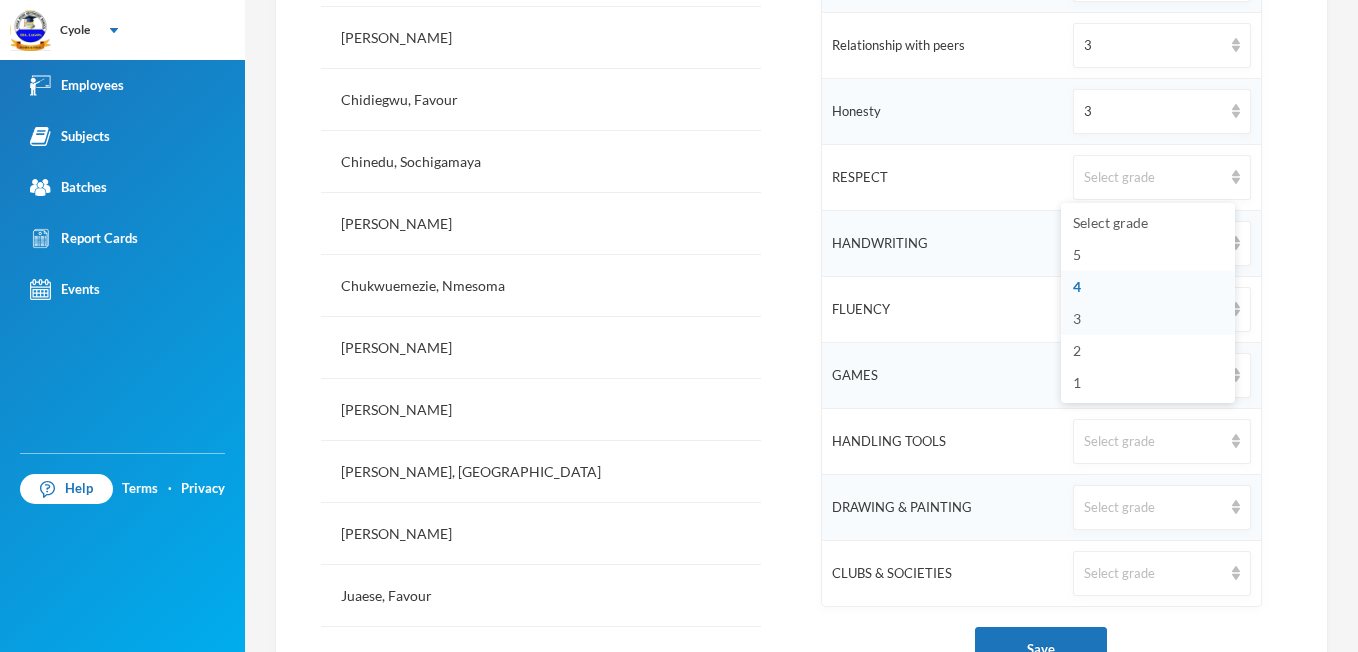 click on "3" at bounding box center (1148, 319) 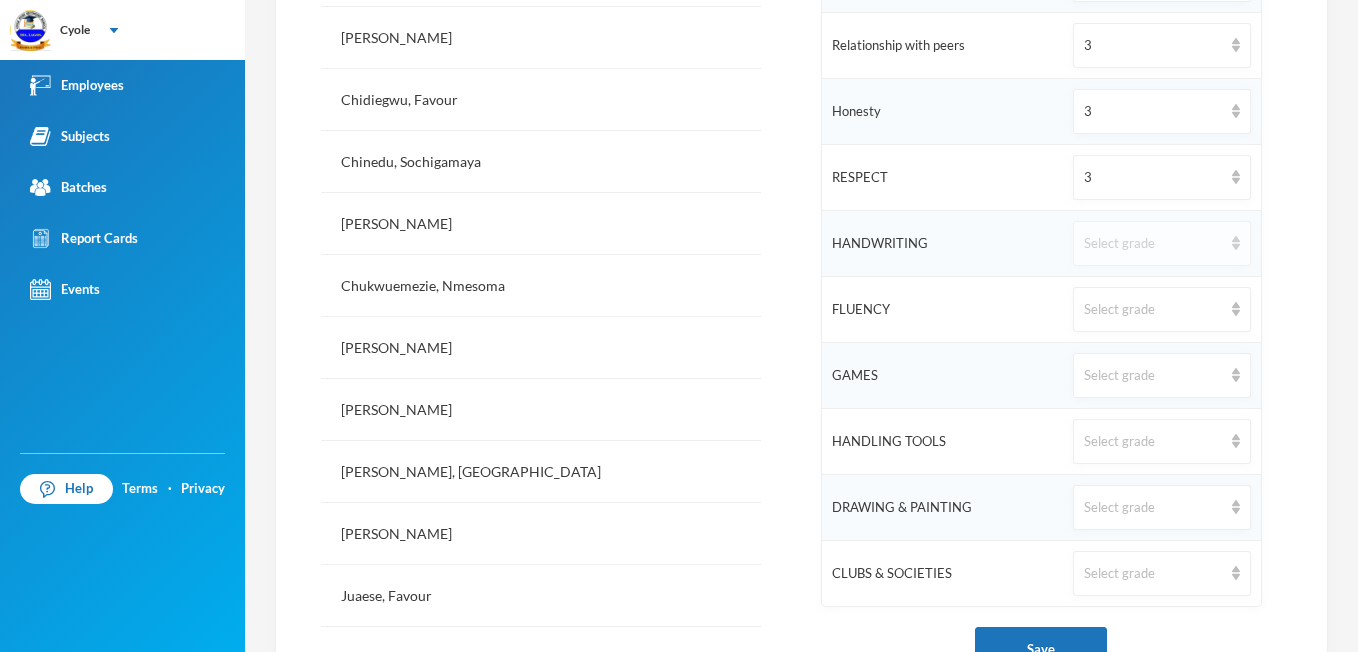 click at bounding box center (1236, 243) 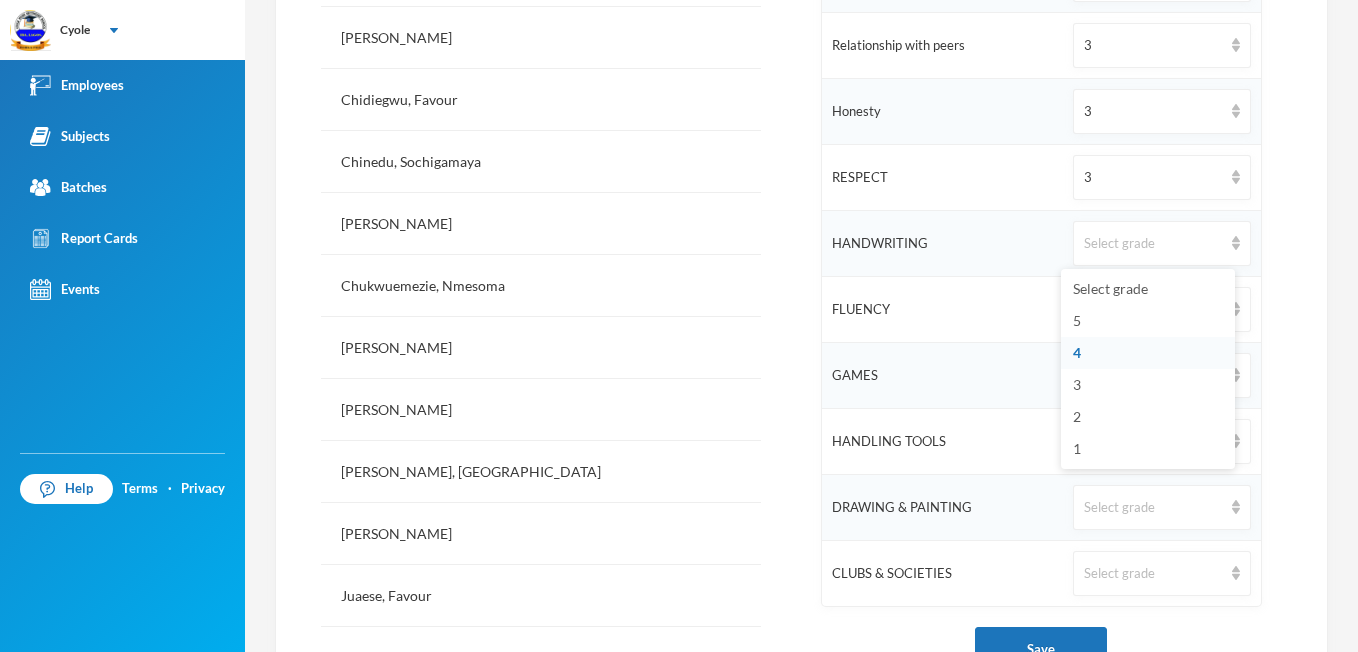 click on "4" at bounding box center (1148, 353) 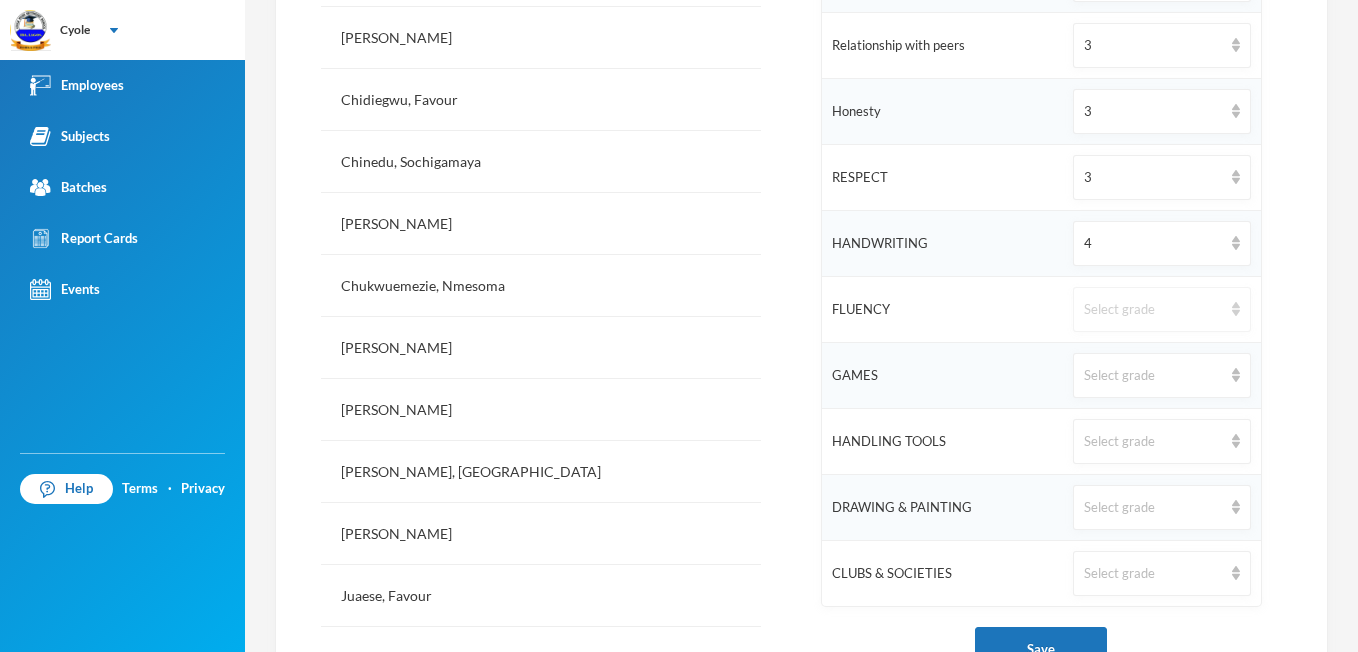 click at bounding box center (1236, 309) 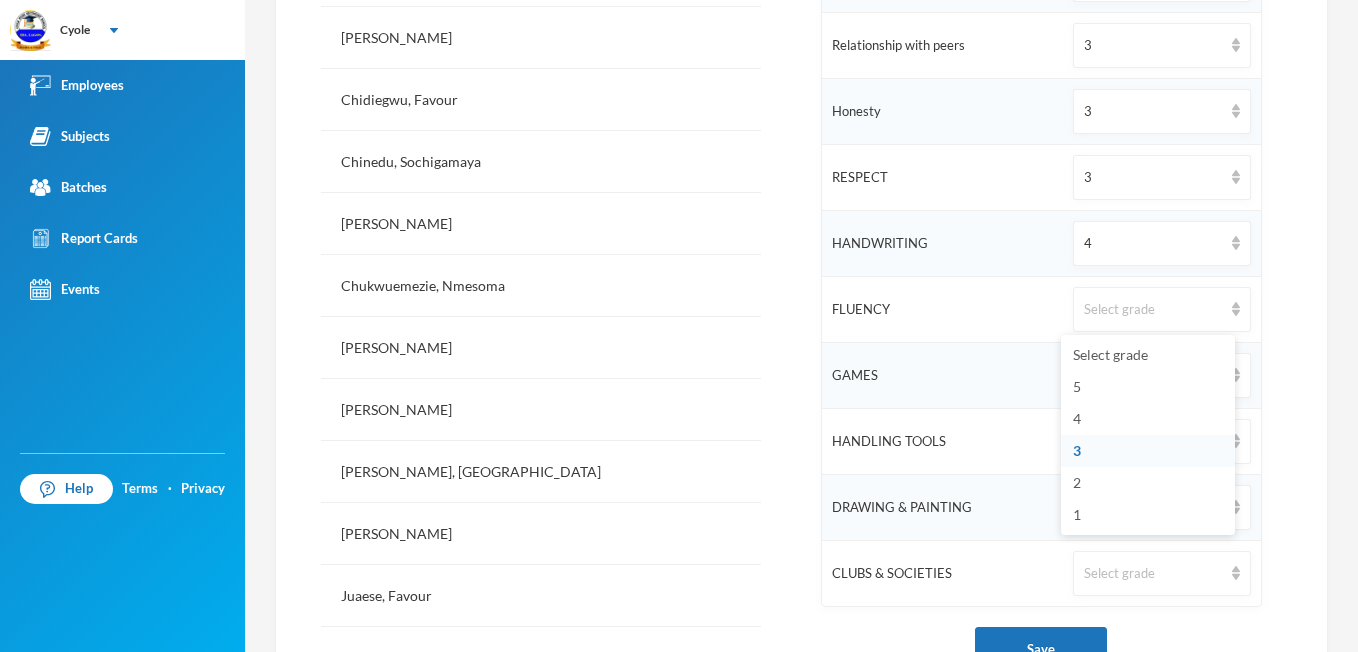 click on "3" at bounding box center [1148, 451] 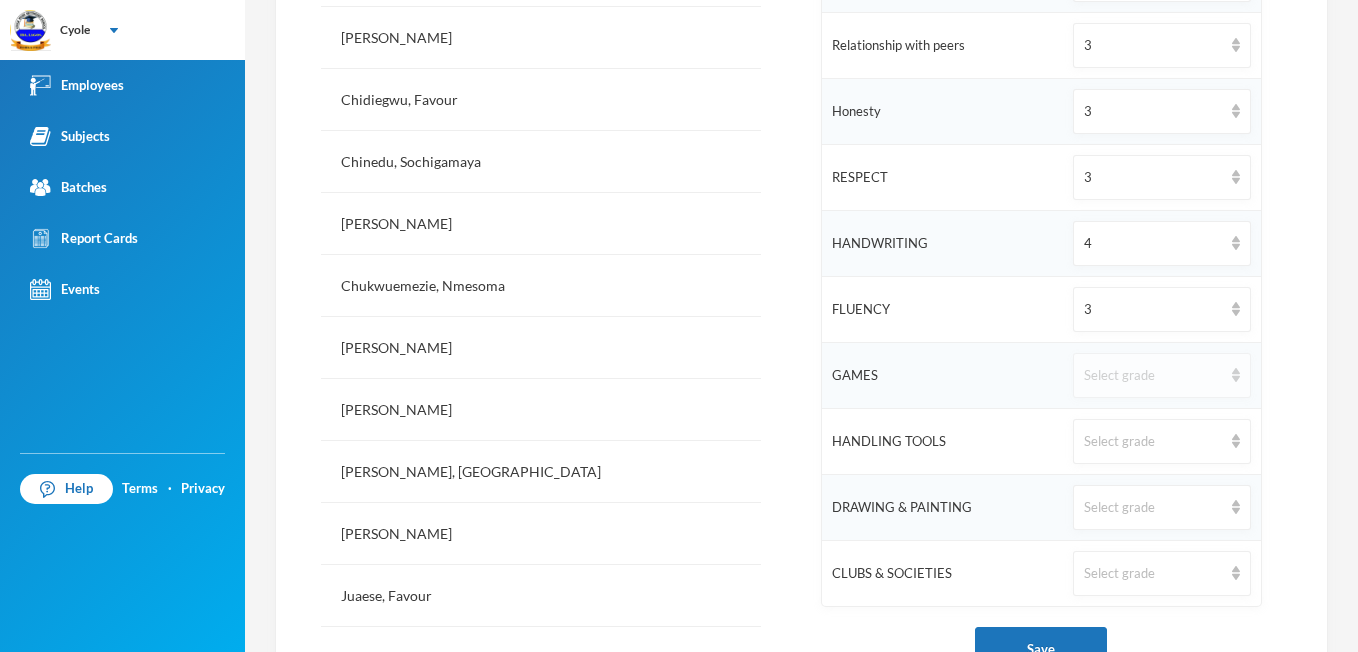 click at bounding box center (1236, 375) 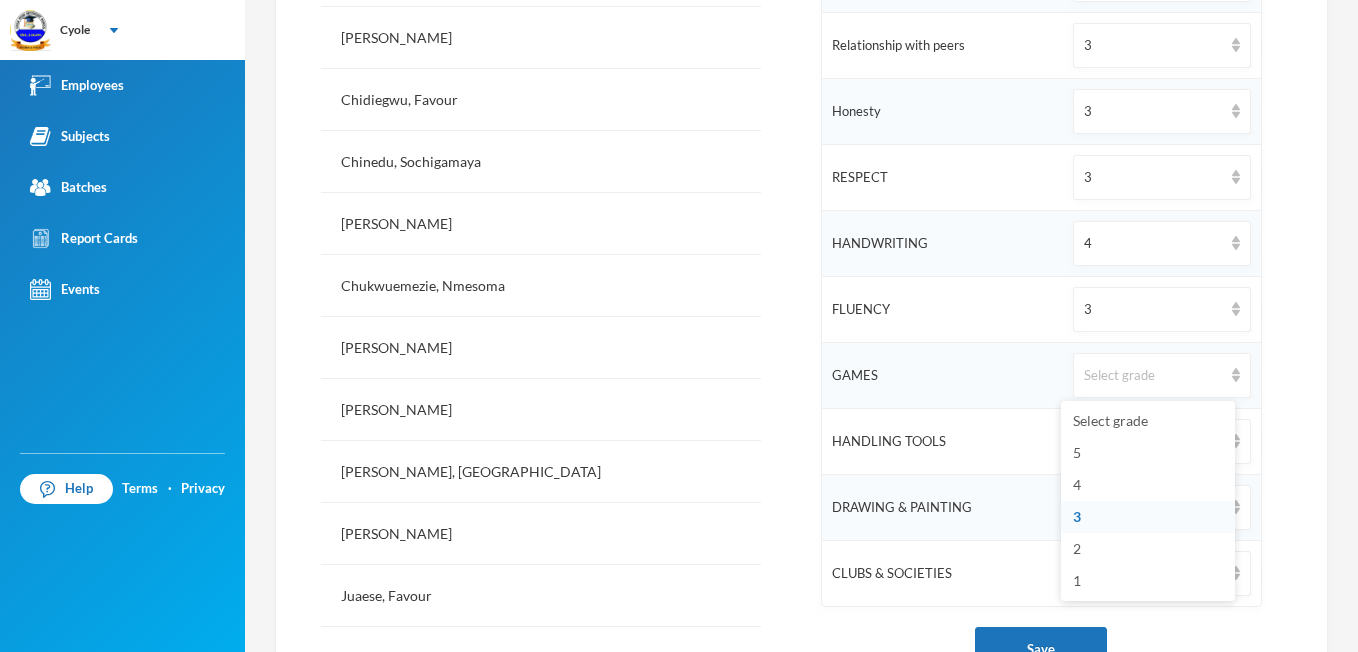 click on "3" at bounding box center [1148, 517] 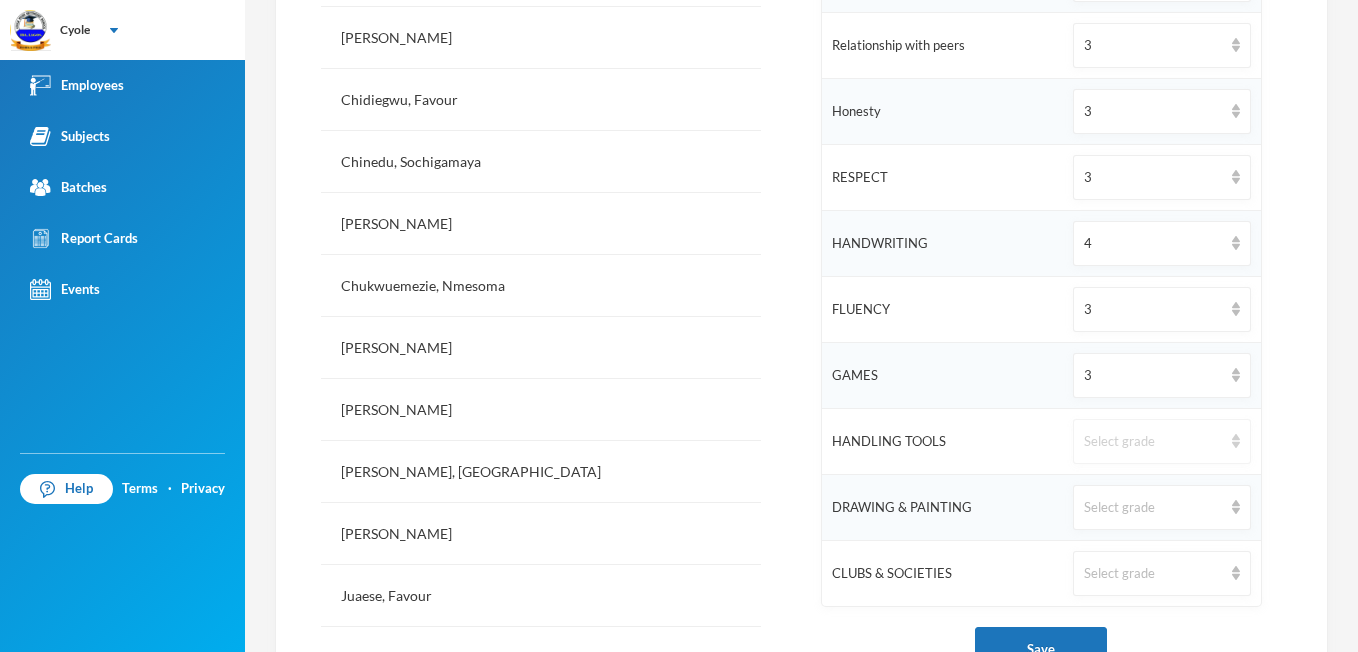 click at bounding box center [1236, 441] 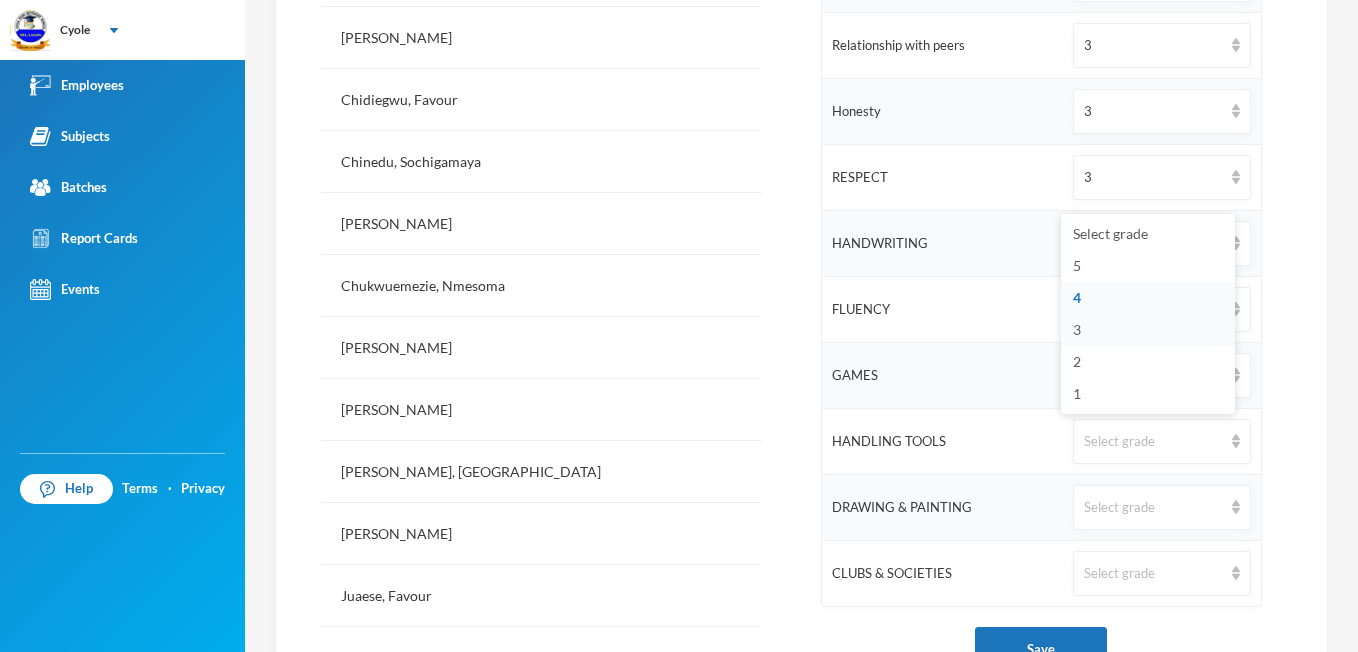 click on "3" at bounding box center (1148, 330) 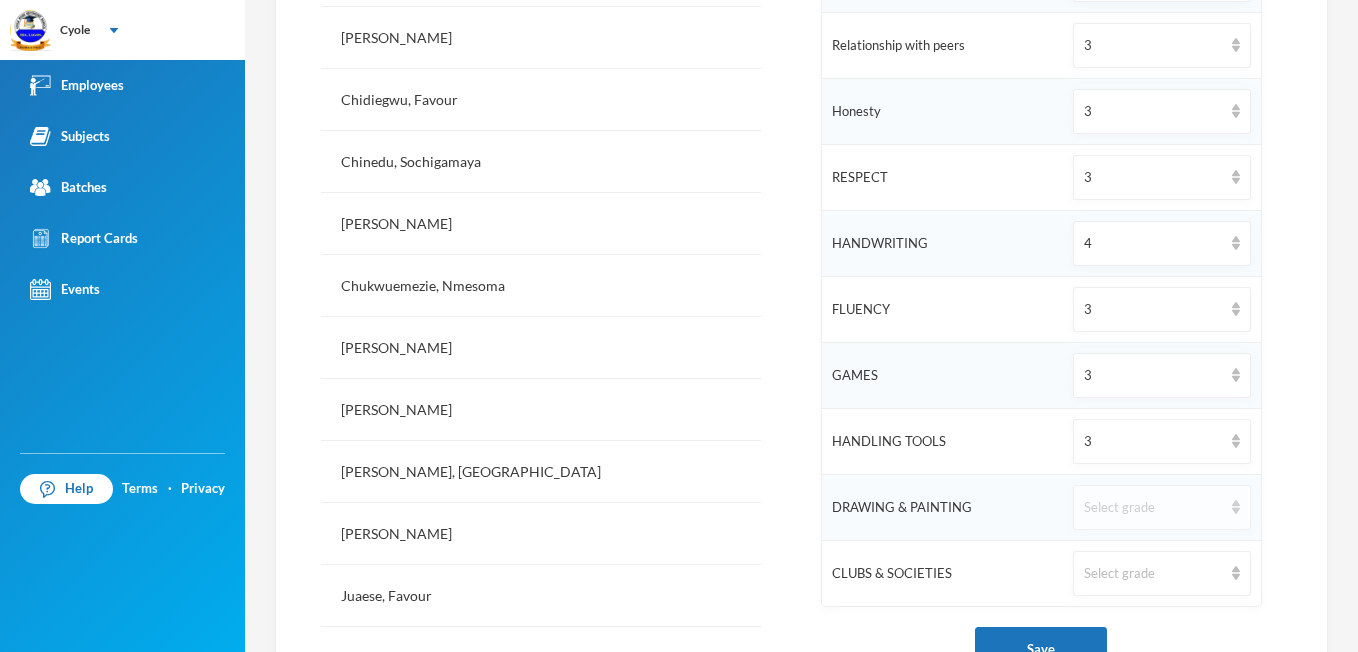 click on "Select grade" at bounding box center [1161, 507] 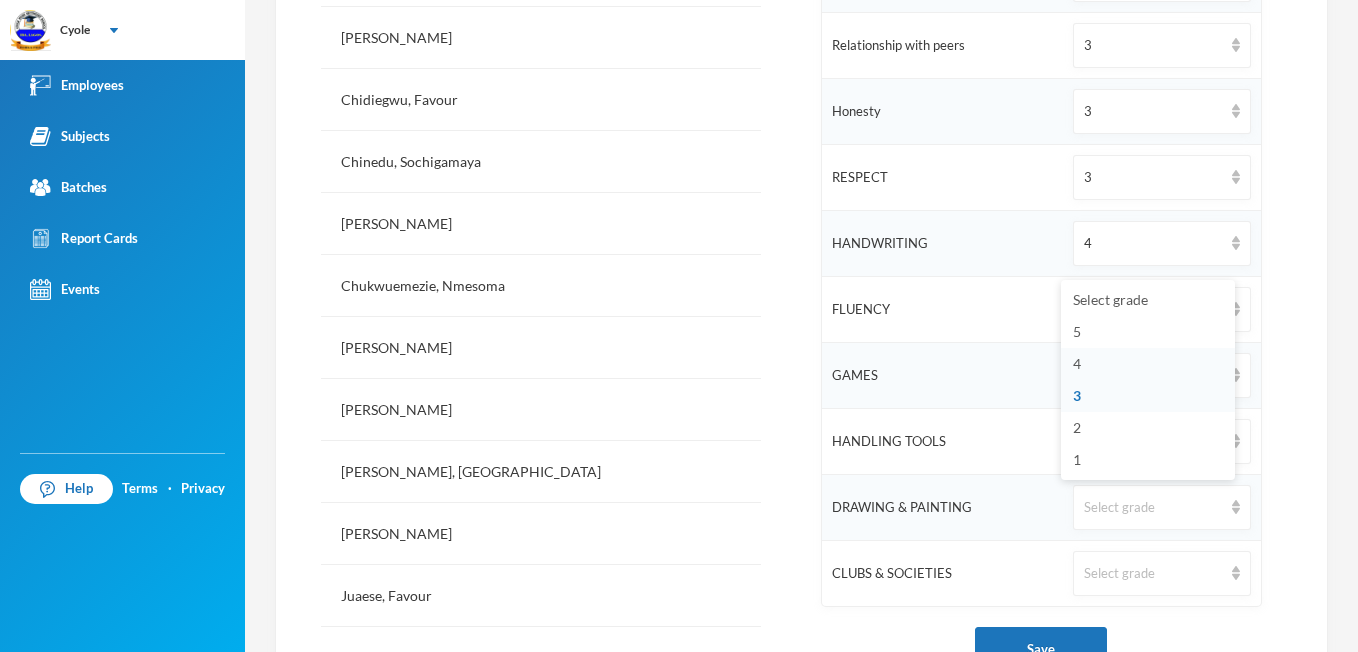click on "4" at bounding box center (1077, 363) 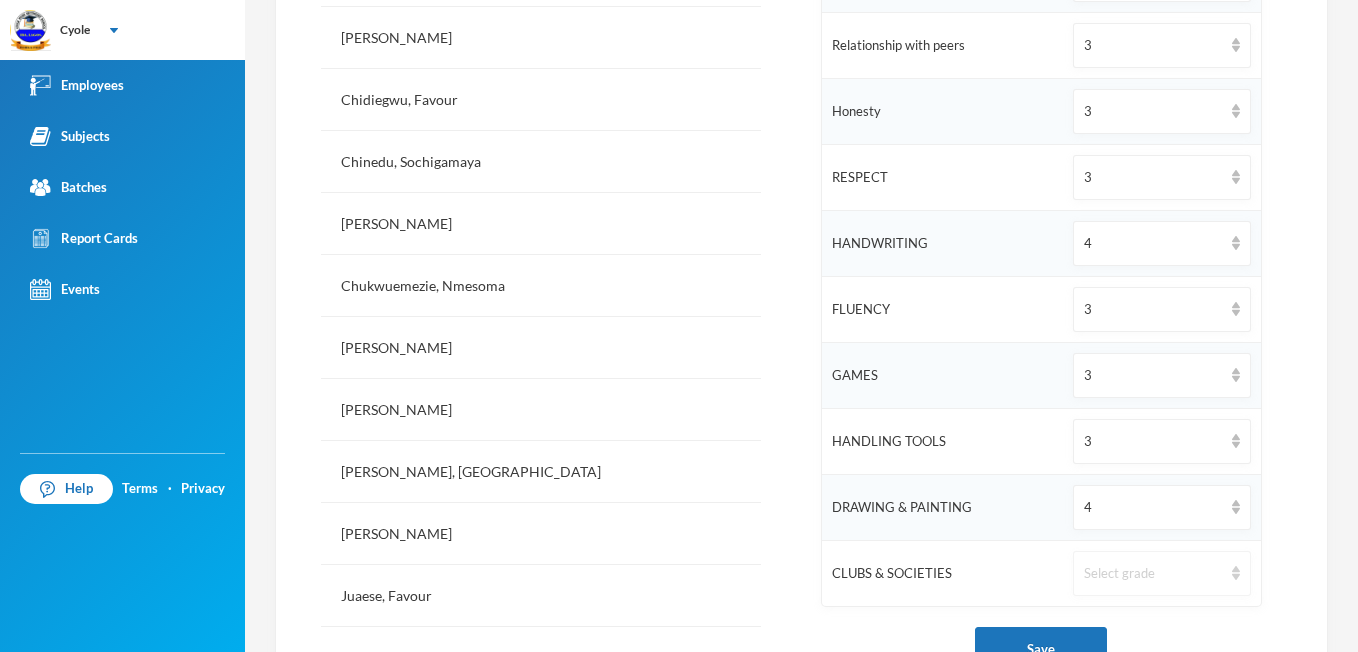click at bounding box center [1236, 573] 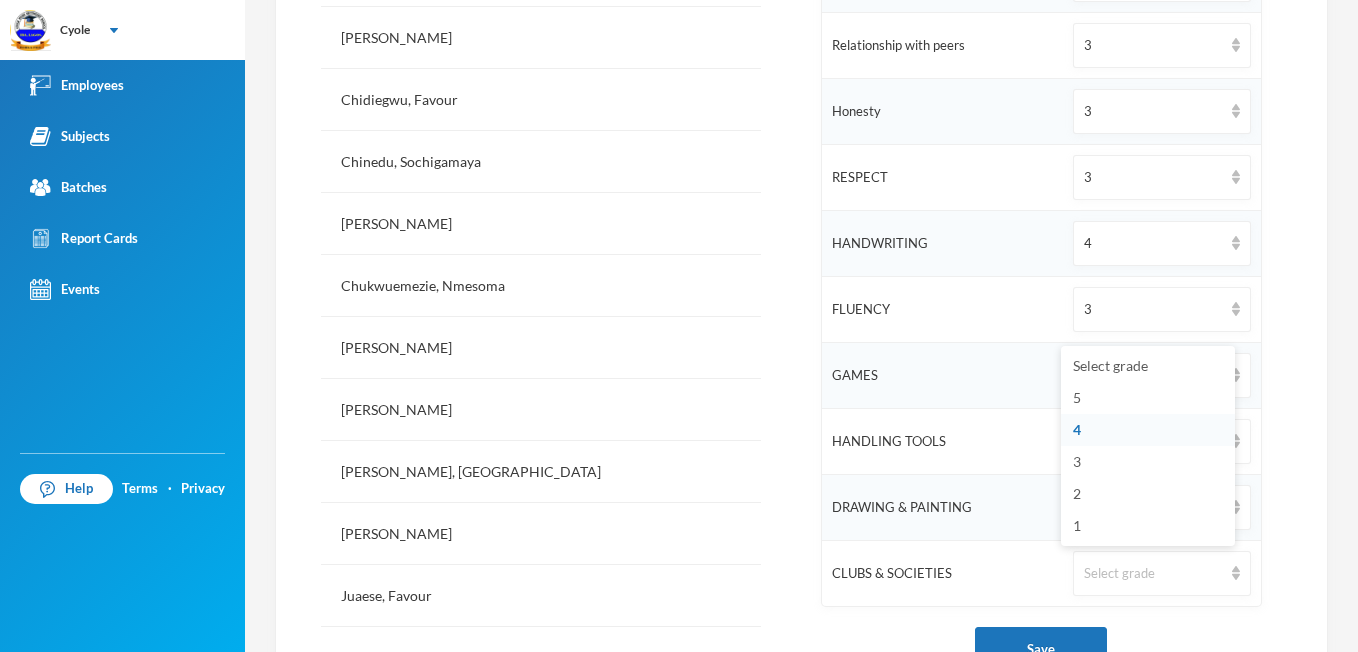 click on "4" at bounding box center [1077, 429] 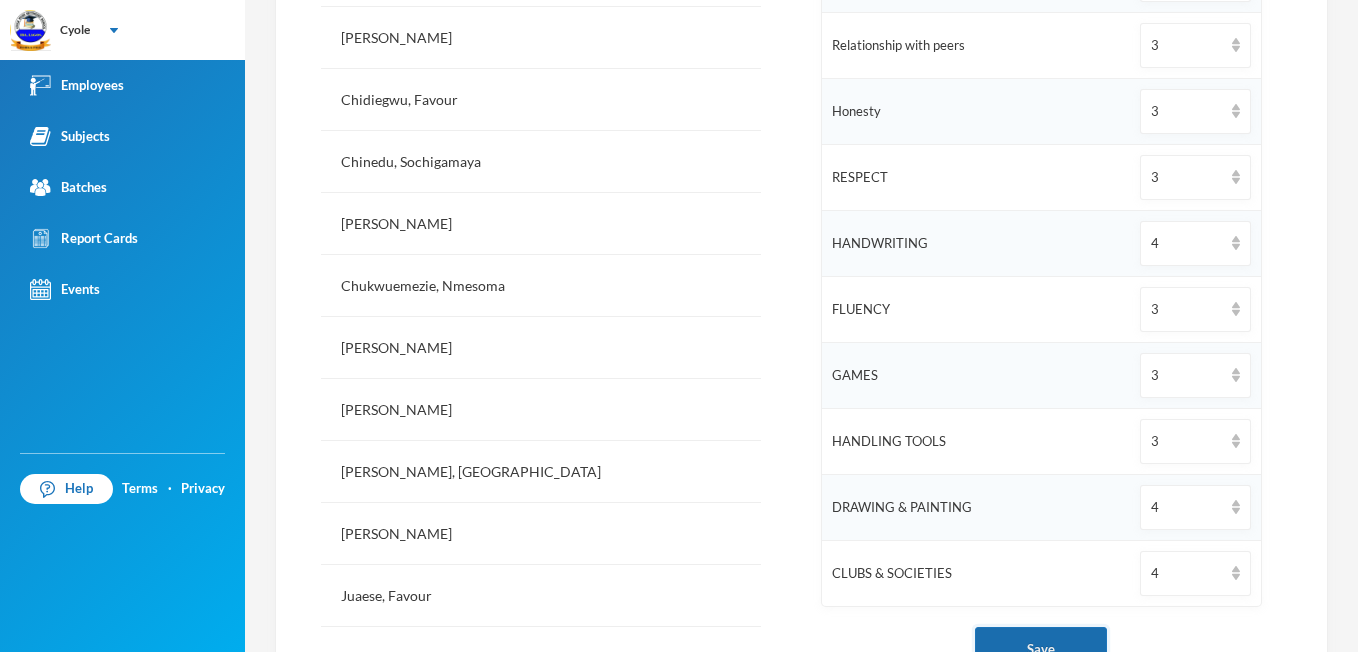 click on "Save" at bounding box center [1041, 649] 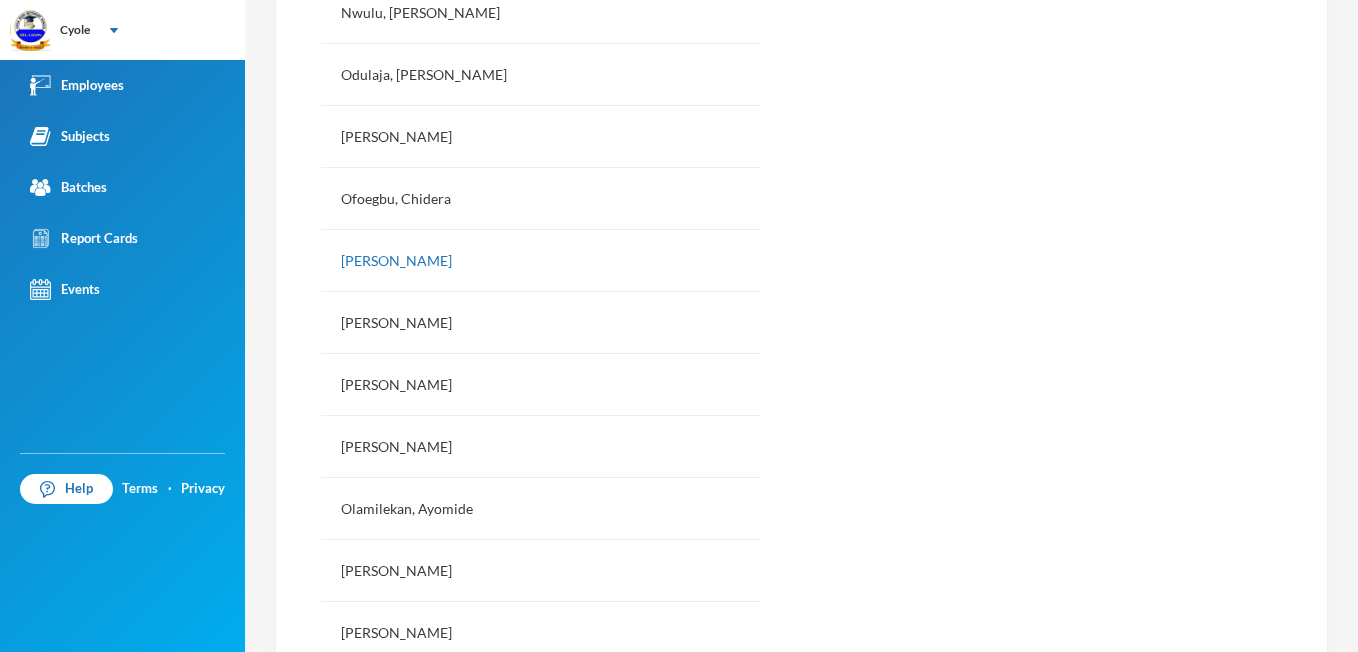 scroll, scrollTop: 1694, scrollLeft: 0, axis: vertical 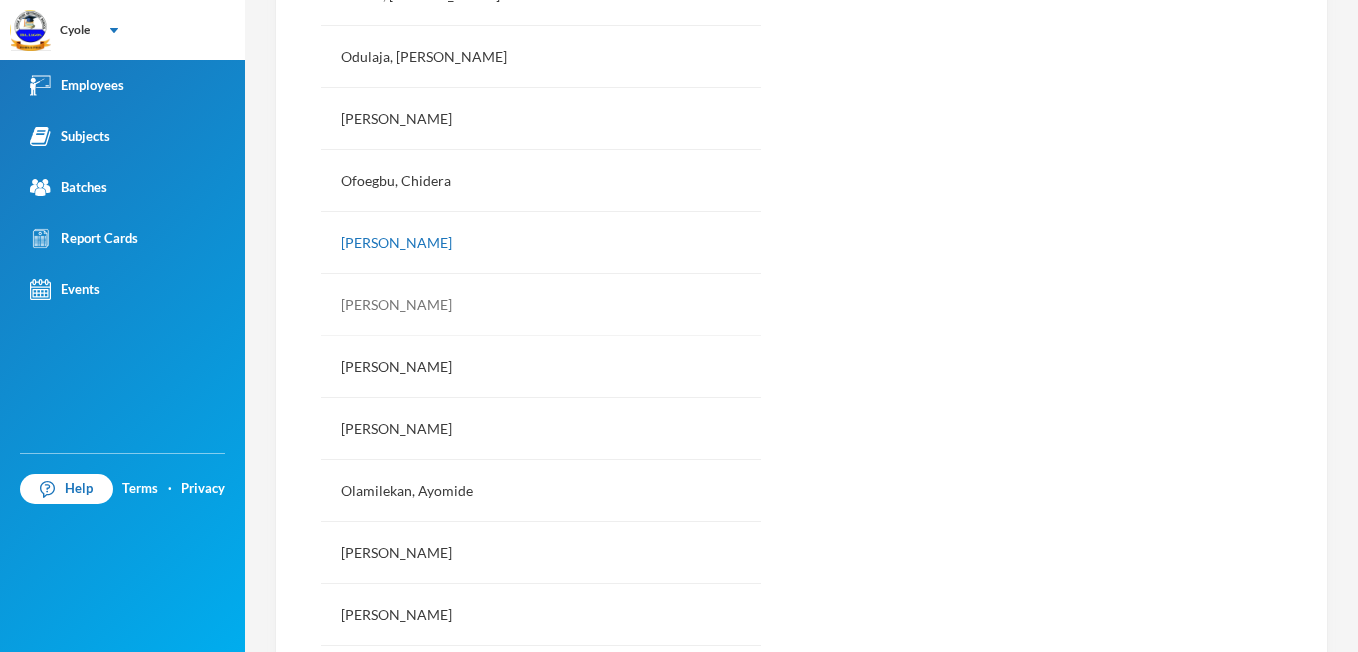 click on "[PERSON_NAME]" at bounding box center (541, 305) 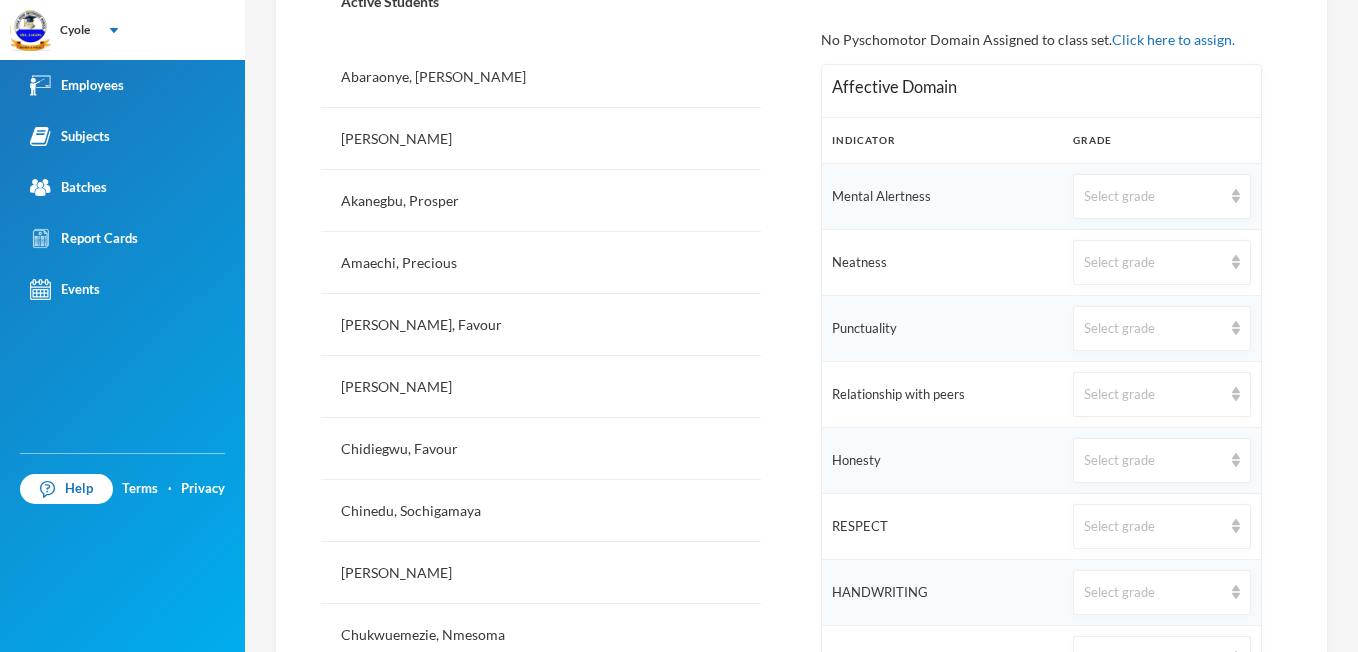 scroll, scrollTop: 520, scrollLeft: 0, axis: vertical 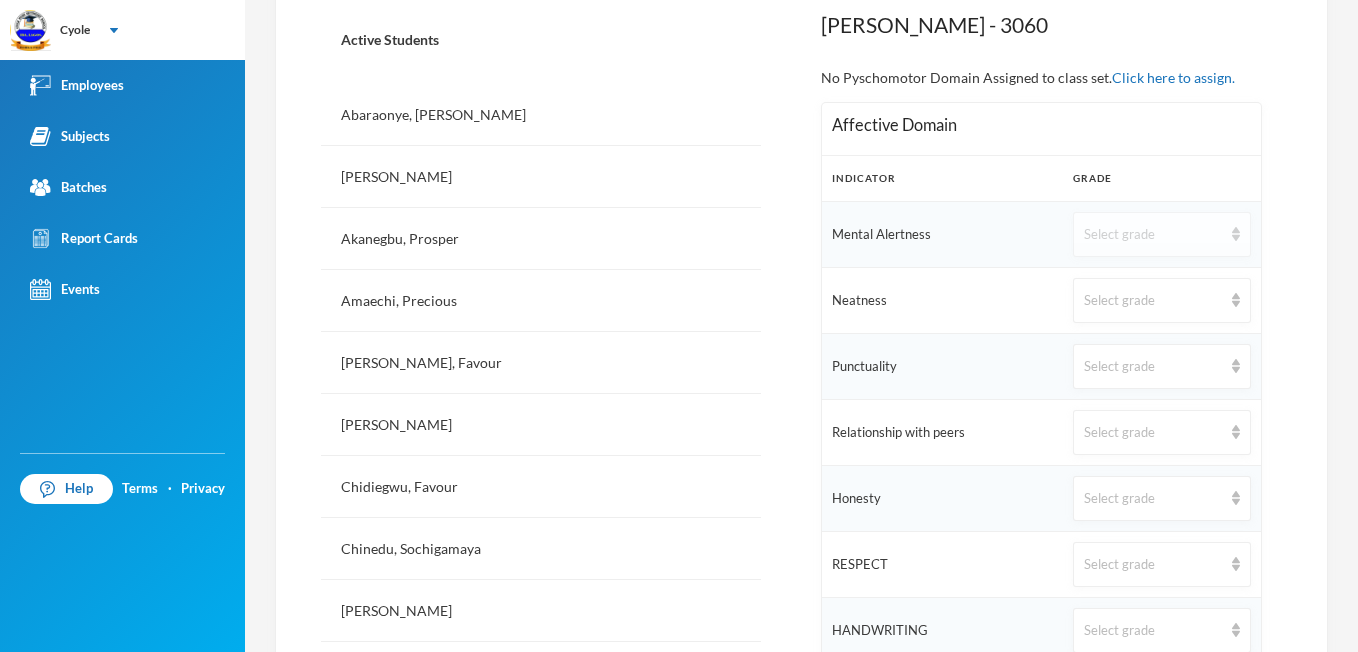click at bounding box center (1236, 234) 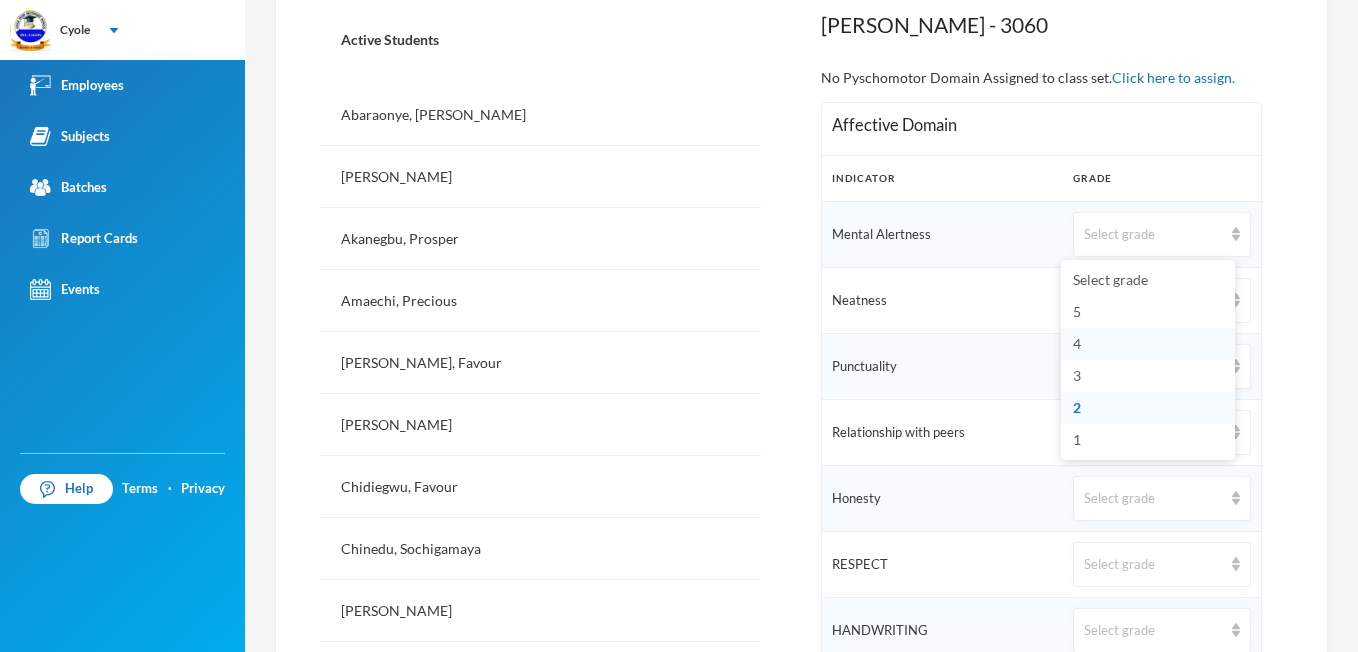 click on "4" at bounding box center [1148, 344] 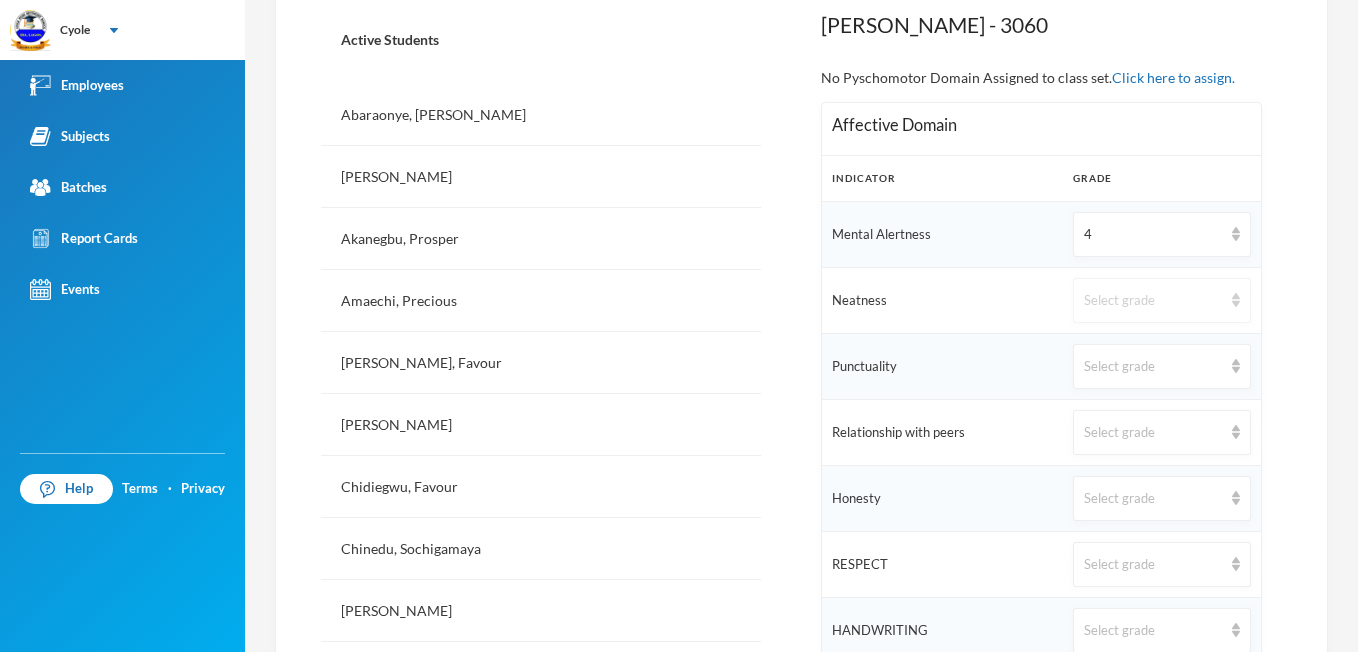 click at bounding box center [1236, 300] 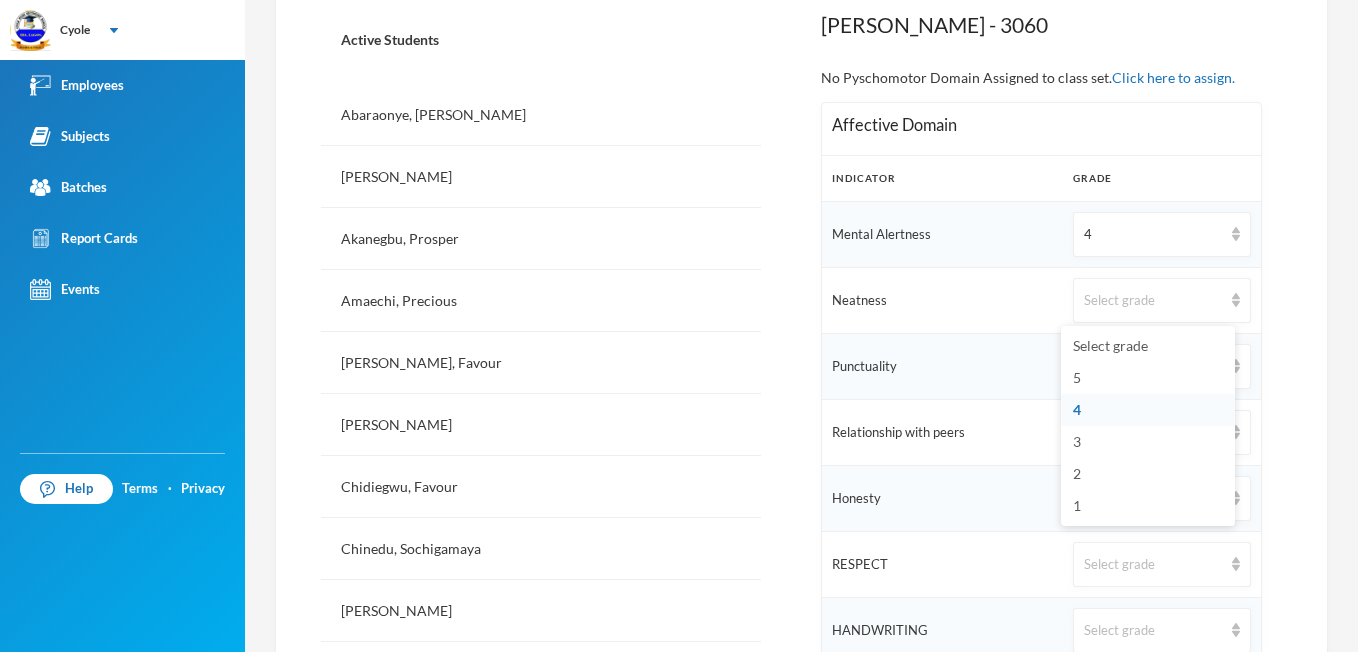 click on "4" at bounding box center [1148, 410] 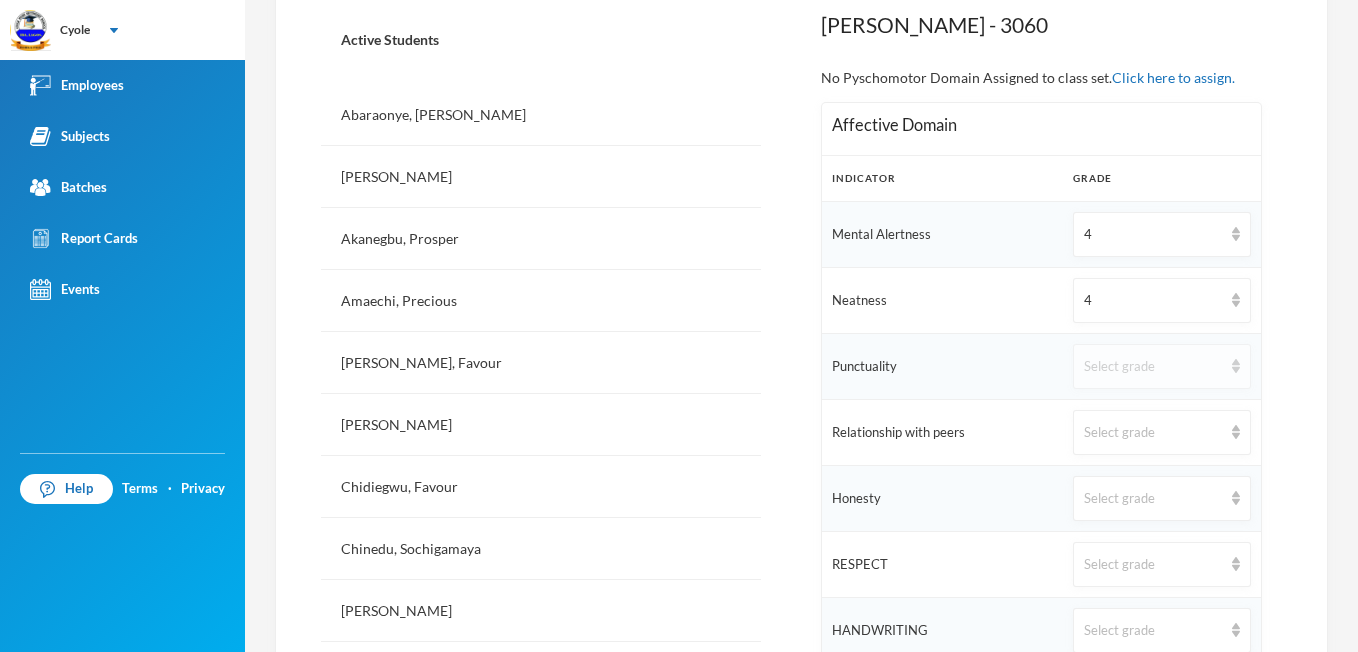 click on "Select grade" at bounding box center [1161, 366] 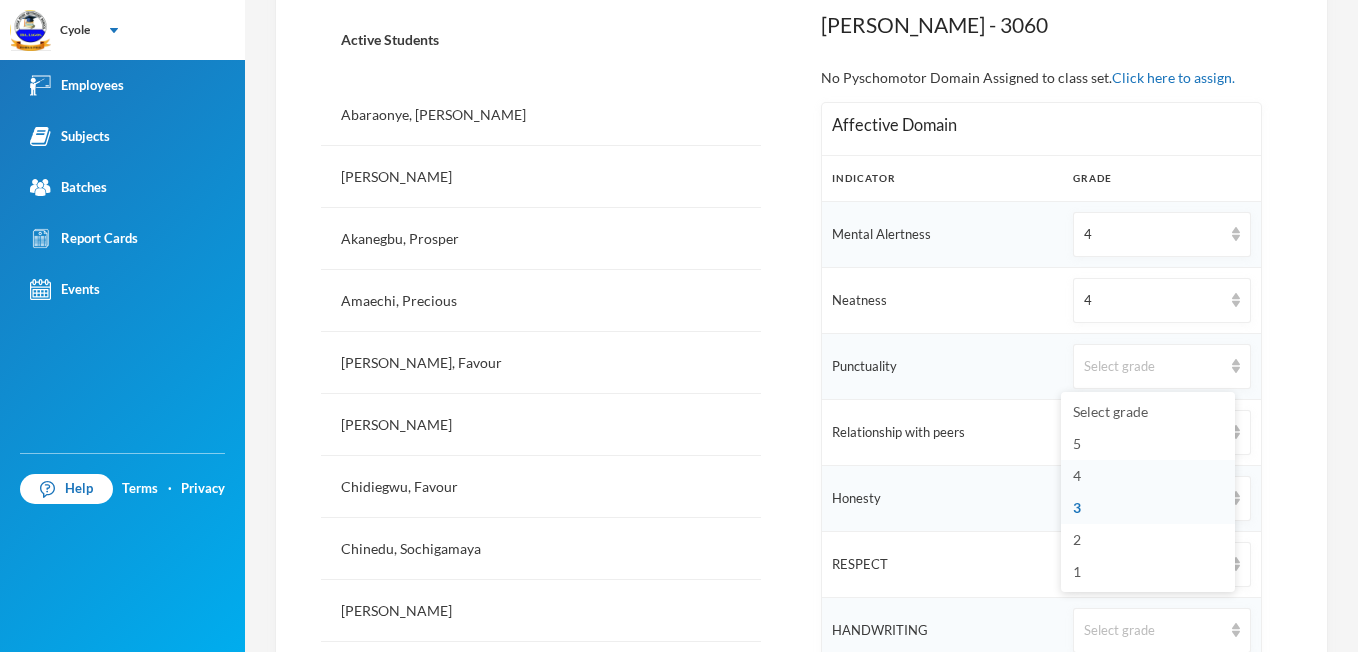 click on "4" at bounding box center (1077, 475) 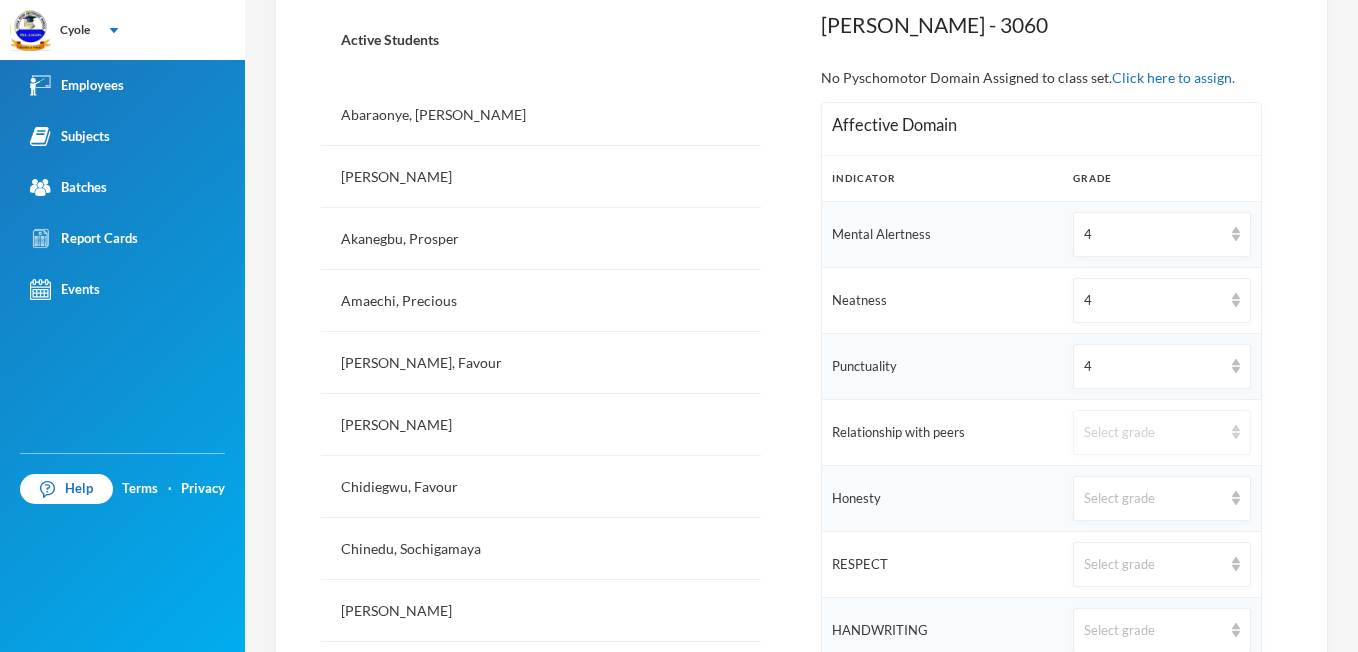 click at bounding box center (1236, 432) 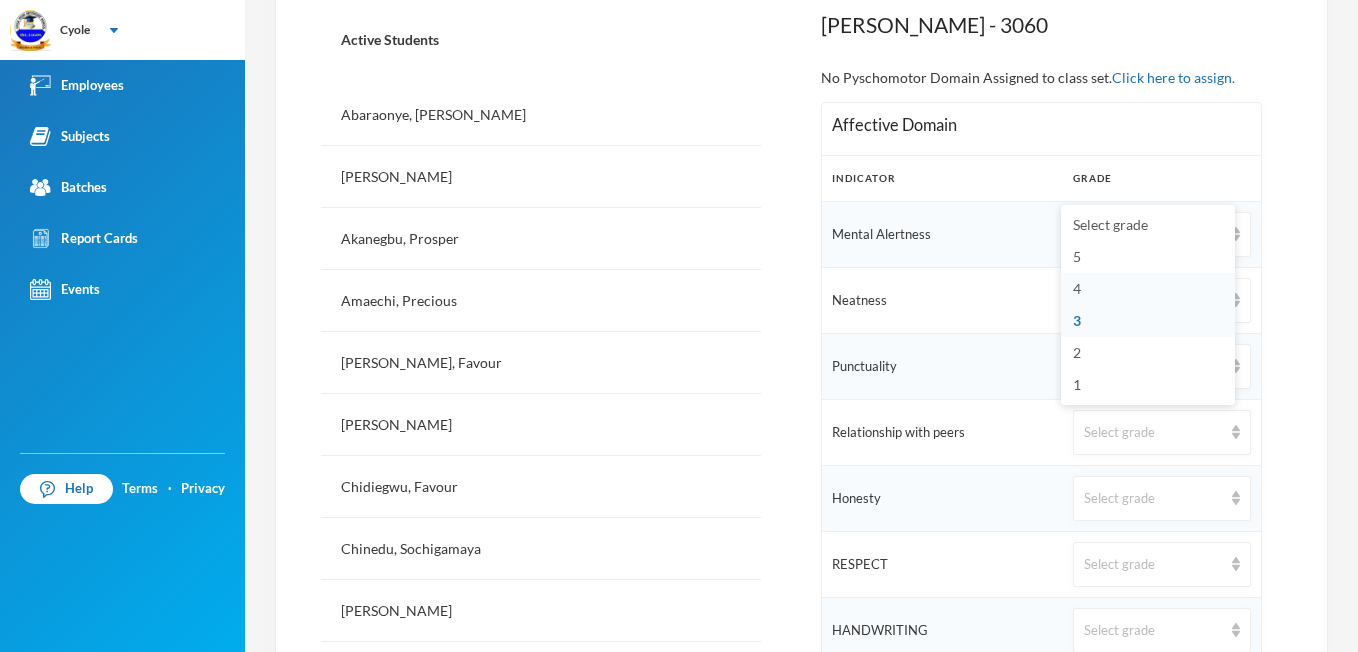 click on "4" at bounding box center (1148, 289) 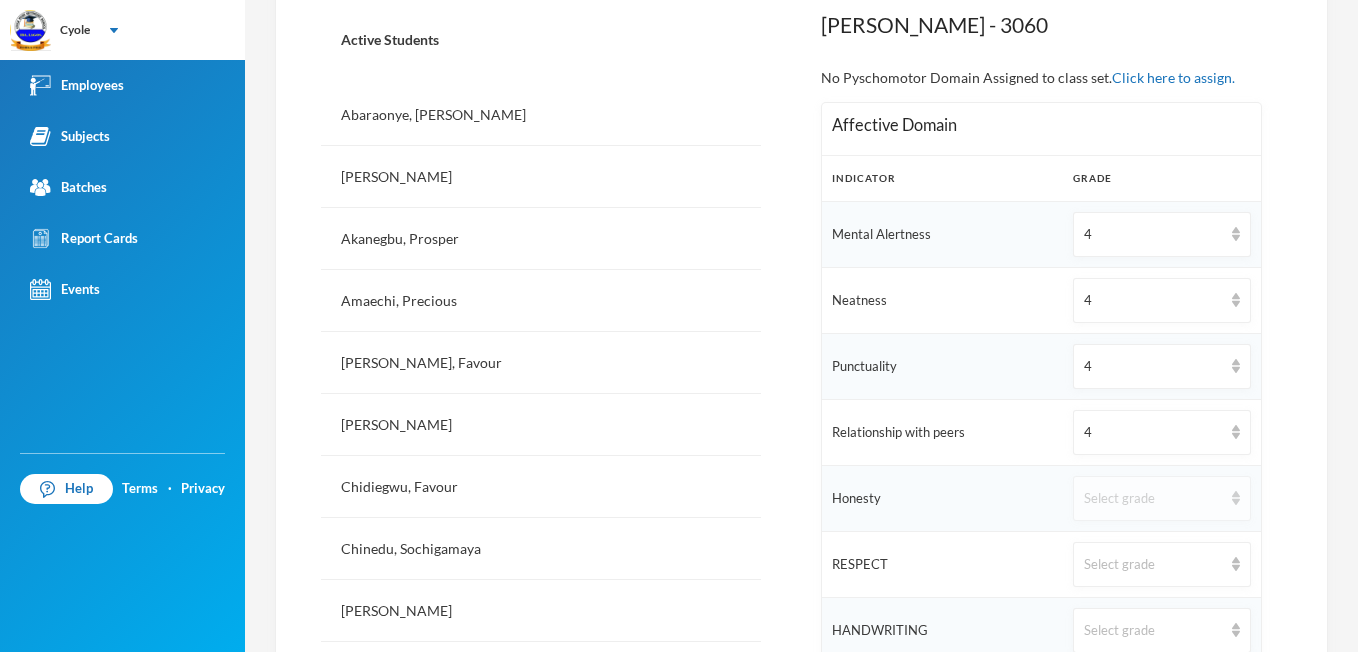 click at bounding box center [1236, 498] 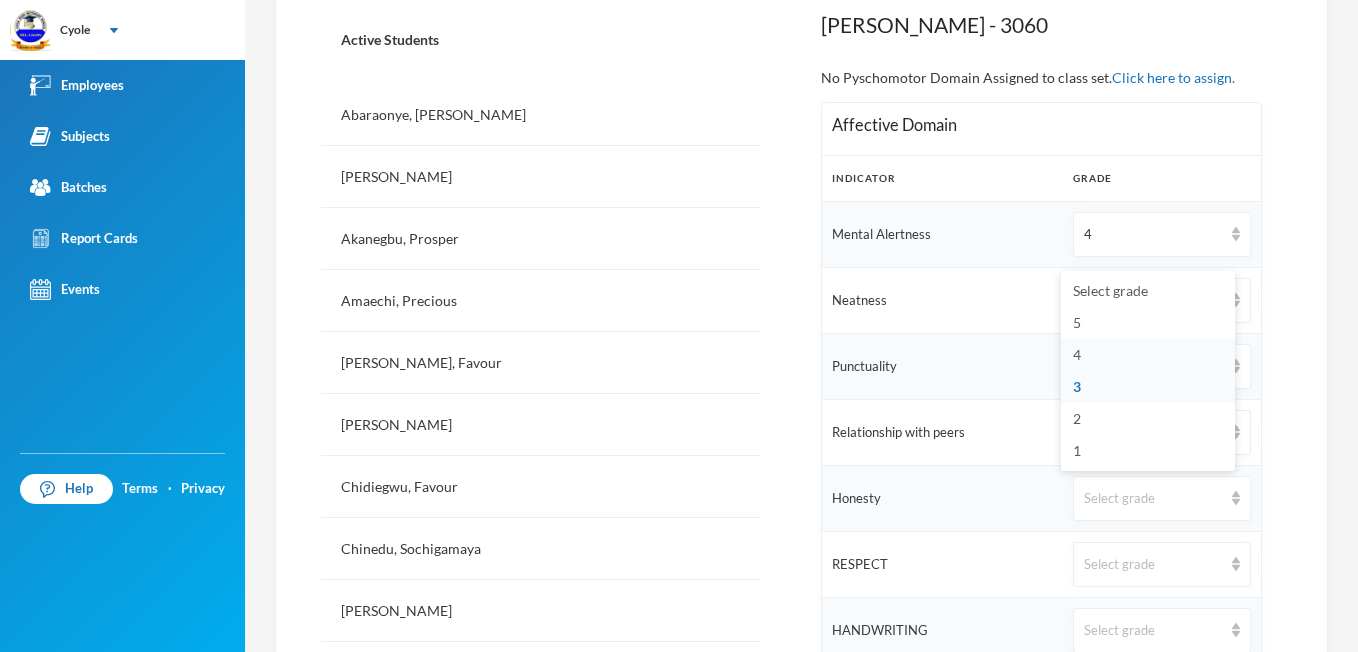 click on "4" at bounding box center (1077, 354) 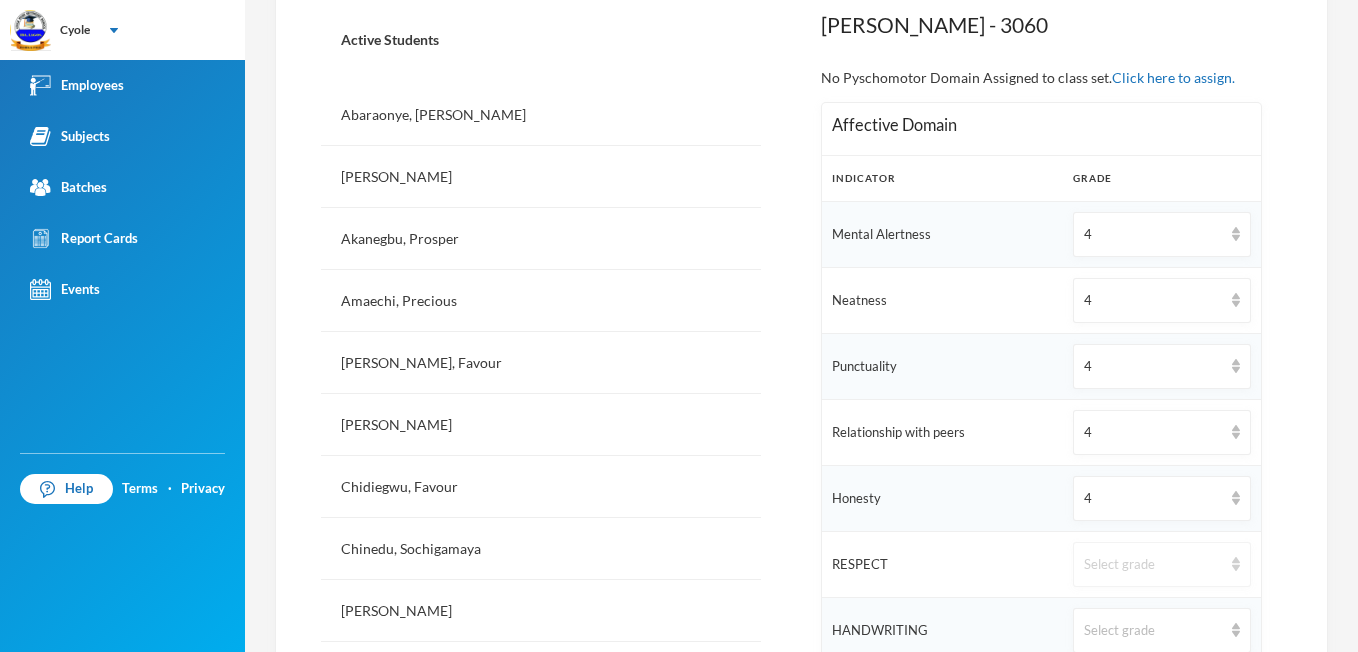 click at bounding box center (1236, 564) 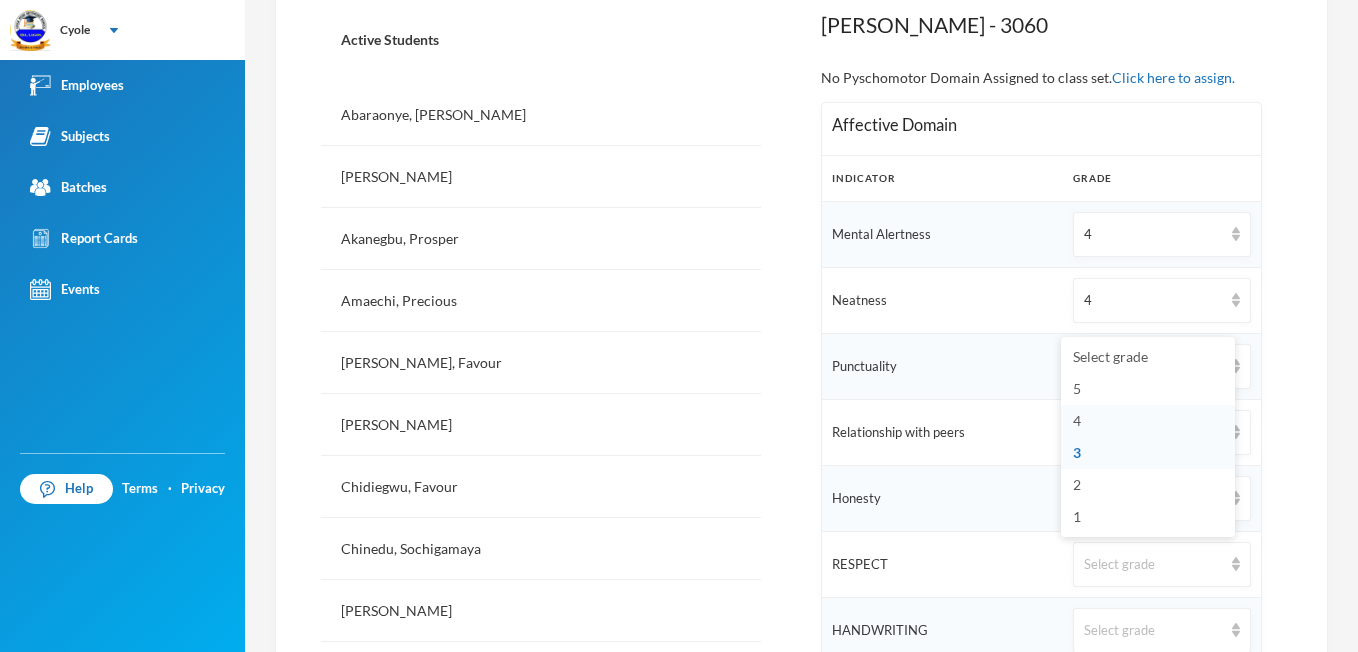click on "4" at bounding box center (1148, 421) 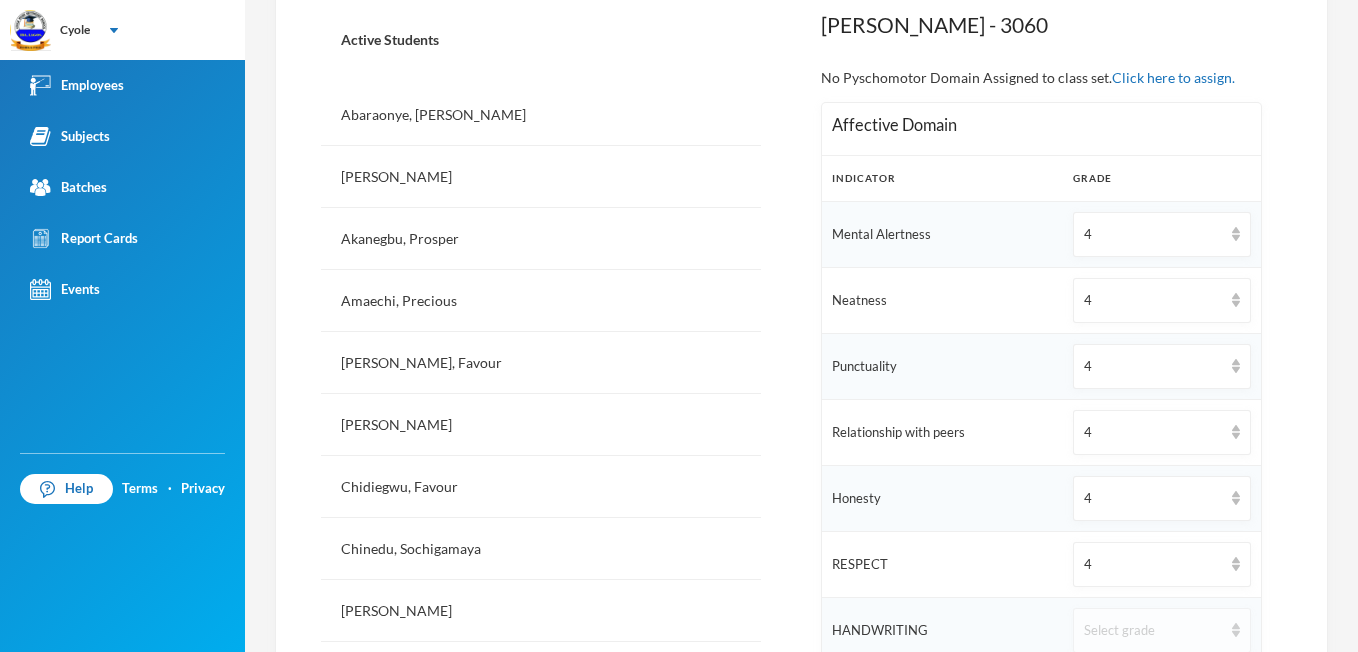 click at bounding box center [1236, 630] 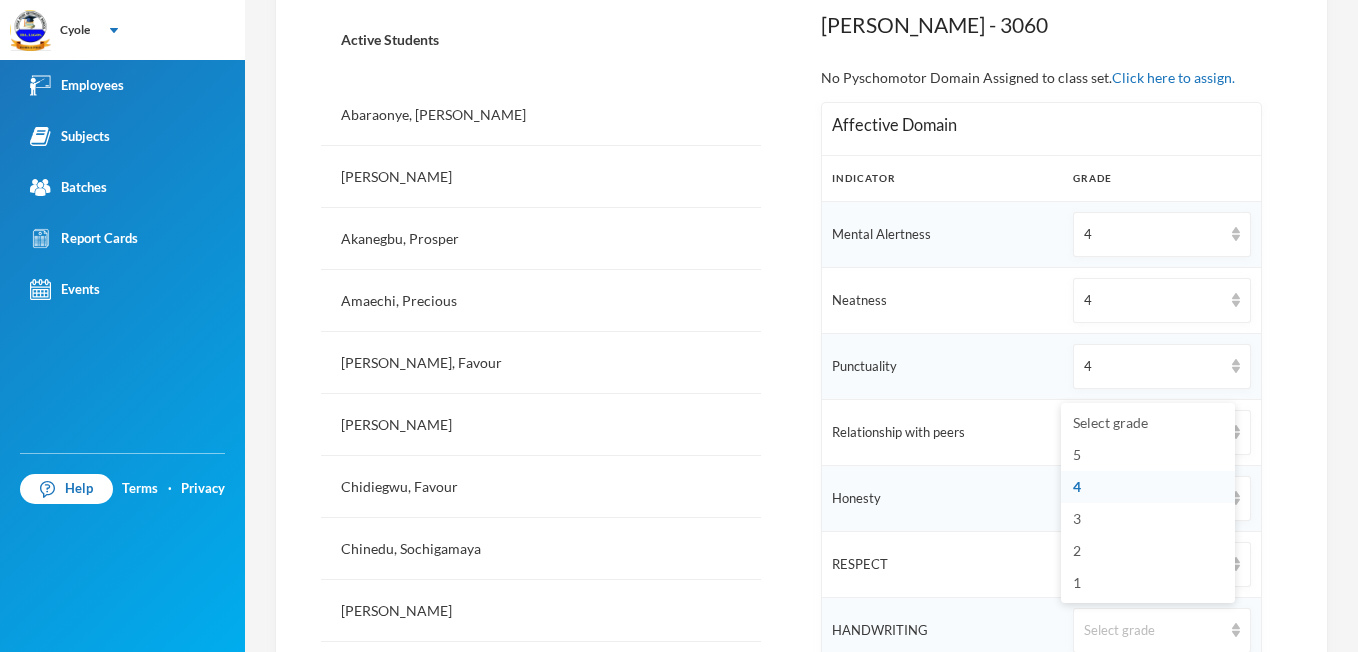 click on "4" at bounding box center [1148, 487] 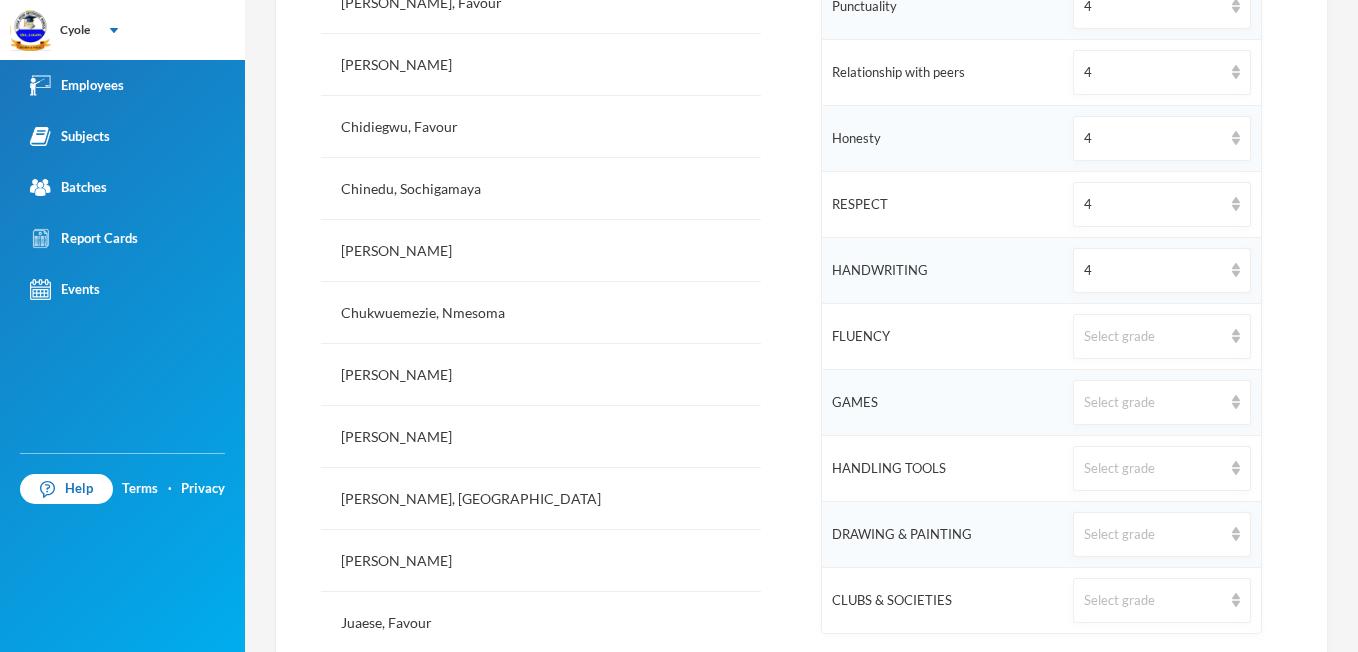 scroll, scrollTop: 974, scrollLeft: 0, axis: vertical 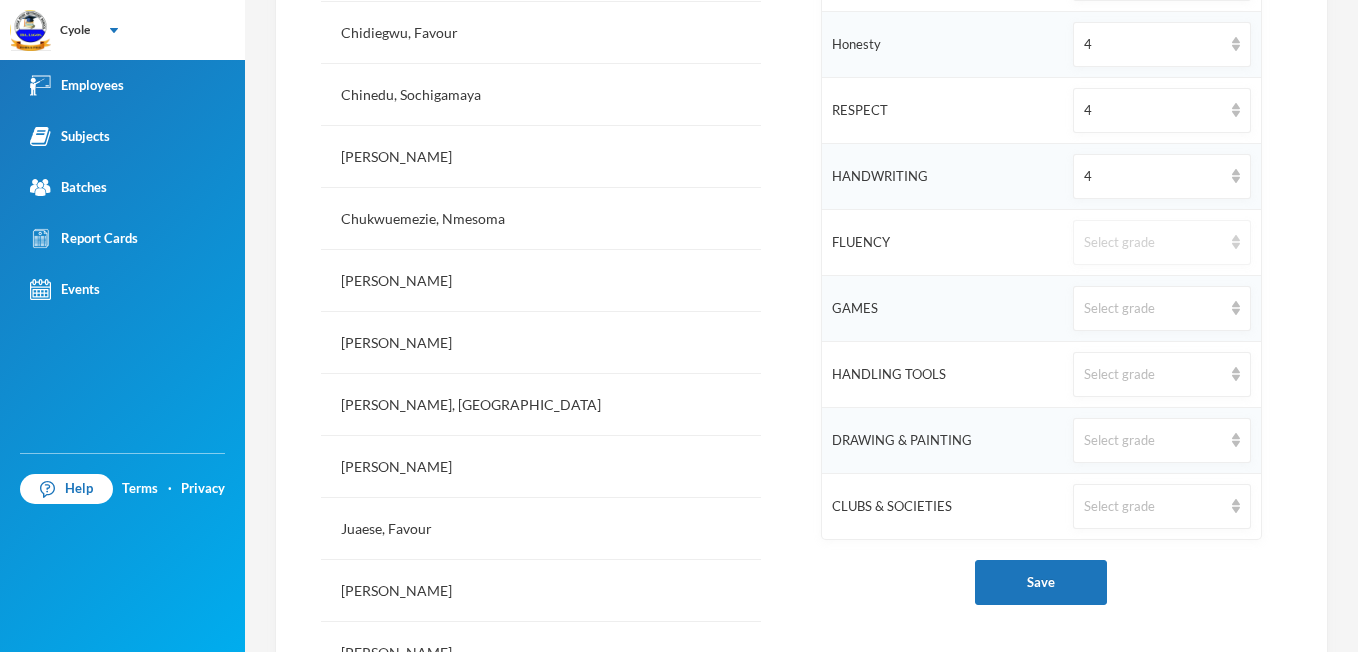click at bounding box center (1236, 242) 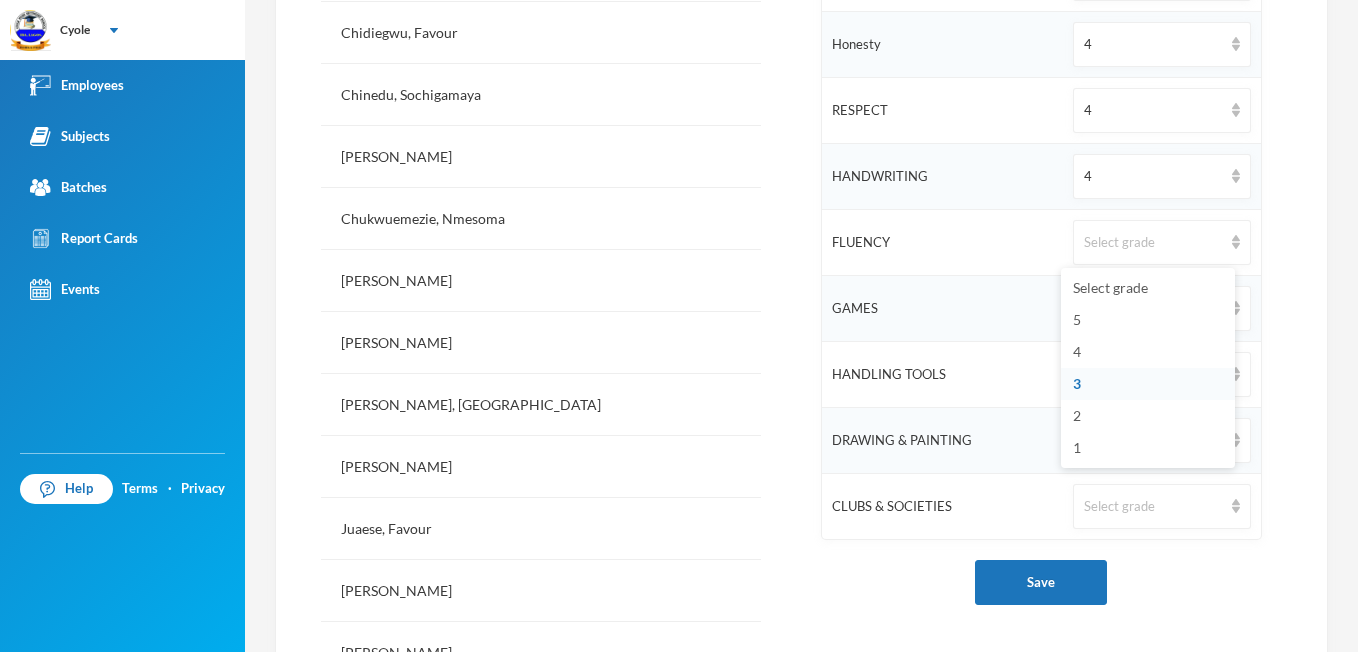 click on "3" at bounding box center [1077, 383] 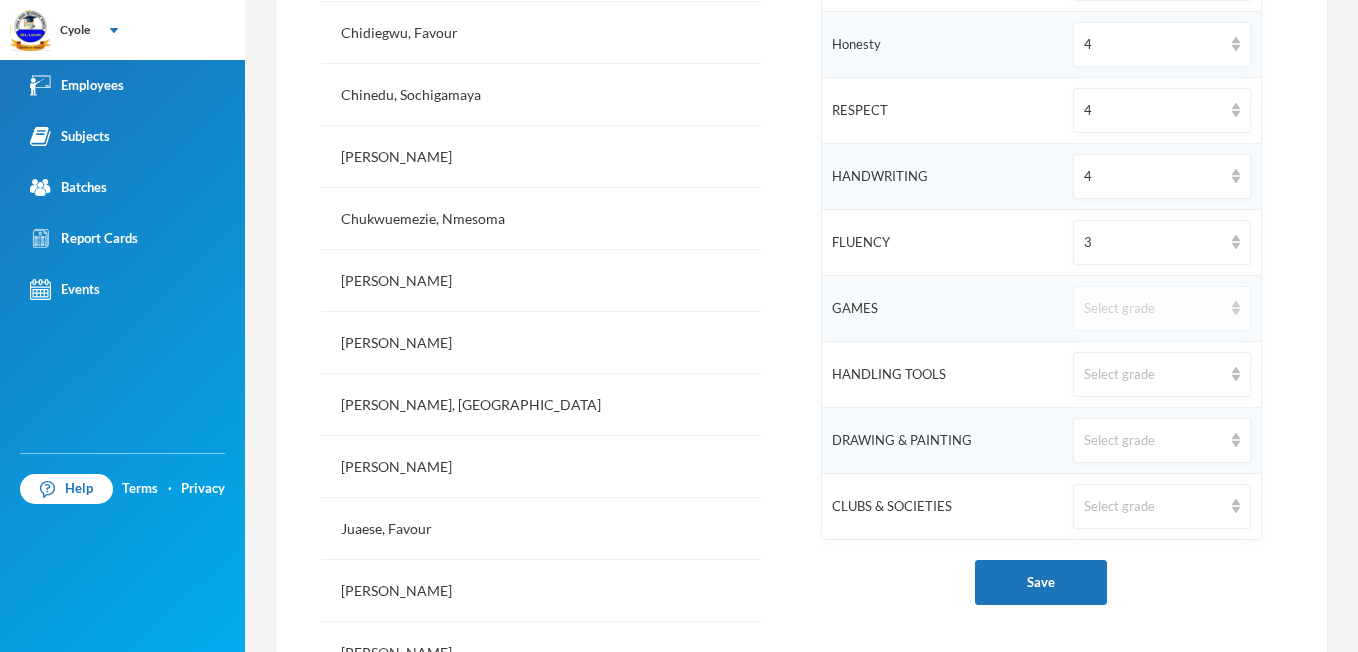click on "Select grade" at bounding box center (1161, 308) 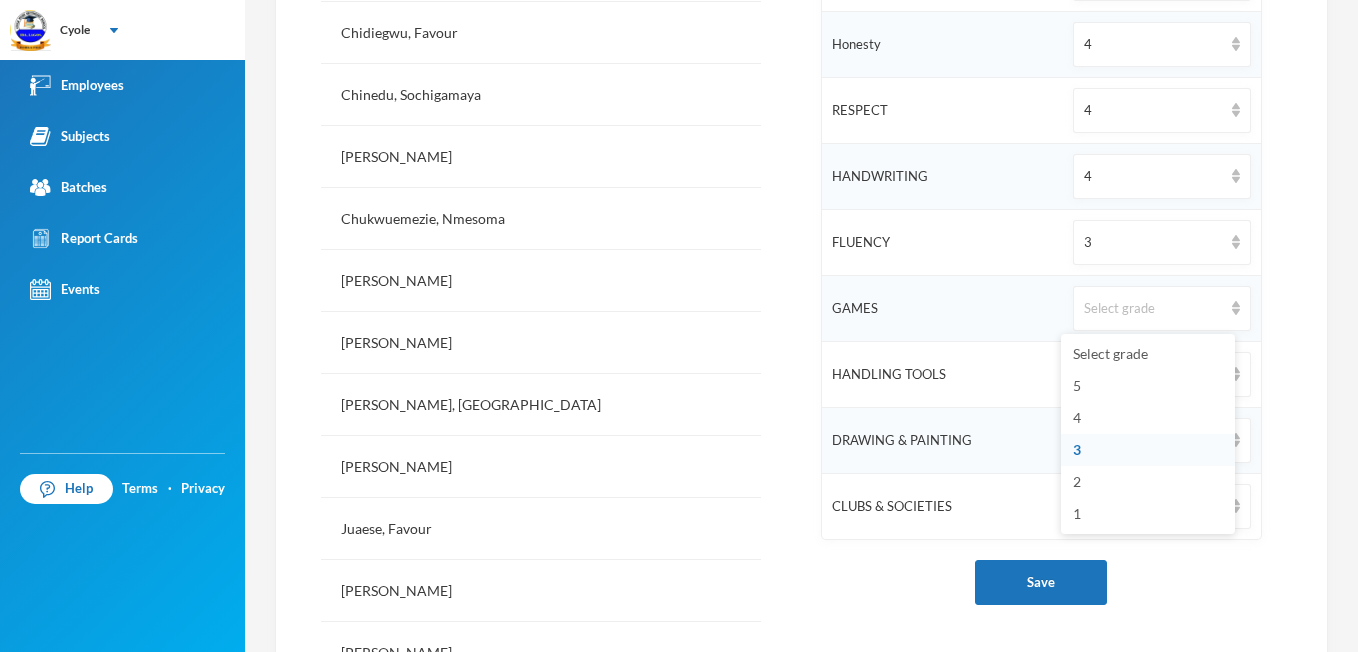 click on "3" at bounding box center (1077, 449) 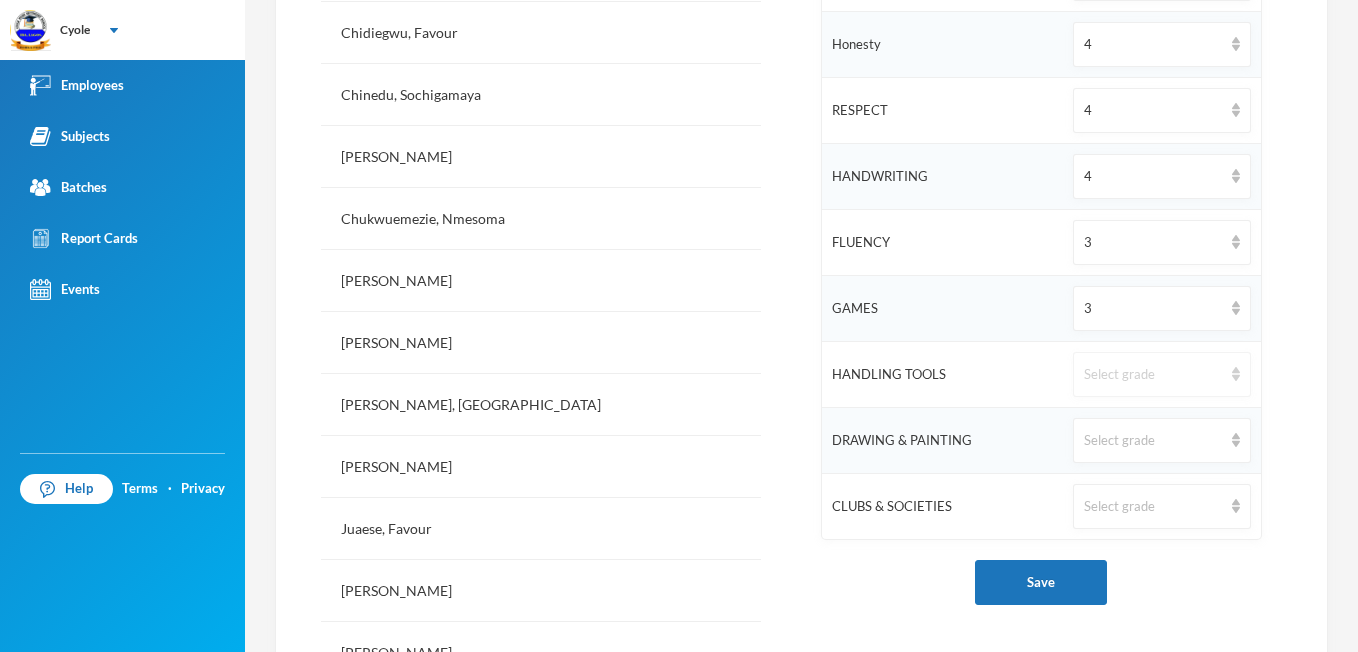 click at bounding box center (1236, 374) 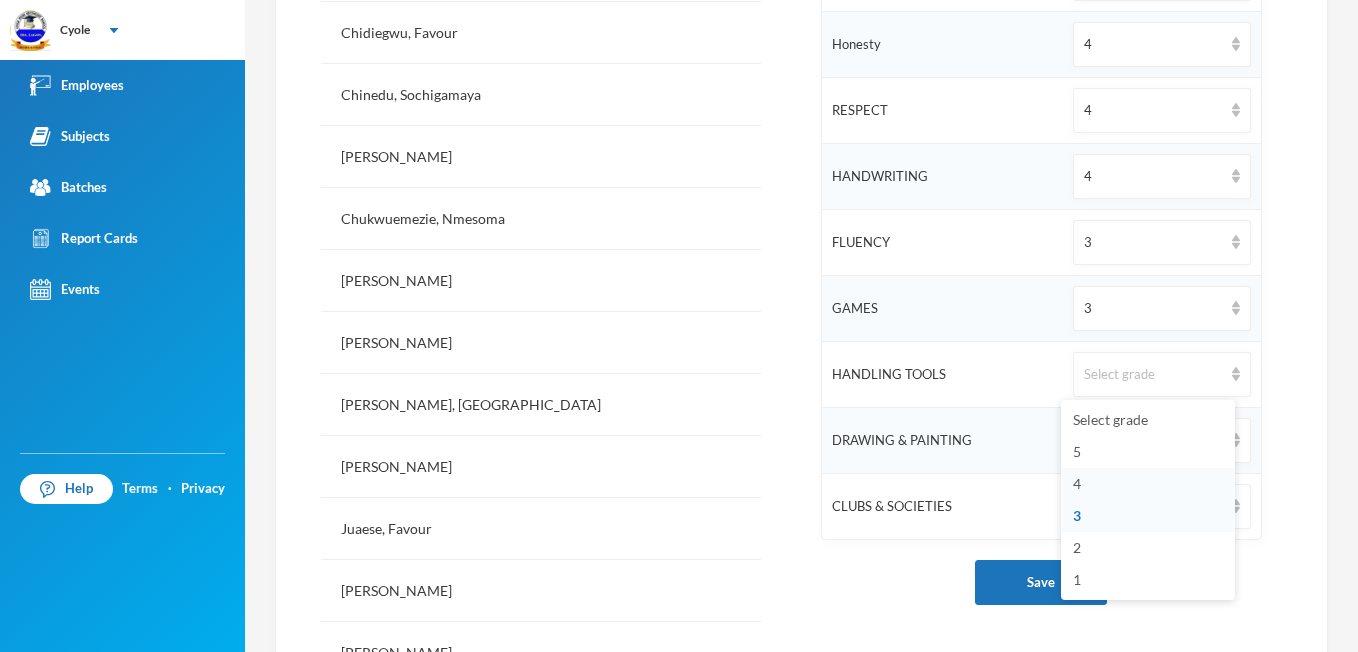 click on "4" at bounding box center (1077, 483) 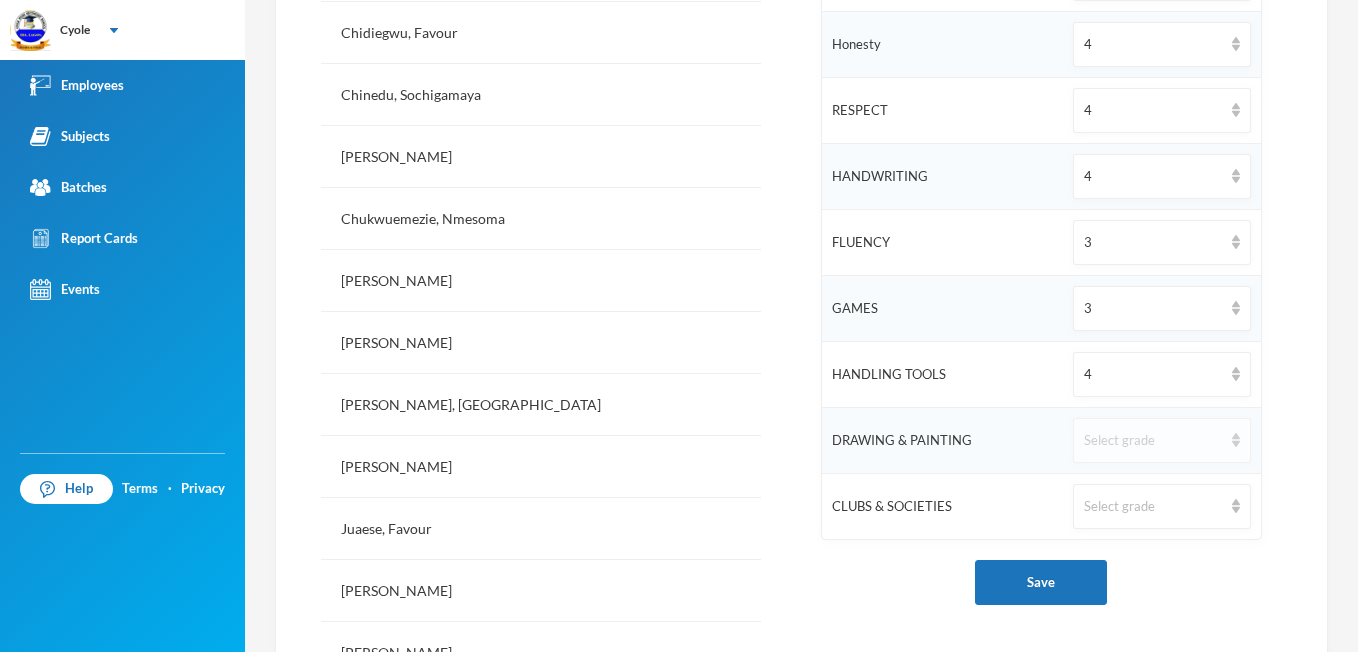 click at bounding box center (1236, 440) 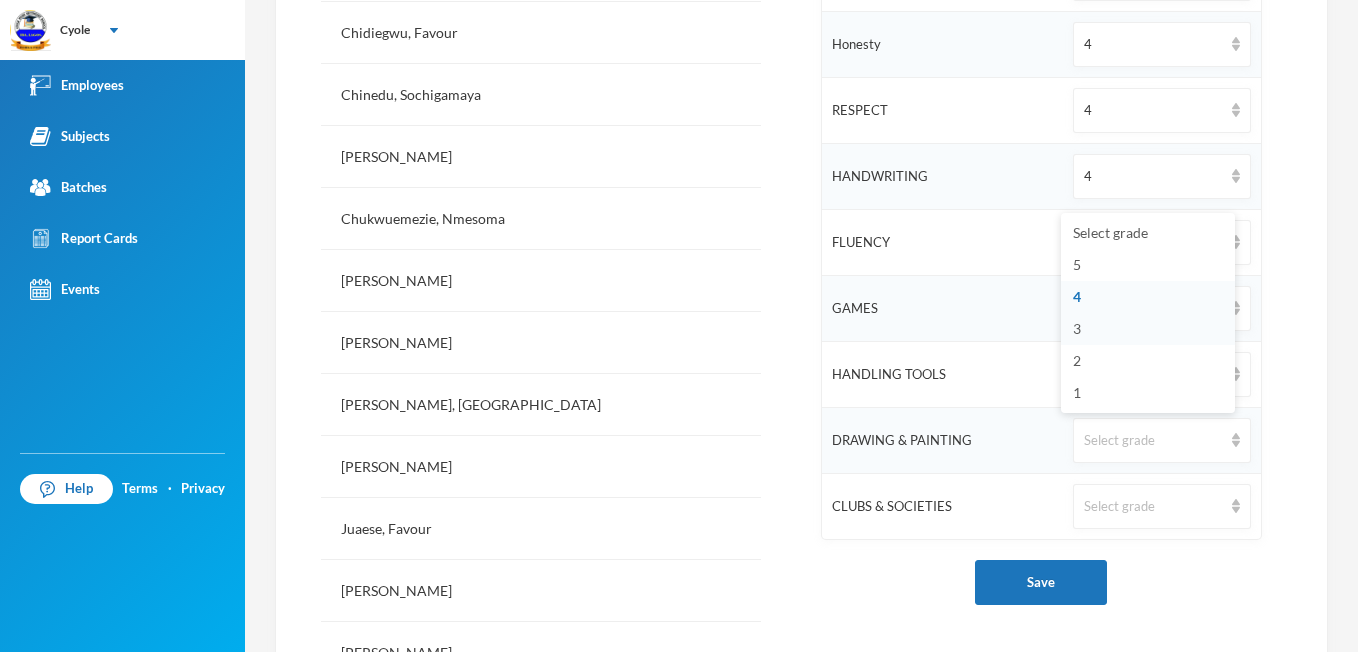 click on "3" at bounding box center [1077, 328] 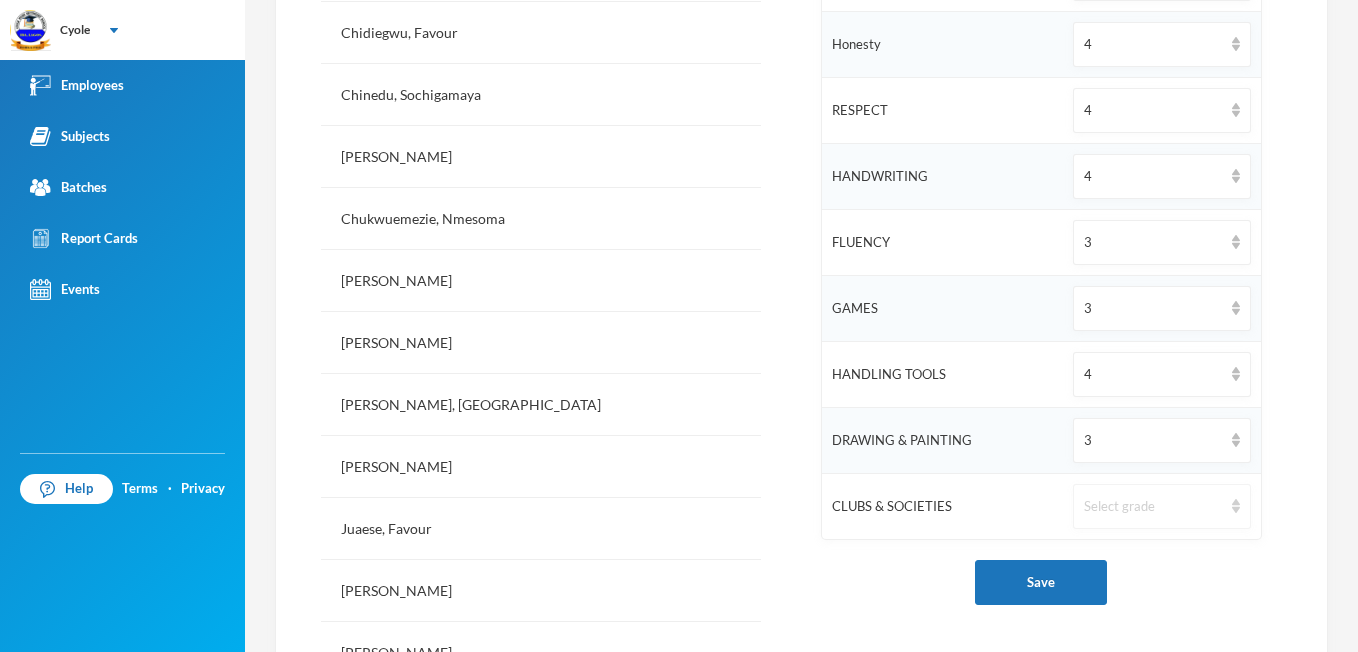 click at bounding box center [1236, 506] 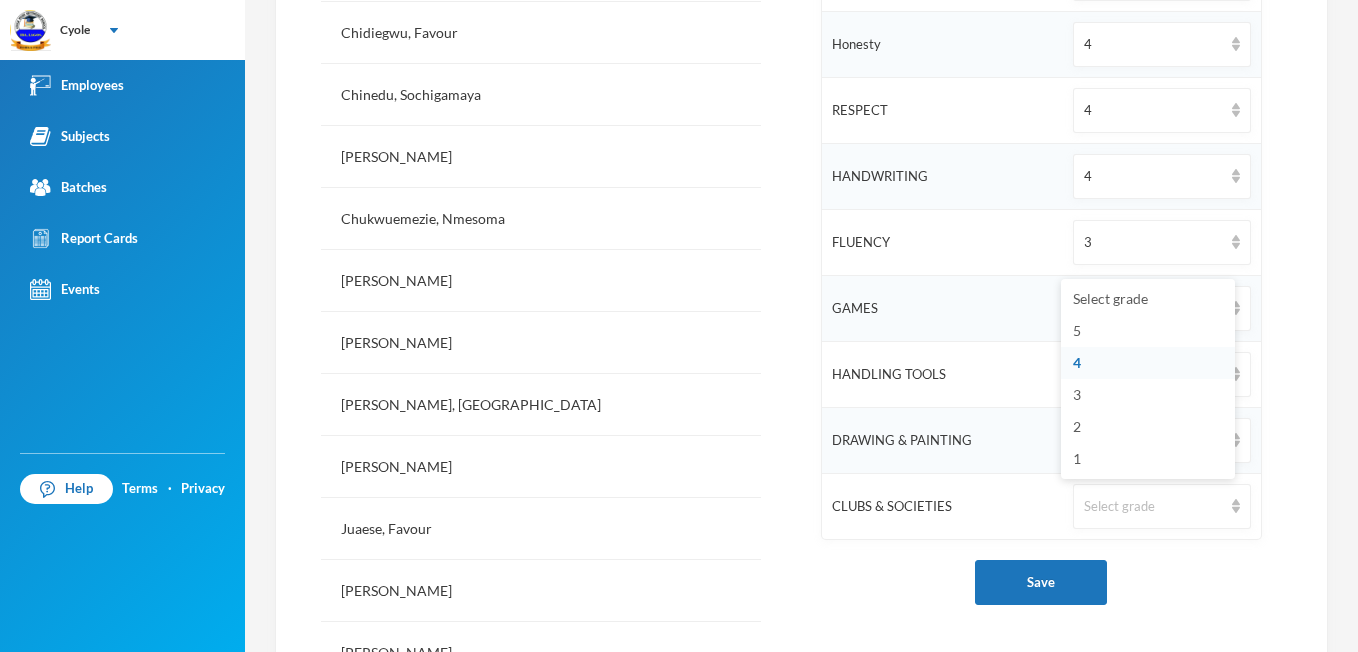 click on "4" at bounding box center [1077, 362] 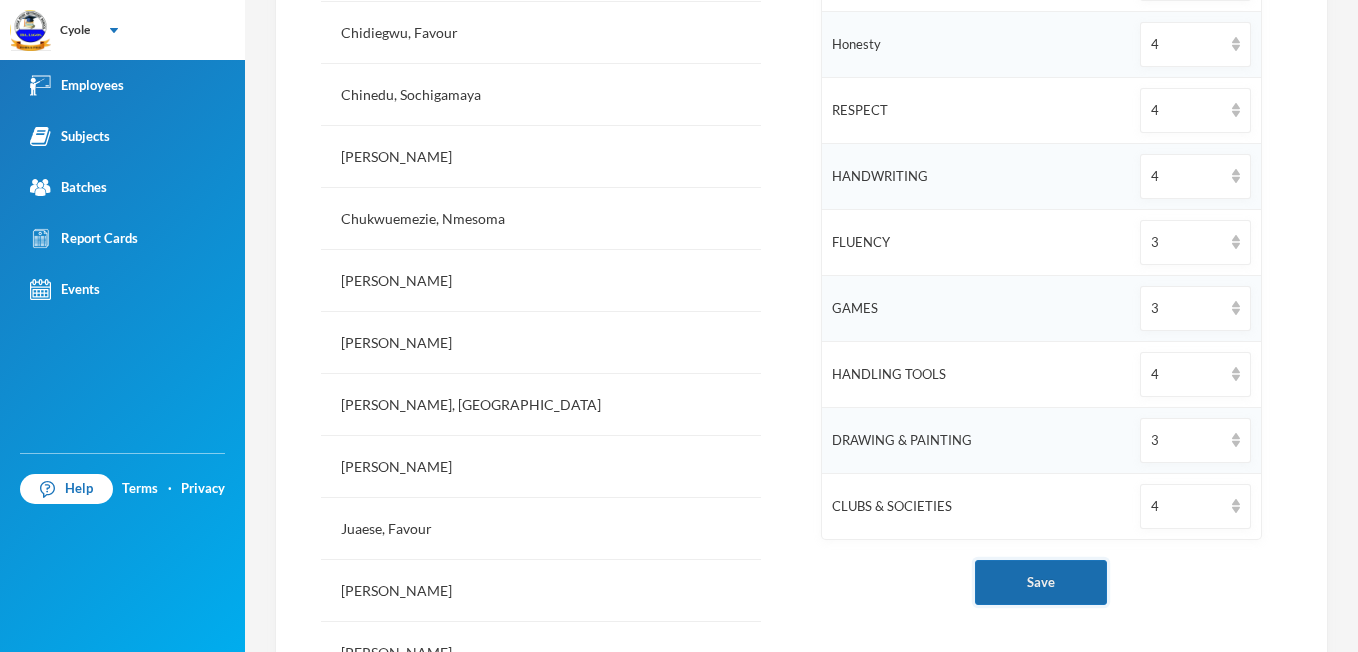 click on "Save" at bounding box center (1041, 582) 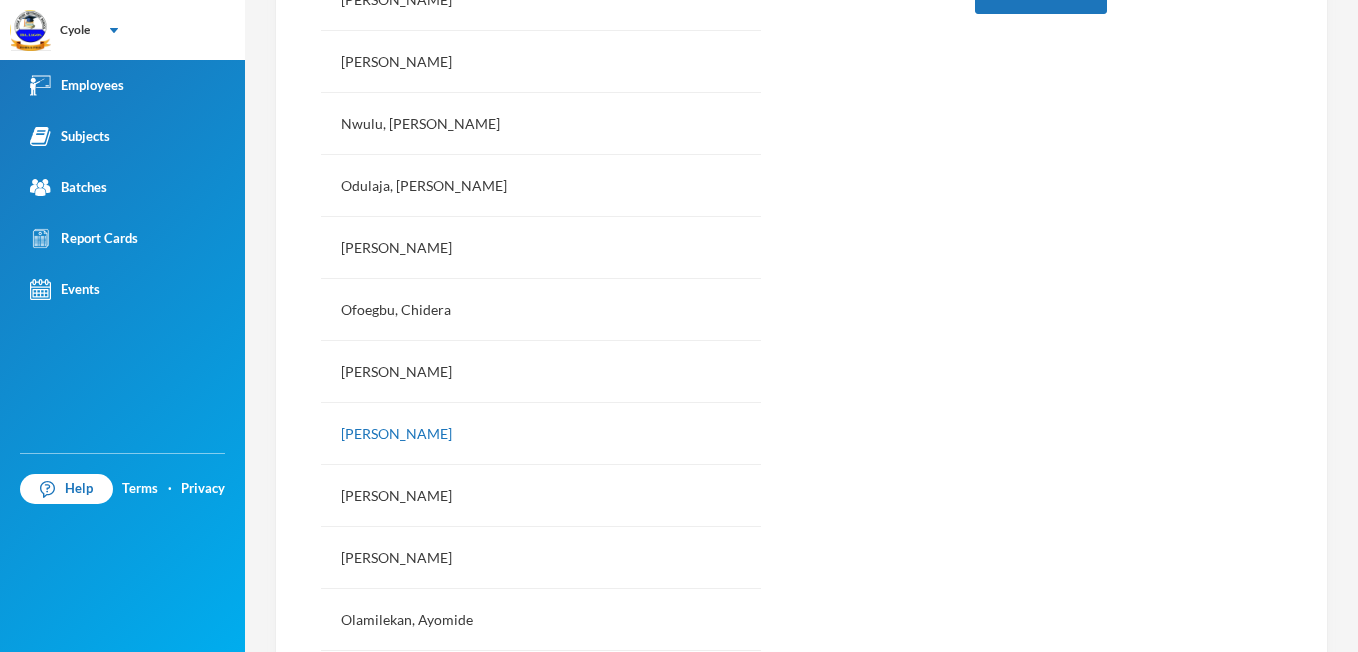 scroll, scrollTop: 1574, scrollLeft: 0, axis: vertical 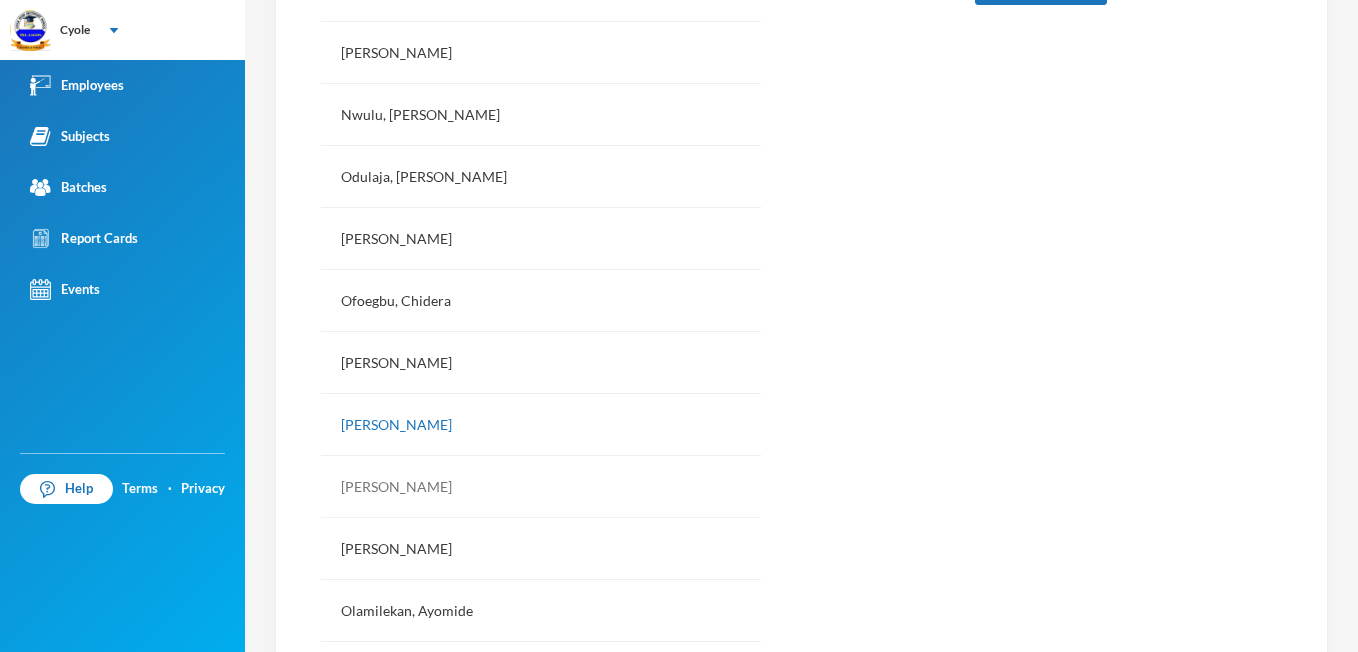 click on "[PERSON_NAME]" at bounding box center (541, 487) 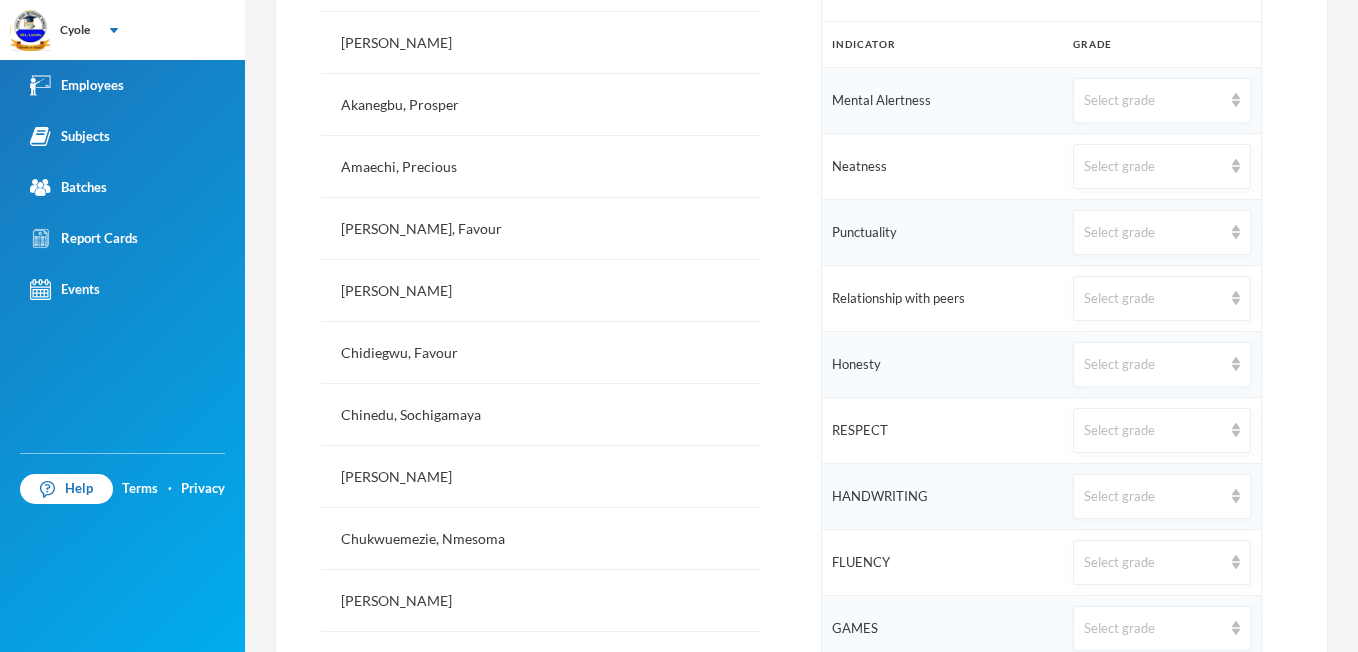 scroll, scrollTop: 614, scrollLeft: 0, axis: vertical 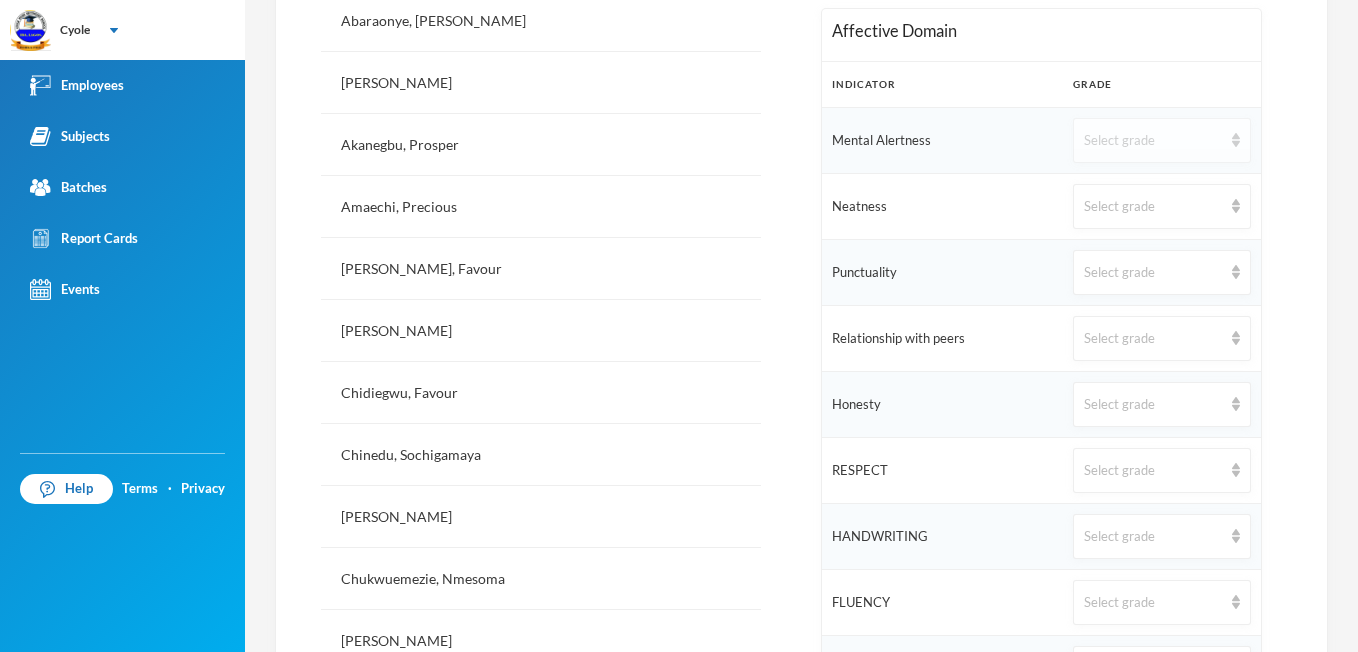 click on "Select grade" at bounding box center (1161, 140) 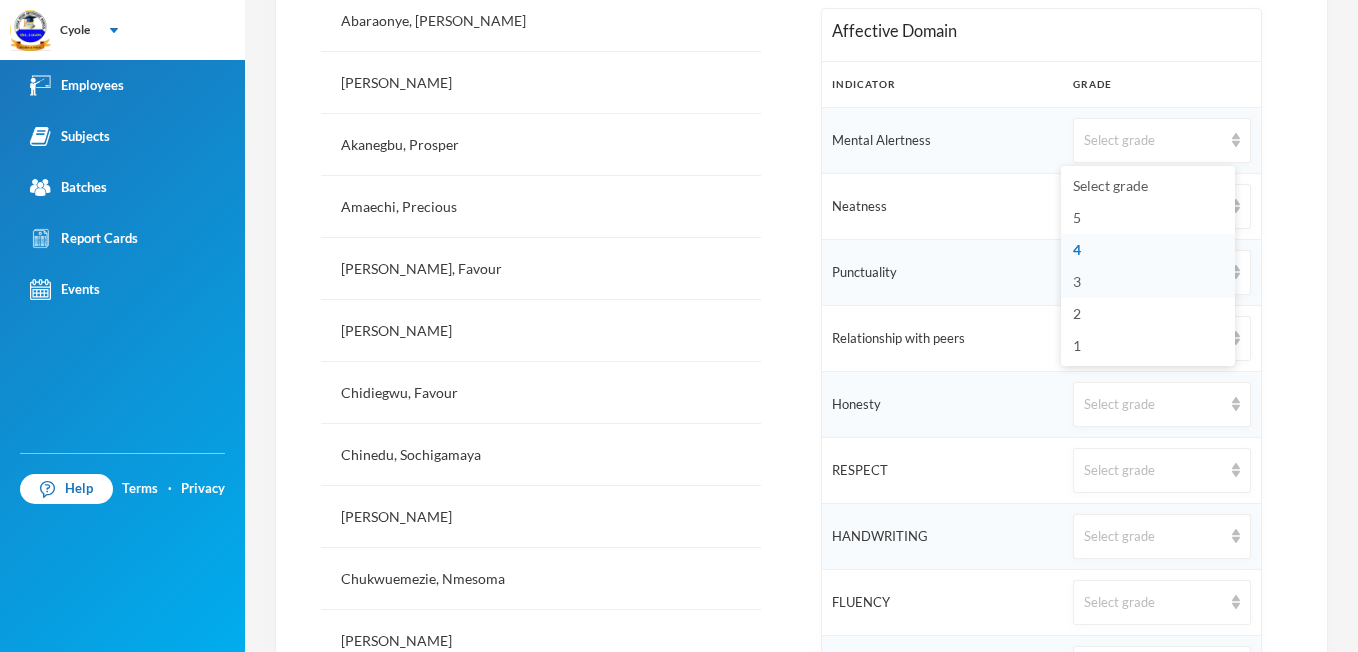 click on "3" at bounding box center (1077, 281) 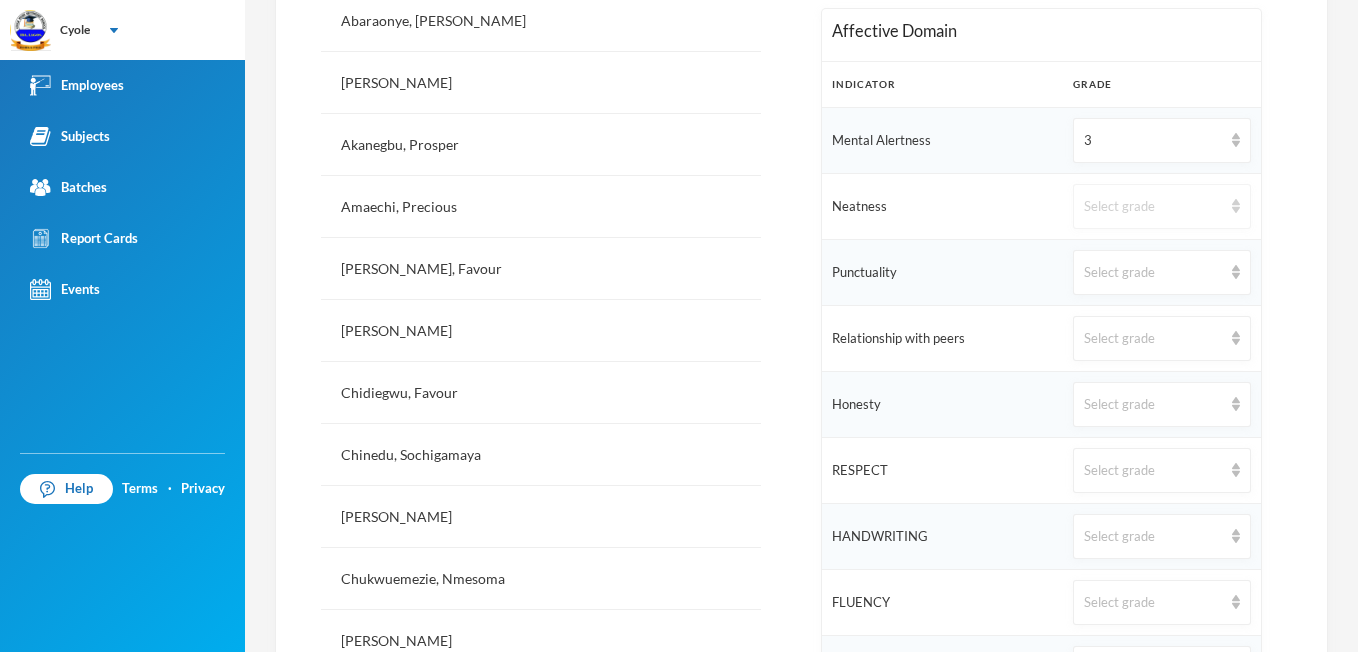click at bounding box center (1236, 206) 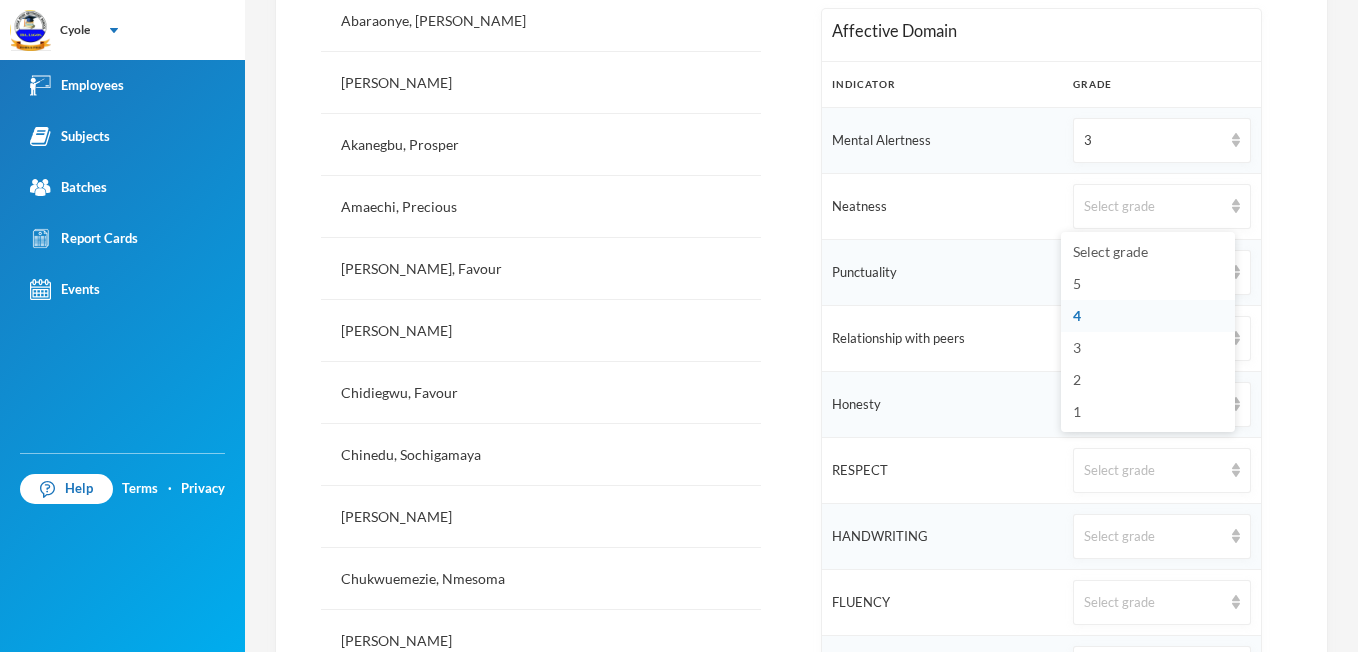click on "4" at bounding box center (1077, 315) 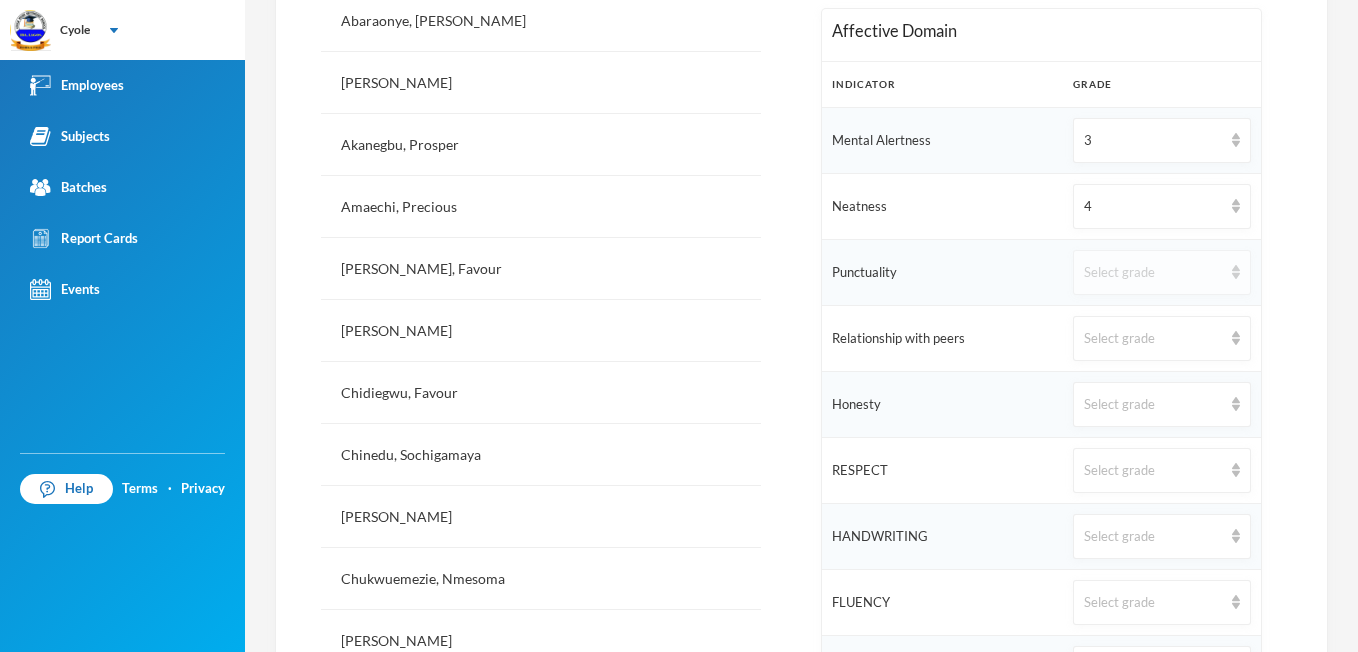click at bounding box center [1236, 272] 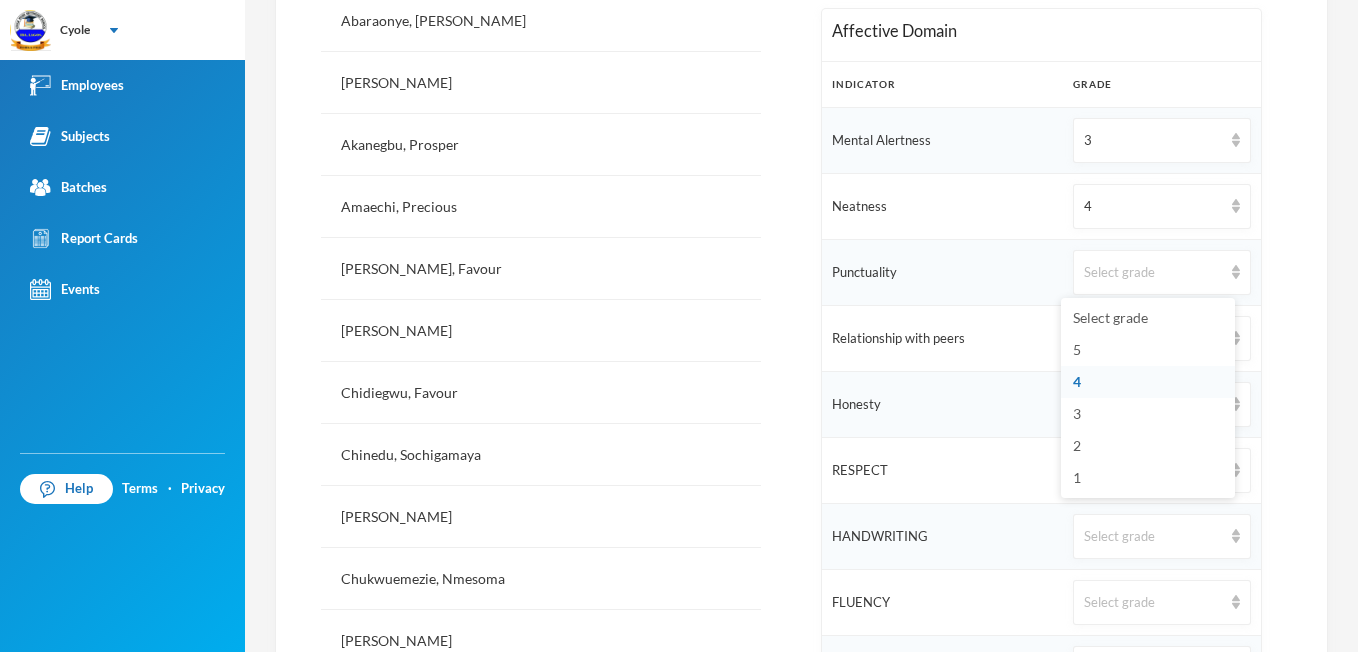click on "4" at bounding box center [1148, 382] 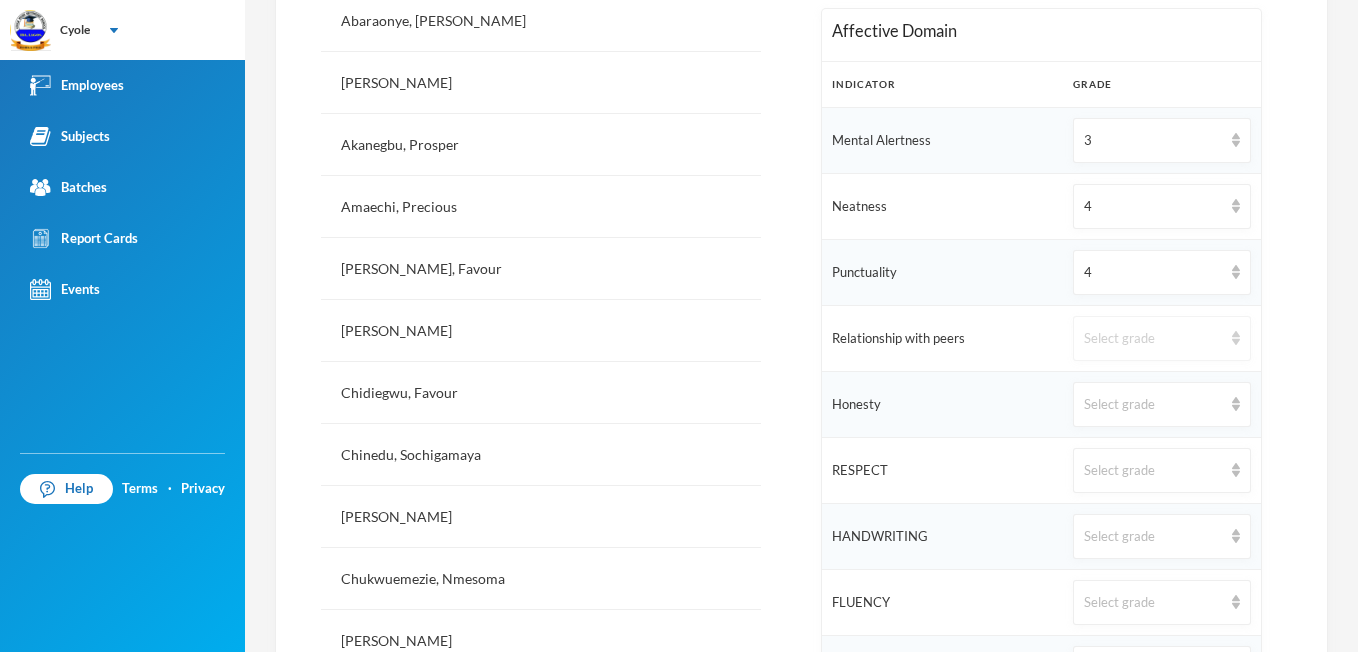 click at bounding box center (1236, 338) 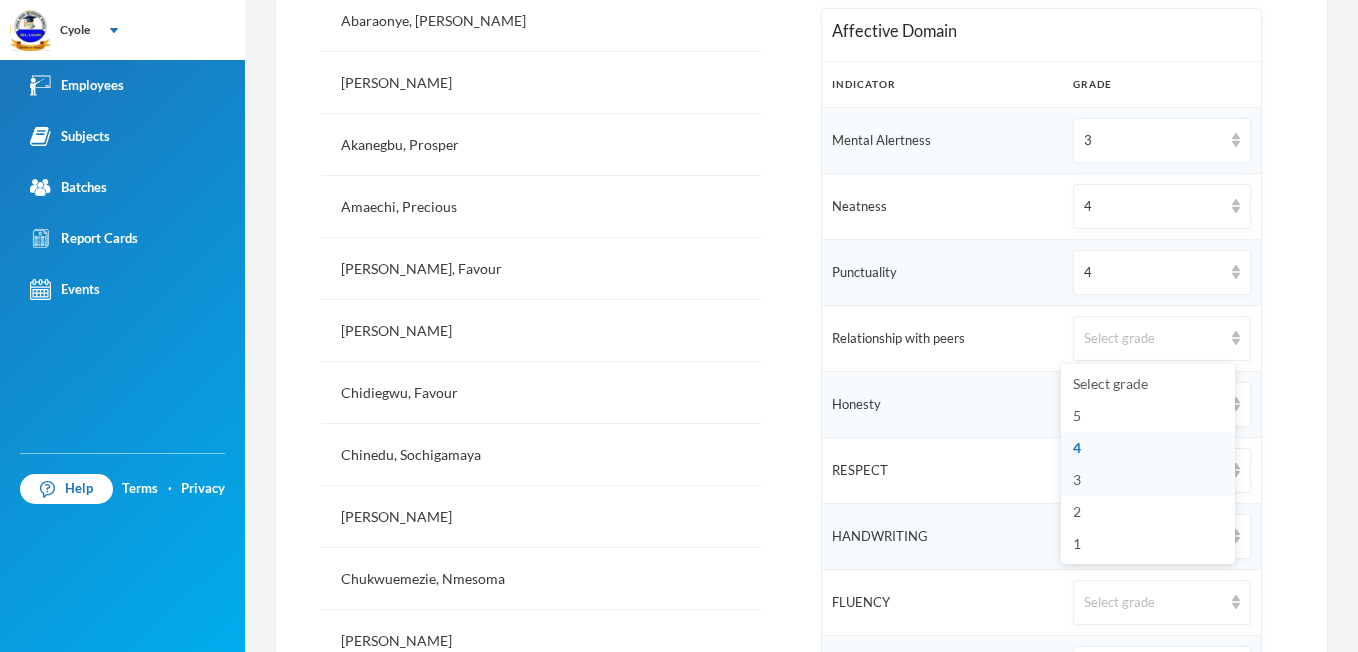 click on "3" at bounding box center [1077, 479] 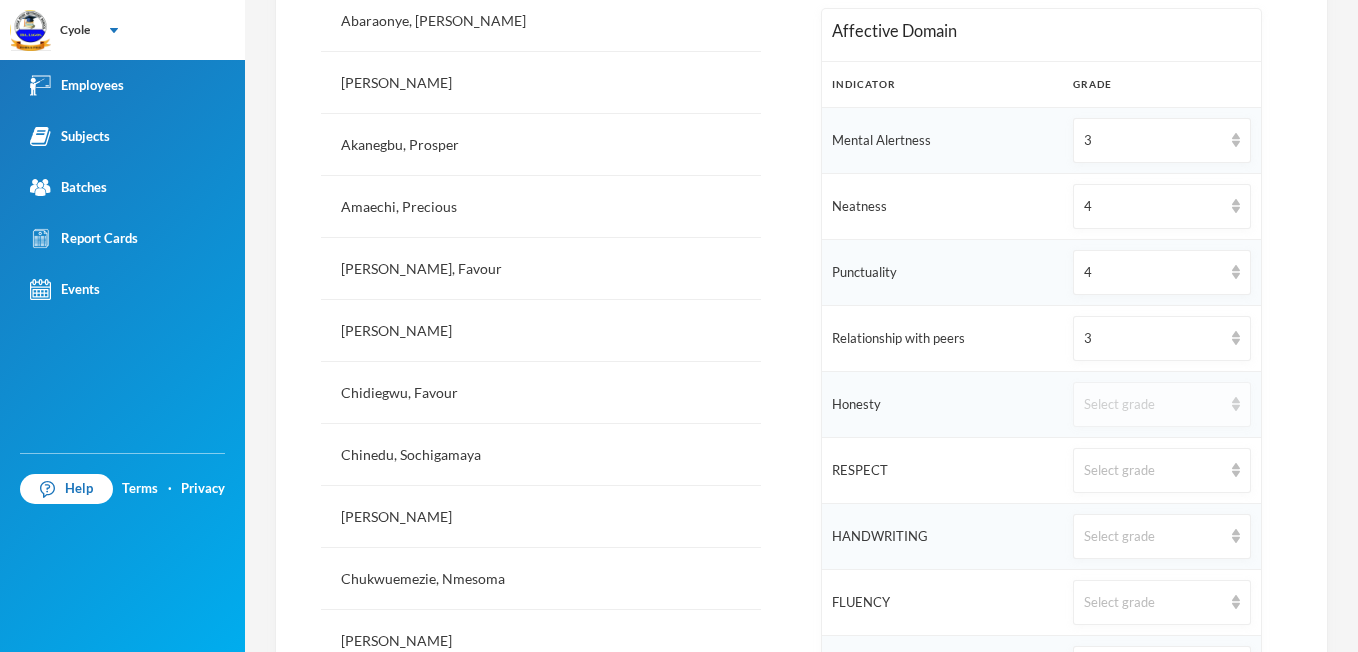 click at bounding box center [1236, 404] 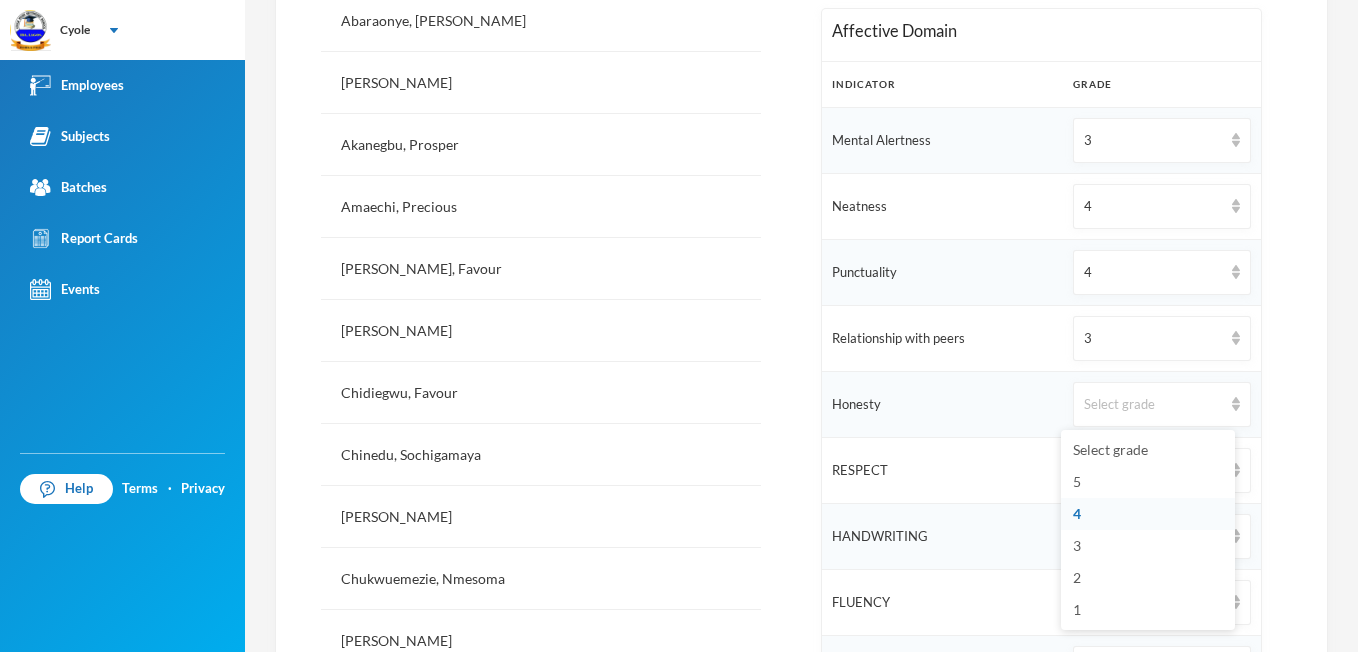 click on "4" at bounding box center [1148, 514] 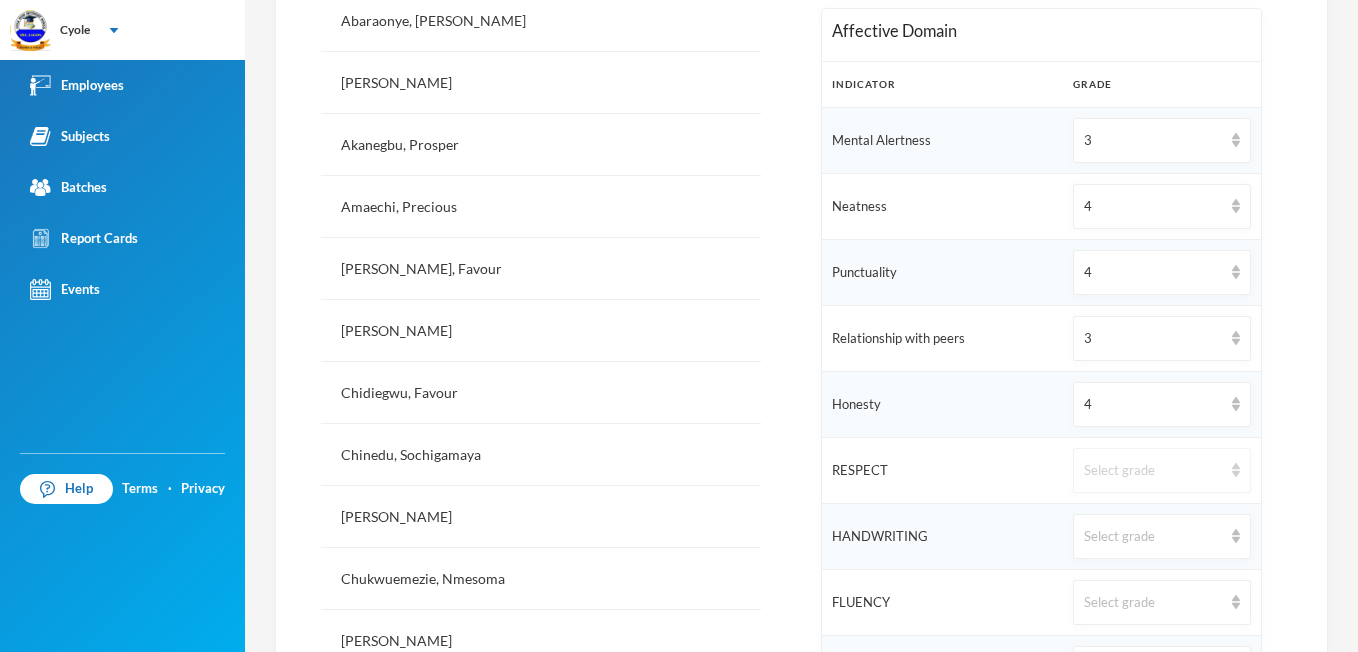 click at bounding box center [1236, 470] 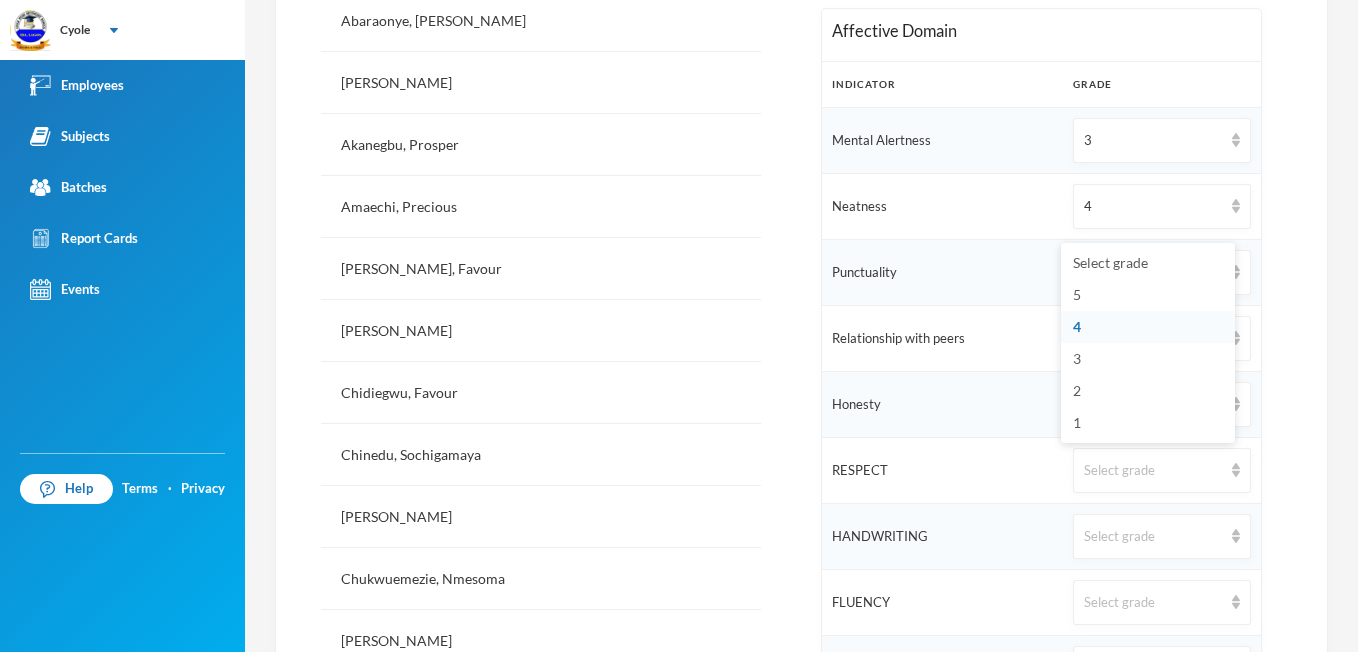 click on "4" at bounding box center [1148, 327] 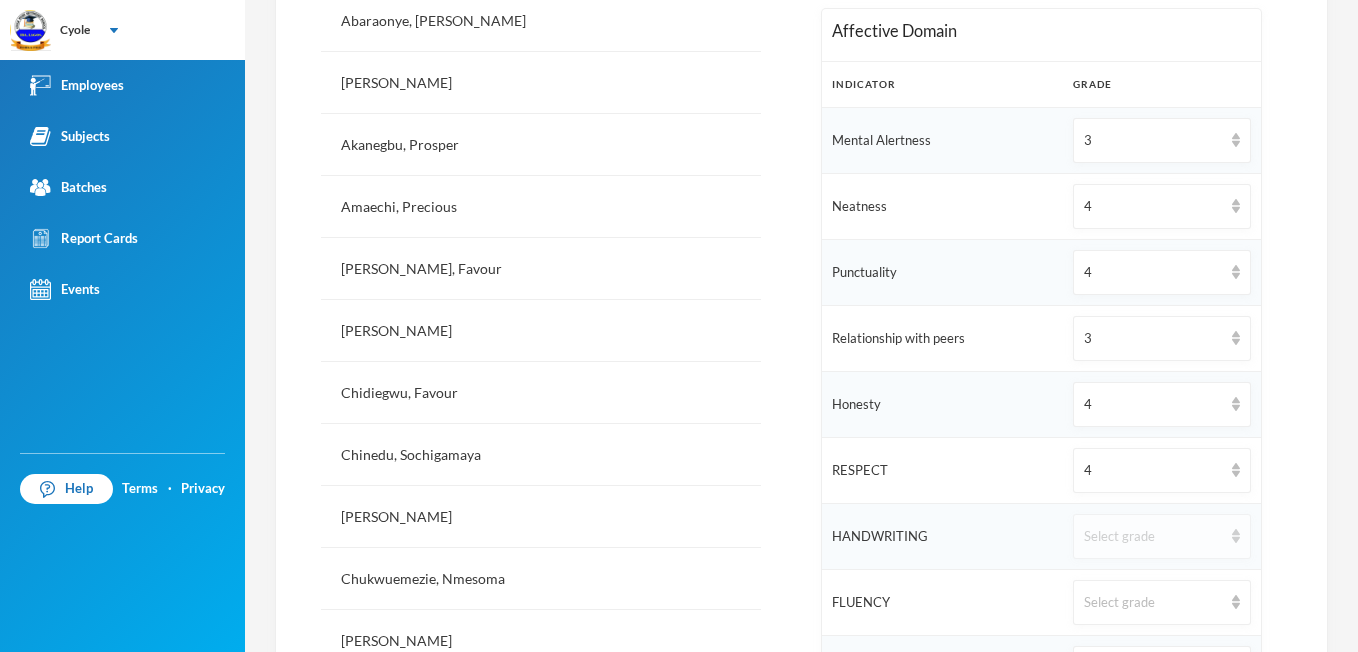 click at bounding box center (1236, 536) 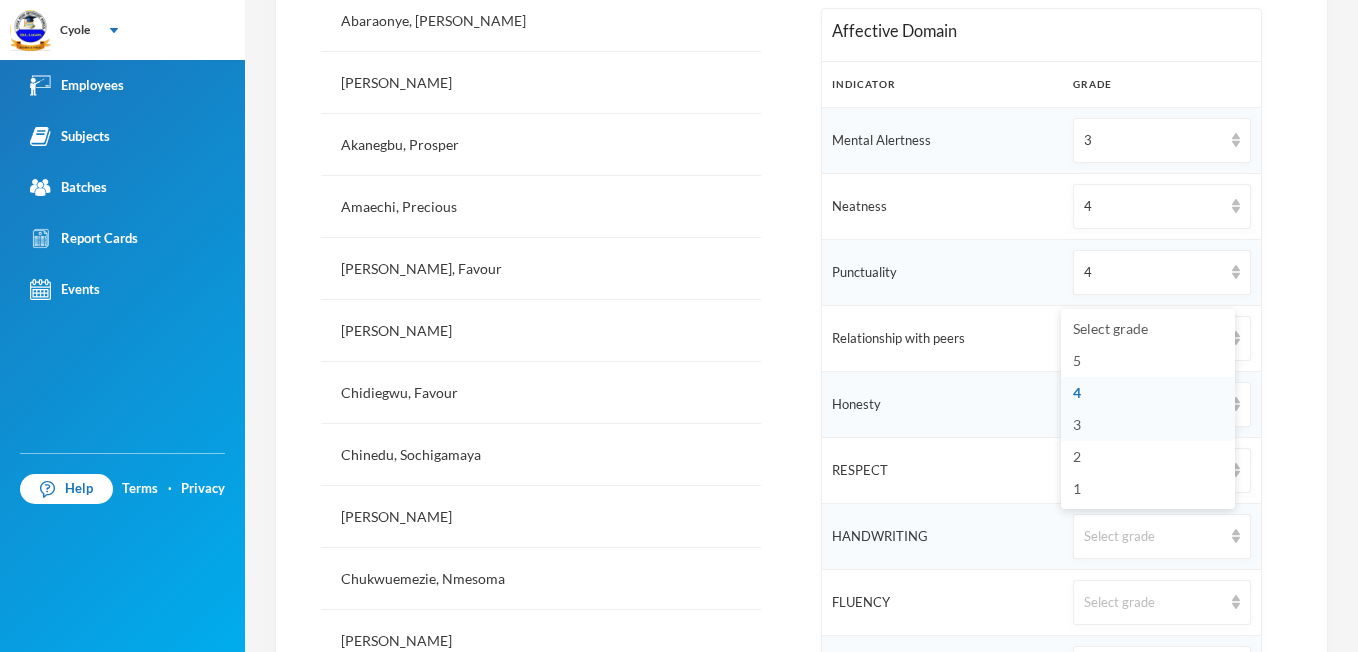 click on "3" at bounding box center (1148, 425) 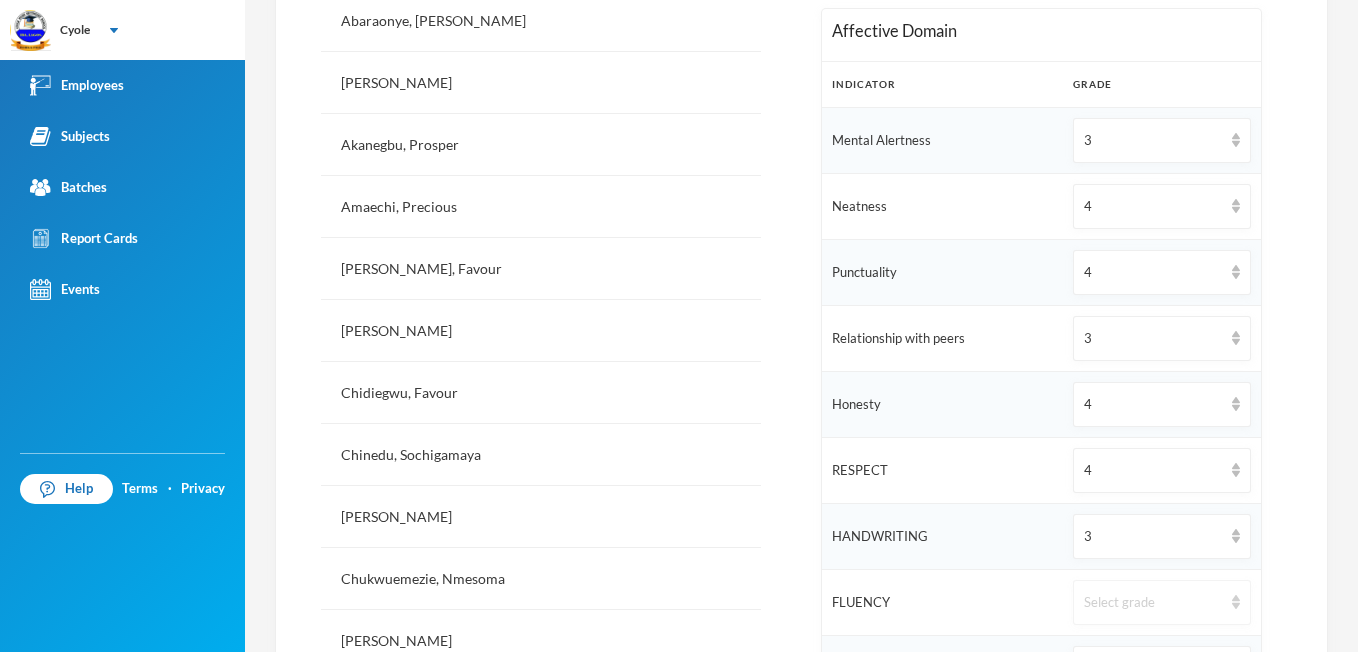 click at bounding box center (1236, 602) 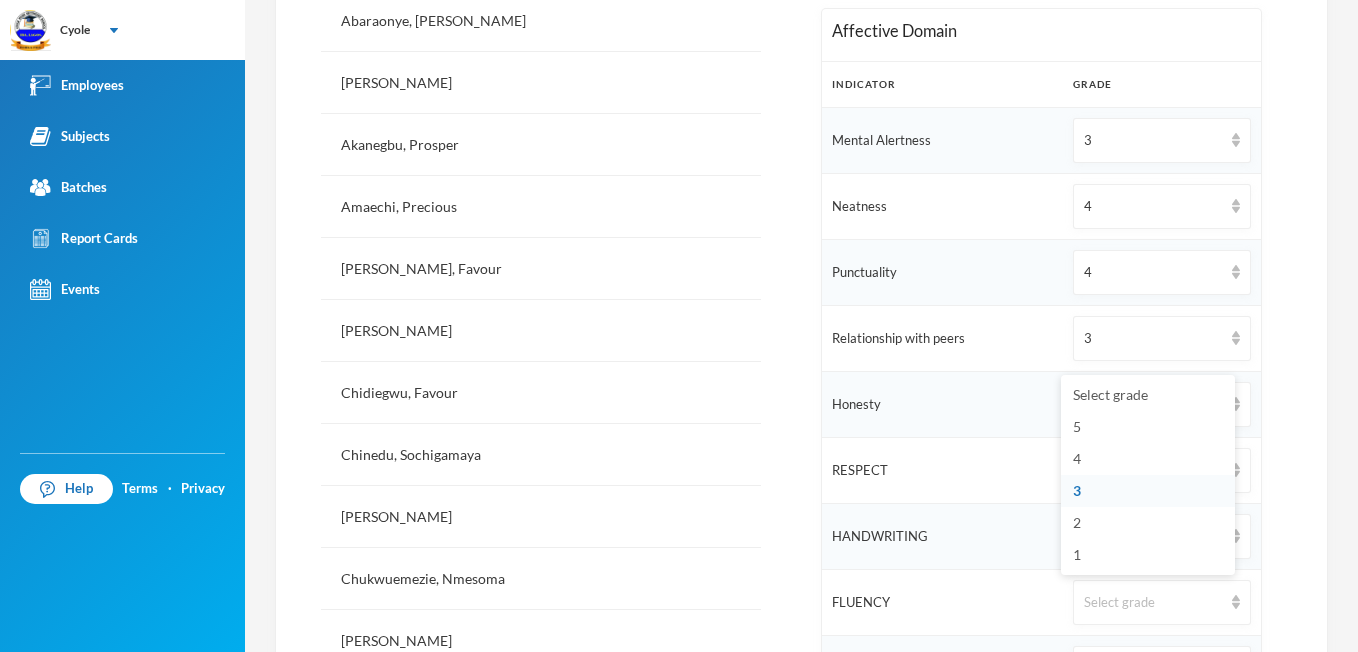 click on "3" at bounding box center (1148, 491) 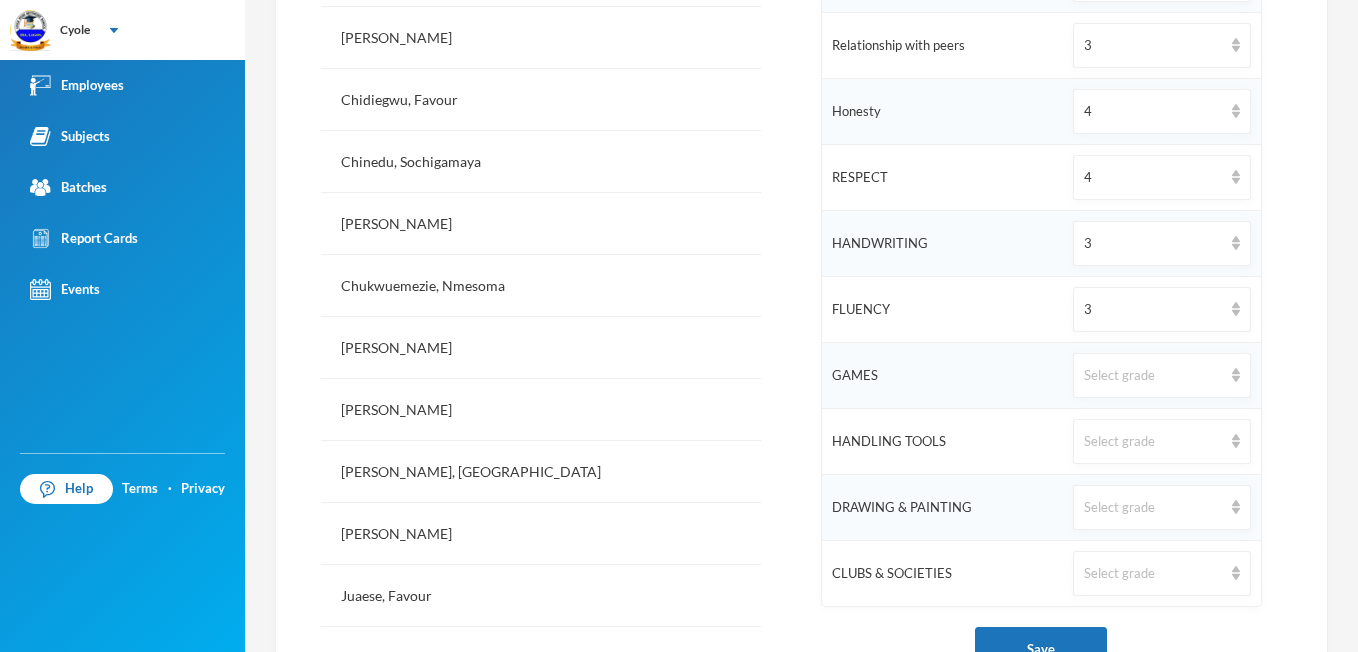 scroll, scrollTop: 934, scrollLeft: 0, axis: vertical 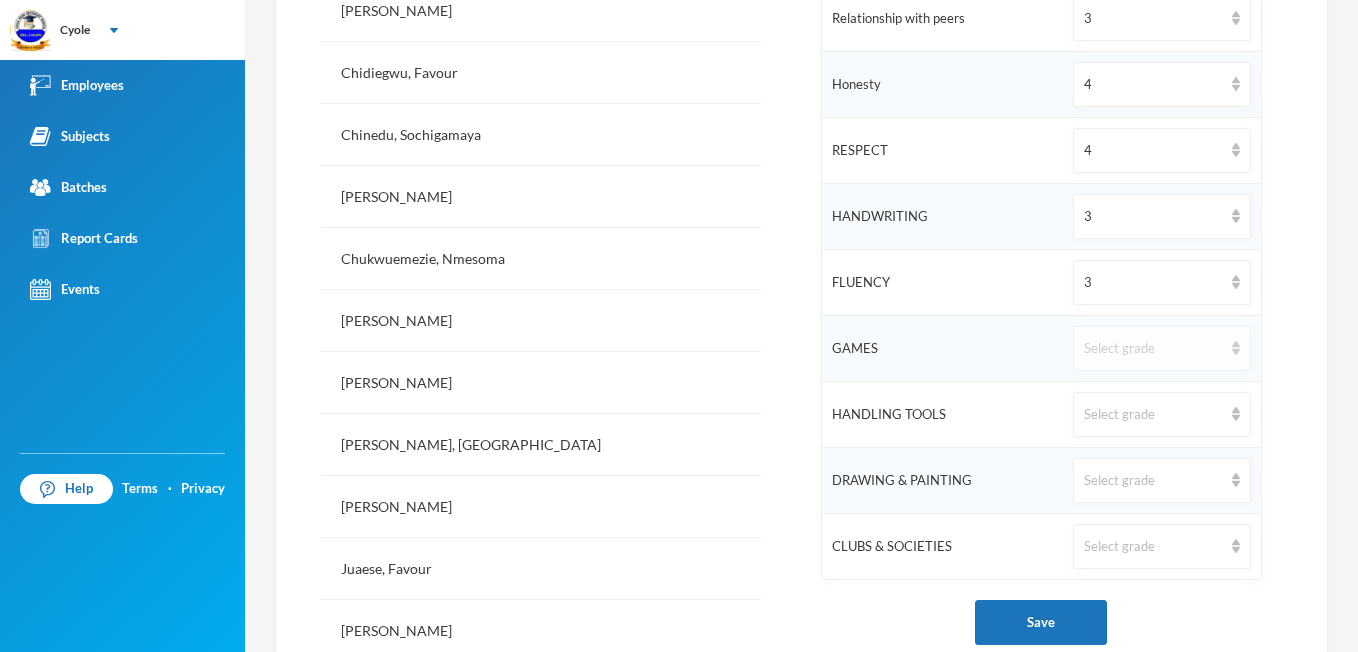 click at bounding box center (1236, 348) 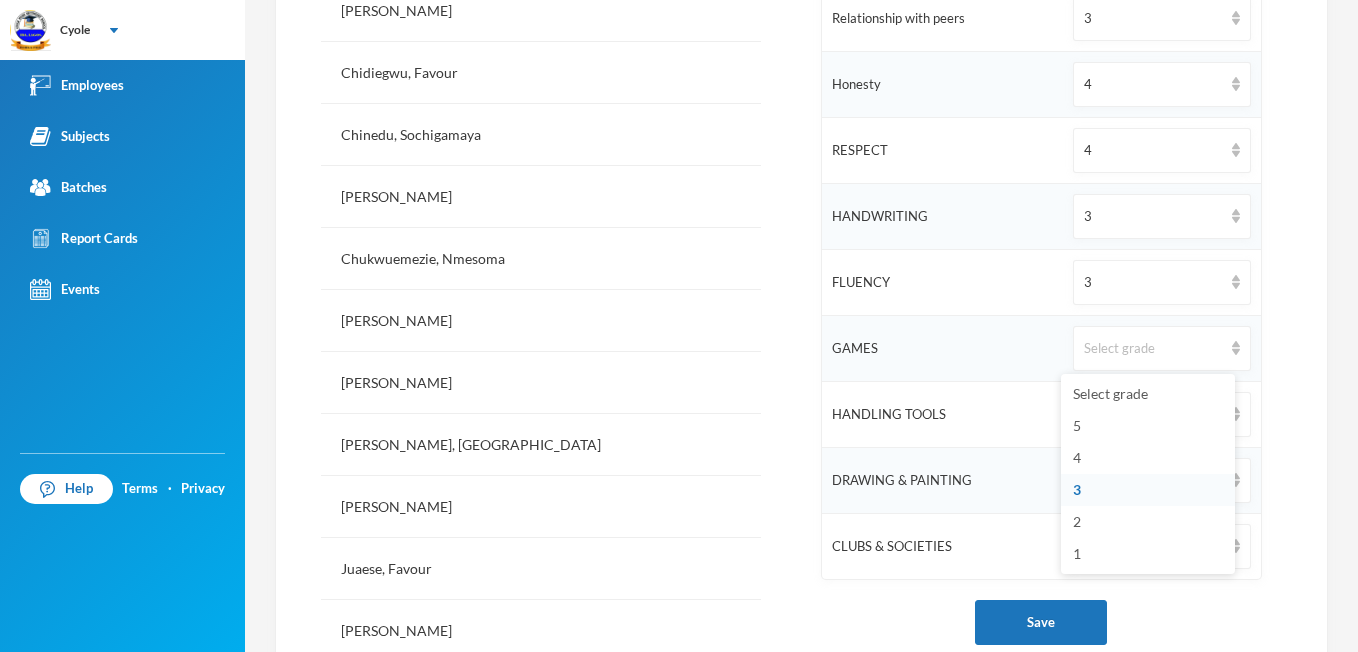 click on "3" at bounding box center (1148, 490) 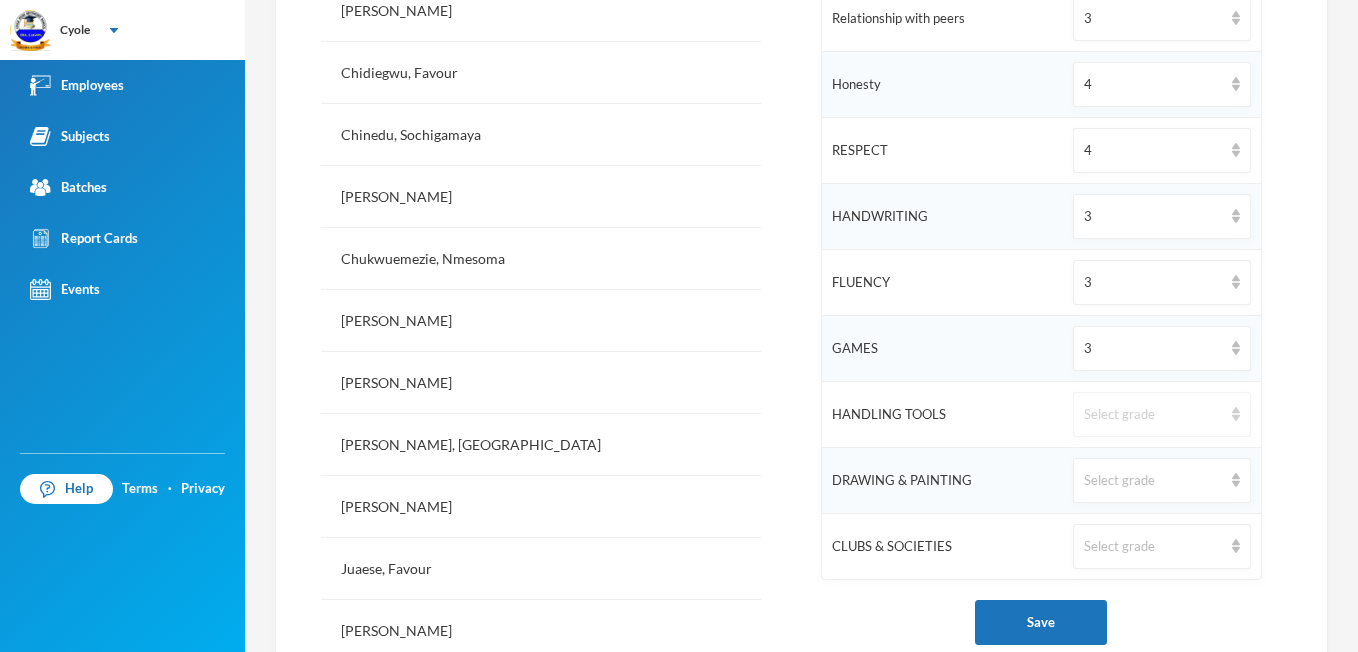 click at bounding box center (1236, 414) 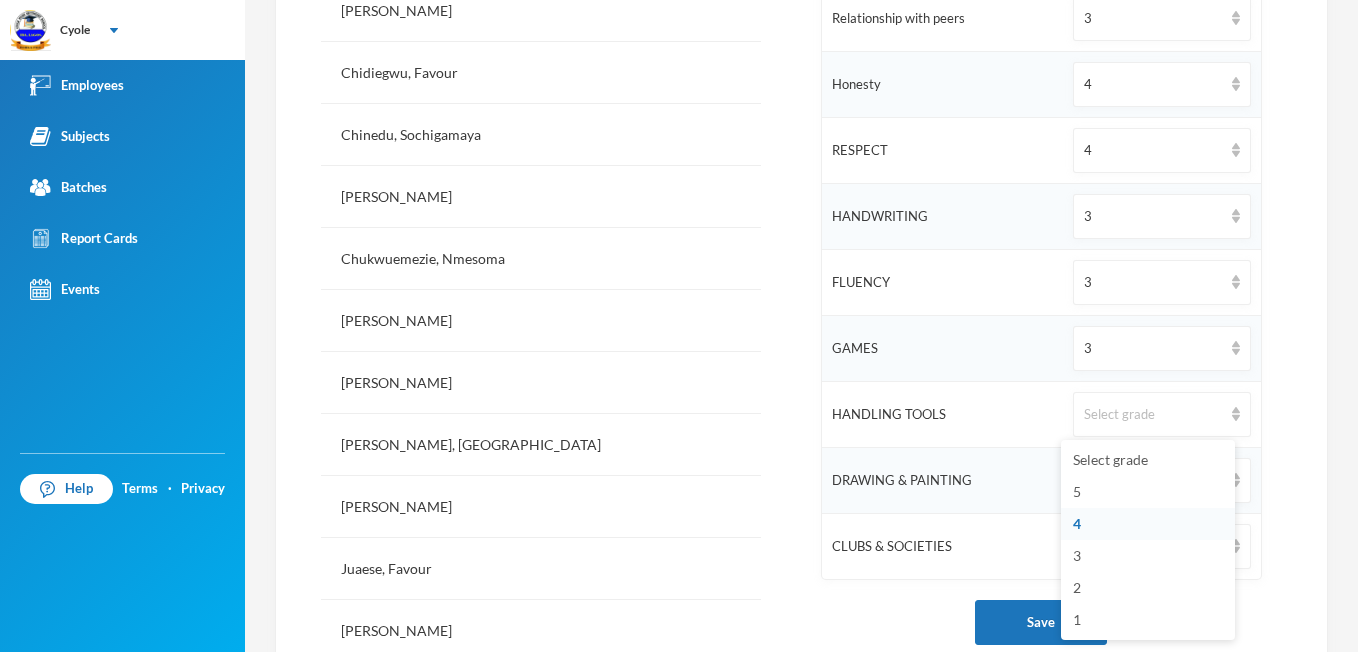 click on "4" at bounding box center [1148, 524] 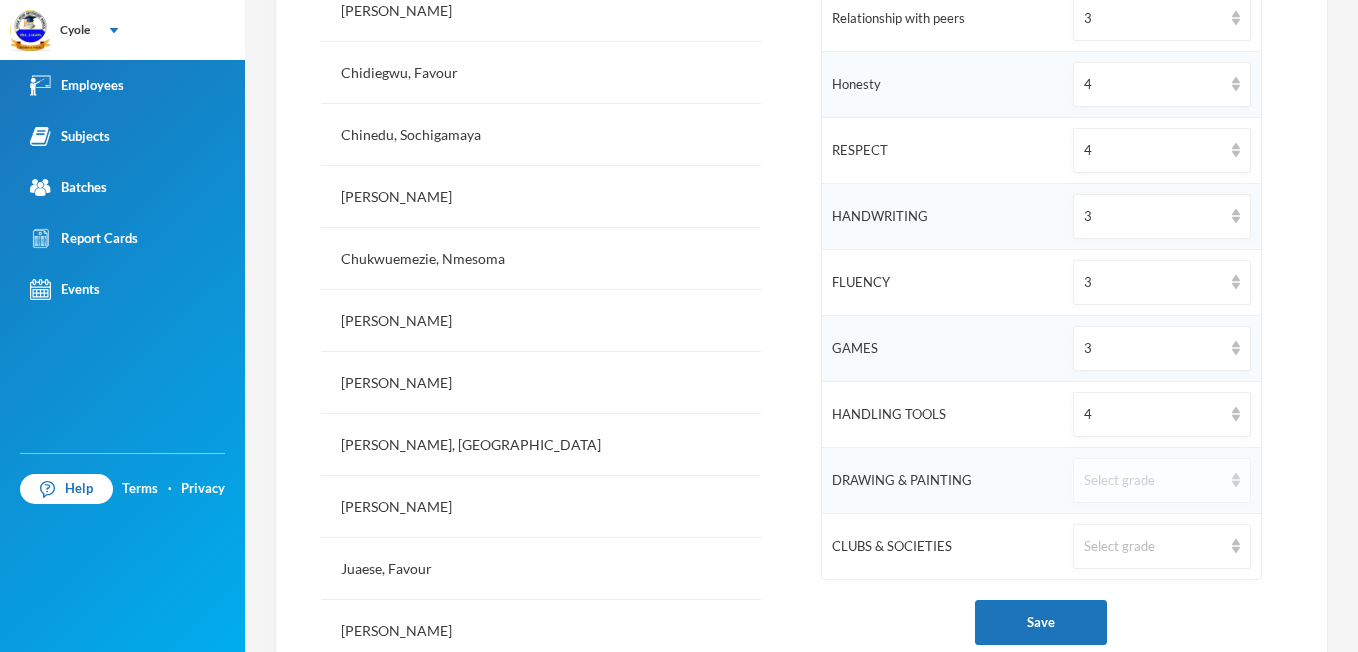 click at bounding box center (1236, 480) 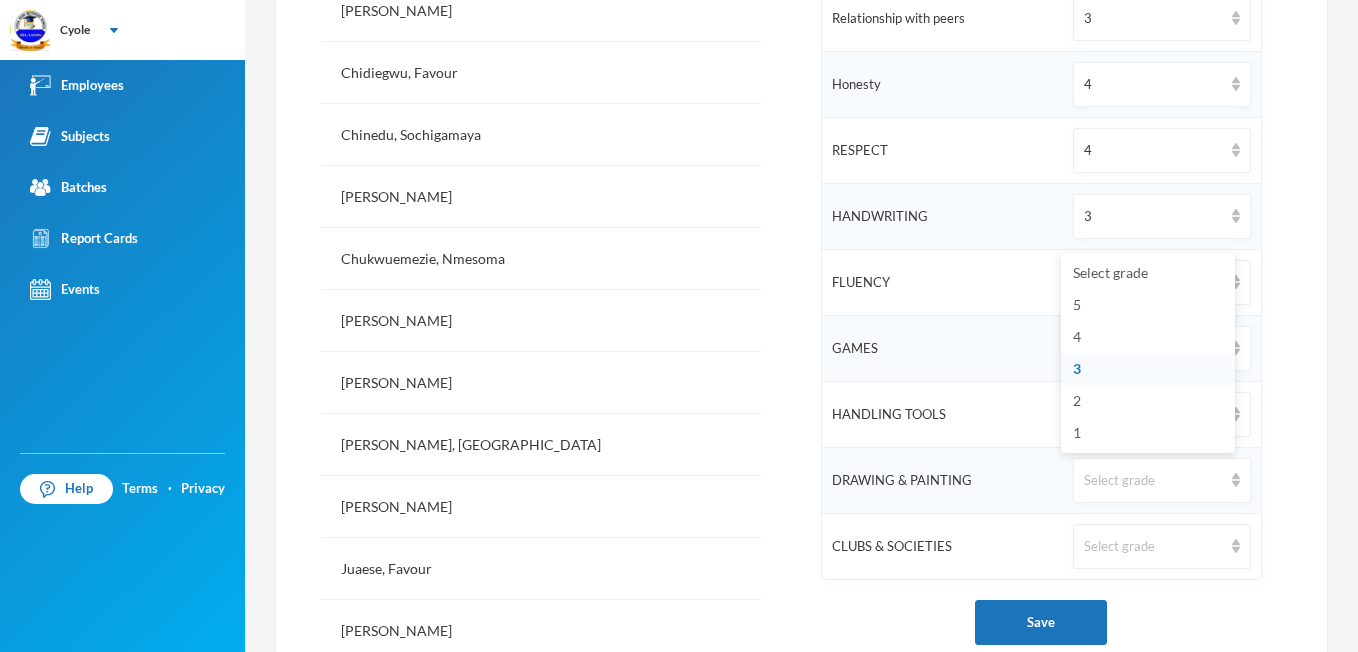 click on "3" at bounding box center [1148, 369] 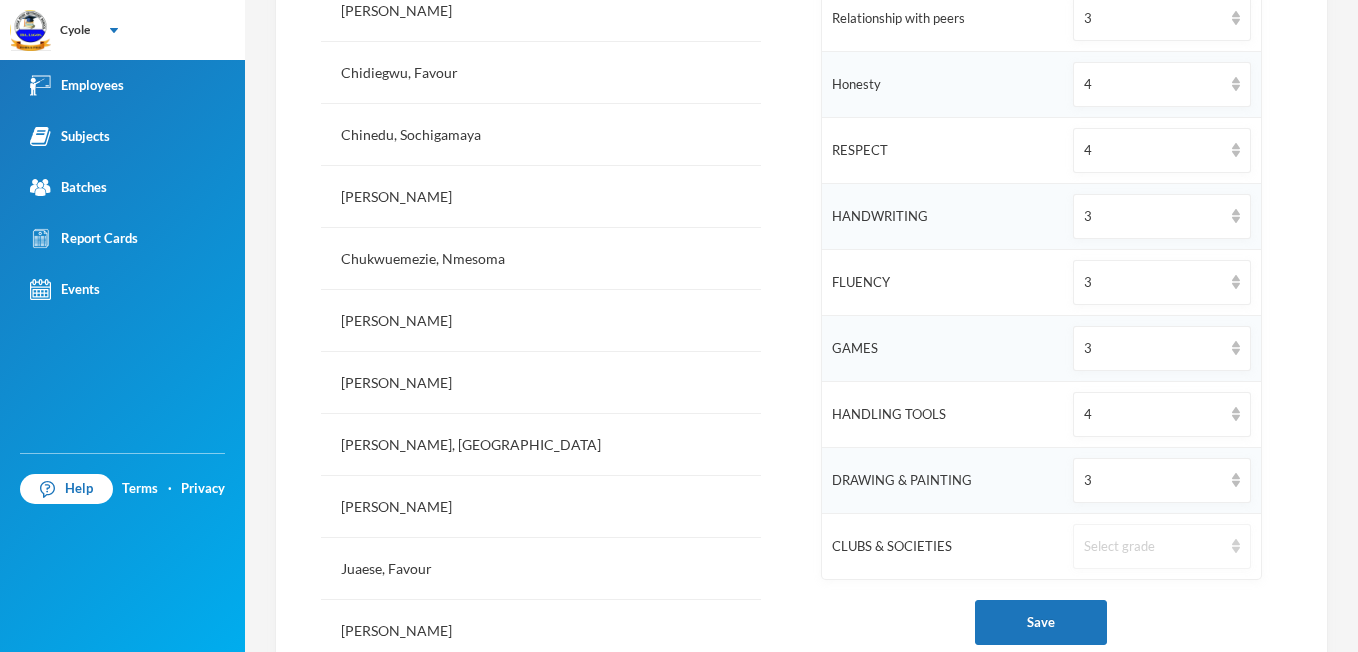 click at bounding box center [1236, 546] 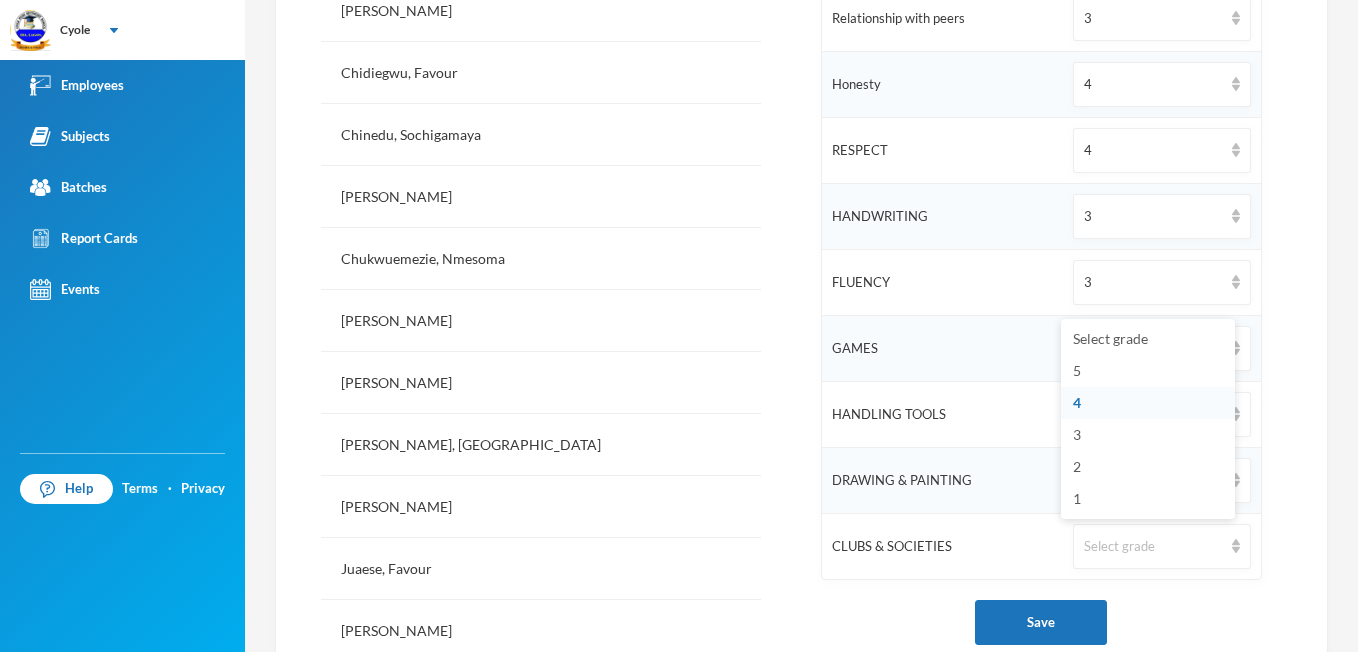 click on "4" at bounding box center (1148, 403) 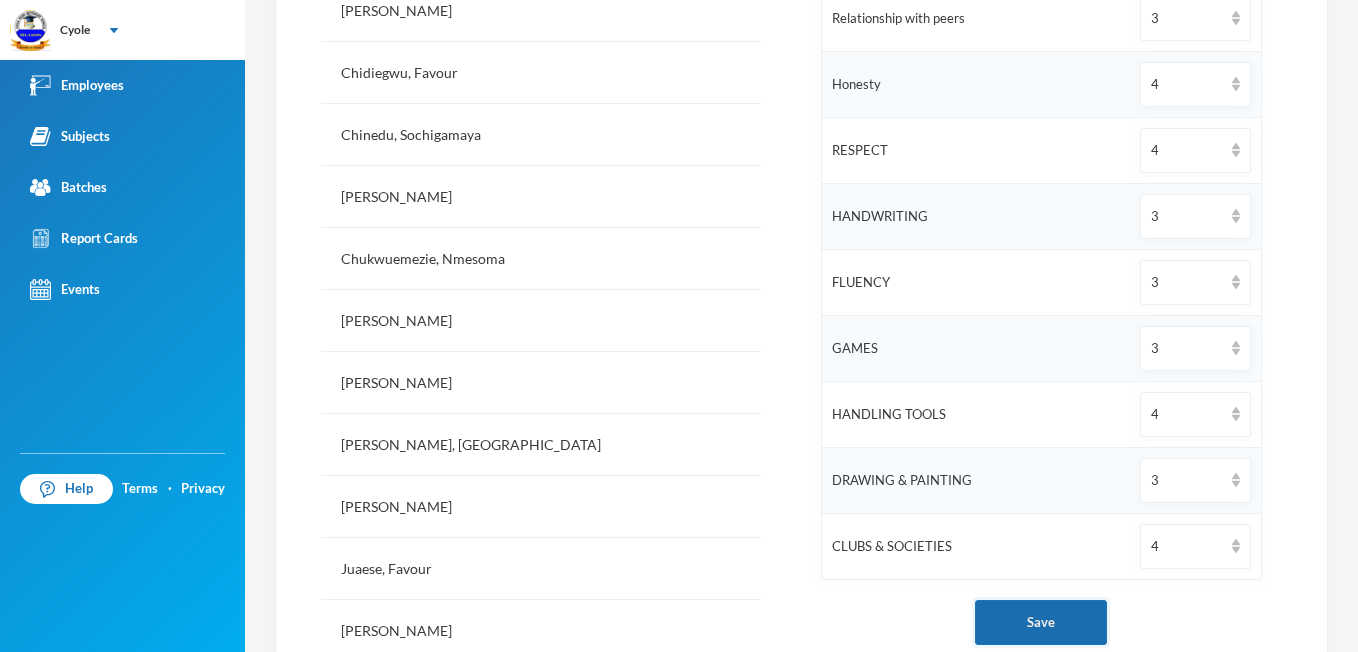click on "Save" at bounding box center (1041, 622) 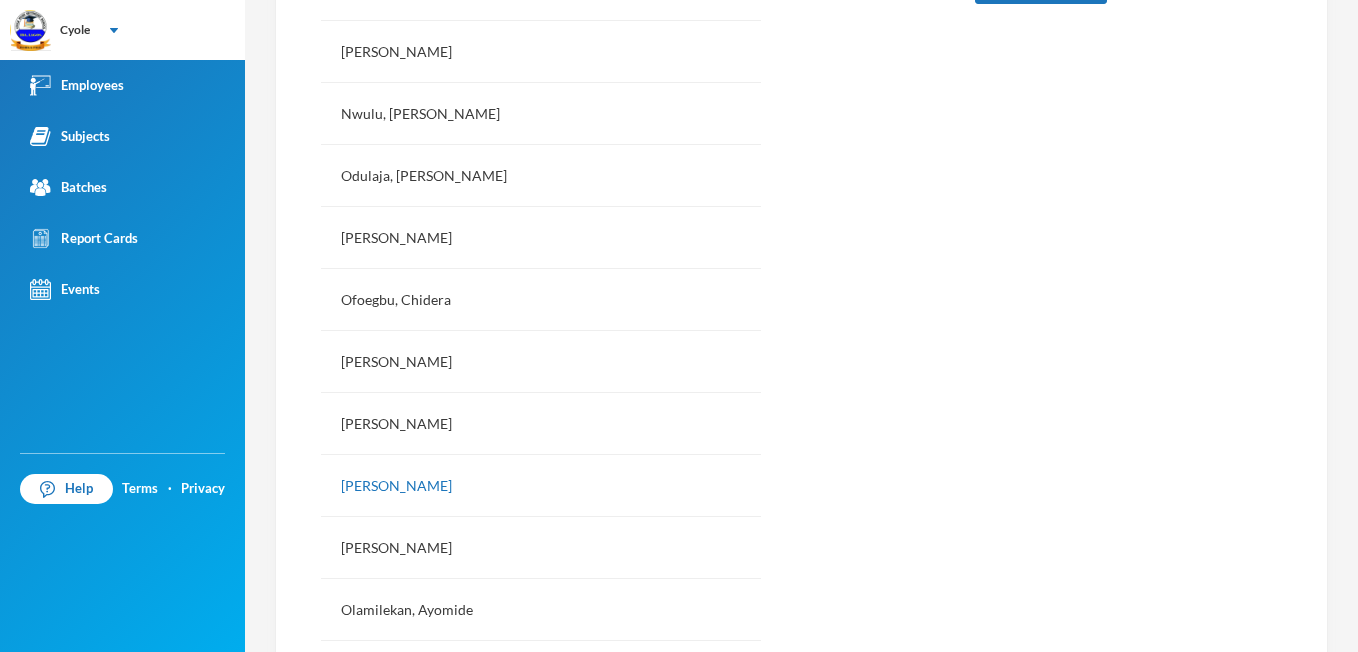 scroll, scrollTop: 1587, scrollLeft: 0, axis: vertical 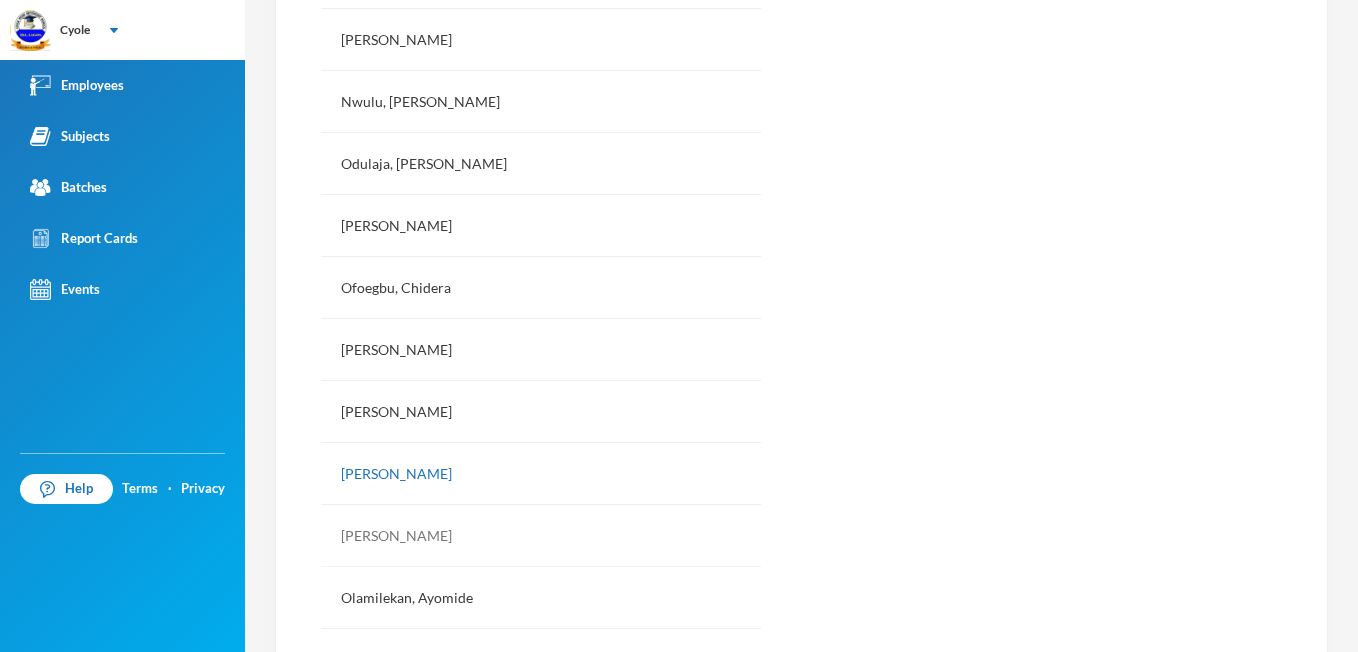 click on "[PERSON_NAME]" at bounding box center (541, 536) 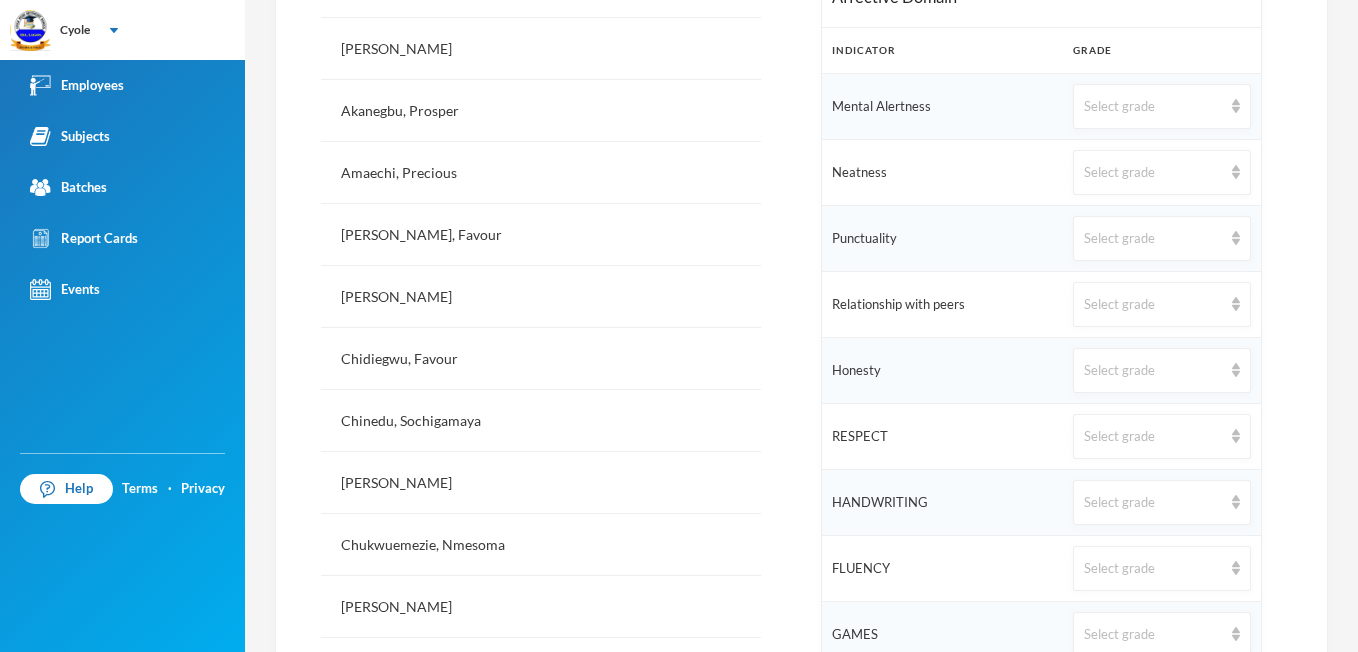 scroll, scrollTop: 614, scrollLeft: 0, axis: vertical 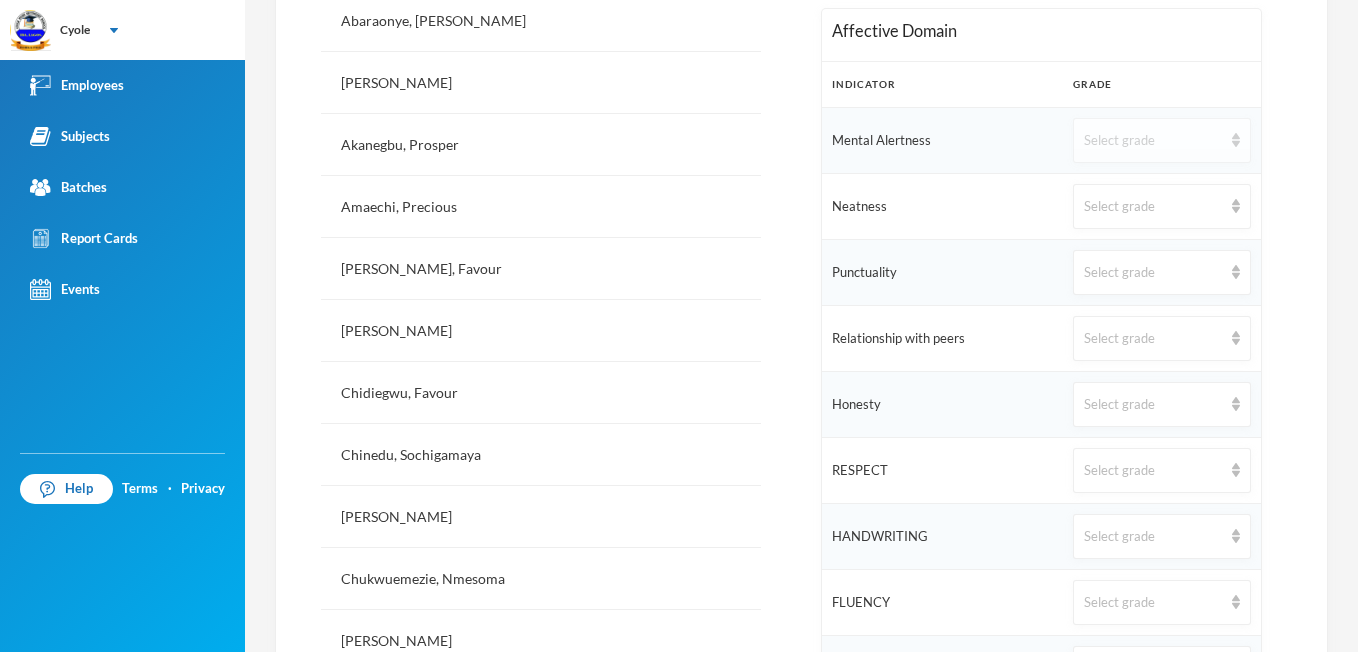 click at bounding box center [1236, 140] 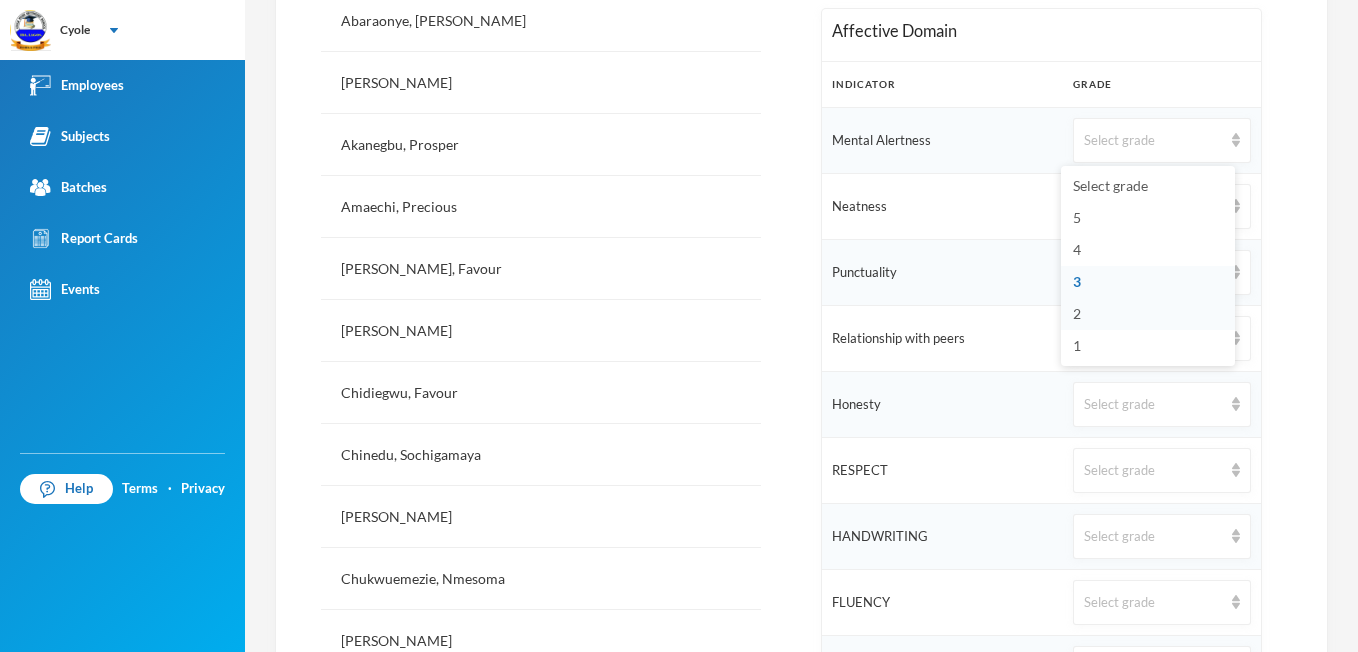 click on "2" at bounding box center (1148, 314) 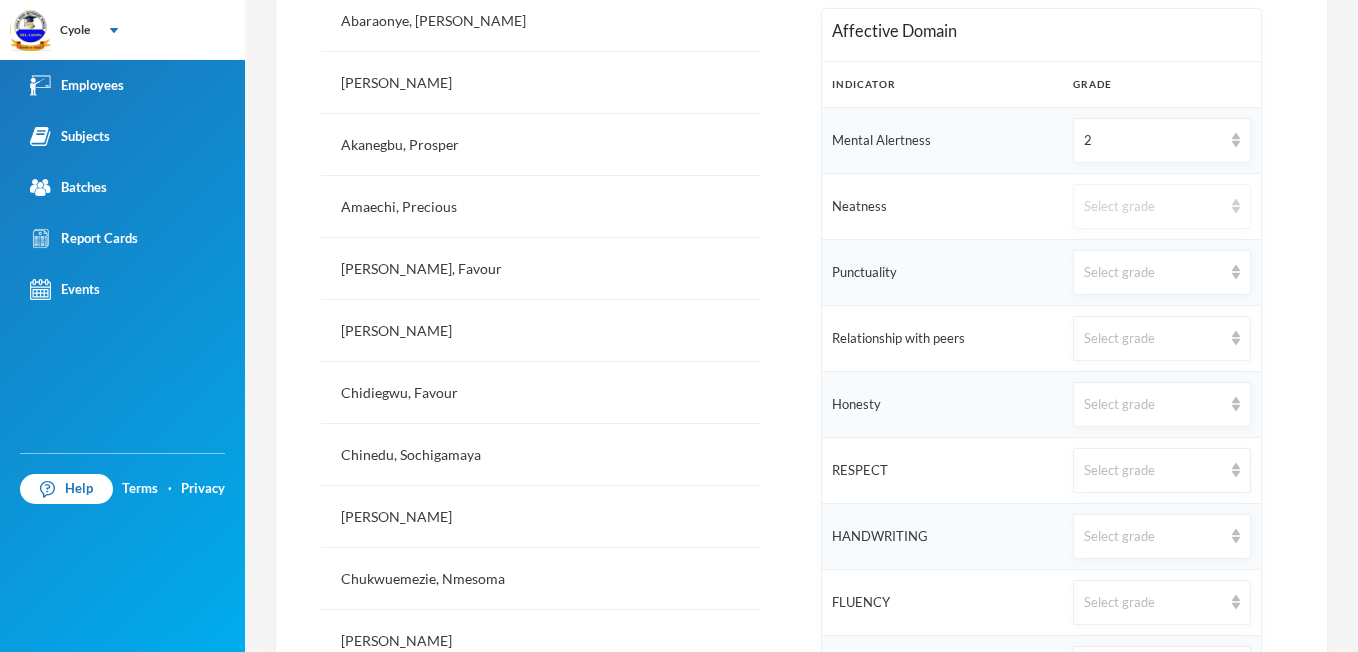 click at bounding box center (1236, 206) 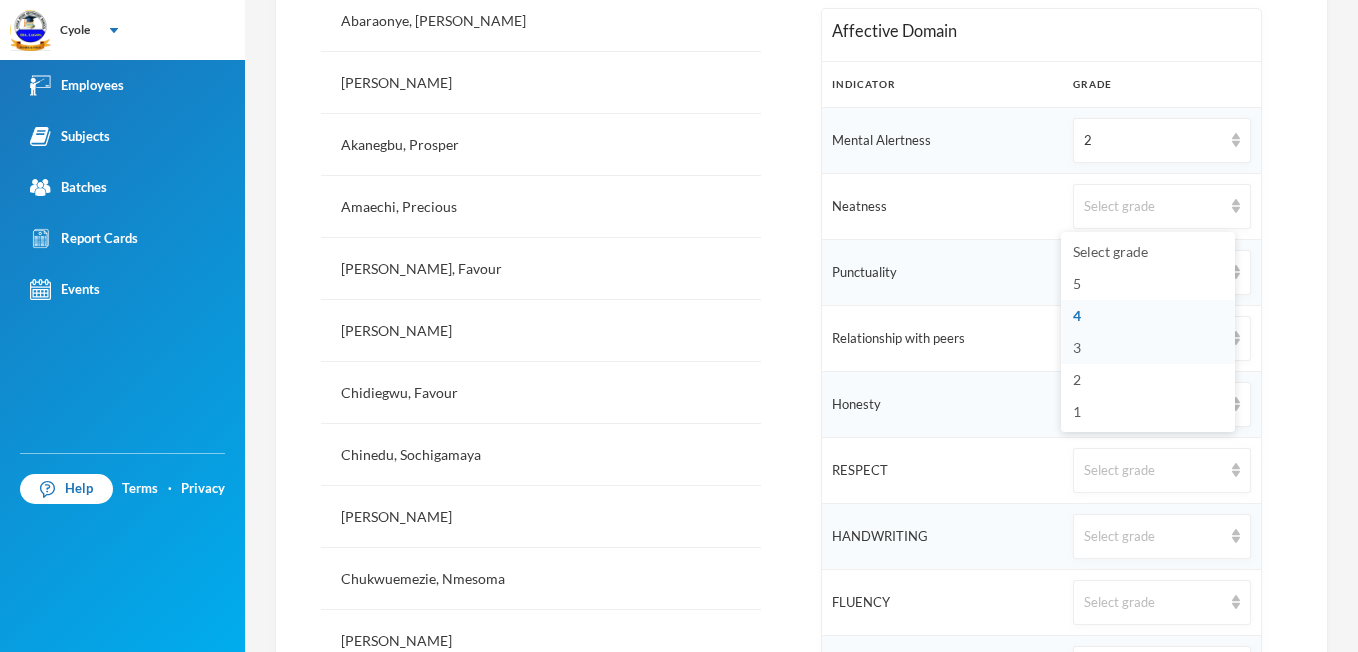 click on "3" at bounding box center (1148, 348) 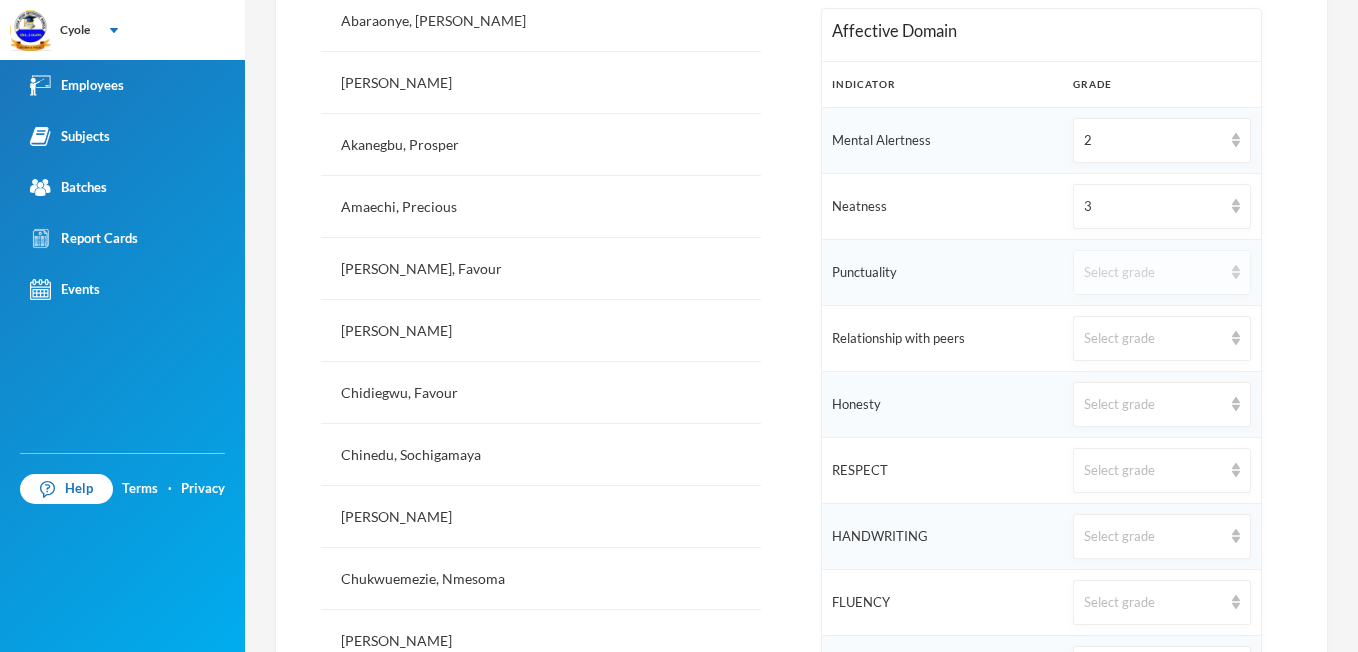 click on "Select grade" at bounding box center [1161, 272] 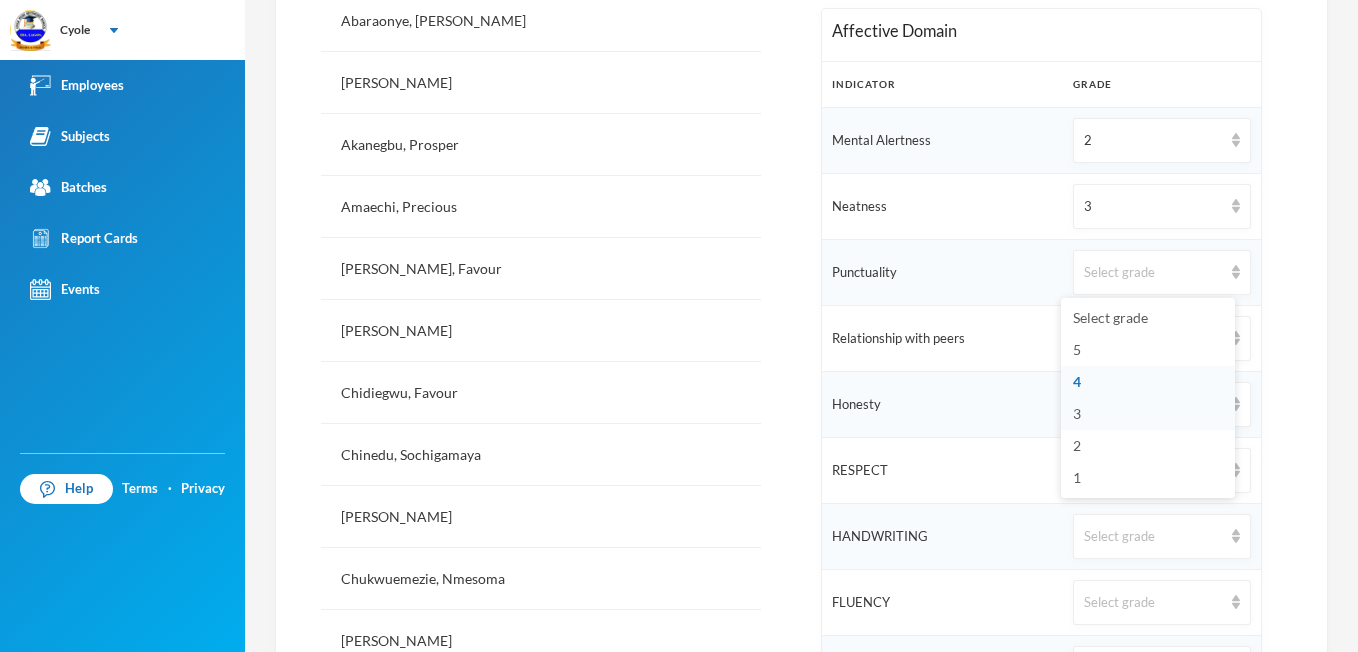 click on "3" at bounding box center [1077, 413] 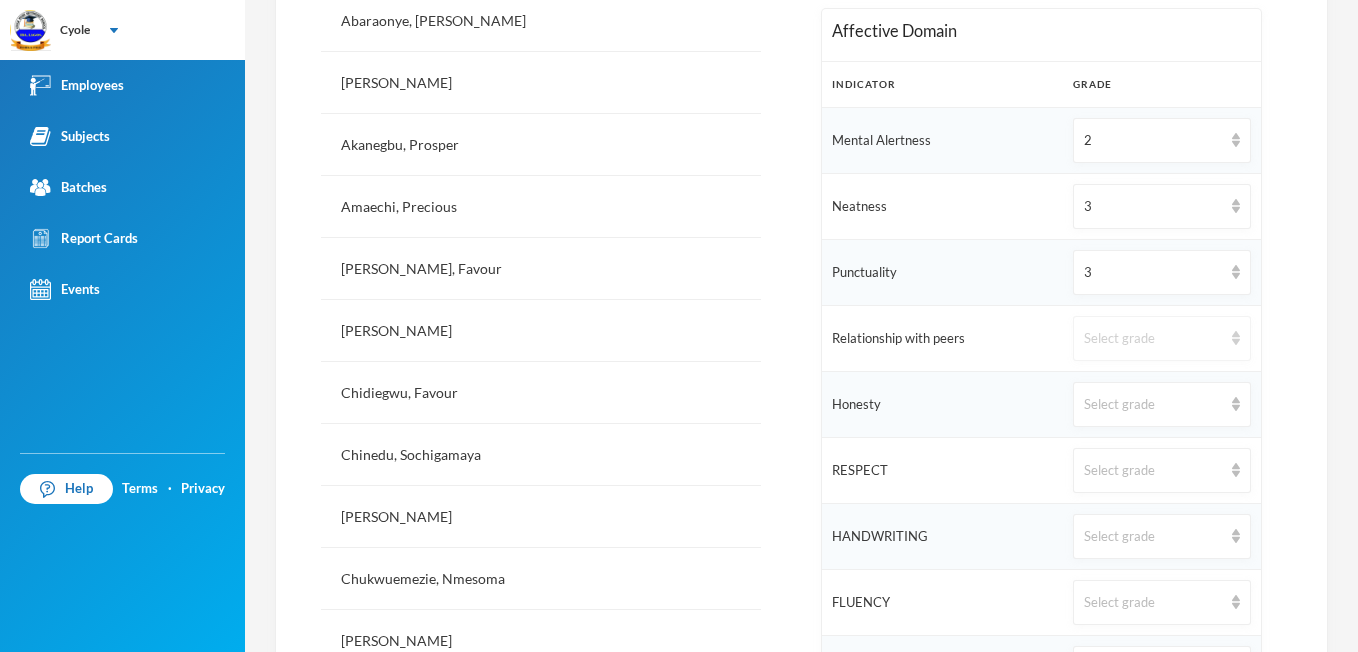 click on "Select grade" at bounding box center (1161, 338) 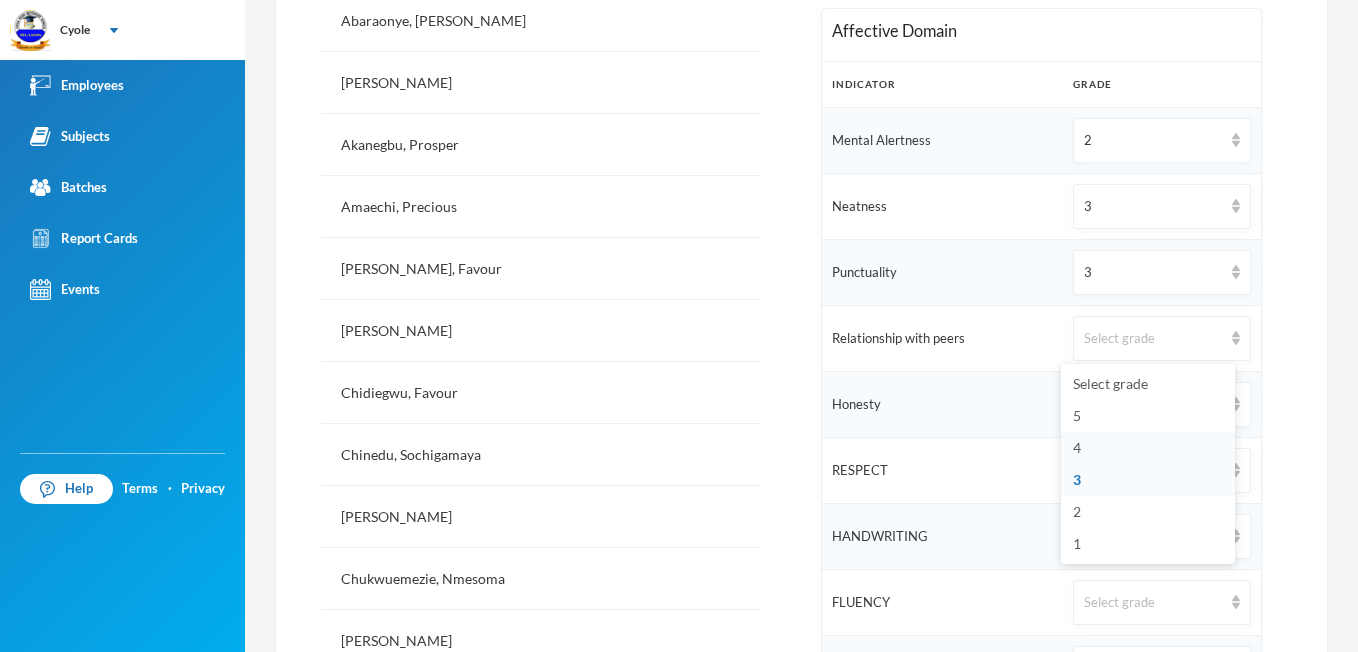 click on "4" at bounding box center (1077, 447) 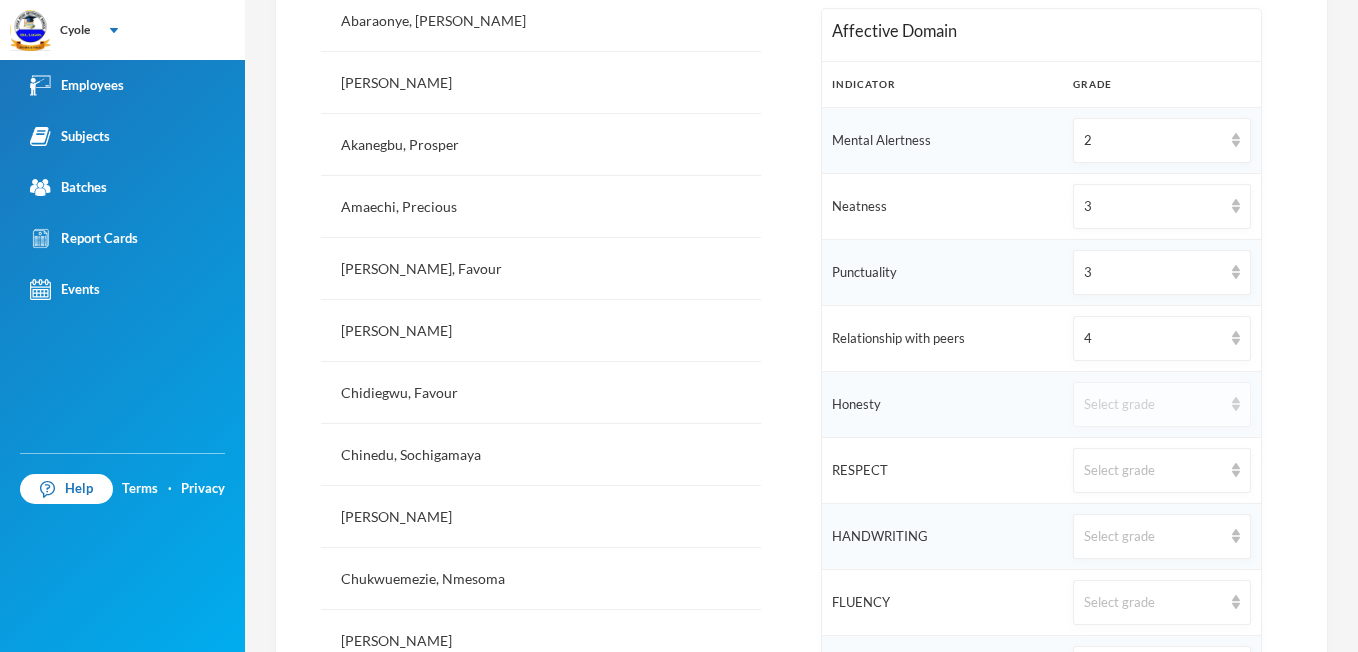 click at bounding box center (1236, 404) 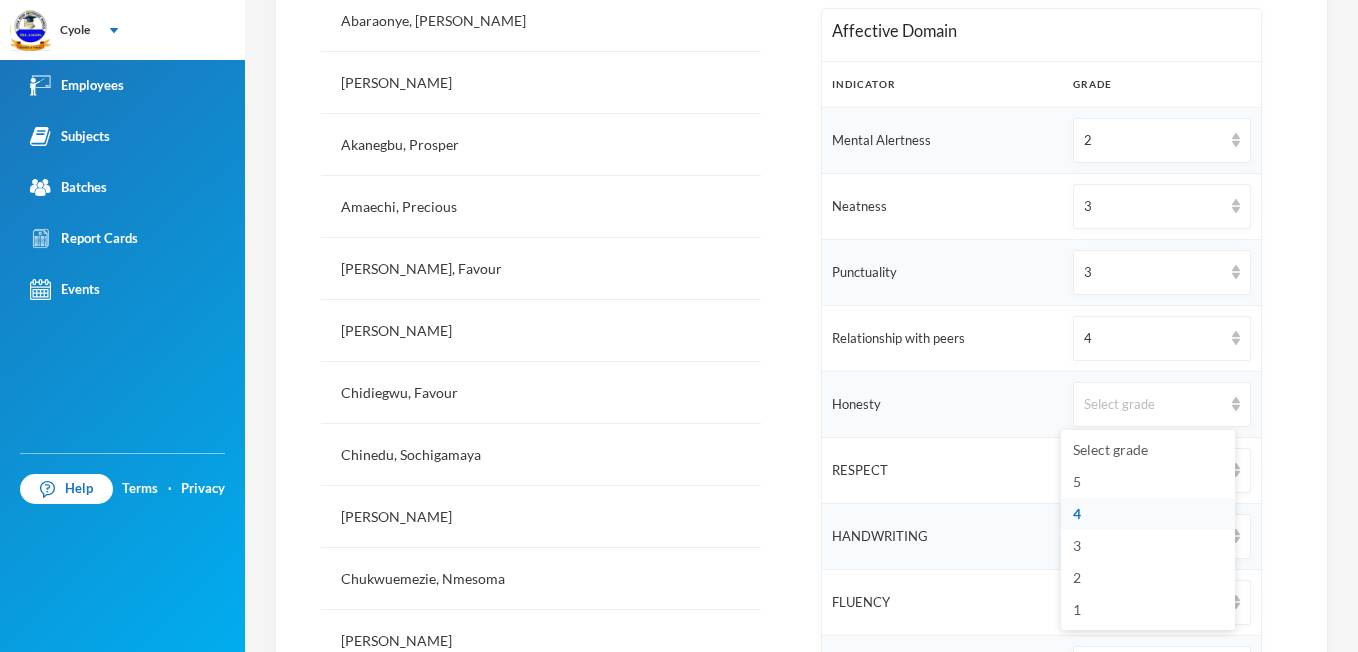 click on "4" at bounding box center [1077, 513] 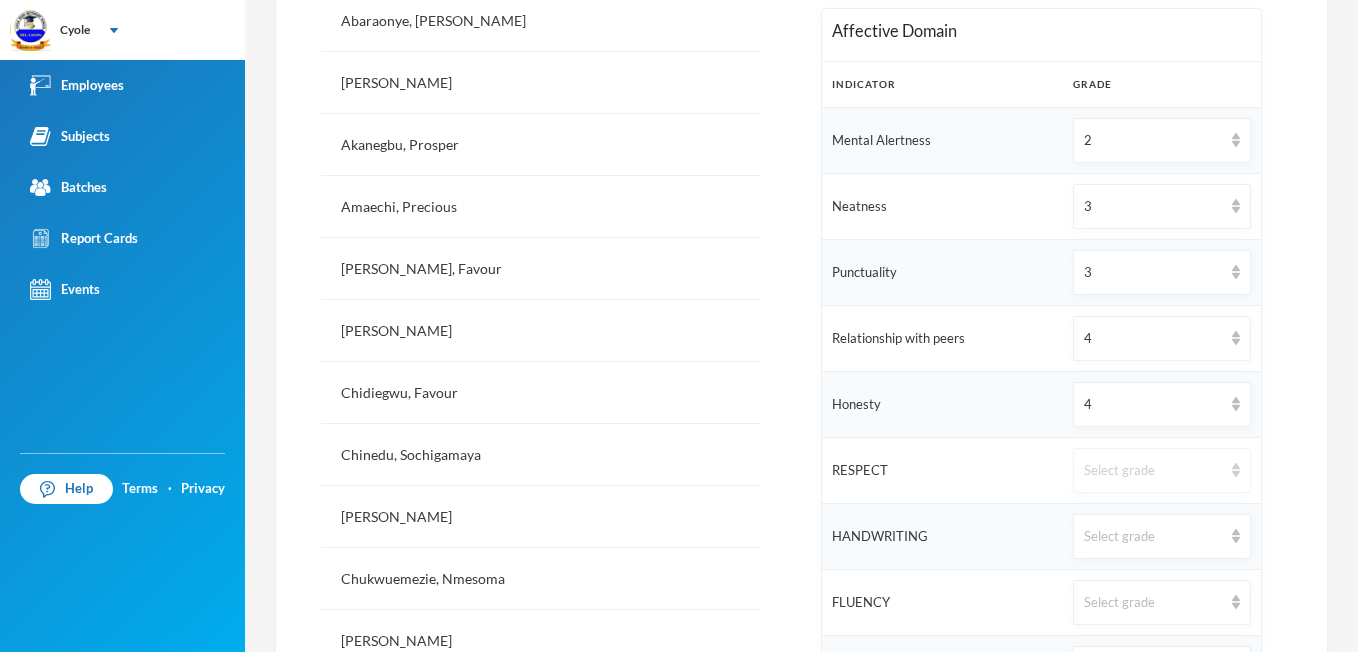 click on "Select grade" at bounding box center (1161, 470) 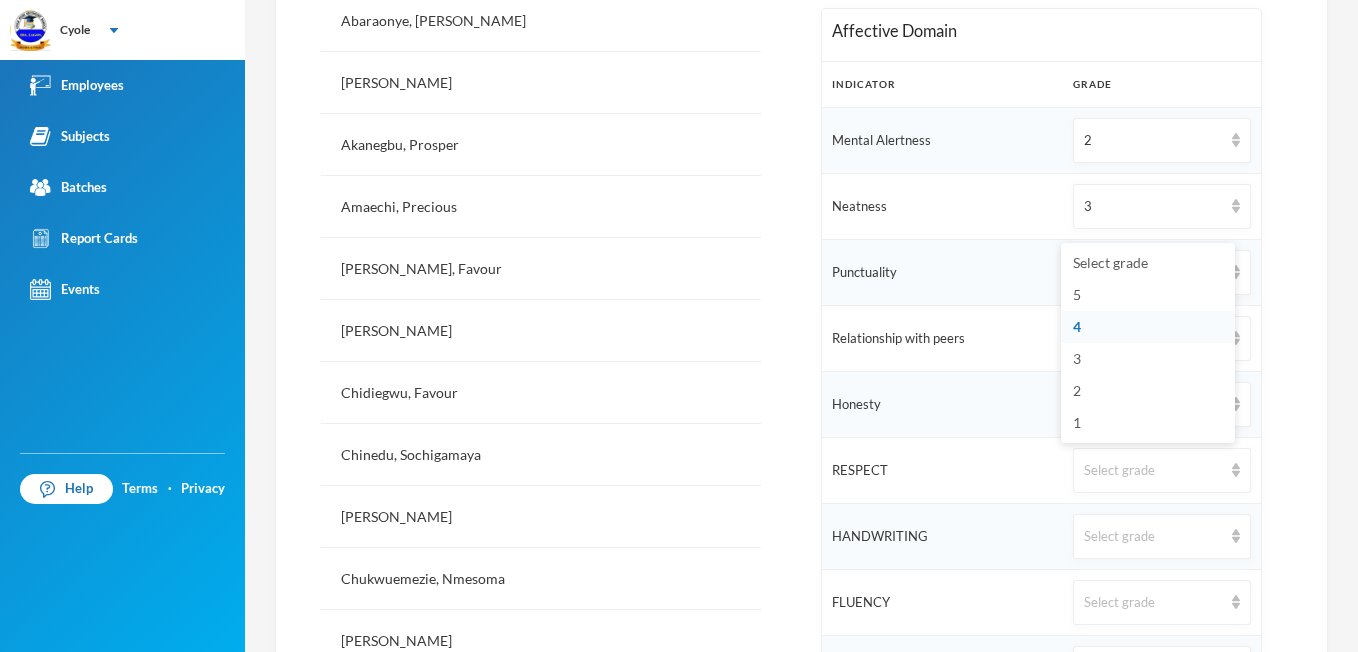 click on "4" at bounding box center [1077, 326] 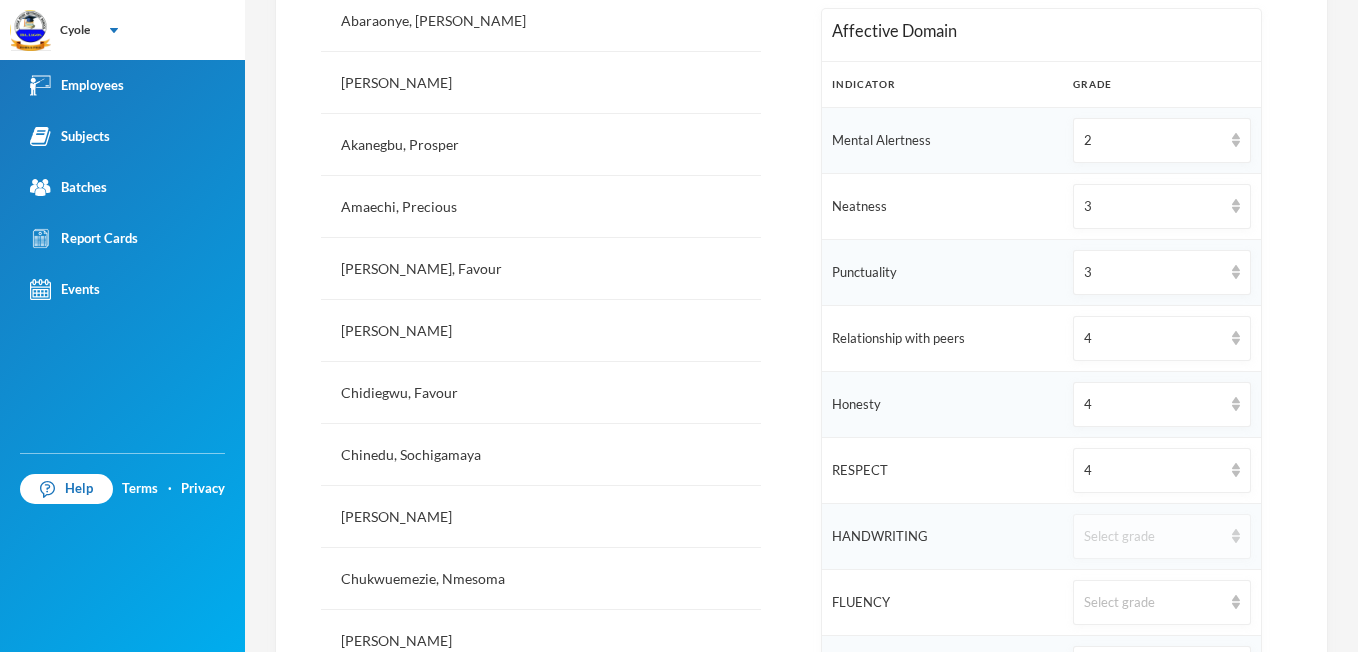 click at bounding box center [1236, 536] 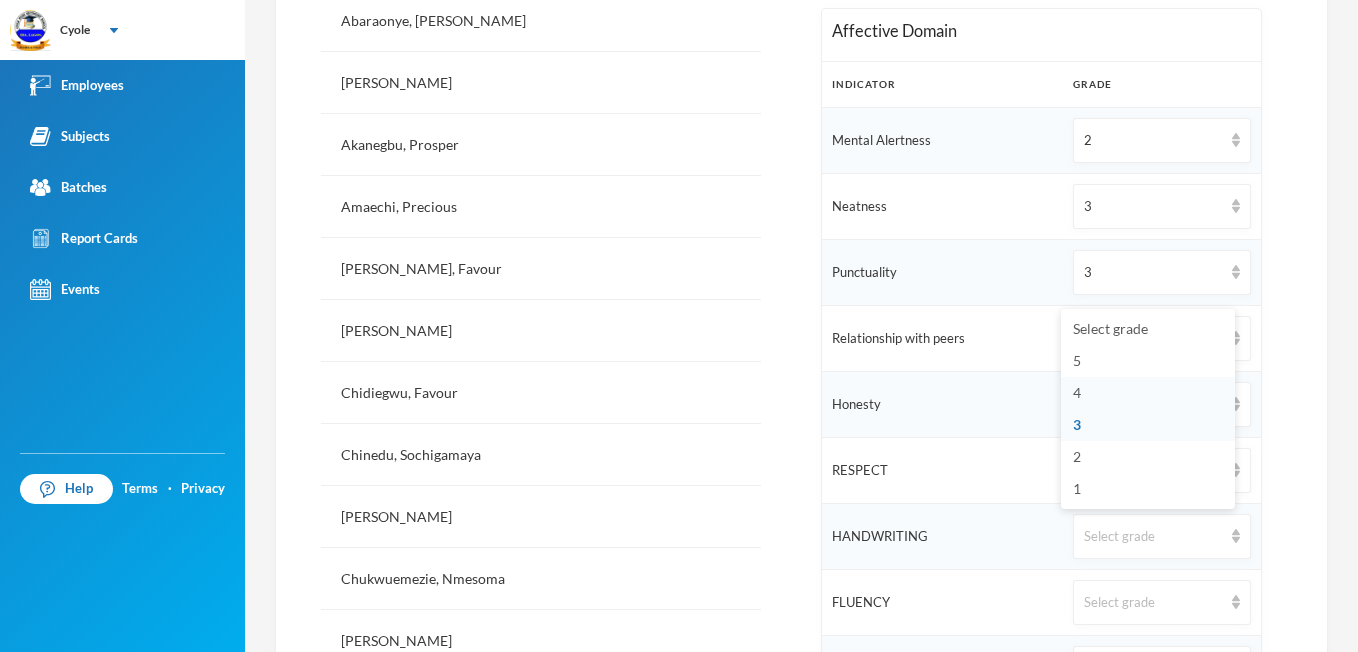 click on "4" at bounding box center [1077, 392] 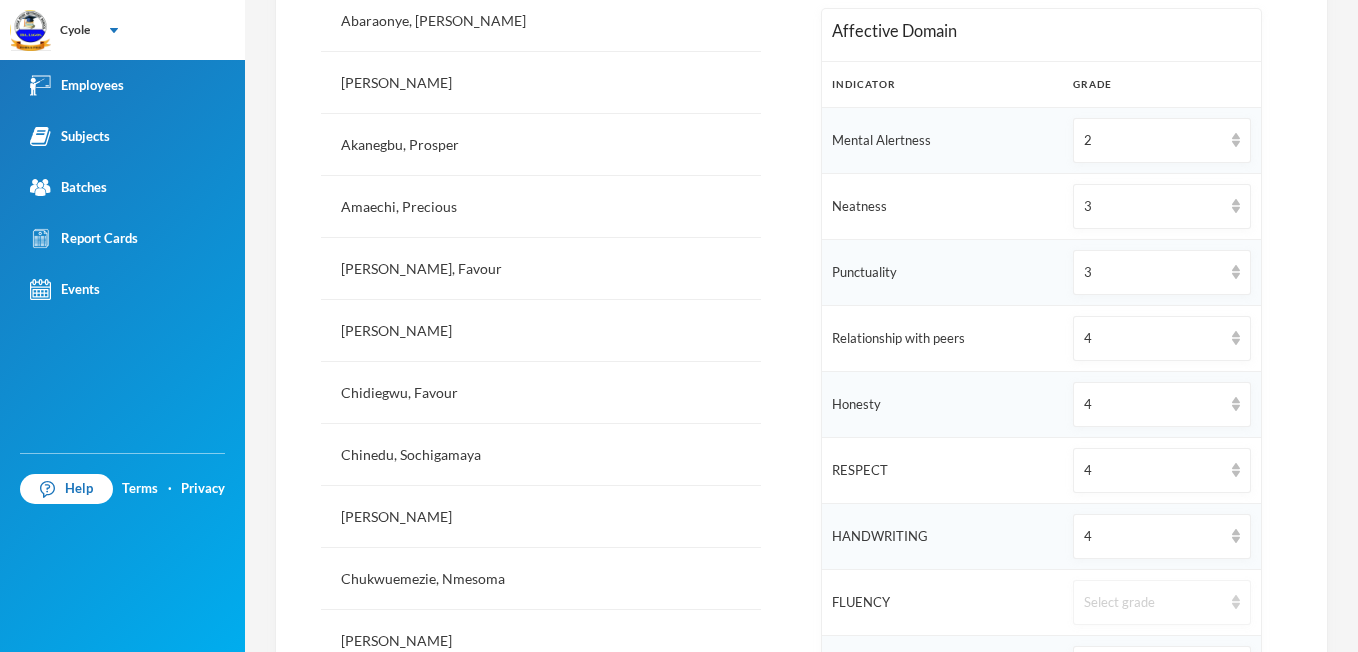 click at bounding box center (1236, 602) 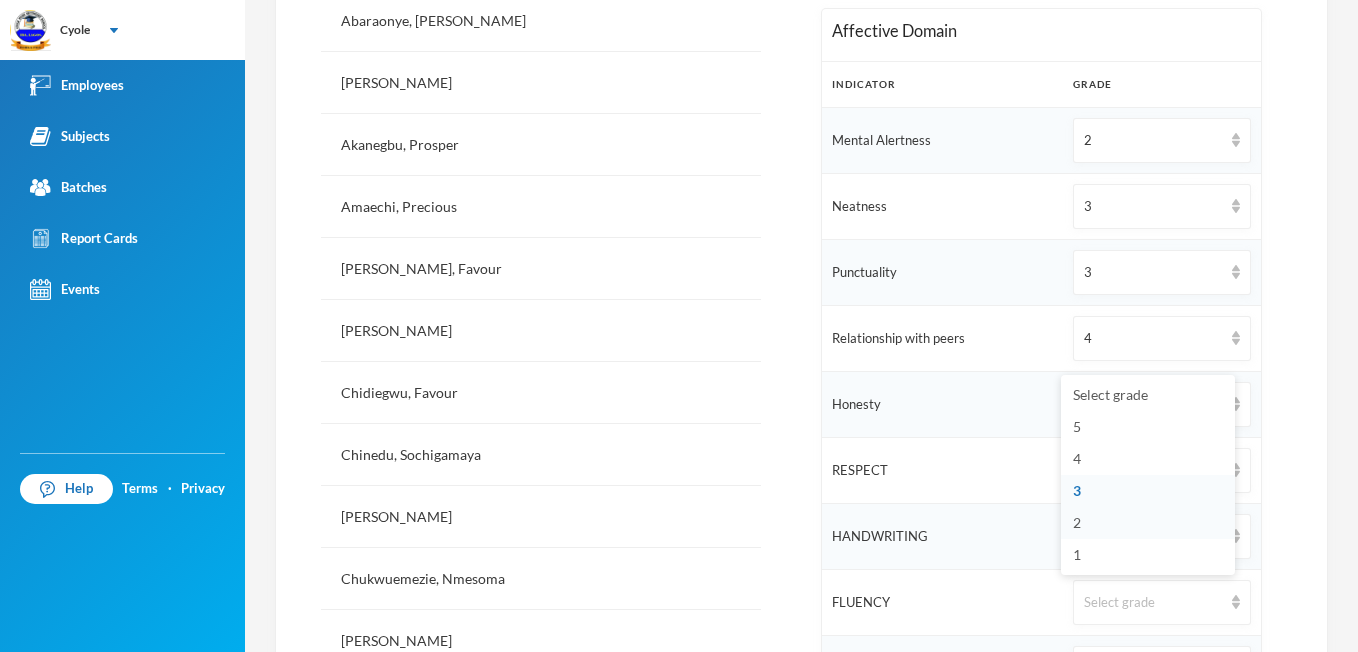 click on "2" at bounding box center (1077, 522) 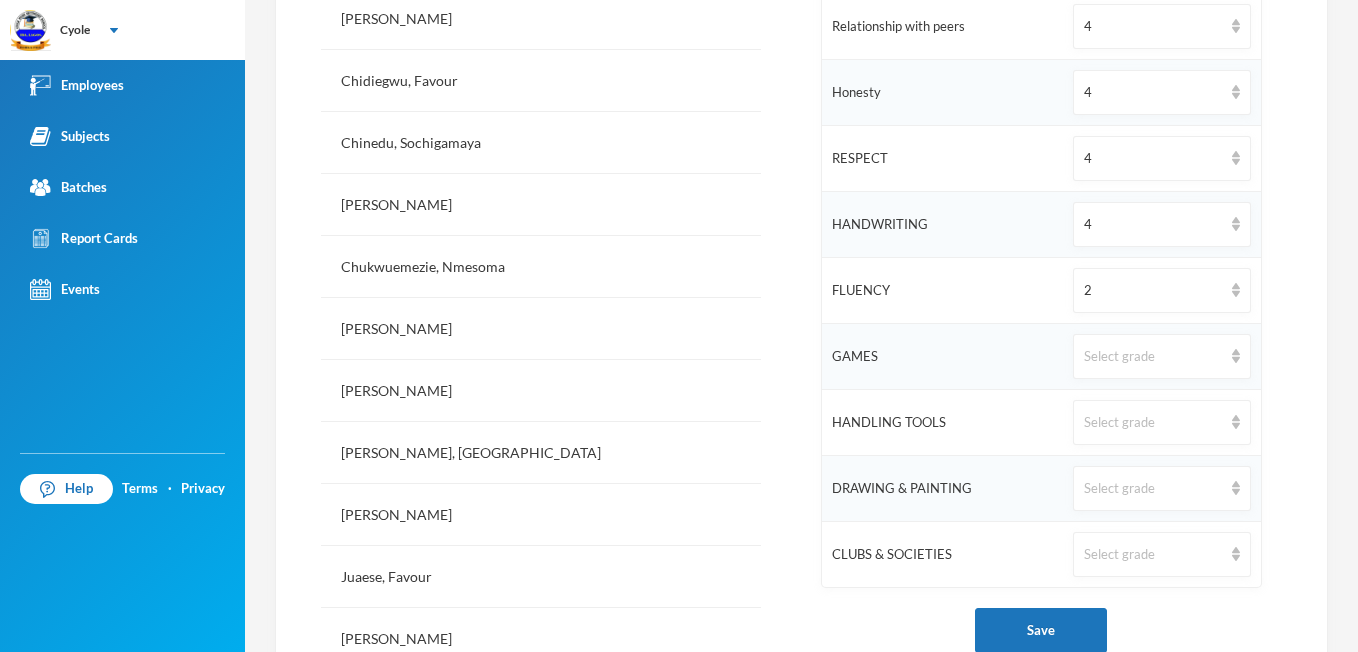 scroll, scrollTop: 934, scrollLeft: 0, axis: vertical 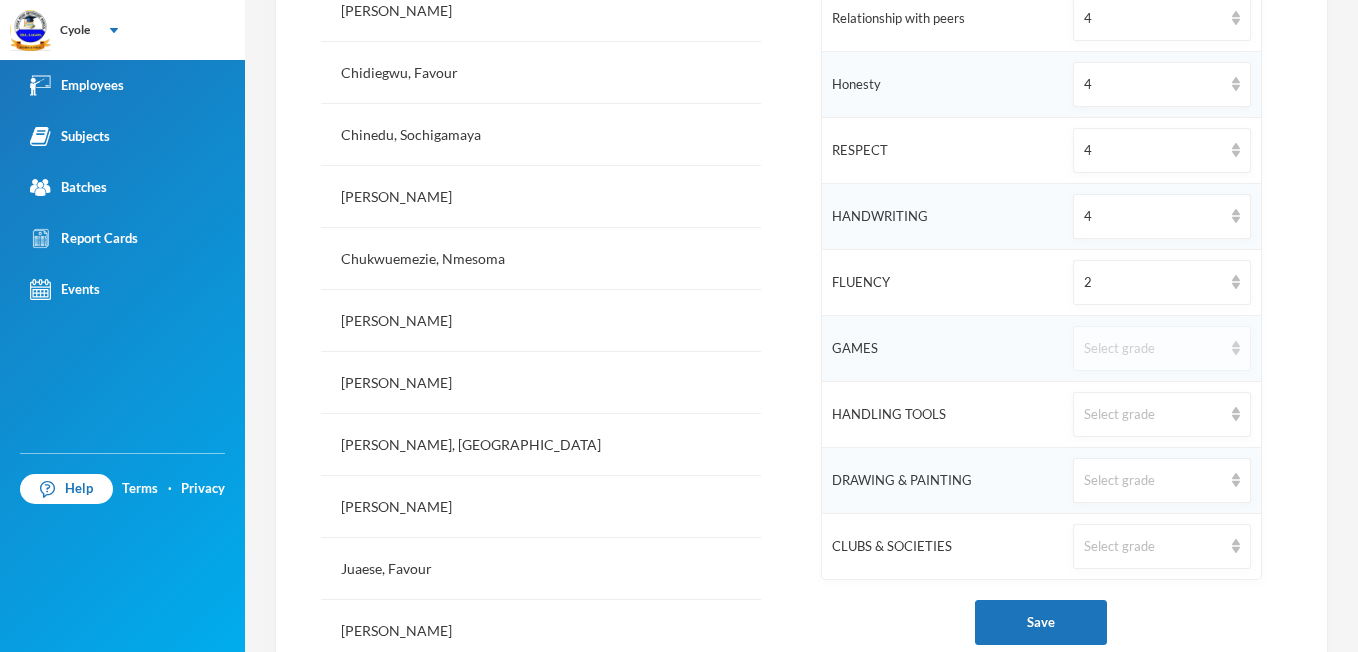 click on "Select grade" at bounding box center [1161, 348] 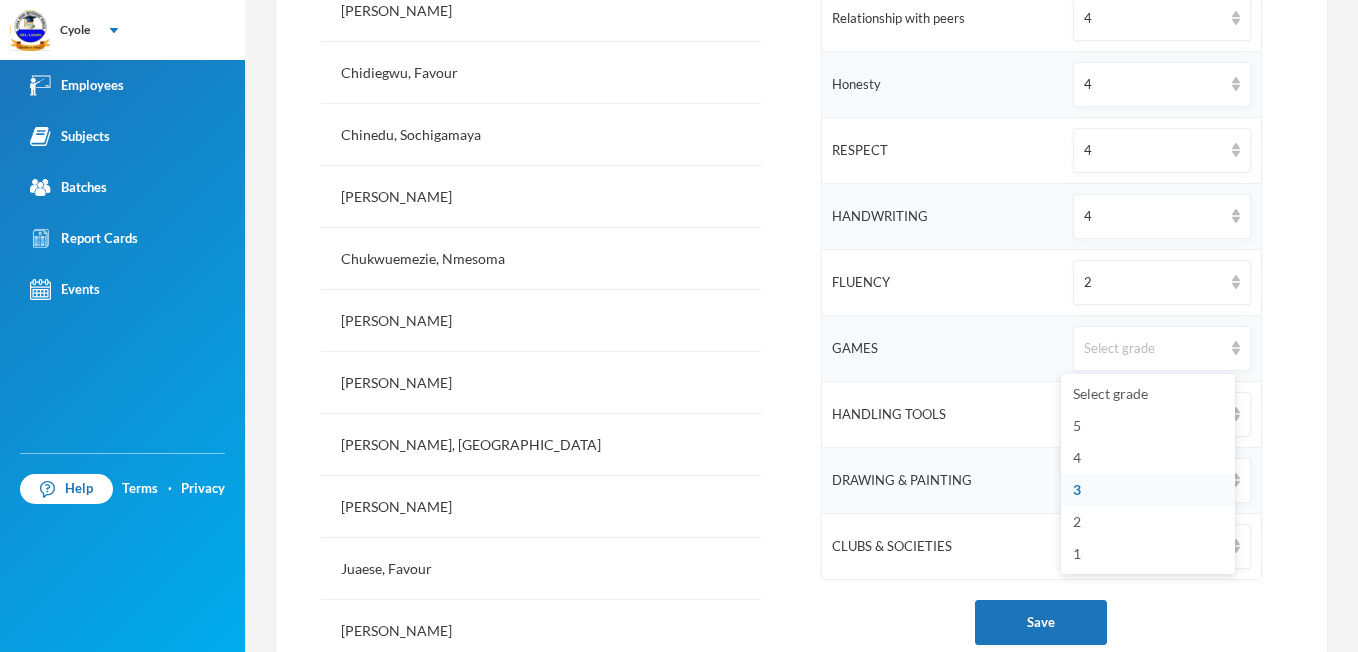 click on "3" at bounding box center [1148, 490] 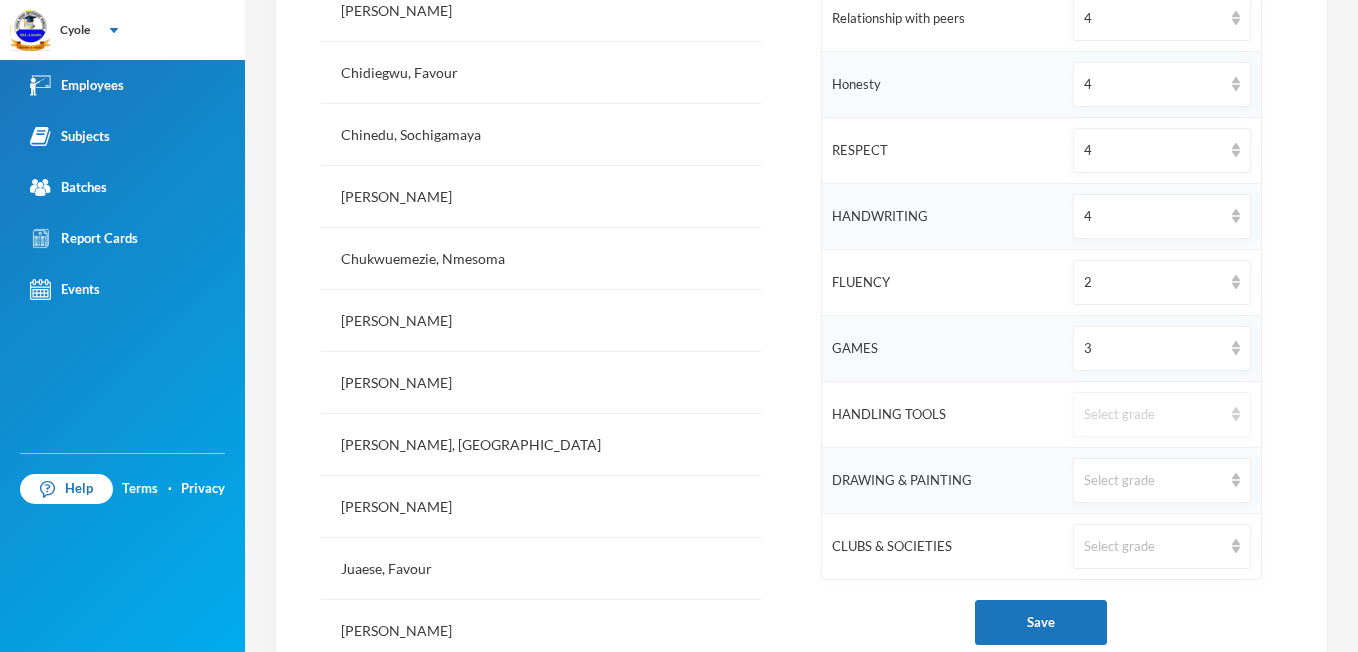 click at bounding box center (1236, 414) 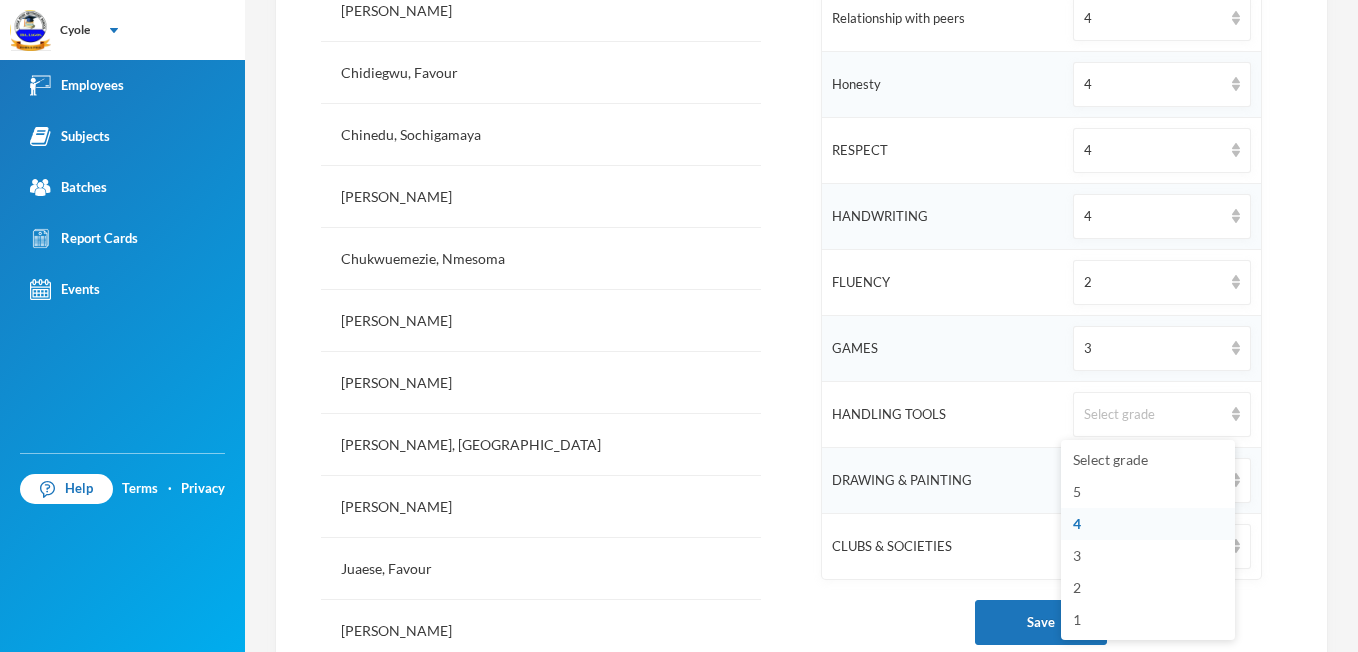 click on "4" at bounding box center (1148, 524) 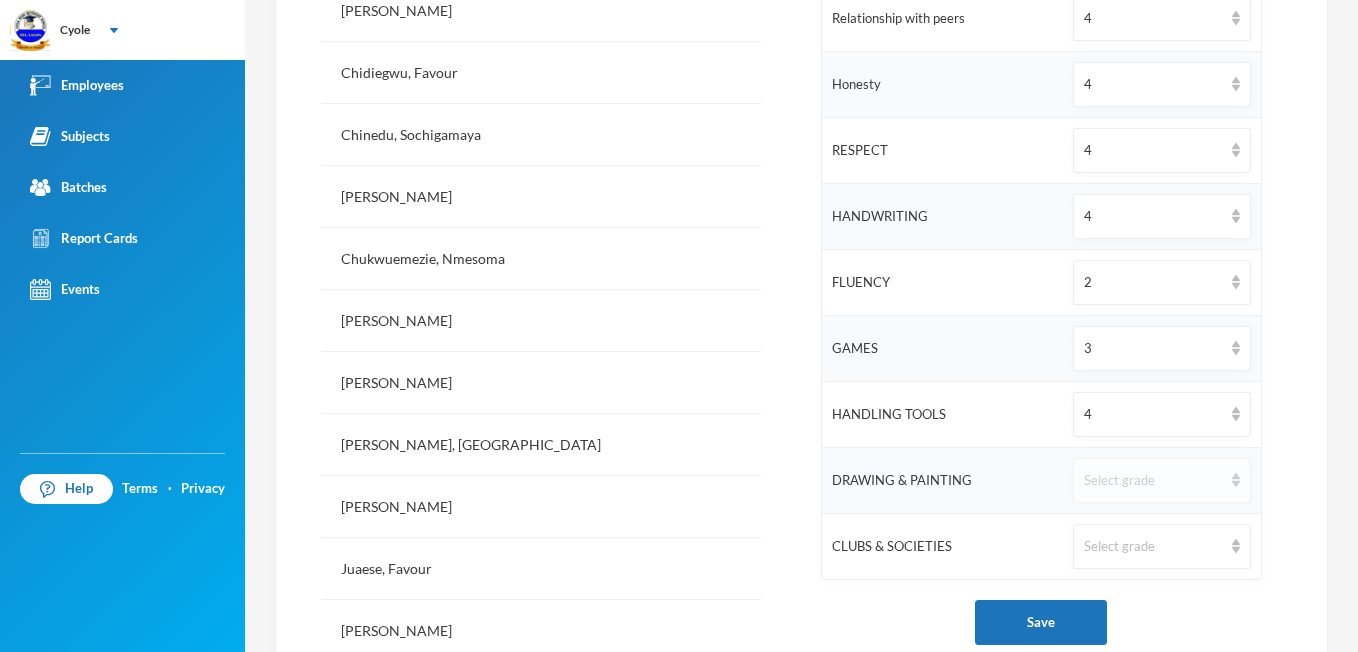 click on "Select grade" at bounding box center [1161, 480] 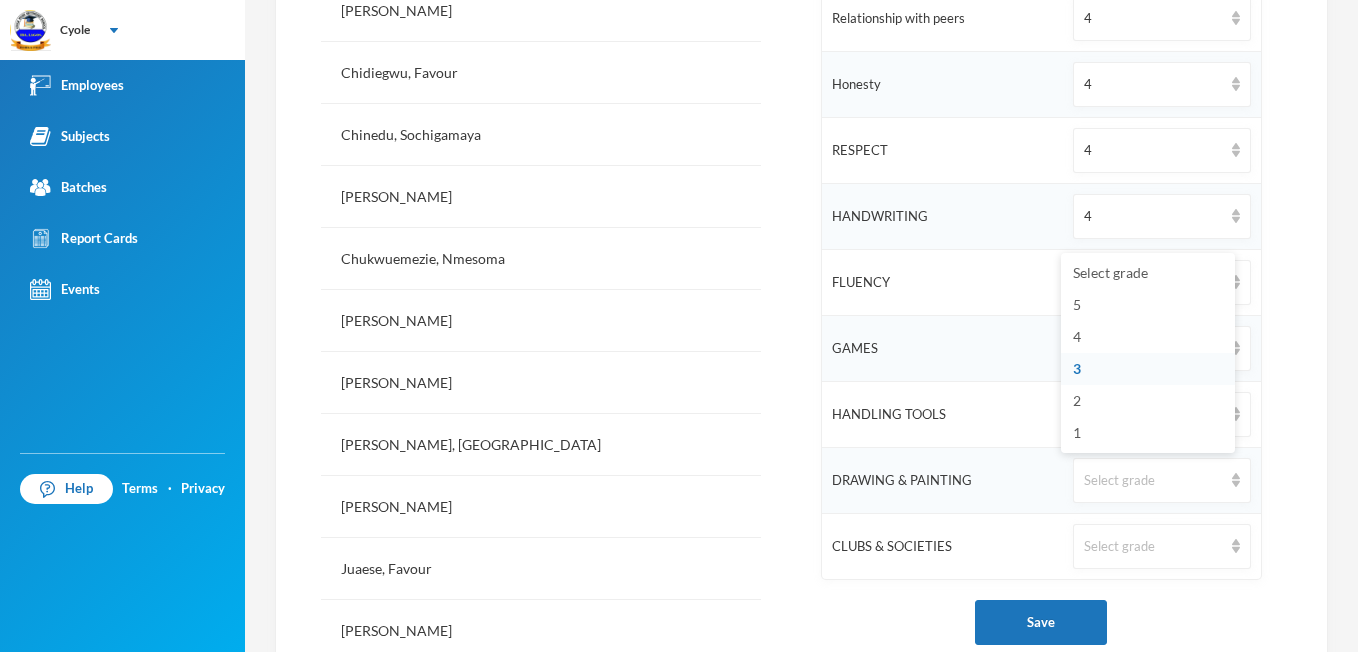 click on "3" at bounding box center [1148, 369] 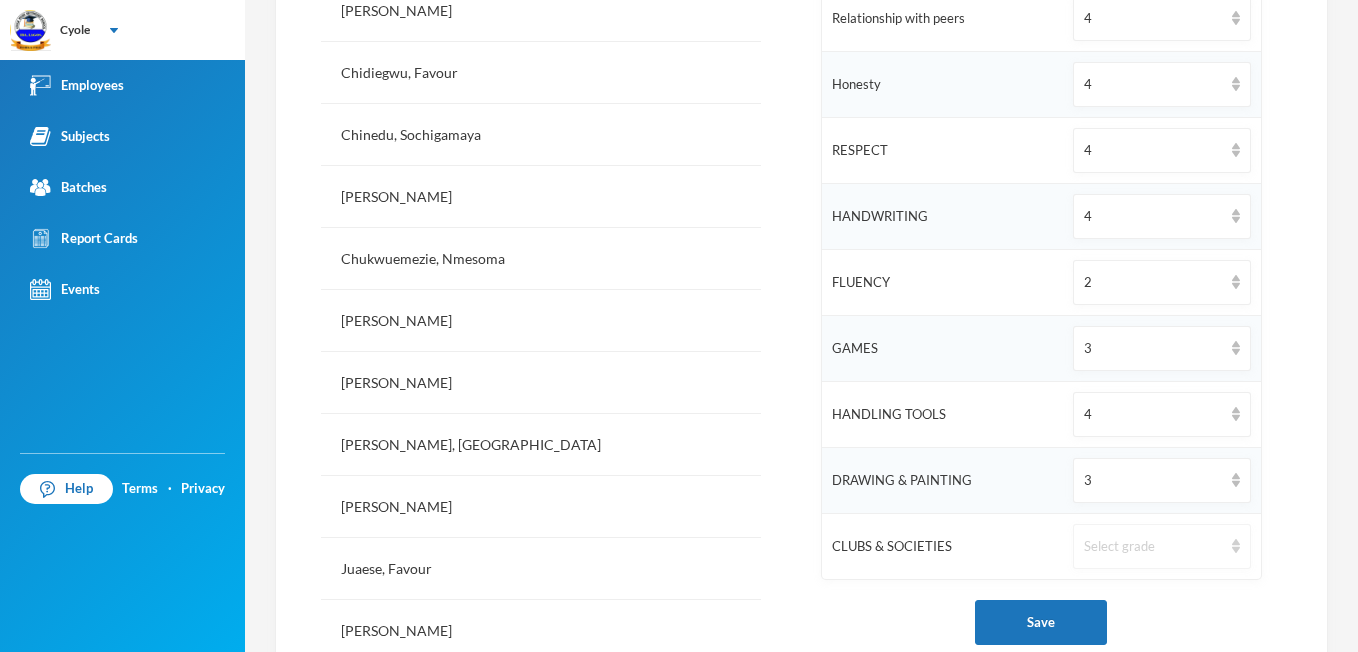 click at bounding box center (1236, 546) 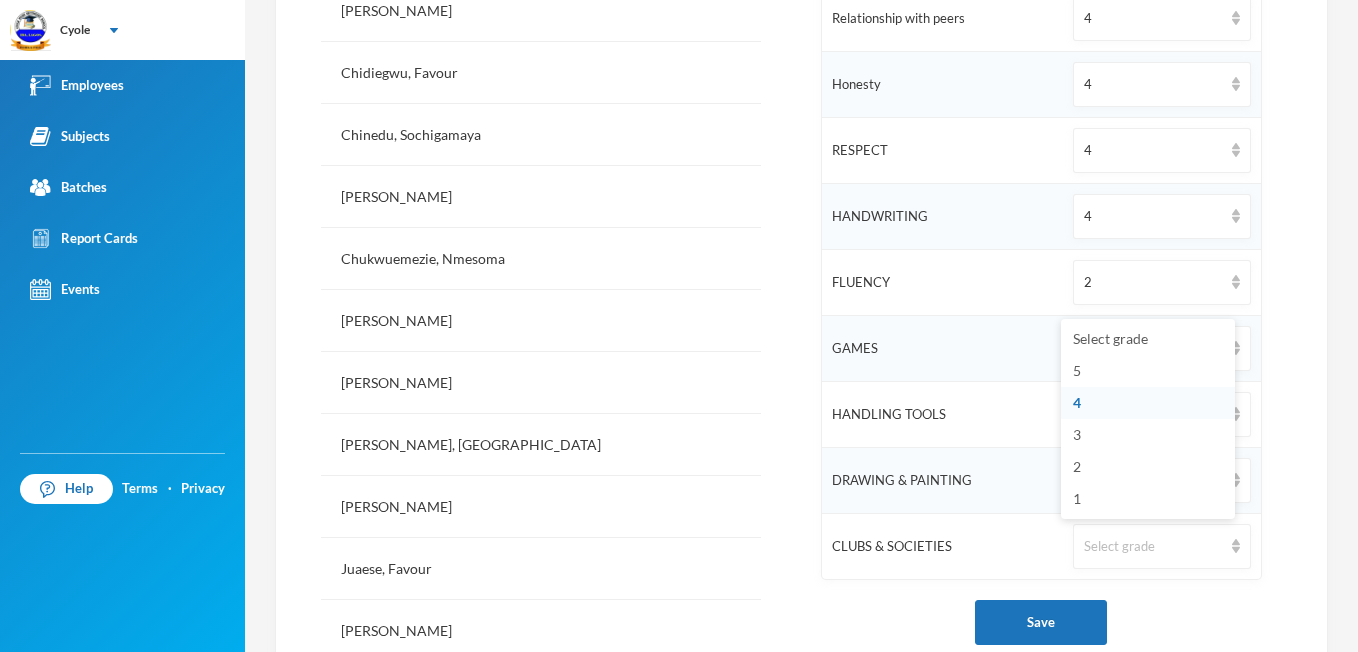 click on "4" at bounding box center (1148, 403) 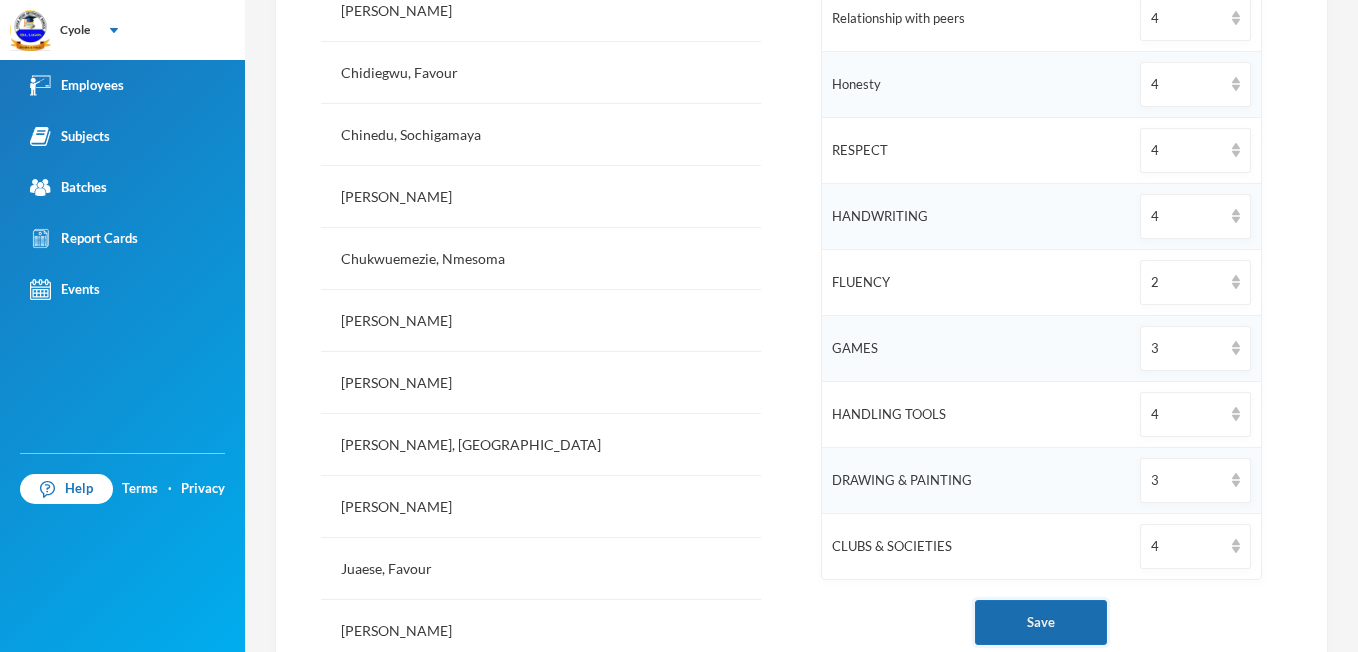 click on "Save" at bounding box center (1041, 622) 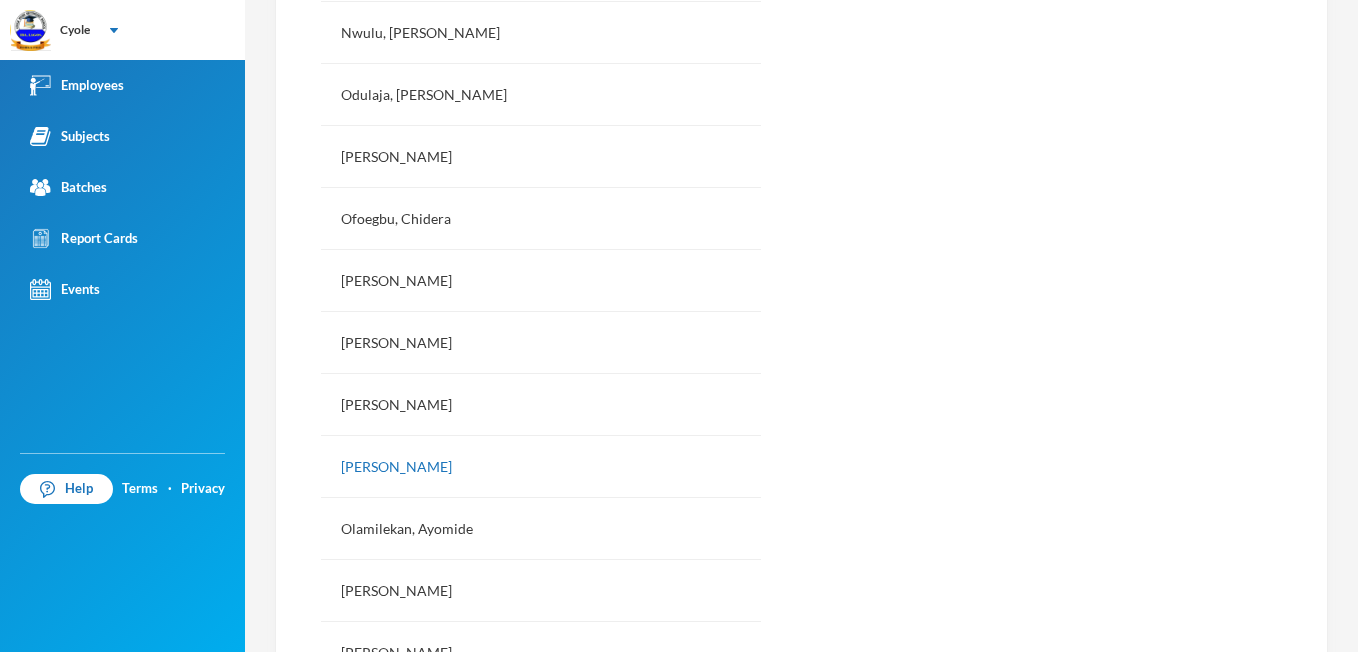 scroll, scrollTop: 1694, scrollLeft: 0, axis: vertical 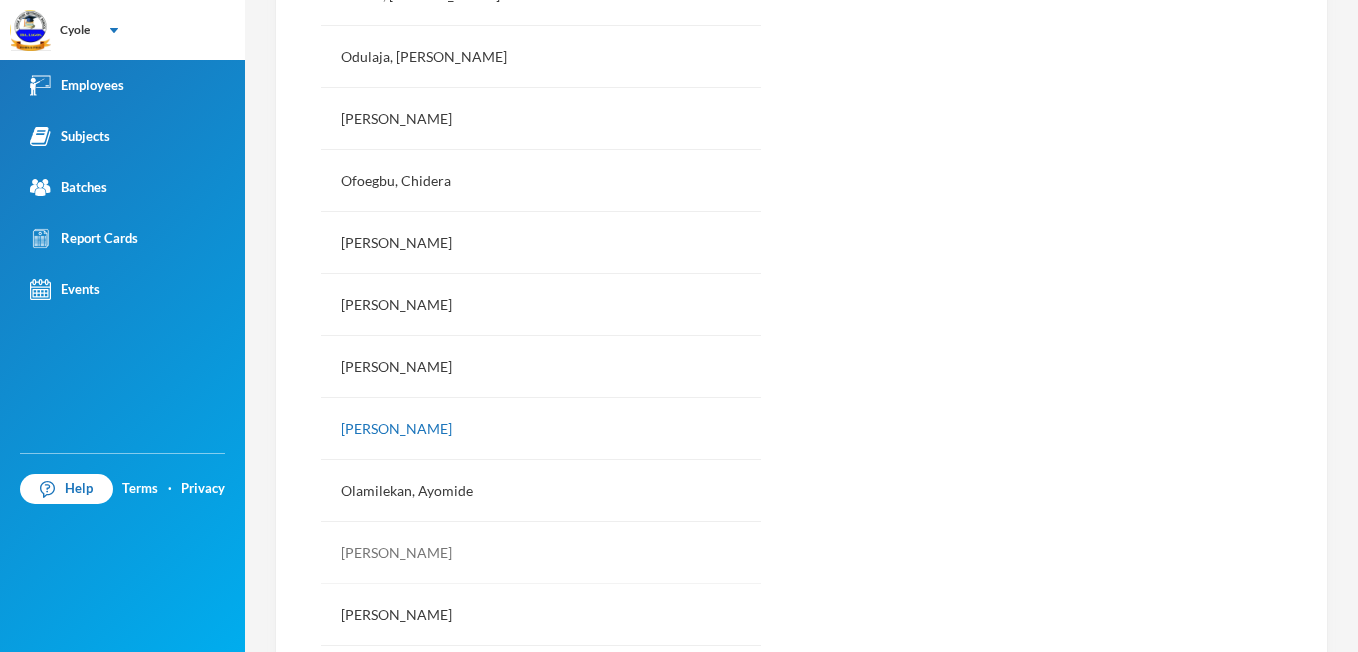 click on "[PERSON_NAME]" at bounding box center (541, 553) 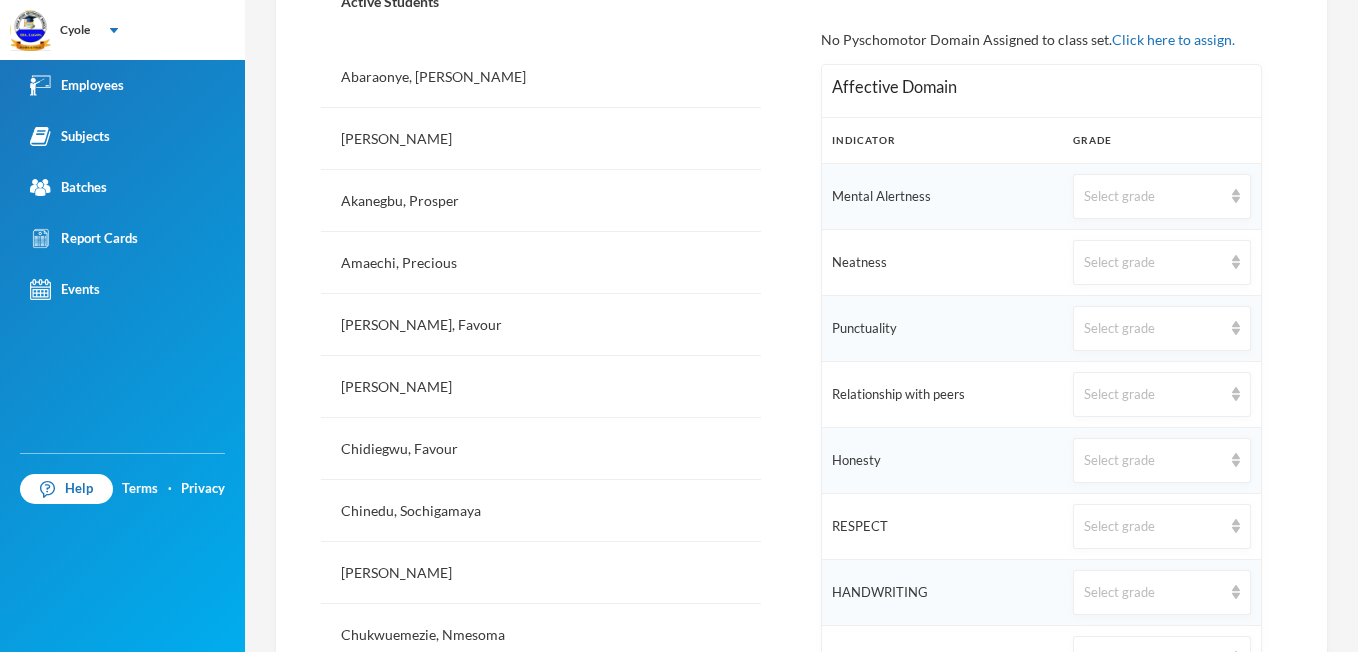 scroll, scrollTop: 534, scrollLeft: 0, axis: vertical 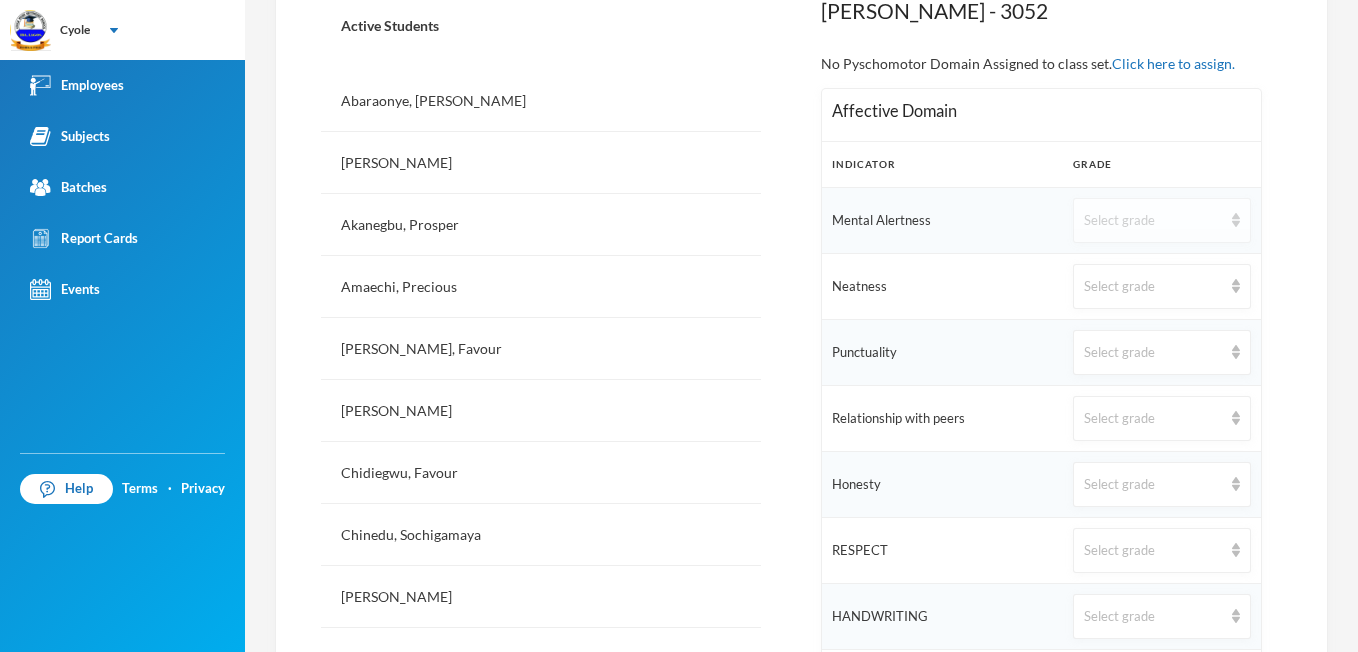 click on "Select grade" at bounding box center [1161, 220] 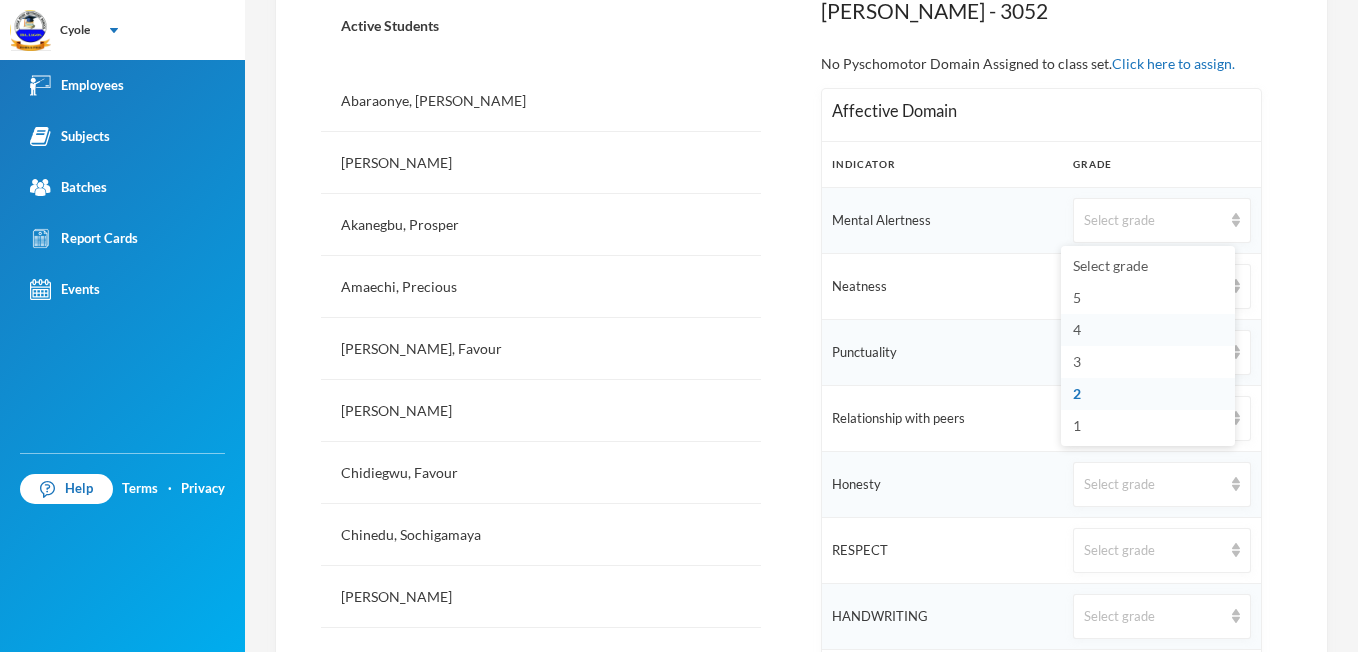 click on "4" at bounding box center (1148, 330) 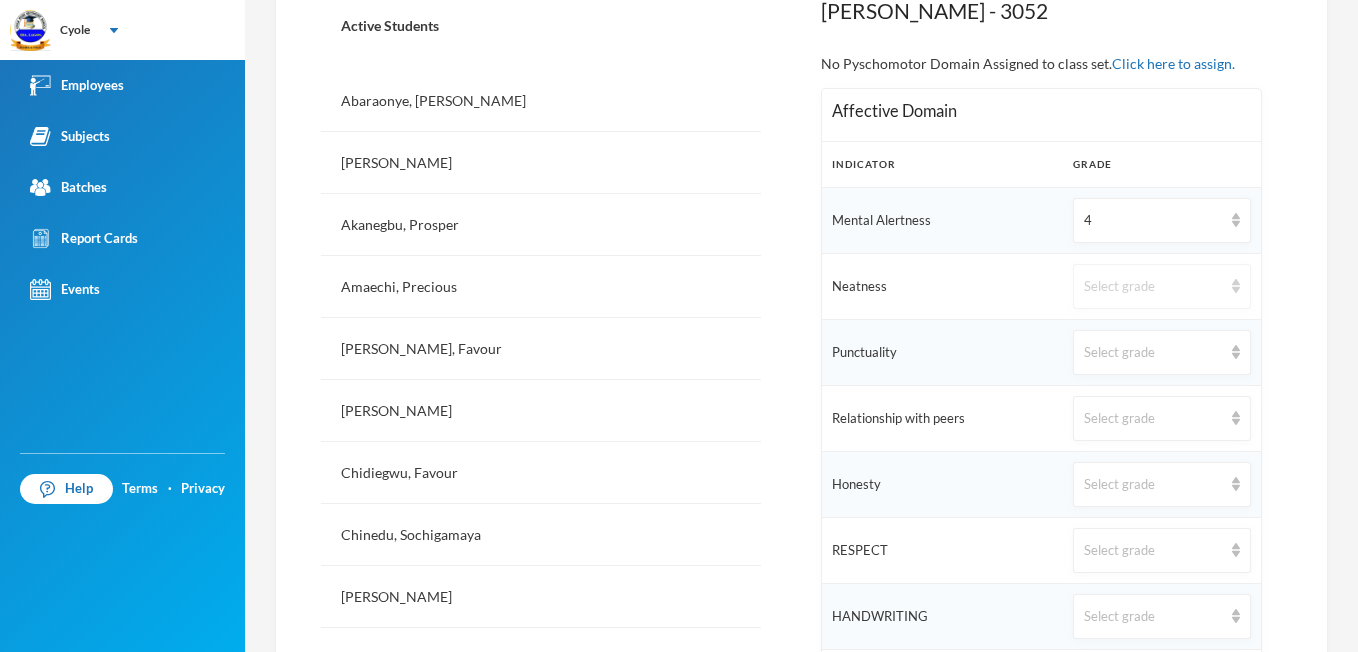 click at bounding box center (1236, 286) 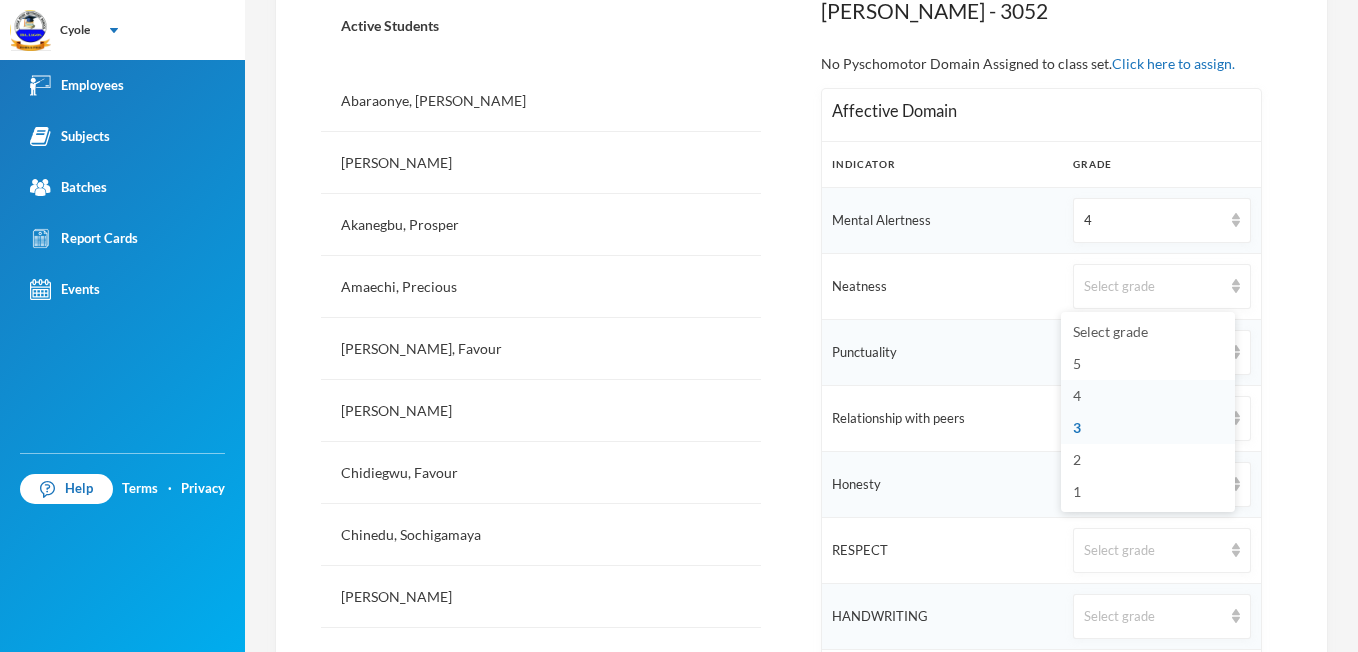 click on "4" at bounding box center (1148, 396) 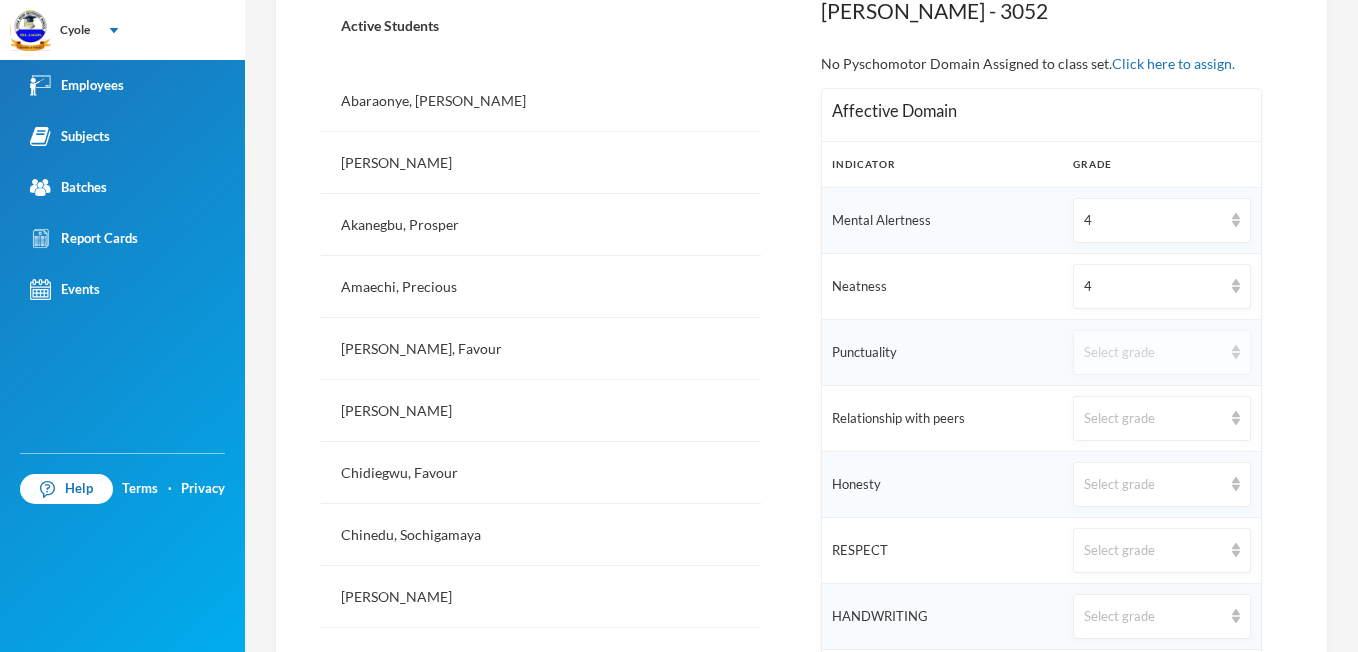 click on "Select grade" at bounding box center (1161, 352) 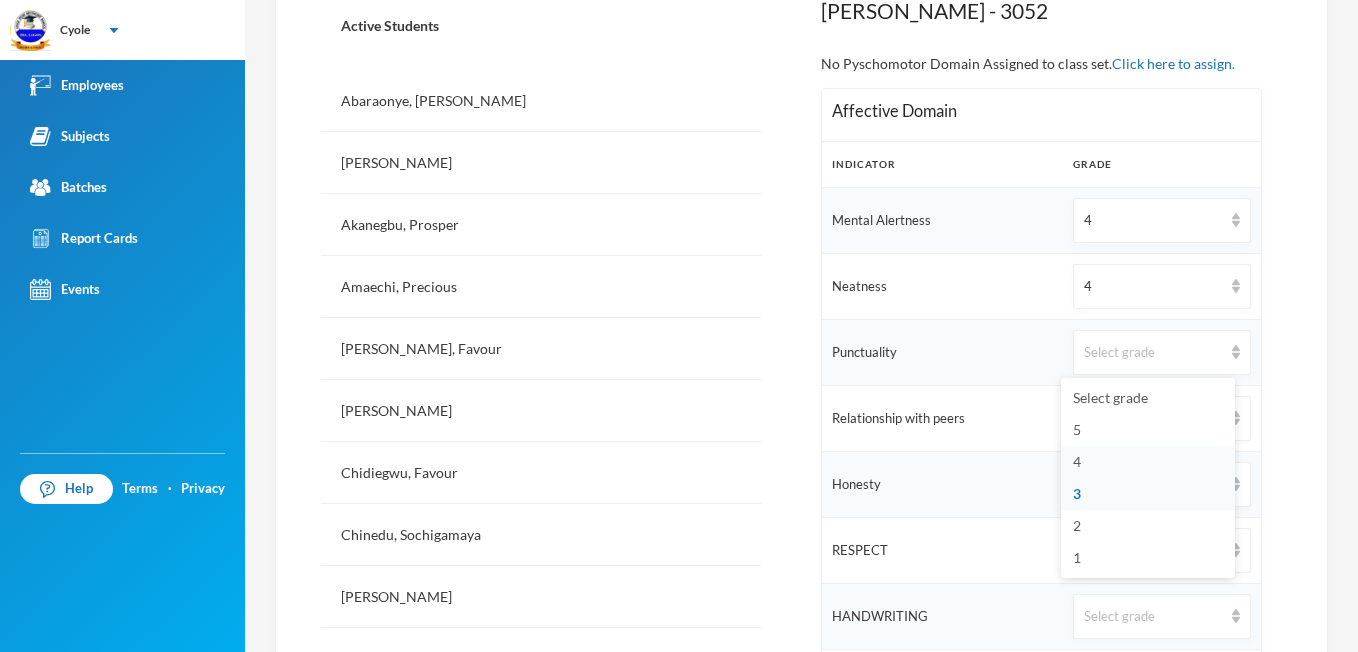 click on "4" at bounding box center (1077, 461) 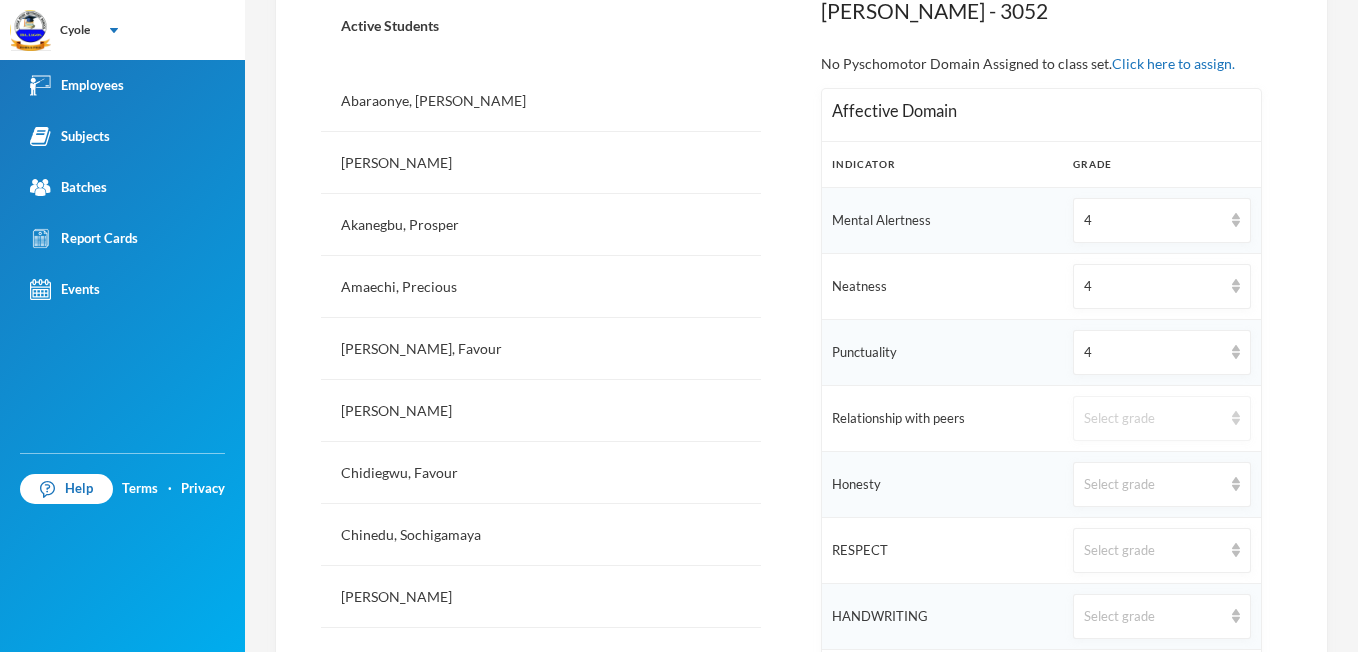 click on "Select grade" at bounding box center [1161, 418] 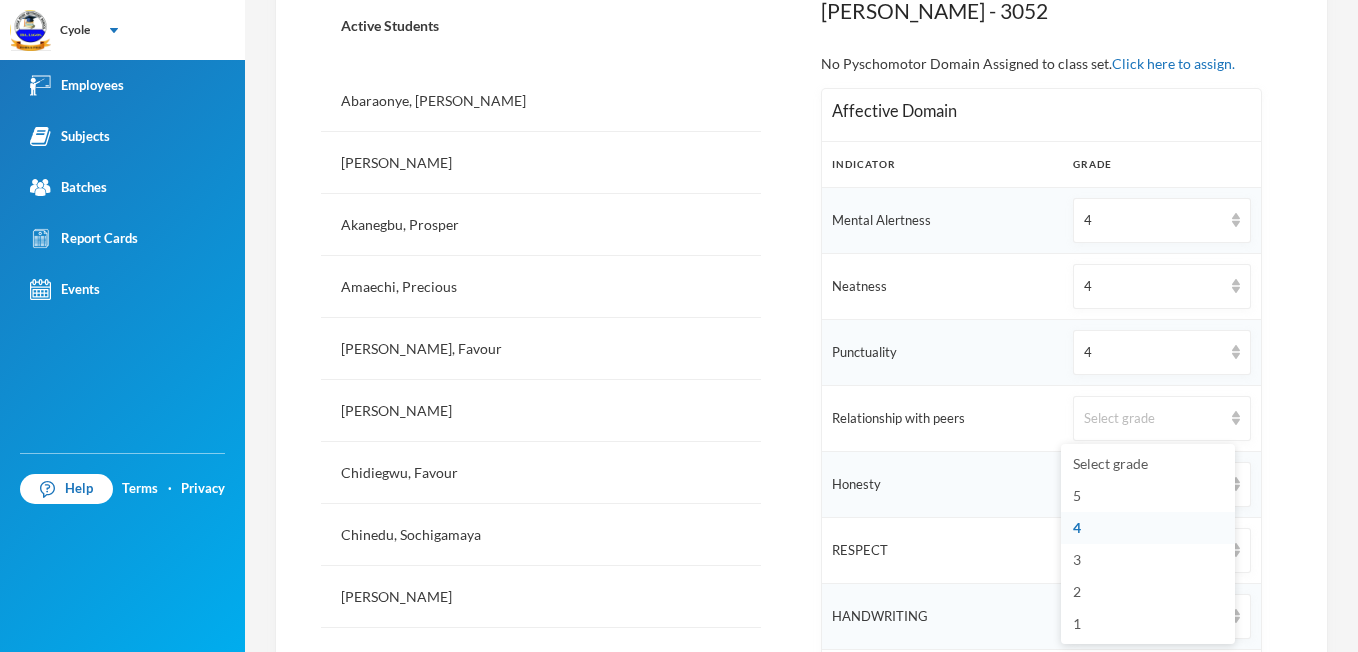 click on "4" at bounding box center [1148, 528] 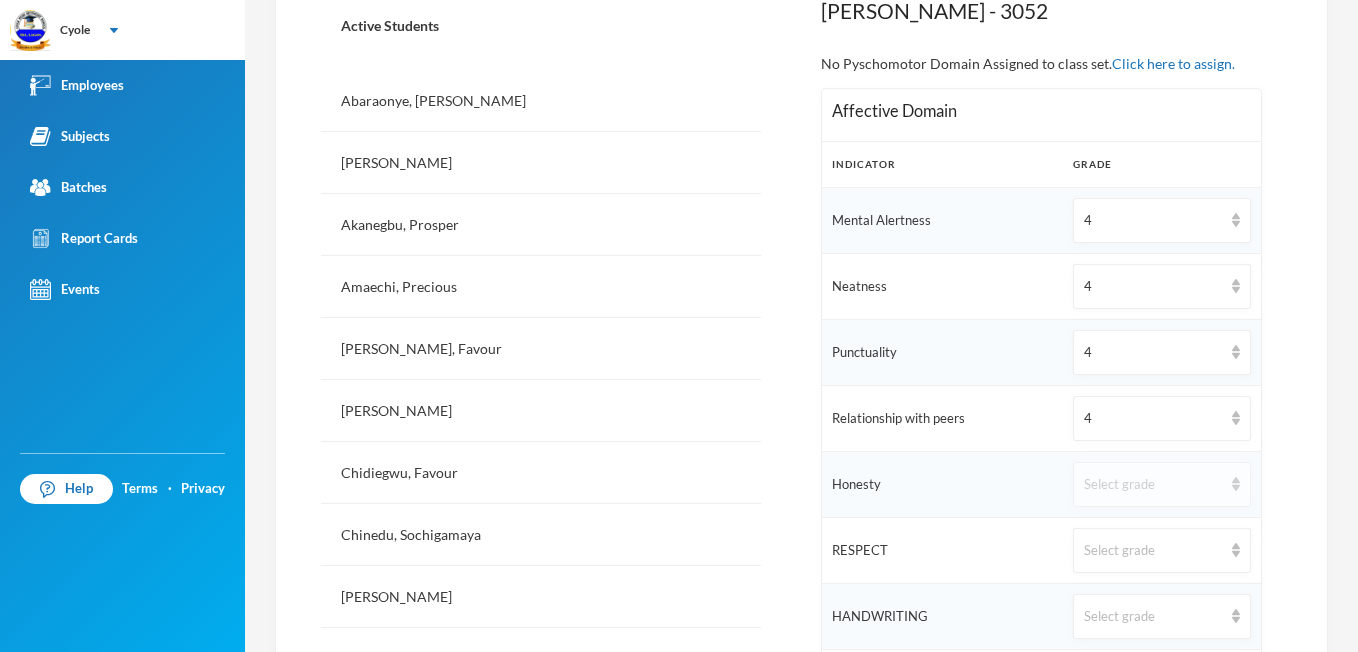 click on "Select grade" at bounding box center [1161, 484] 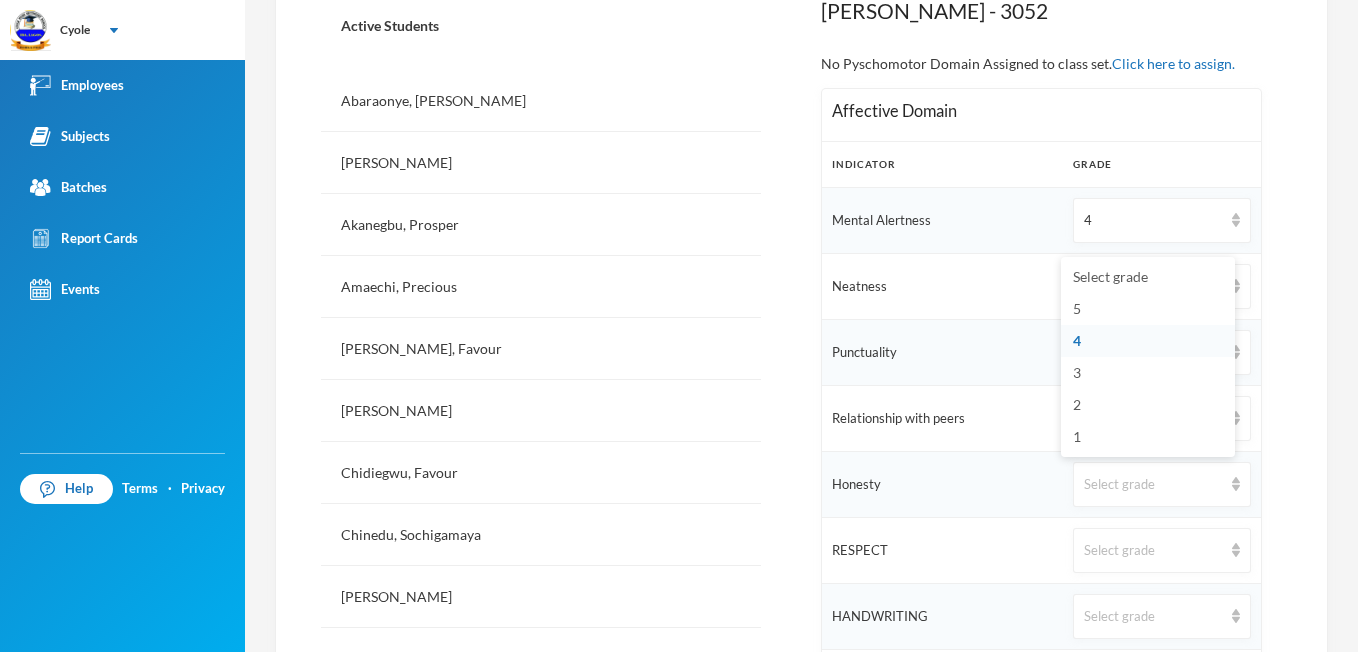 click on "4" at bounding box center [1148, 341] 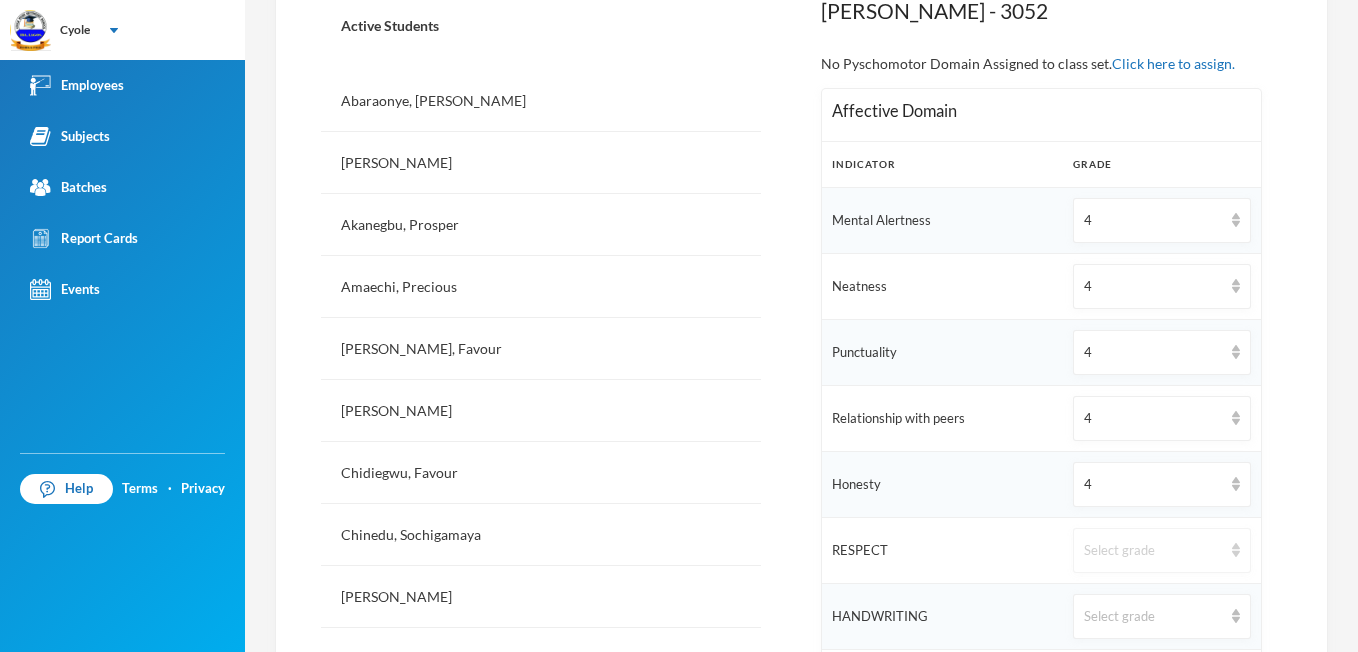 click on "Select grade" at bounding box center [1161, 550] 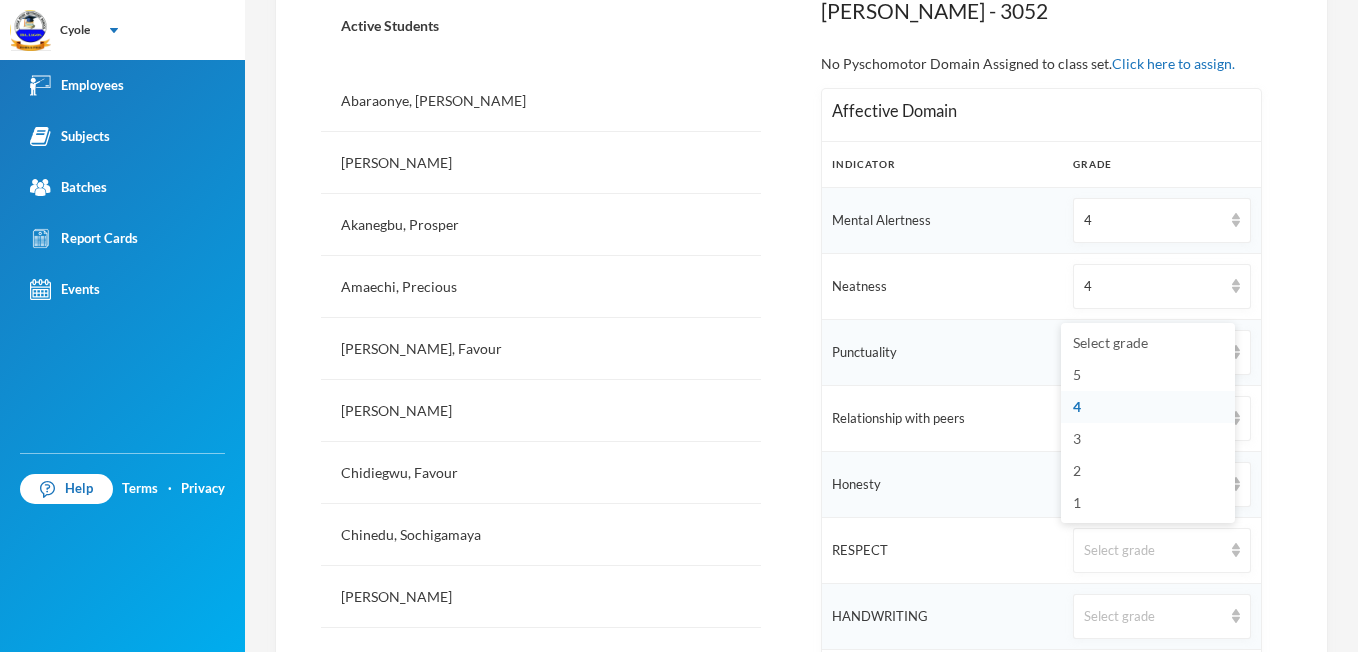 click on "4" at bounding box center (1148, 407) 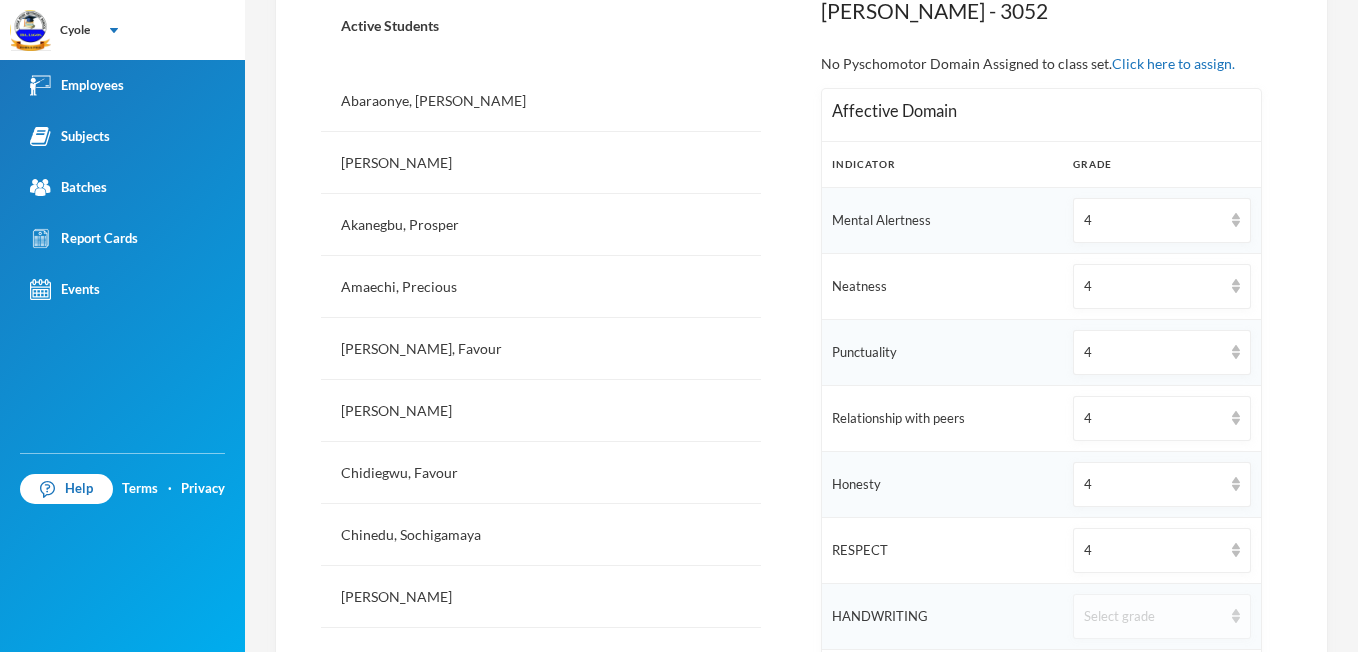 click at bounding box center [1236, 616] 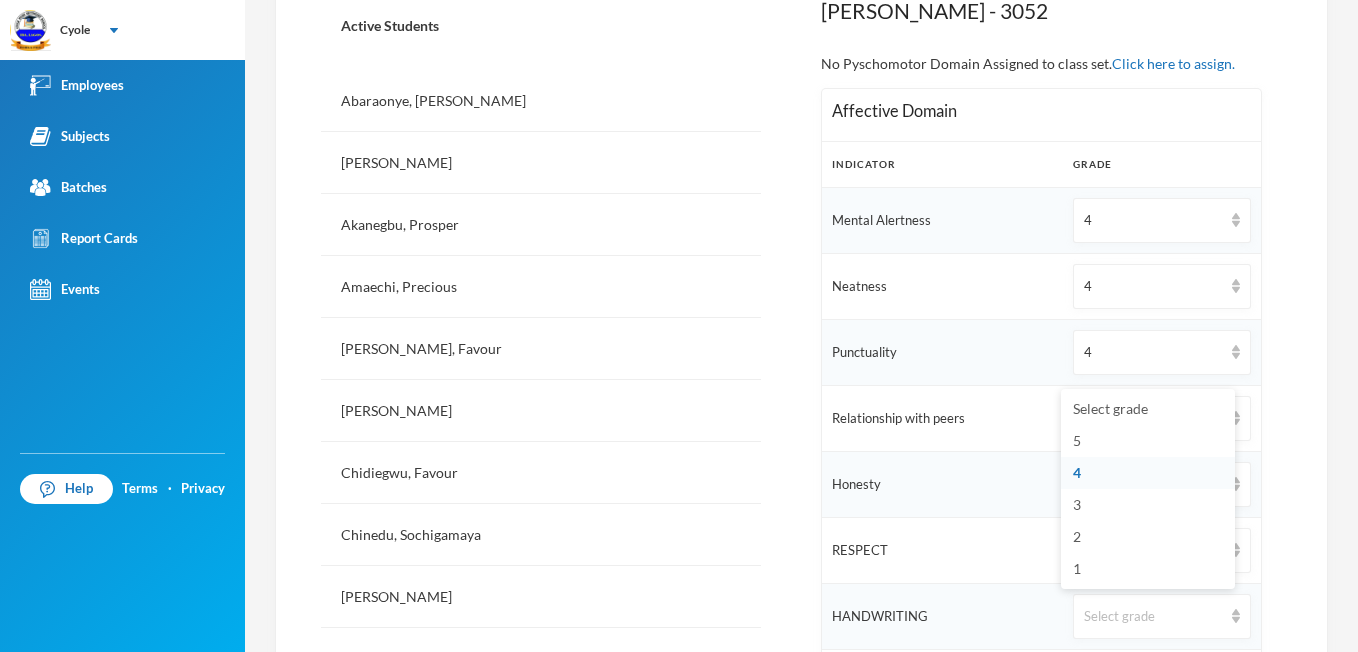 click on "4" at bounding box center (1148, 473) 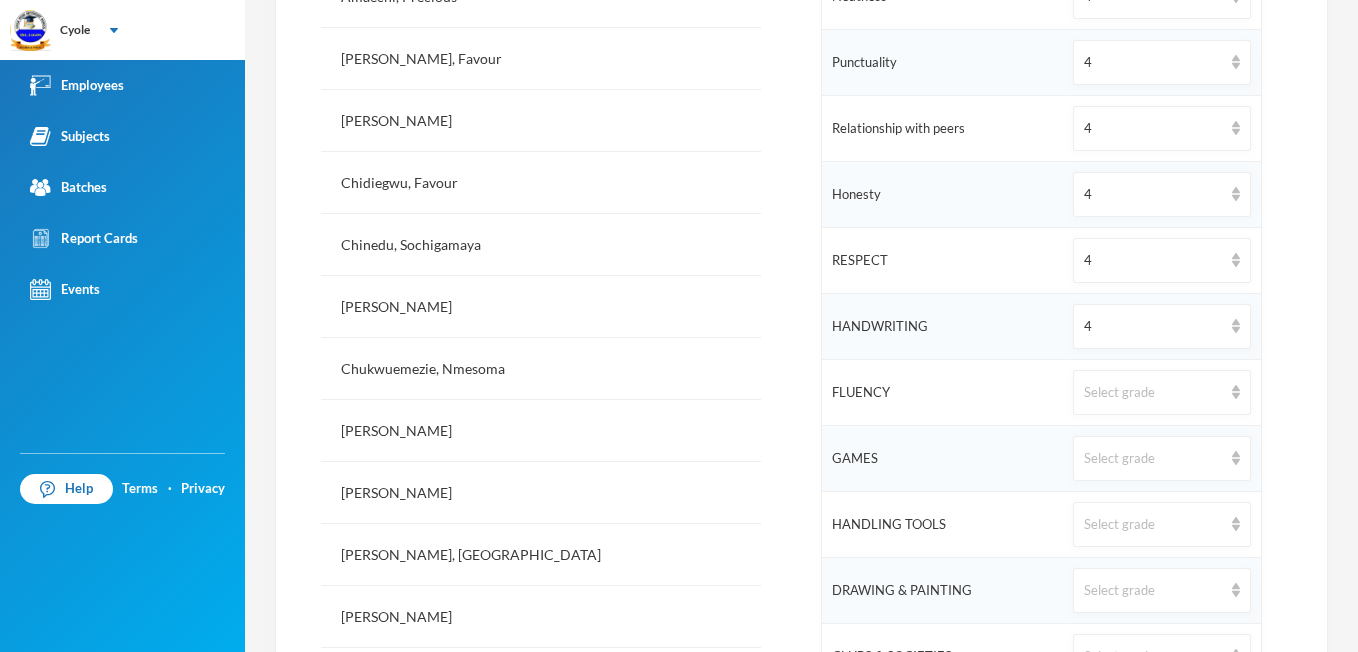 scroll, scrollTop: 854, scrollLeft: 0, axis: vertical 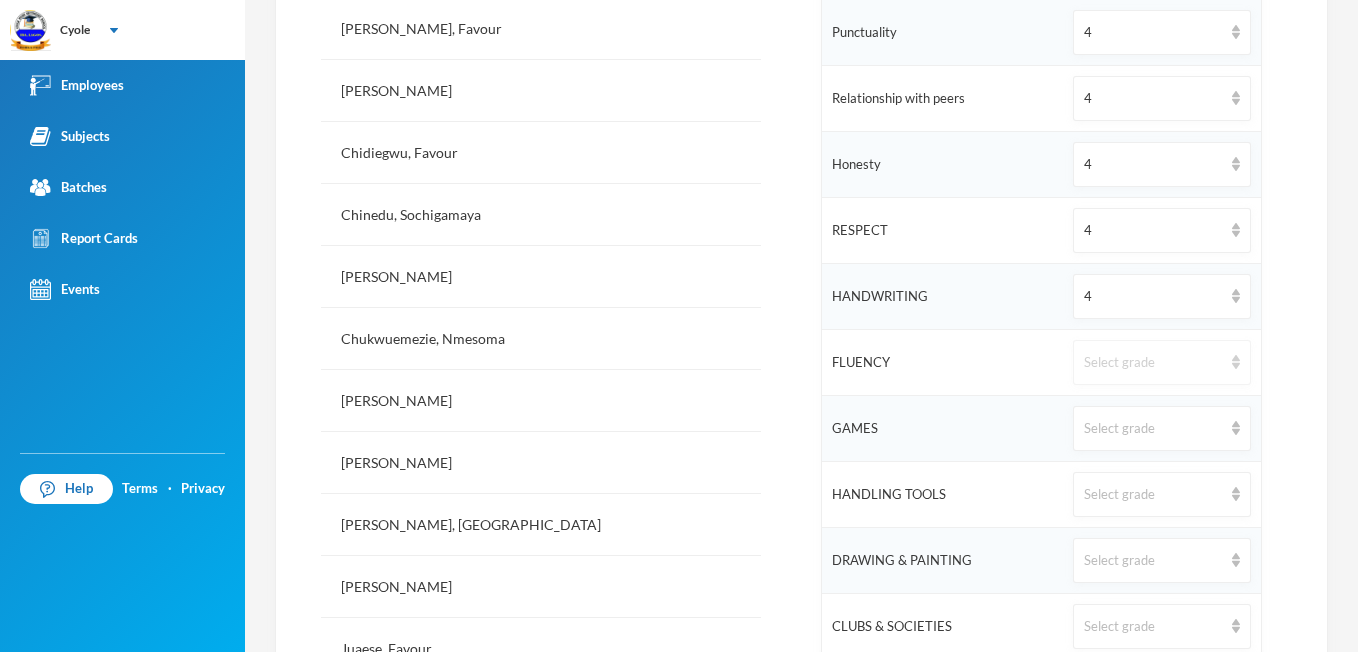 click at bounding box center (1236, 362) 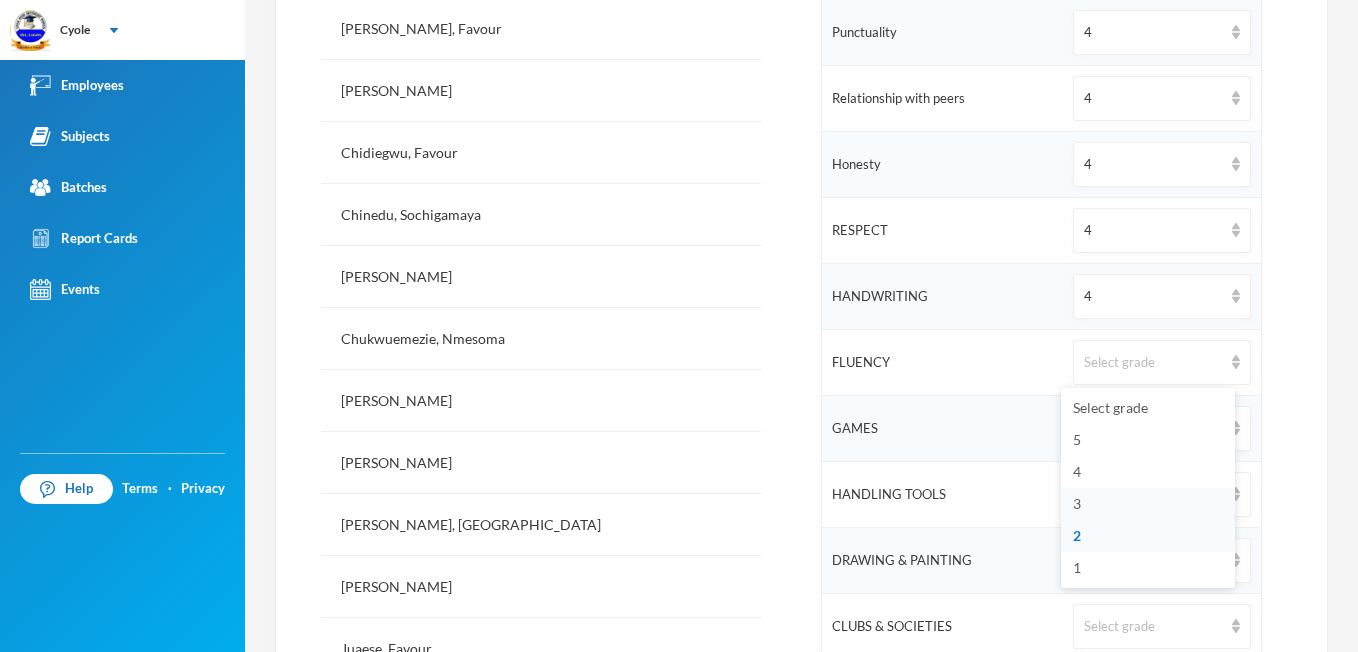 click on "3" at bounding box center [1148, 504] 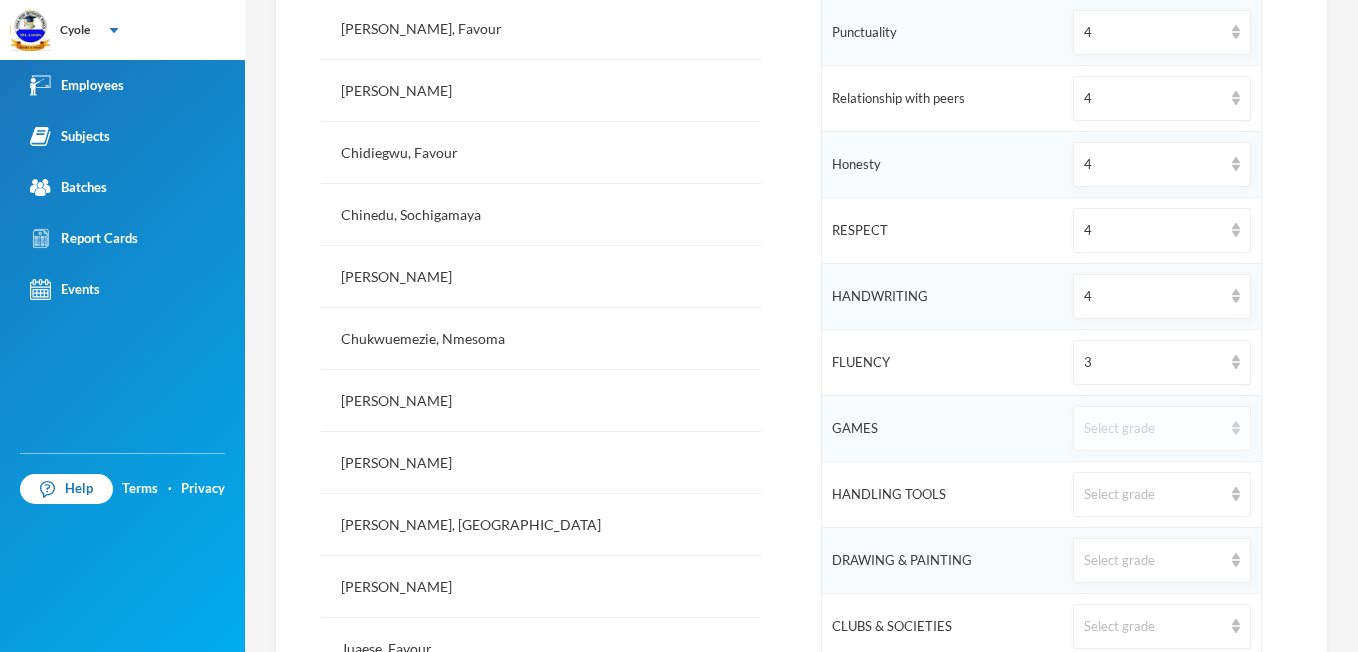 click at bounding box center [1236, 428] 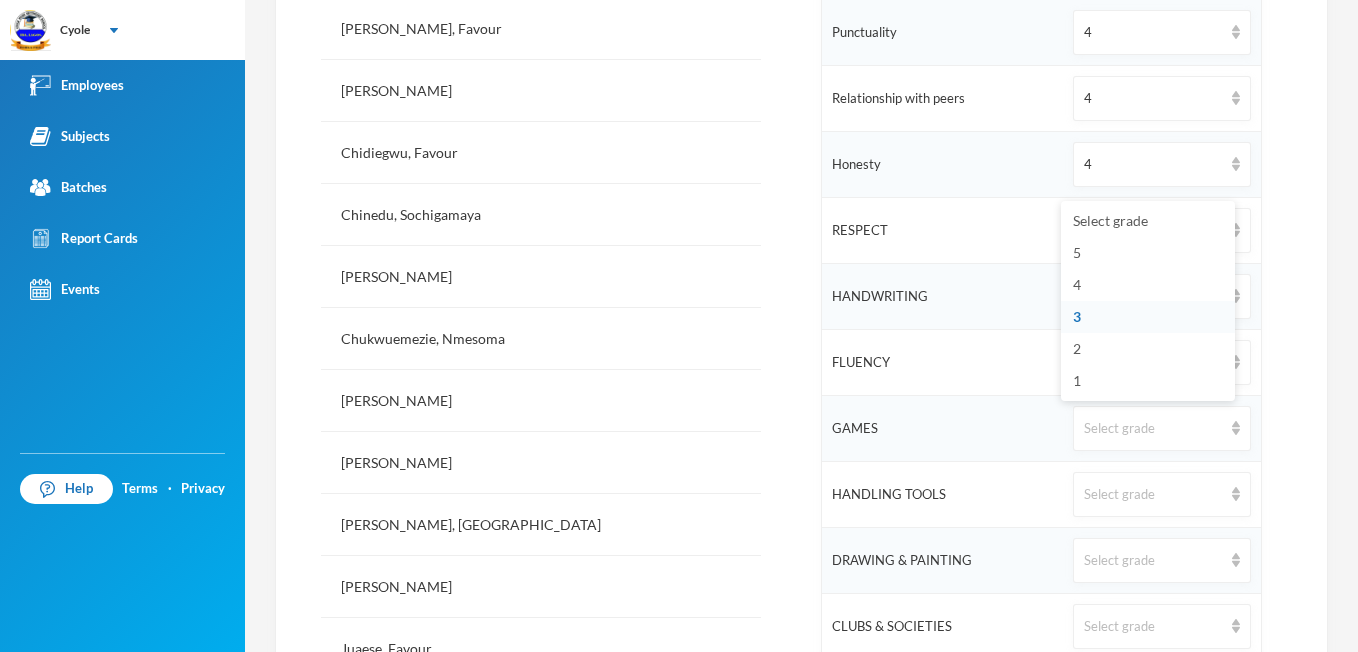 click on "3" at bounding box center [1077, 316] 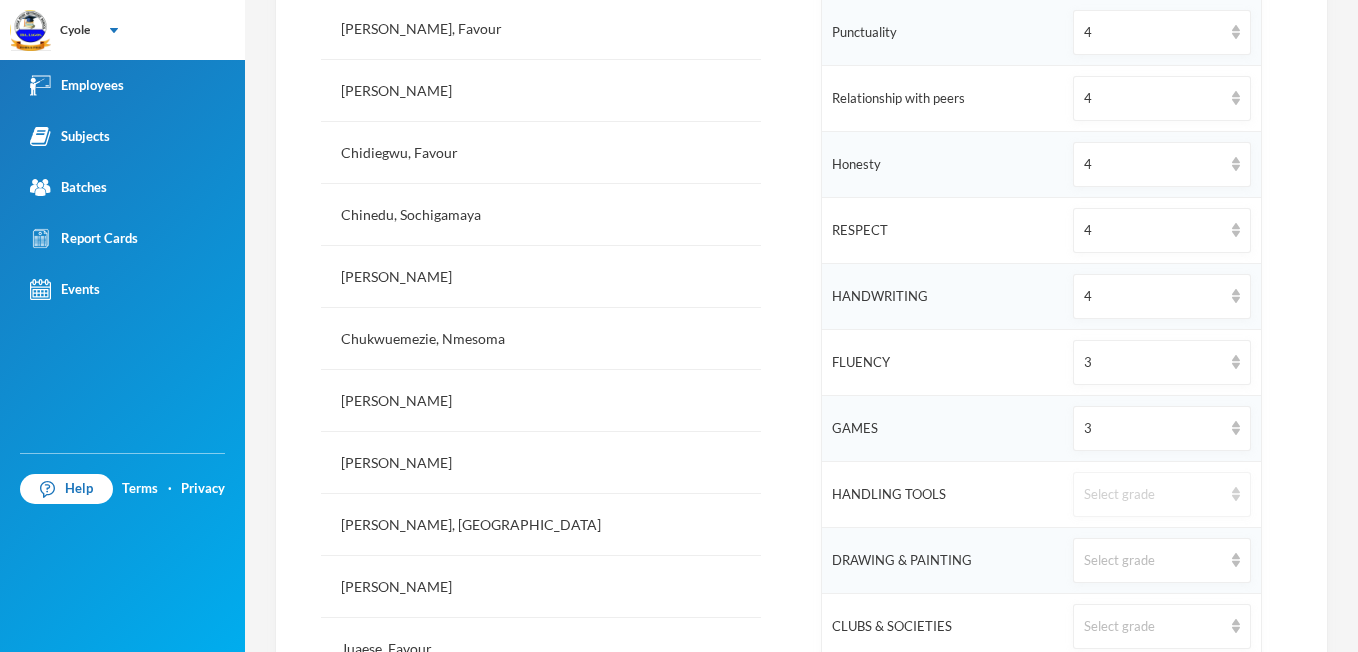 click on "Select grade" at bounding box center (1161, 494) 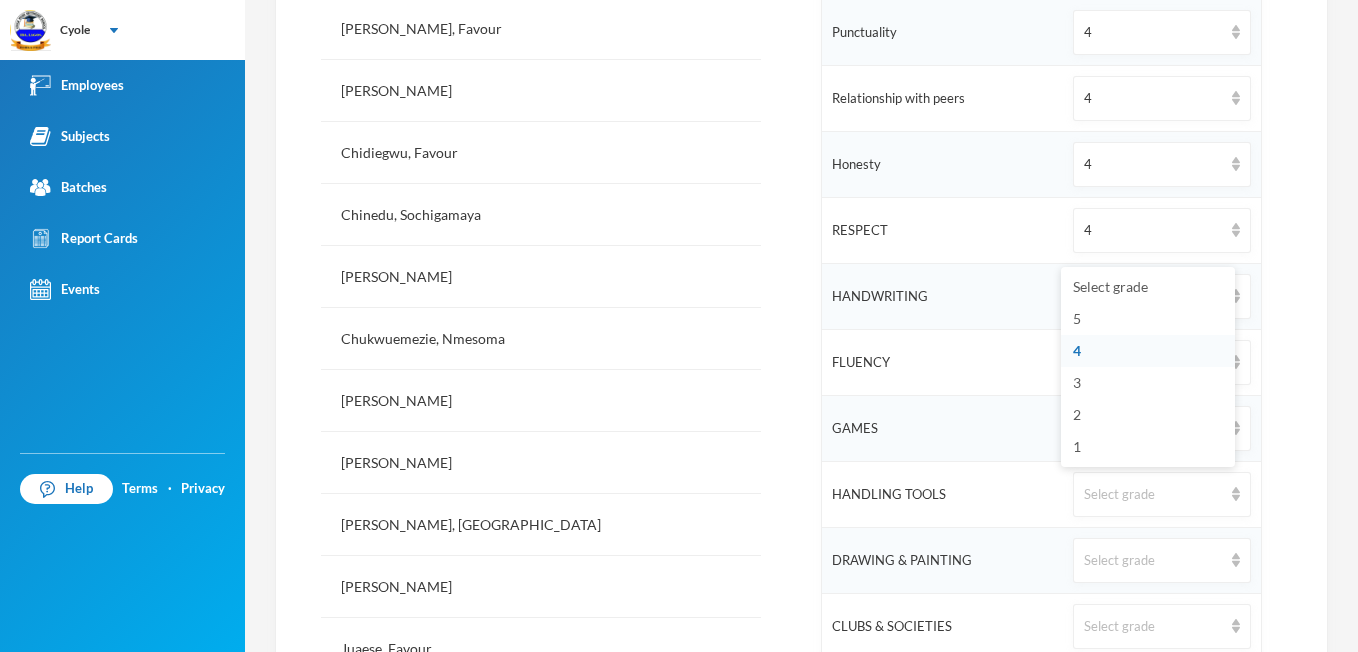 click on "4" at bounding box center (1148, 351) 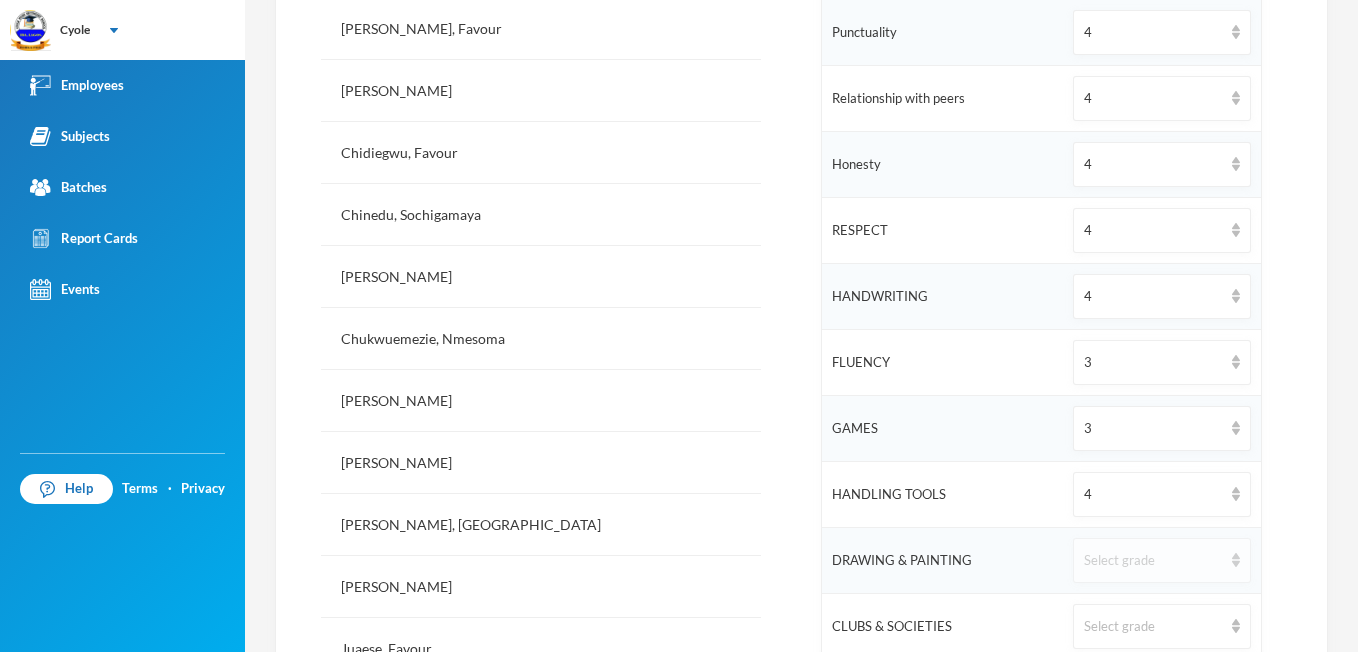 click at bounding box center (1236, 560) 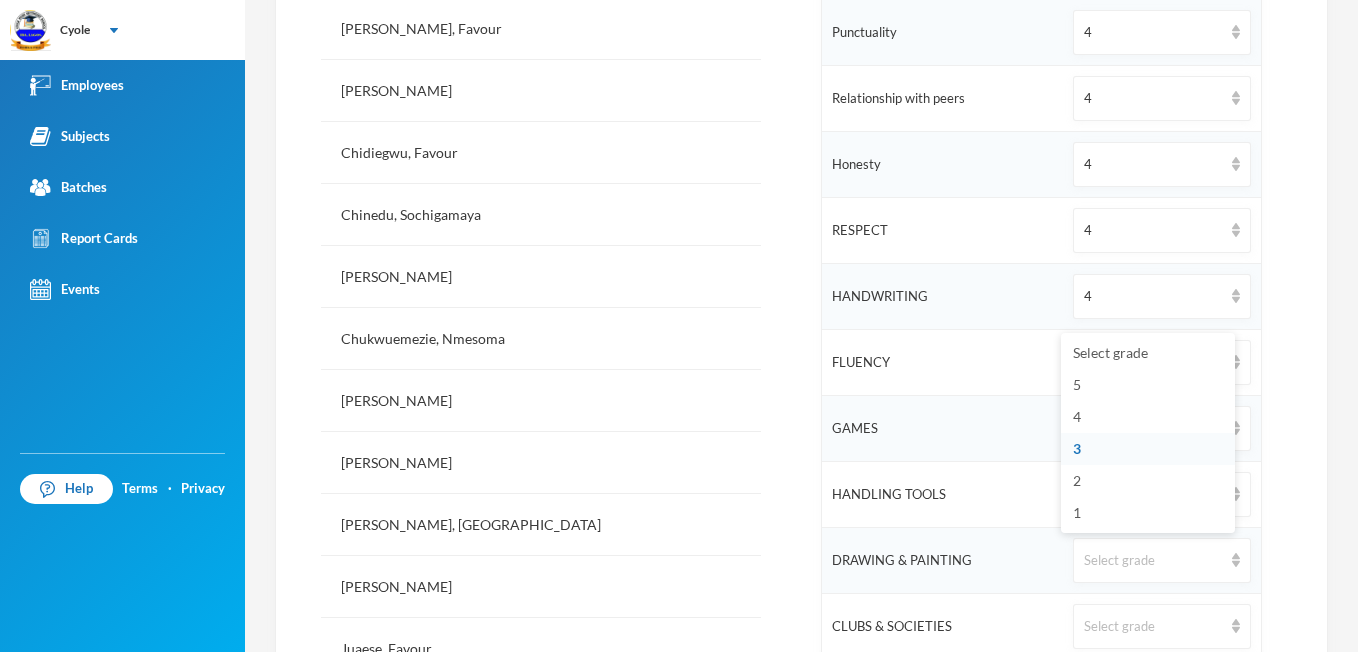 click on "3" at bounding box center (1148, 449) 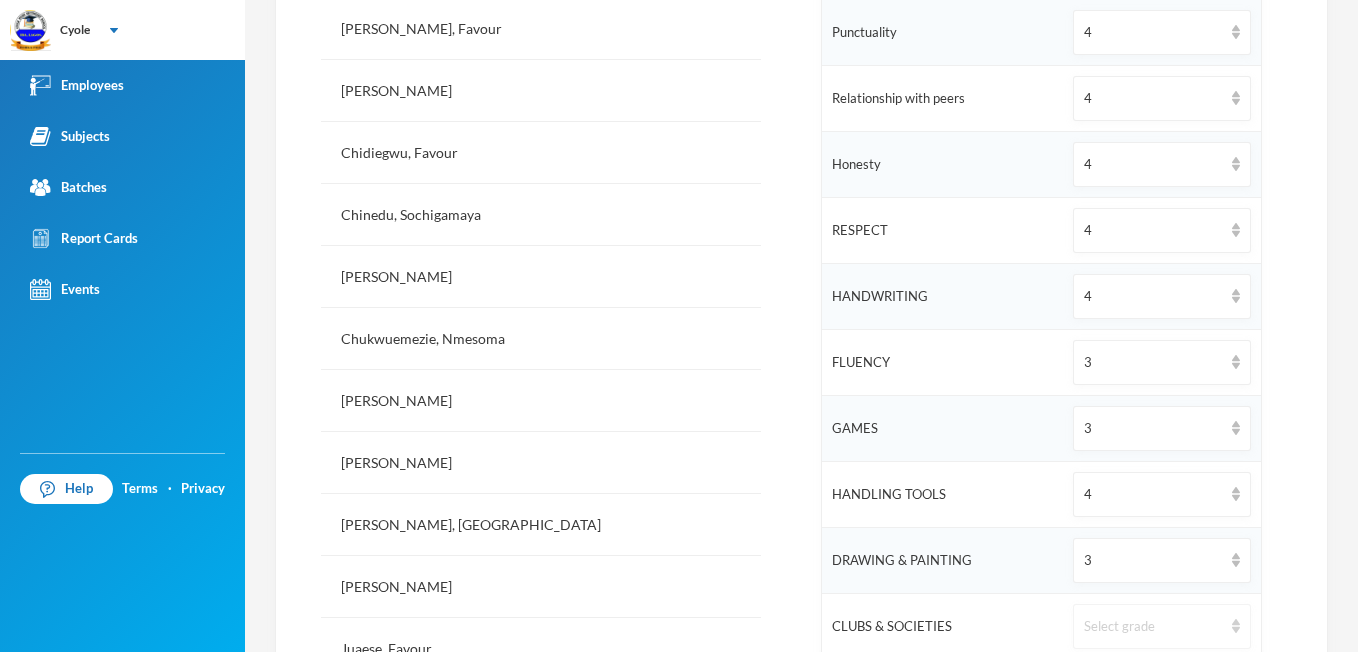 click on "Select grade" at bounding box center [1161, 626] 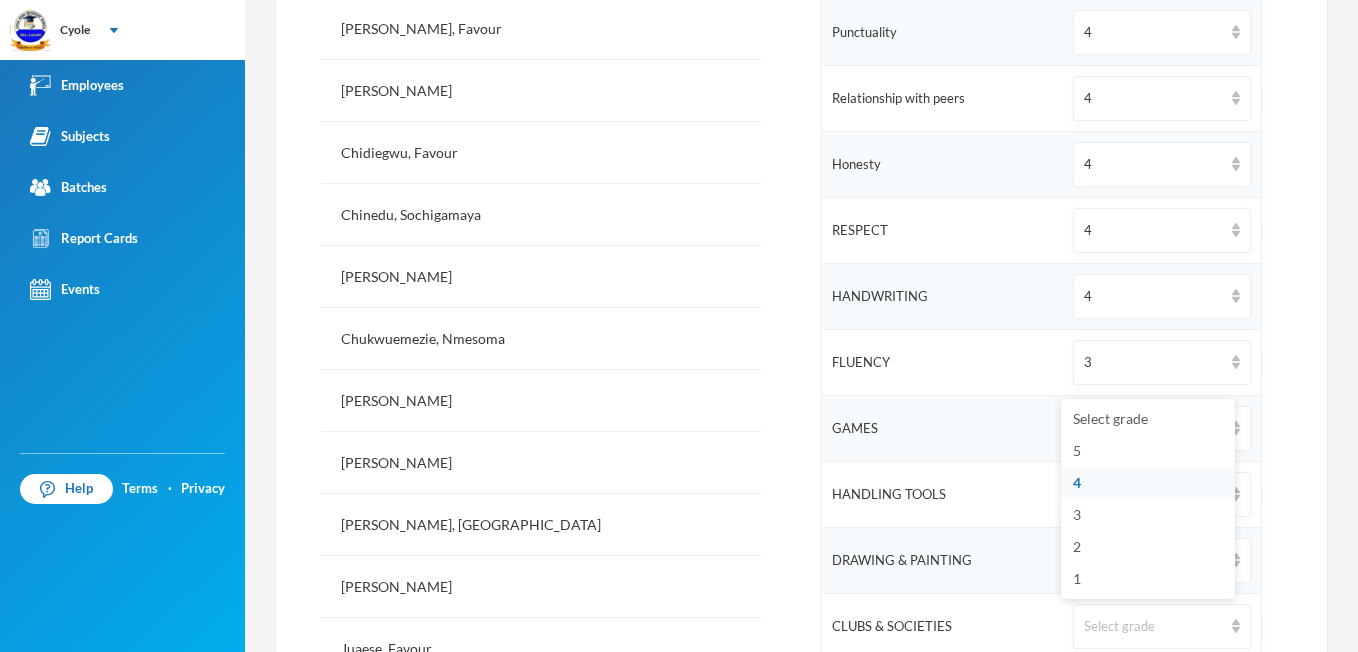 click on "4" at bounding box center (1077, 482) 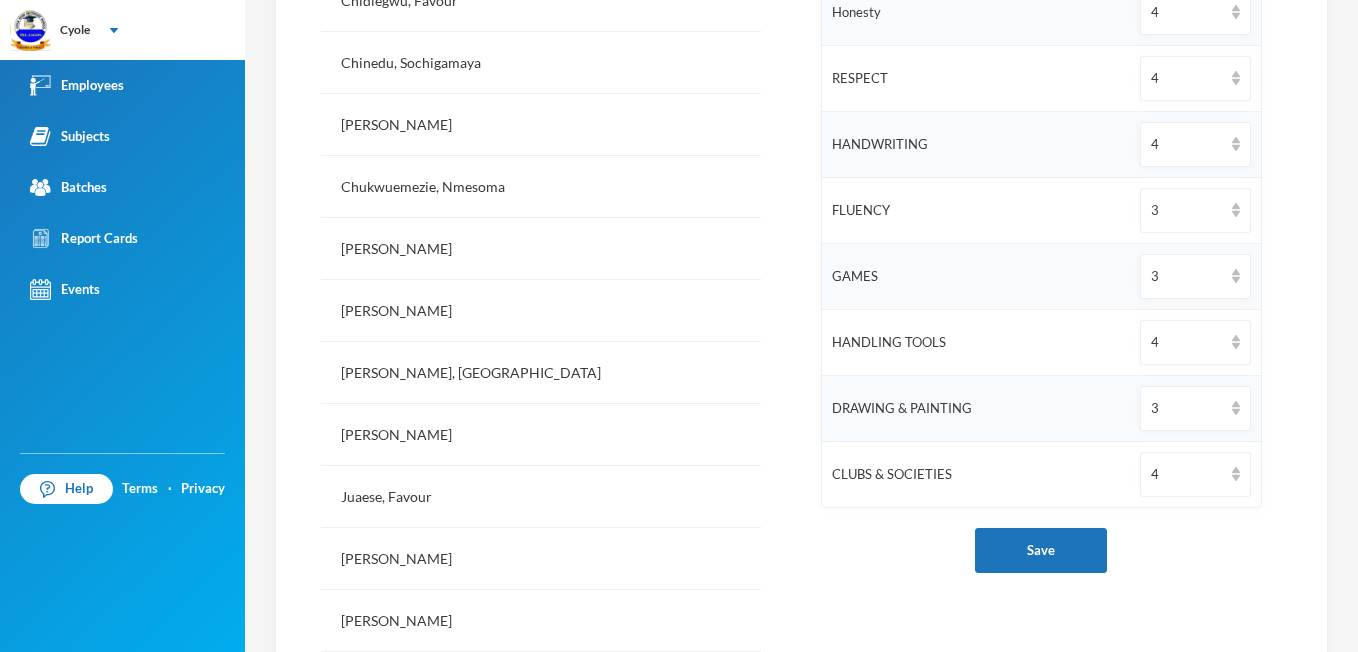 scroll, scrollTop: 1014, scrollLeft: 0, axis: vertical 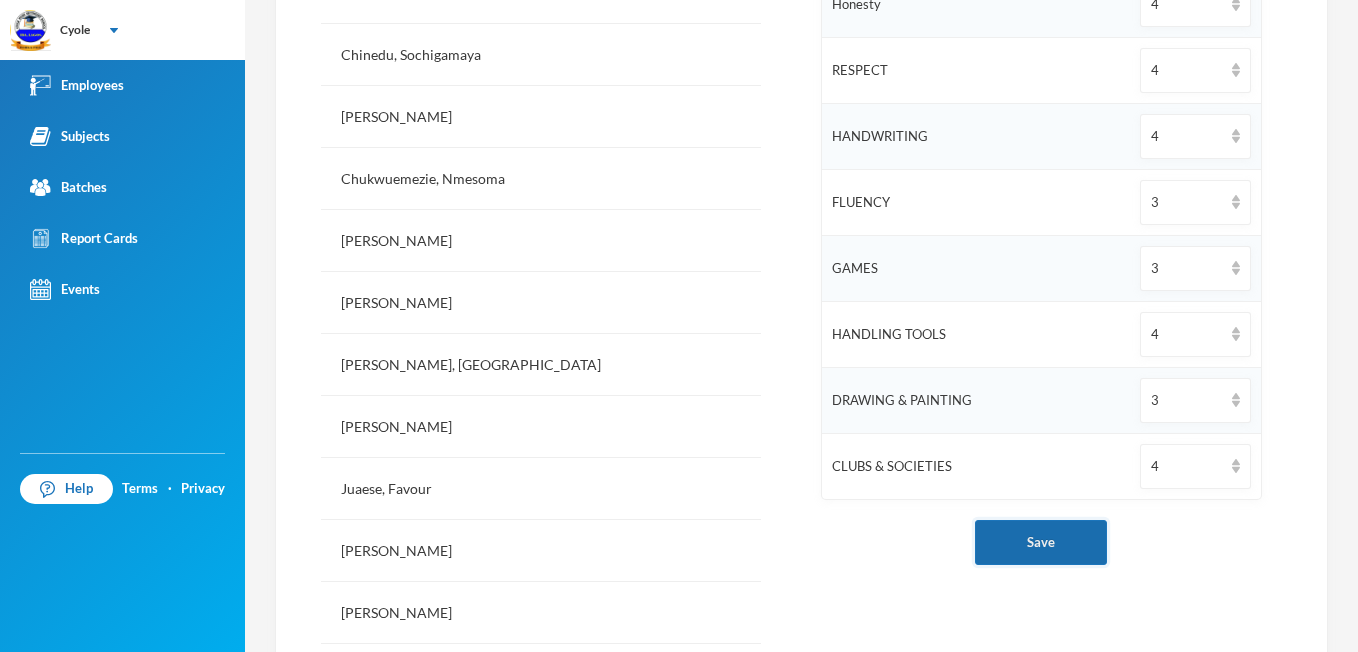 click on "Save" at bounding box center [1041, 542] 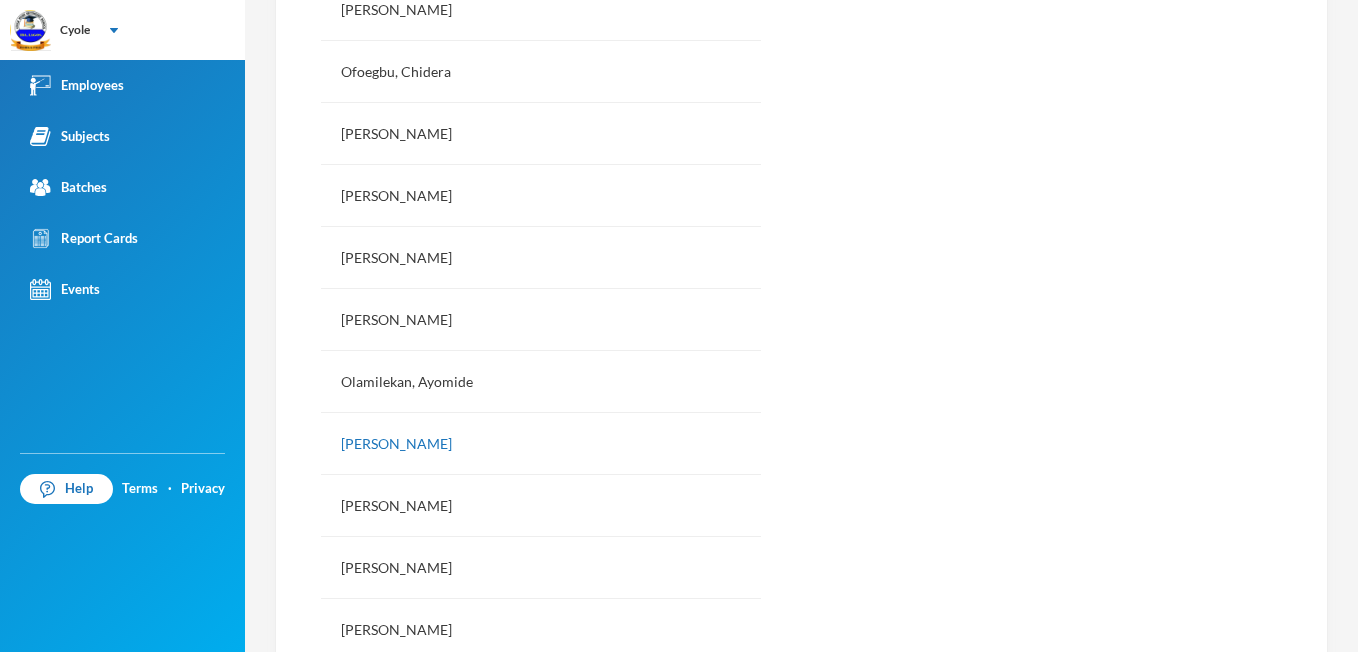 scroll, scrollTop: 1827, scrollLeft: 0, axis: vertical 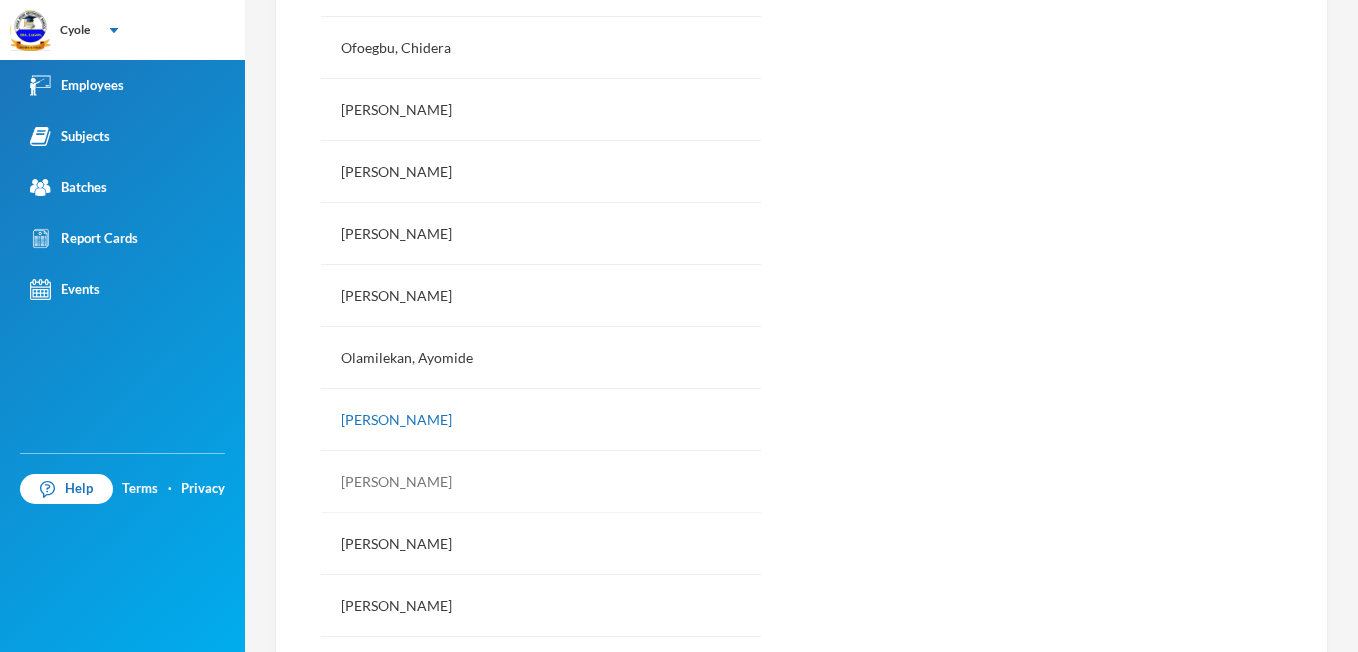 click on "[PERSON_NAME]" at bounding box center [541, 482] 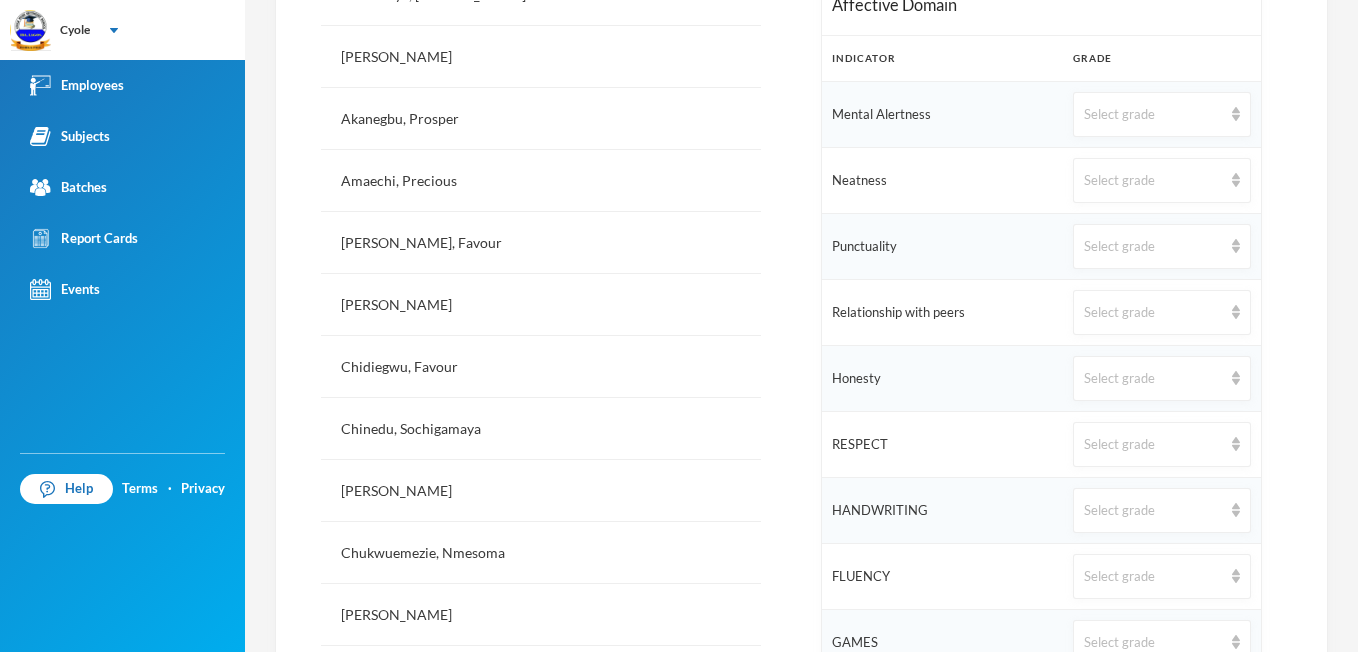scroll, scrollTop: 627, scrollLeft: 0, axis: vertical 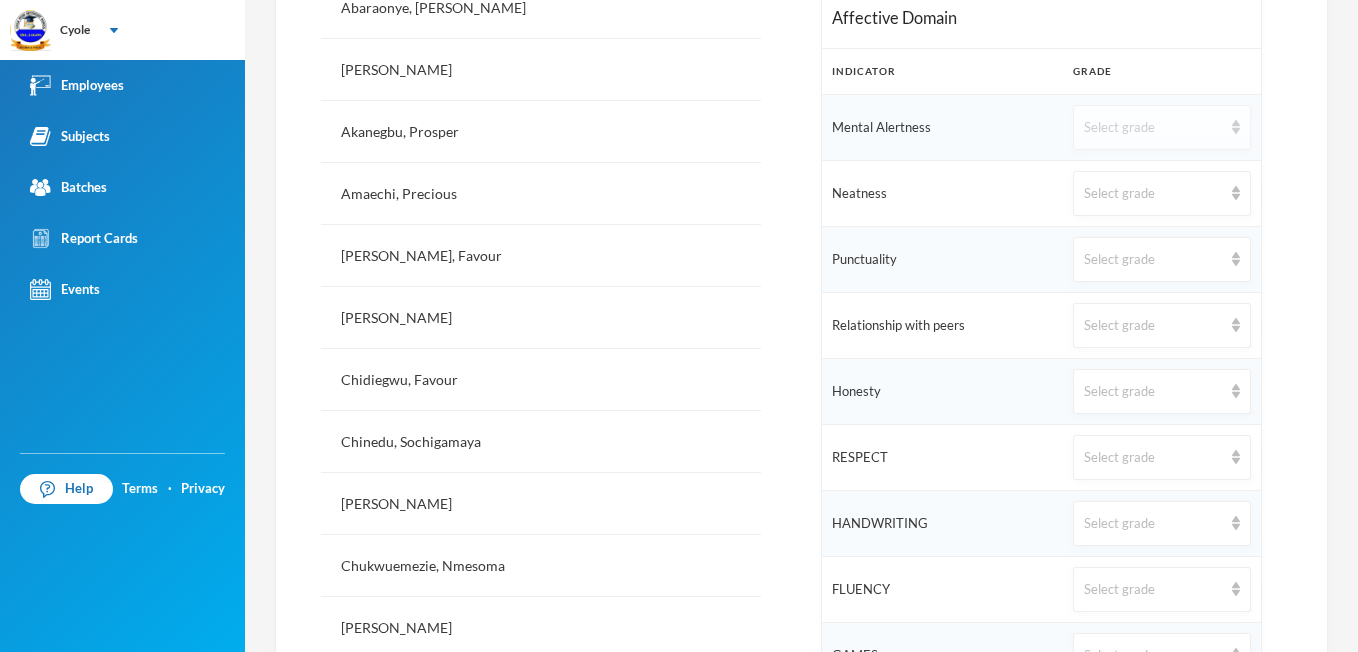 click on "Select grade" at bounding box center [1161, 127] 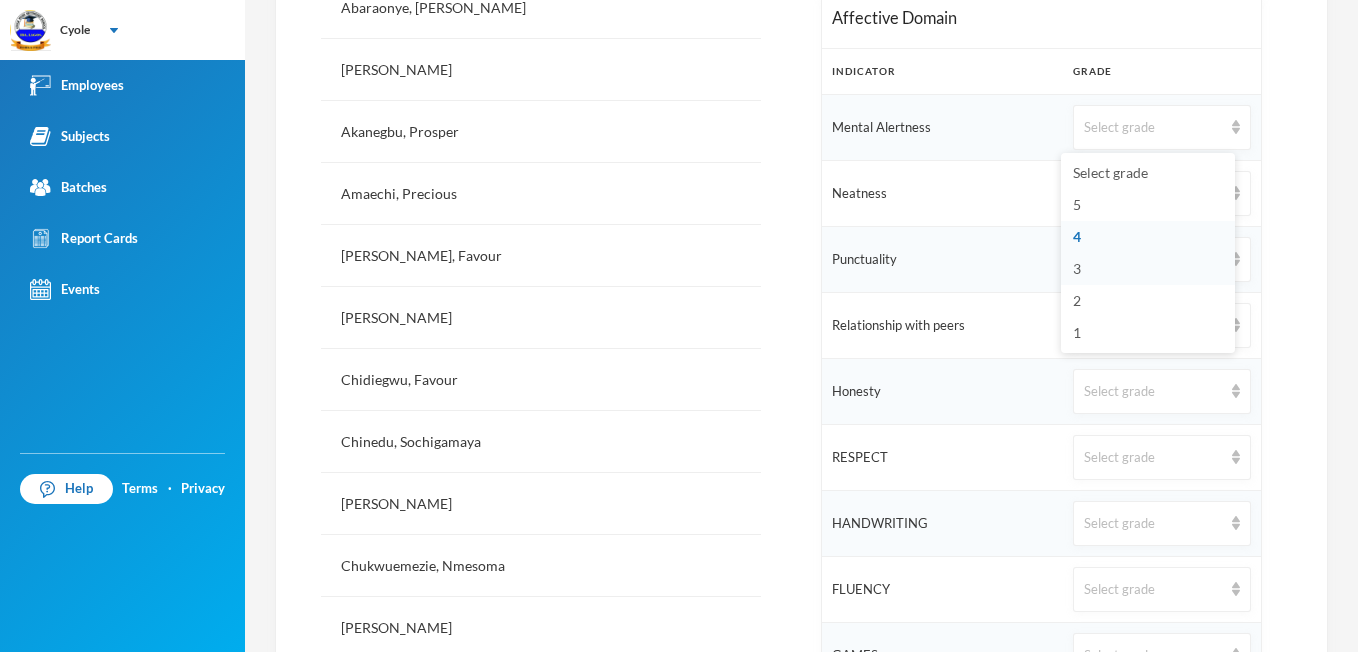 click on "3" at bounding box center (1148, 269) 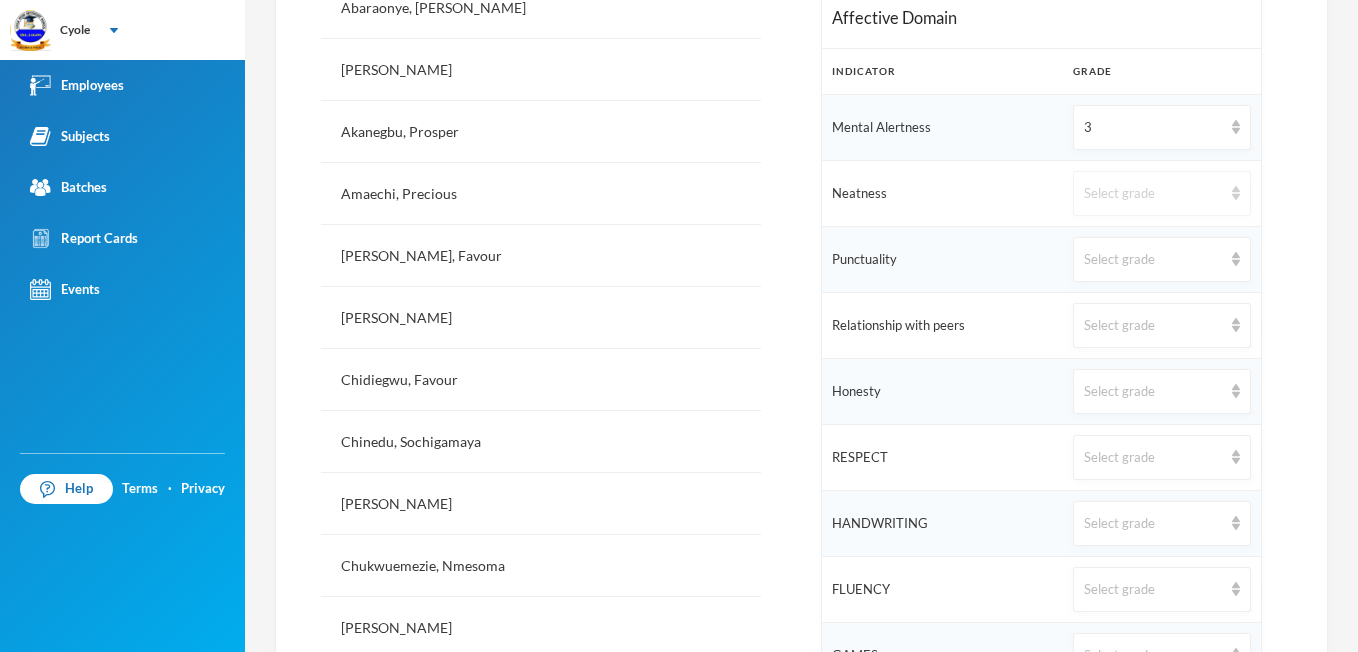 click on "Select grade" at bounding box center (1161, 193) 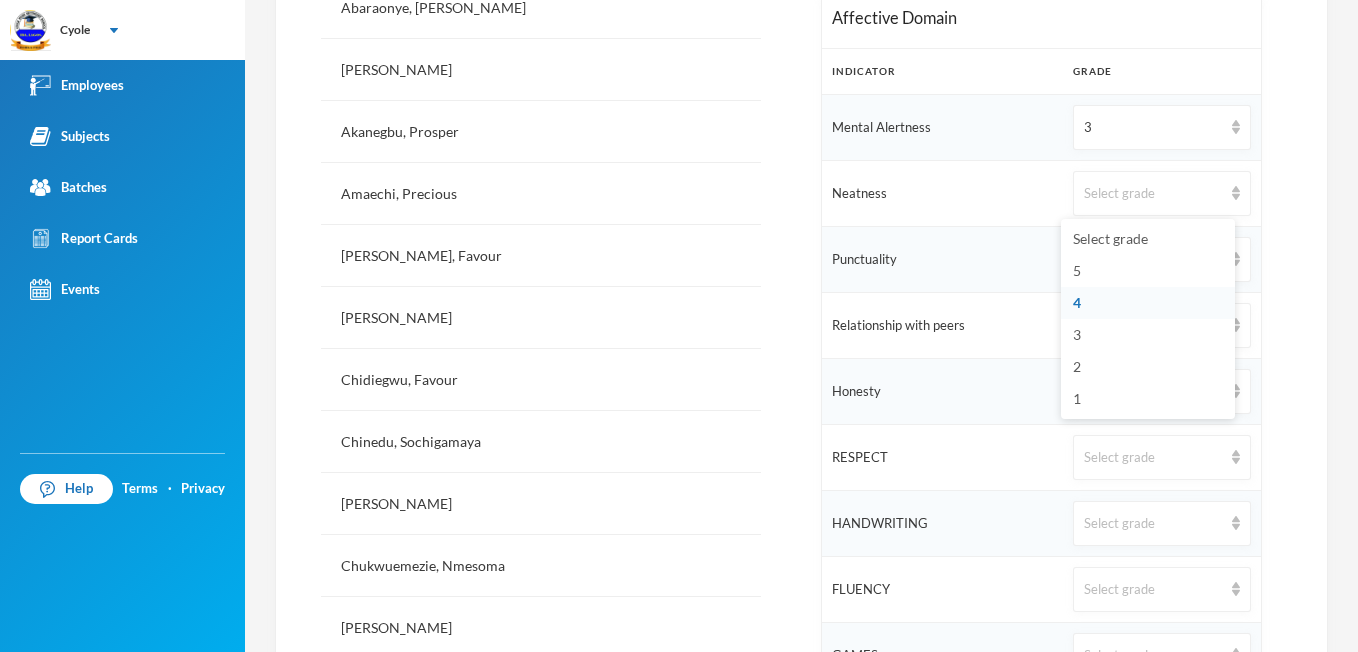 click on "4" at bounding box center [1148, 303] 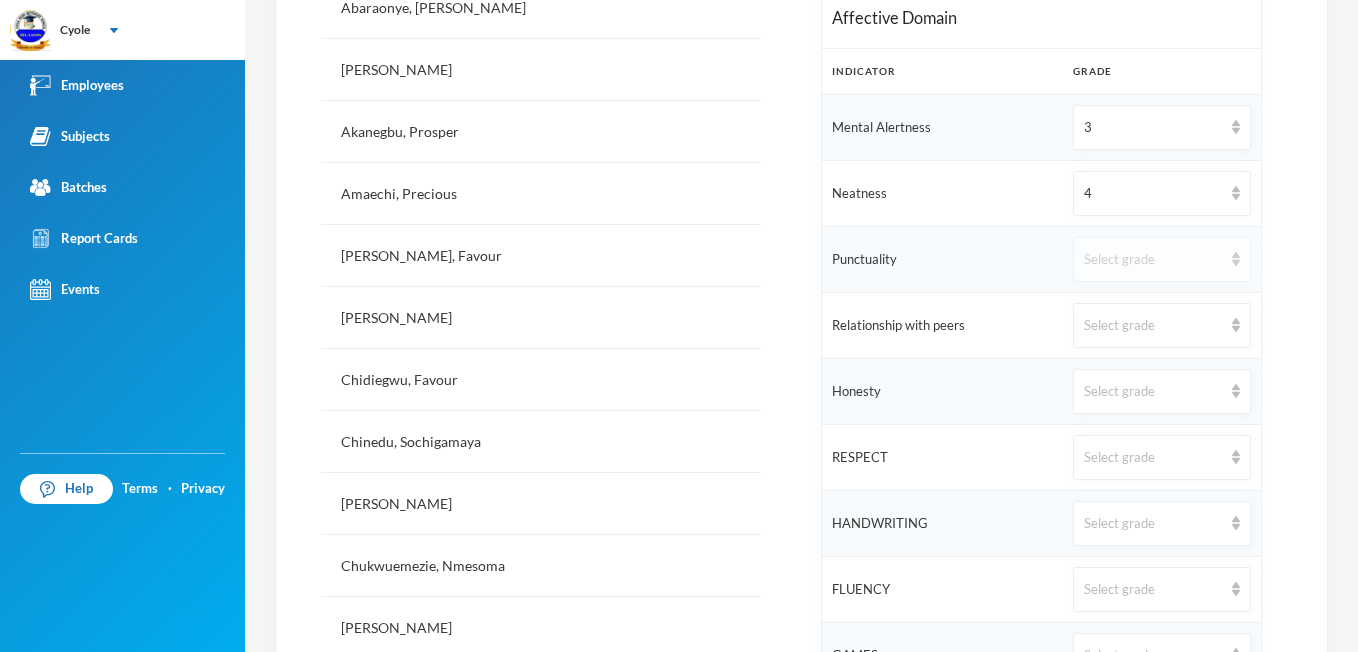 click at bounding box center (1236, 259) 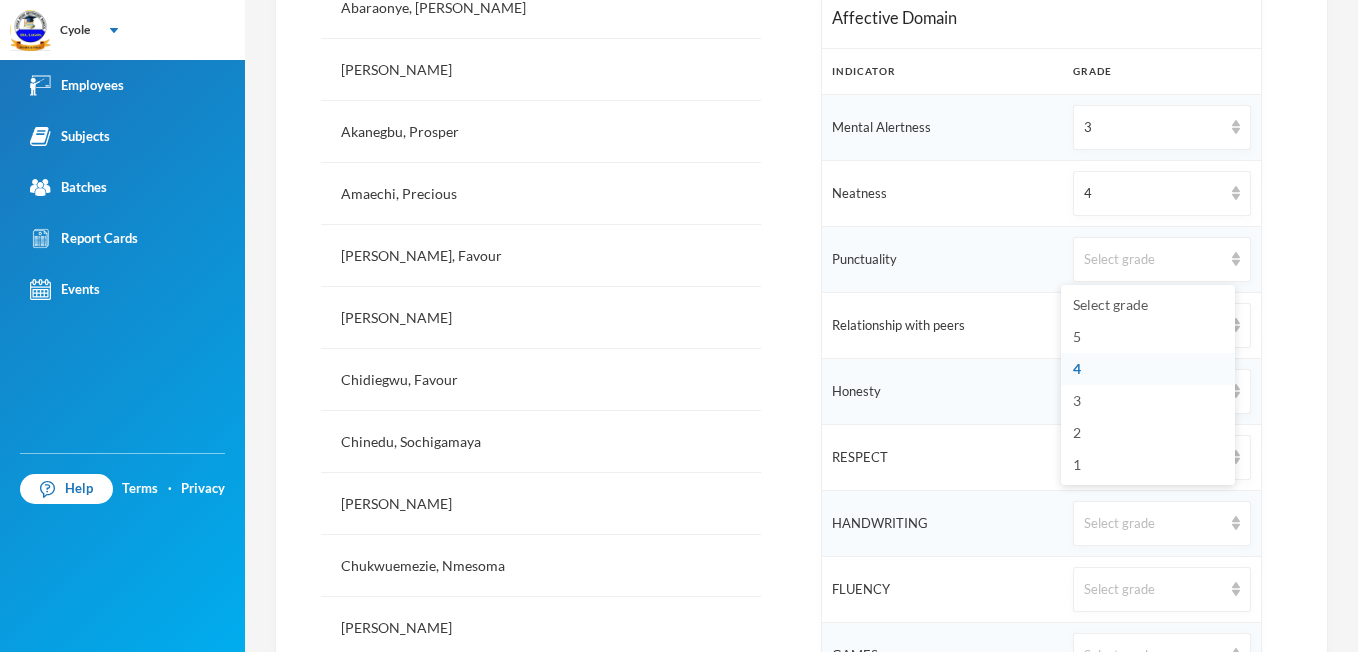 click on "4" at bounding box center [1148, 369] 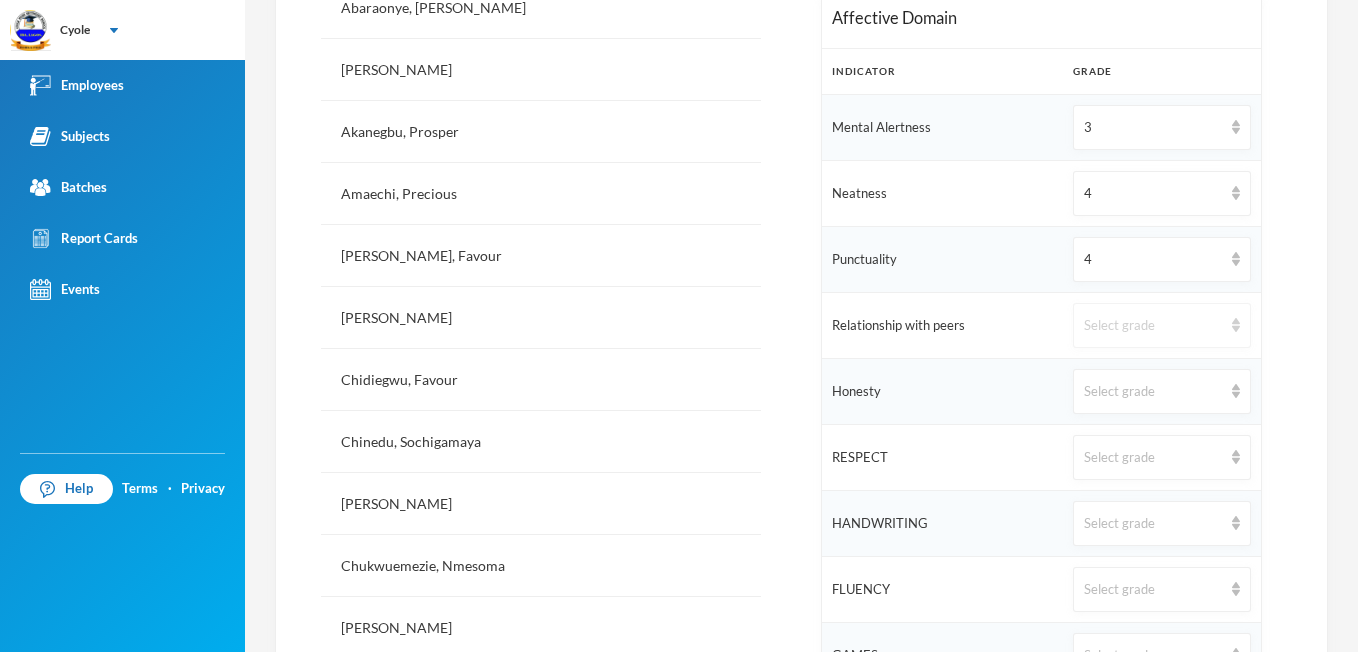 click at bounding box center [1236, 325] 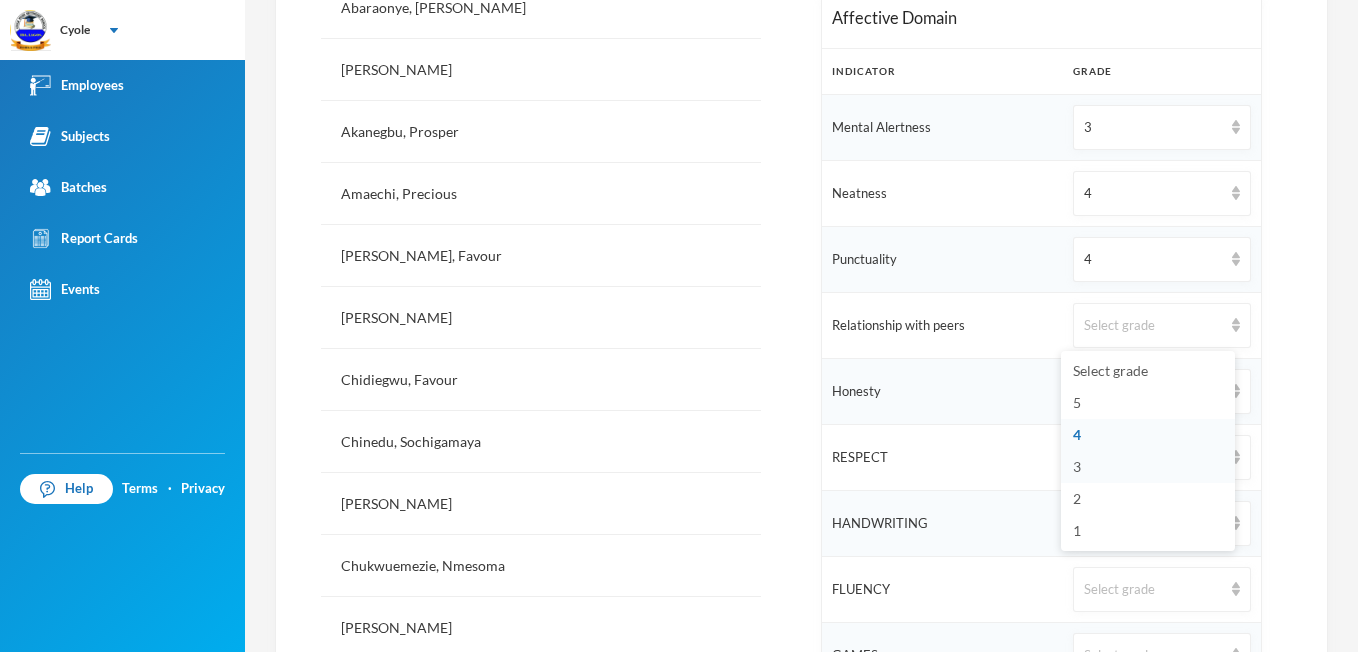 click on "3" at bounding box center [1148, 467] 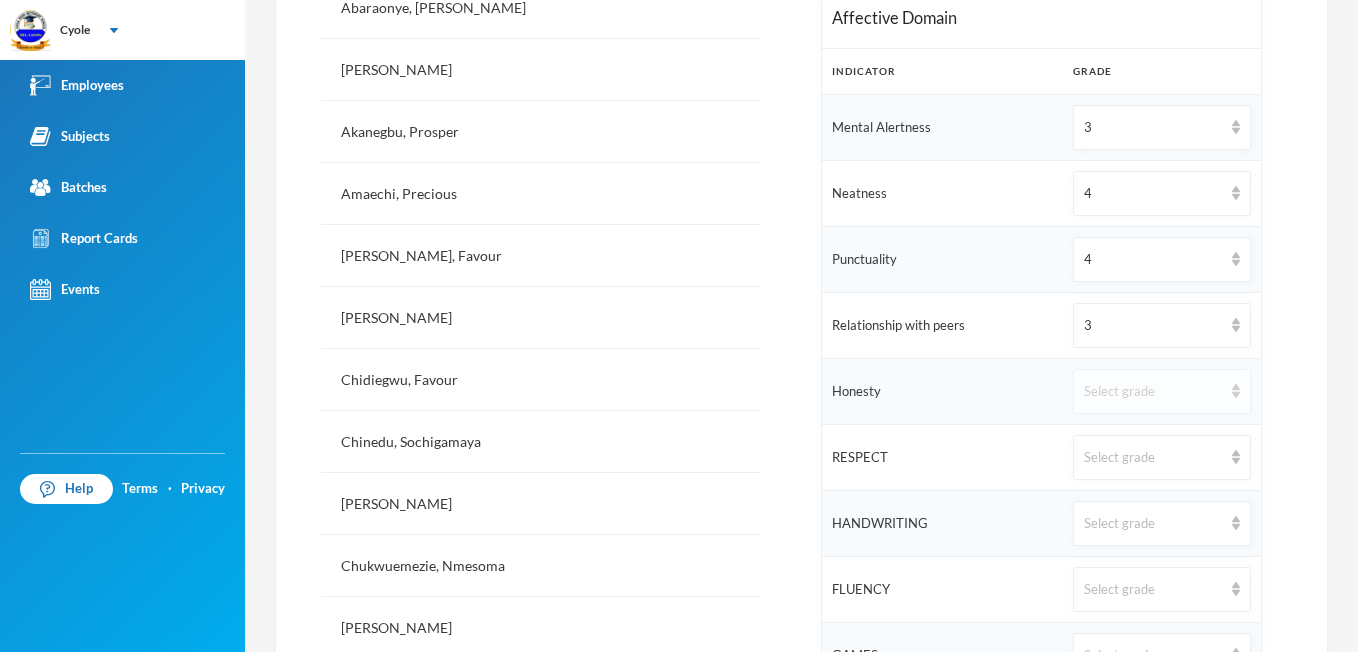 click at bounding box center [1236, 391] 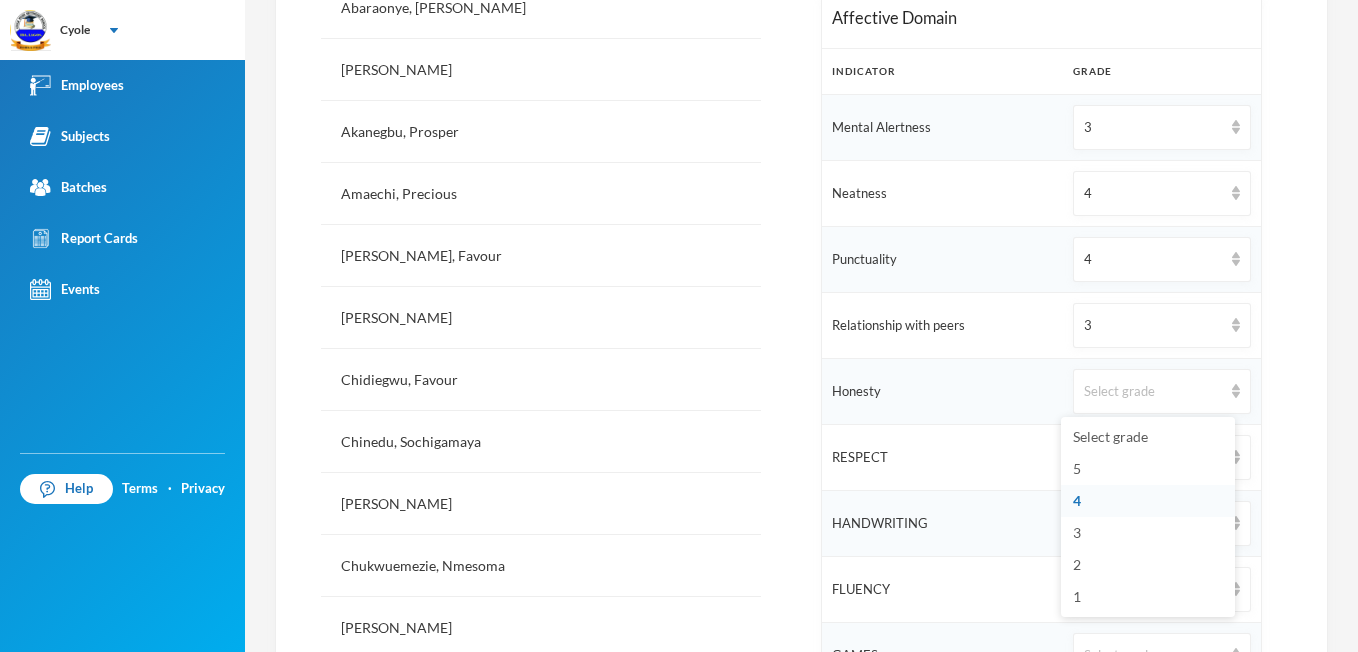 click on "4" at bounding box center (1148, 501) 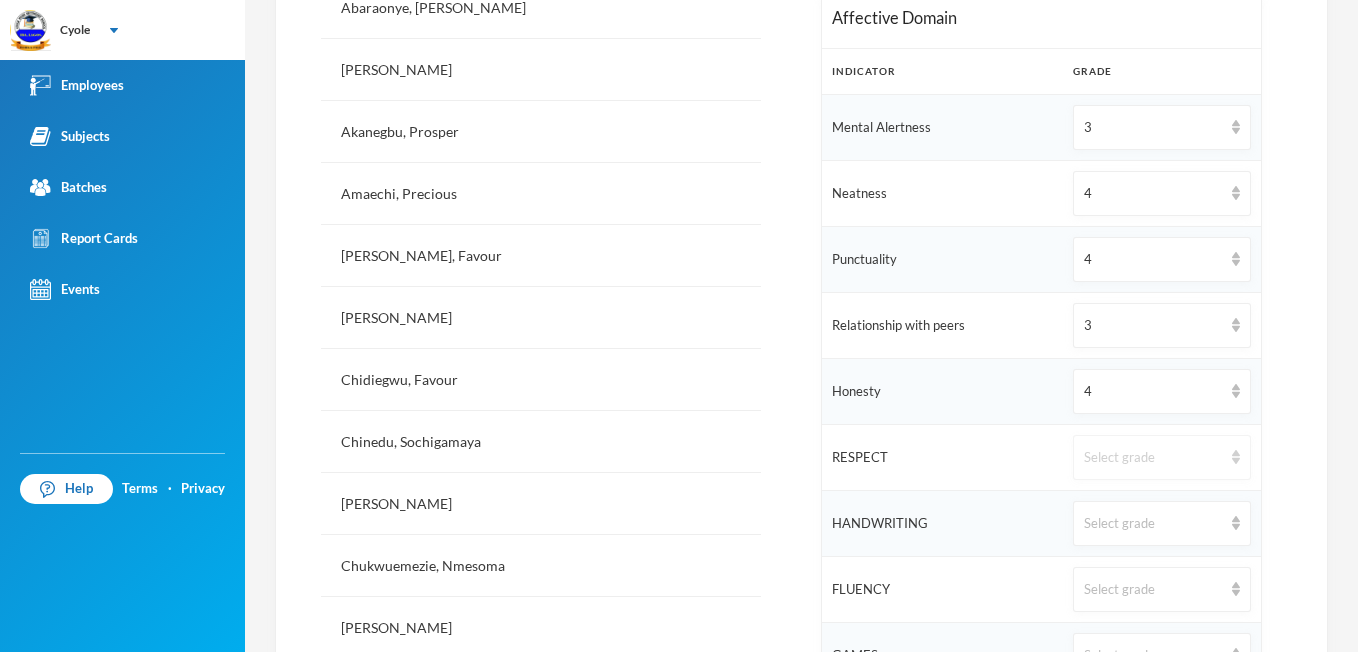 click at bounding box center (1236, 457) 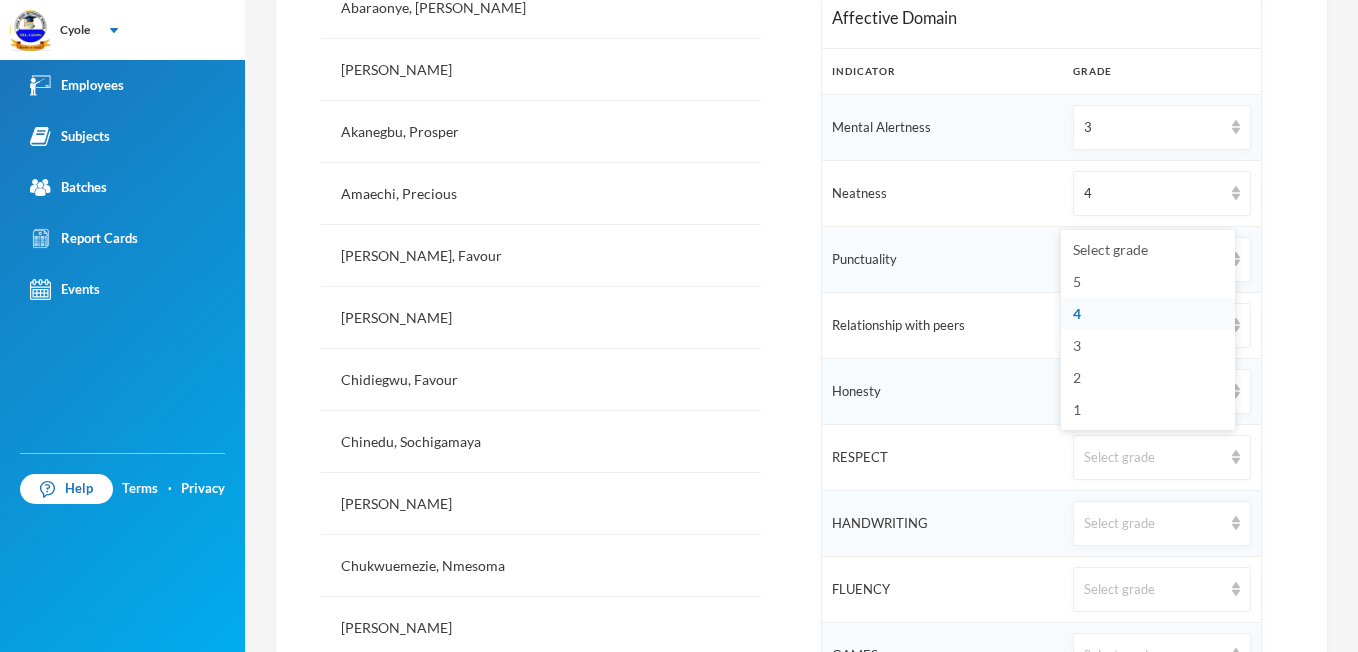 click on "4" at bounding box center (1148, 314) 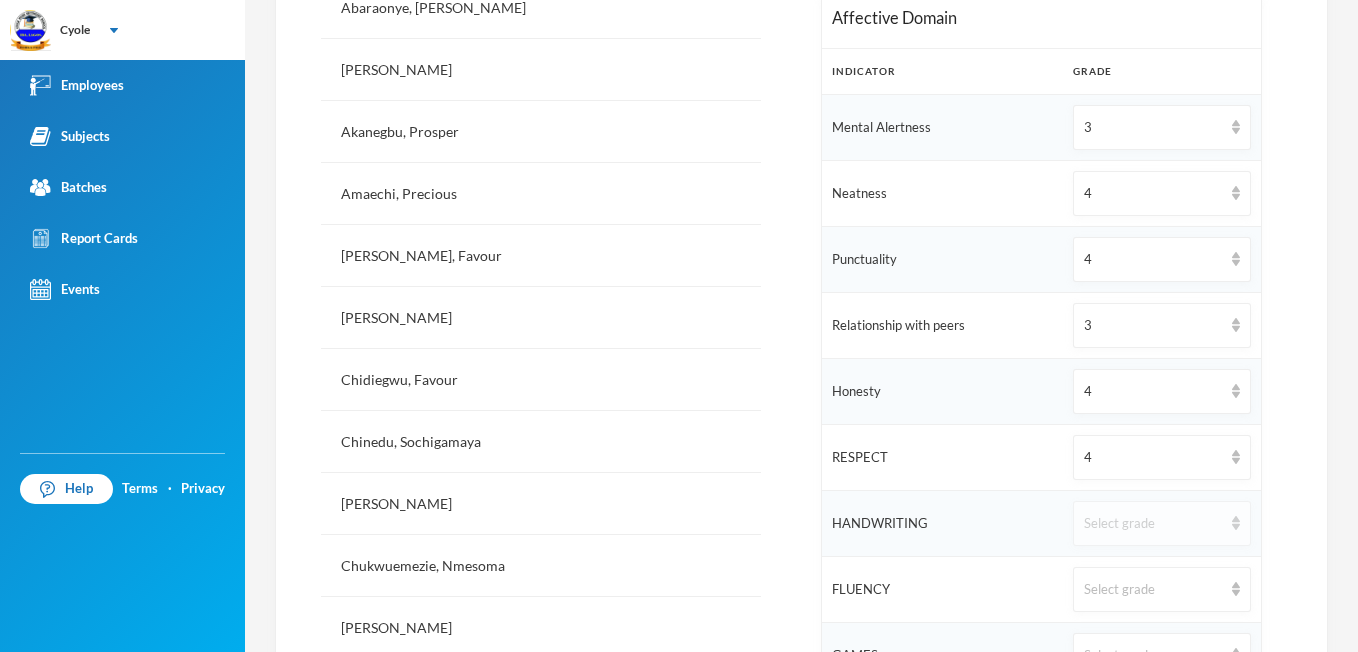 click at bounding box center [1236, 523] 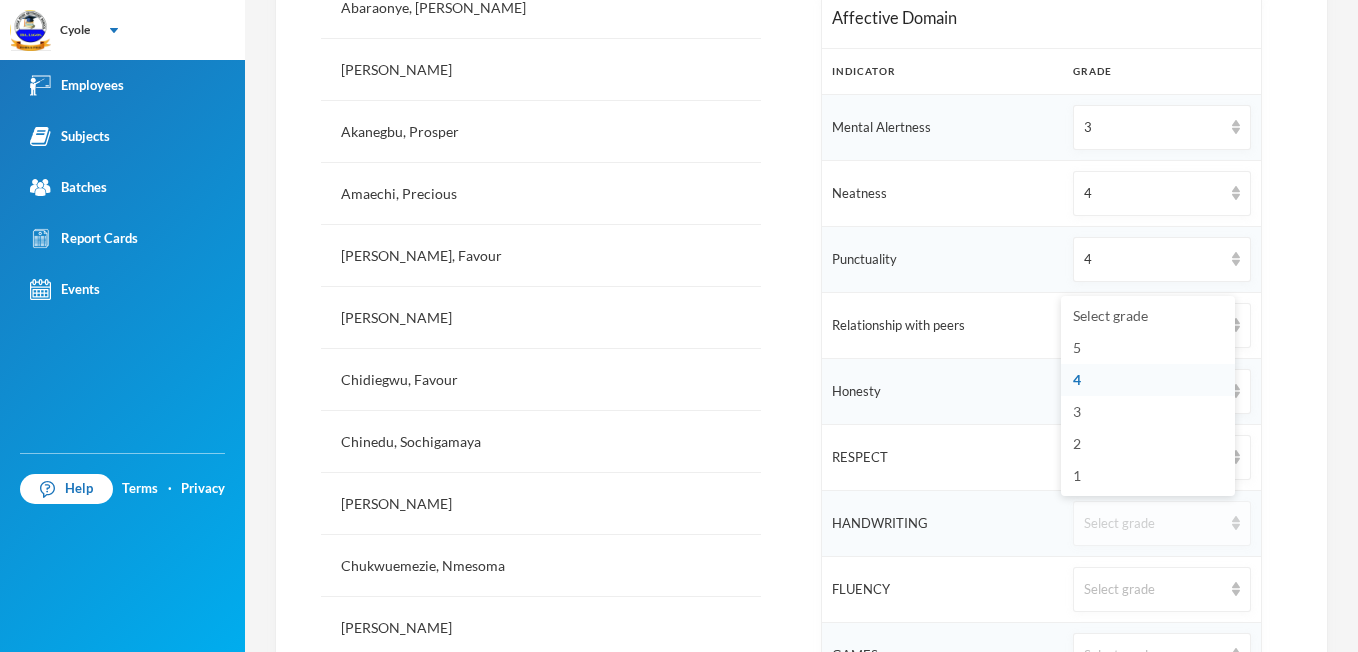 click at bounding box center (1236, 523) 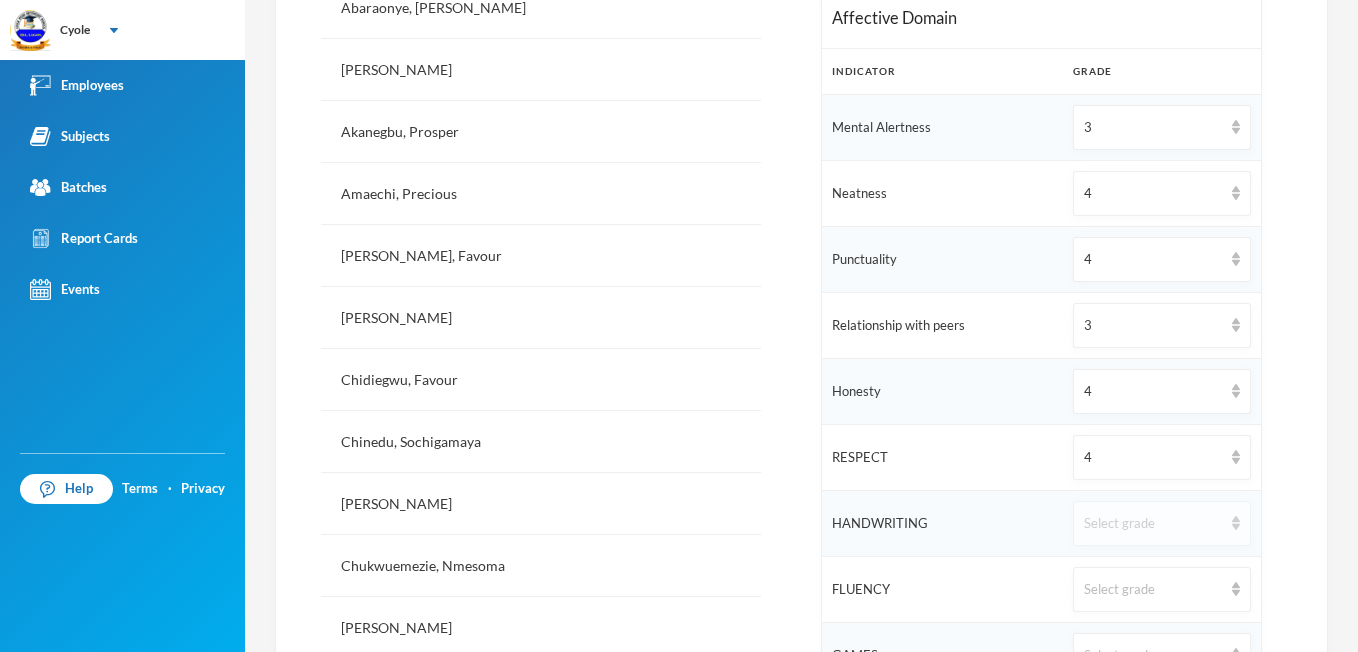 click at bounding box center [1236, 523] 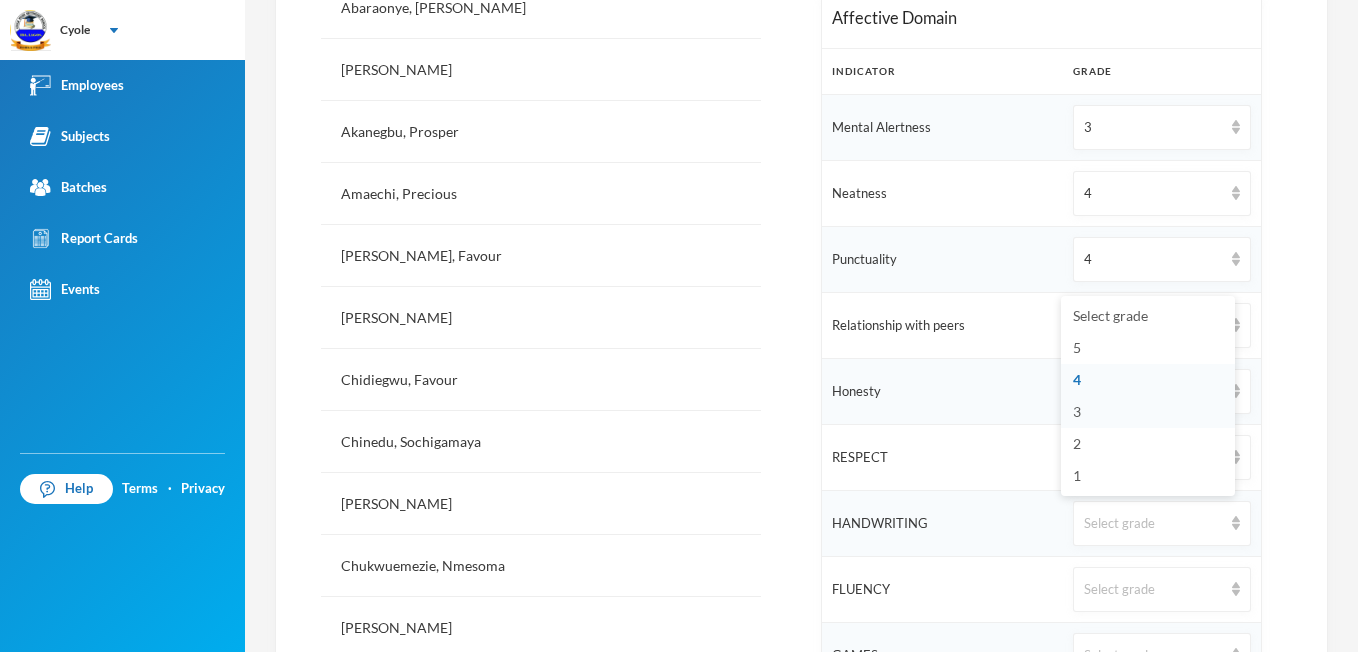 click on "3" at bounding box center [1148, 412] 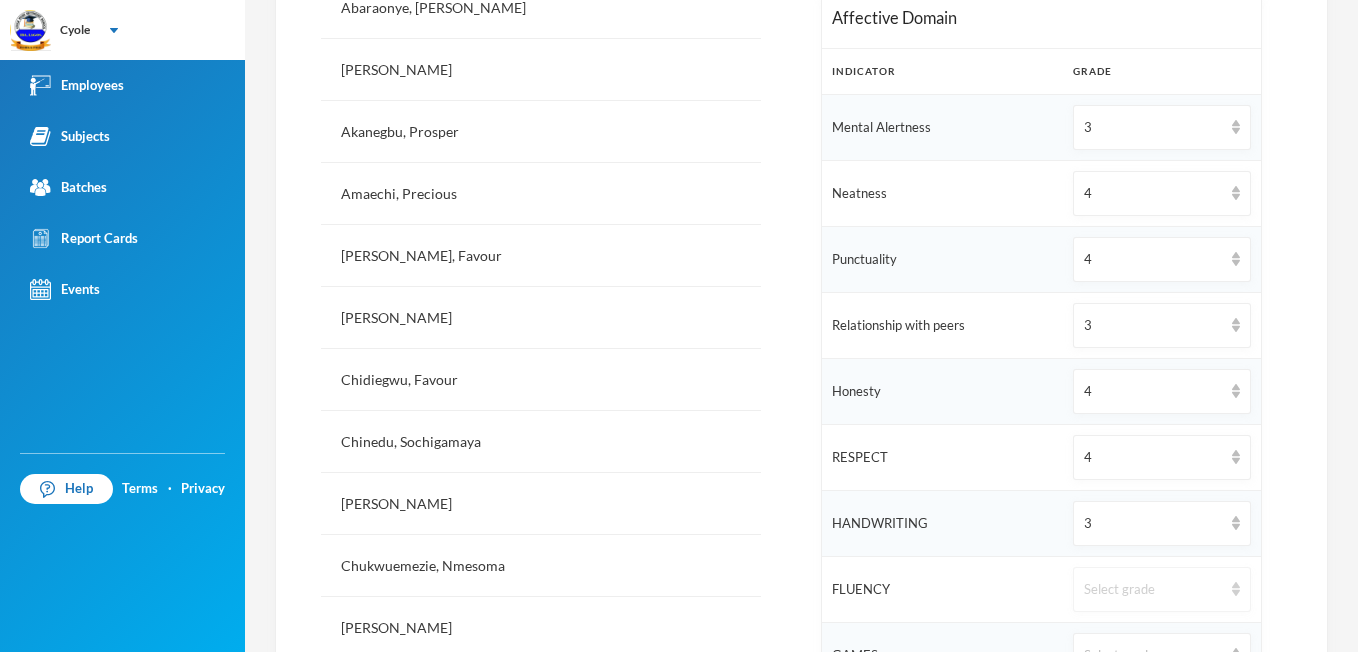 click on "Select grade" at bounding box center [1161, 589] 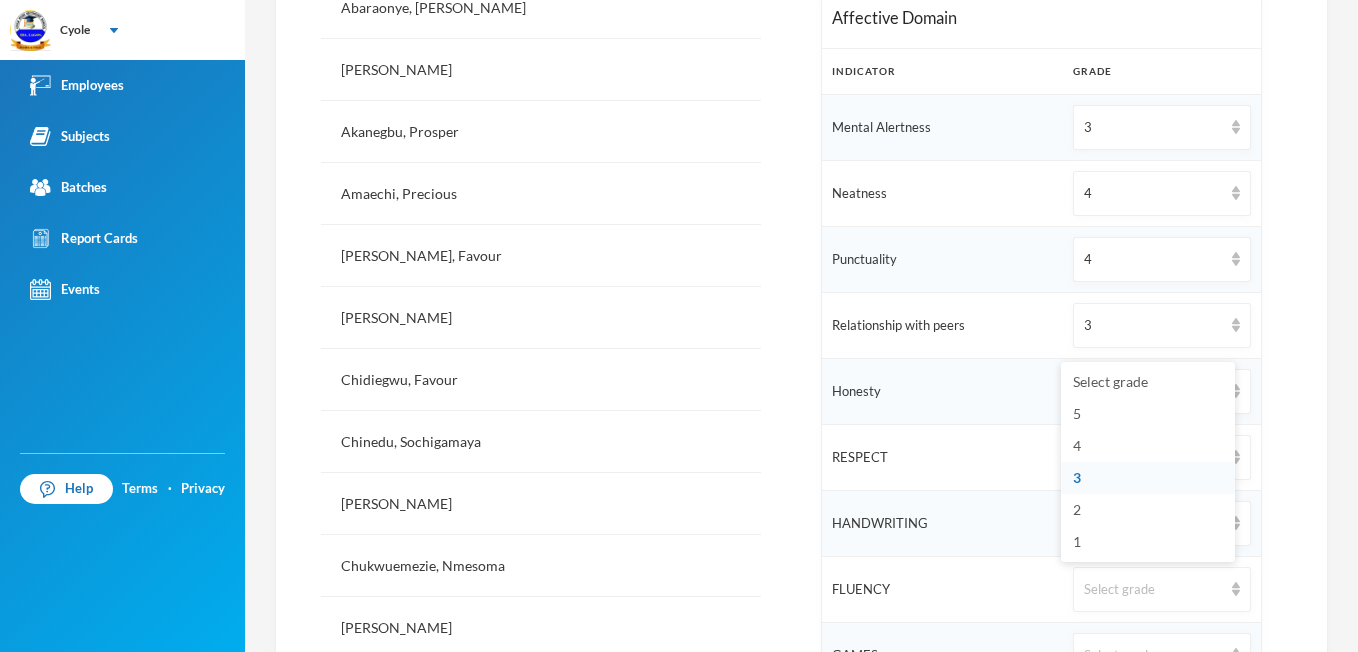 click on "3" at bounding box center (1148, 478) 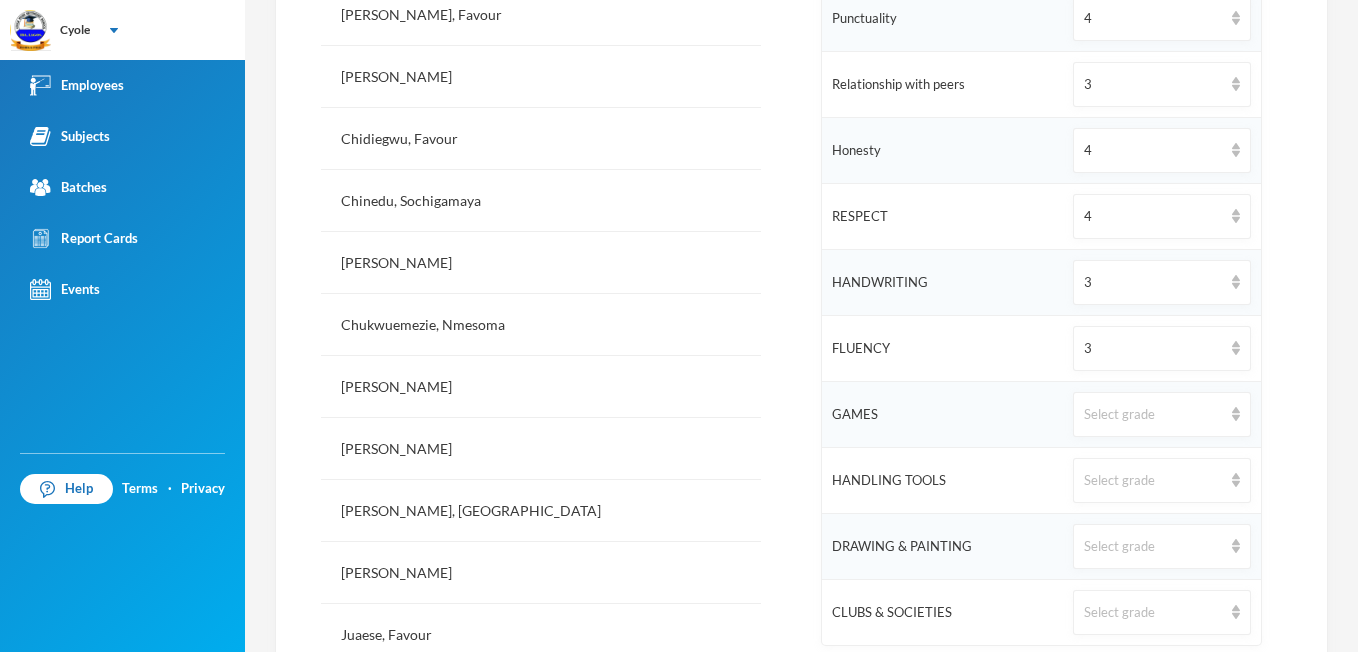scroll, scrollTop: 907, scrollLeft: 0, axis: vertical 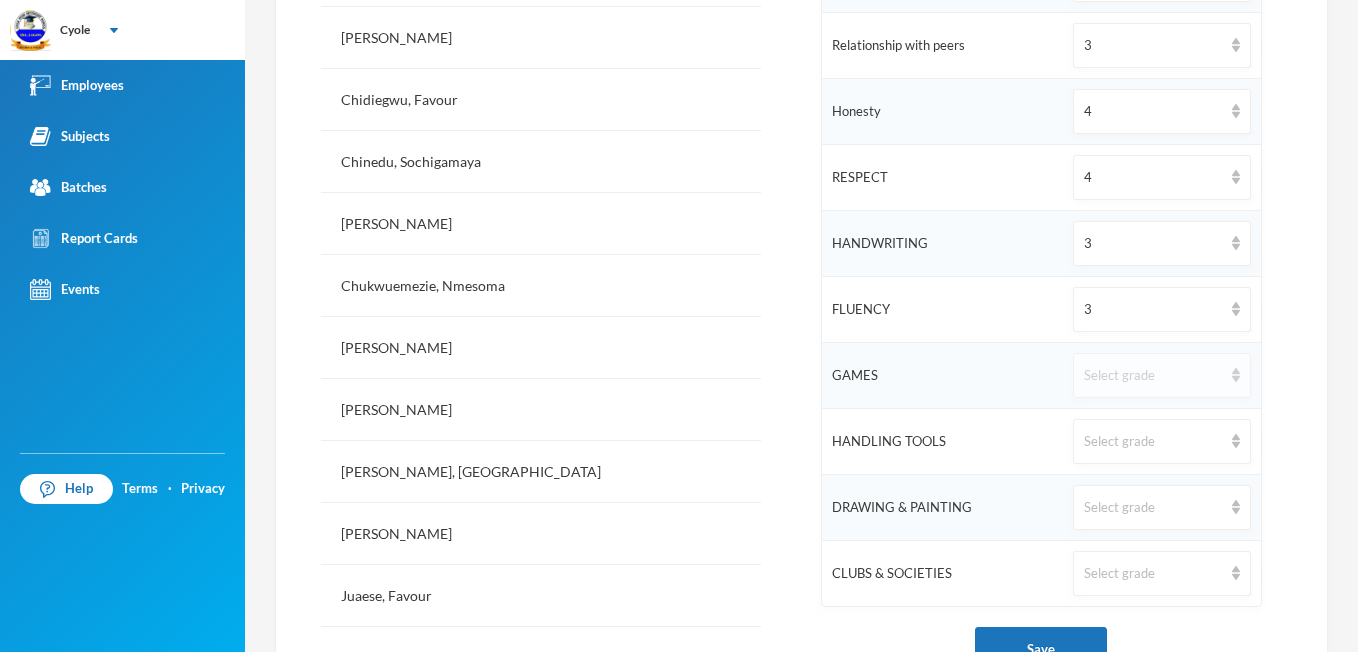 click at bounding box center [1236, 375] 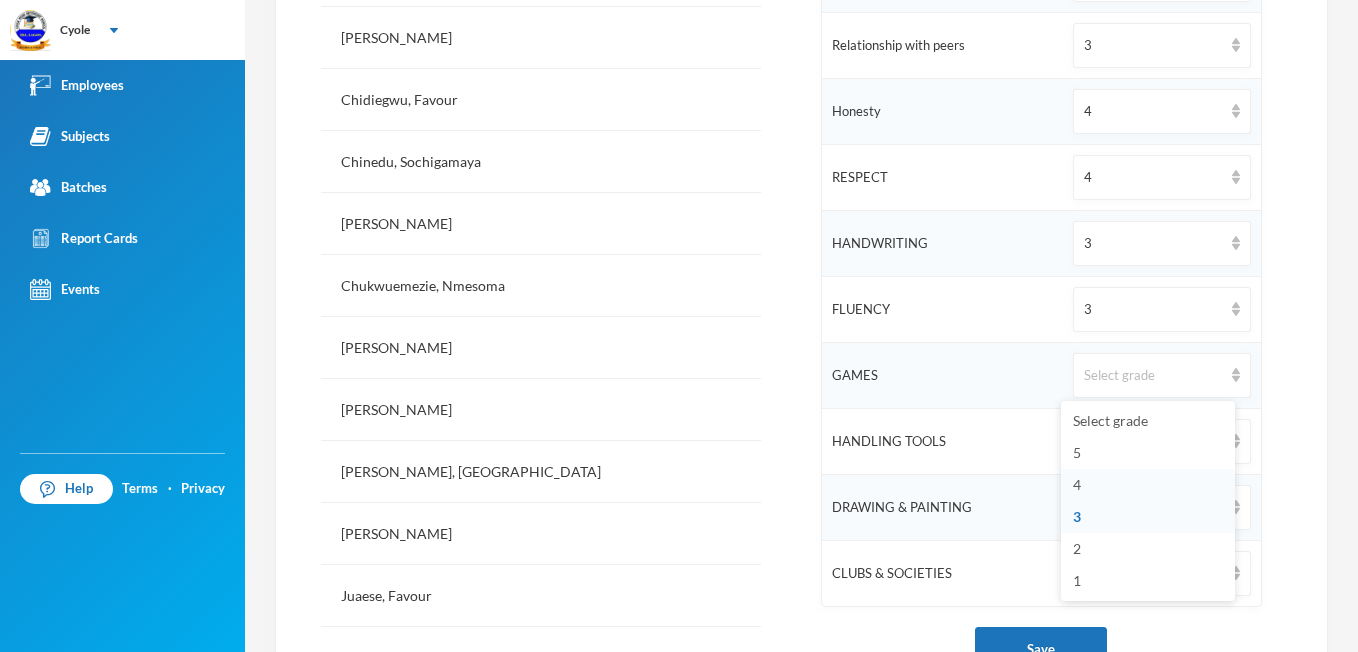 click on "4" at bounding box center [1148, 485] 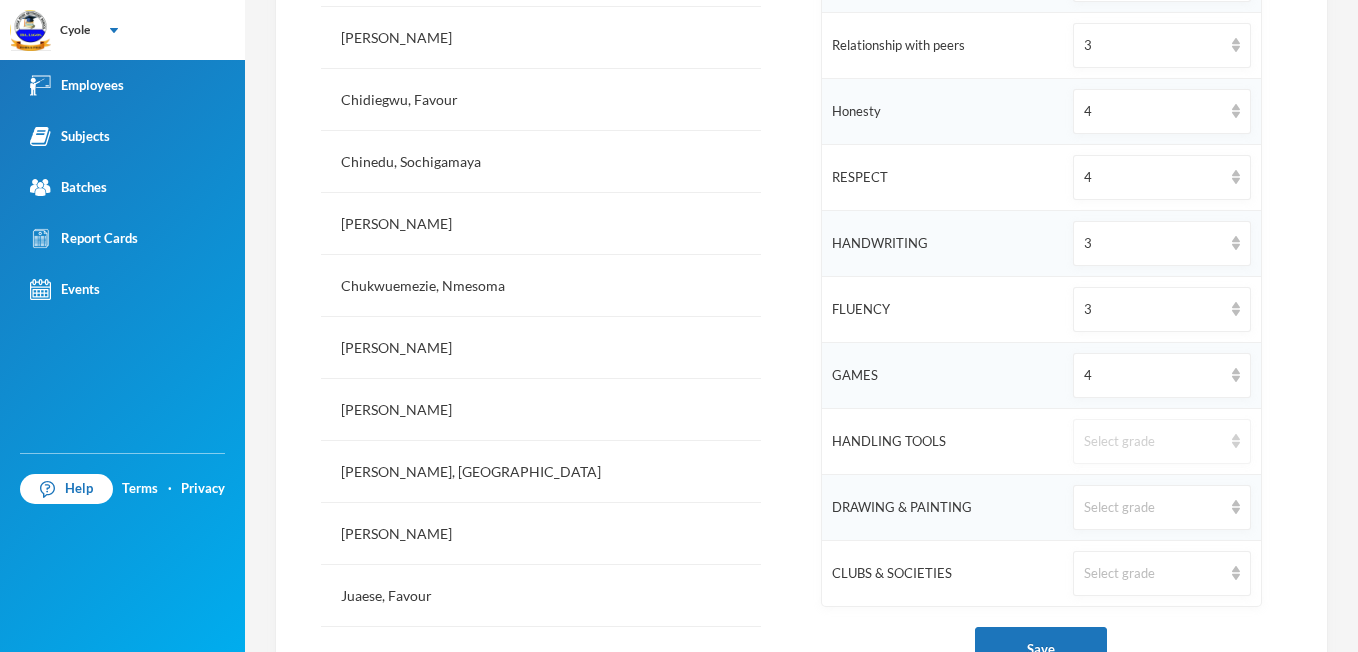 click at bounding box center (1236, 441) 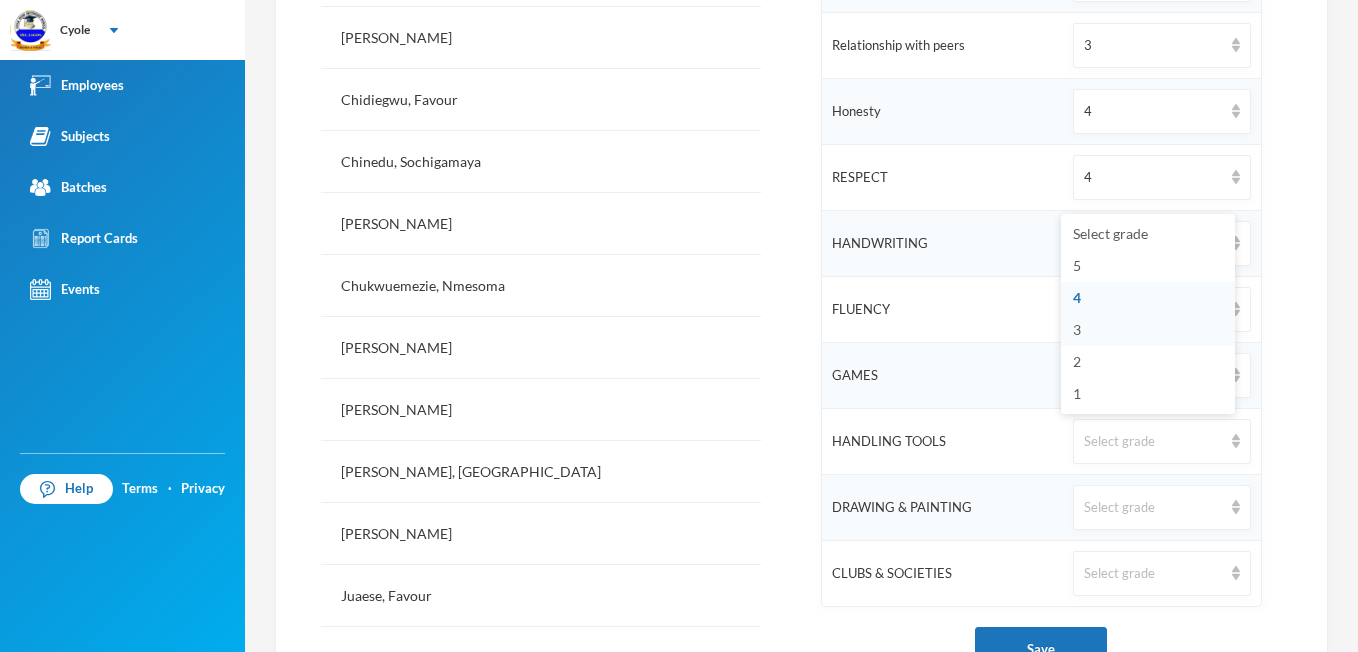 click on "3" at bounding box center [1148, 330] 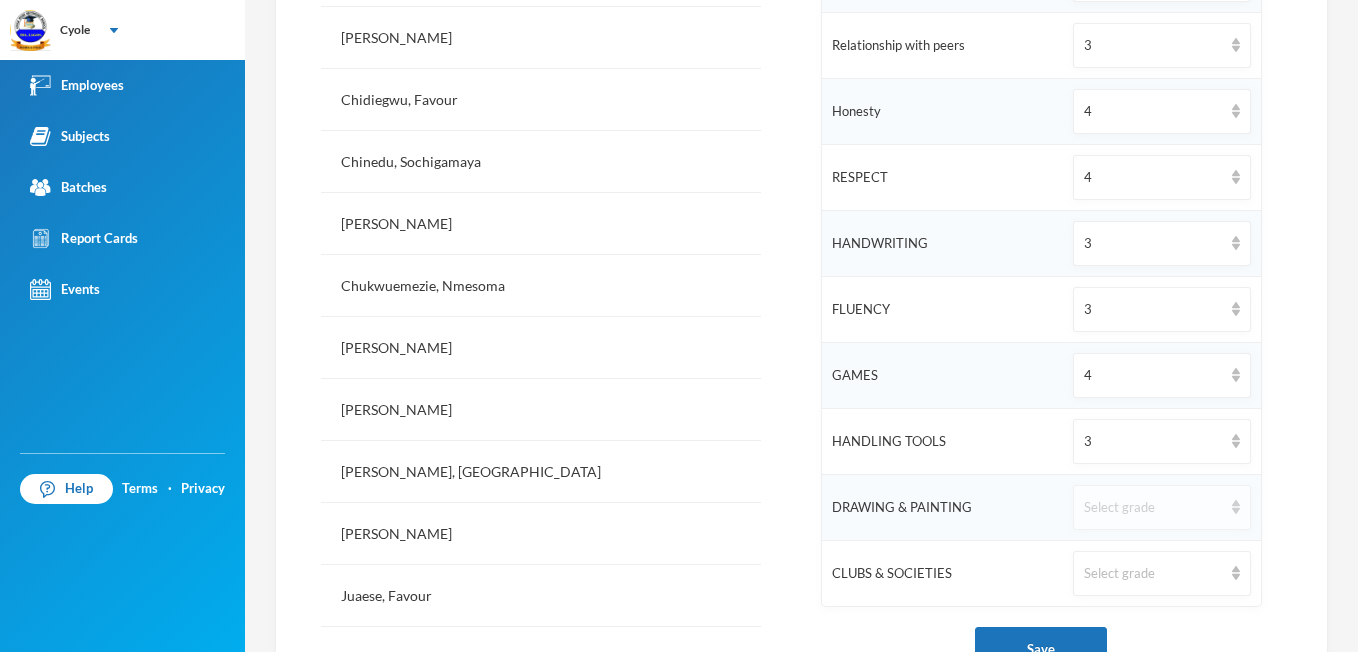 click on "Select grade" at bounding box center (1161, 507) 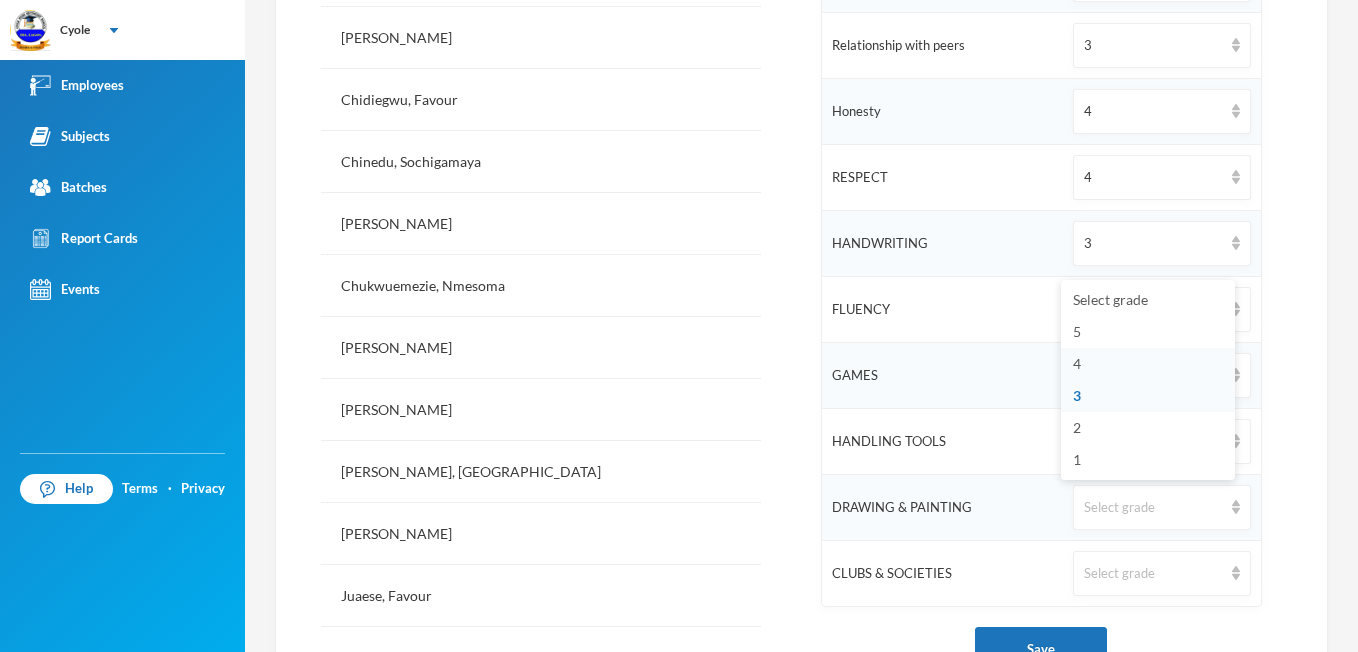 click on "4" at bounding box center (1148, 364) 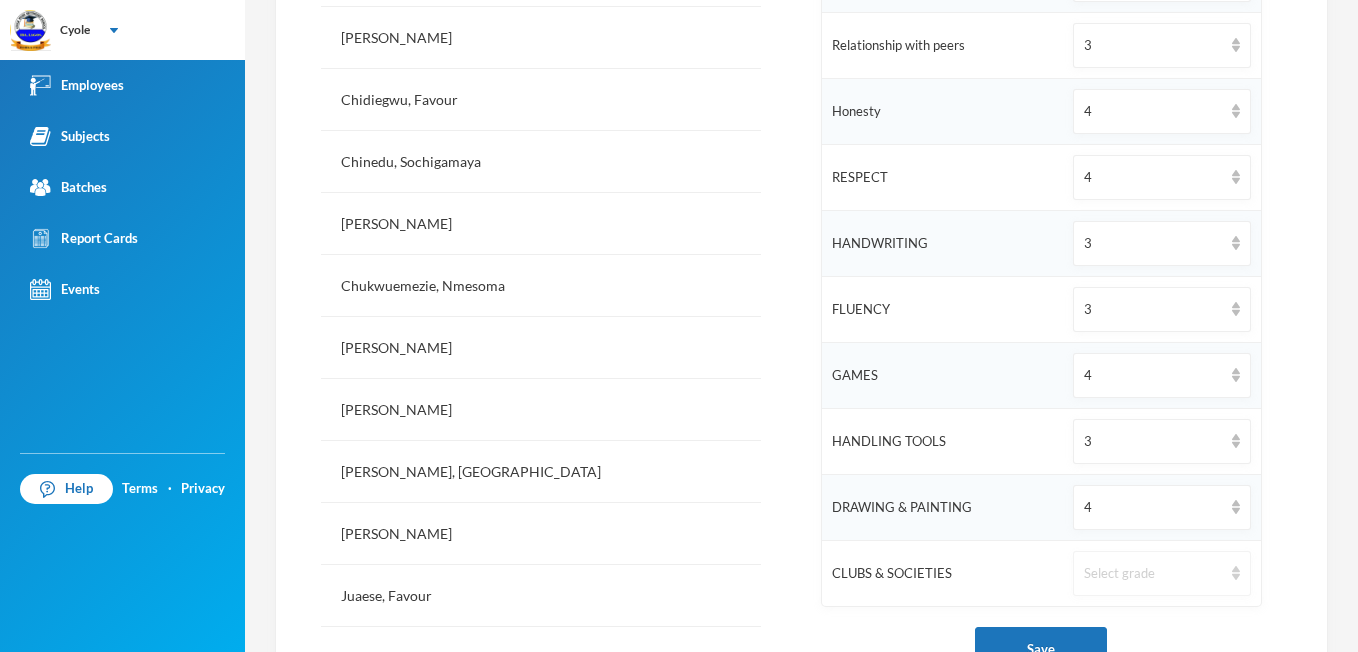 click at bounding box center (1236, 573) 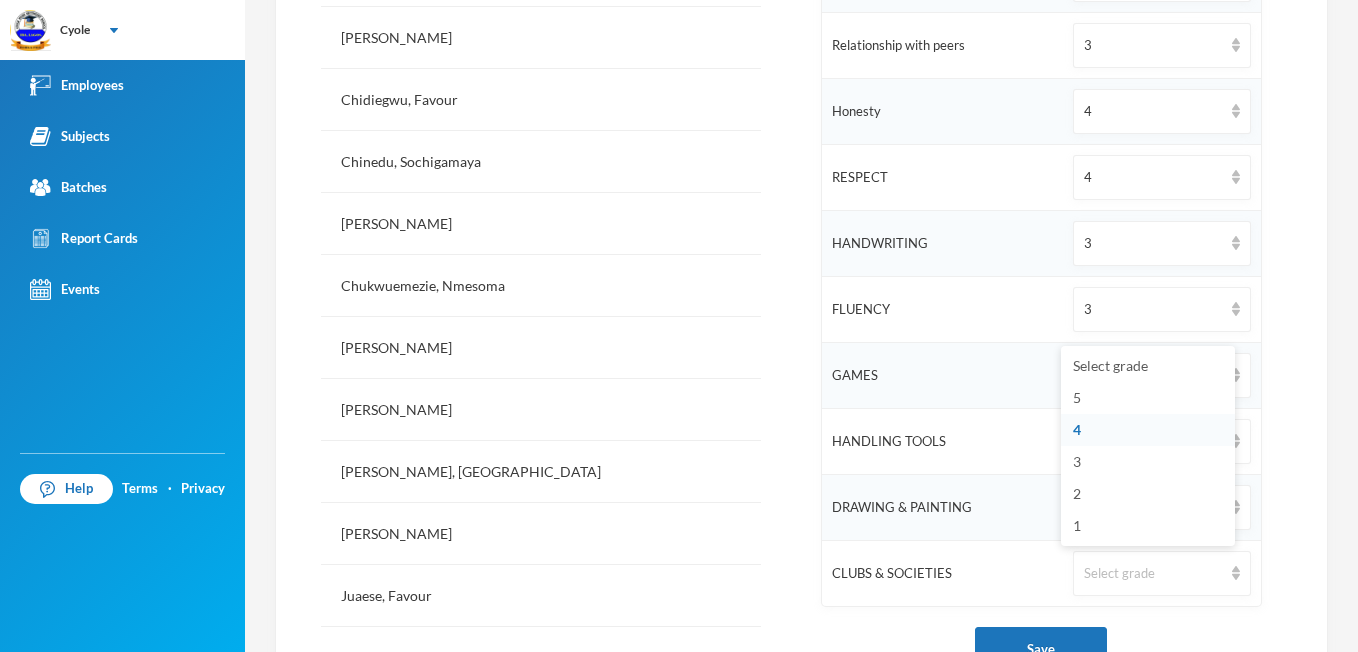 click on "4" at bounding box center [1148, 430] 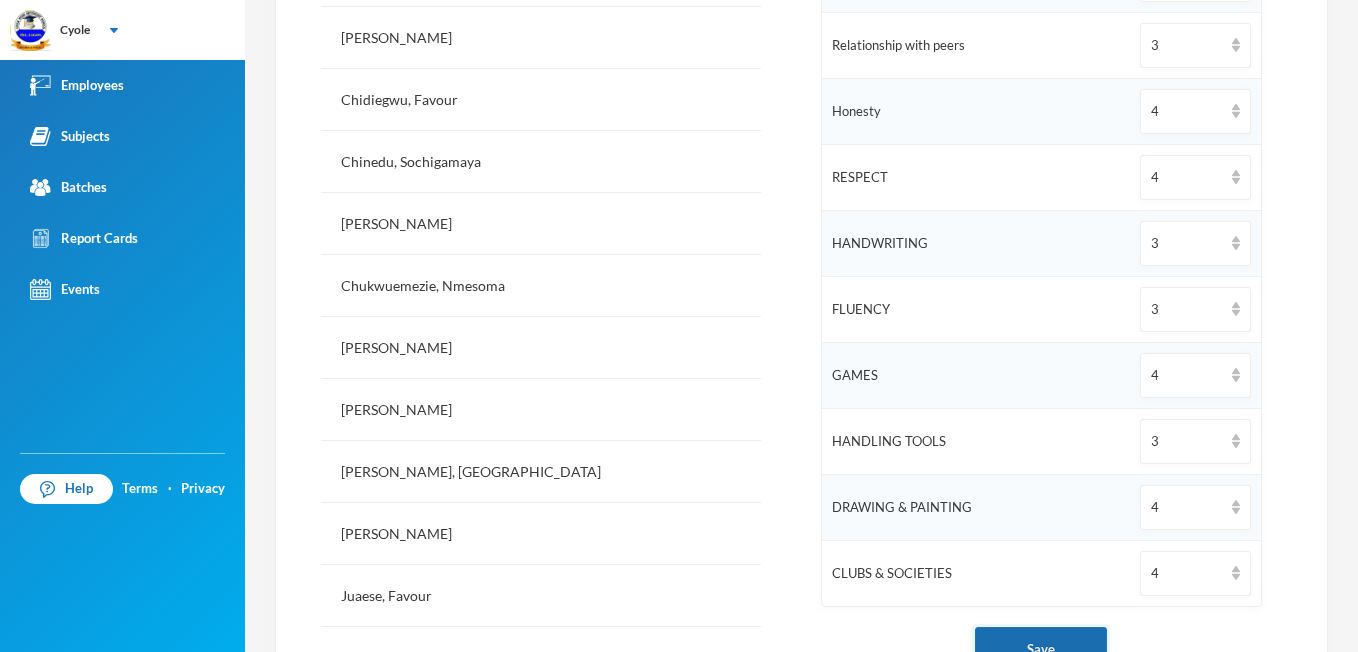 click on "Save" at bounding box center [1041, 649] 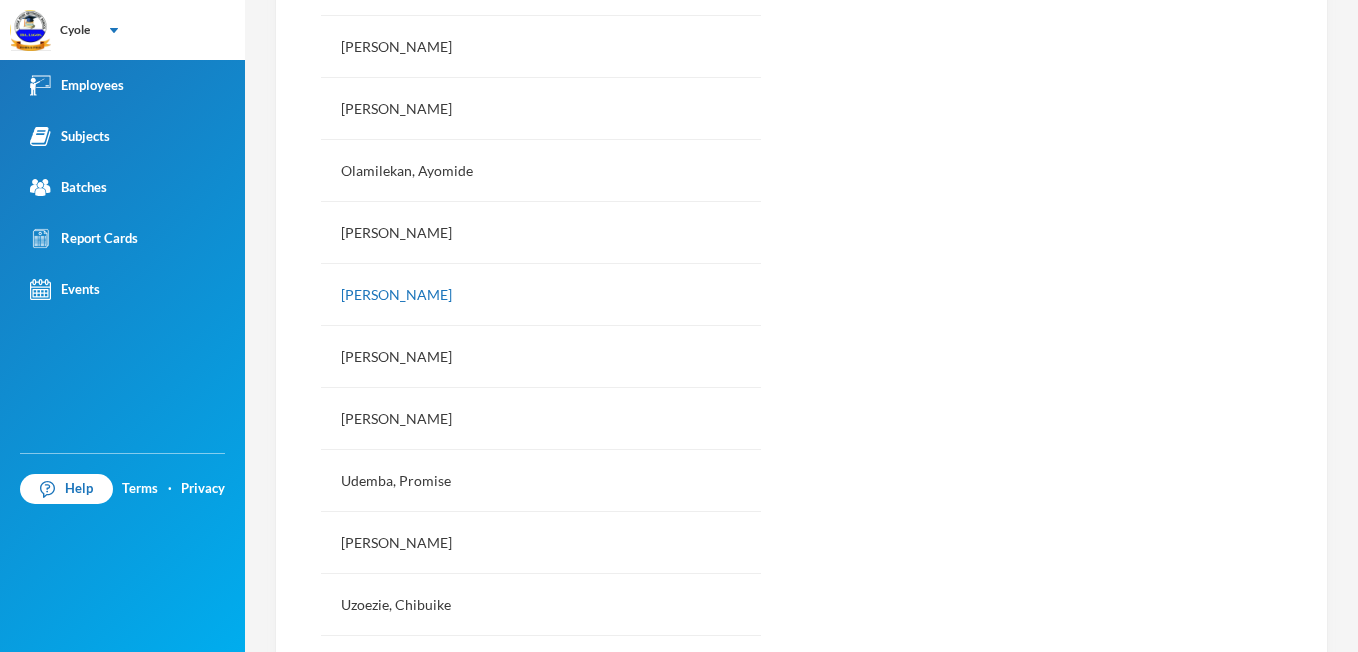 scroll, scrollTop: 2054, scrollLeft: 0, axis: vertical 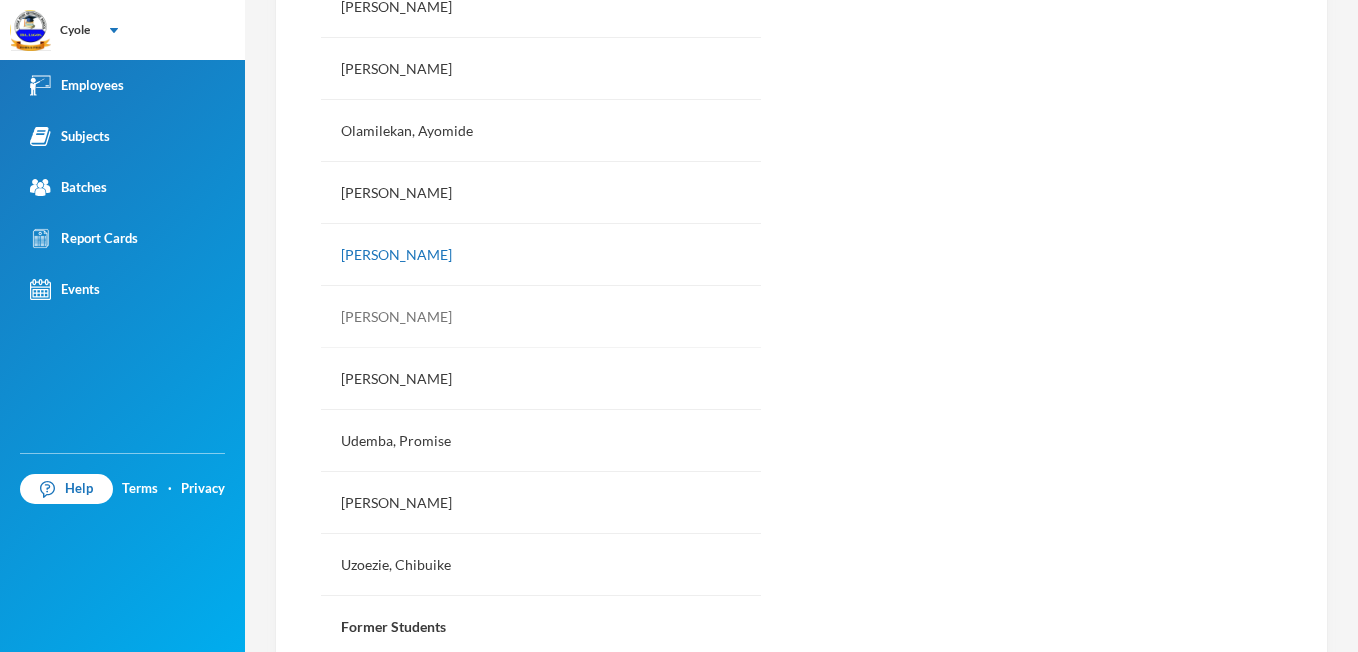 click on "[PERSON_NAME]" at bounding box center (541, 317) 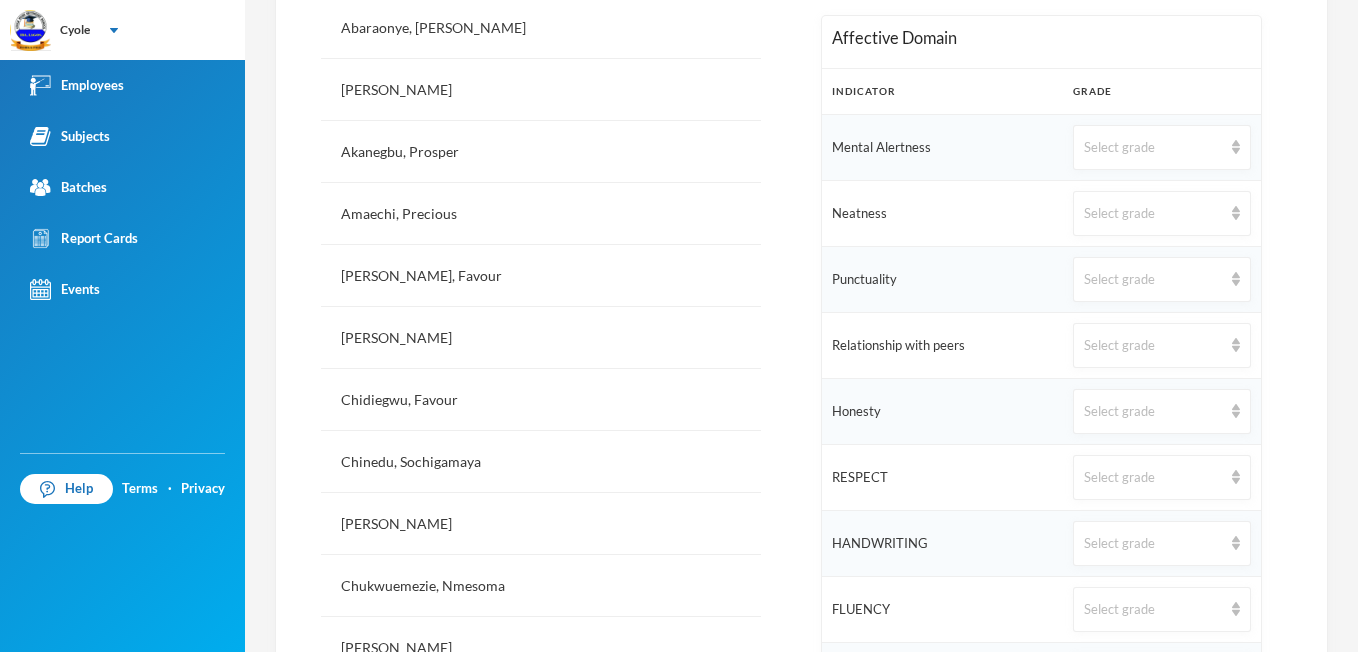 scroll, scrollTop: 574, scrollLeft: 0, axis: vertical 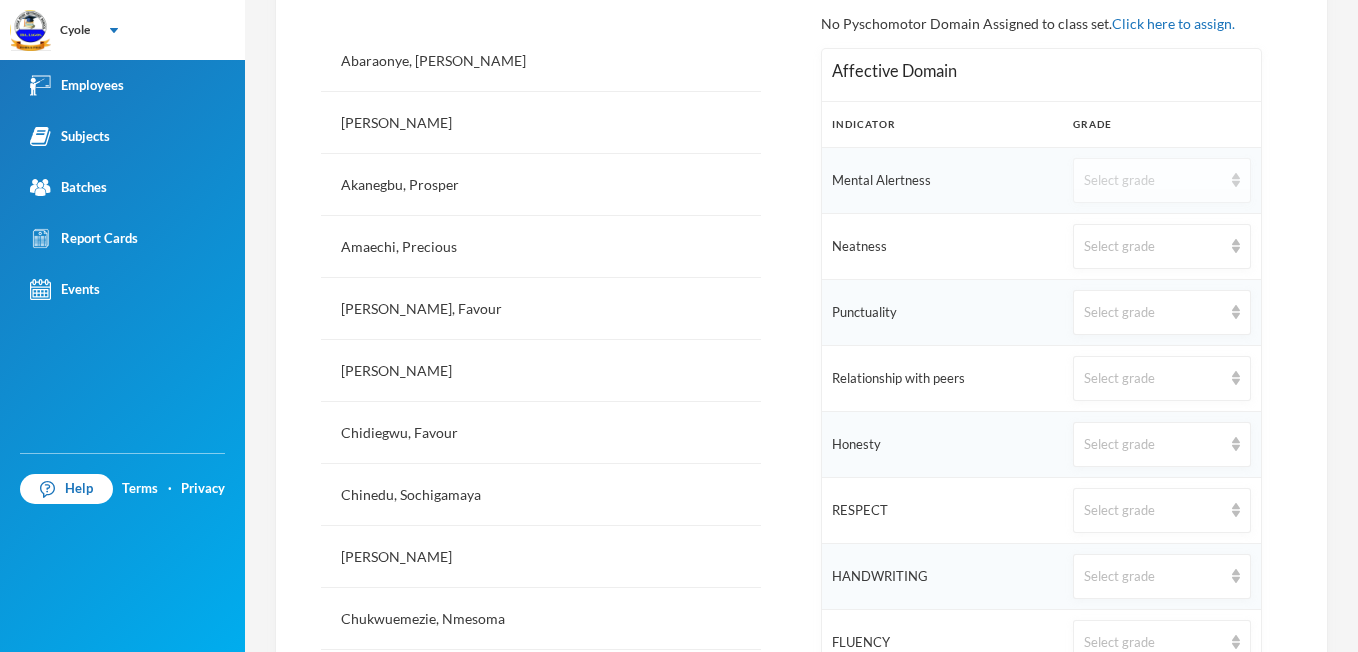click at bounding box center [1236, 180] 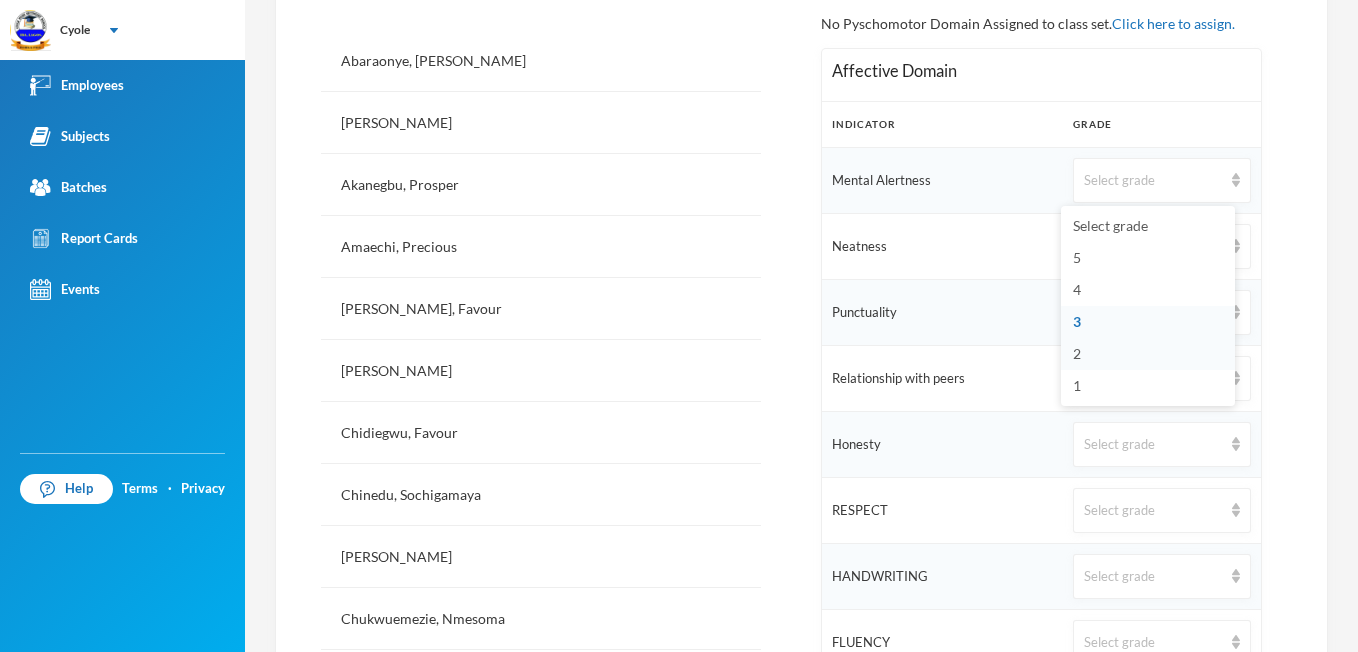click on "2" at bounding box center [1077, 353] 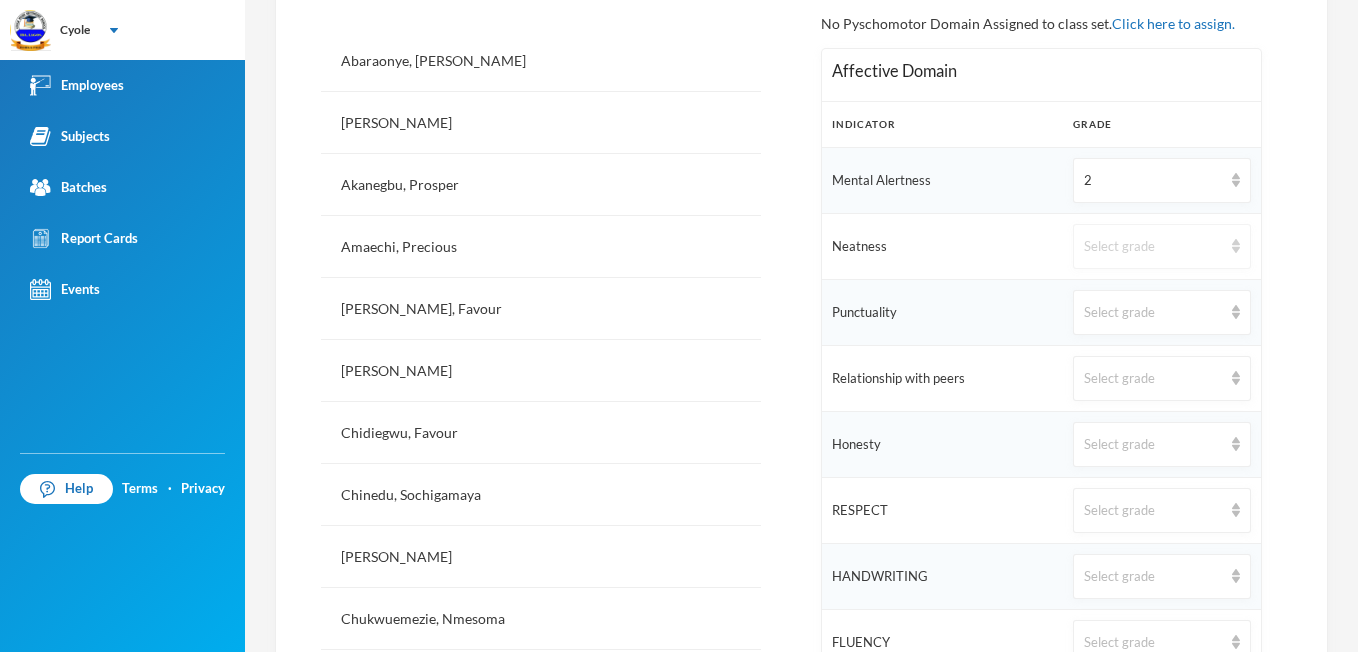 click on "Select grade" at bounding box center (1161, 246) 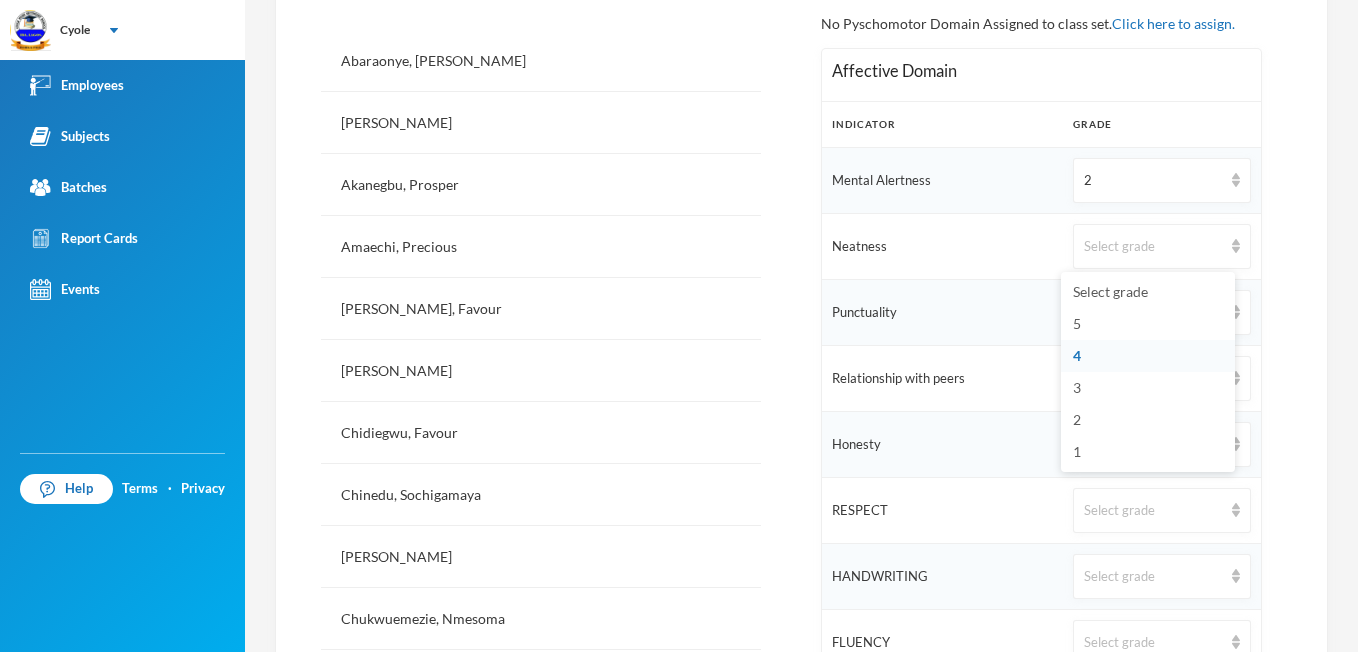 click on "4" at bounding box center (1148, 356) 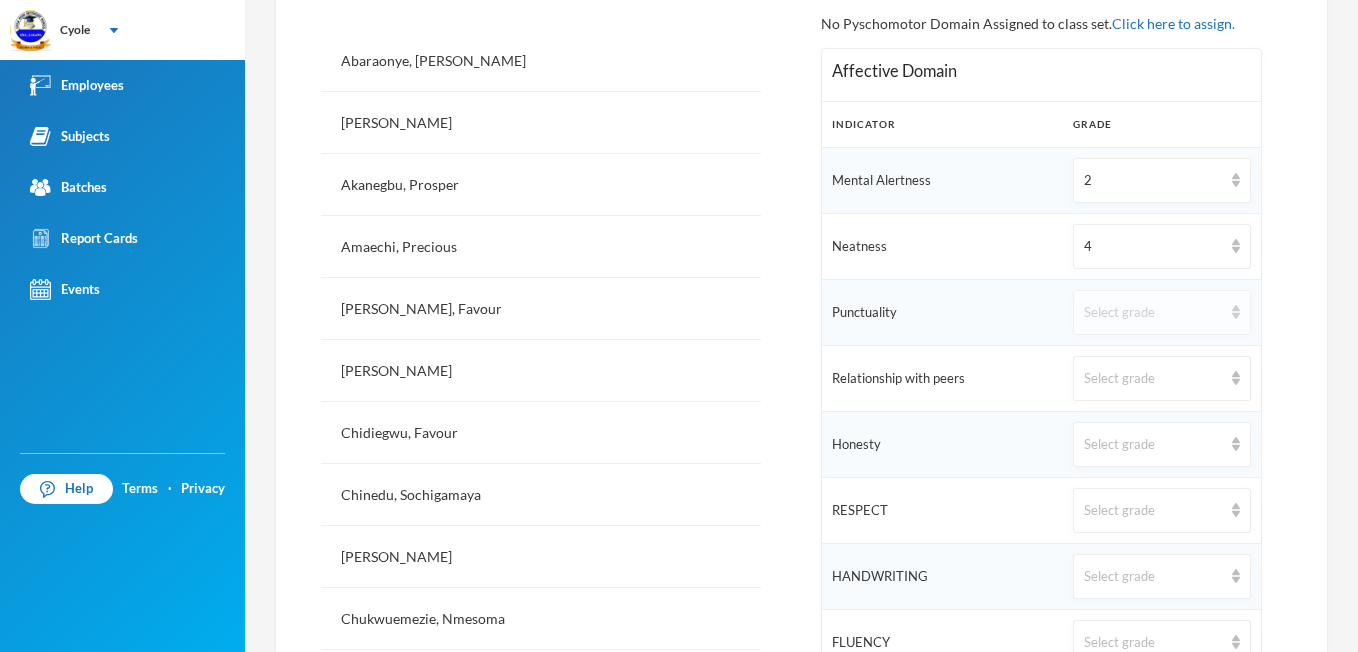 click at bounding box center [1236, 312] 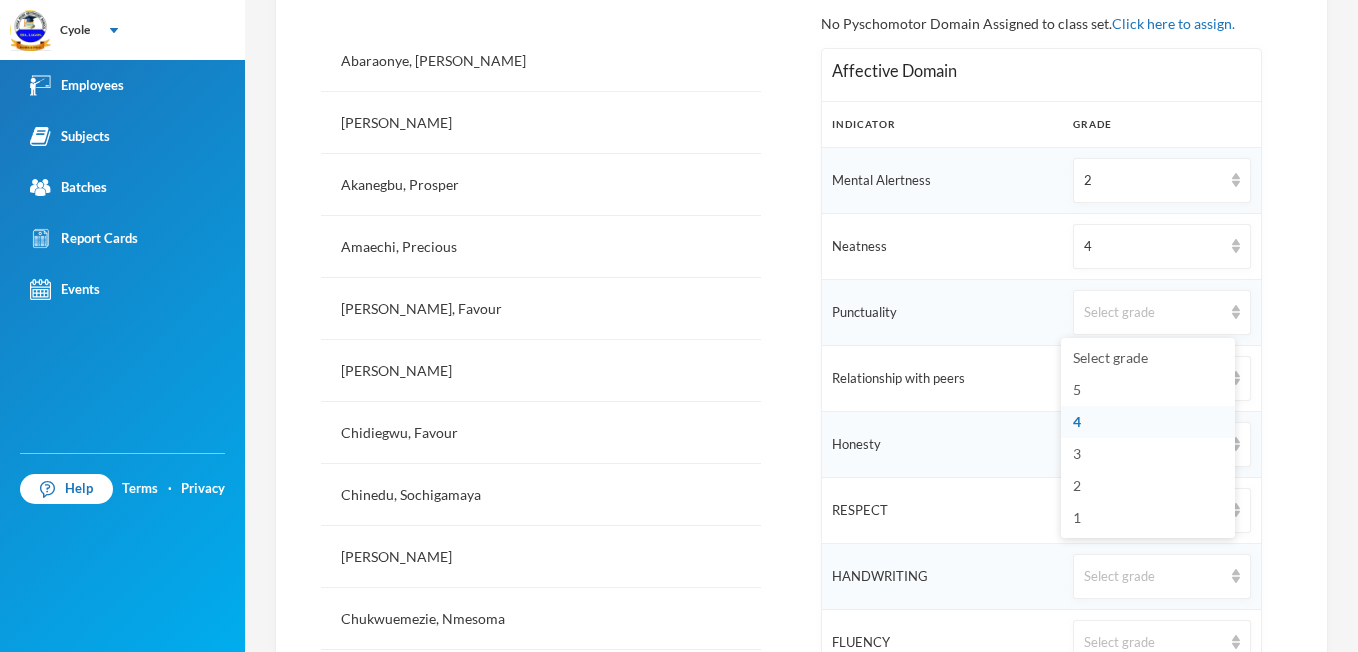 click on "4" at bounding box center [1148, 422] 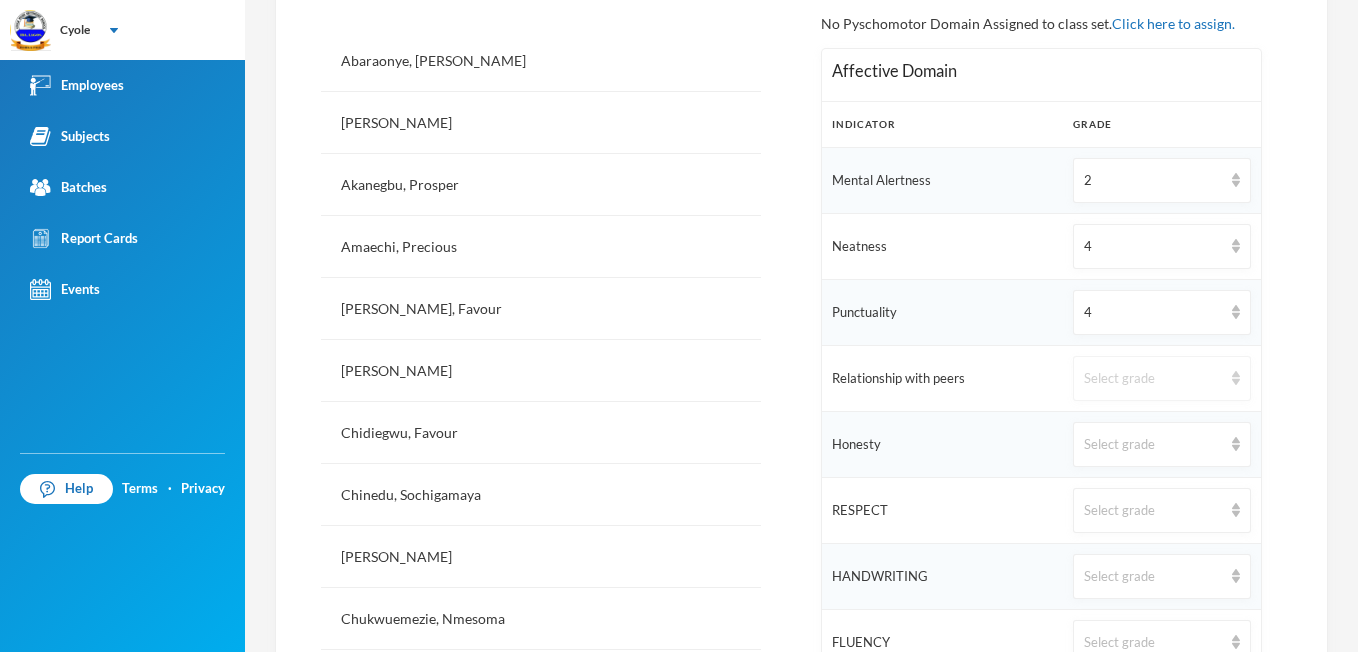 click at bounding box center (1236, 378) 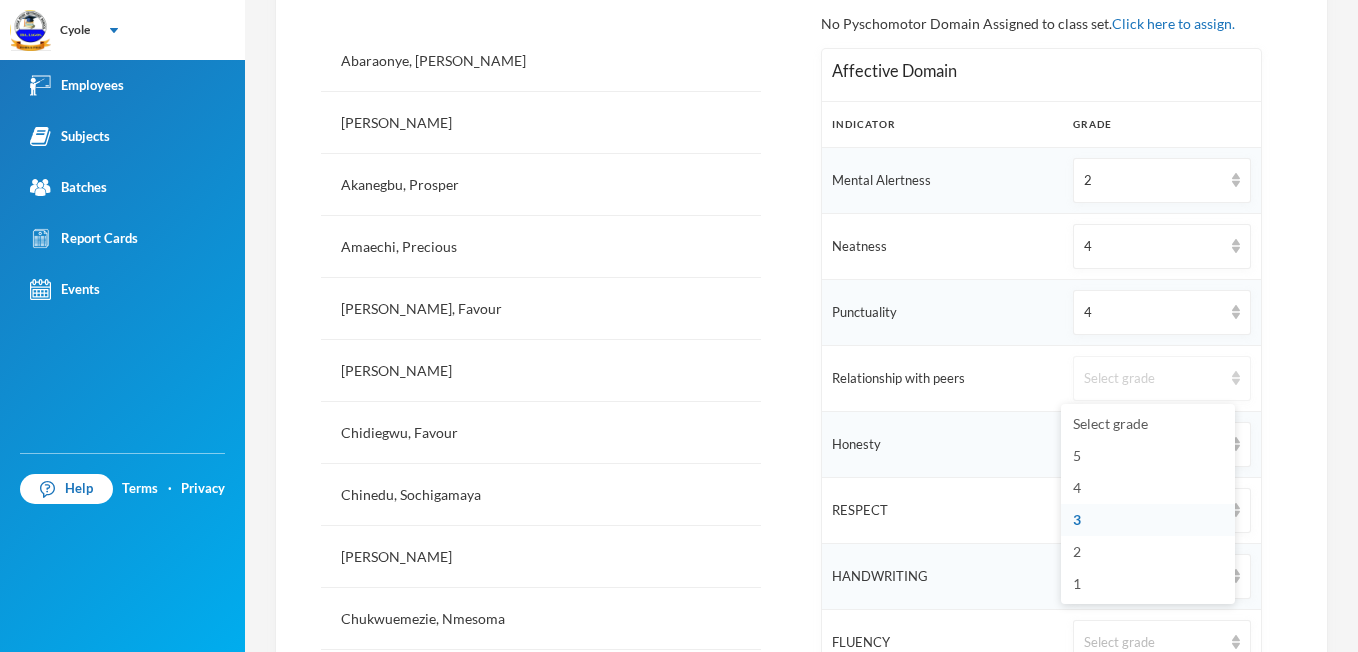 click at bounding box center (1236, 378) 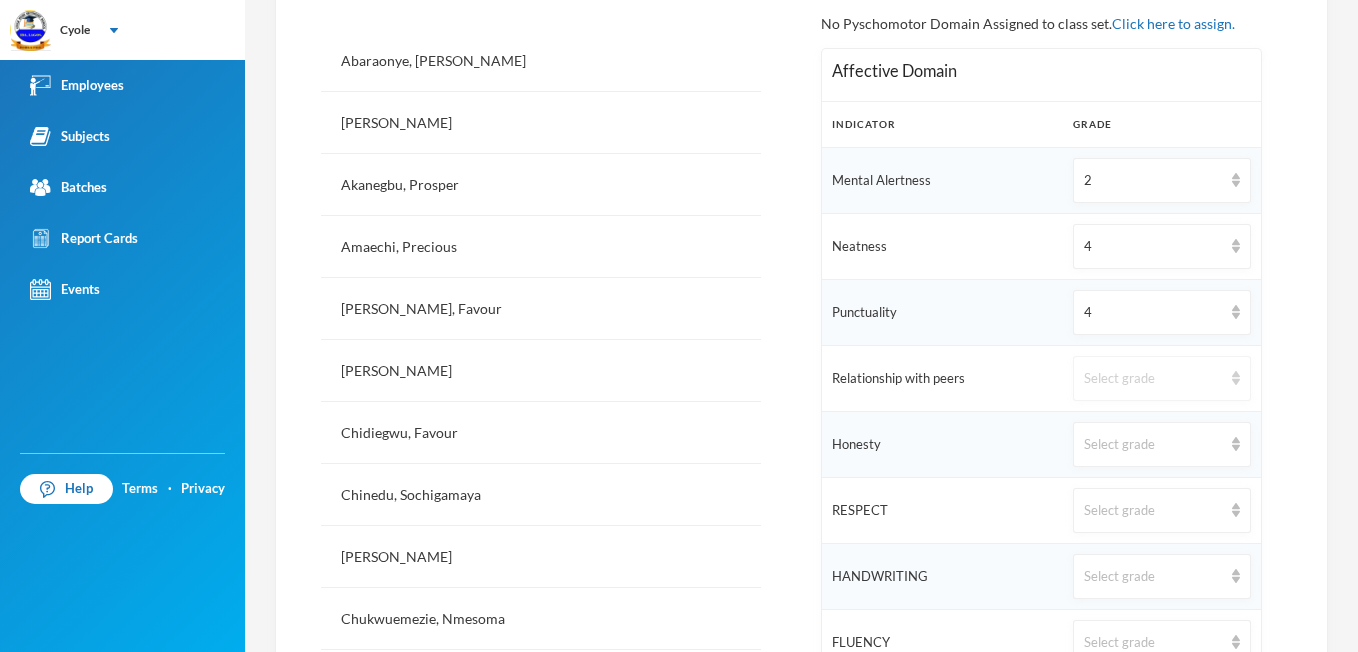 click on "Select grade" at bounding box center (1161, 378) 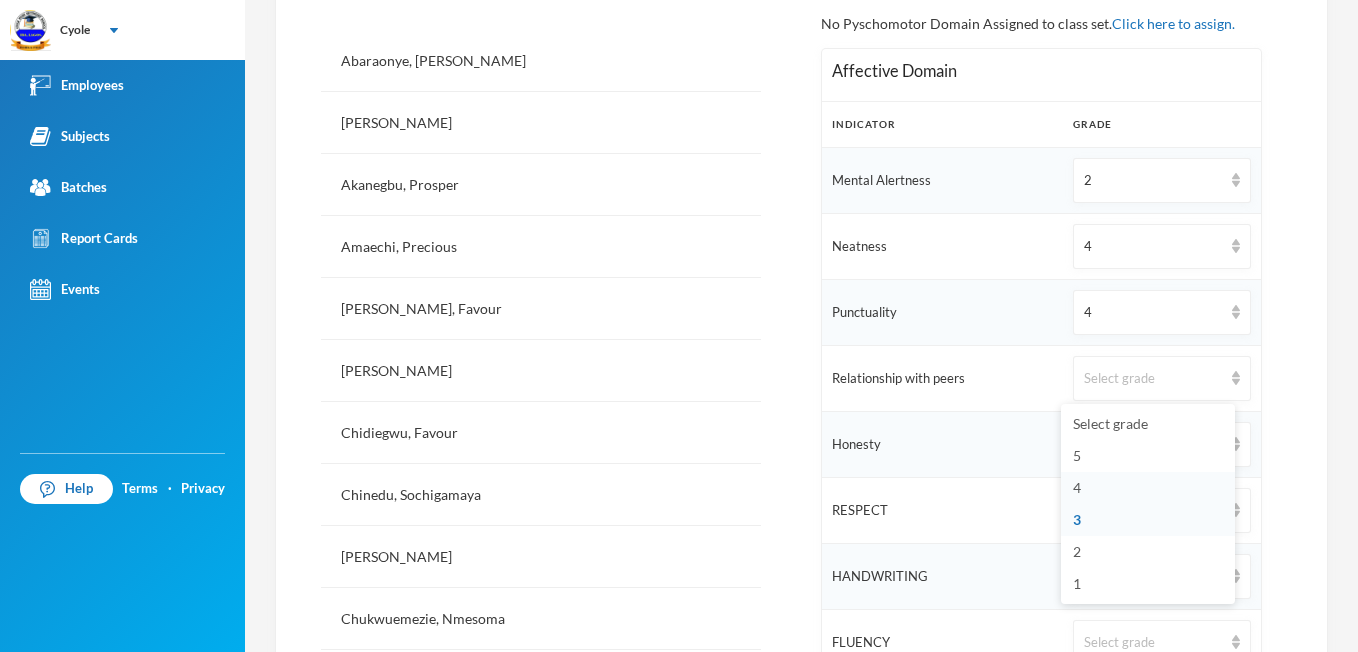 click on "4" at bounding box center (1077, 487) 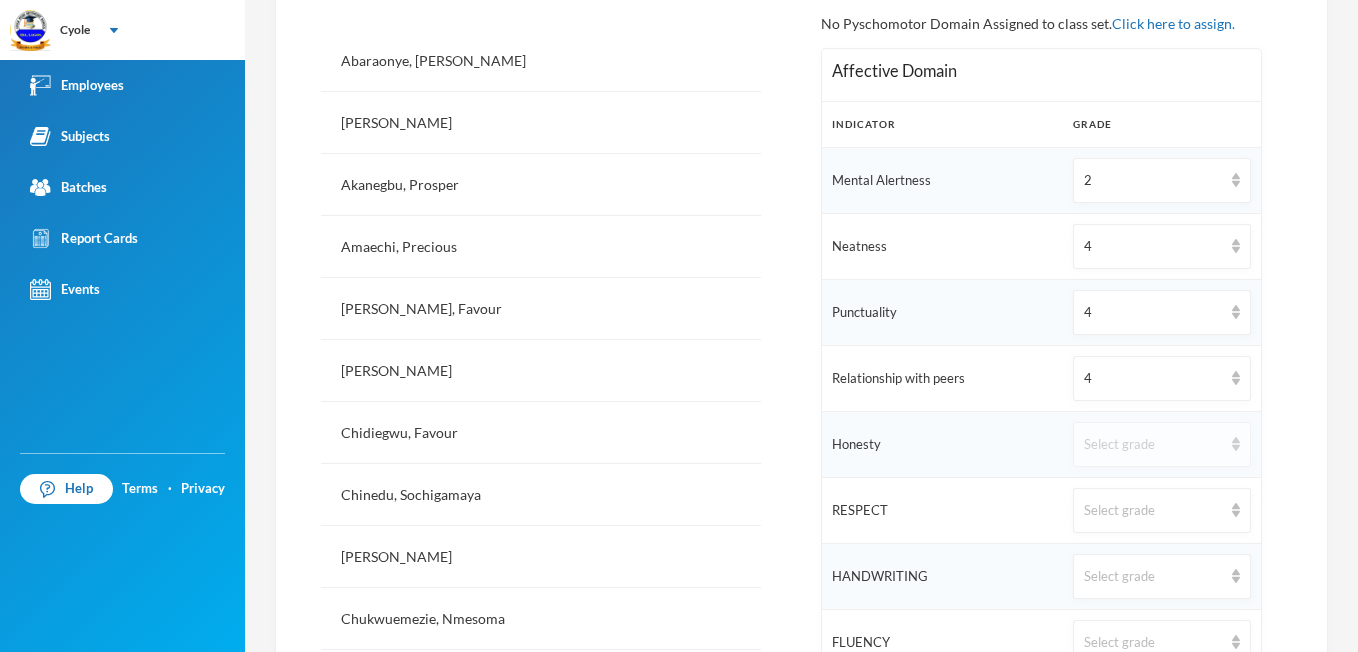click on "Select grade" at bounding box center [1161, 444] 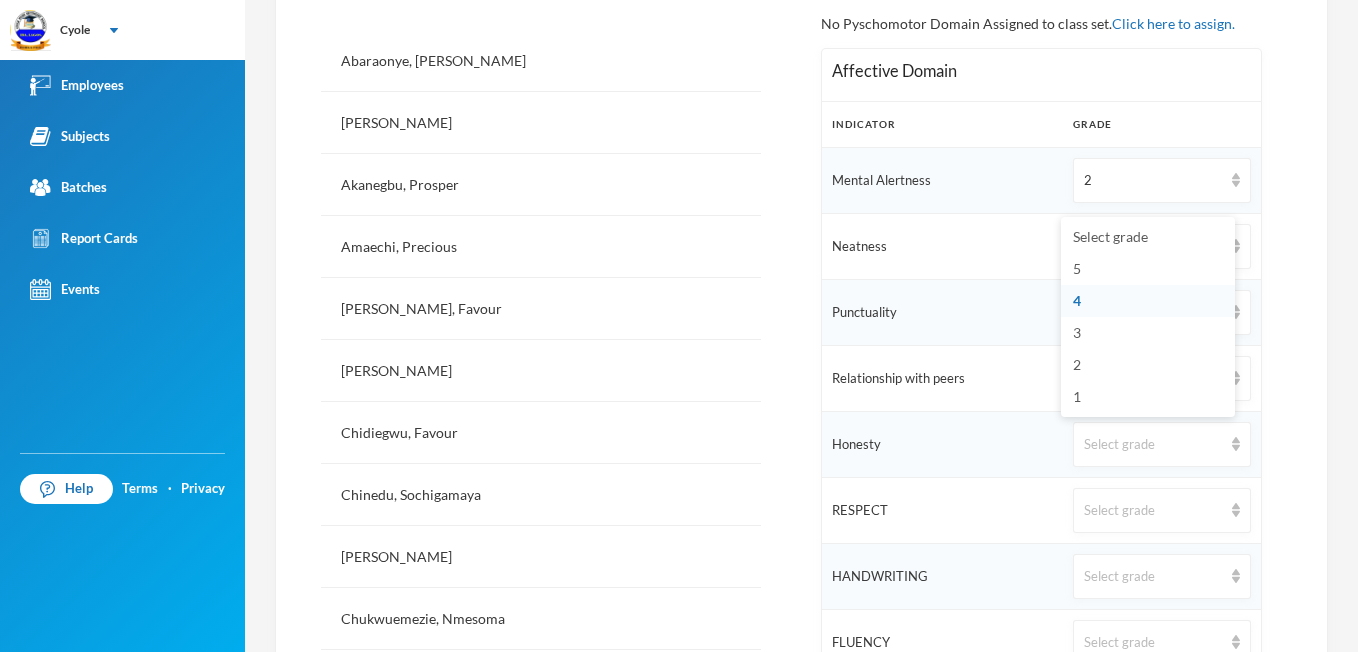click on "4" at bounding box center (1148, 301) 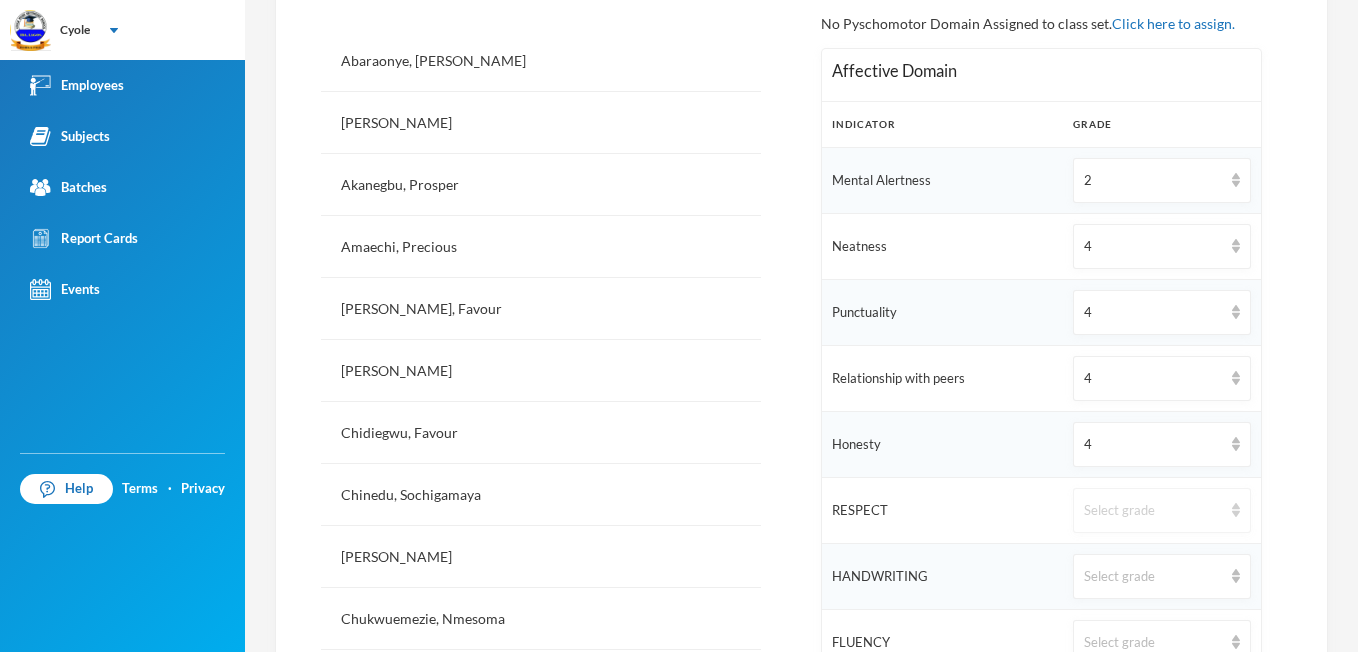 click at bounding box center [1236, 510] 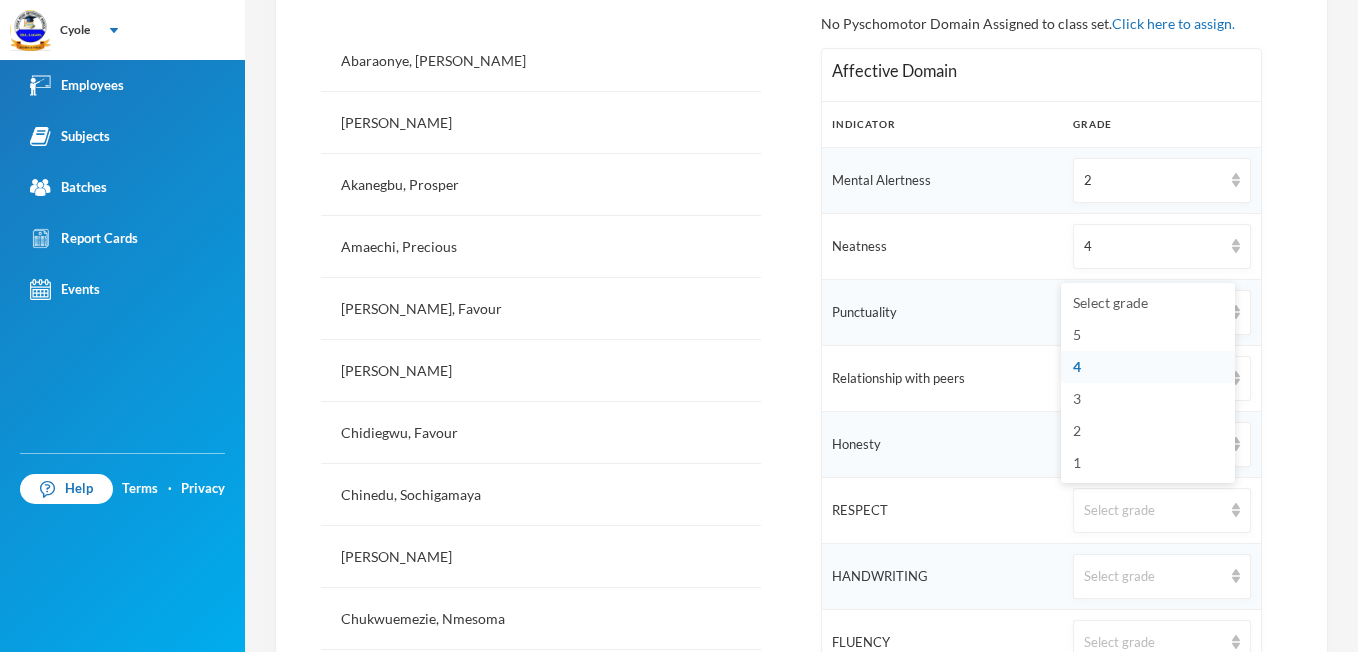 click on "4" at bounding box center (1148, 367) 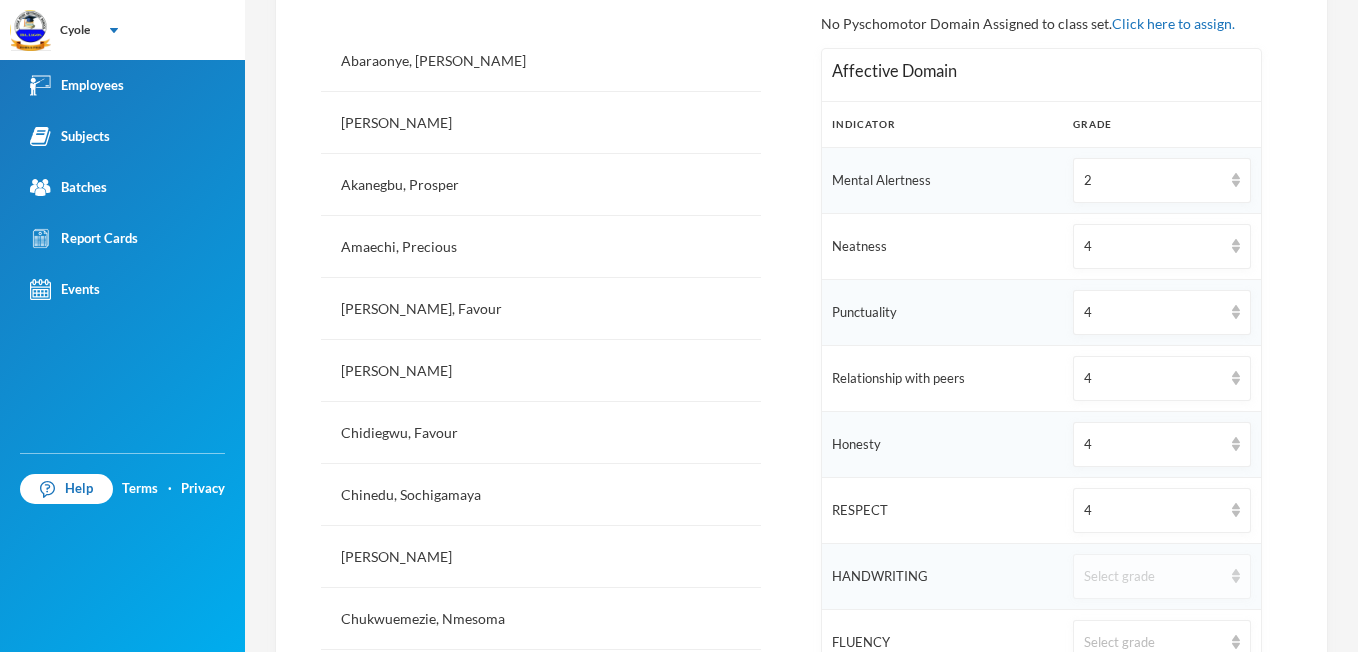 click at bounding box center [1236, 576] 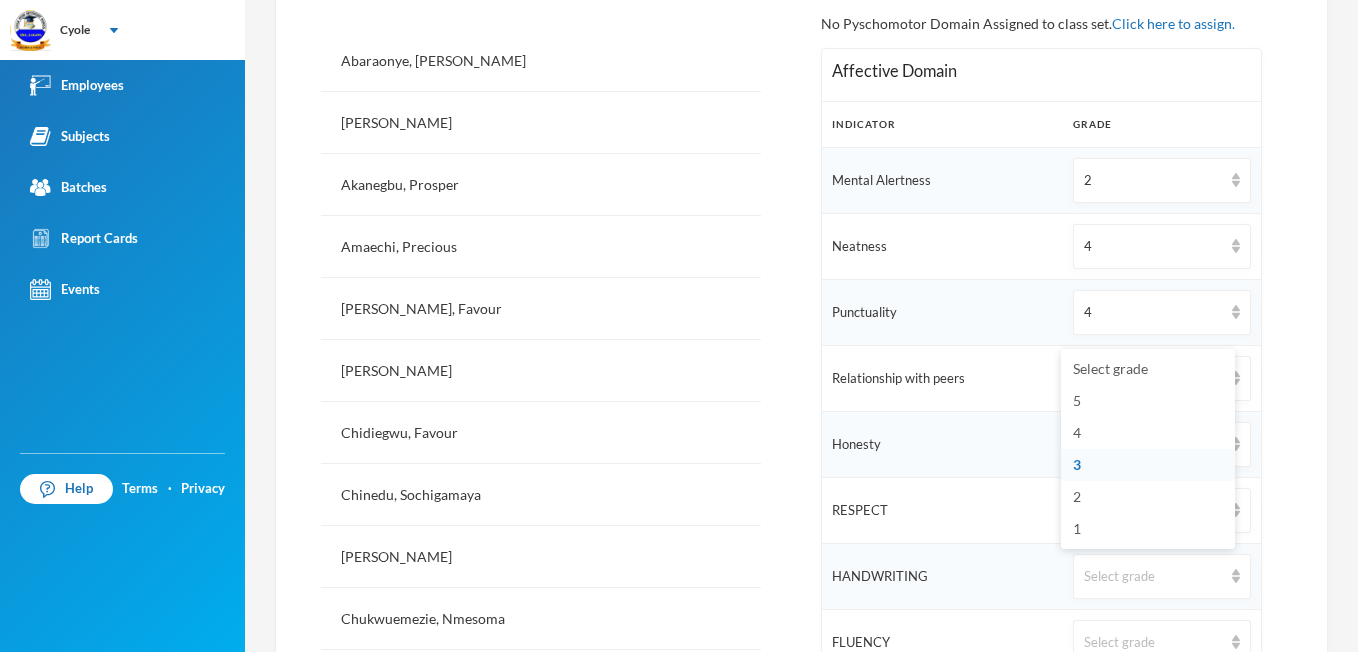 click on "3" at bounding box center [1148, 465] 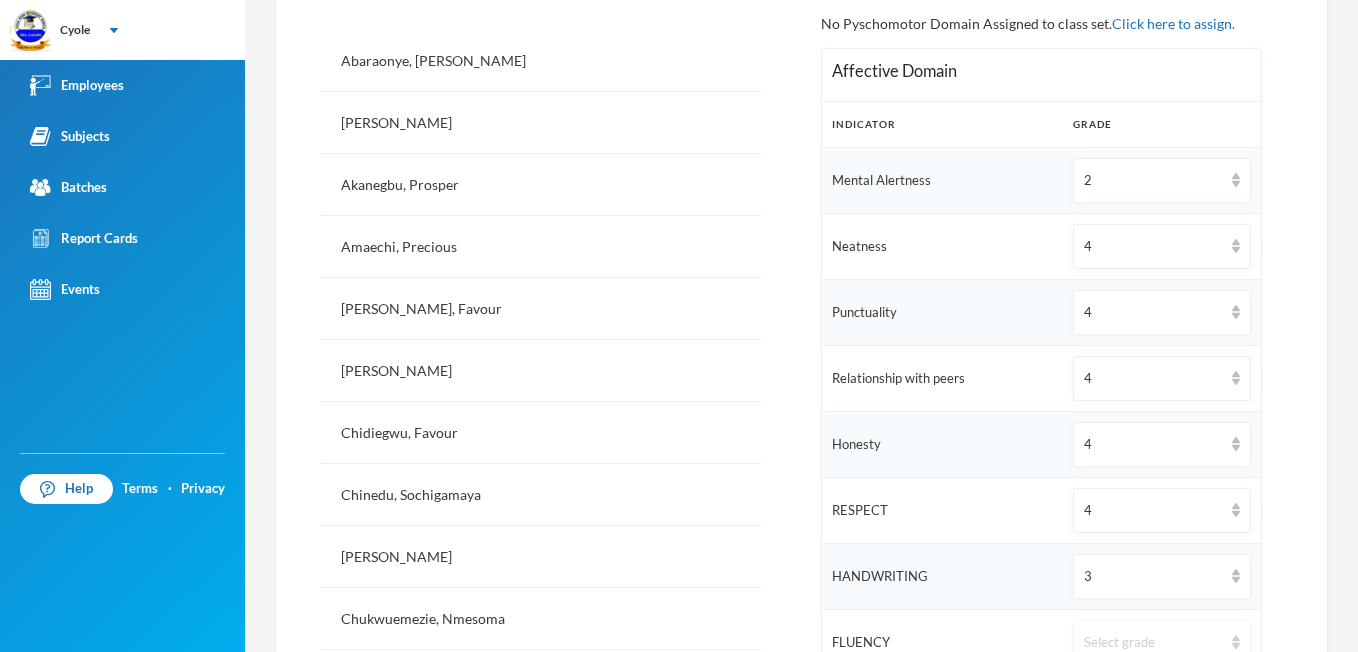 click at bounding box center (1236, 642) 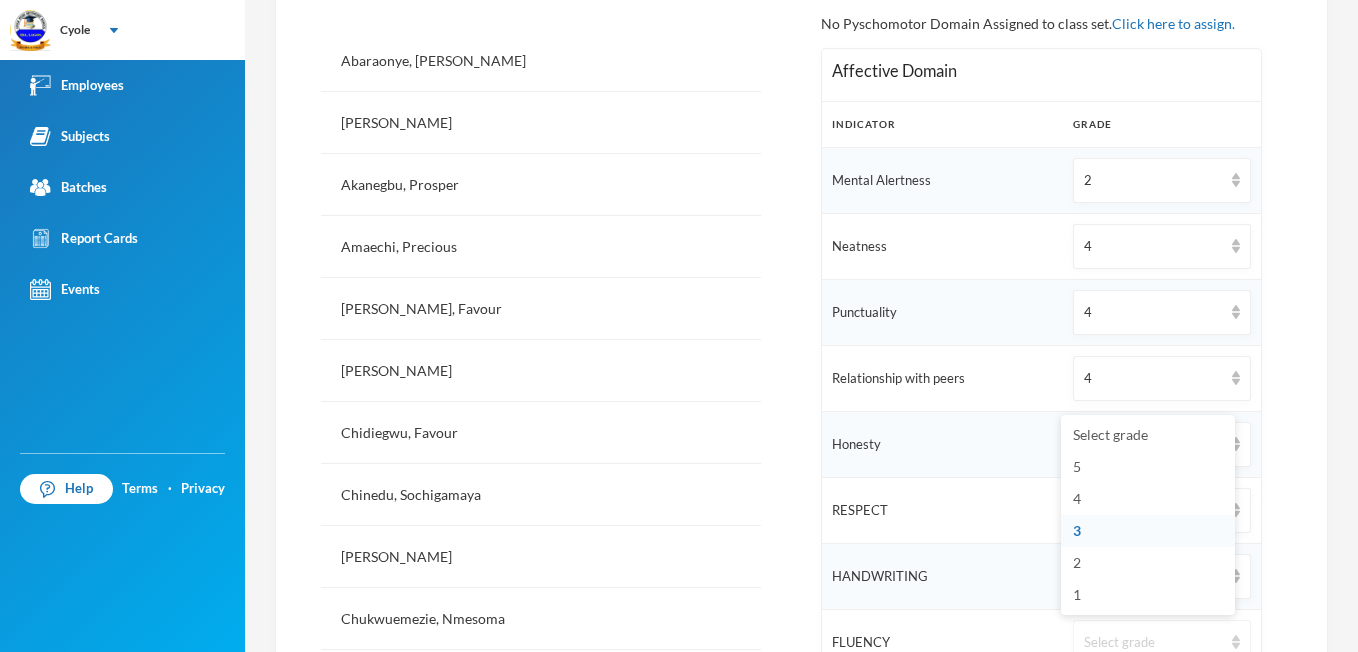 click at bounding box center [1236, 642] 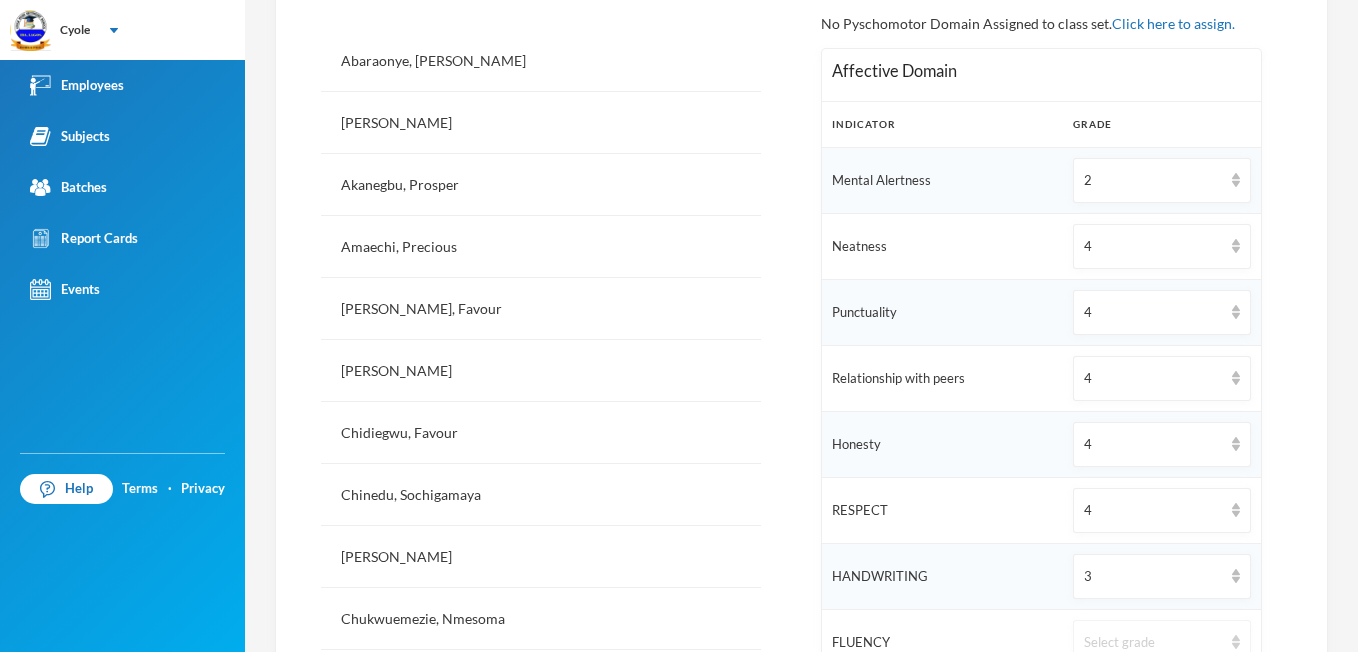 click at bounding box center (1236, 642) 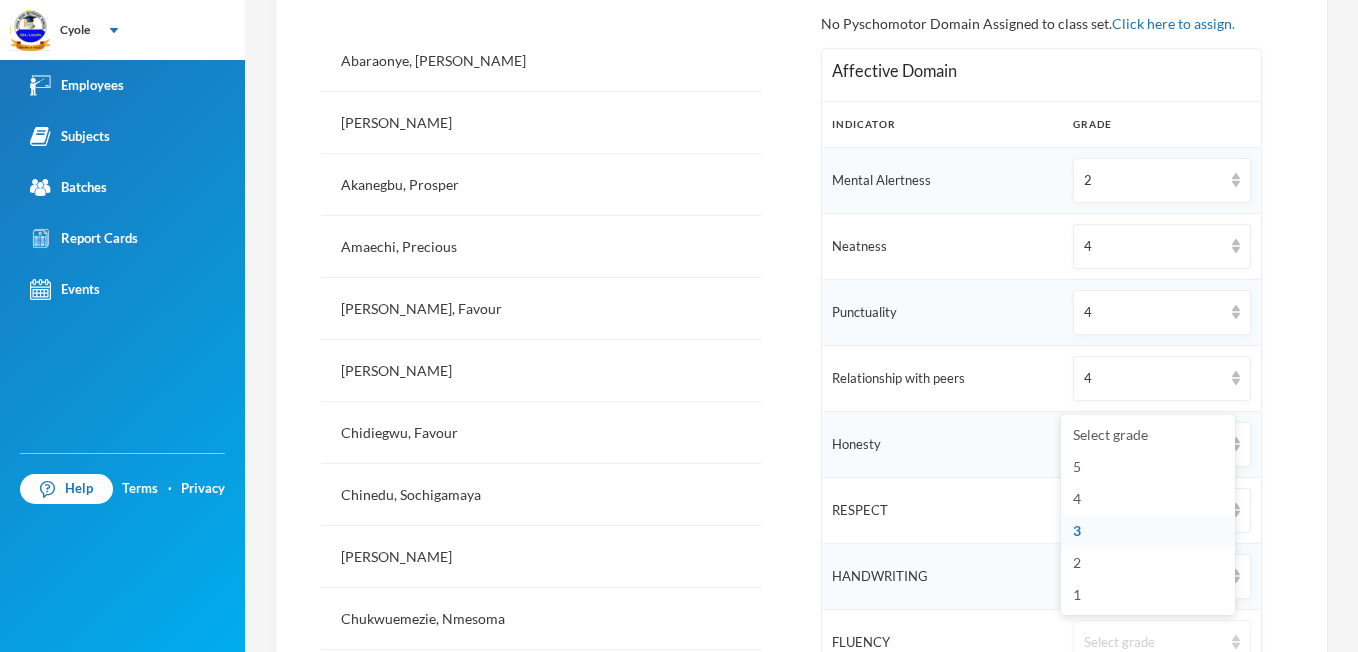 click at bounding box center (1236, 642) 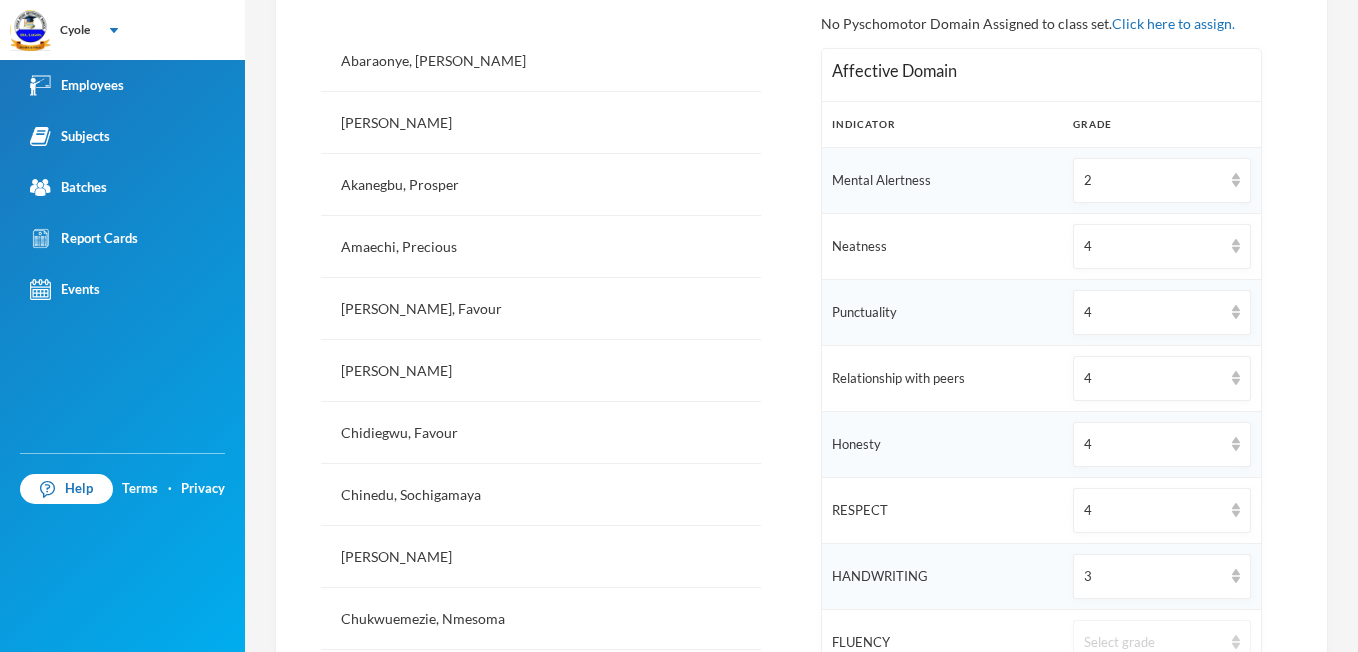 click at bounding box center [1236, 642] 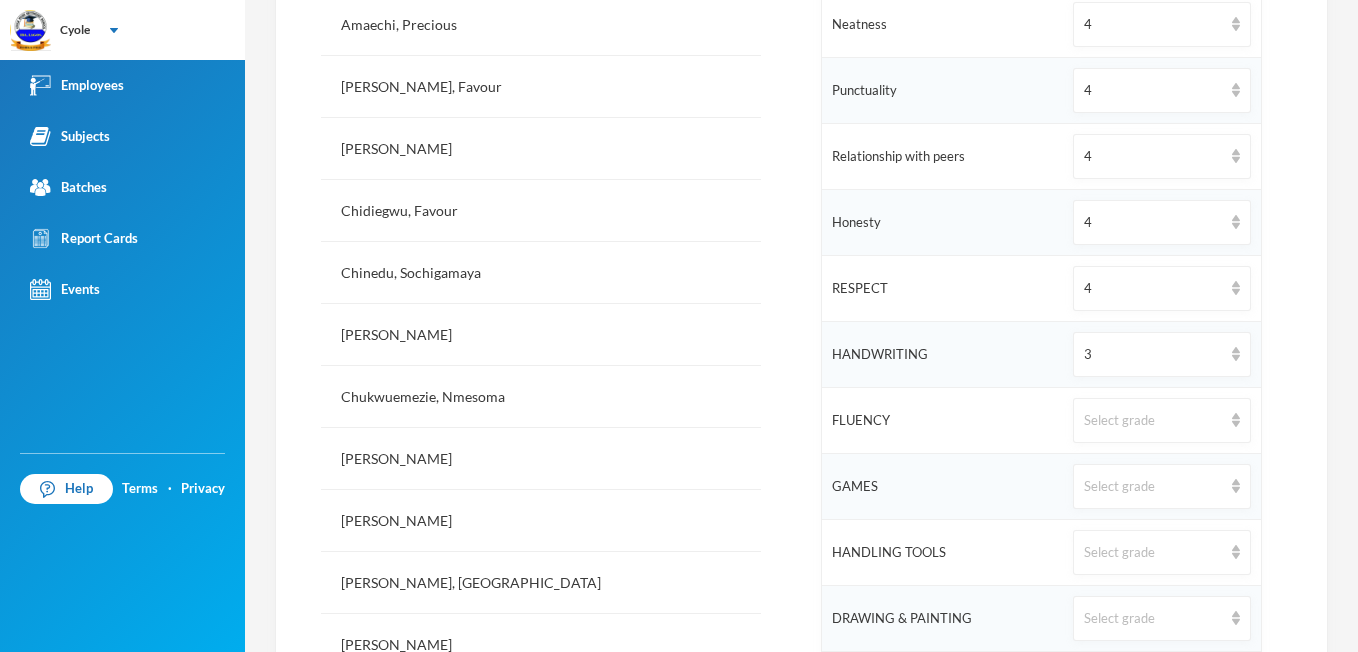 scroll, scrollTop: 814, scrollLeft: 0, axis: vertical 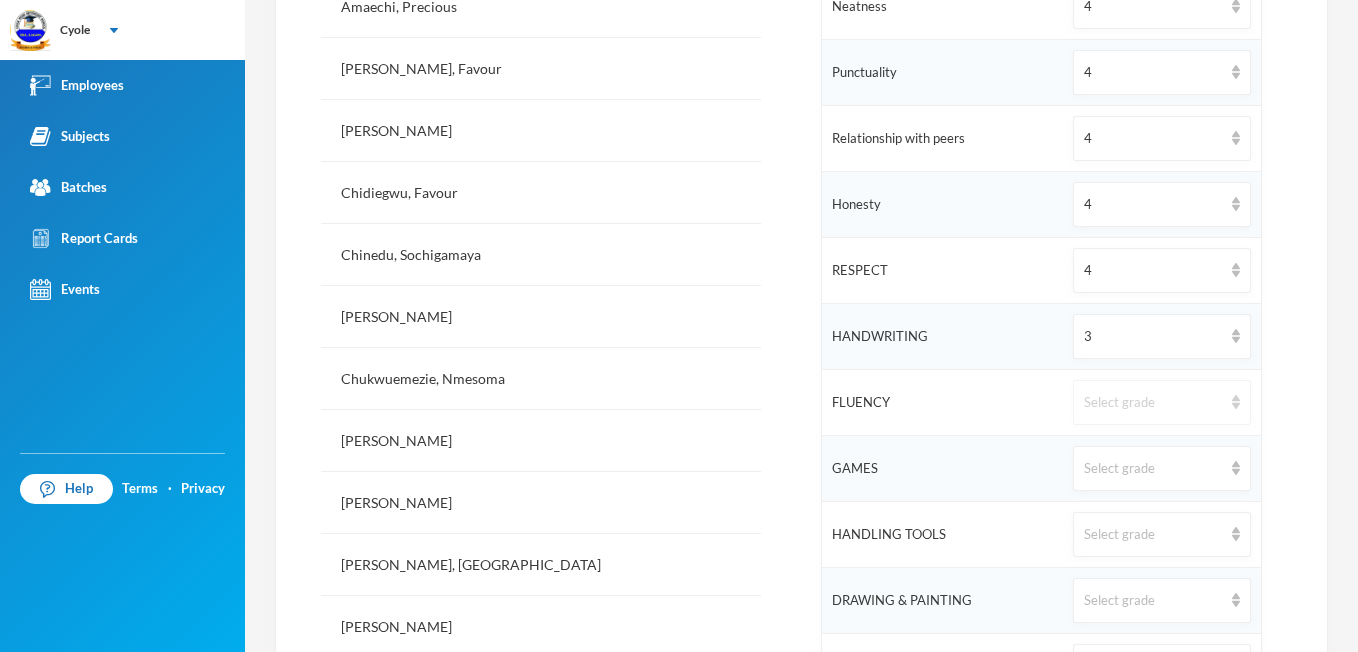 click on "Select grade" at bounding box center (1161, 402) 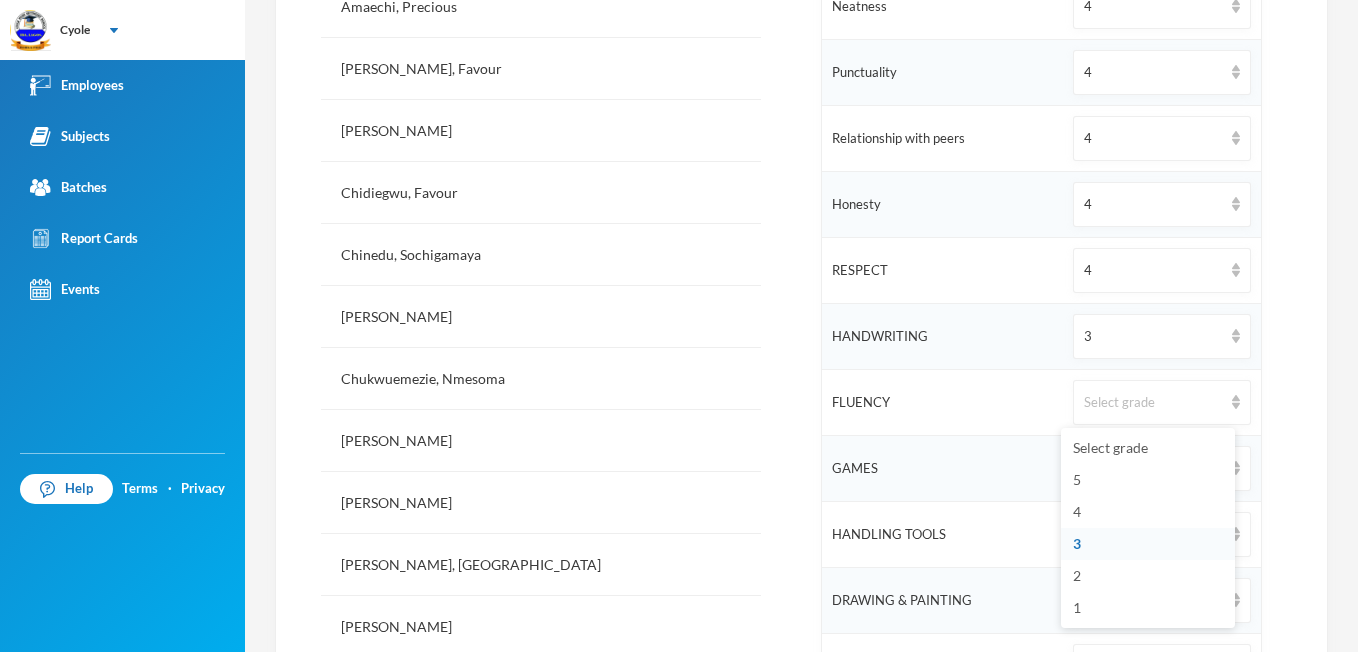 click on "3" at bounding box center (1148, 544) 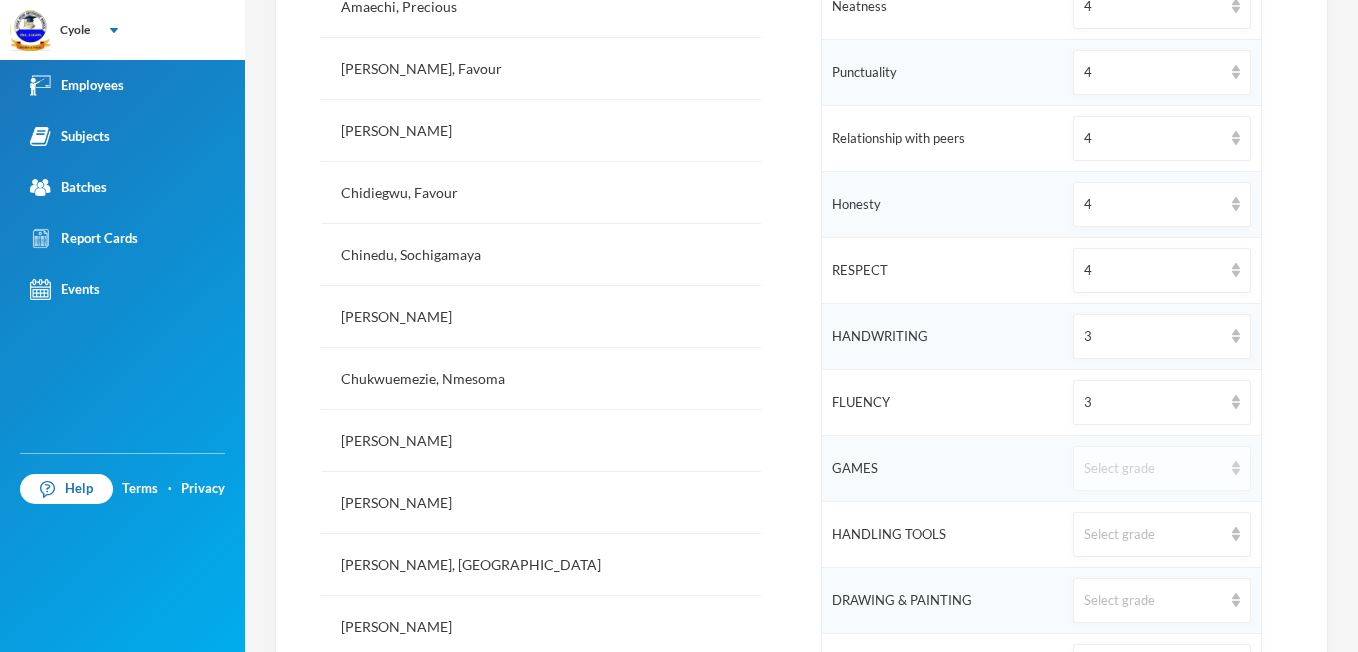 click at bounding box center [1236, 468] 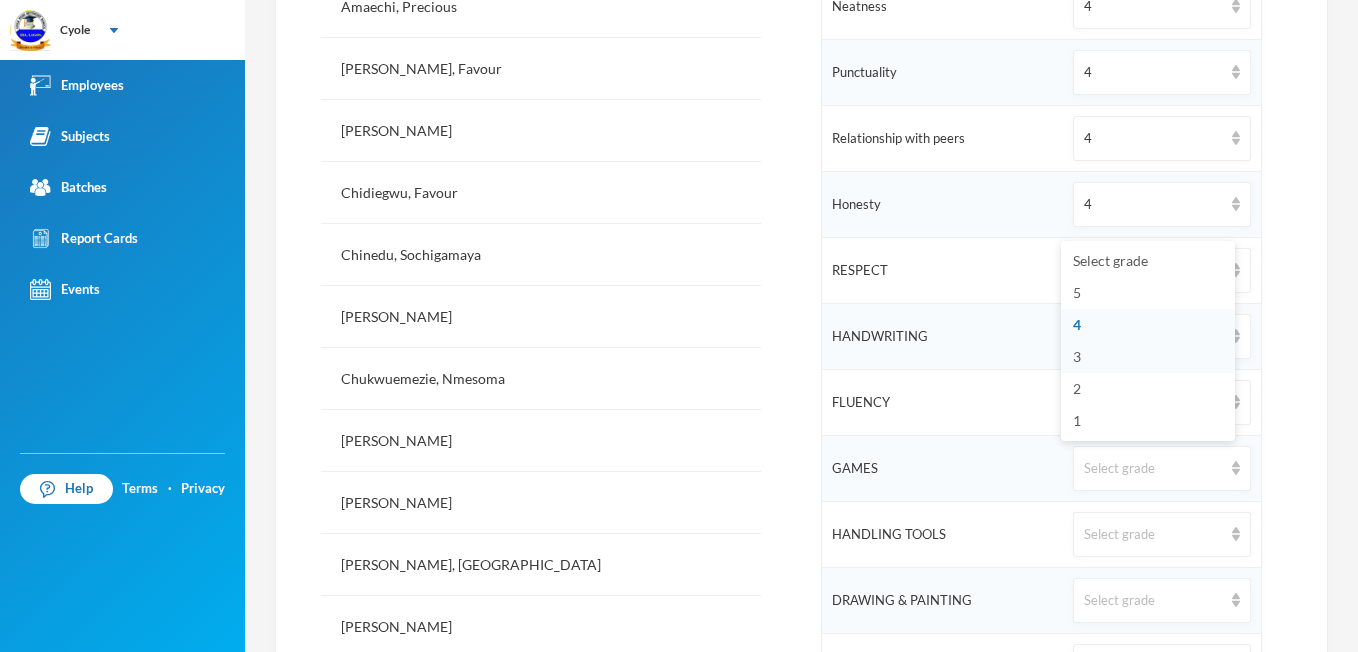 click on "3" at bounding box center (1148, 357) 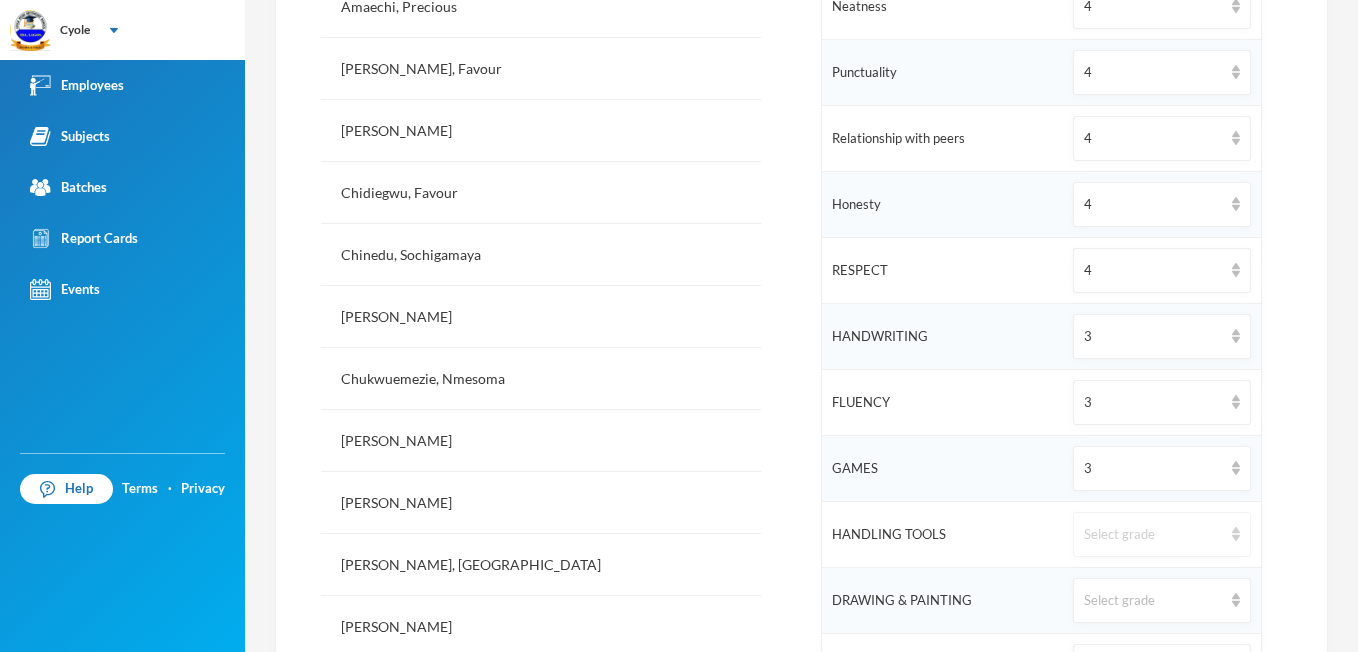 click on "Select grade" at bounding box center (1161, 534) 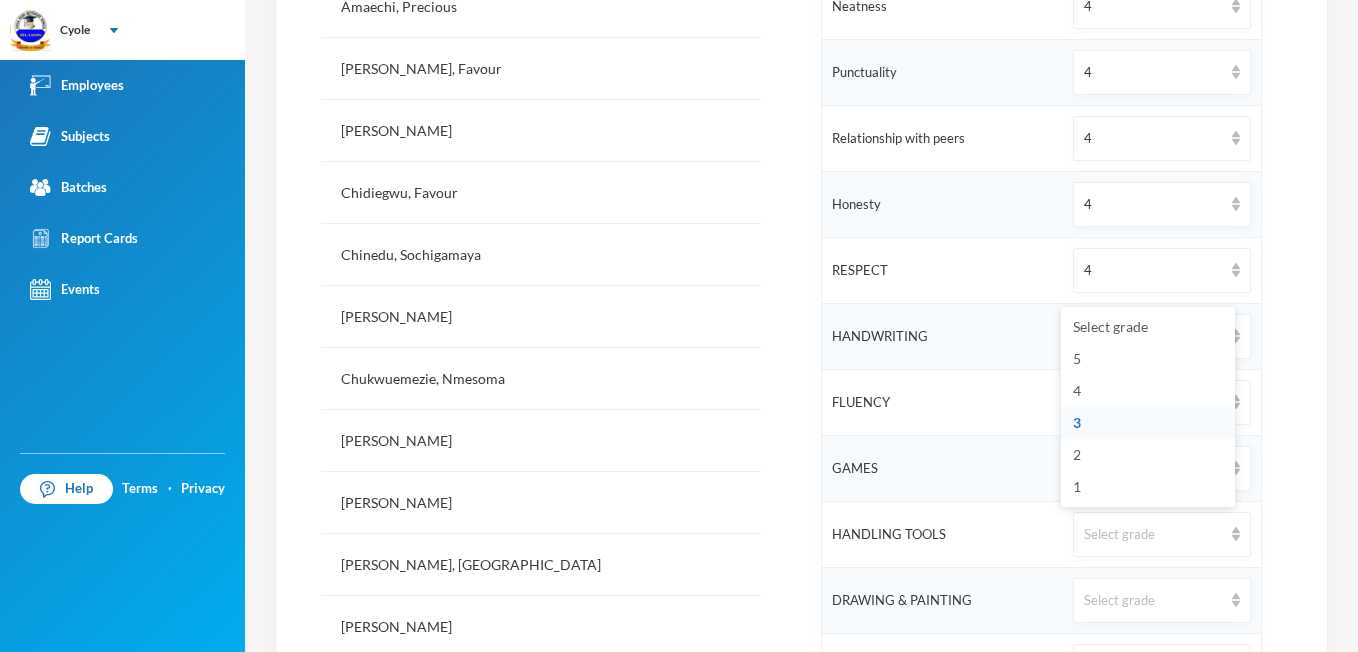 click on "3" at bounding box center [1148, 423] 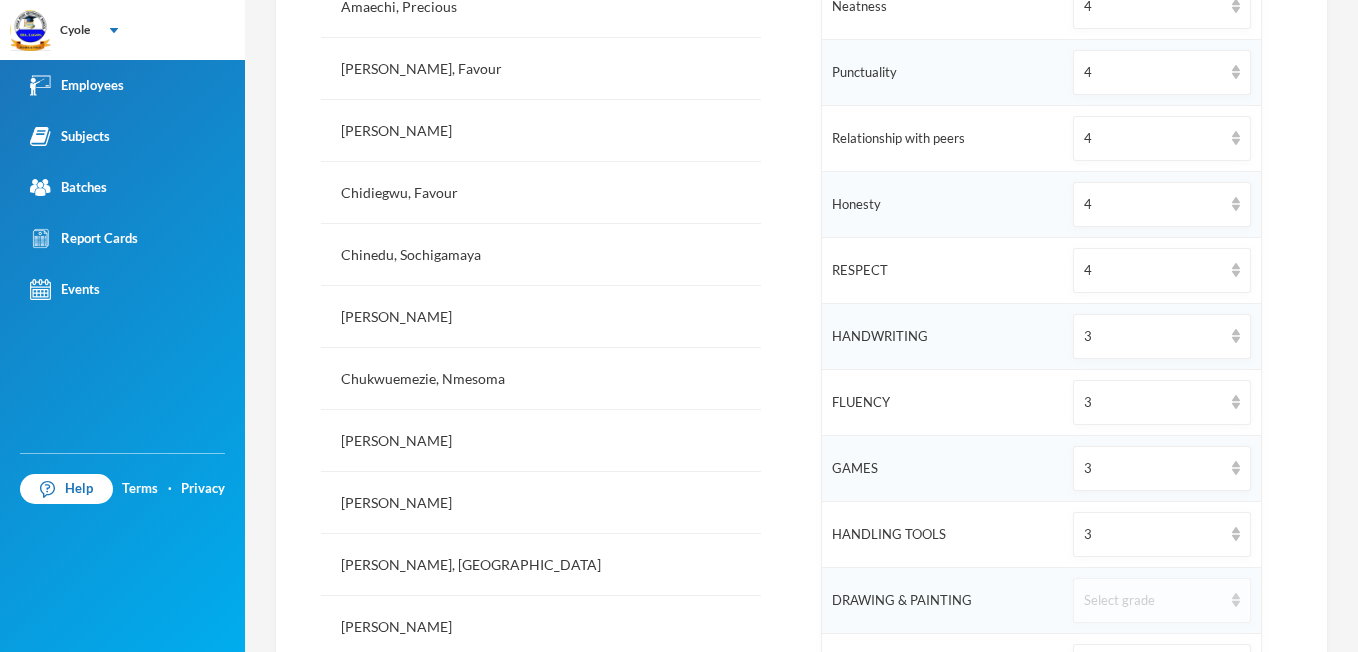 click on "Select grade" at bounding box center (1161, 600) 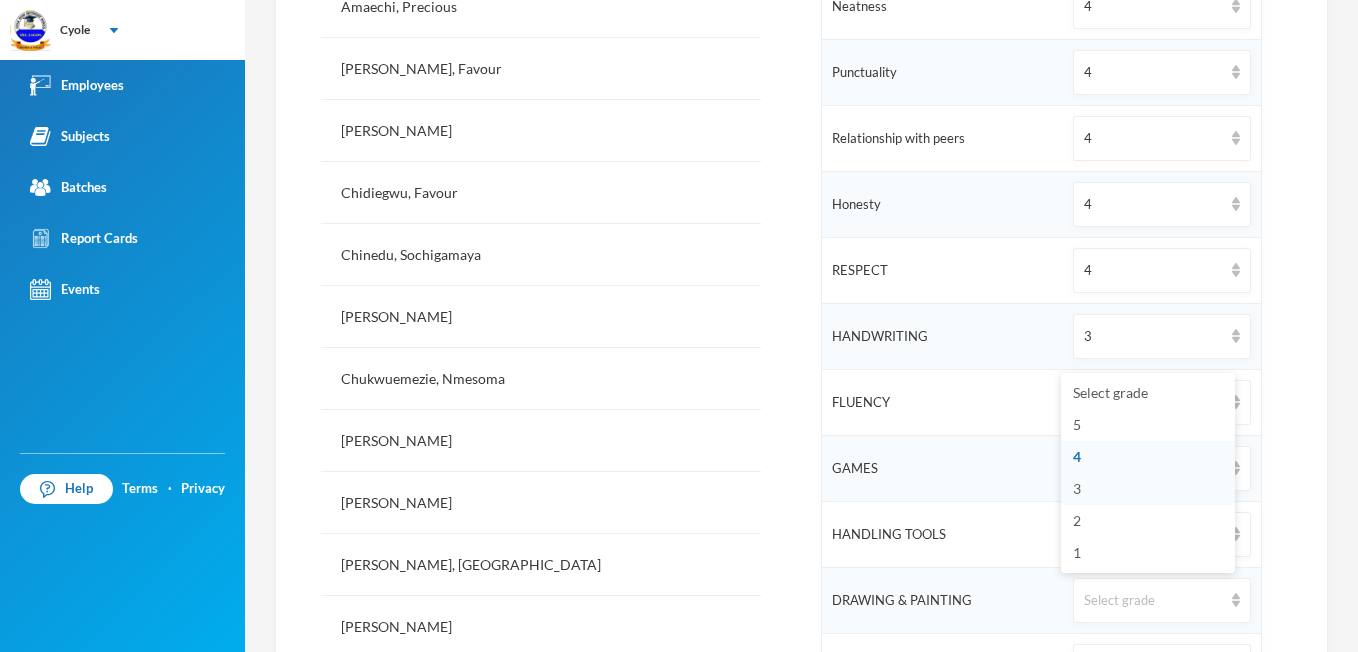 click on "3" at bounding box center (1148, 489) 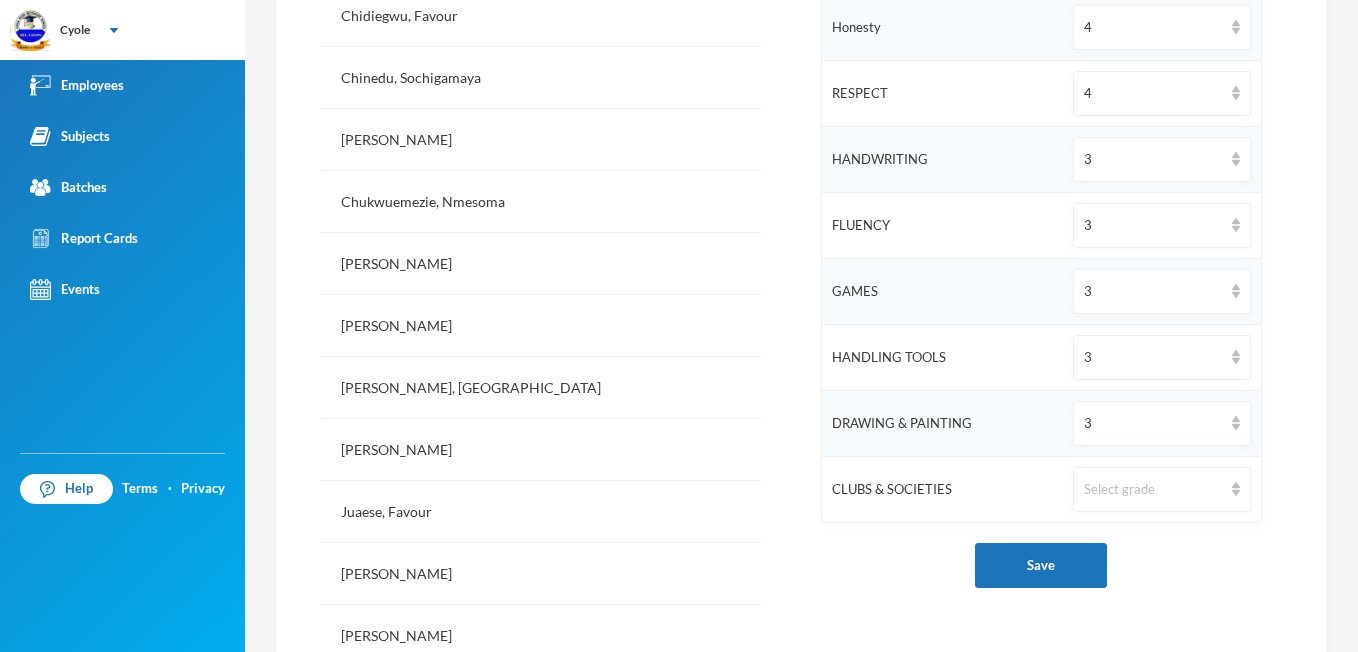 scroll, scrollTop: 1014, scrollLeft: 0, axis: vertical 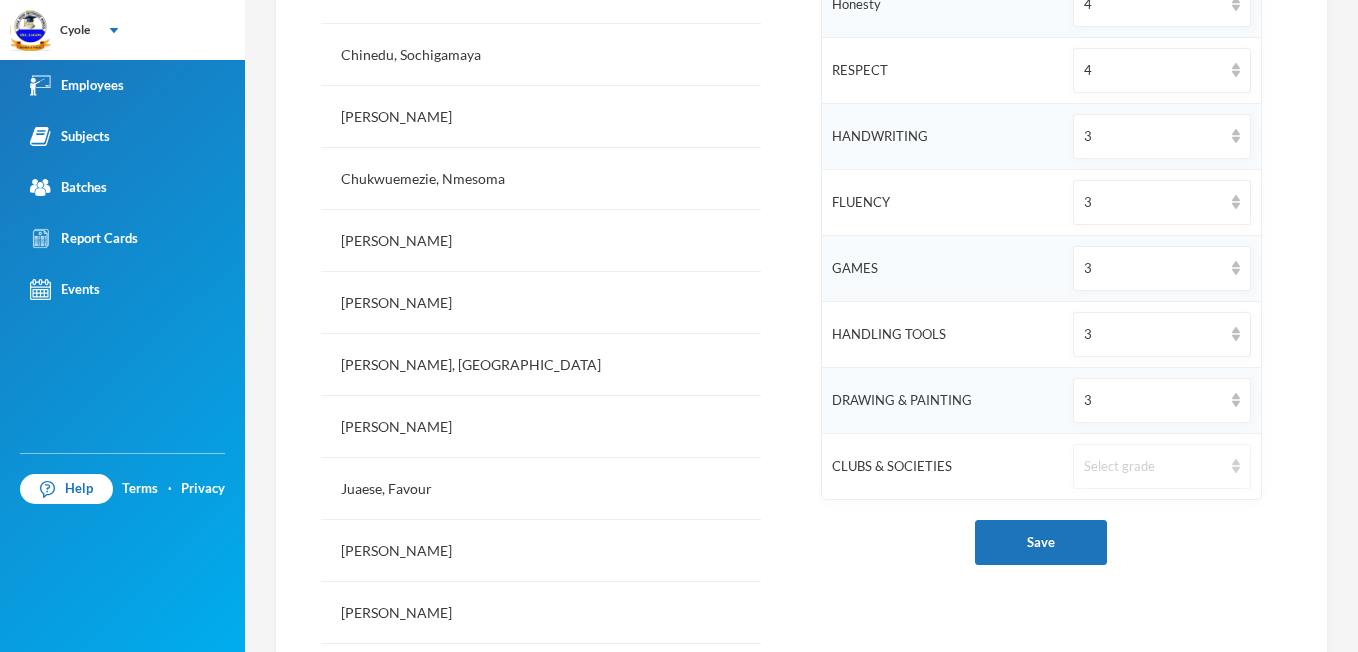 click on "Select grade" at bounding box center (1161, 466) 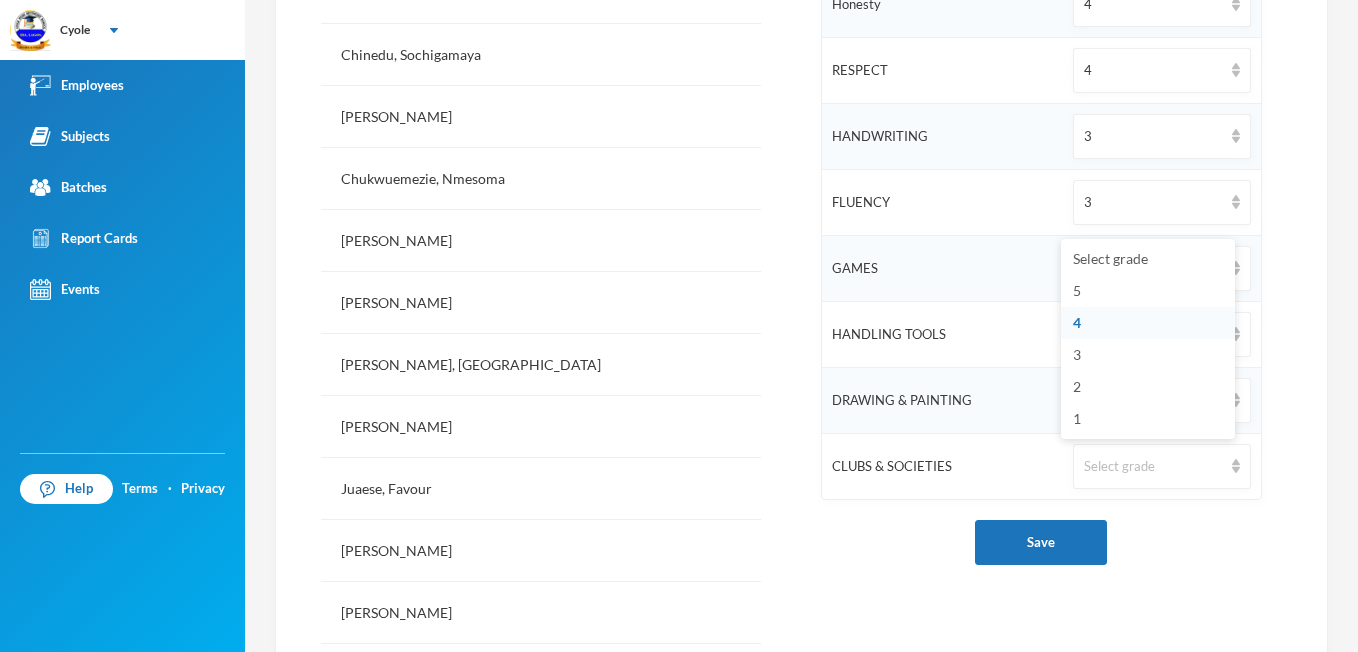 click on "4" at bounding box center (1148, 323) 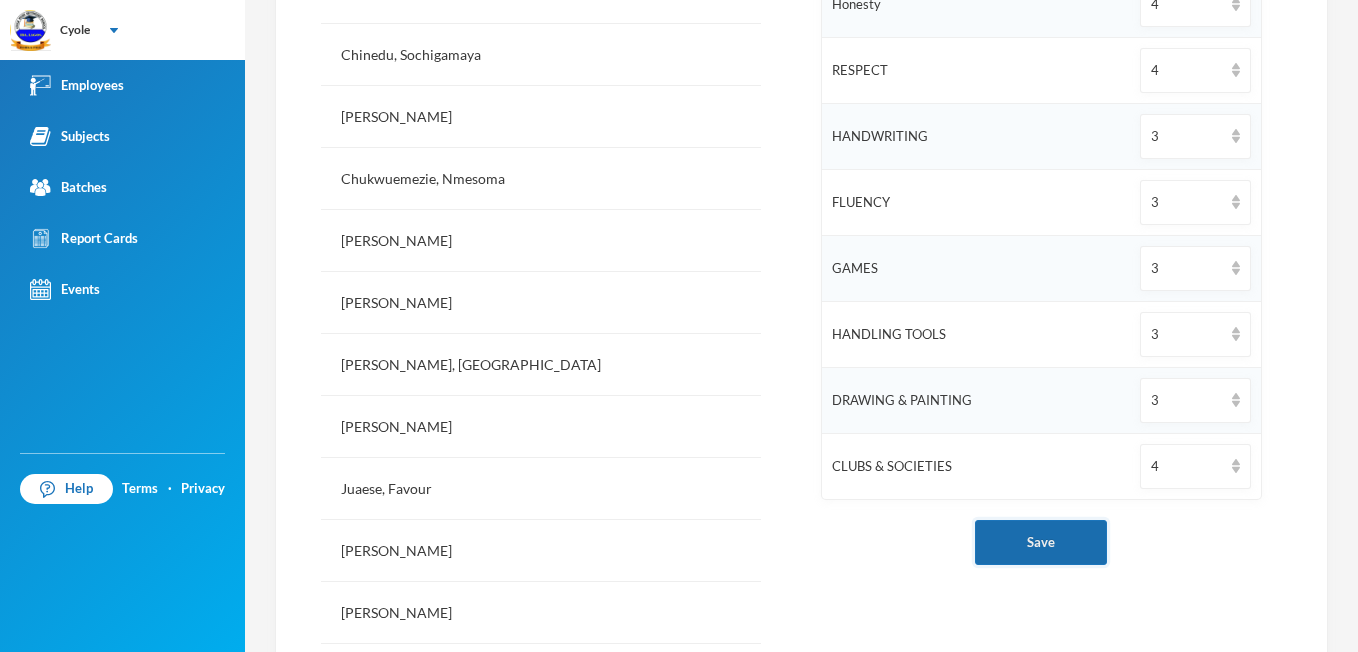 click on "Save" at bounding box center [1041, 542] 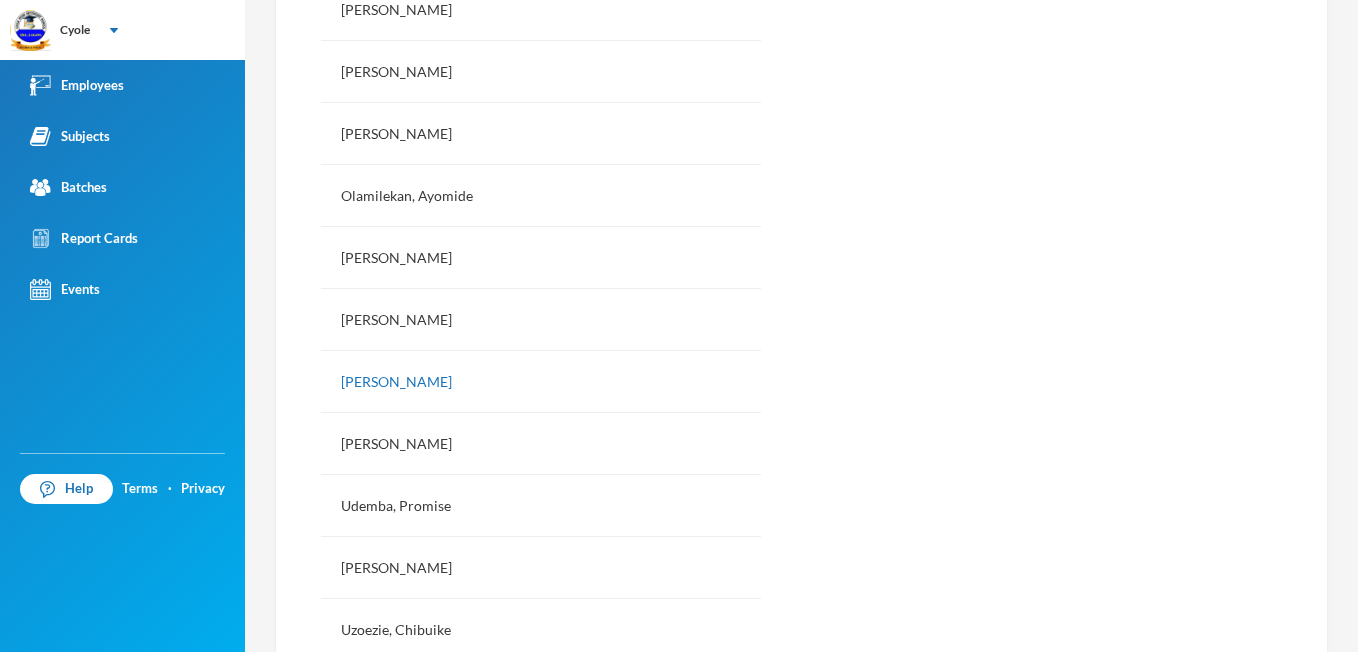 scroll, scrollTop: 2027, scrollLeft: 0, axis: vertical 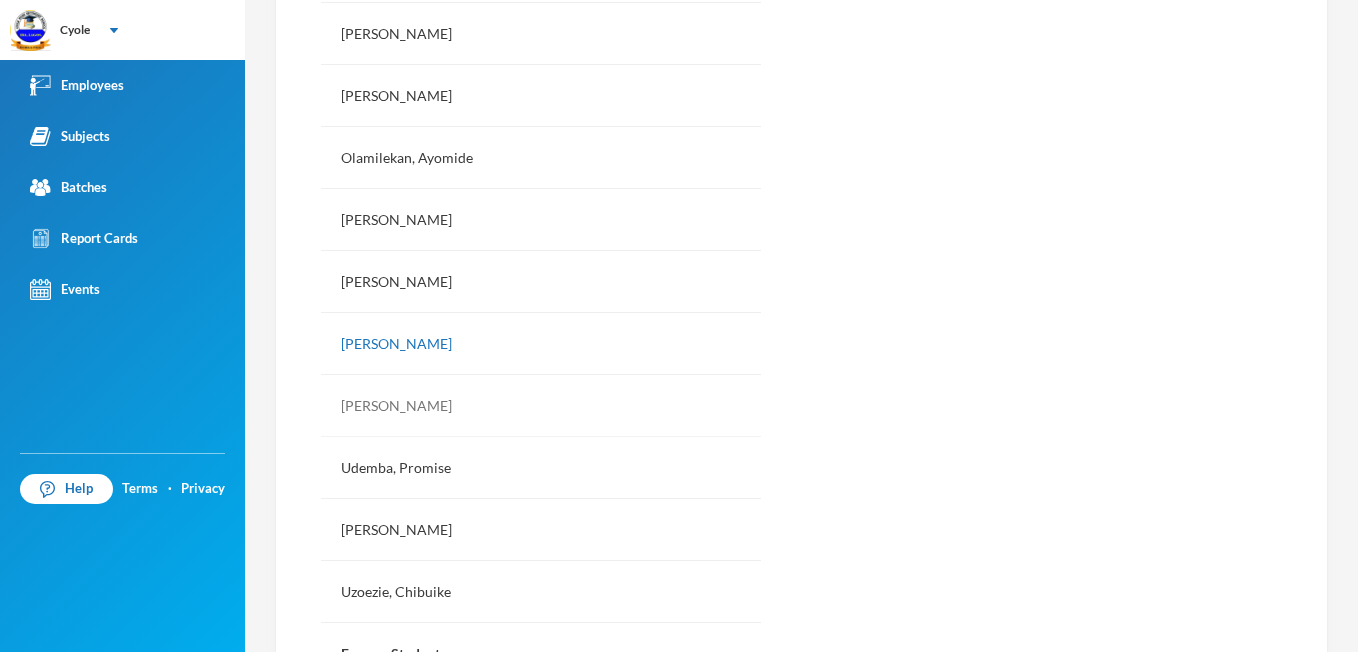 click on "[PERSON_NAME]" at bounding box center (541, 406) 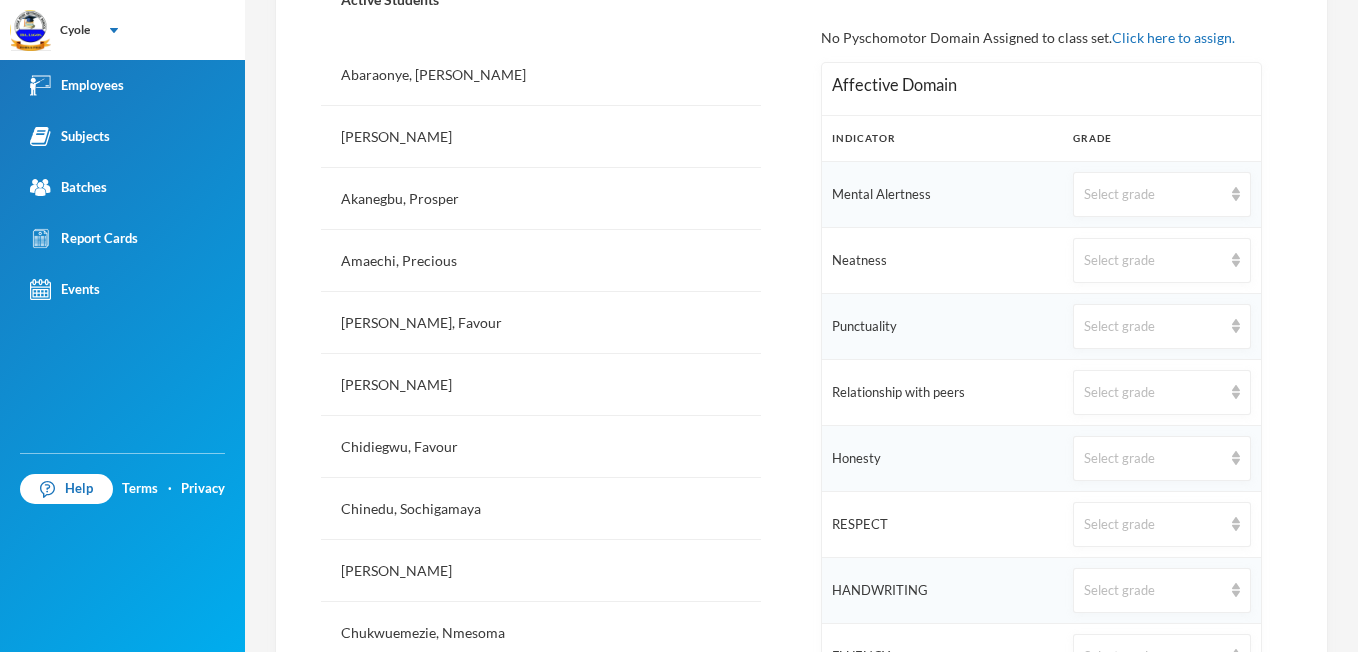 scroll, scrollTop: 547, scrollLeft: 0, axis: vertical 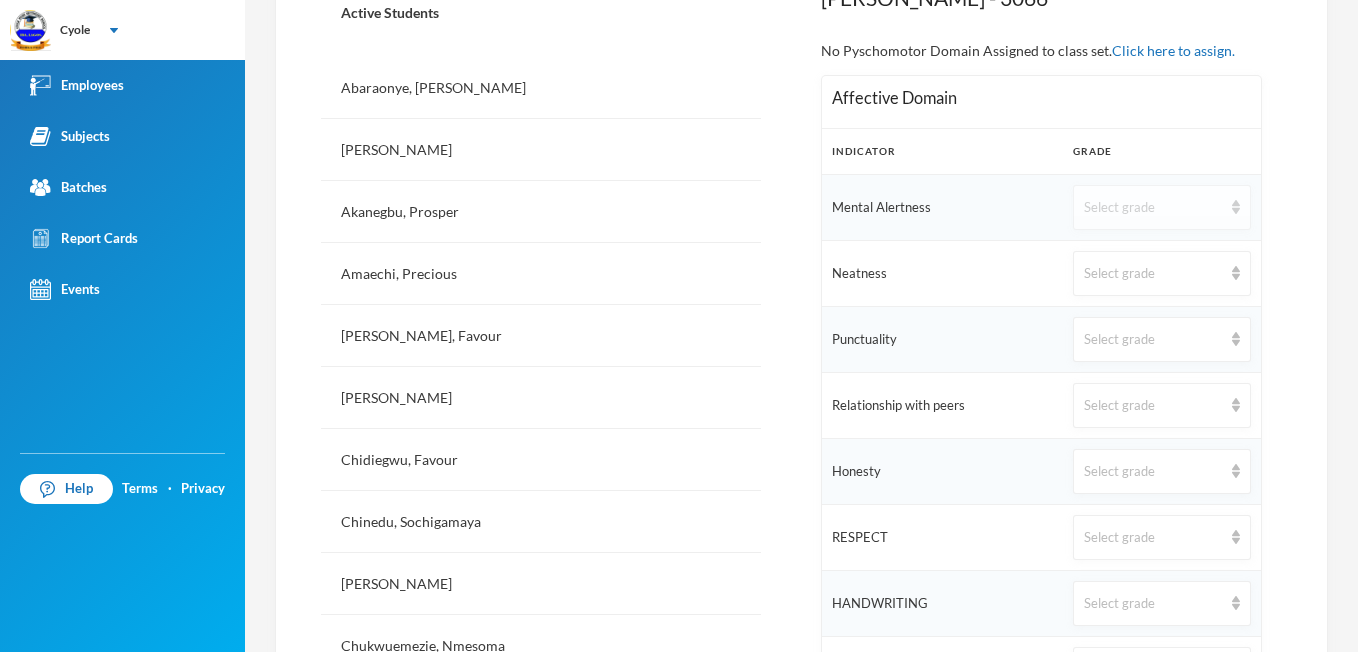 click at bounding box center [1236, 207] 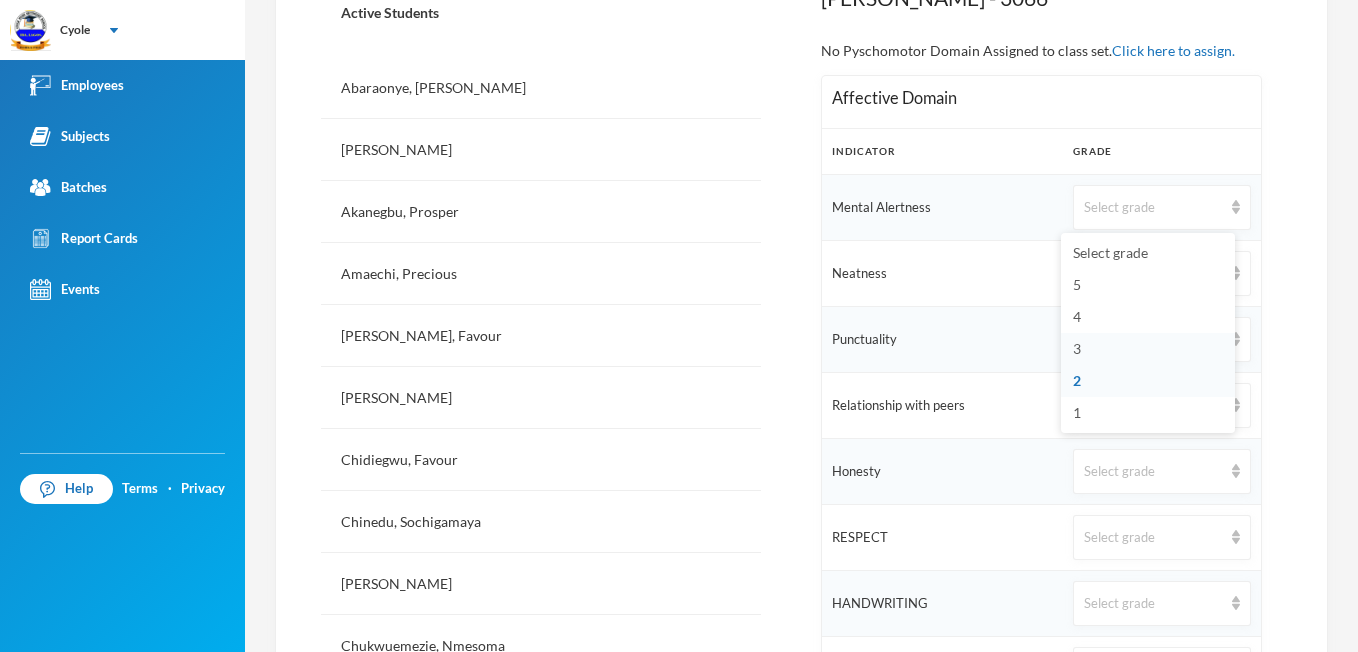 click on "3" at bounding box center (1148, 349) 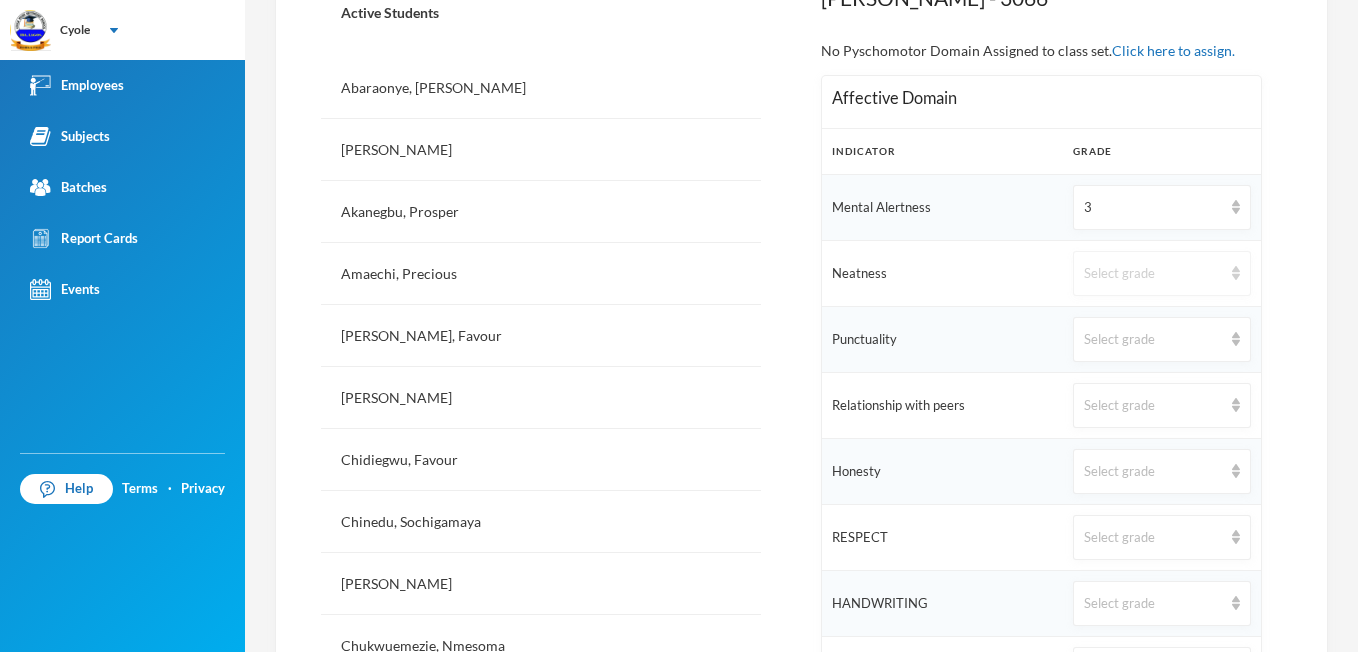 click on "Select grade" at bounding box center (1161, 273) 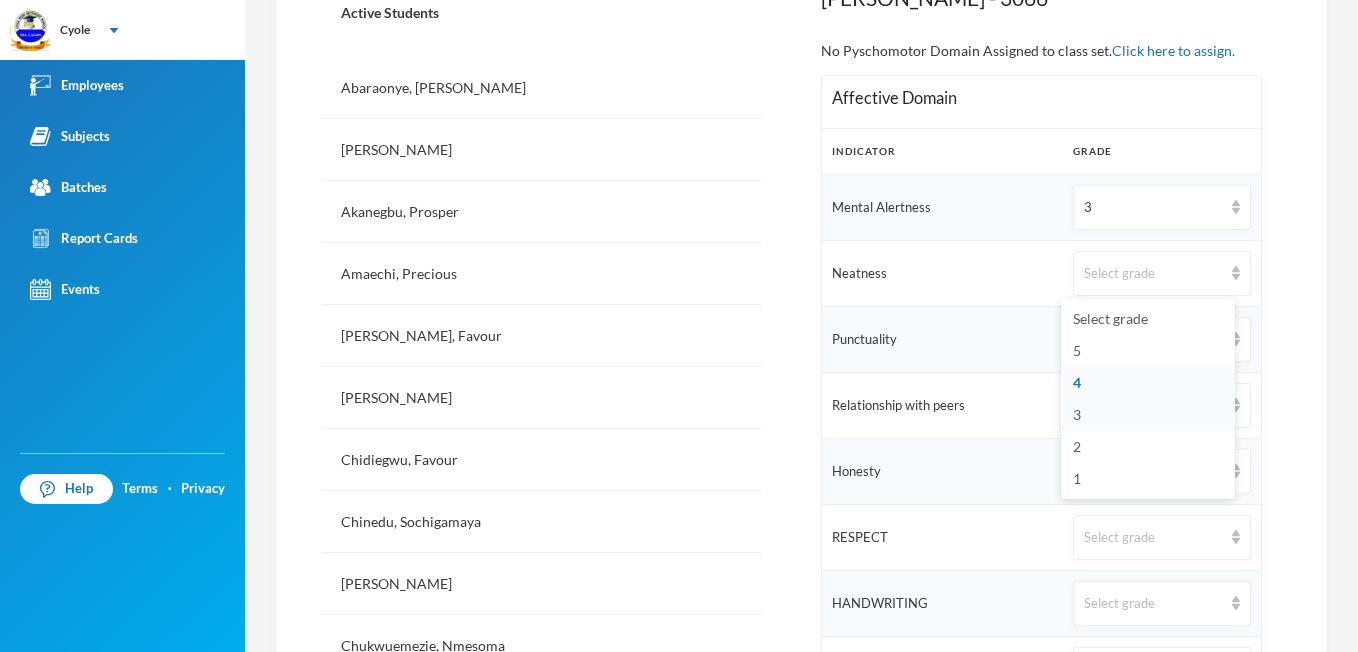 click on "3" at bounding box center (1148, 415) 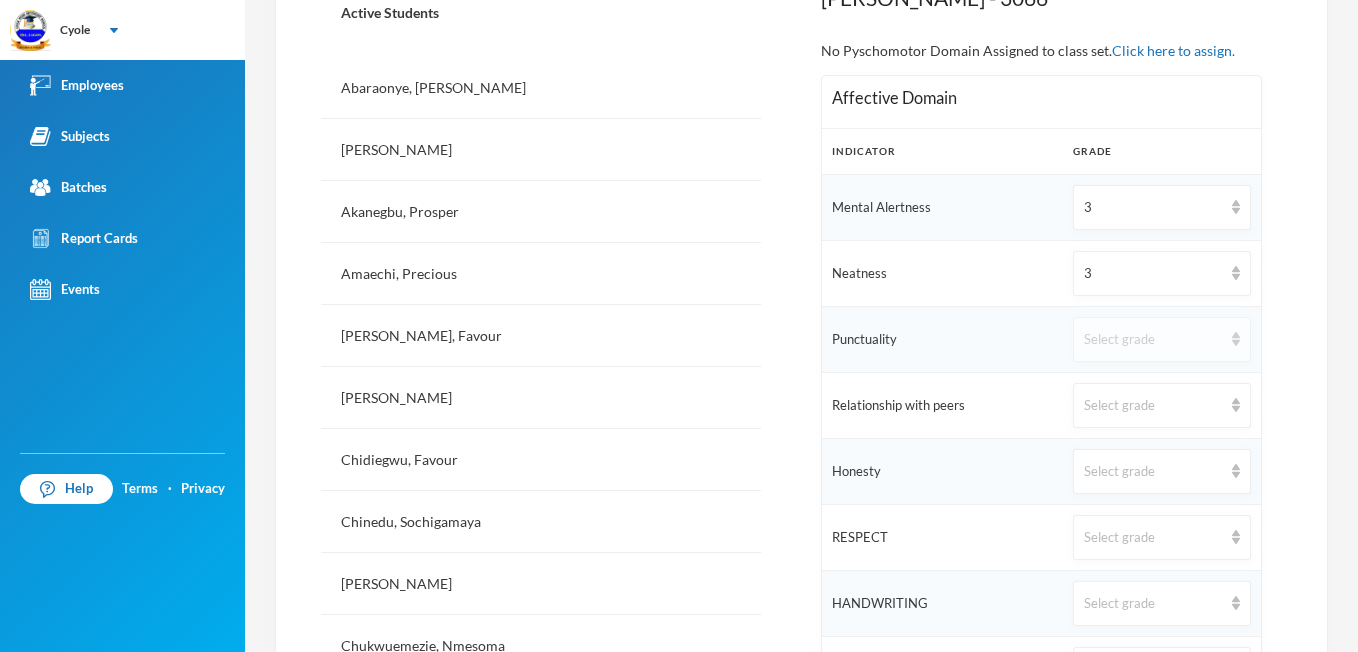 click at bounding box center [1236, 339] 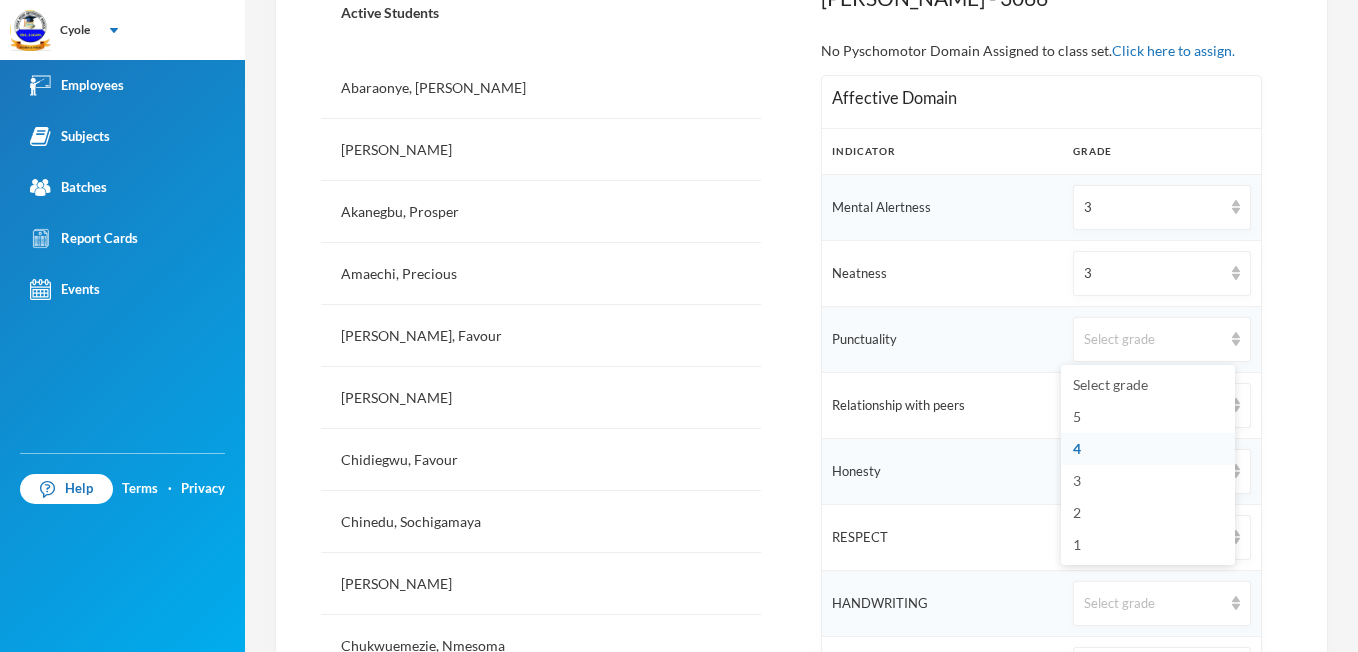 click on "4" at bounding box center (1148, 449) 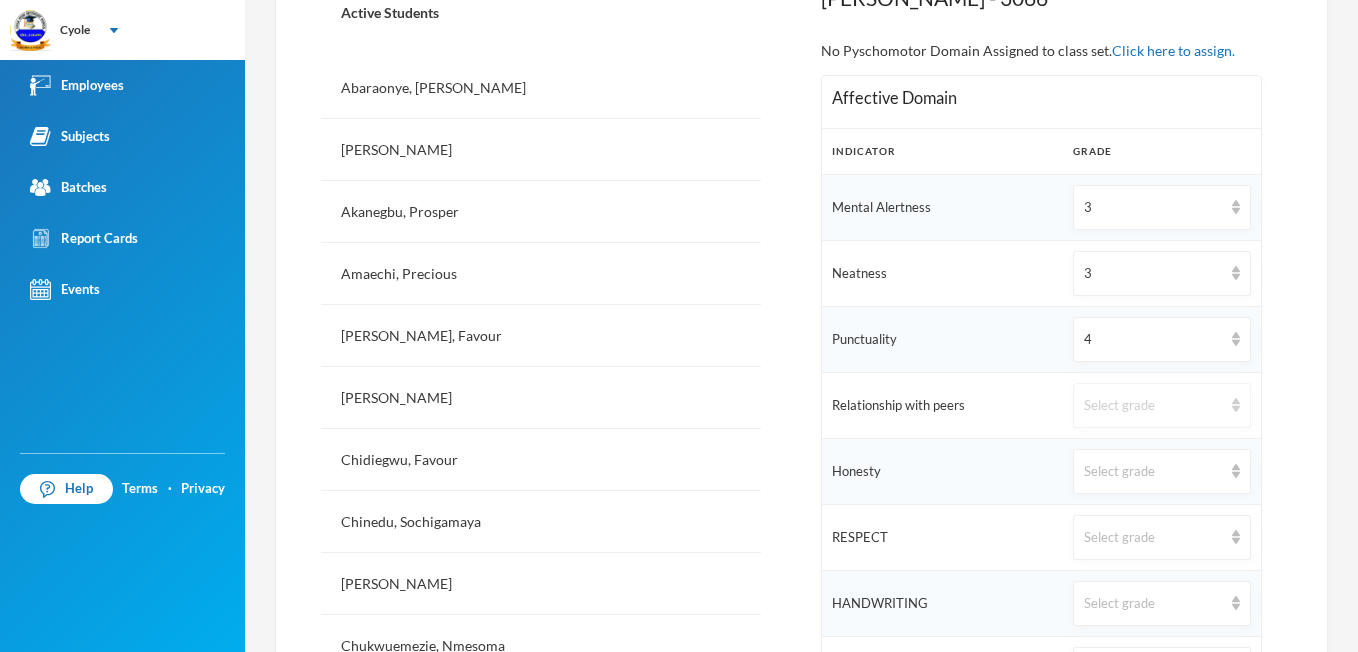 click at bounding box center (1236, 405) 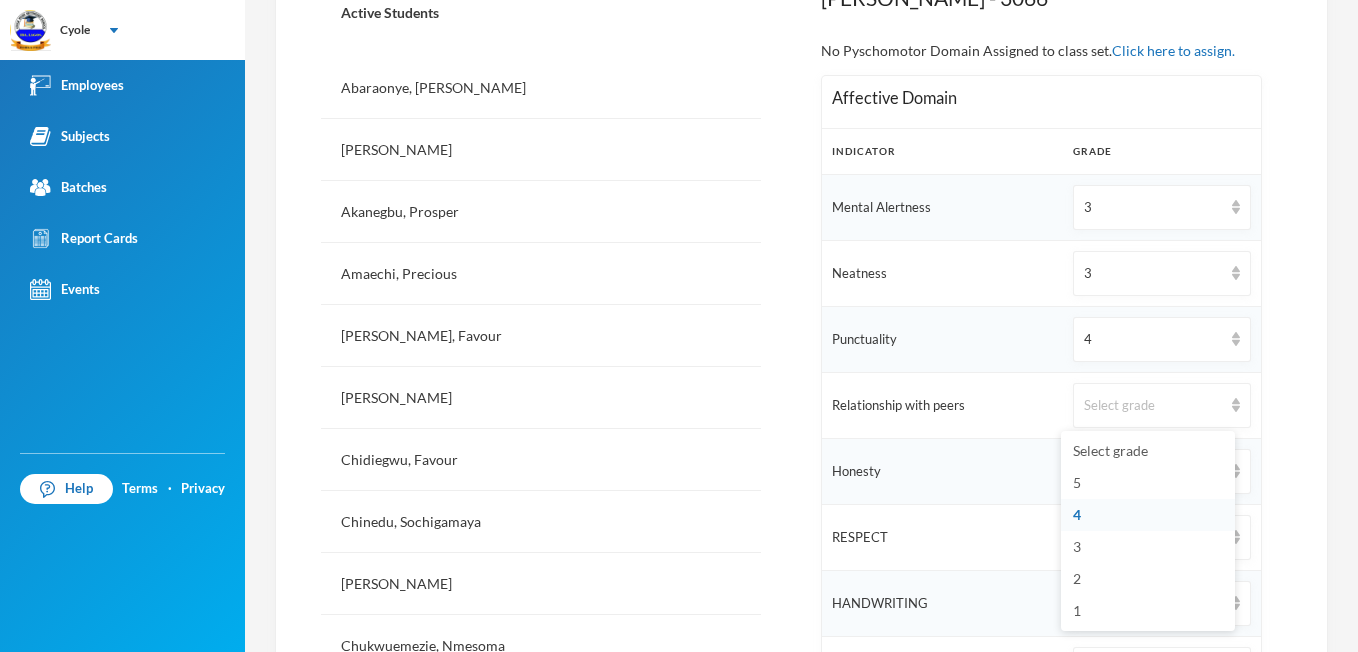 click on "4" at bounding box center [1077, 514] 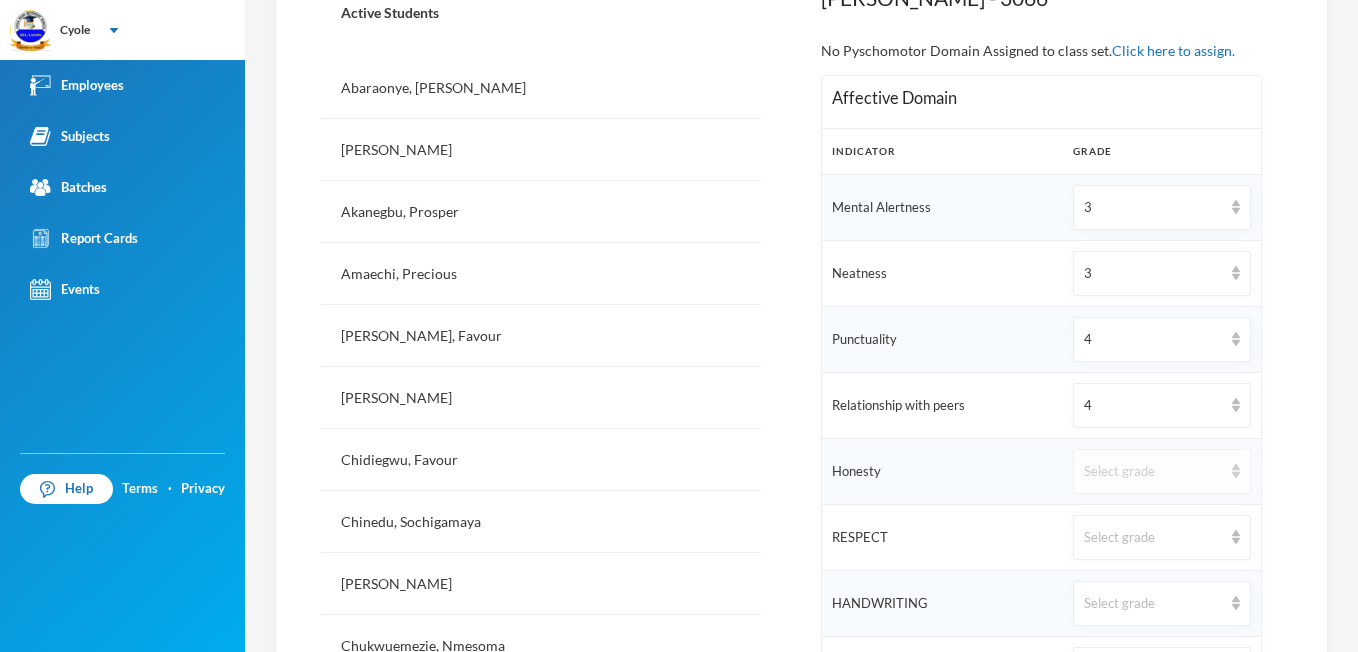 click on "Select grade" at bounding box center (1161, 471) 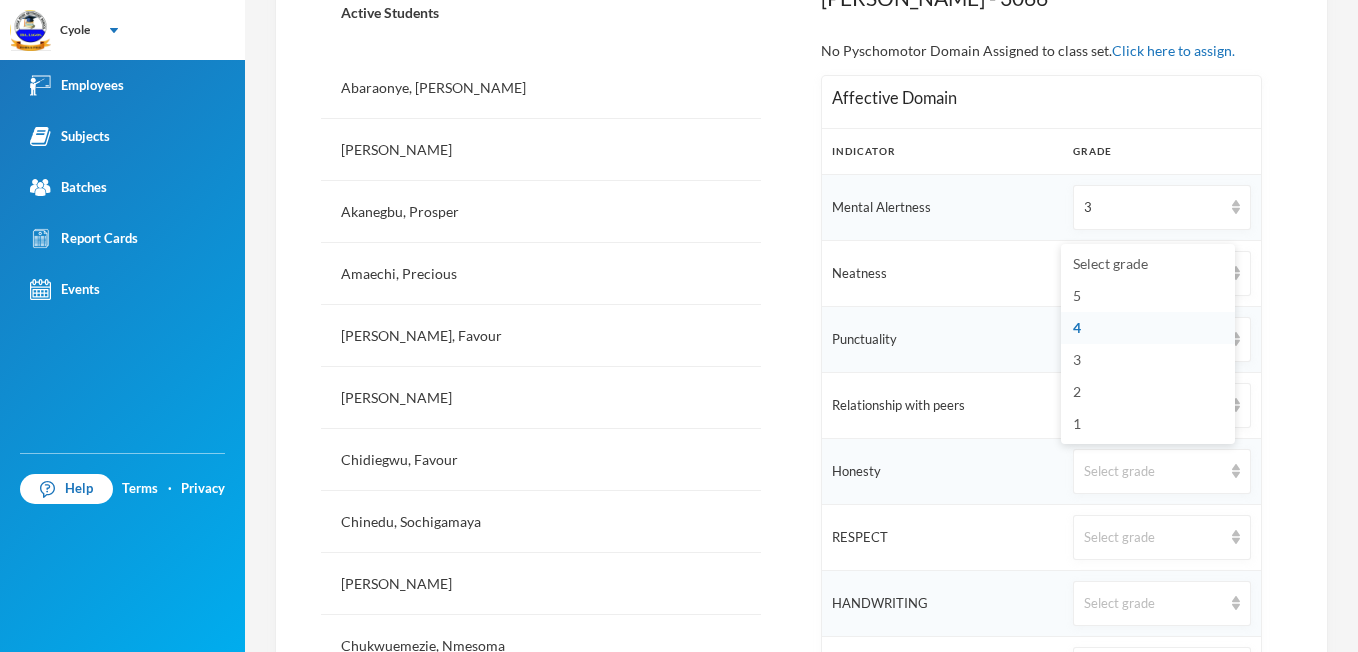click on "4" at bounding box center [1077, 327] 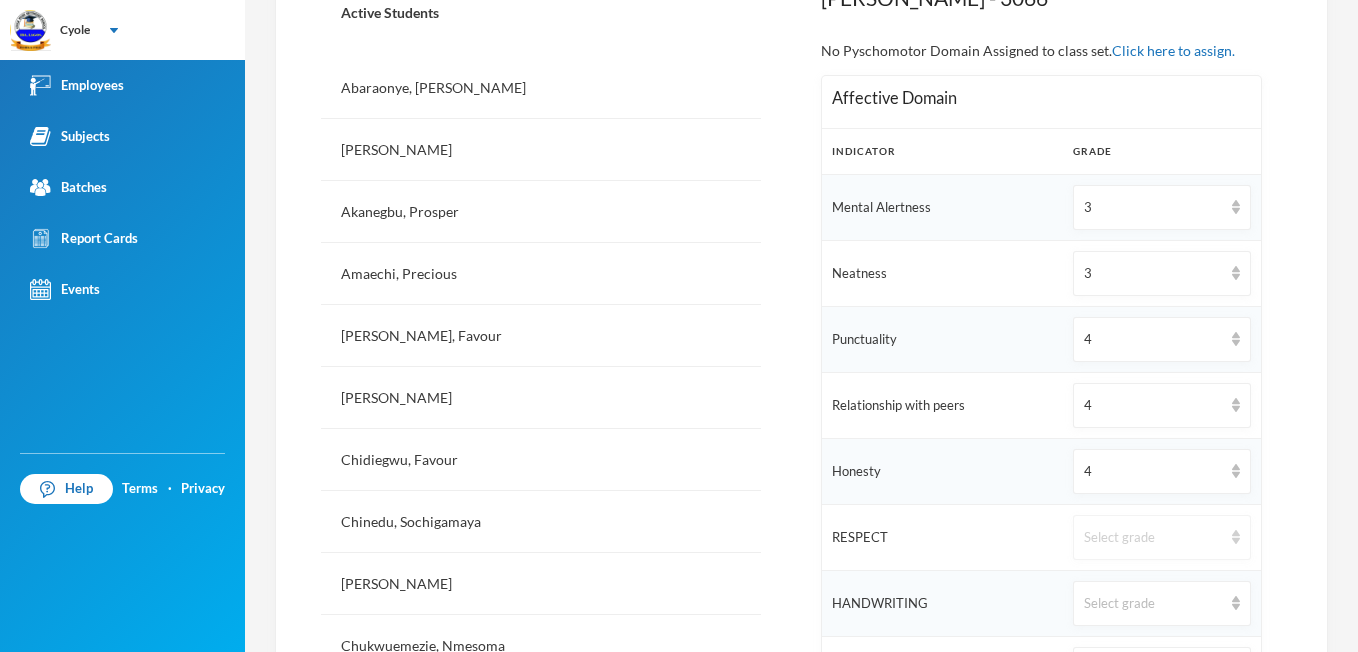 click at bounding box center (1236, 537) 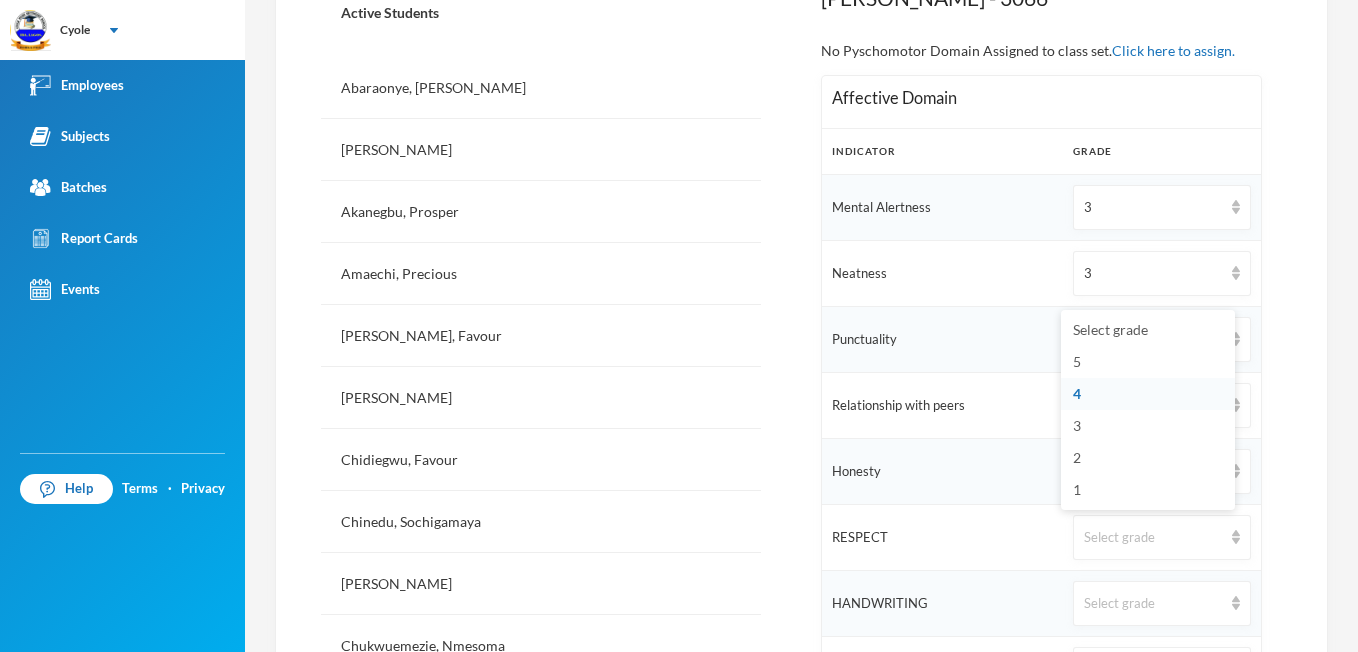 click on "4" at bounding box center [1148, 394] 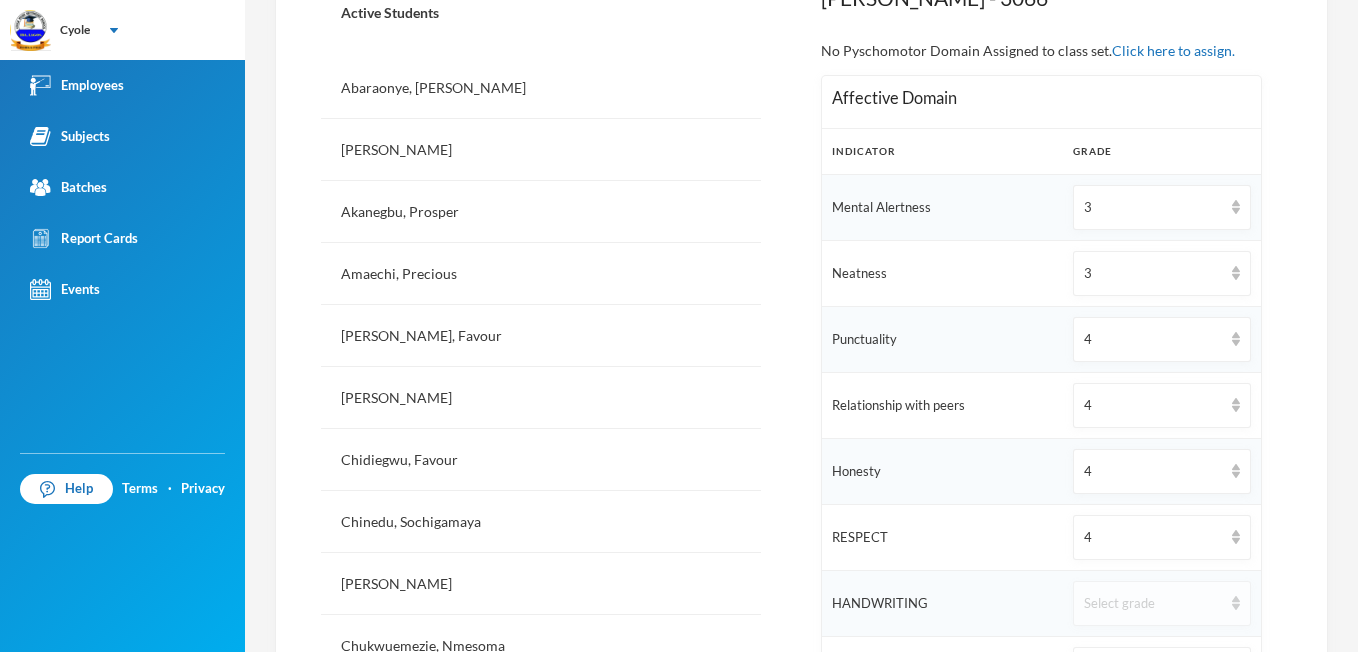 click at bounding box center (1236, 603) 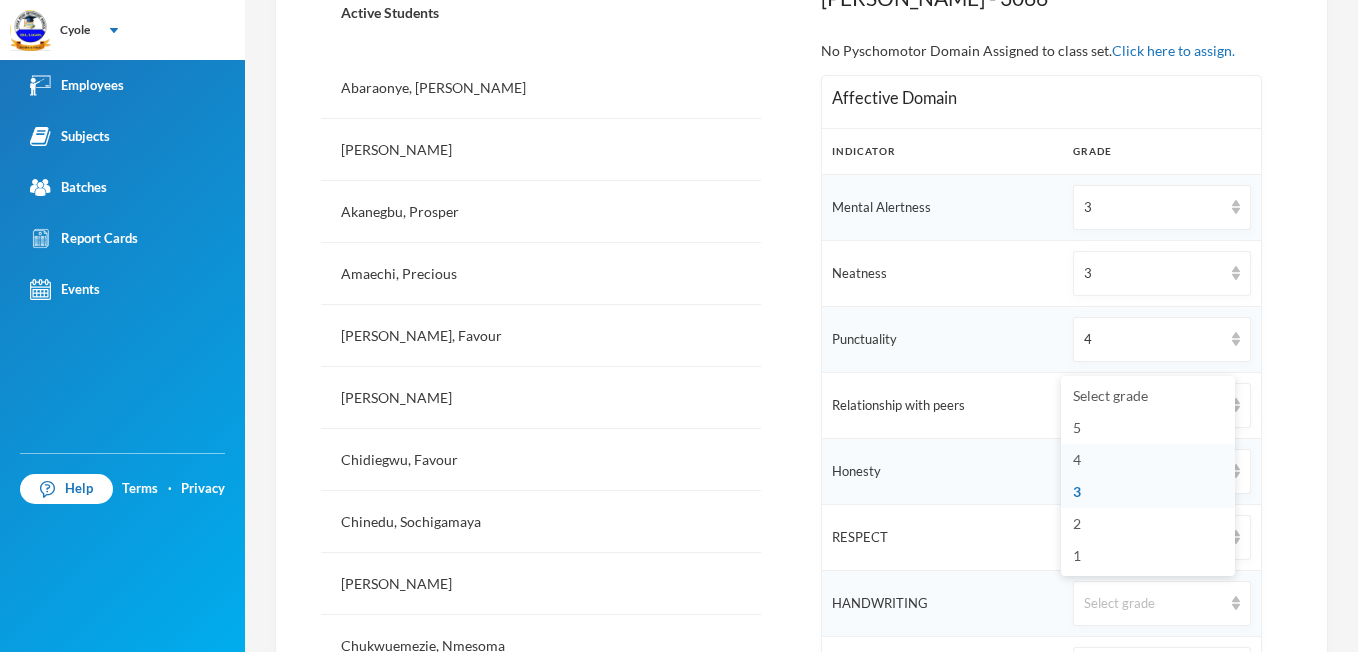 click on "4" at bounding box center [1077, 459] 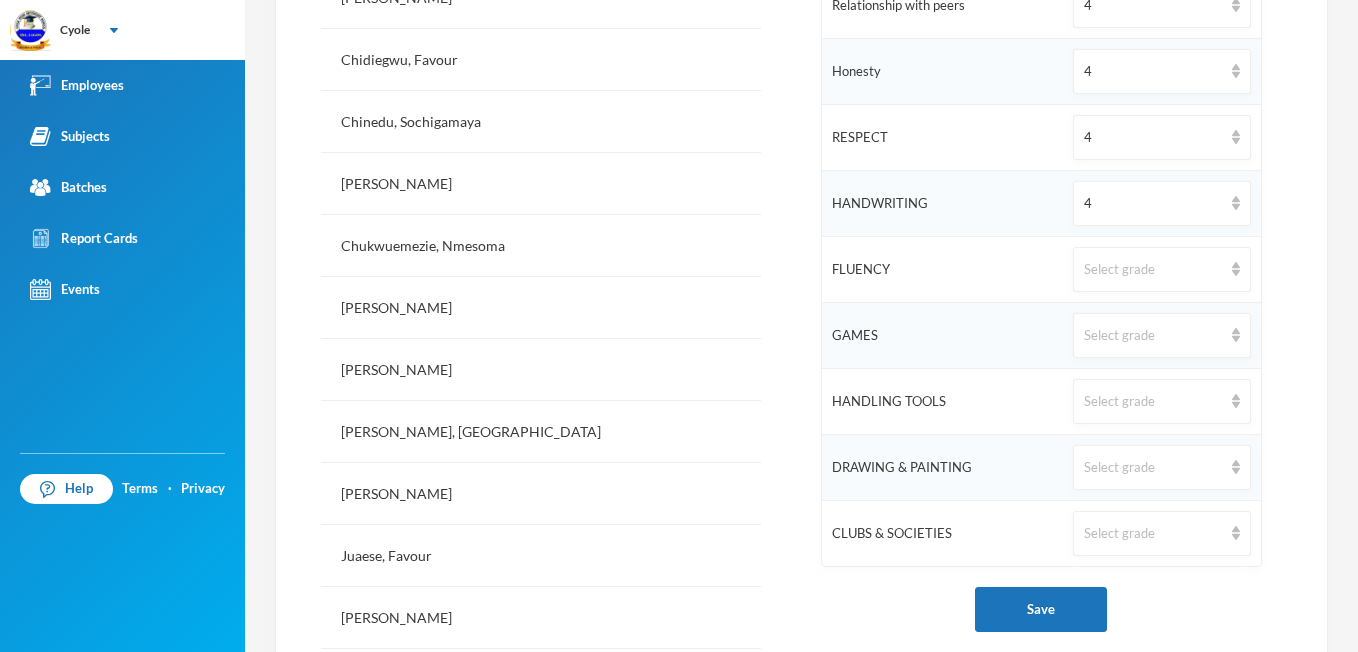 scroll, scrollTop: 987, scrollLeft: 0, axis: vertical 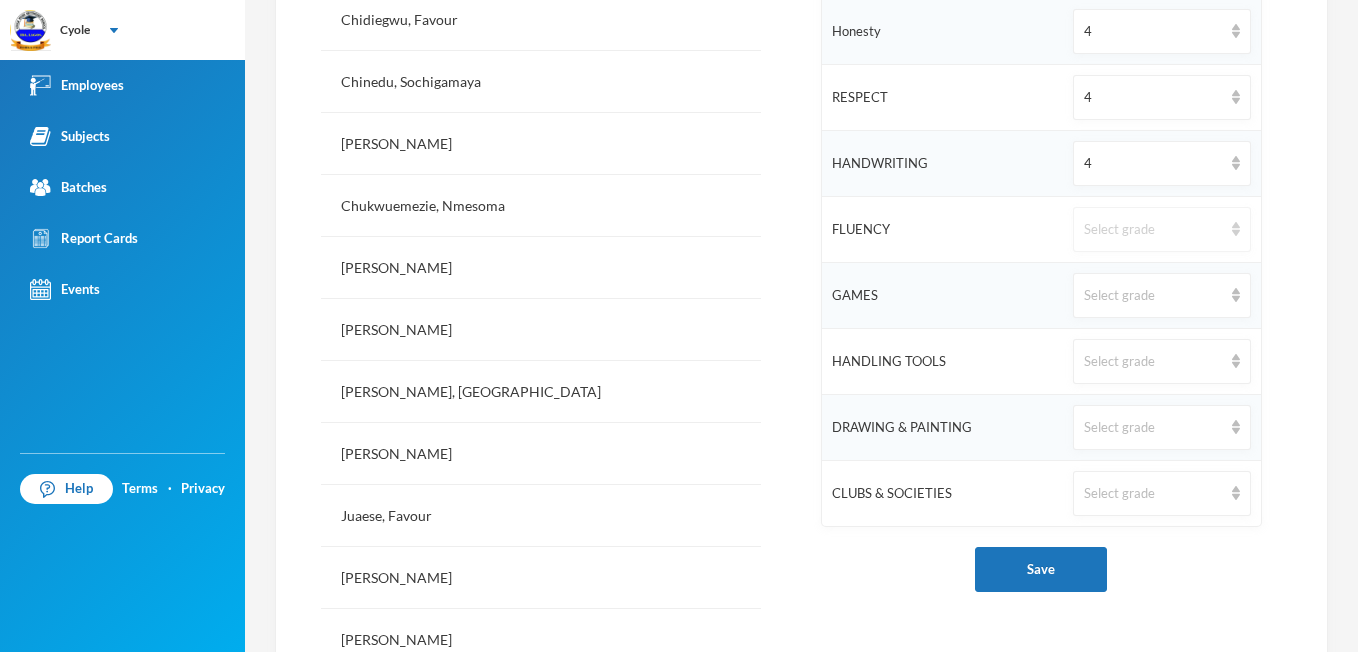 click at bounding box center [1236, 229] 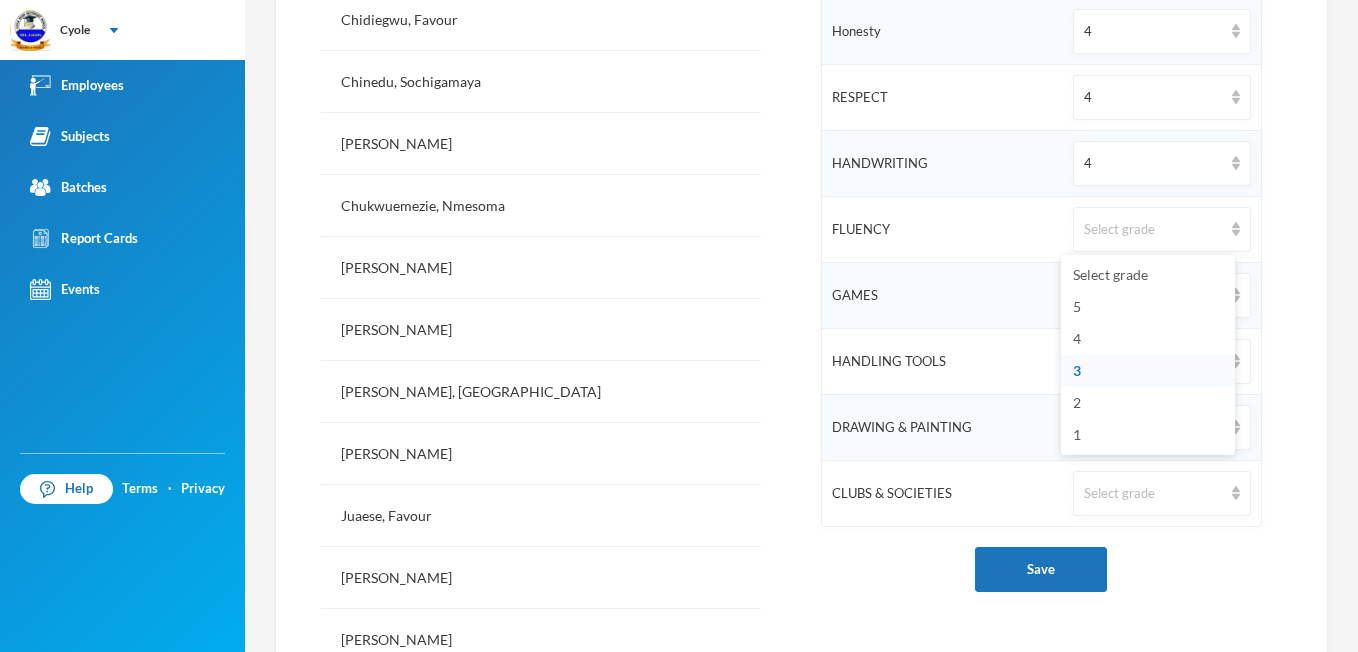 click on "3" at bounding box center [1077, 370] 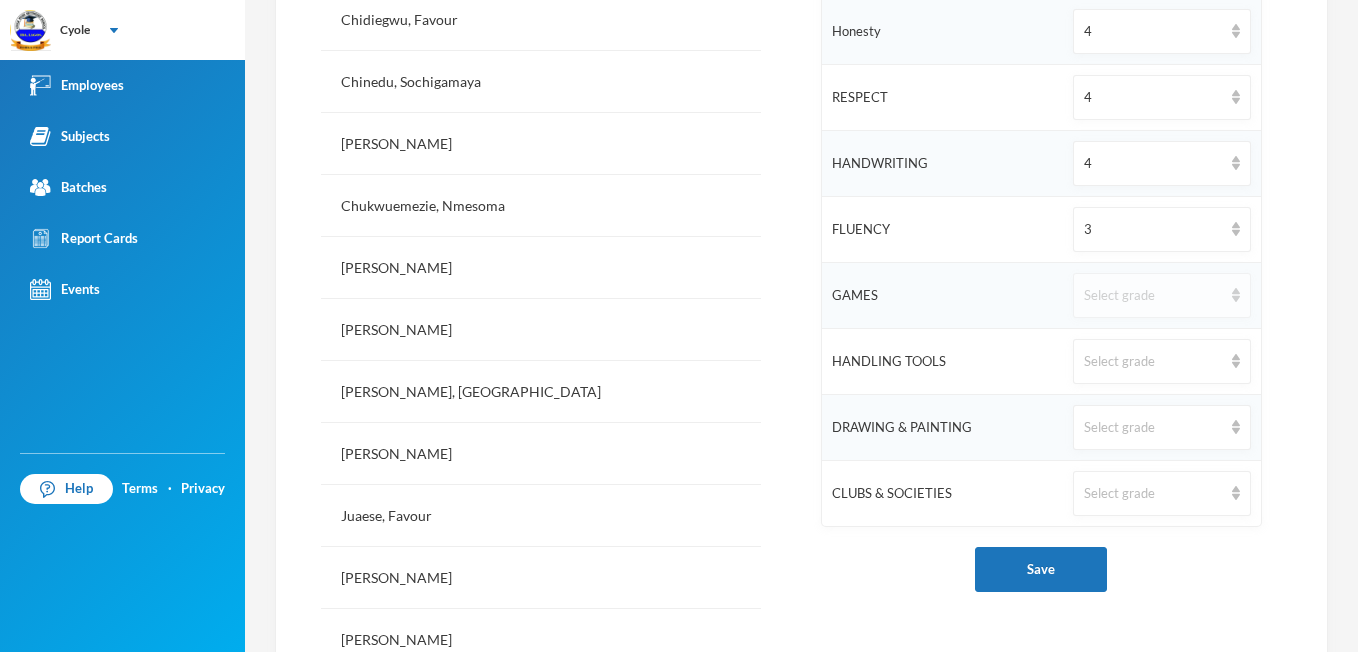 click on "Select grade" at bounding box center (1161, 295) 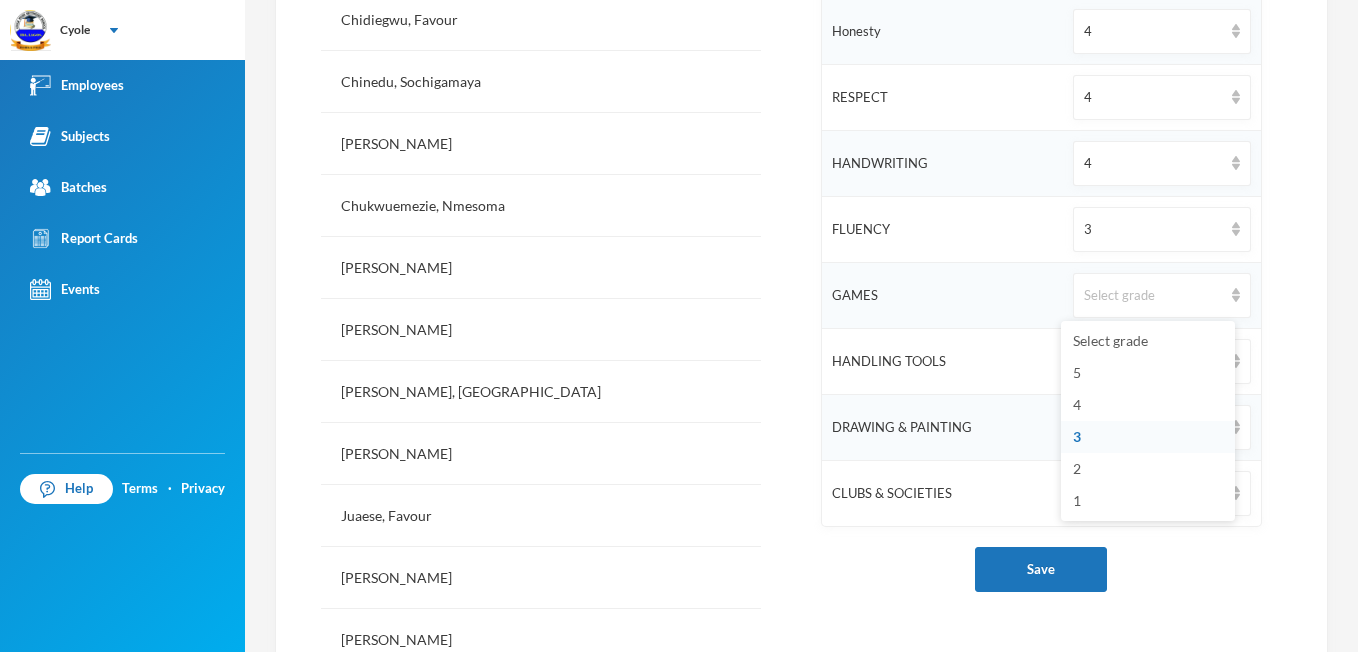 click on "3" at bounding box center (1077, 436) 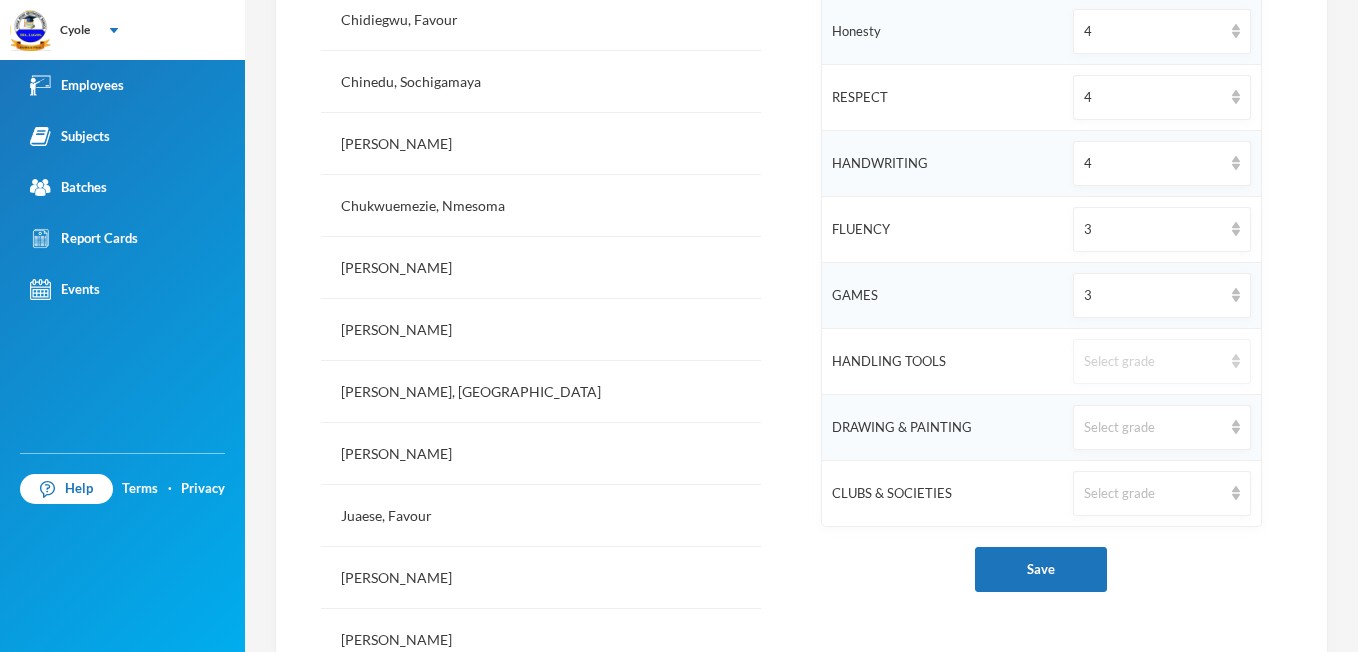 click at bounding box center [1236, 361] 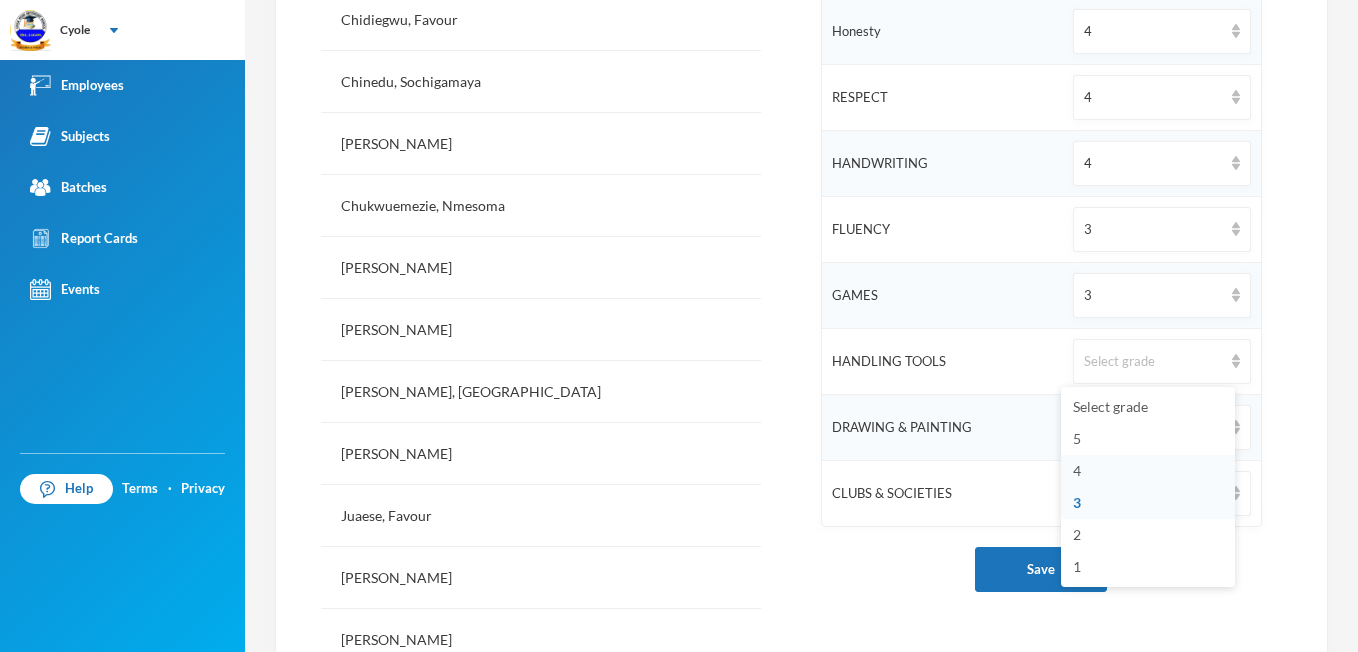 click on "4" at bounding box center (1077, 470) 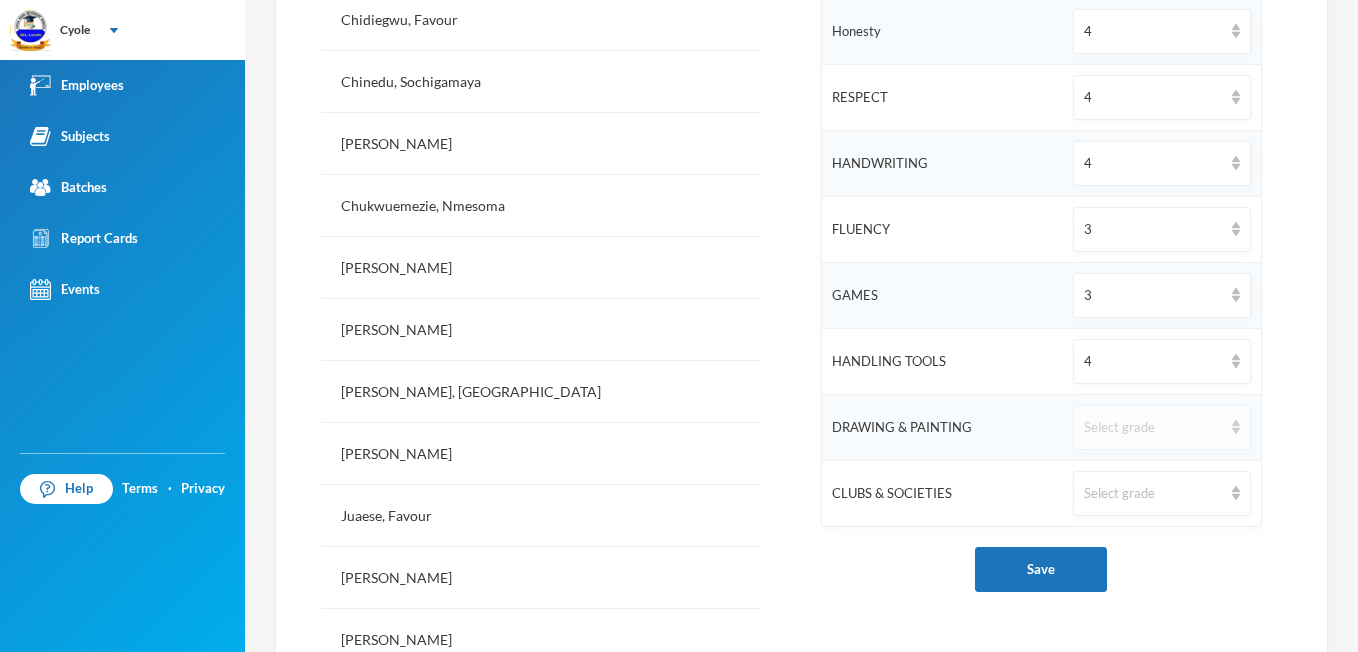 click on "Select grade" at bounding box center (1161, 427) 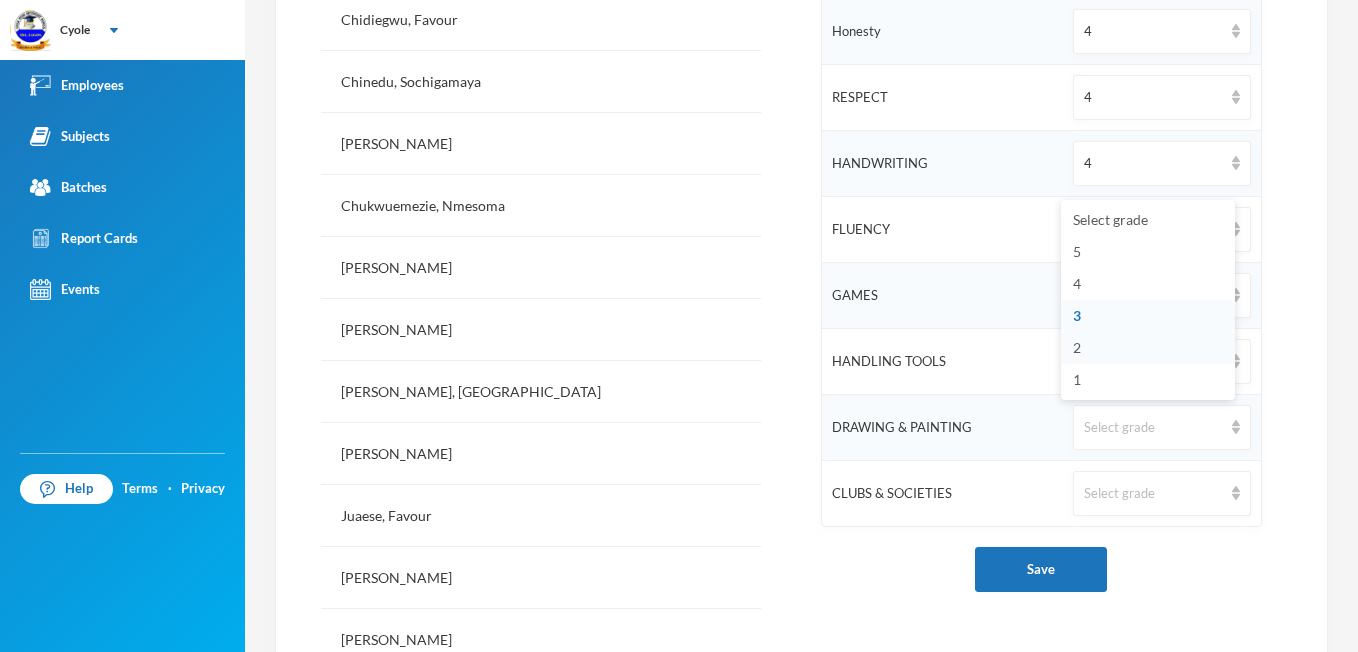 click on "2" at bounding box center (1148, 348) 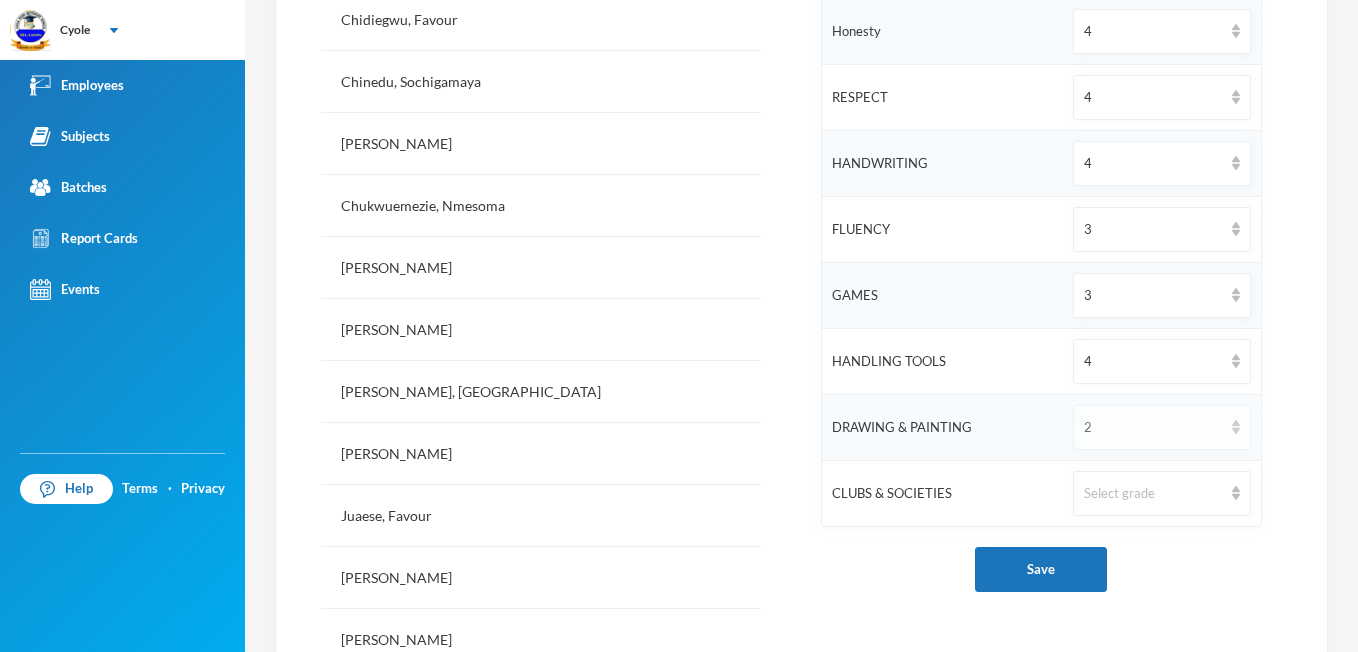 click on "2" at bounding box center (1161, 427) 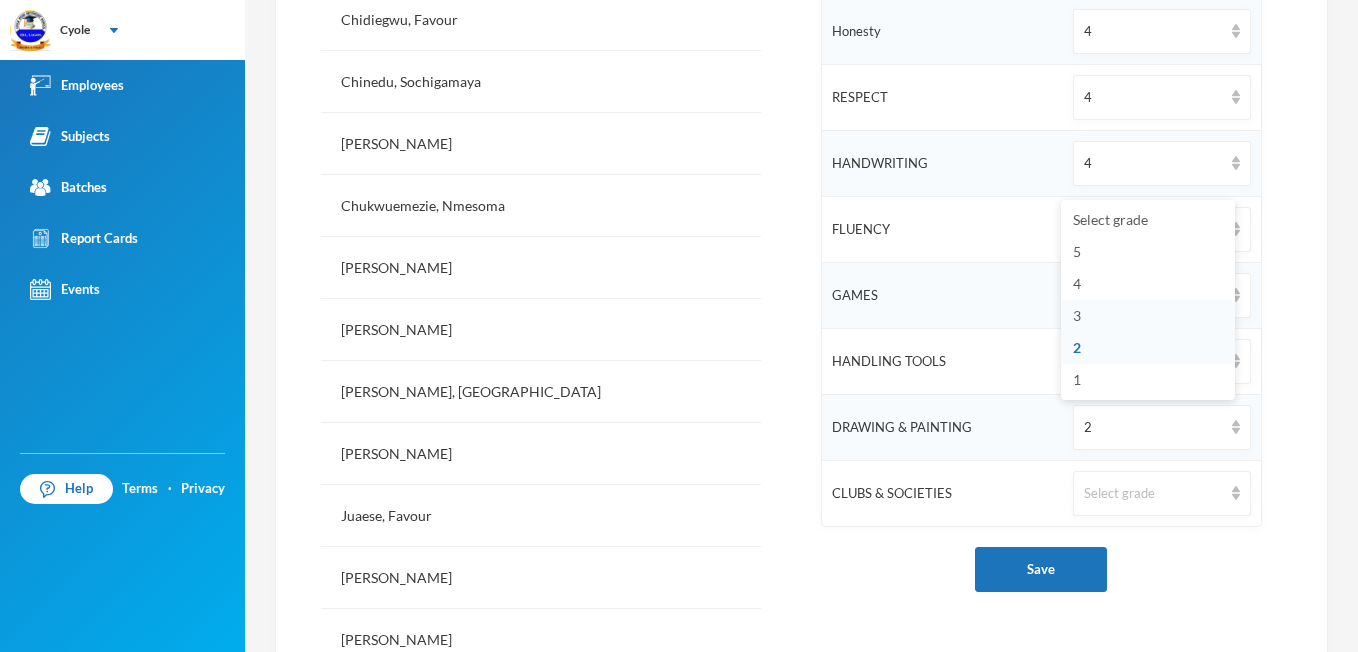 click on "3" at bounding box center [1148, 316] 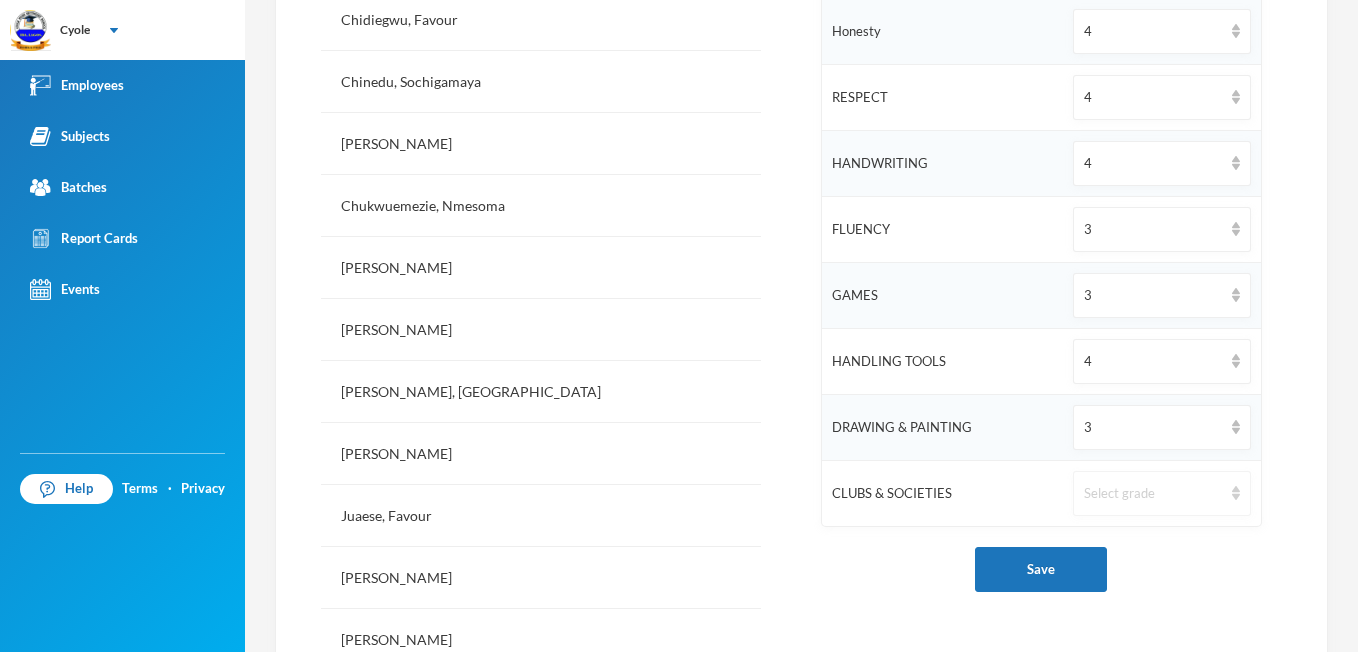 click at bounding box center [1236, 493] 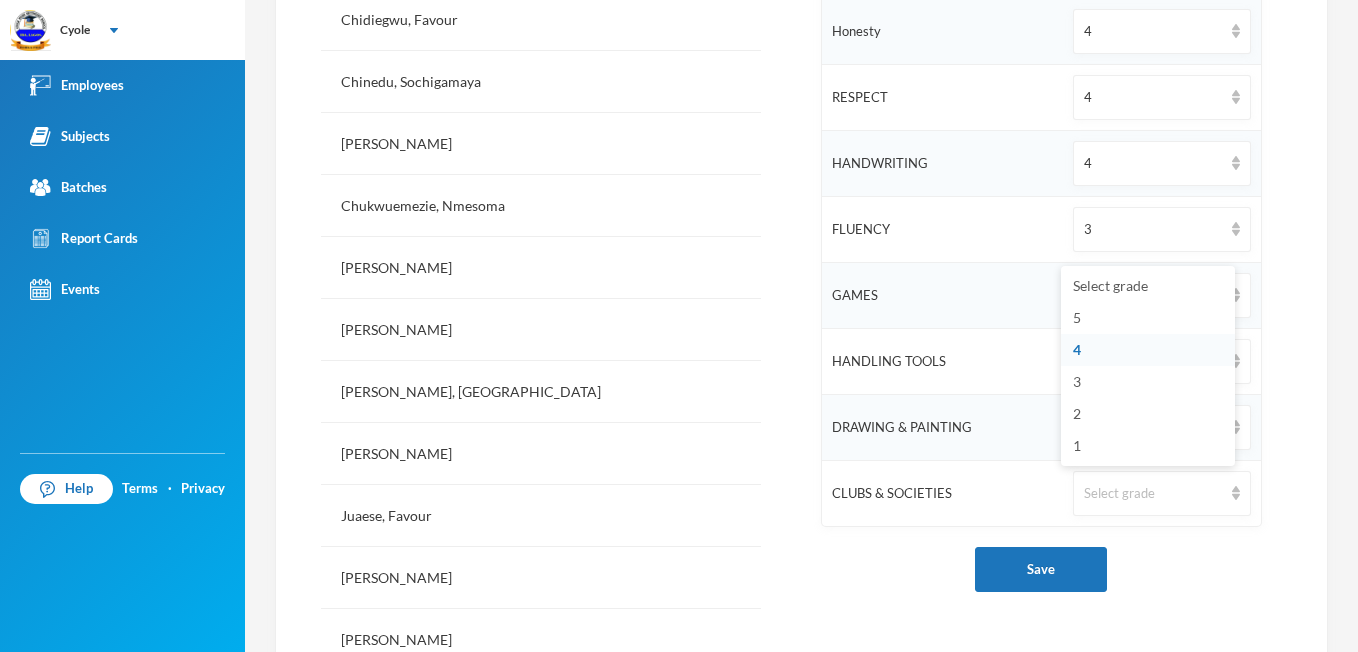 click on "4" at bounding box center [1148, 350] 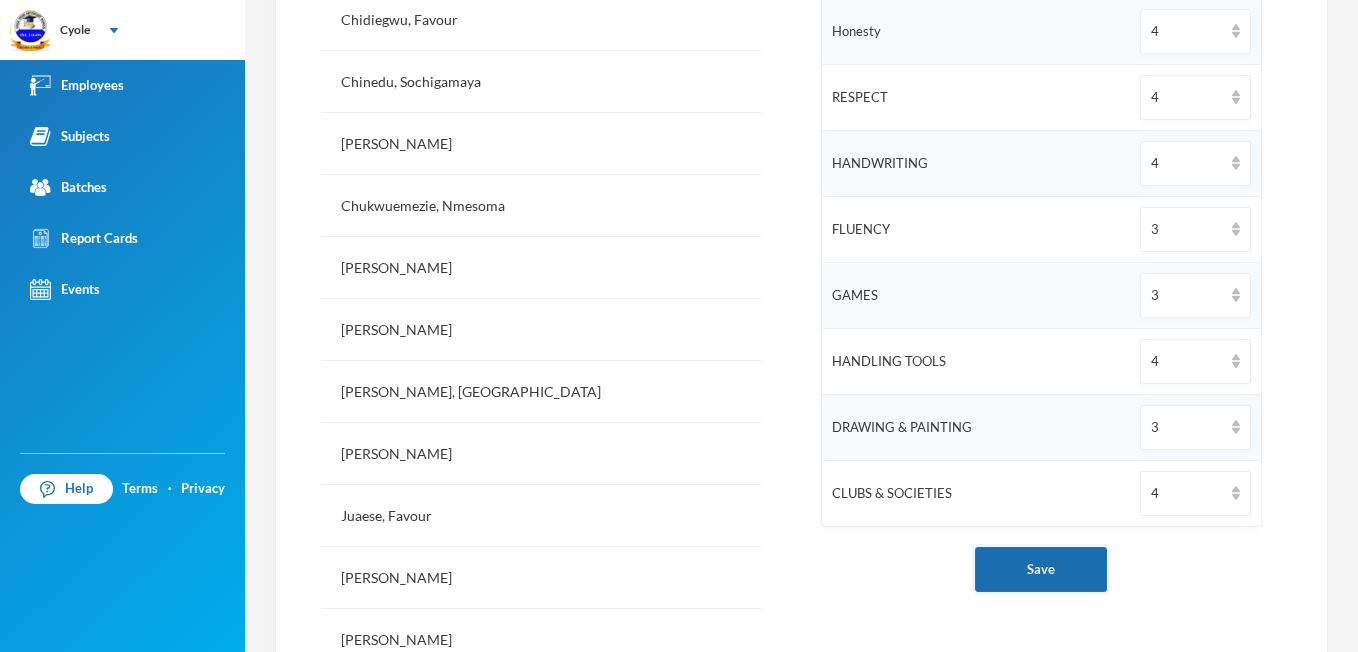 click on "Save" at bounding box center [1041, 569] 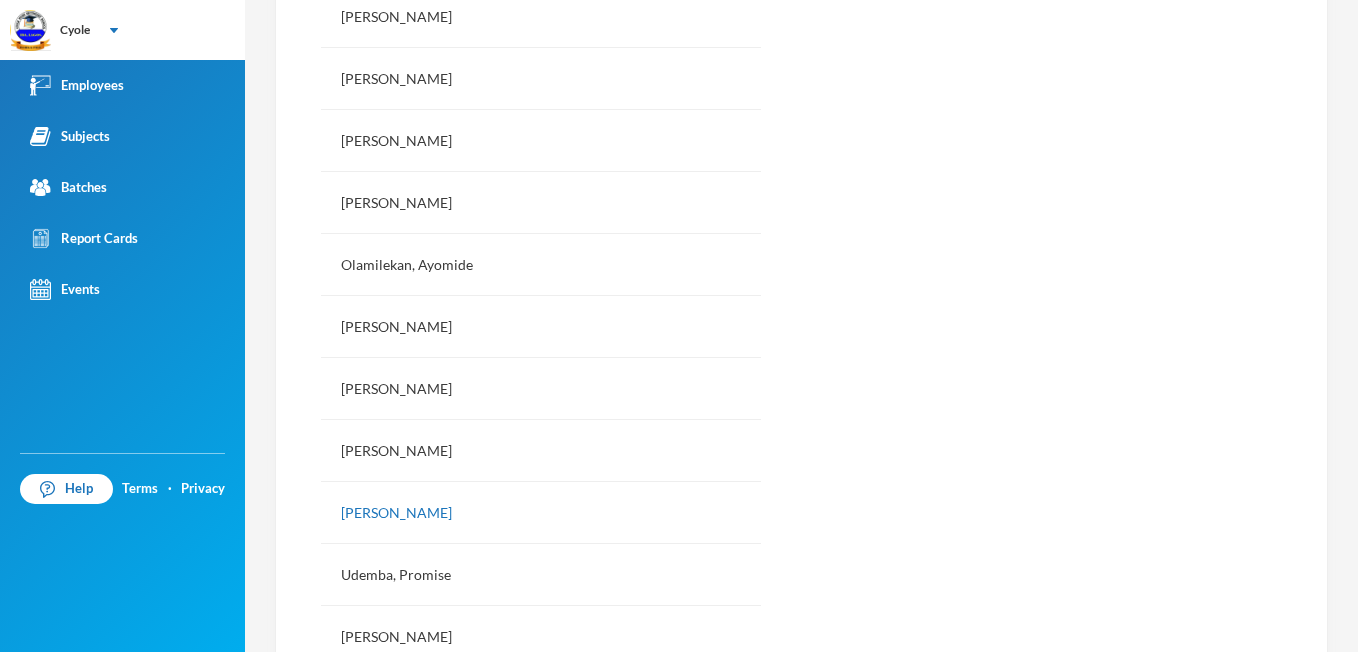 scroll, scrollTop: 1960, scrollLeft: 0, axis: vertical 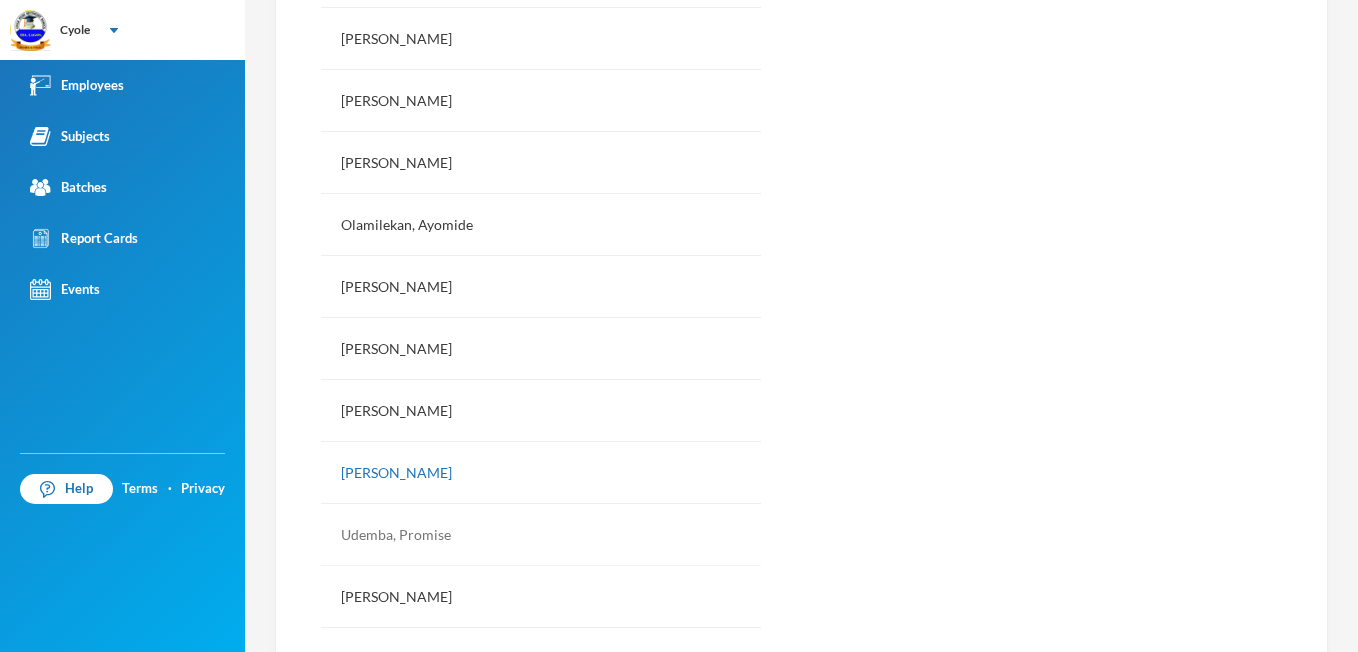 click on "Udemba, Promise" at bounding box center (541, 535) 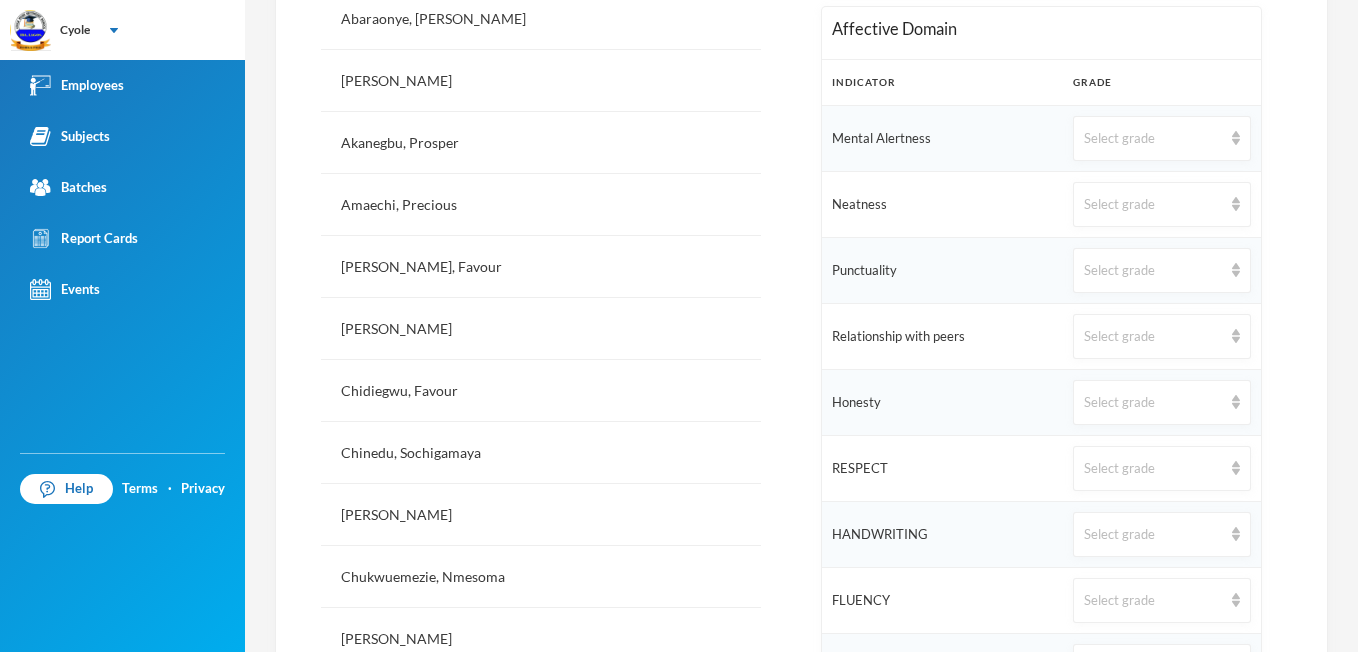 scroll, scrollTop: 587, scrollLeft: 0, axis: vertical 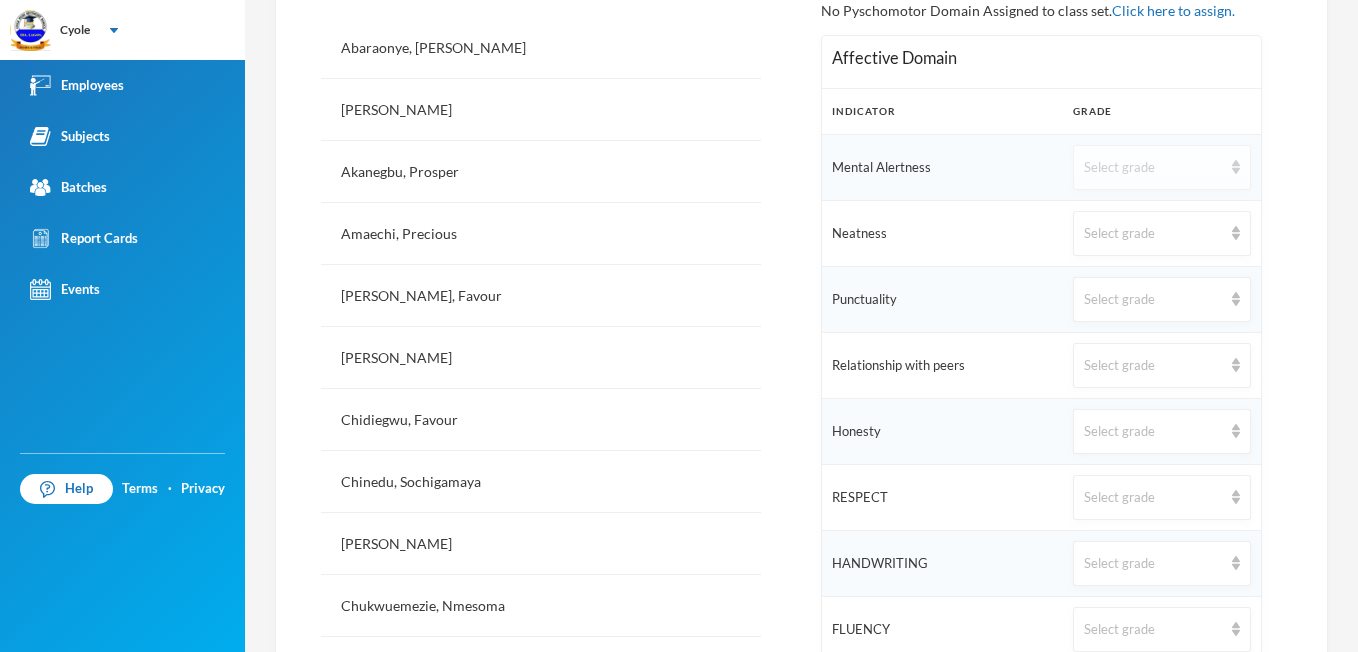 click on "Select grade" at bounding box center [1161, 167] 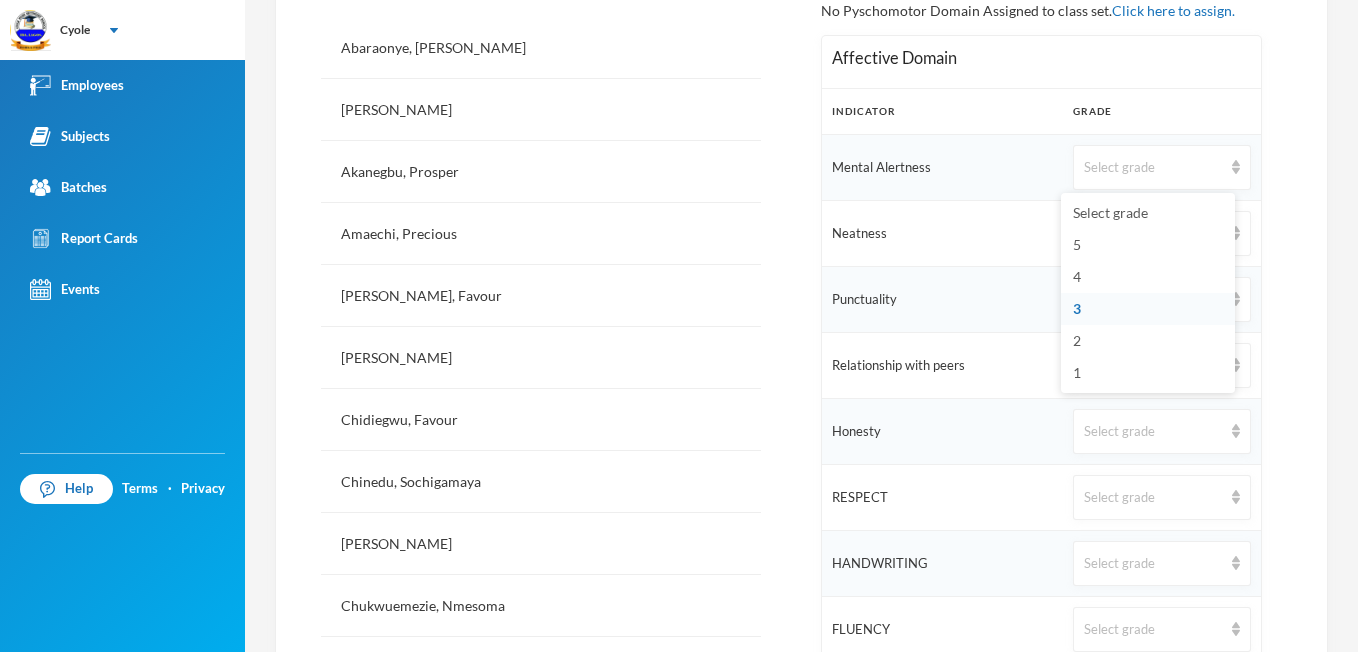 click on "3" at bounding box center [1148, 309] 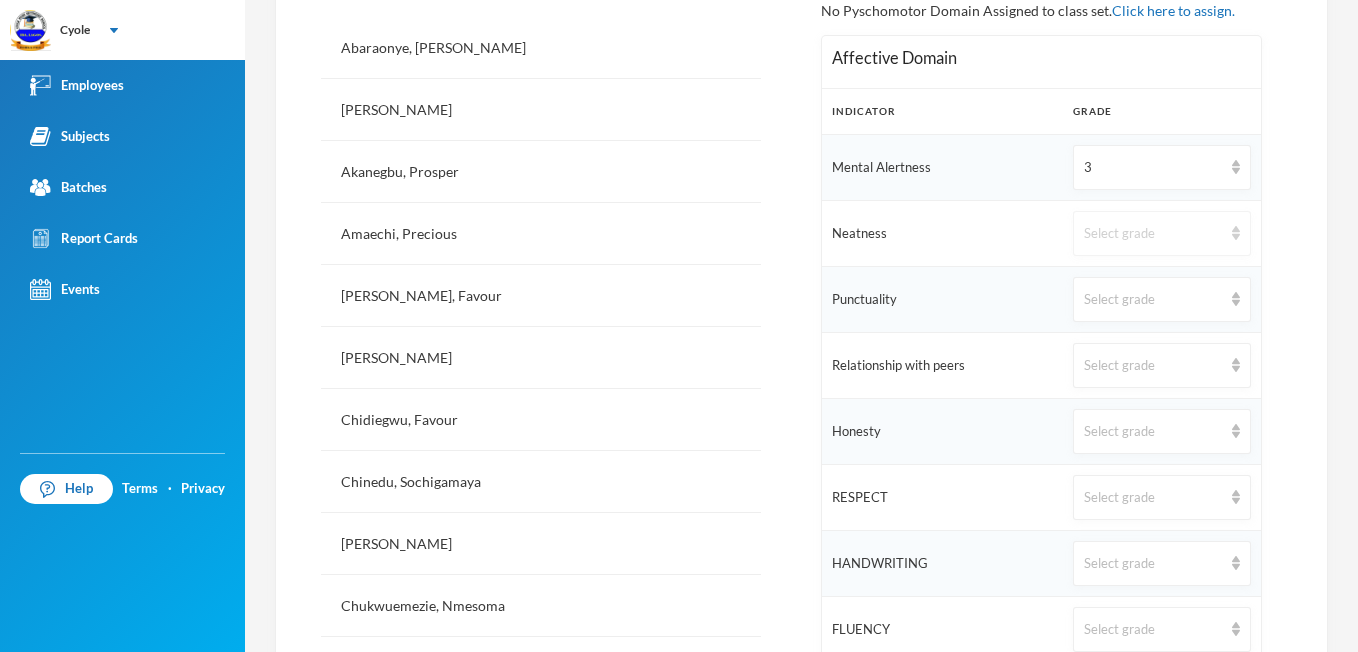 click at bounding box center (1236, 233) 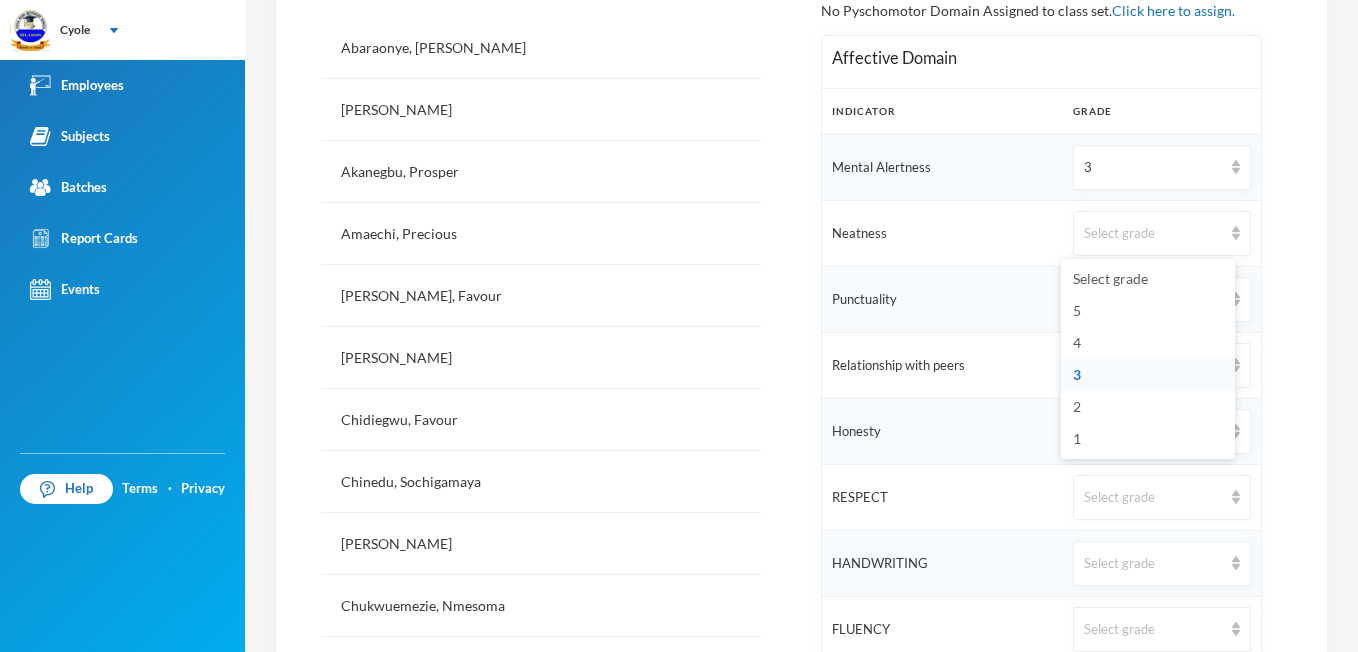 click on "3" at bounding box center (1148, 375) 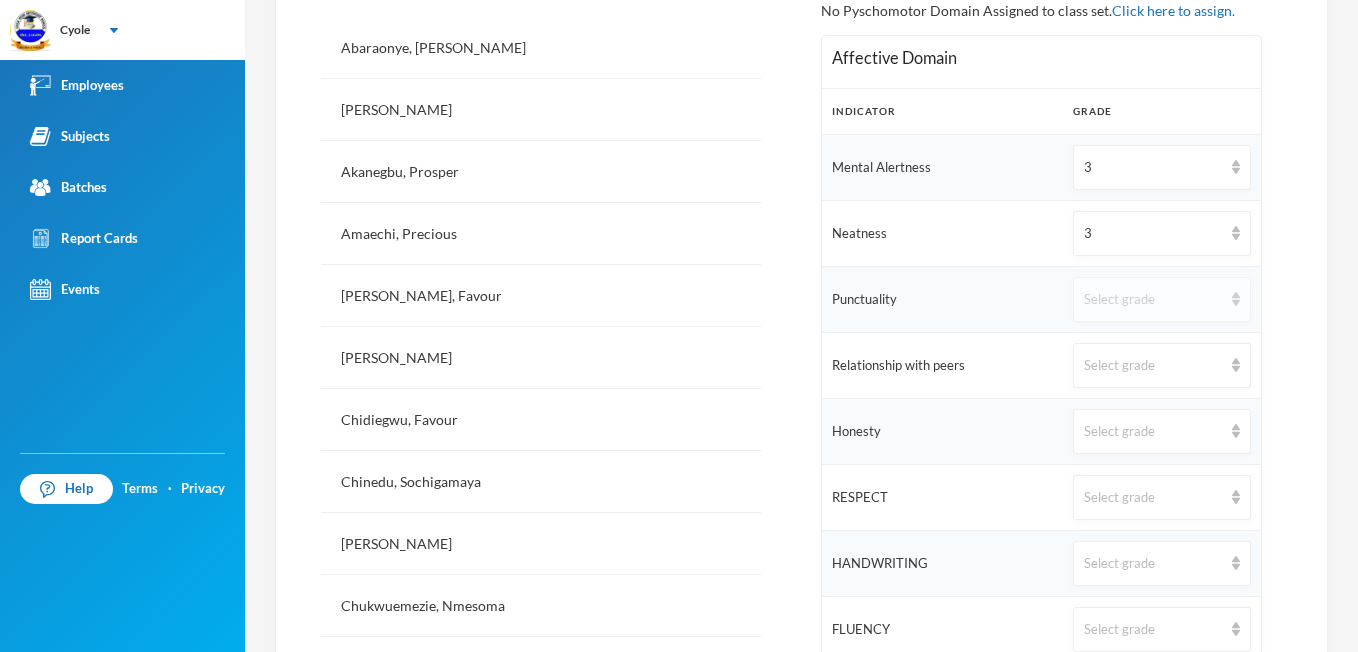 click on "Select grade" at bounding box center (1161, 299) 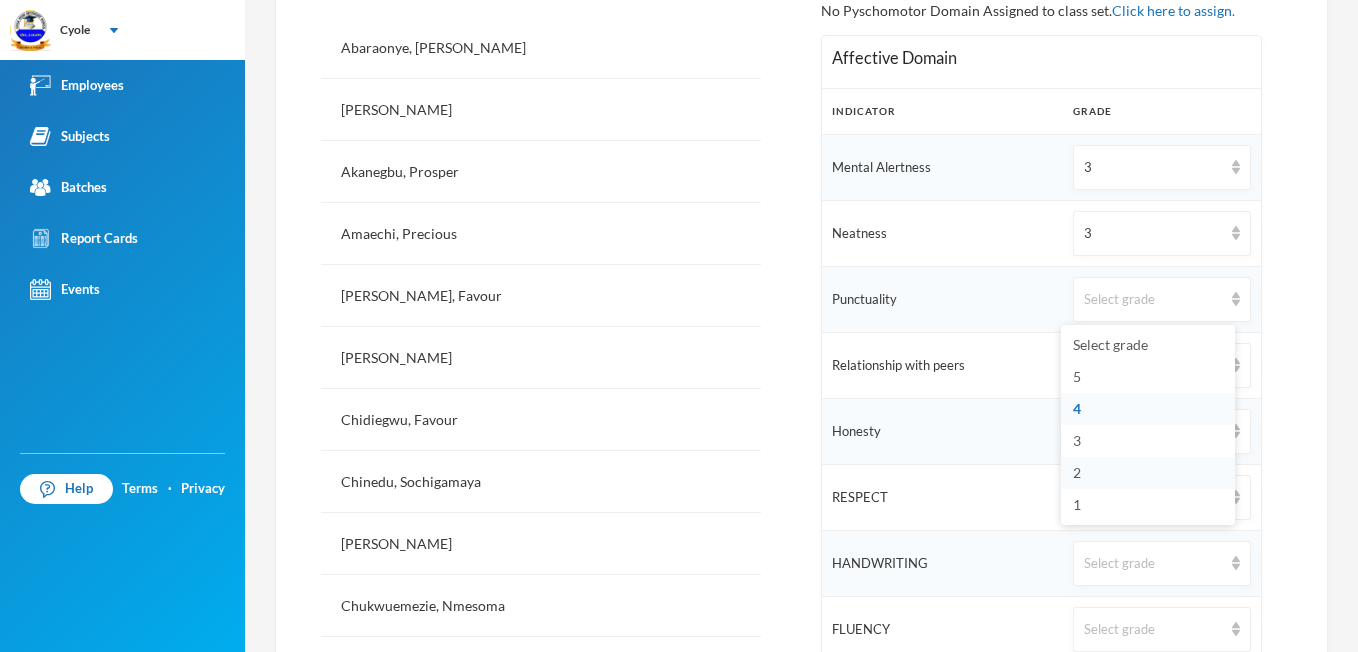 click on "2" at bounding box center (1077, 472) 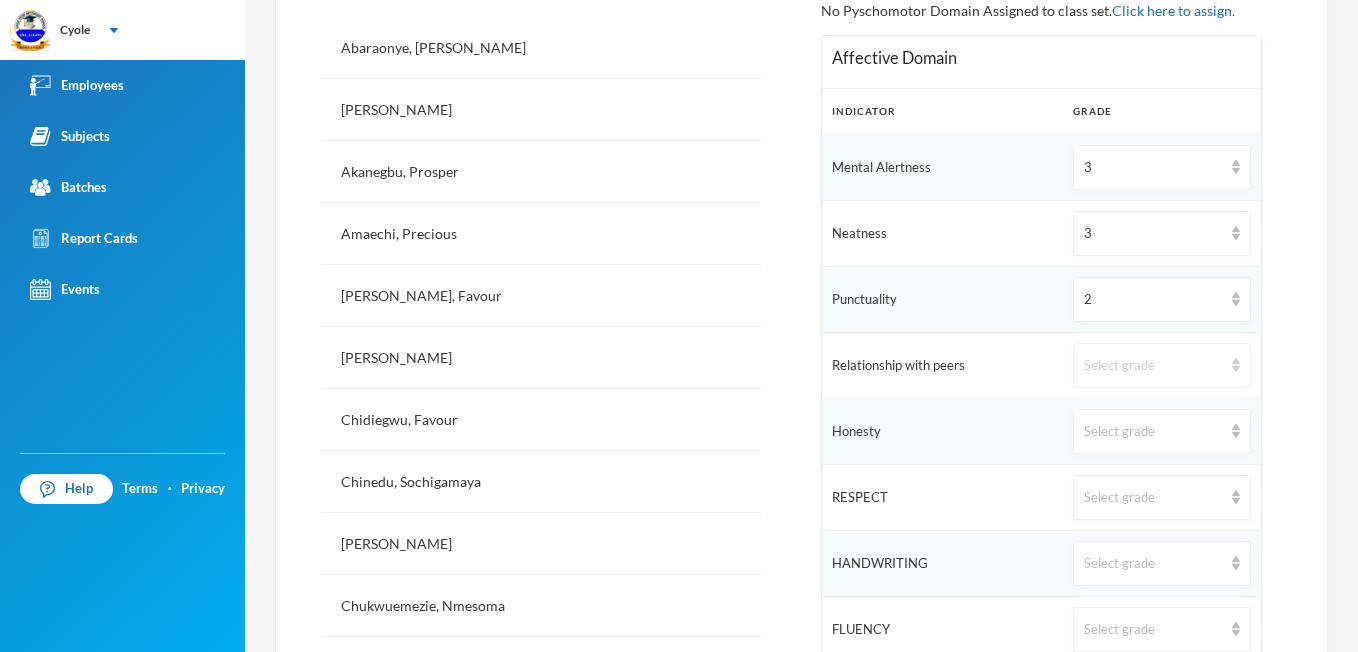 click on "Select grade" at bounding box center (1161, 365) 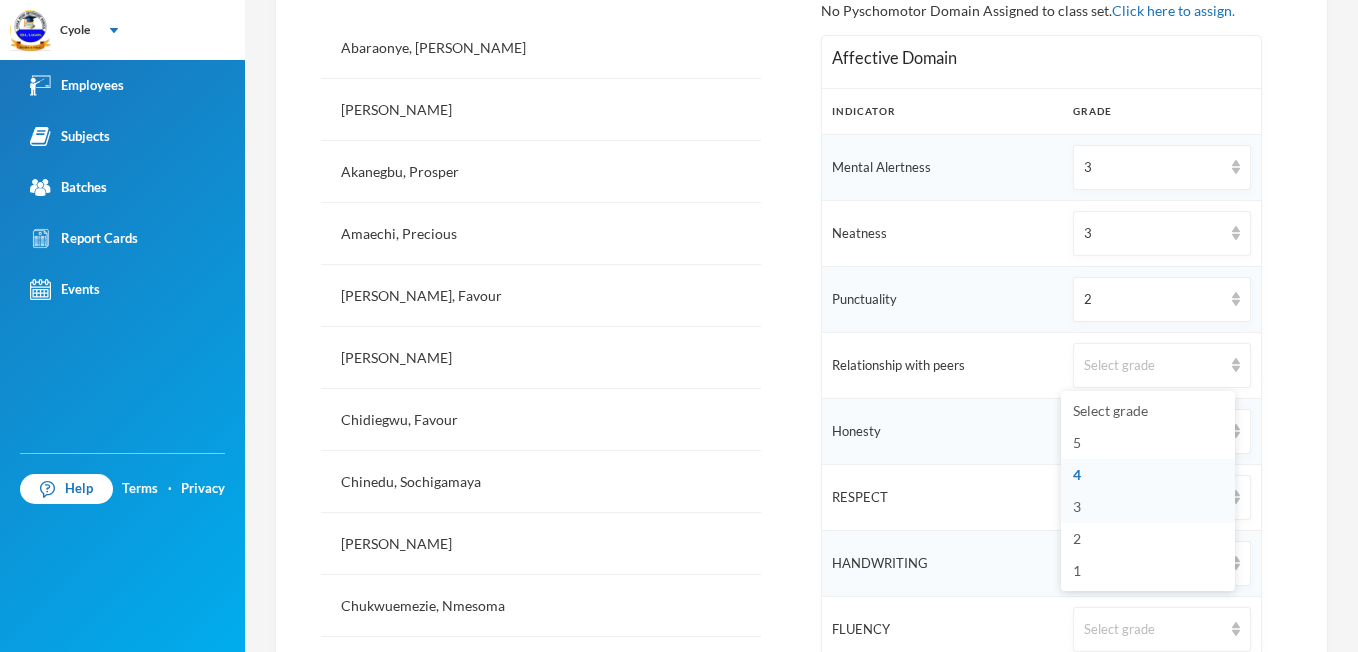 click on "3" at bounding box center [1148, 507] 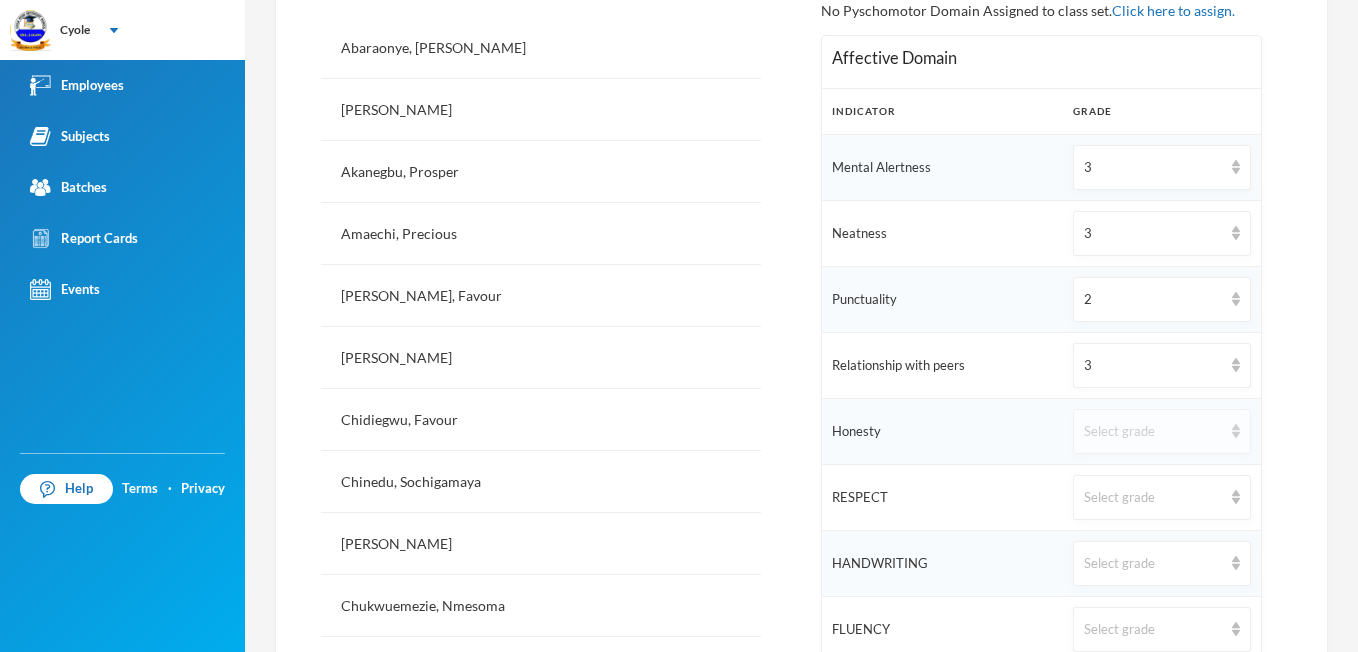 click at bounding box center (1236, 431) 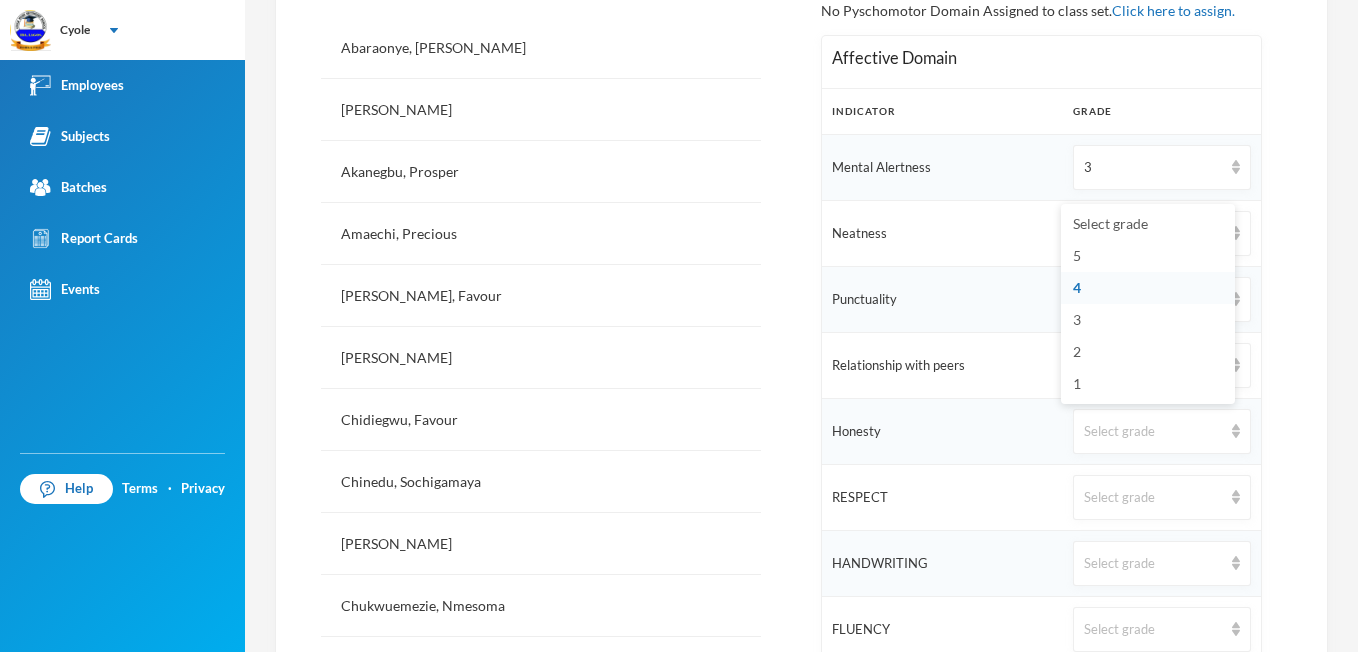click on "4" at bounding box center [1148, 288] 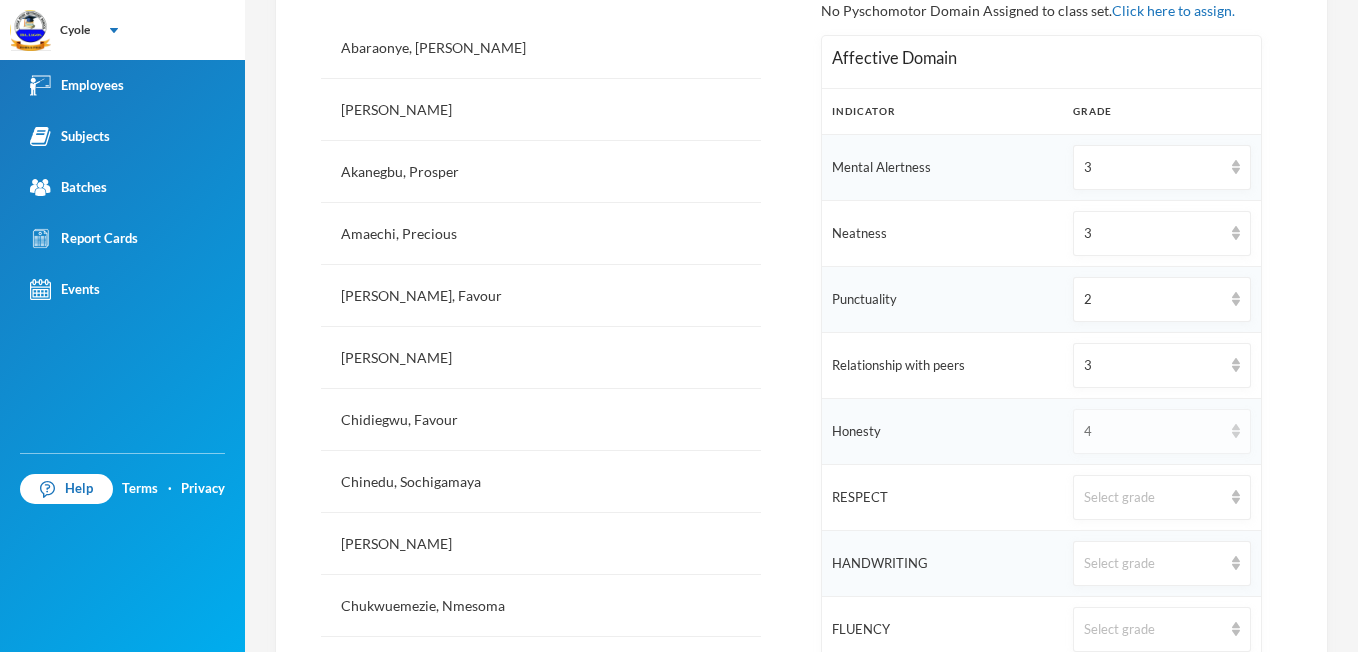 click on "4" at bounding box center [1161, 431] 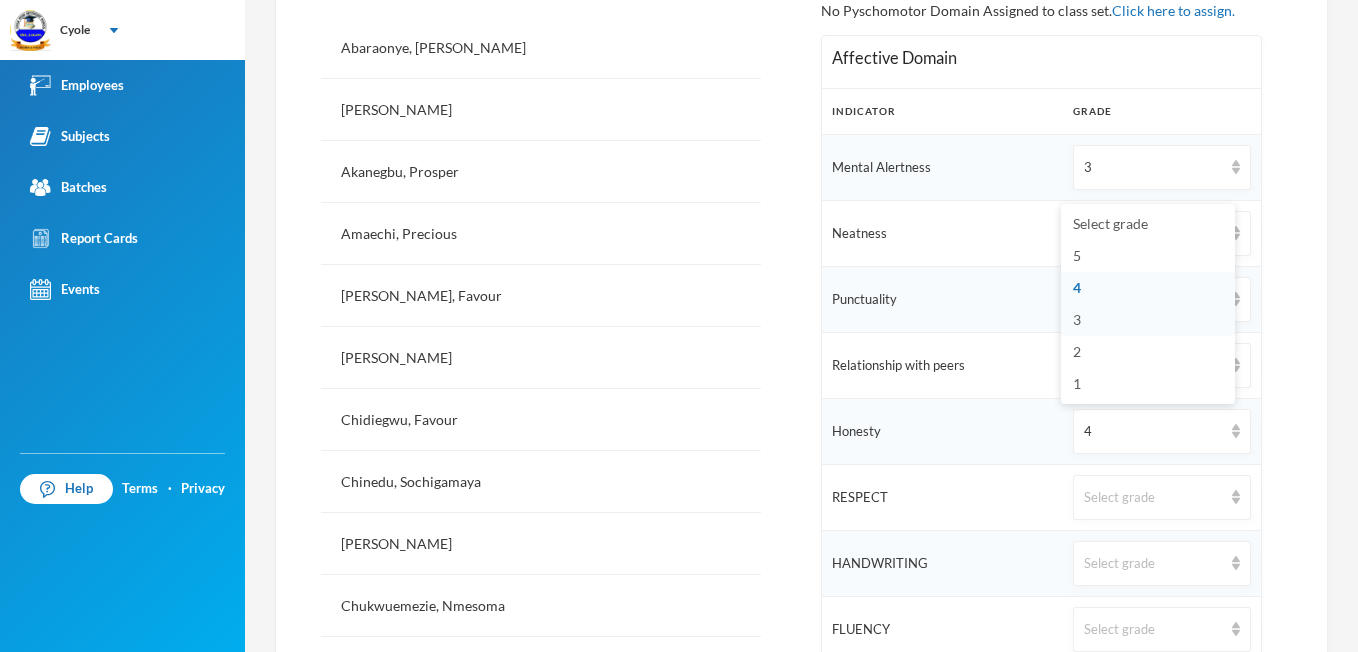 click on "3" at bounding box center [1148, 320] 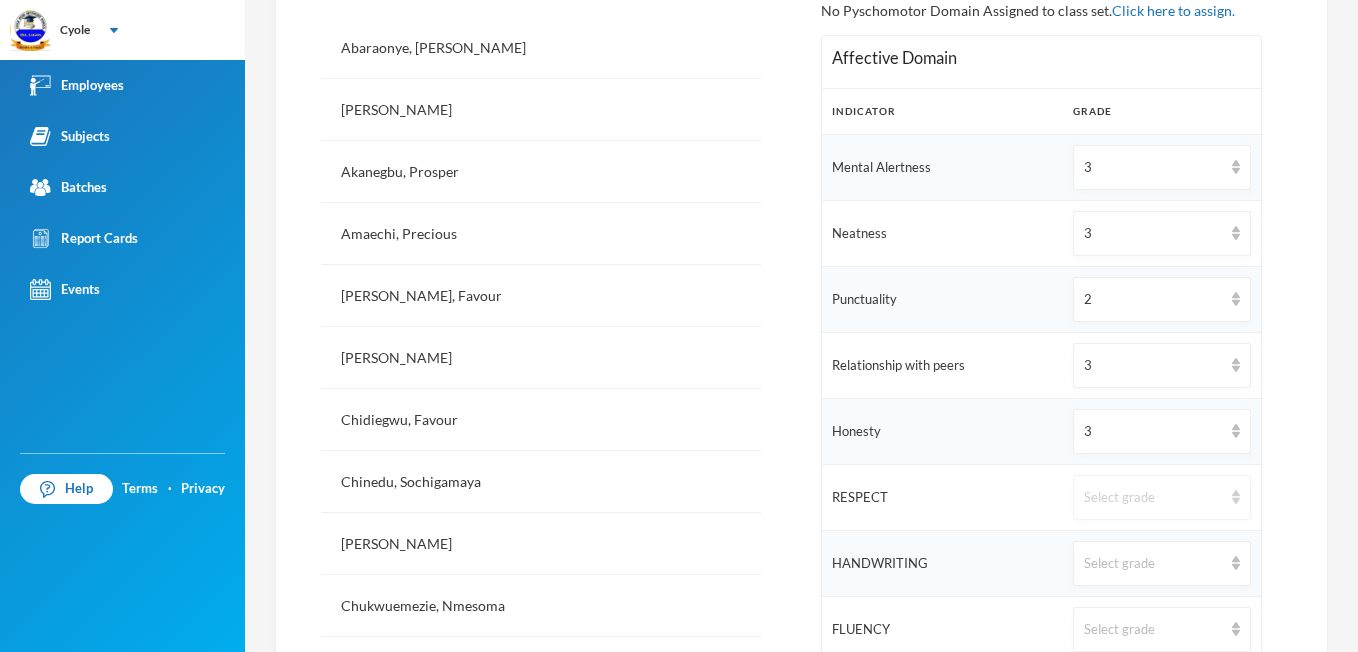 click at bounding box center [1236, 497] 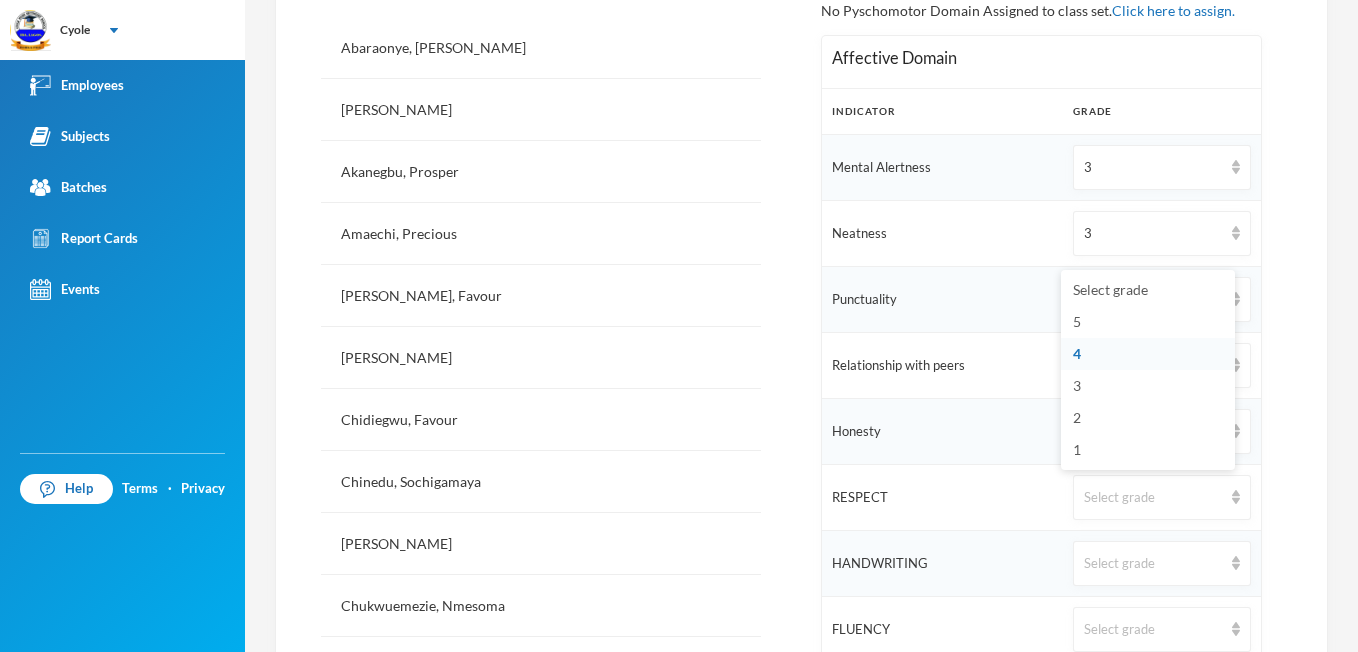 click on "4" at bounding box center [1077, 353] 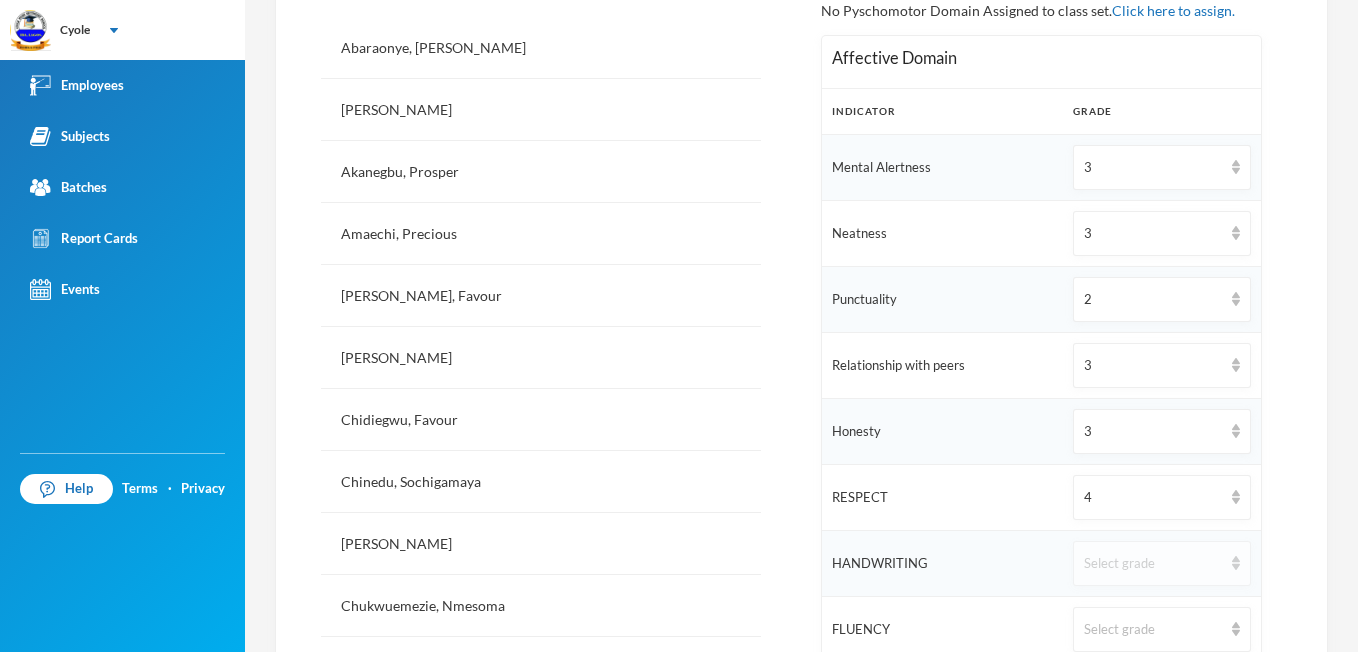 click on "Select grade" at bounding box center [1161, 563] 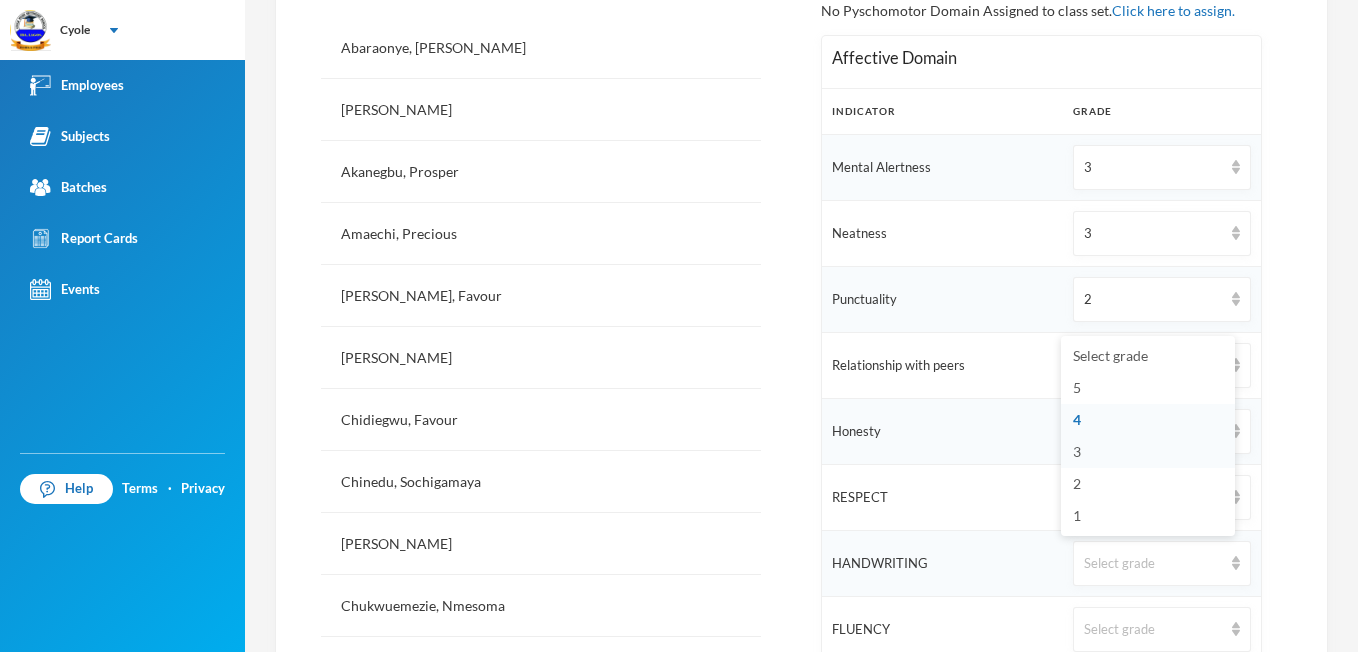 click on "3" at bounding box center [1148, 452] 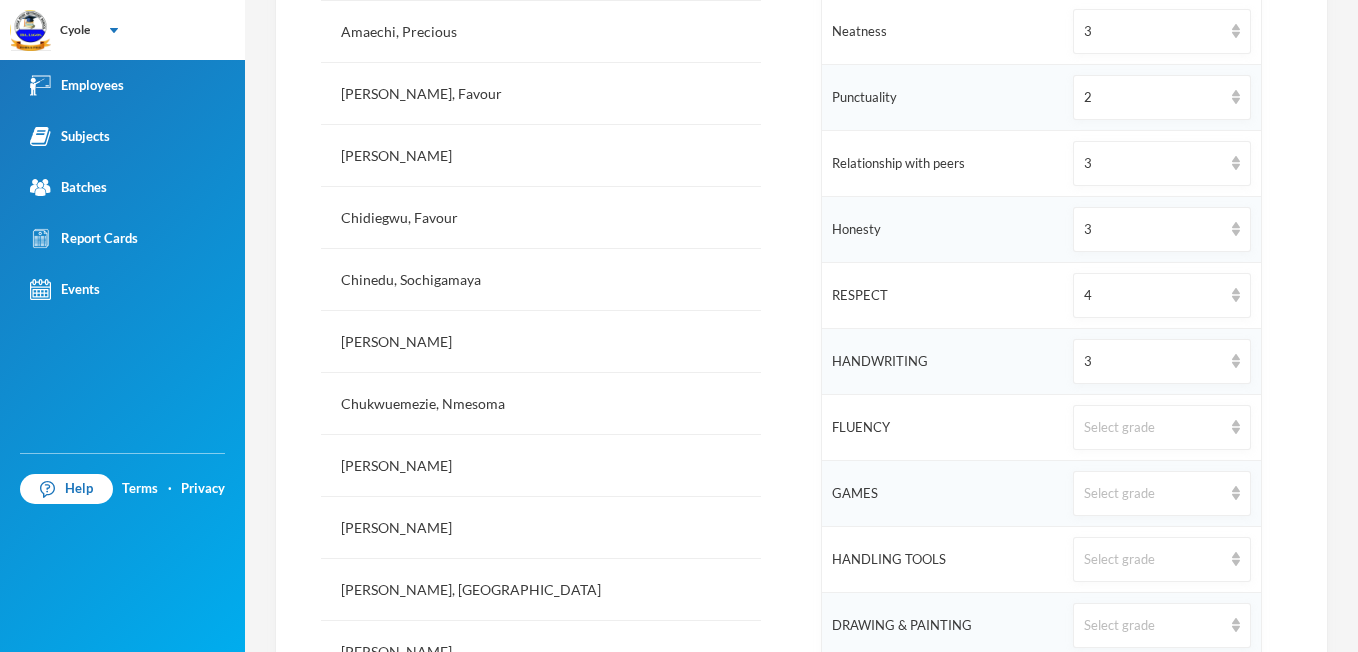 scroll, scrollTop: 827, scrollLeft: 0, axis: vertical 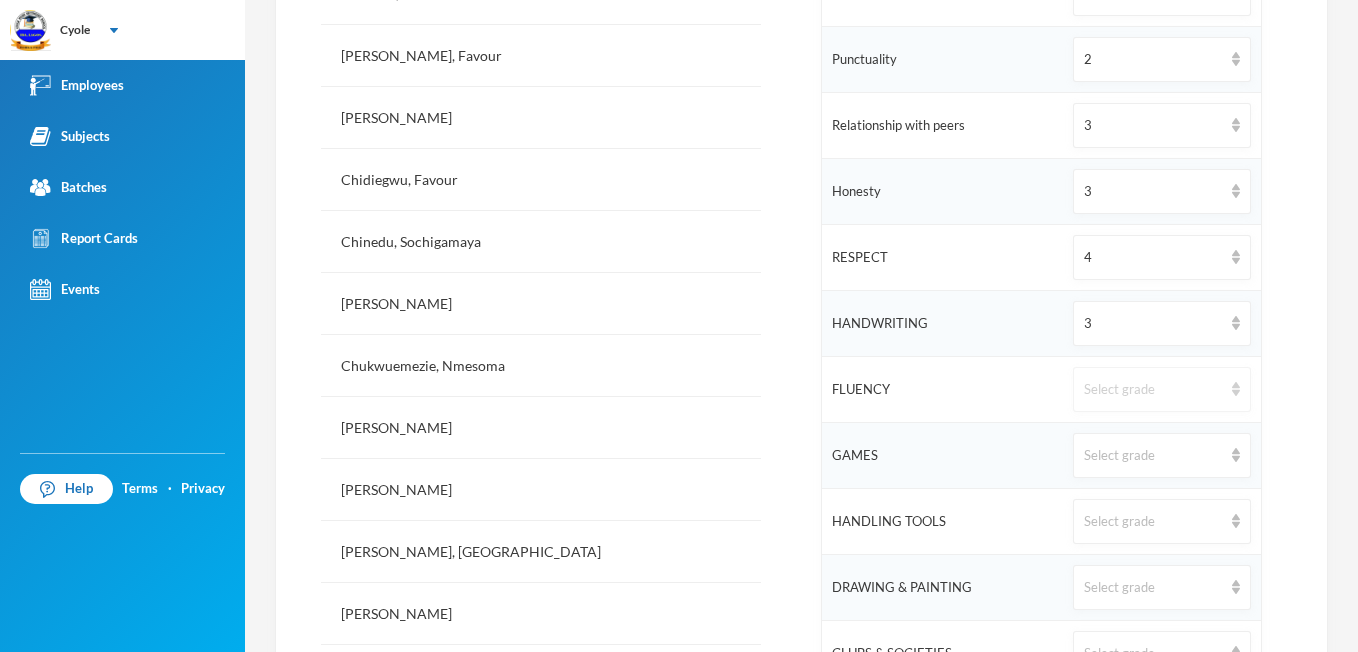click at bounding box center [1236, 389] 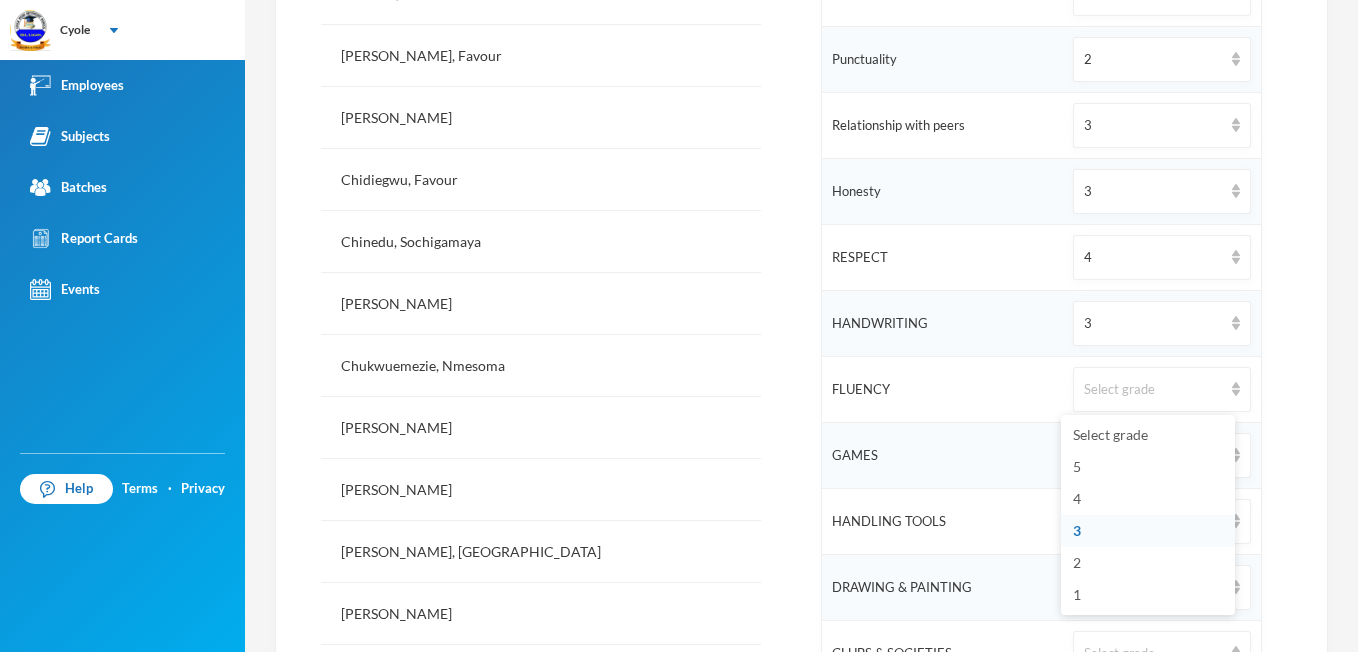 click on "3" at bounding box center (1148, 531) 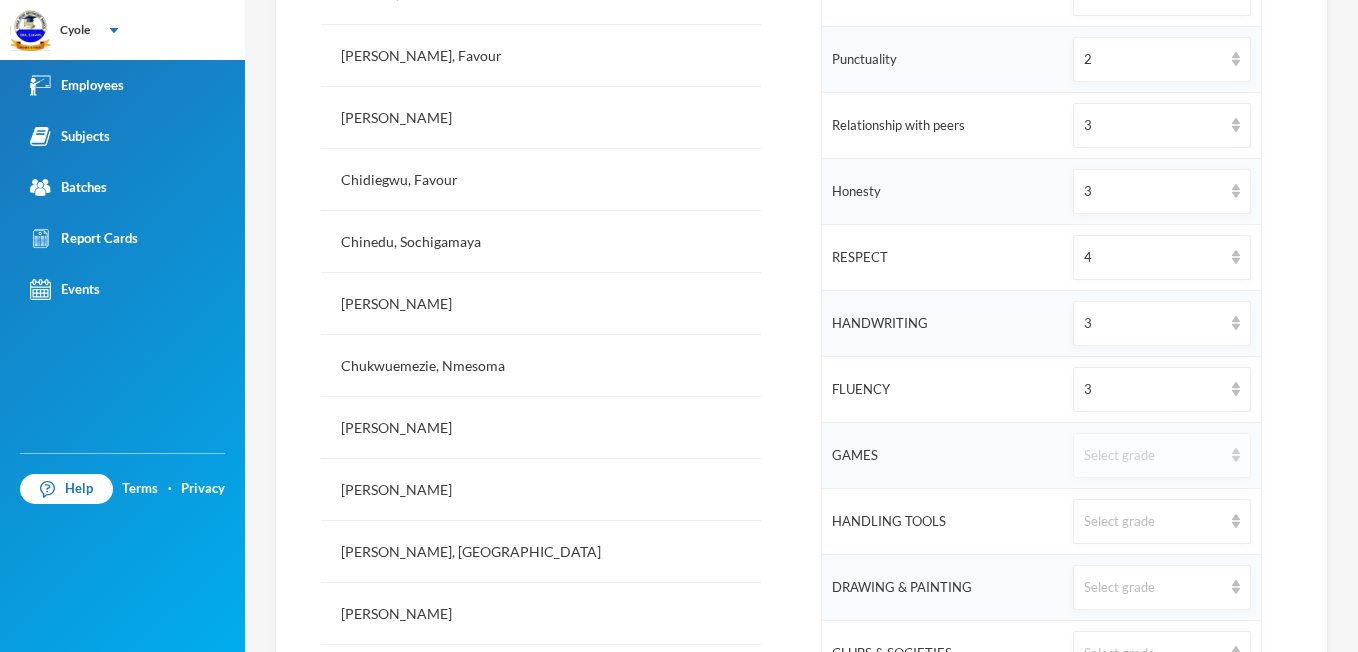 click at bounding box center [1236, 455] 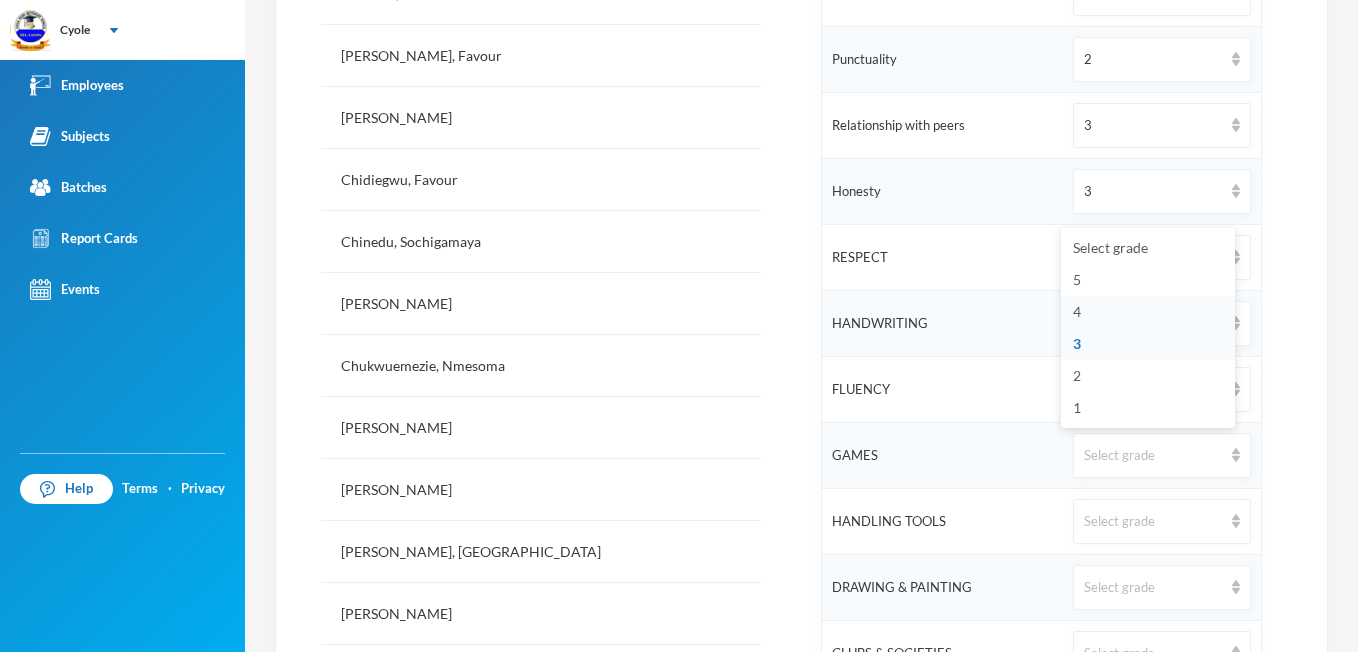 click on "4" at bounding box center [1148, 312] 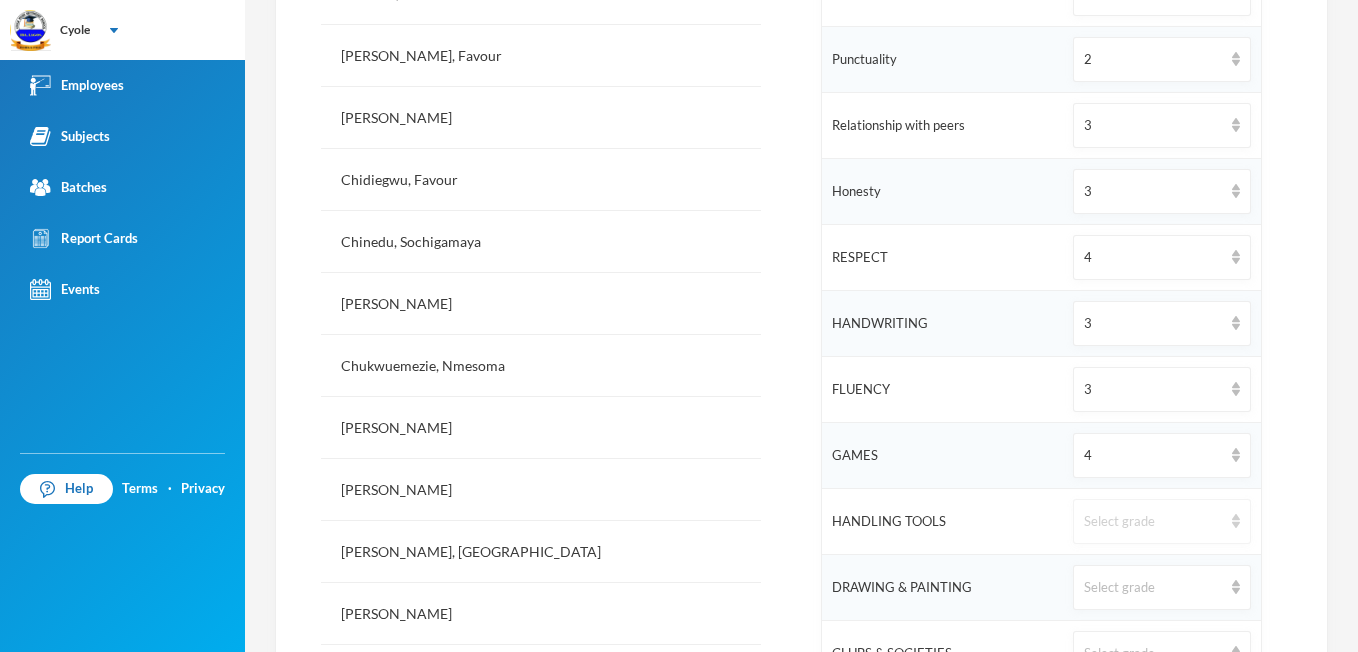 click at bounding box center [1236, 521] 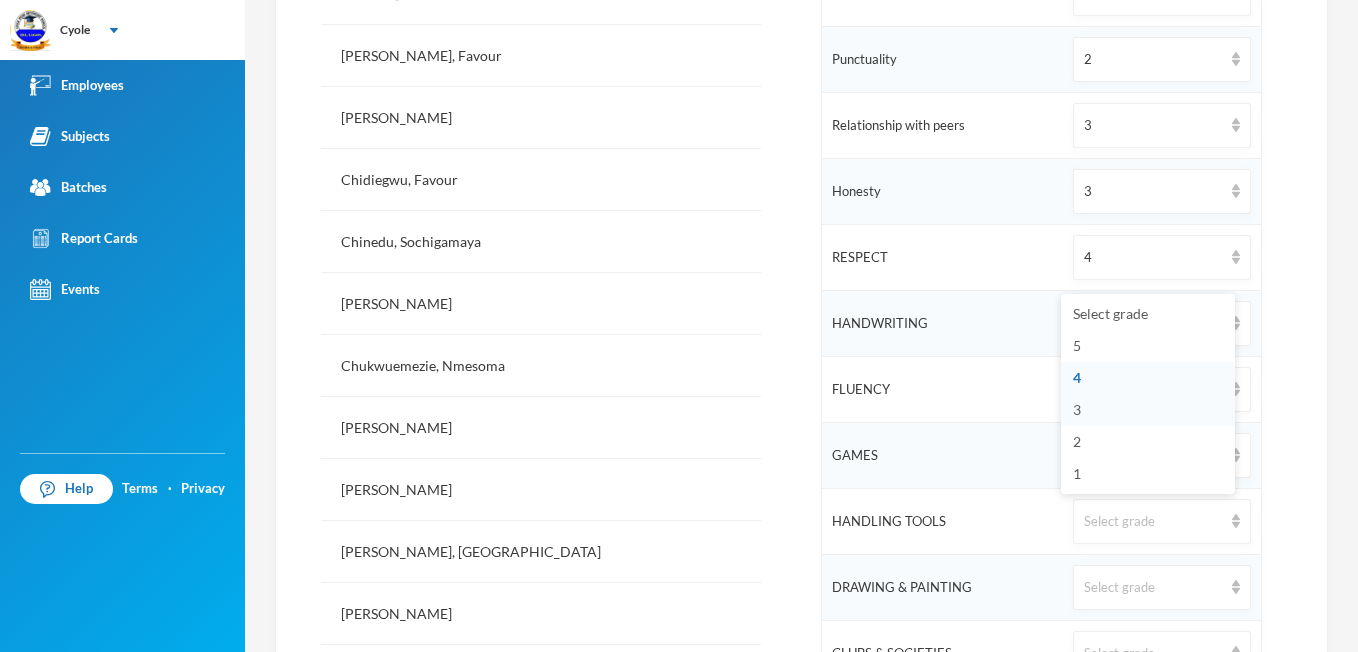 click on "3" at bounding box center [1148, 410] 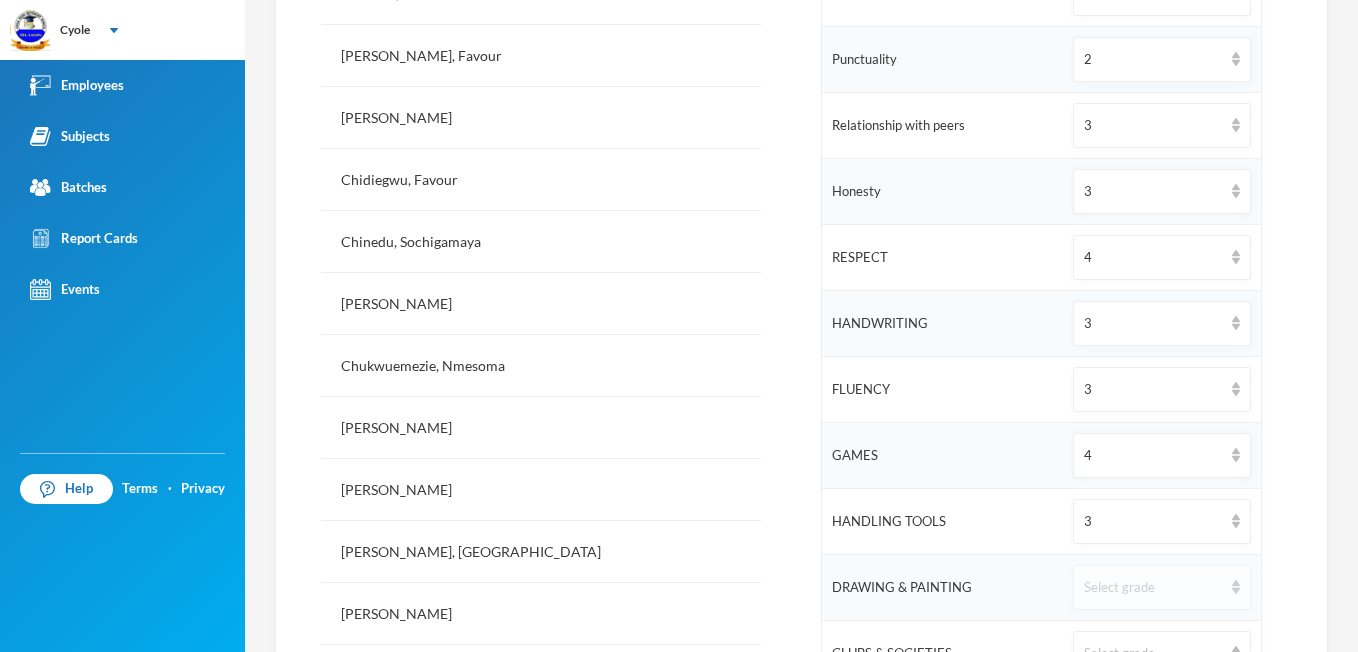 click at bounding box center [1236, 587] 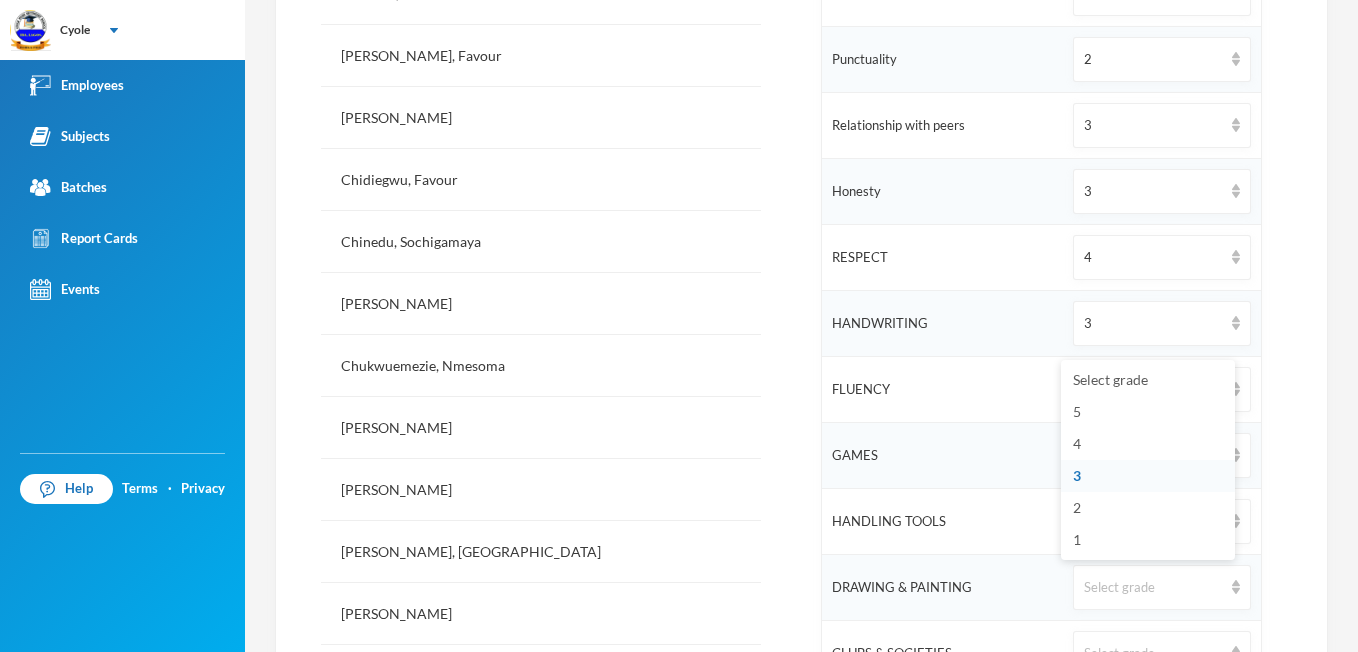 click on "3" at bounding box center (1148, 476) 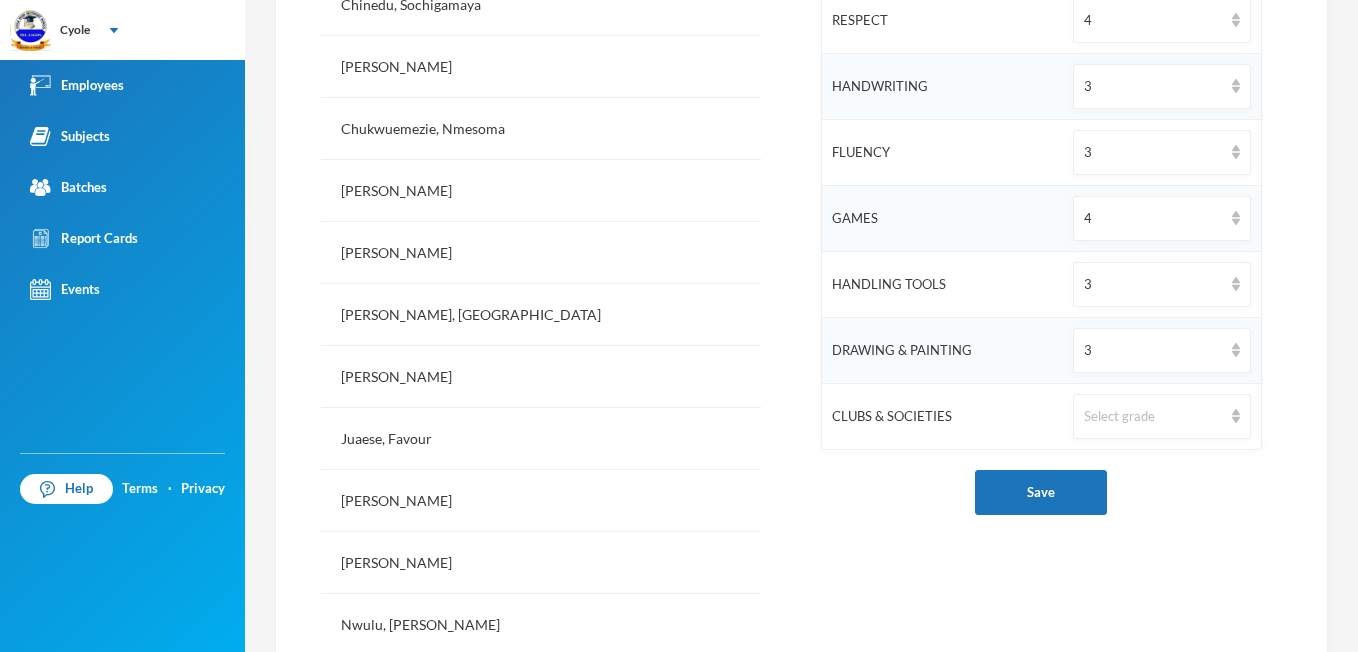 scroll, scrollTop: 1067, scrollLeft: 0, axis: vertical 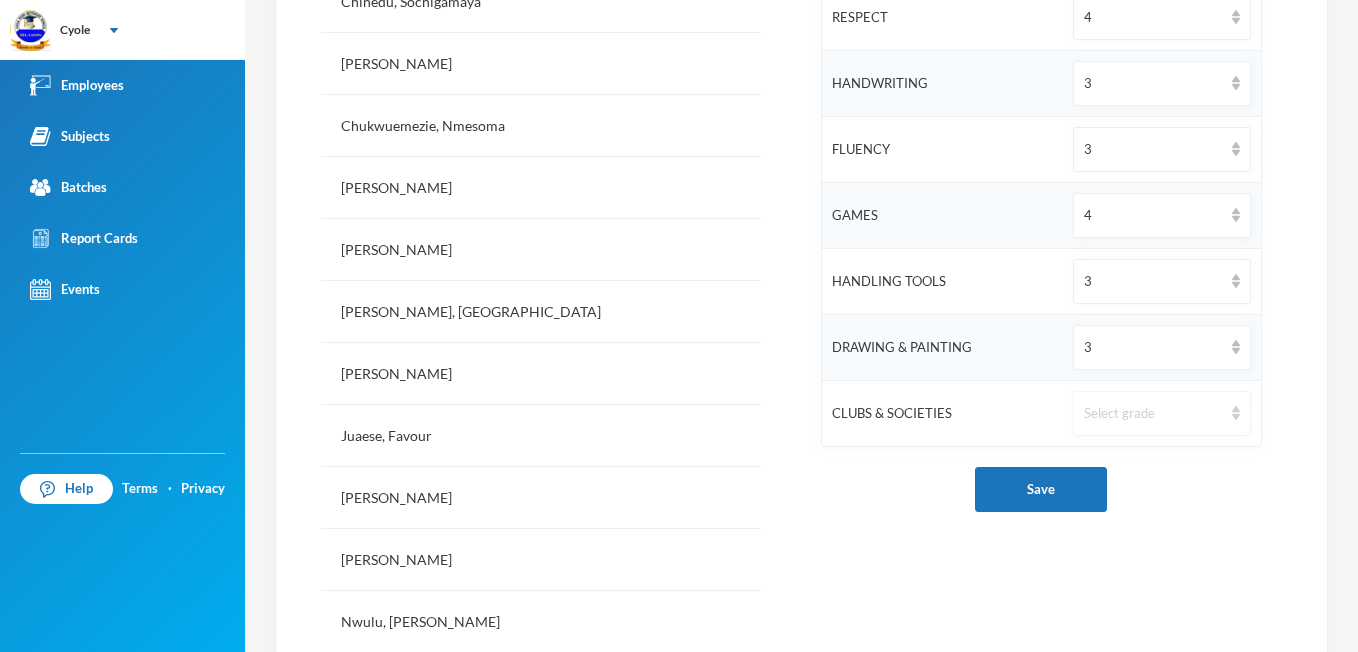 click at bounding box center [1236, 413] 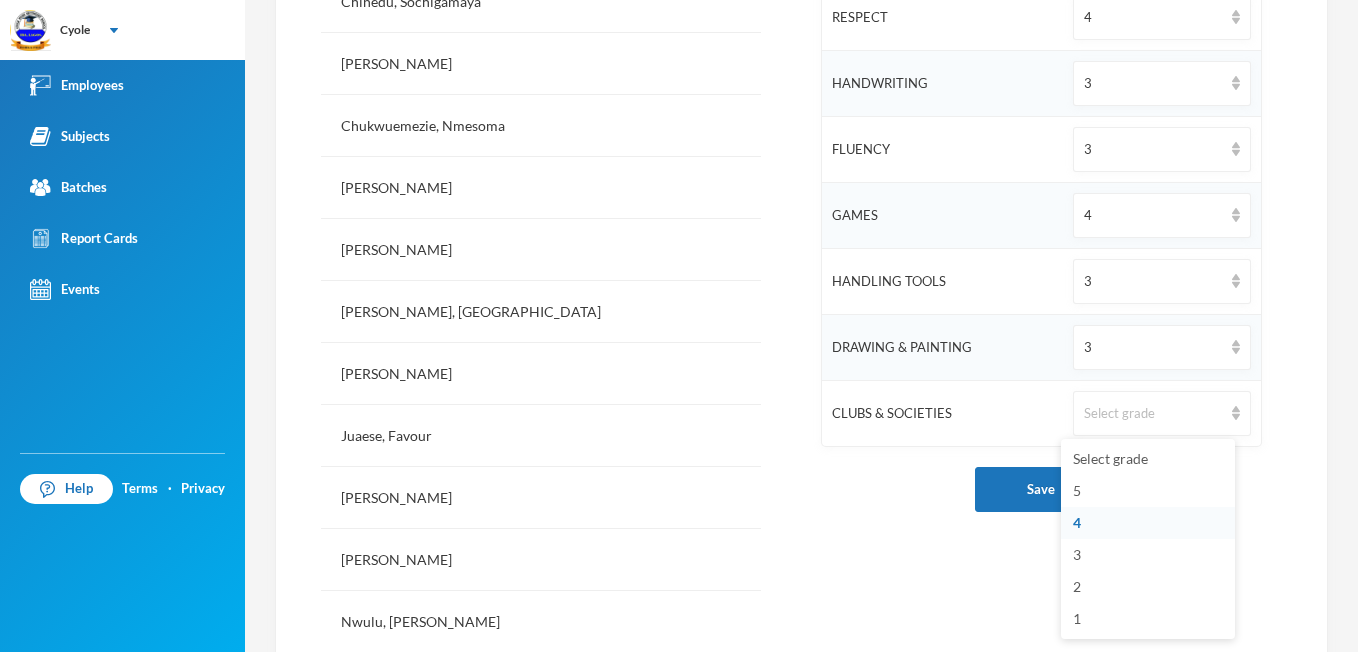 click on "4" at bounding box center (1148, 523) 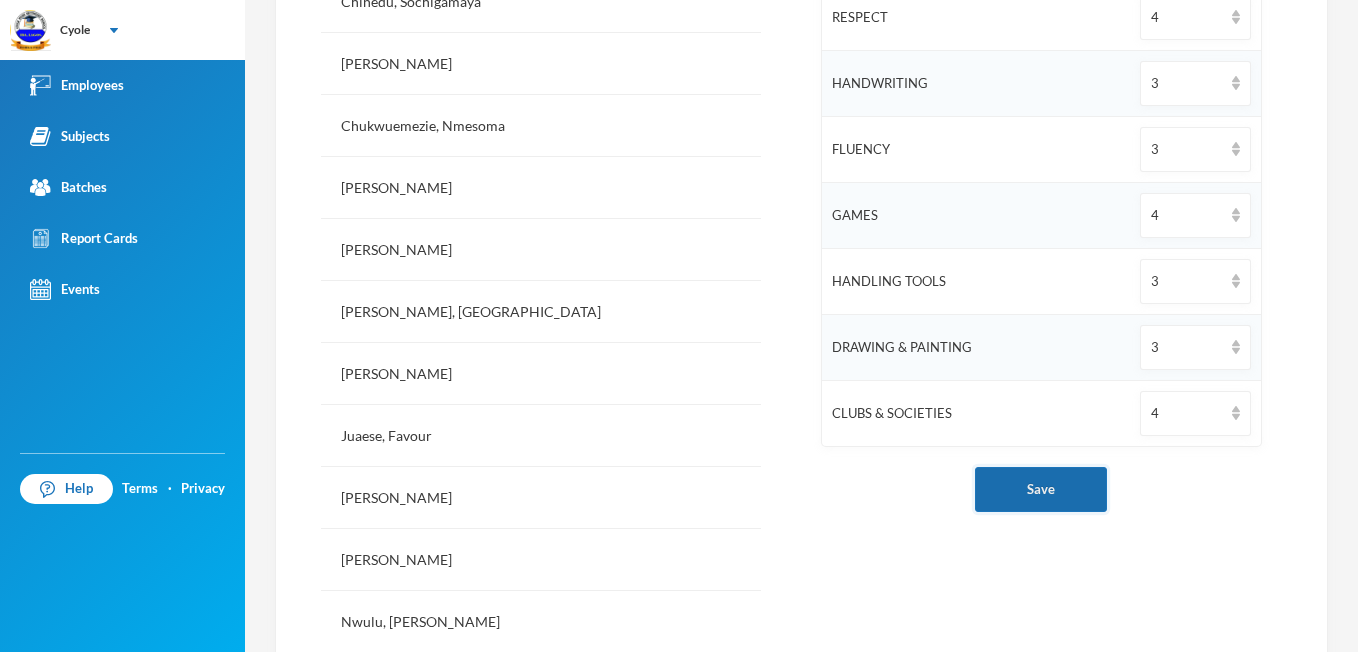 click on "Save" at bounding box center [1041, 489] 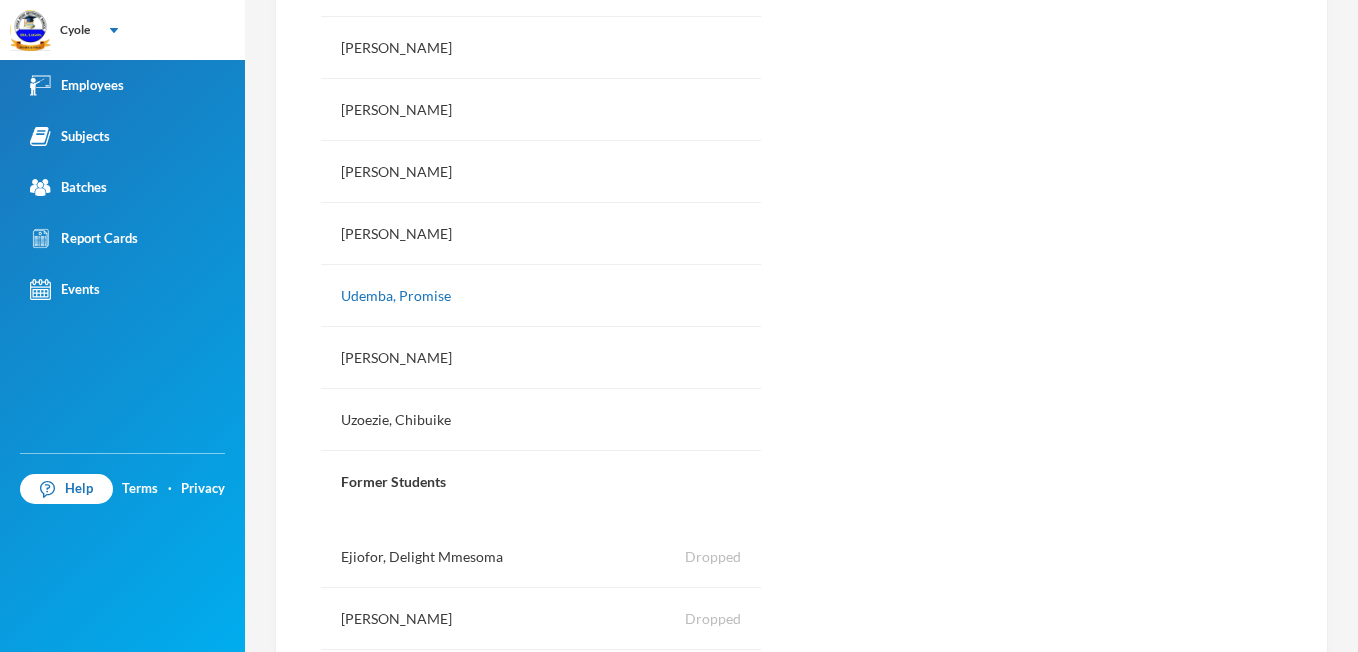 scroll, scrollTop: 2200, scrollLeft: 0, axis: vertical 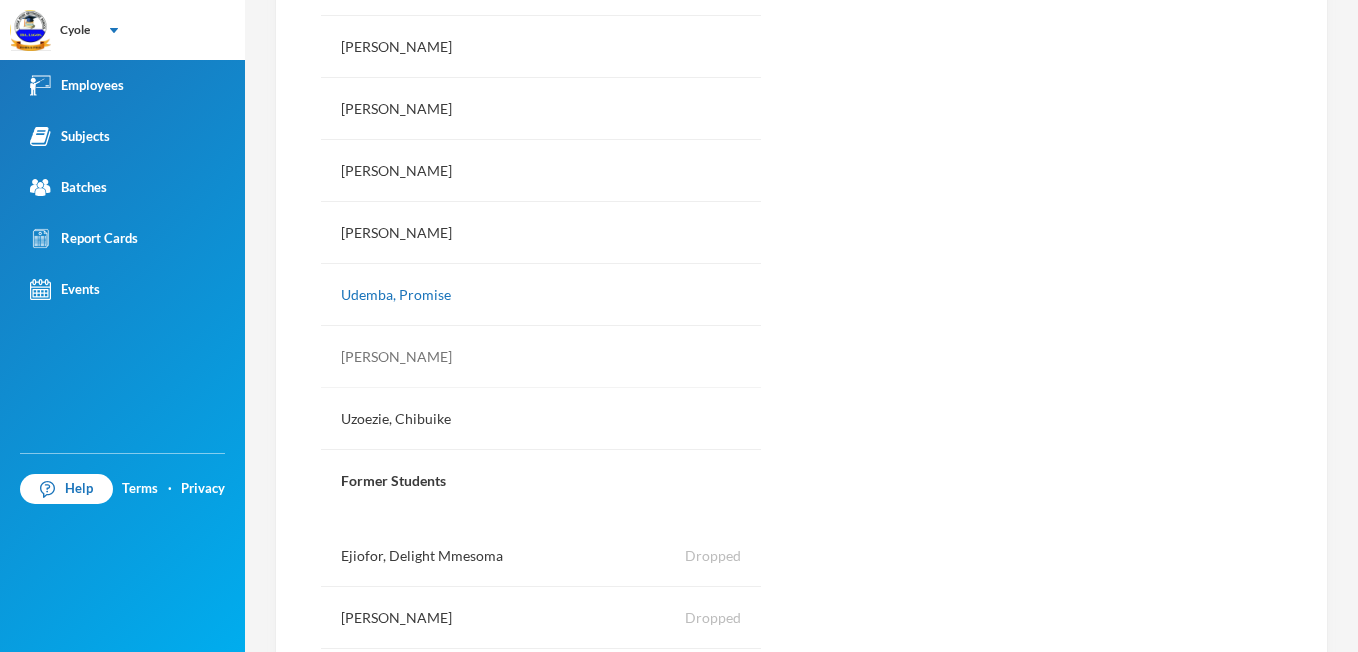 click on "[PERSON_NAME]" at bounding box center [541, 357] 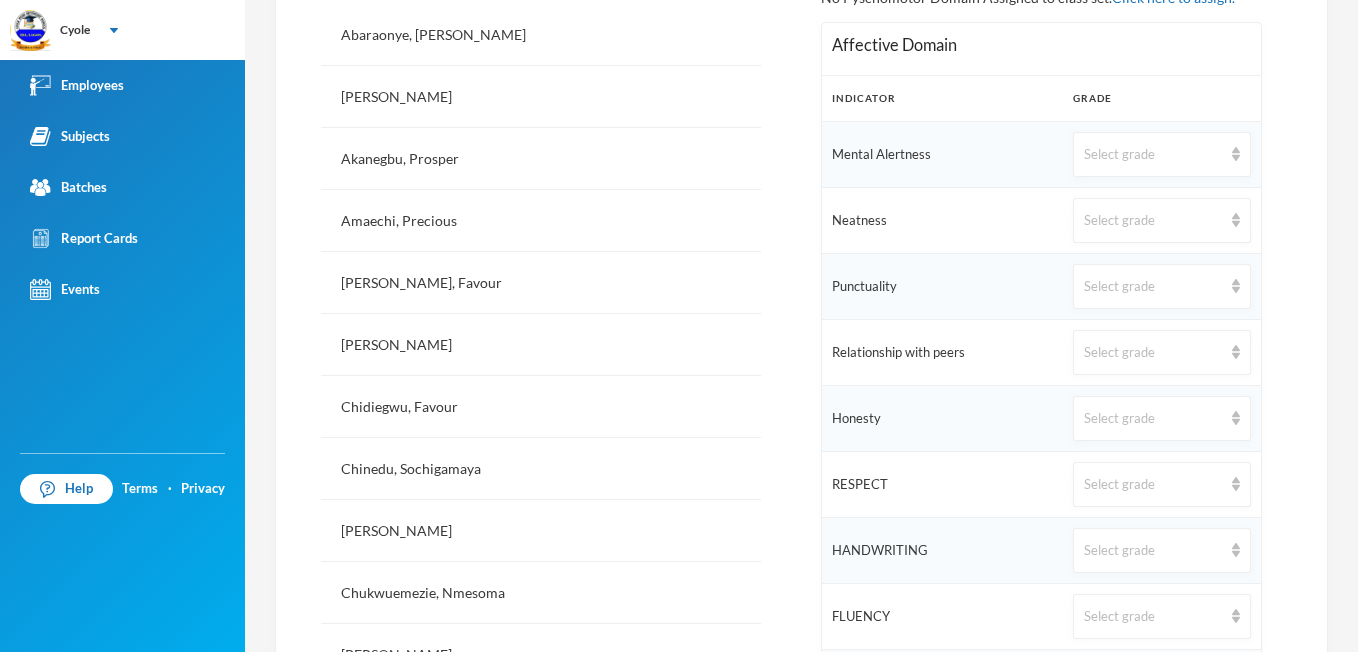 scroll, scrollTop: 560, scrollLeft: 0, axis: vertical 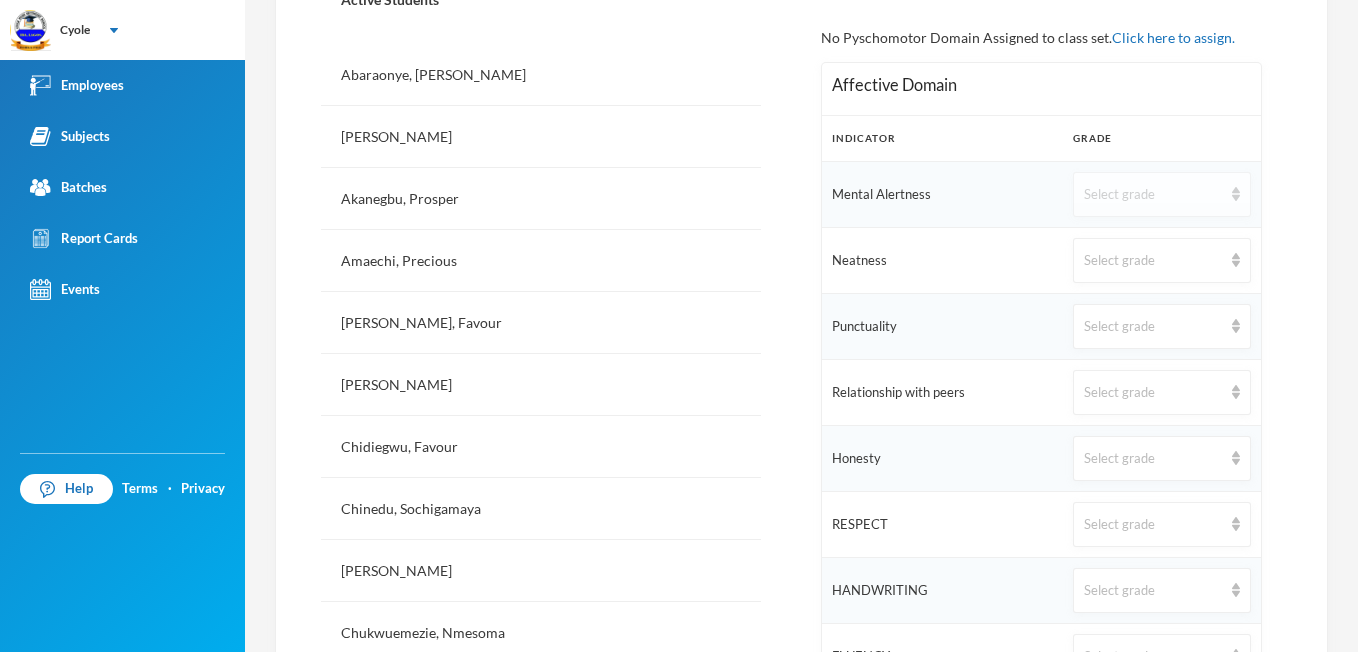 click on "Select grade" at bounding box center [1161, 194] 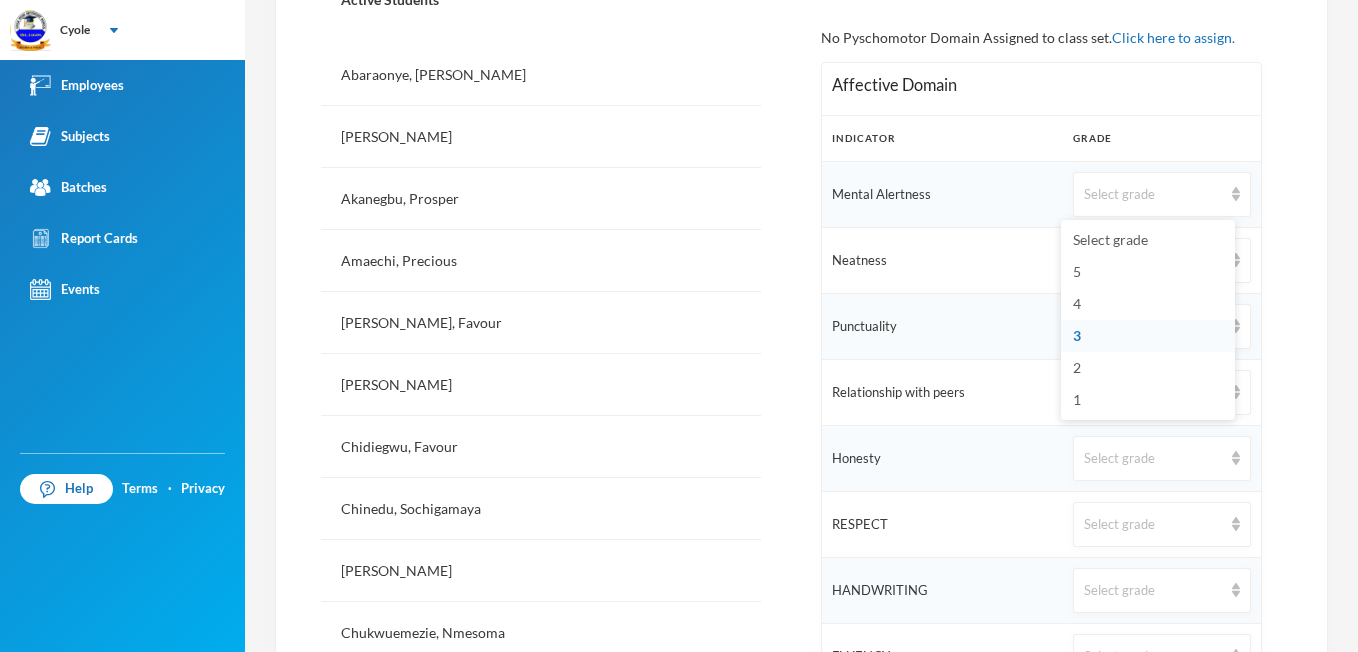 click on "3" at bounding box center (1148, 336) 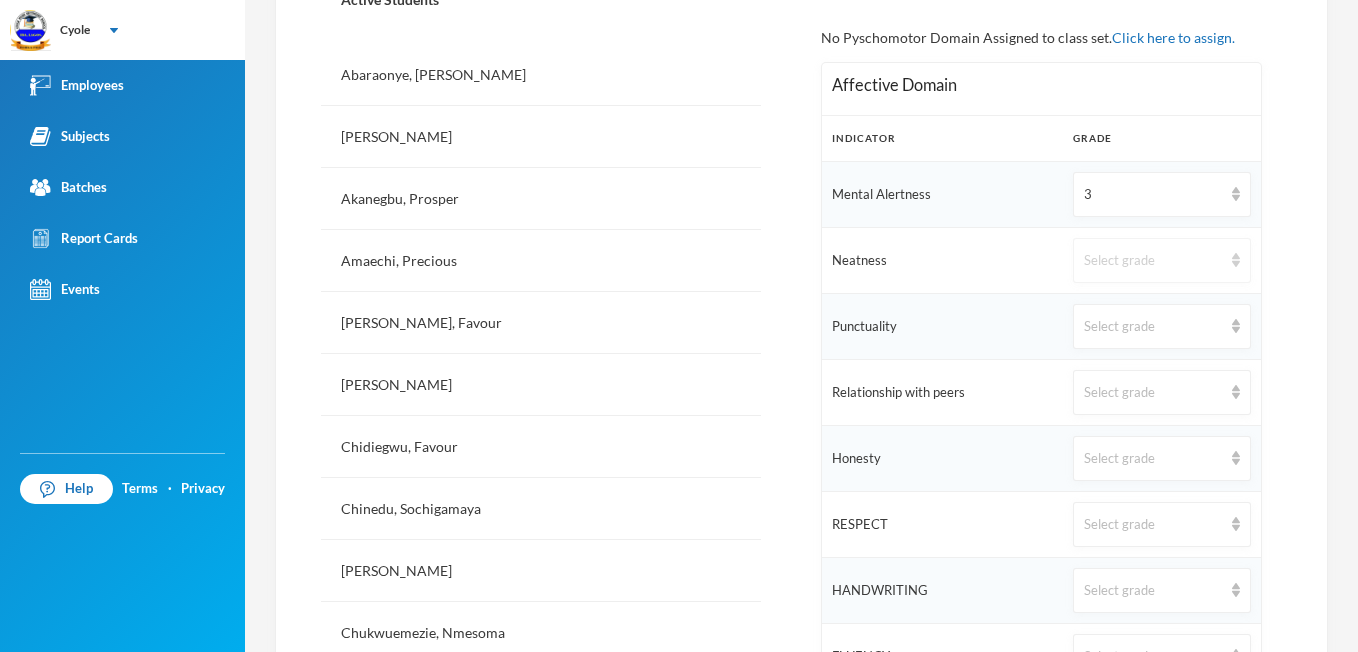click on "Select grade" at bounding box center (1161, 260) 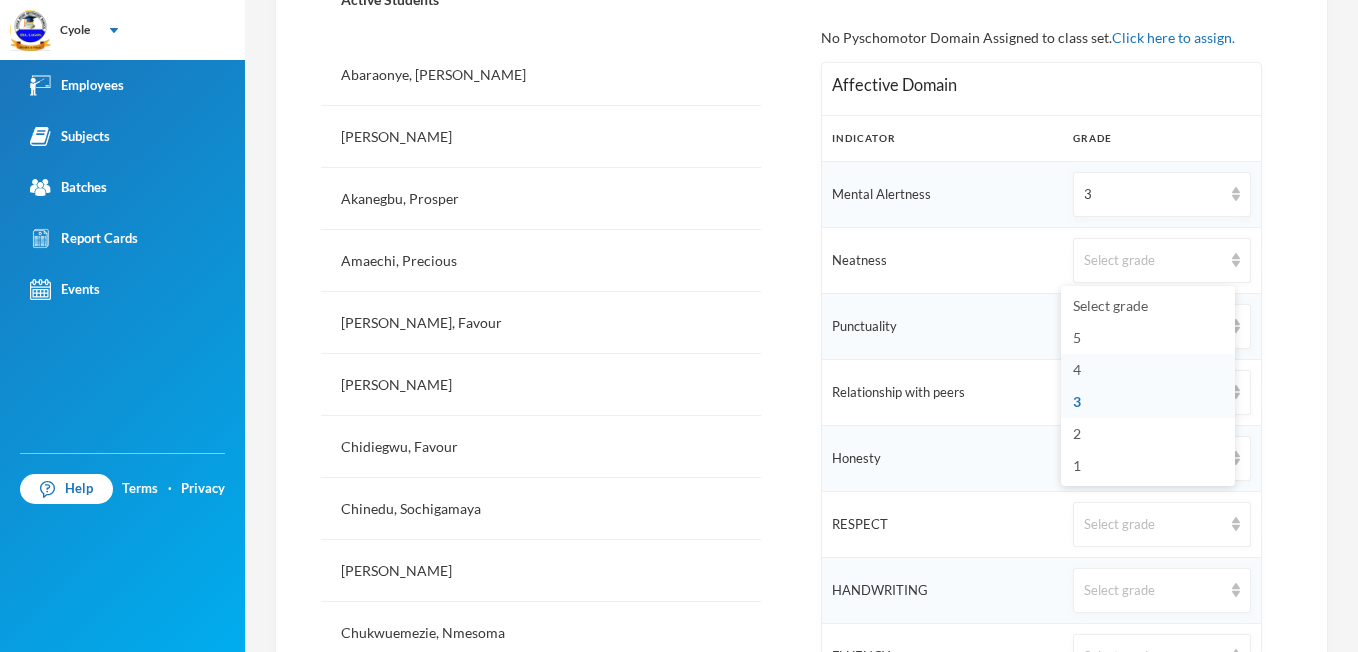 click on "4" at bounding box center (1077, 369) 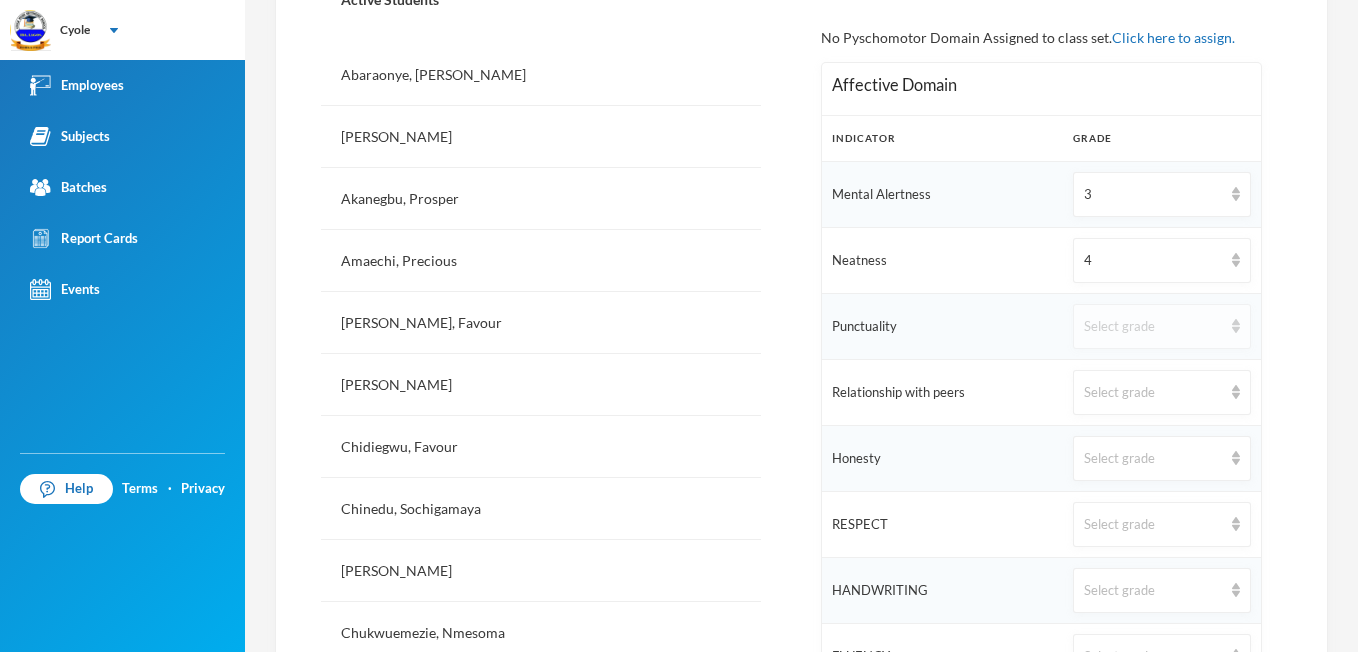 click on "Select grade" at bounding box center (1161, 326) 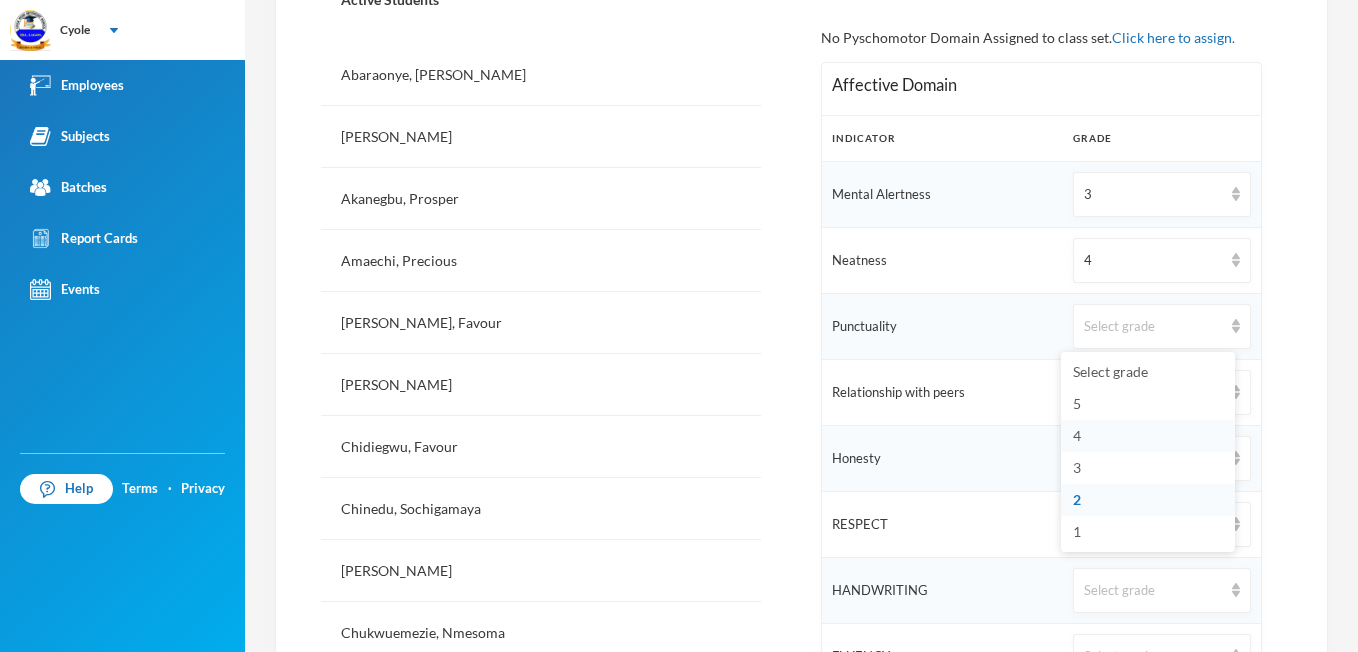 click on "4" at bounding box center [1148, 436] 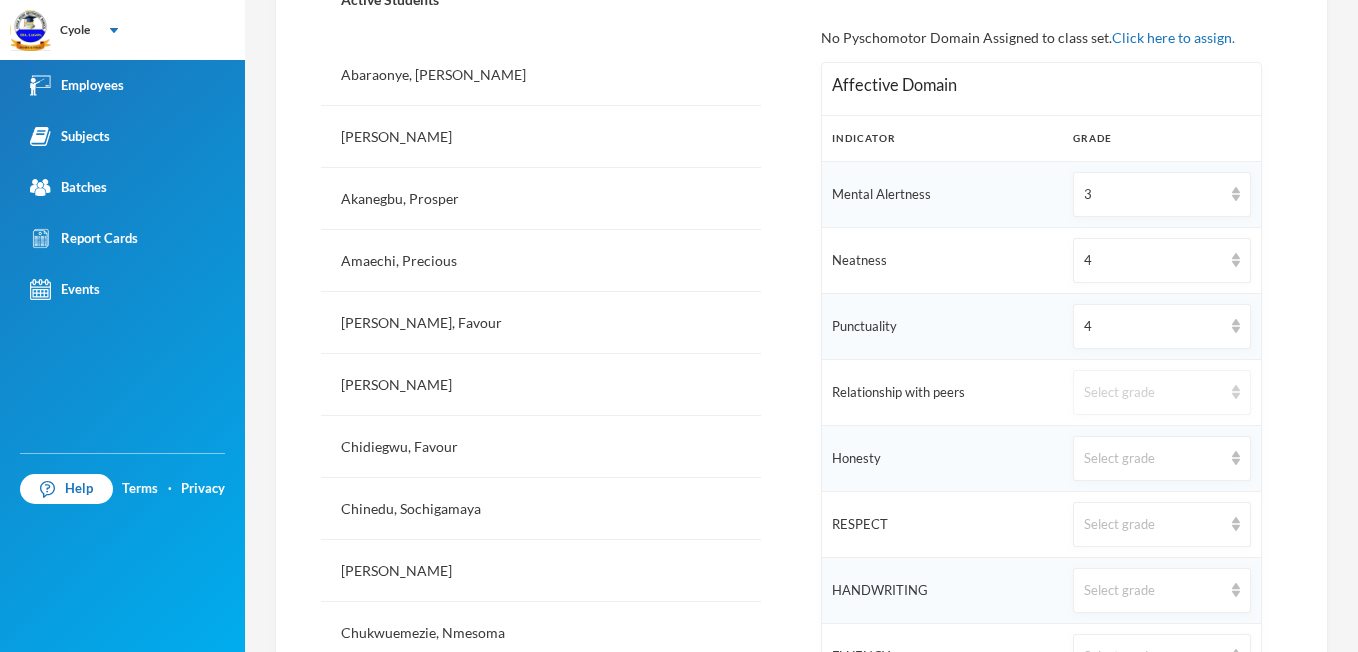 click on "Select grade" at bounding box center (1161, 392) 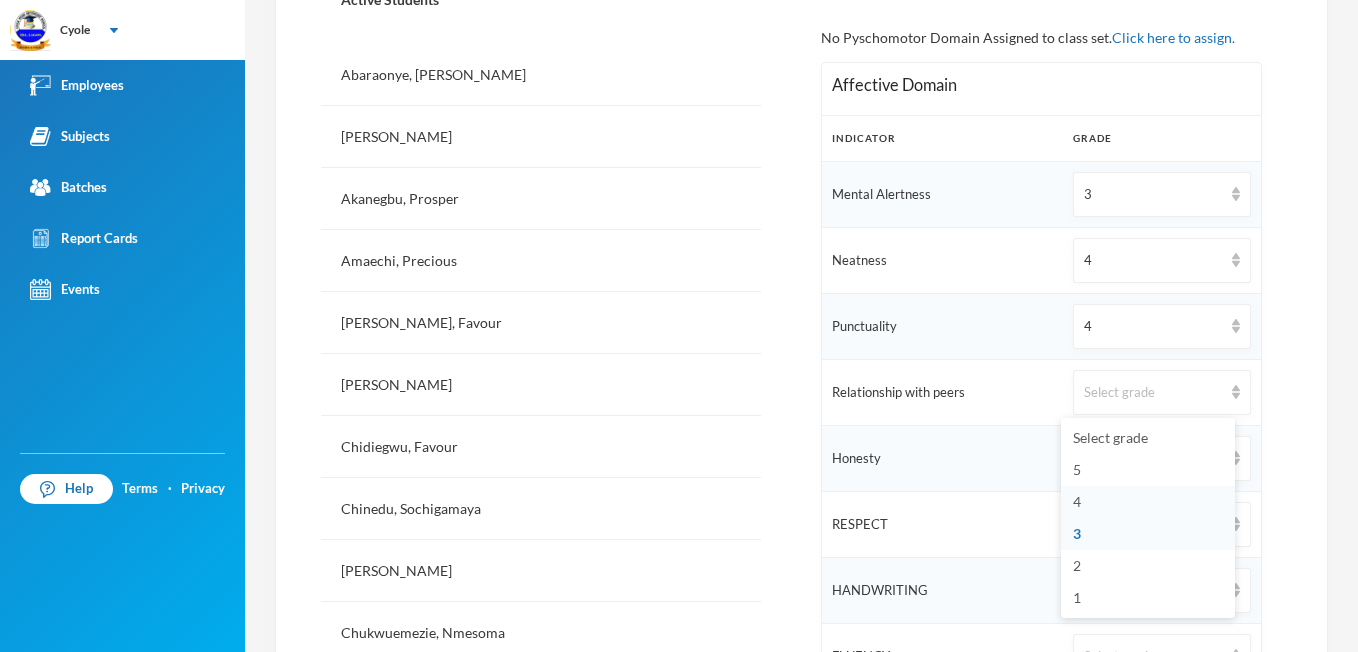 click on "4" at bounding box center [1148, 502] 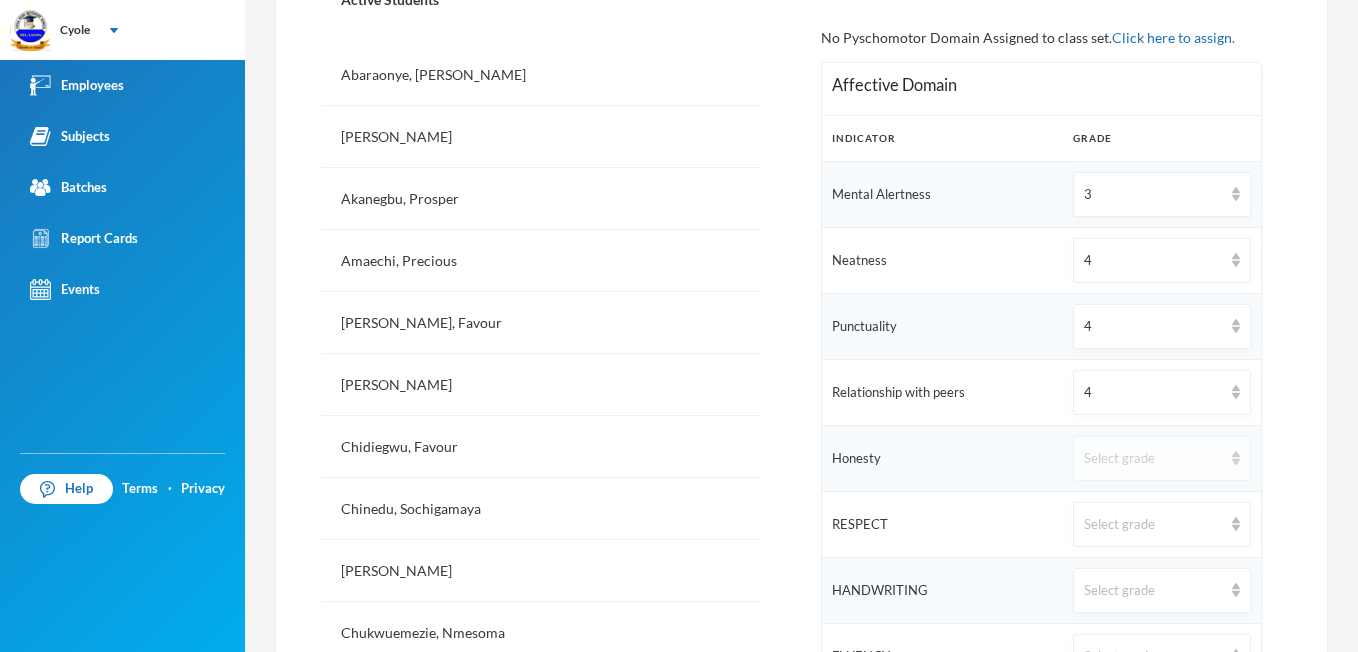click at bounding box center (1236, 458) 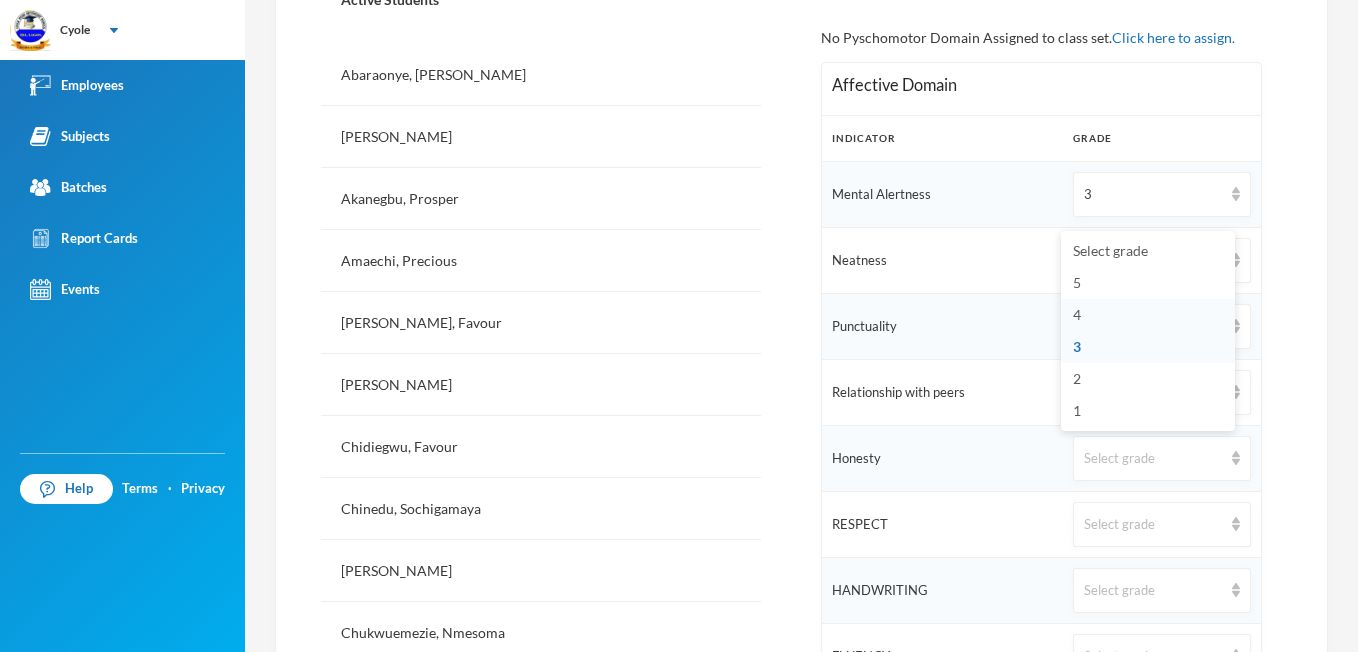 click on "4" at bounding box center (1148, 315) 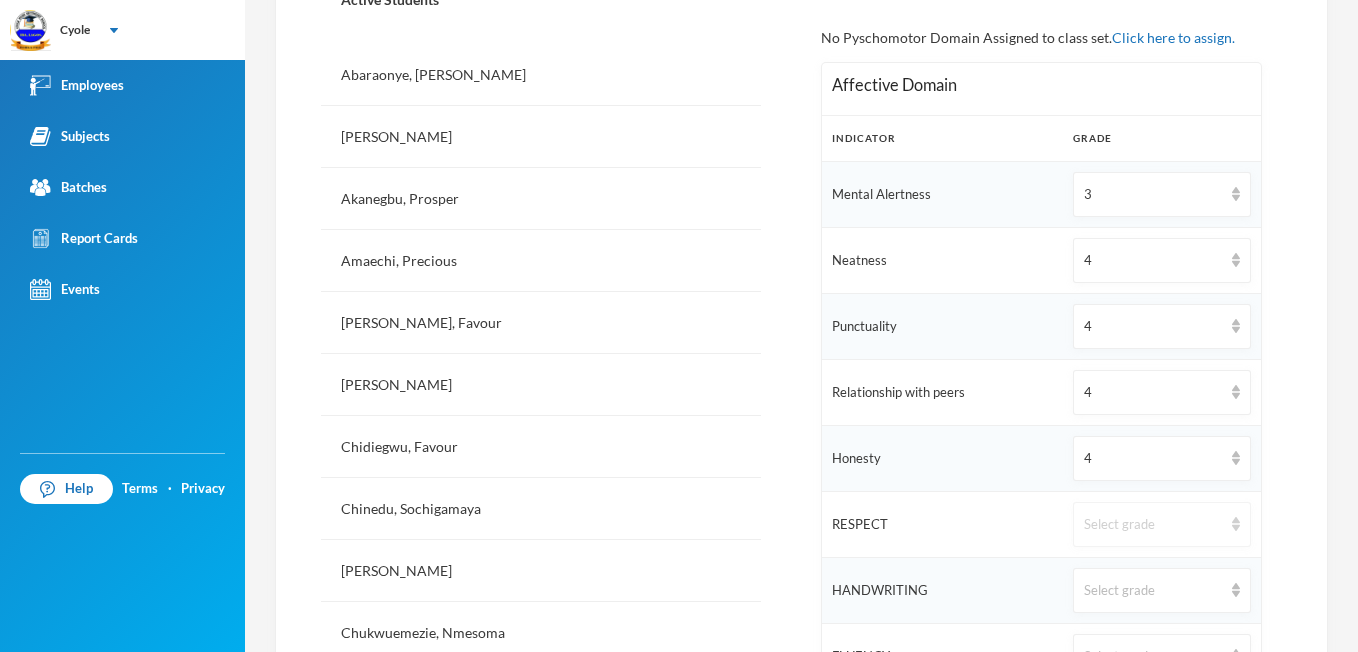 click on "Select grade" at bounding box center [1161, 524] 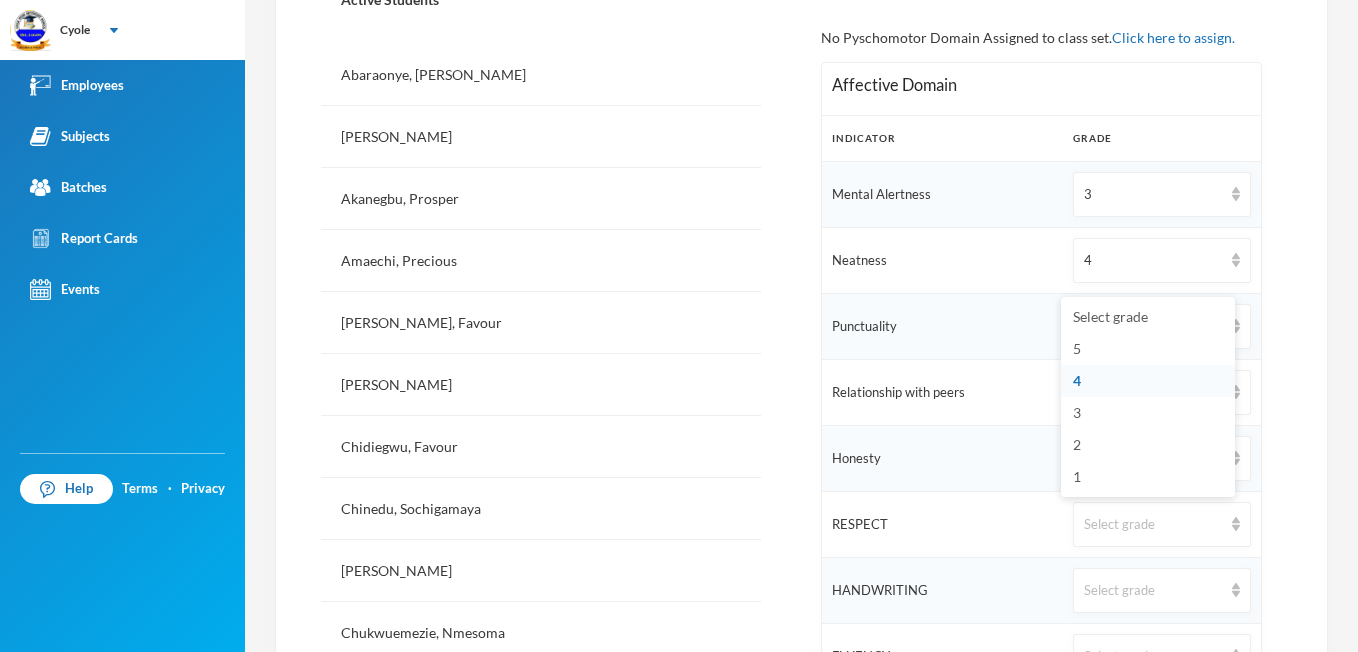 click on "4" at bounding box center [1148, 381] 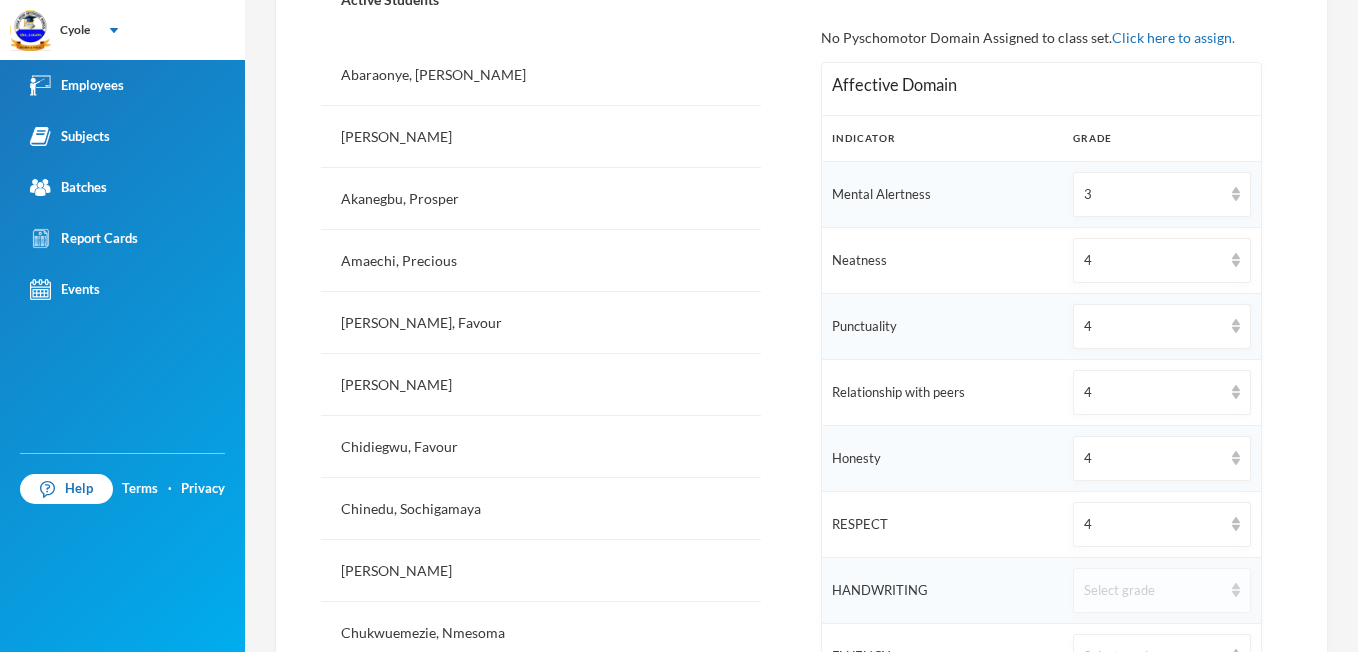 click on "Select grade" at bounding box center (1161, 590) 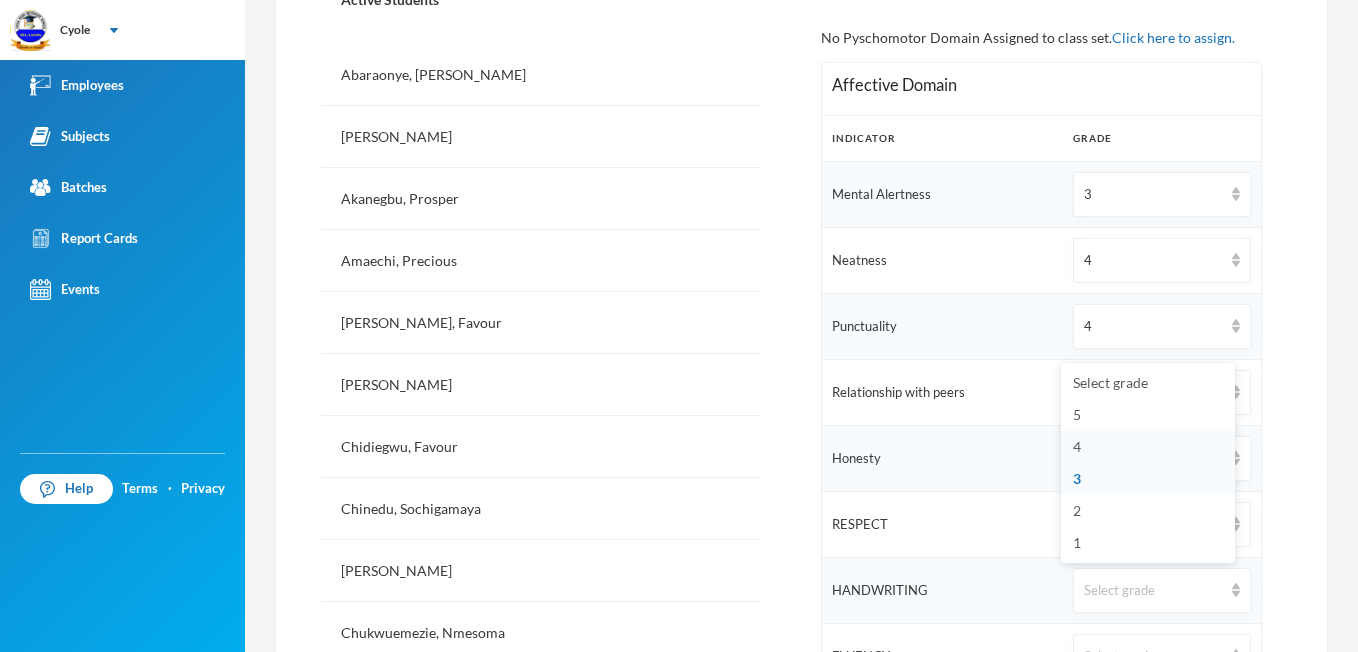 click on "4" at bounding box center [1148, 447] 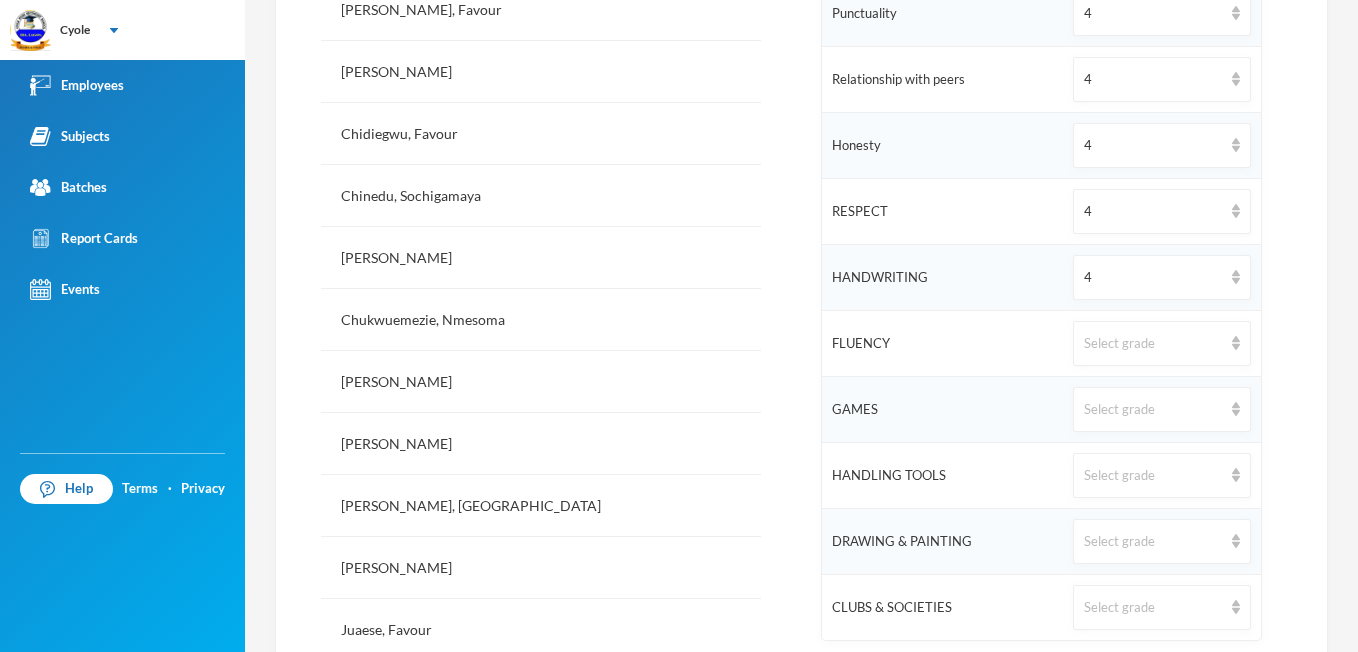 scroll, scrollTop: 880, scrollLeft: 0, axis: vertical 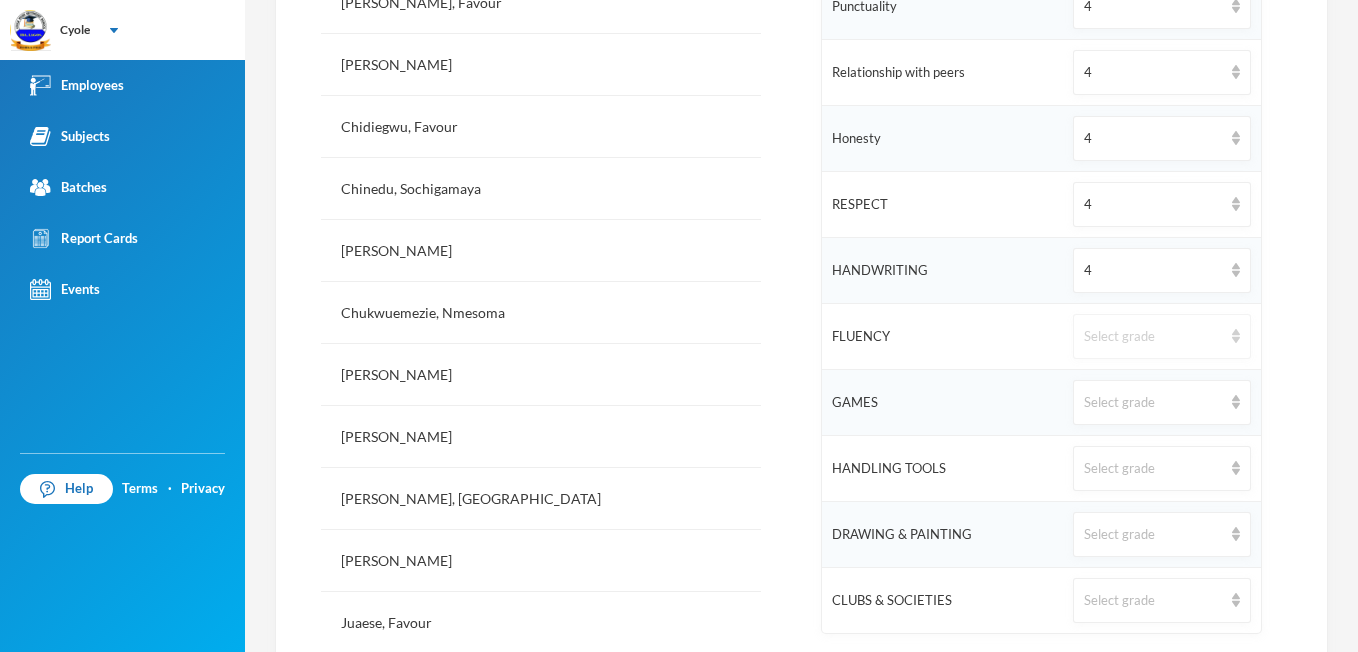 click on "Select grade" at bounding box center (1161, 336) 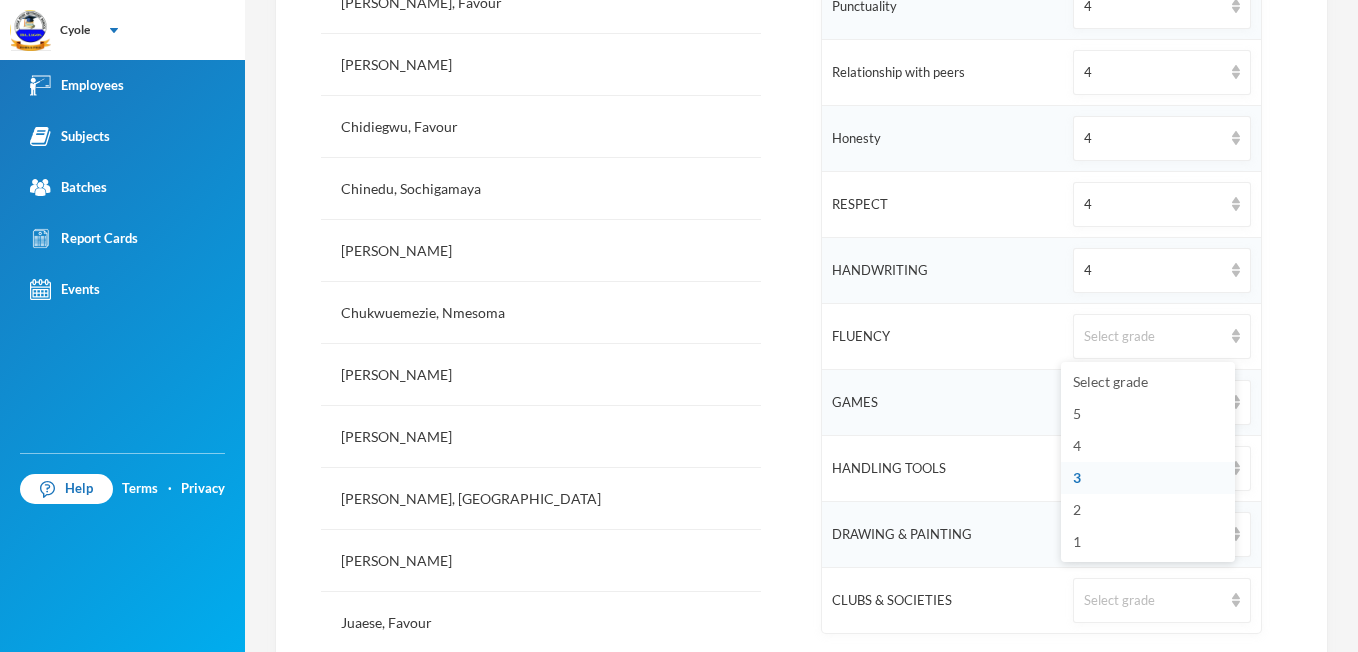 click on "3" at bounding box center [1077, 477] 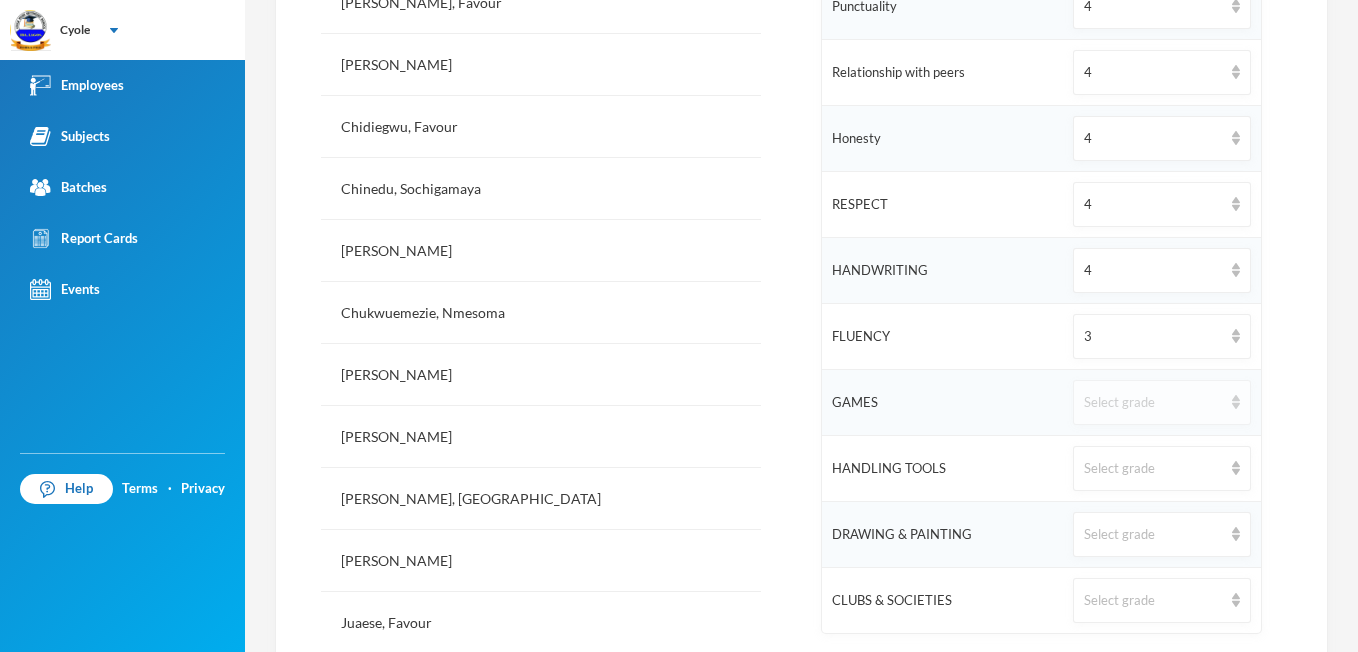 click on "Select grade" at bounding box center (1161, 402) 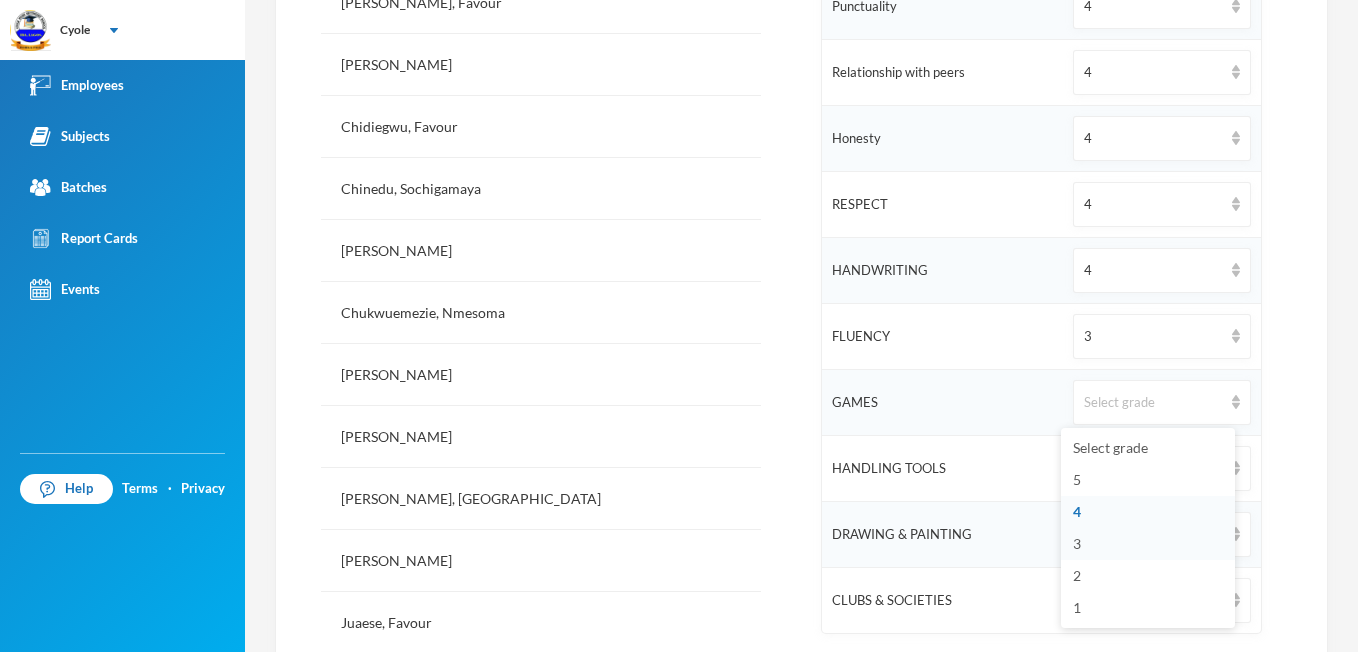 click on "3" at bounding box center (1148, 544) 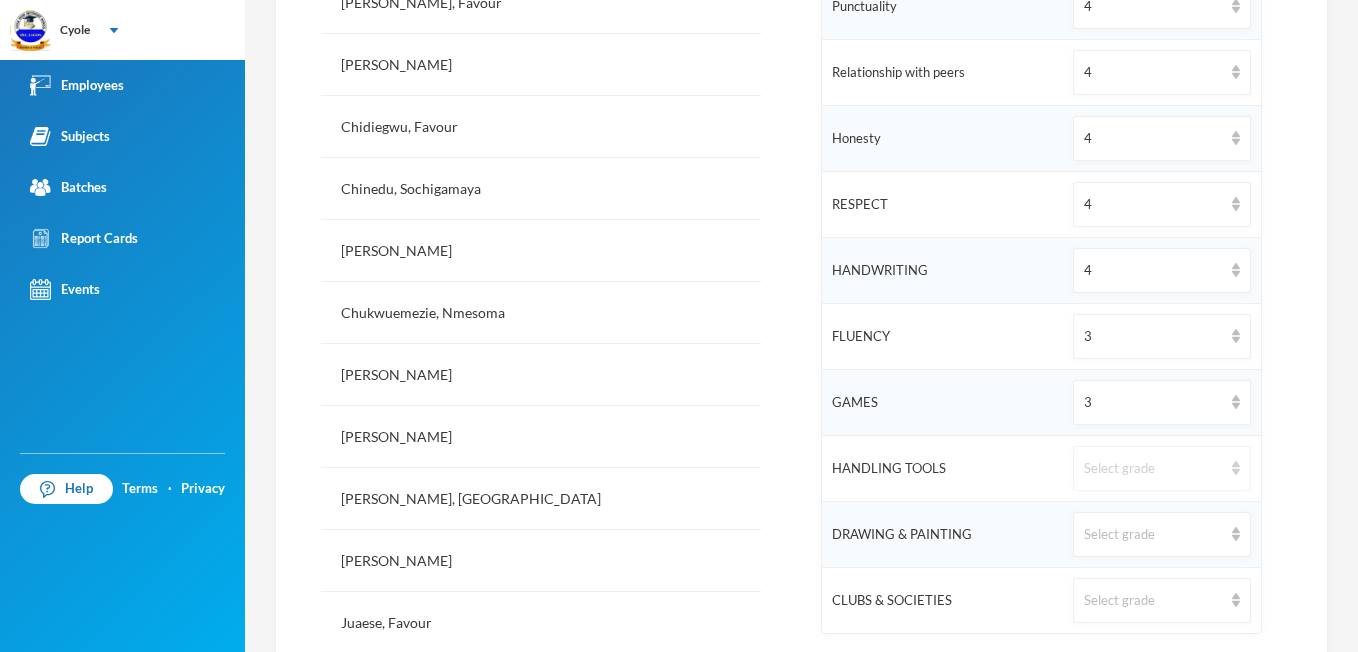 click at bounding box center [1236, 468] 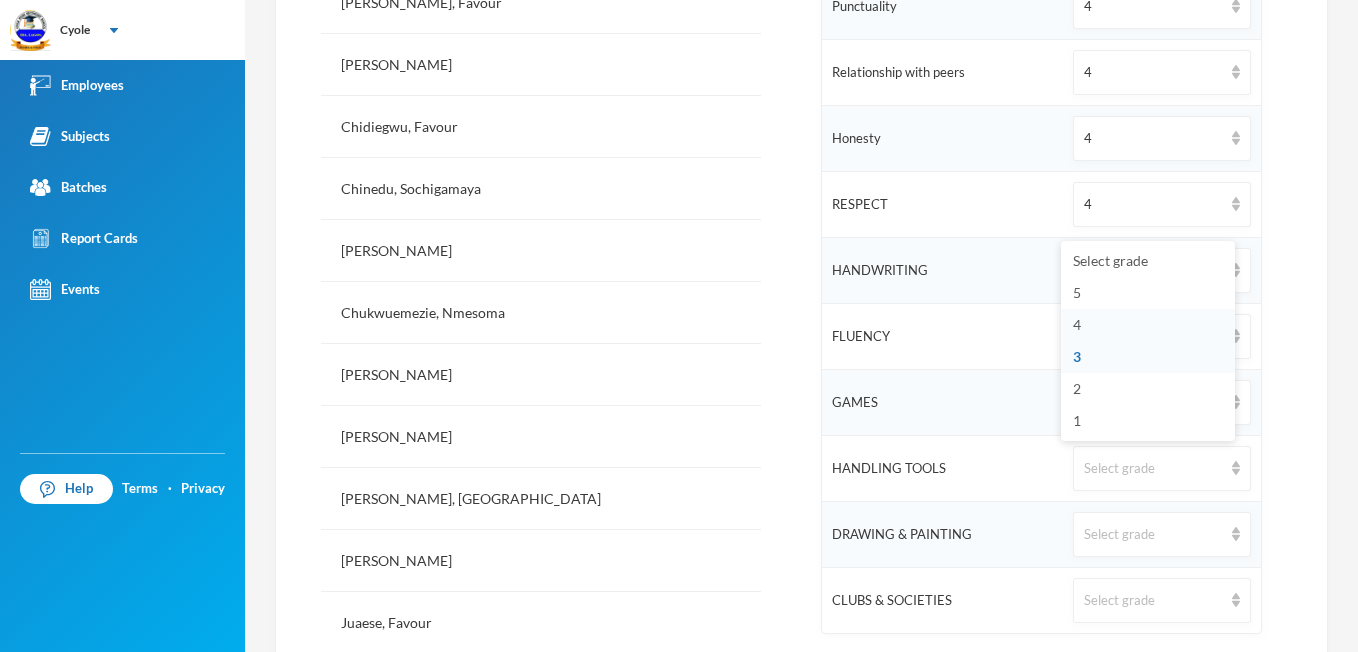 click on "4" at bounding box center [1148, 325] 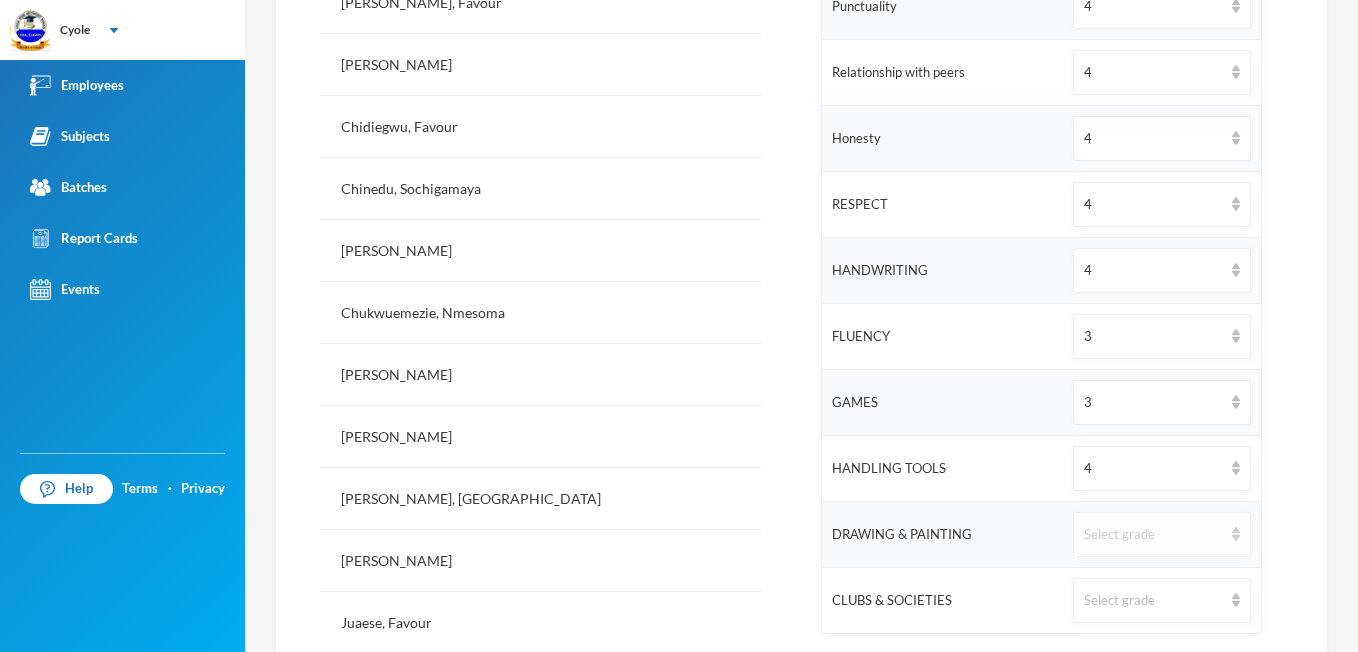 click at bounding box center [1236, 534] 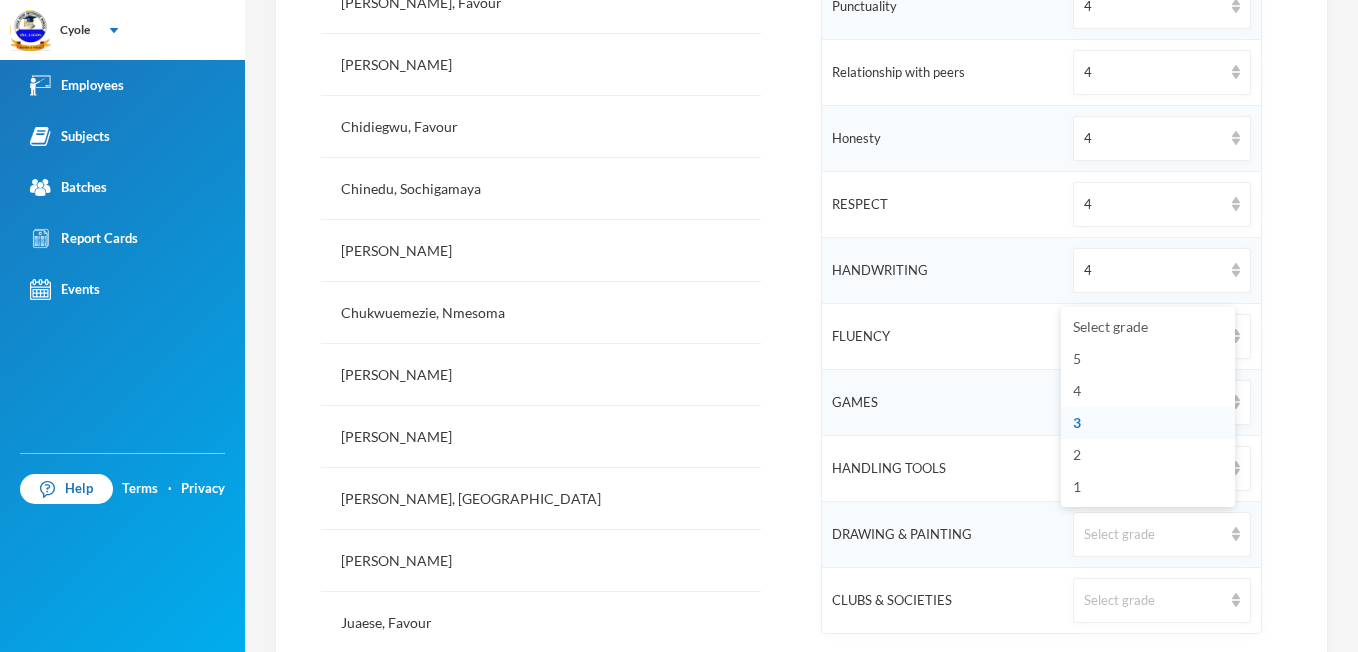 click on "3" at bounding box center [1148, 423] 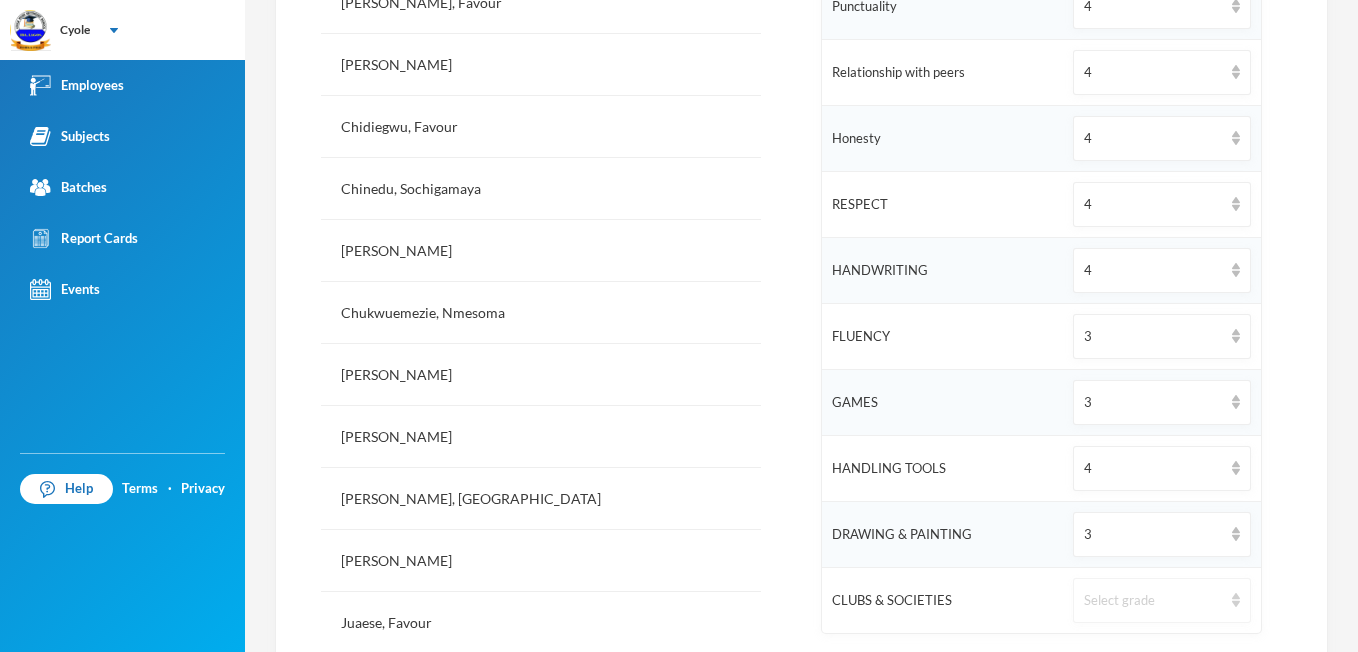 click at bounding box center (1236, 600) 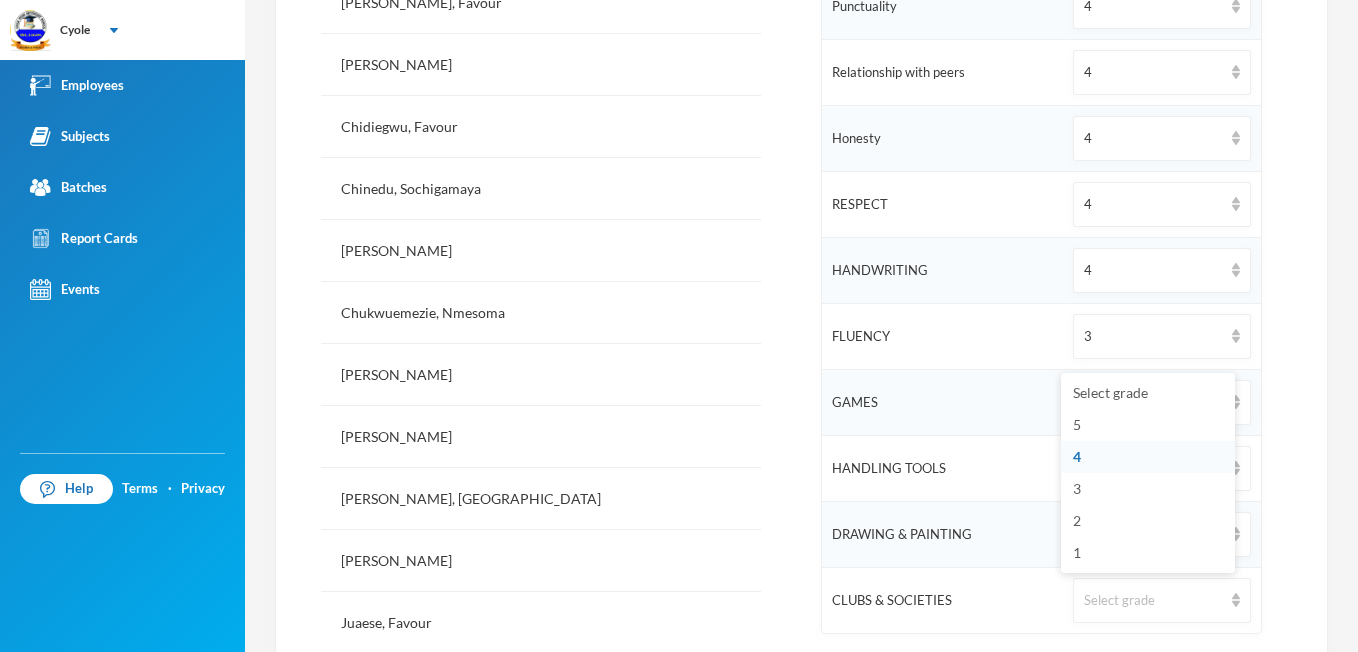 click on "4" at bounding box center [1148, 457] 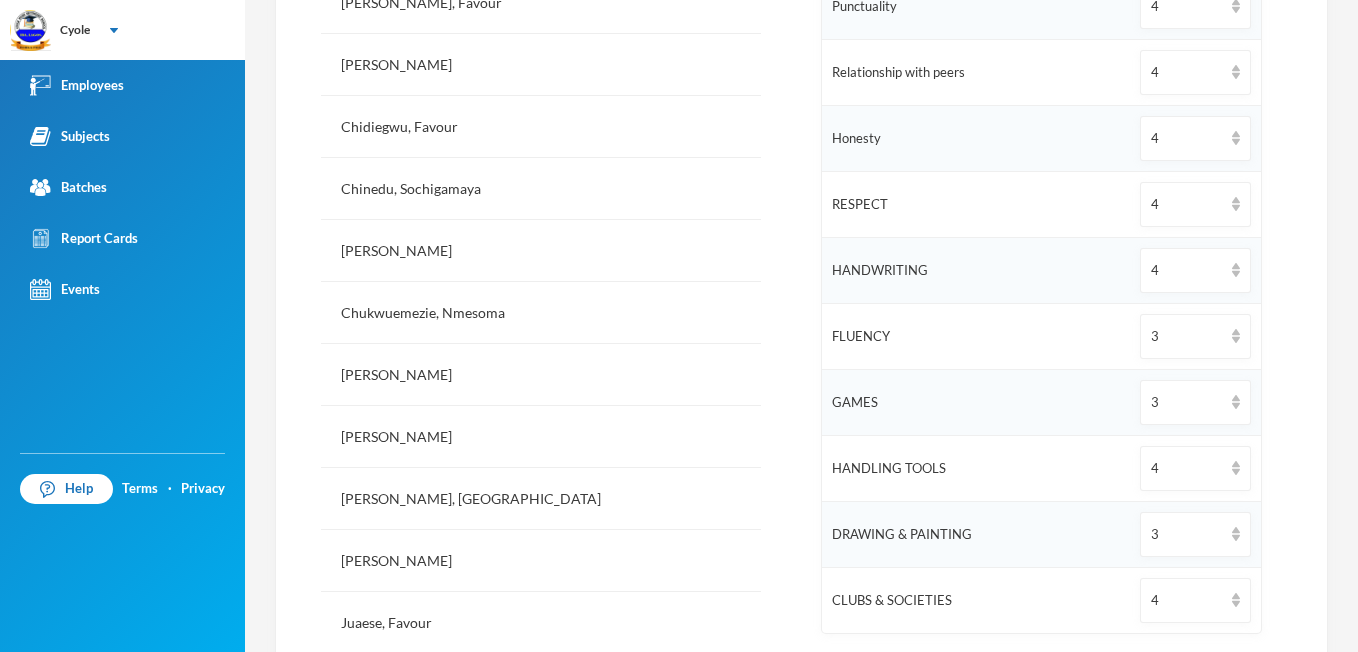 click on "DIKE PEACE [EMAIL_ADDRESS][DOMAIN_NAME] Options JS 1 - JS1B (2024/2025 SESSION) Employee Assigned Dike, Peace [PERSON_NAME] Employee No. 608 Role Class Teacher Students in Batch 33 Average Age [DEMOGRAPHIC_DATA] Student List Attendance Behavioural Scoresheet First Term Second Term Third Term Select Student to view  Third Term  Grades Active Students Abaraonye, [PERSON_NAME], [PERSON_NAME], [PERSON_NAME], [PERSON_NAME], [PERSON_NAME], Favour Chinedu, [PERSON_NAME], [PERSON_NAME], [PERSON_NAME], [PERSON_NAME], [PERSON_NAME], [PERSON_NAME], [PERSON_NAME], [PERSON_NAME] [PERSON_NAME][DEMOGRAPHIC_DATA] [PERSON_NAME], [PERSON_NAME], [PERSON_NAME] [PERSON_NAME], [PERSON_NAME], [PERSON_NAME], [PERSON_NAME], [PERSON_NAME], [PERSON_NAME], [PERSON_NAME], [PERSON_NAME], [PERSON_NAME], [PERSON_NAME], [PERSON_NAME], [PERSON_NAME], Promise [PERSON_NAME], [PERSON_NAME], Chibuike Former Students [PERSON_NAME], Delight Mmesoma Dropped [PERSON_NAME] Dropped [PERSON_NAME] - 3068 Grade" at bounding box center (801, 326) 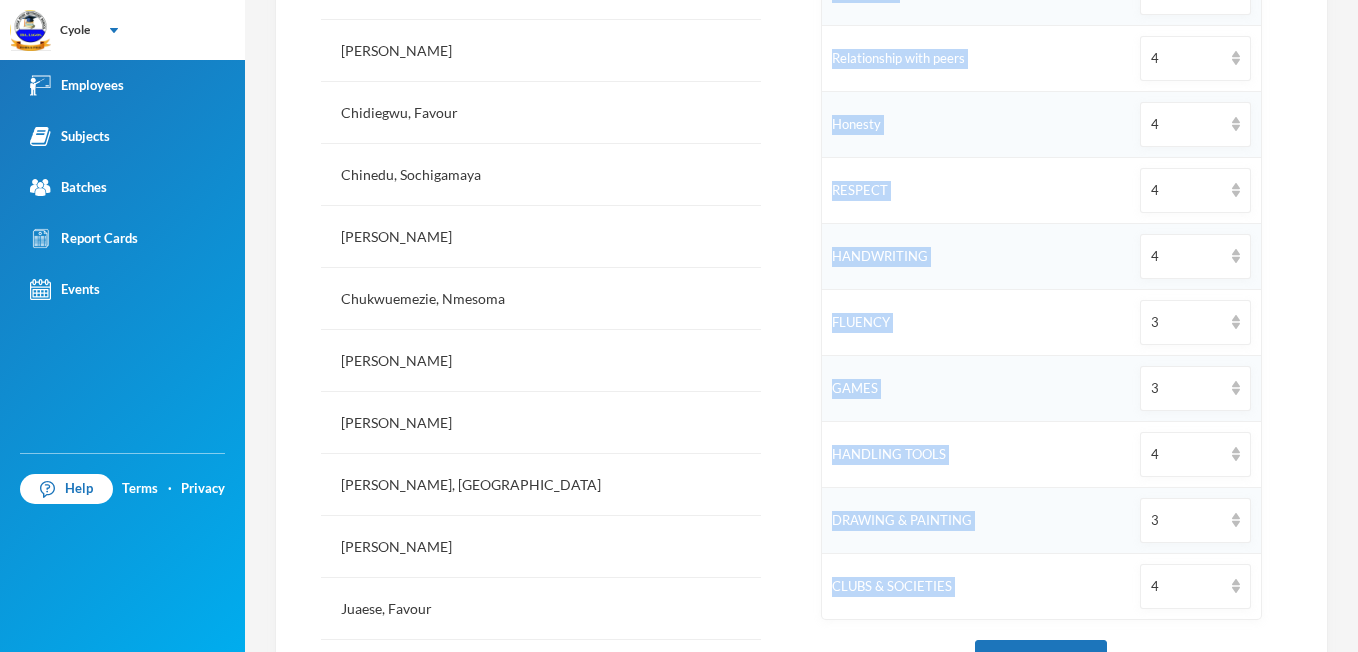 click on "DIKE PEACE [EMAIL_ADDRESS][DOMAIN_NAME] Options JS 1 - JS1B (2024/2025 SESSION) Employee Assigned Dike, Peace [PERSON_NAME] Employee No. 608 Role Class Teacher Students in Batch 33 Average Age [DEMOGRAPHIC_DATA] Student List Attendance Behavioural Scoresheet First Term Second Term Third Term Select Student to view  Third Term  Grades Active Students Abaraonye, [PERSON_NAME], [PERSON_NAME], [PERSON_NAME], [PERSON_NAME], [PERSON_NAME], Favour Chinedu, [PERSON_NAME], [PERSON_NAME], [PERSON_NAME], [PERSON_NAME], [PERSON_NAME], [PERSON_NAME], [PERSON_NAME], [PERSON_NAME] [PERSON_NAME][DEMOGRAPHIC_DATA] [PERSON_NAME], [PERSON_NAME], [PERSON_NAME] [PERSON_NAME], [PERSON_NAME], [PERSON_NAME], [PERSON_NAME], [PERSON_NAME], [PERSON_NAME], [PERSON_NAME], [PERSON_NAME], [PERSON_NAME], [PERSON_NAME], [PERSON_NAME], [PERSON_NAME], Promise [PERSON_NAME], [PERSON_NAME], Chibuike Former Students [PERSON_NAME], Delight Mmesoma Dropped [PERSON_NAME] Dropped [PERSON_NAME] - 3068 Grade" at bounding box center [801, 326] 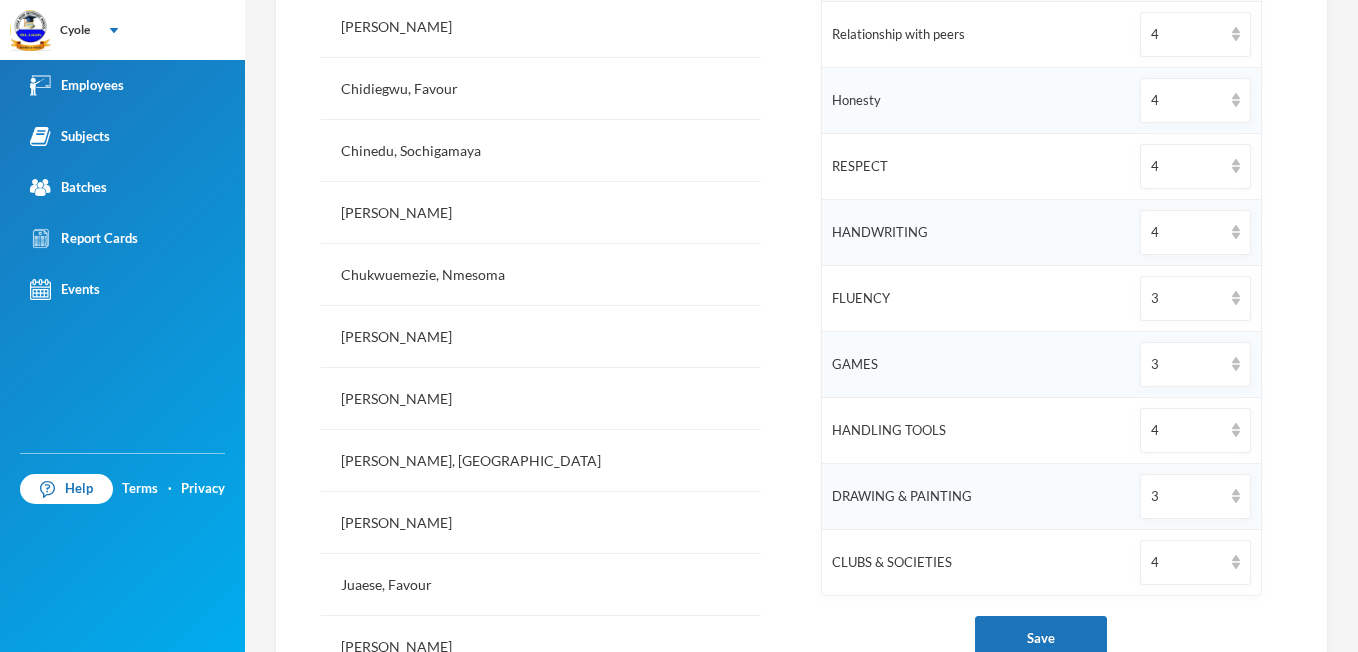 click on "DIKE PEACE [EMAIL_ADDRESS][DOMAIN_NAME] Options JS 1 - JS1B (2024/2025 SESSION) Employee Assigned Dike, Peace [PERSON_NAME] Employee No. 608 Role Class Teacher Students in Batch 33 Average Age [DEMOGRAPHIC_DATA] Student List Attendance Behavioural Scoresheet First Term Second Term Third Term Select Student to view  Third Term  Grades Active Students Abaraonye, [PERSON_NAME], [PERSON_NAME], [PERSON_NAME], [PERSON_NAME], [PERSON_NAME], Favour Chinedu, [PERSON_NAME], [PERSON_NAME], [PERSON_NAME], [PERSON_NAME], [PERSON_NAME], [PERSON_NAME], [PERSON_NAME], [PERSON_NAME] [PERSON_NAME][DEMOGRAPHIC_DATA] [PERSON_NAME], [PERSON_NAME], [PERSON_NAME] [PERSON_NAME], [PERSON_NAME], [PERSON_NAME], [PERSON_NAME], [PERSON_NAME], [PERSON_NAME], [PERSON_NAME], [PERSON_NAME], [PERSON_NAME], [PERSON_NAME], [PERSON_NAME], [PERSON_NAME], Promise [PERSON_NAME], [PERSON_NAME], Chibuike Former Students [PERSON_NAME], Delight Mmesoma Dropped [PERSON_NAME] Dropped [PERSON_NAME] - 3068 Grade" at bounding box center [801, 326] 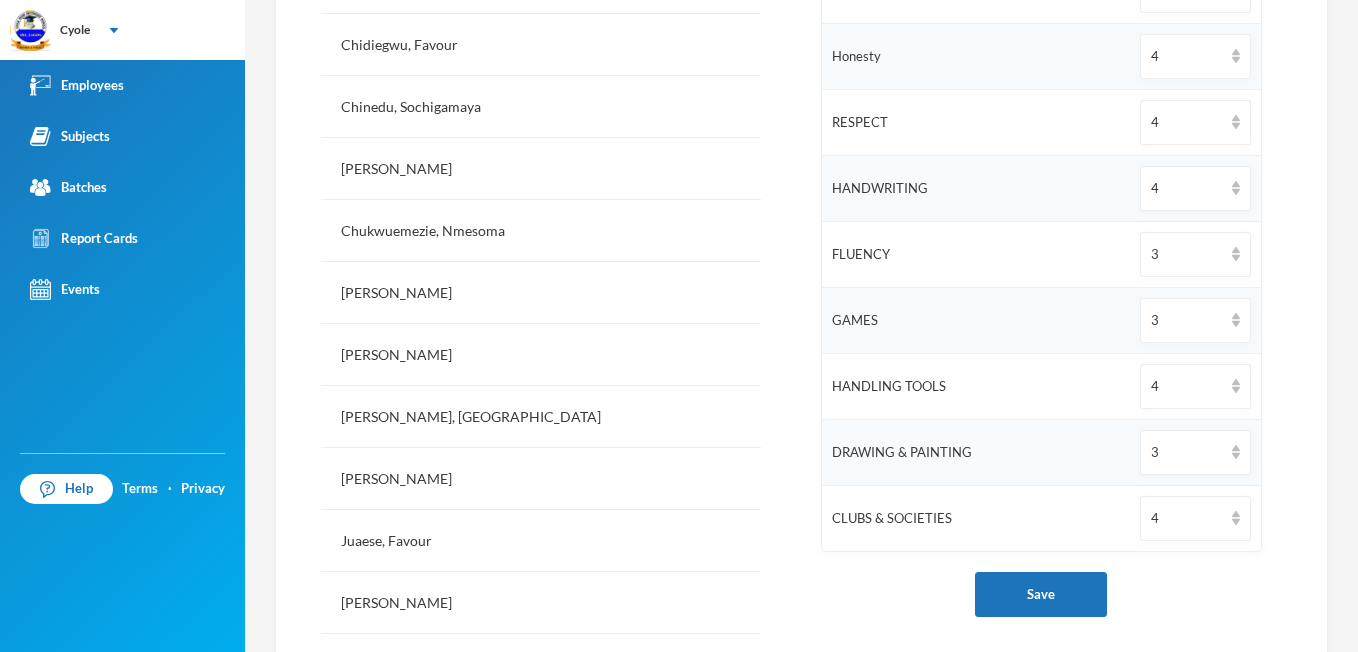 scroll, scrollTop: 974, scrollLeft: 0, axis: vertical 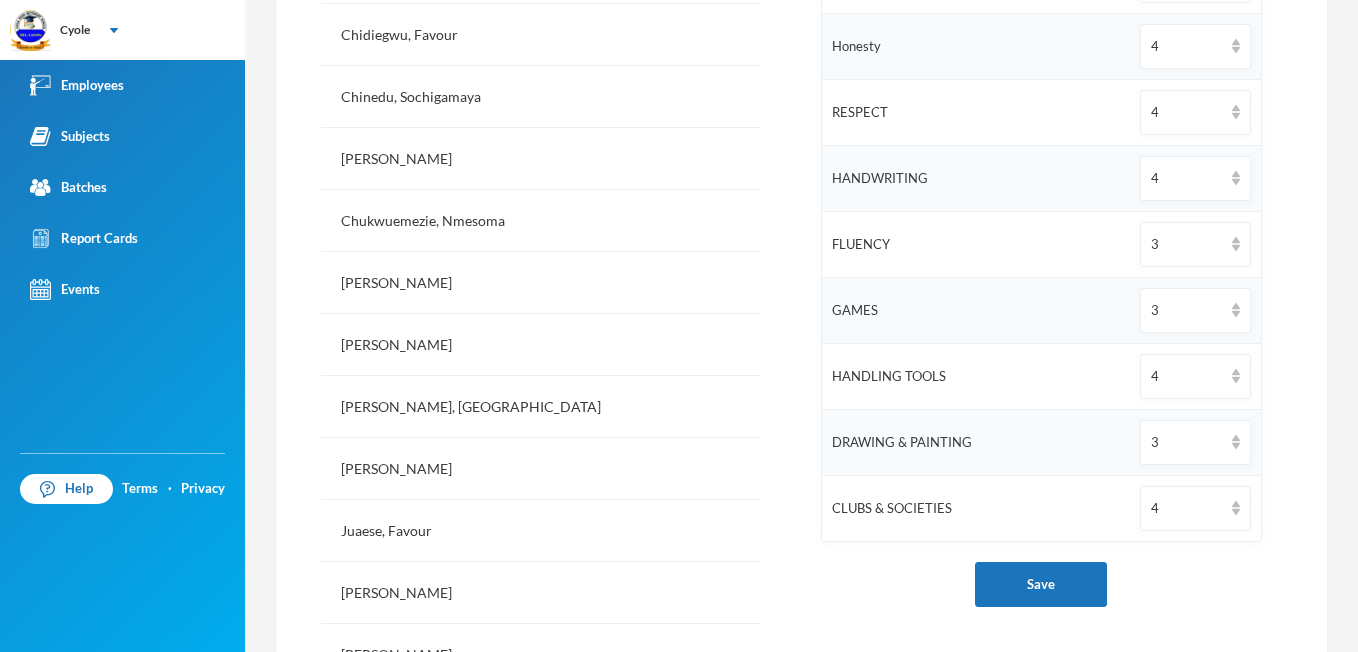 click on "DIKE PEACE [EMAIL_ADDRESS][DOMAIN_NAME] Options JS 1 - JS1B (2024/2025 SESSION) Employee Assigned Dike, Peace [PERSON_NAME] Employee No. 608 Role Class Teacher Students in Batch 33 Average Age [DEMOGRAPHIC_DATA] Student List Attendance Behavioural Scoresheet First Term Second Term Third Term Select Student to view  Third Term  Grades Active Students Abaraonye, [PERSON_NAME], [PERSON_NAME], [PERSON_NAME], [PERSON_NAME], [PERSON_NAME], Favour Chinedu, [PERSON_NAME], [PERSON_NAME], [PERSON_NAME], [PERSON_NAME], [PERSON_NAME], [PERSON_NAME], [PERSON_NAME], [PERSON_NAME] [PERSON_NAME][DEMOGRAPHIC_DATA] [PERSON_NAME], [PERSON_NAME], [PERSON_NAME] [PERSON_NAME], [PERSON_NAME], [PERSON_NAME], [PERSON_NAME], [PERSON_NAME], [PERSON_NAME], [PERSON_NAME], [PERSON_NAME], [PERSON_NAME], [PERSON_NAME], [PERSON_NAME], [PERSON_NAME], Promise [PERSON_NAME], [PERSON_NAME], Chibuike Former Students [PERSON_NAME], Delight Mmesoma Dropped [PERSON_NAME] Dropped [PERSON_NAME] - 3068 Grade" at bounding box center [801, 326] 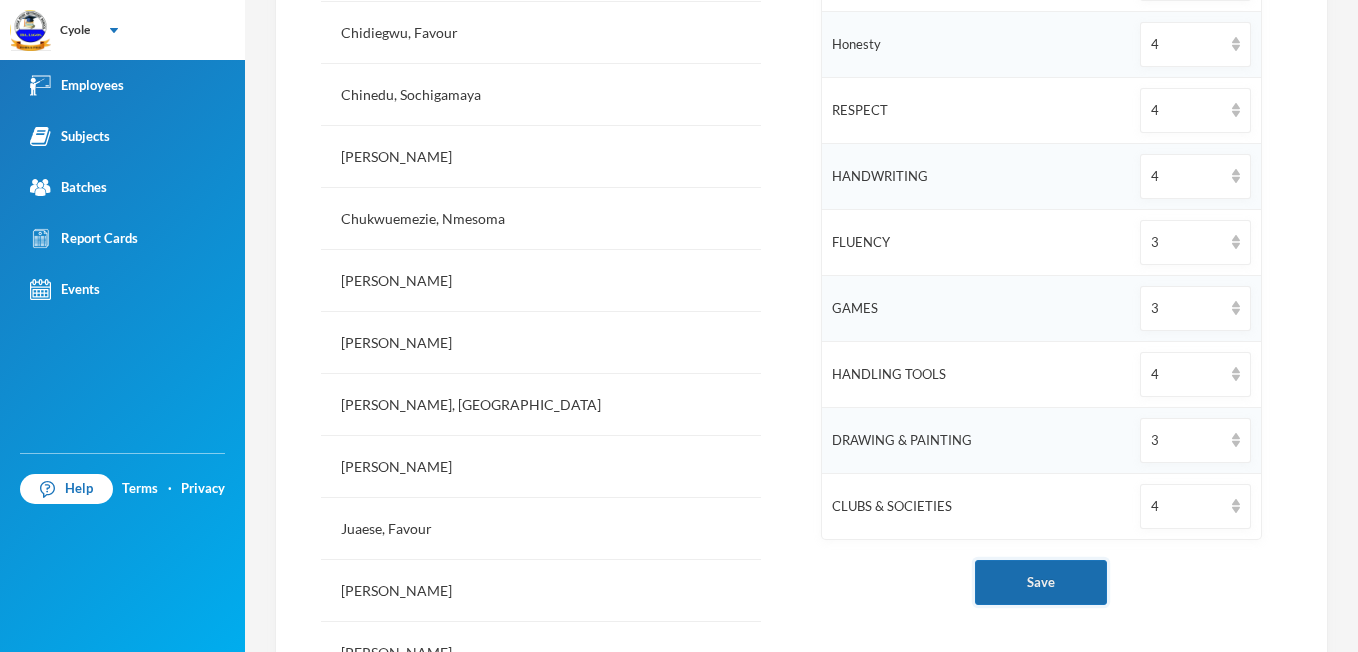 click on "Save" at bounding box center (1041, 582) 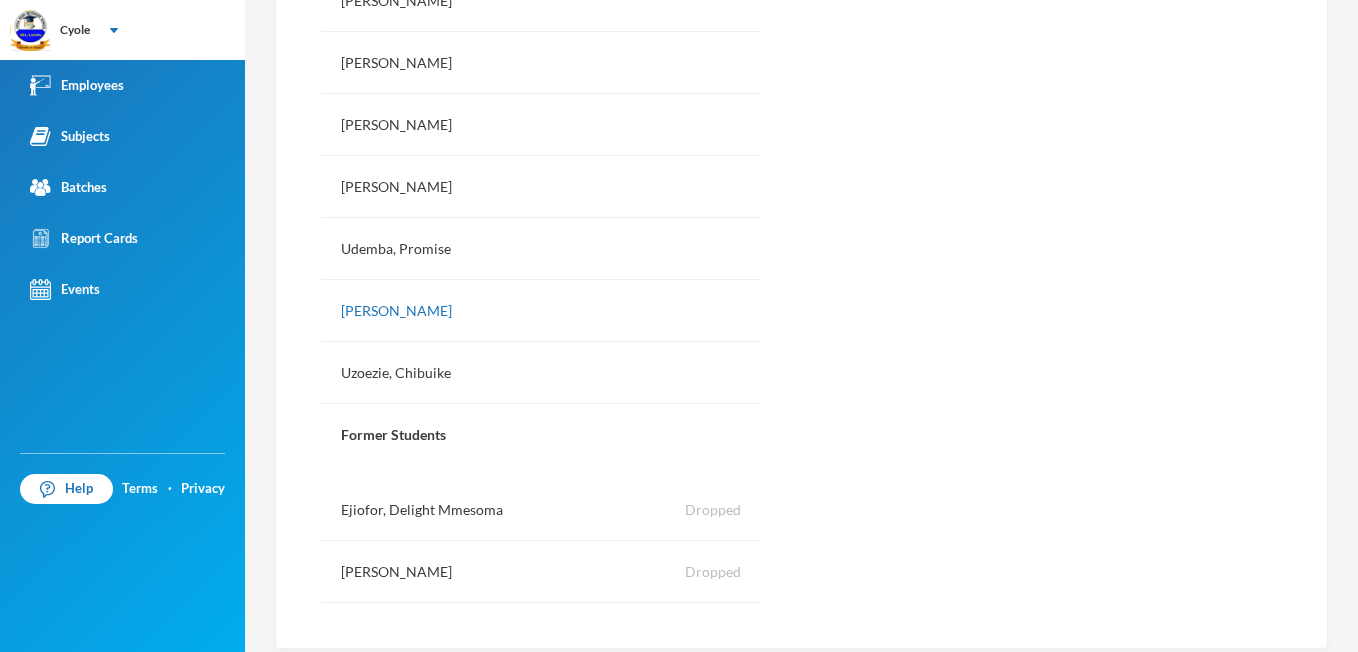 scroll, scrollTop: 2263, scrollLeft: 0, axis: vertical 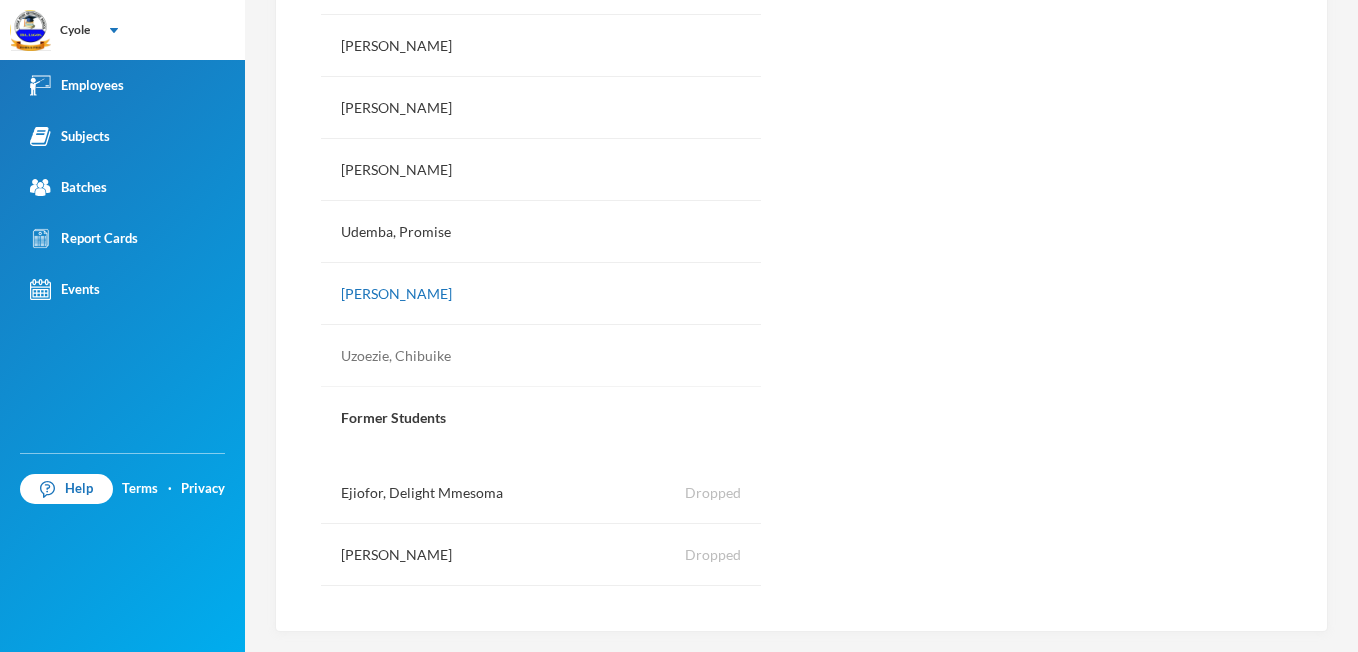 click on "Uzoezie, Chibuike" at bounding box center (541, 356) 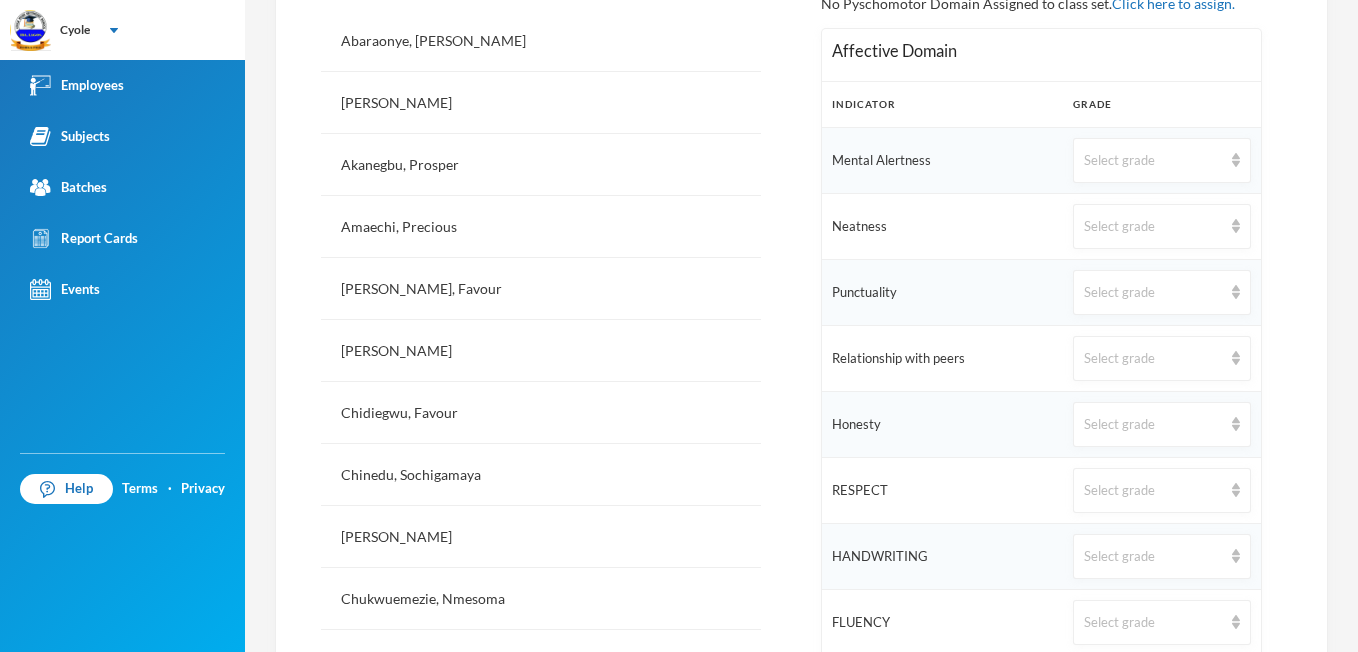 scroll, scrollTop: 556, scrollLeft: 0, axis: vertical 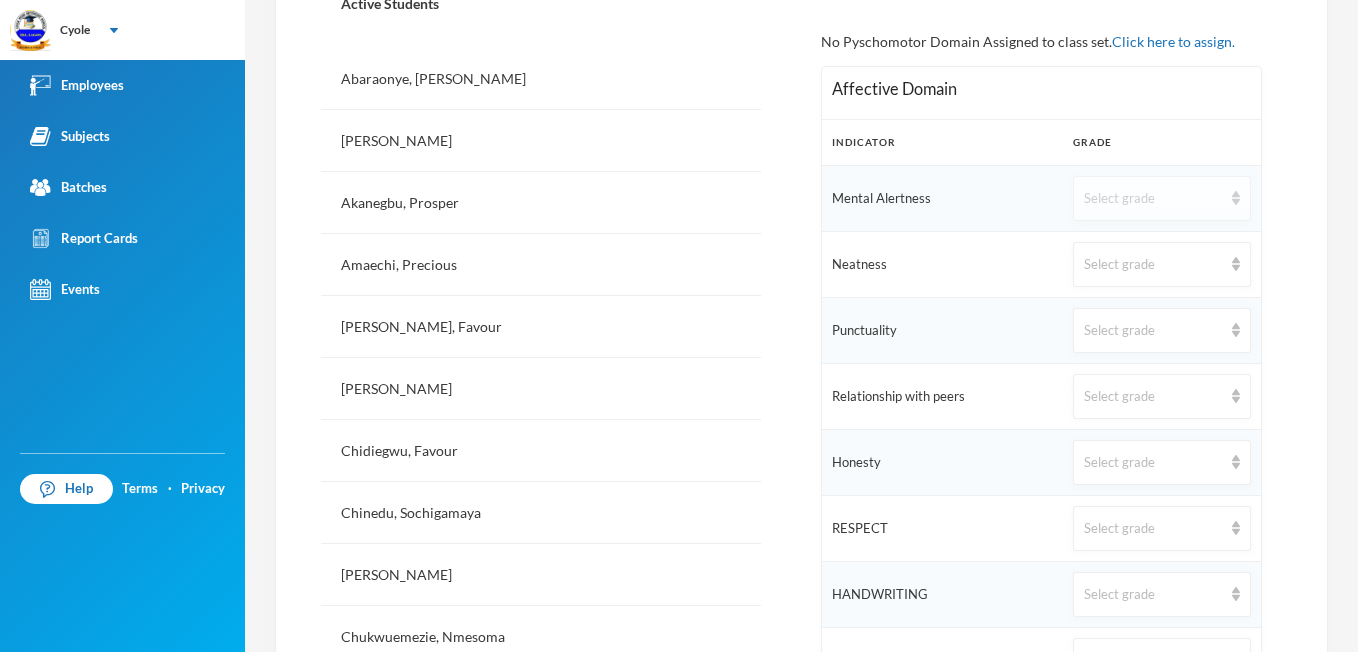 click on "Select grade" at bounding box center [1161, 198] 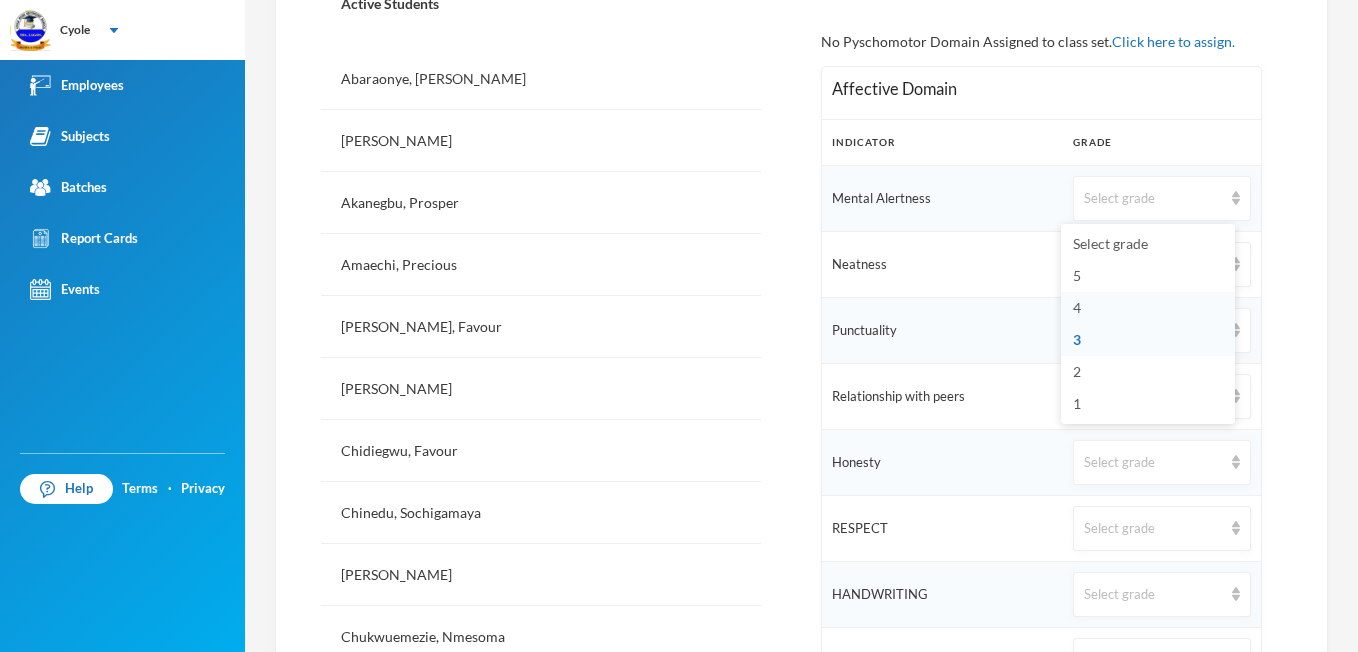 click on "4" at bounding box center (1148, 308) 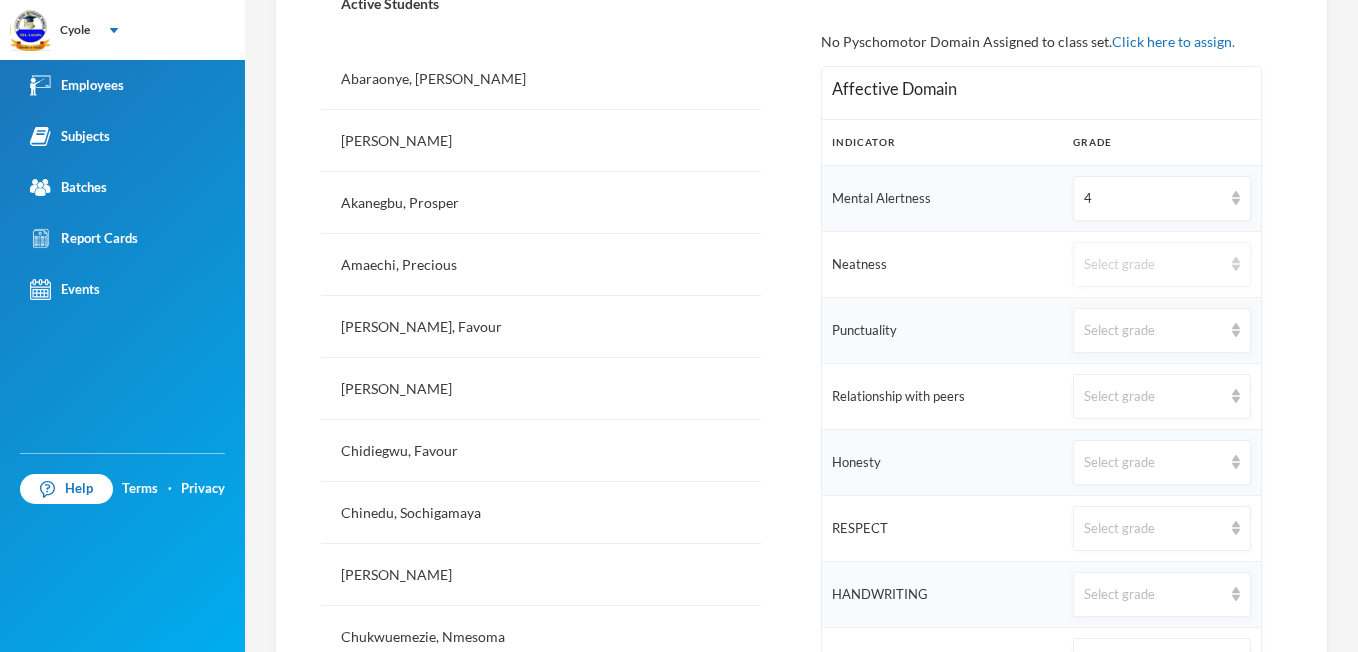 click at bounding box center [1236, 264] 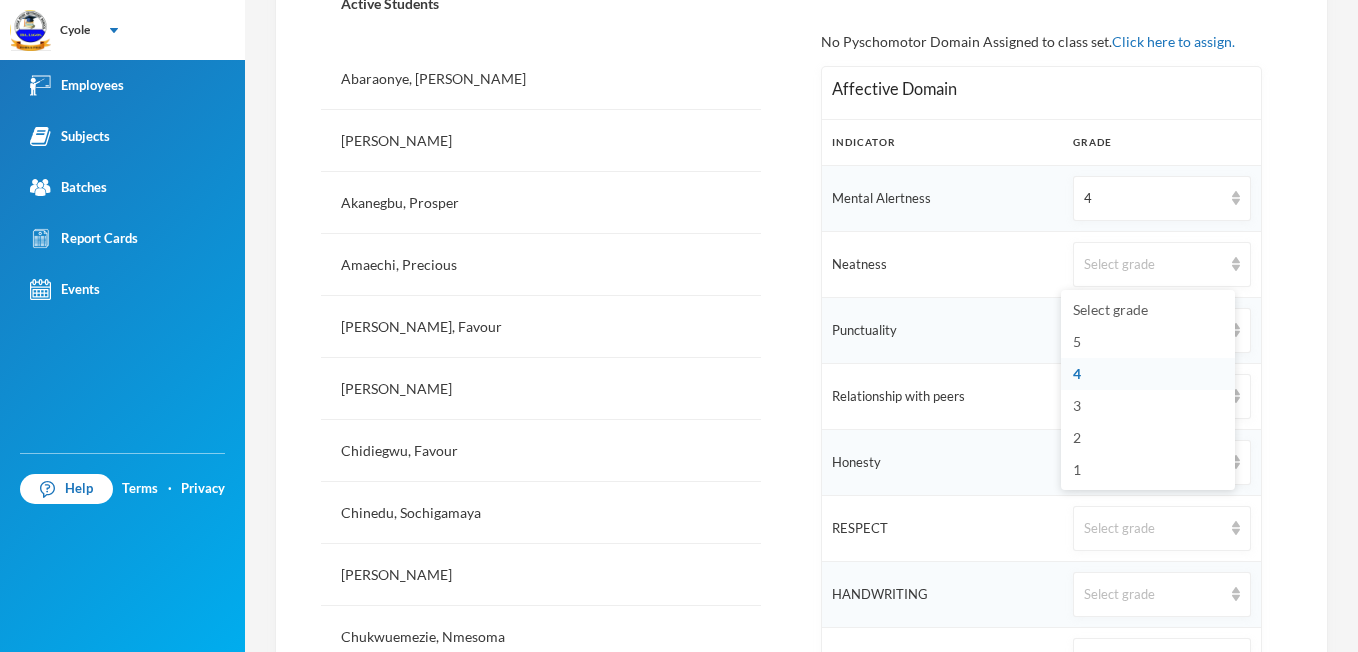 click on "4" at bounding box center (1148, 374) 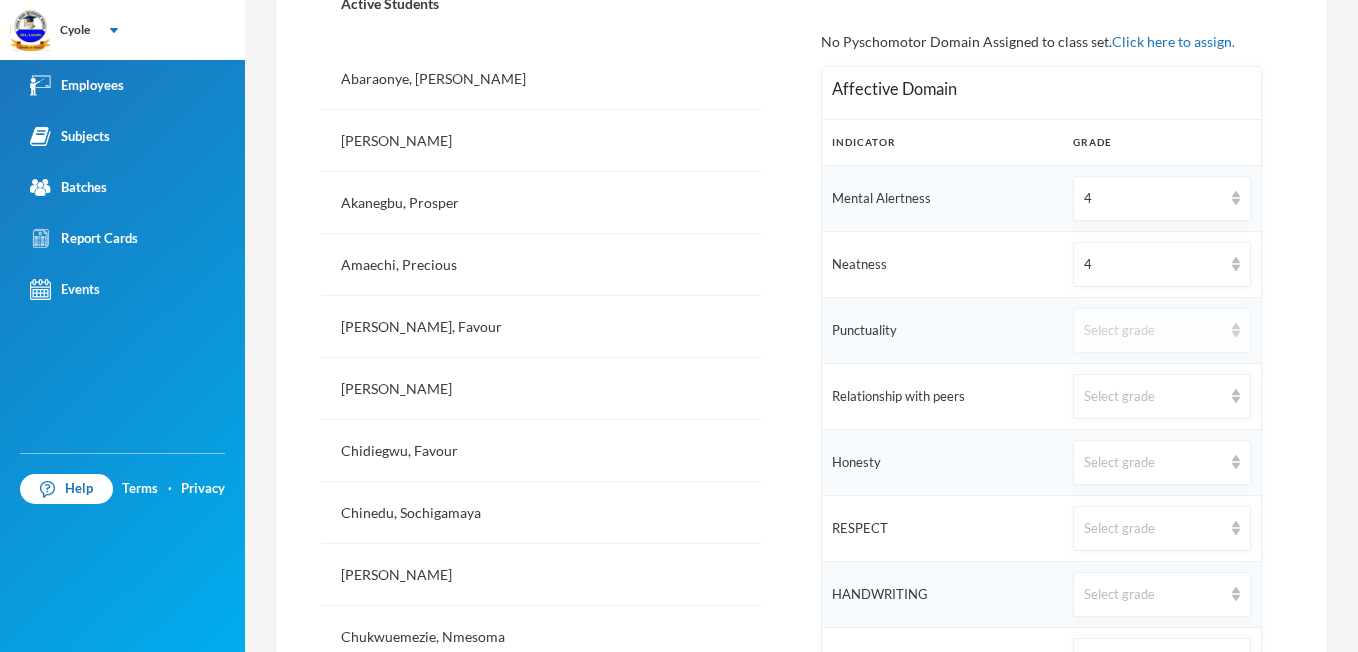 click at bounding box center [1236, 330] 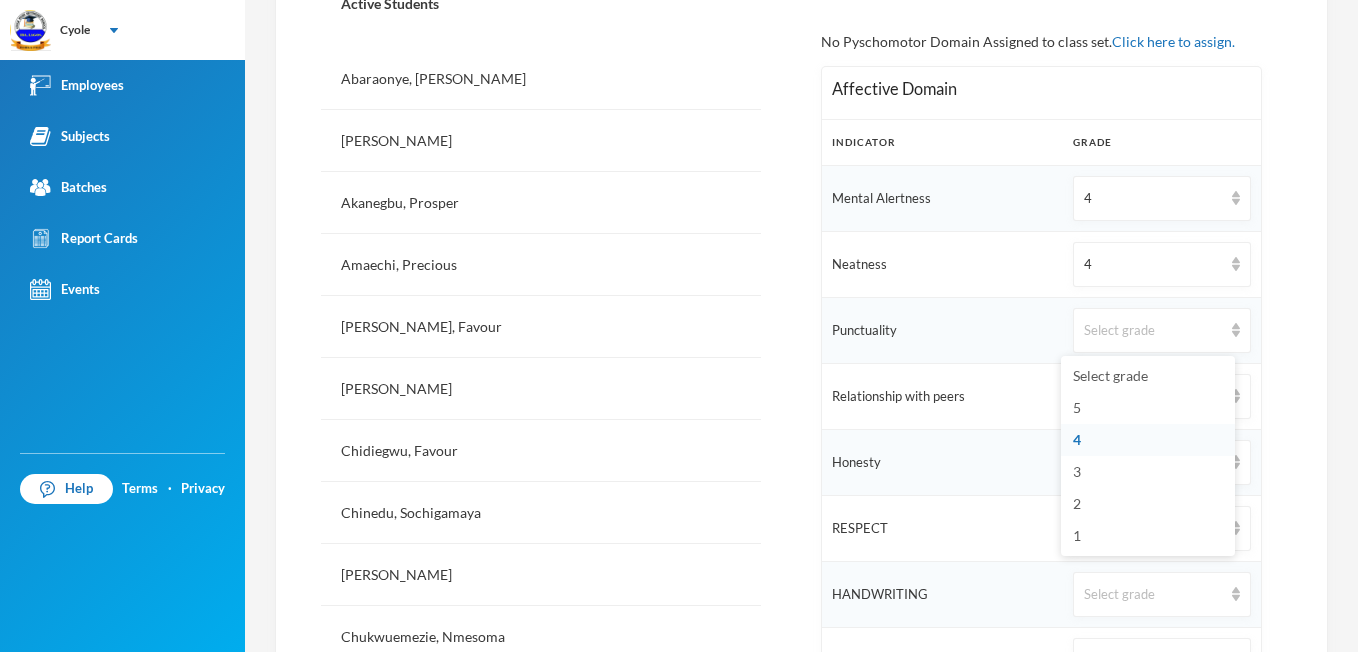 click on "4" at bounding box center (1148, 440) 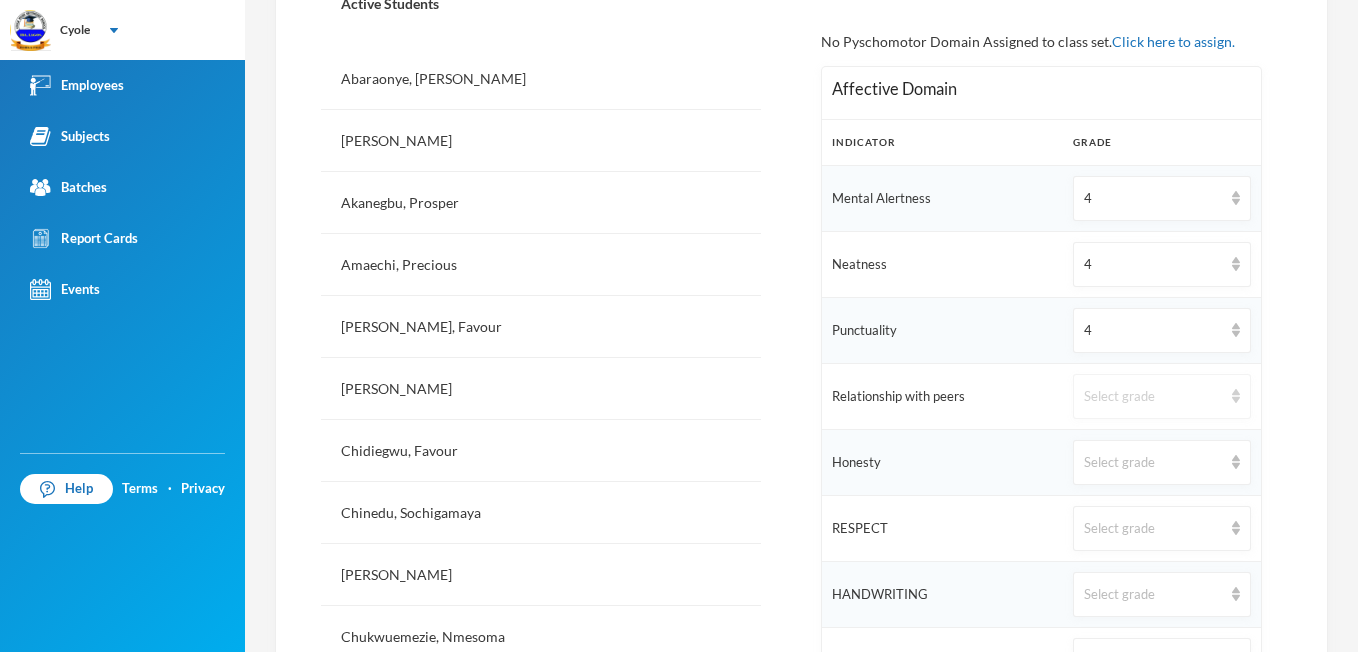 click at bounding box center (1236, 396) 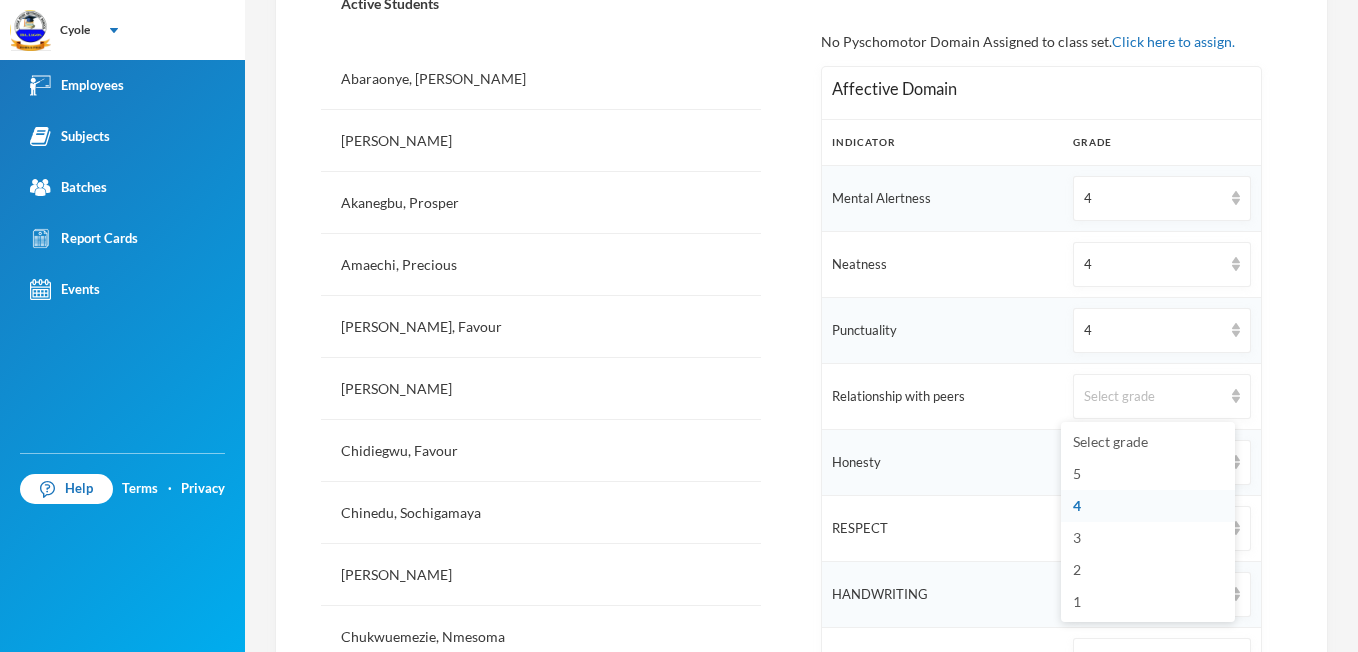 click on "4" at bounding box center (1148, 506) 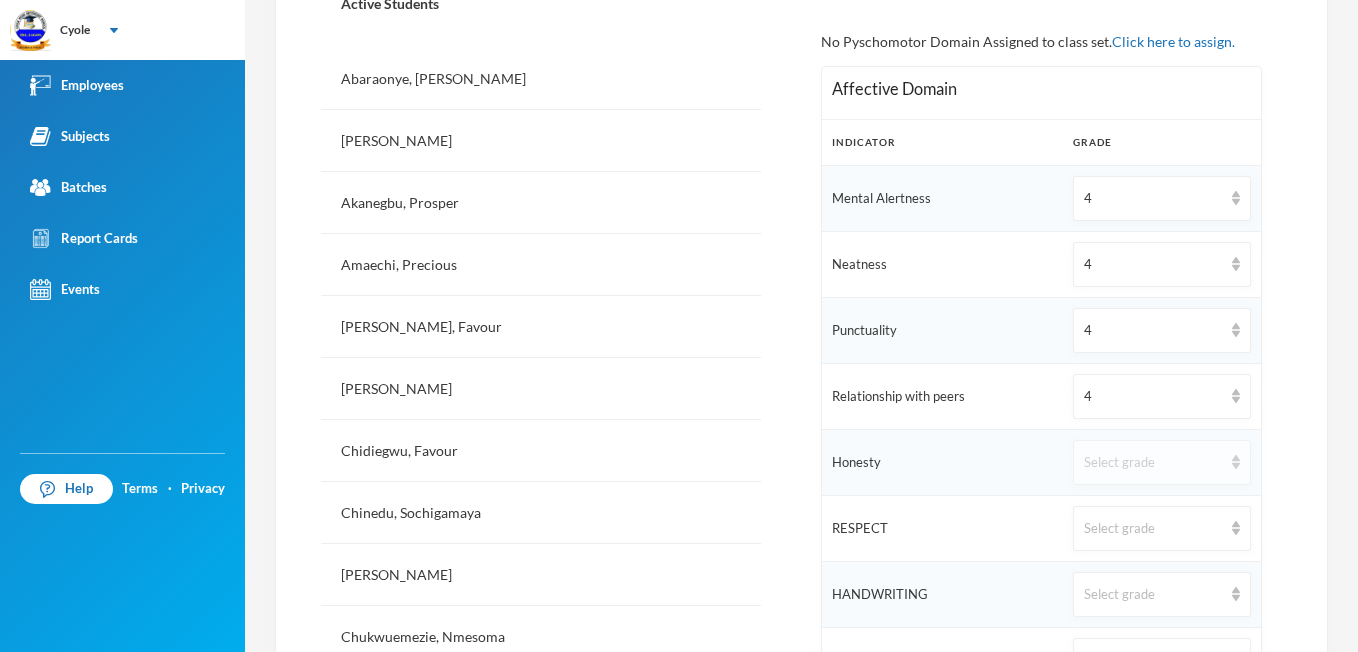 click on "Select grade" at bounding box center [1161, 462] 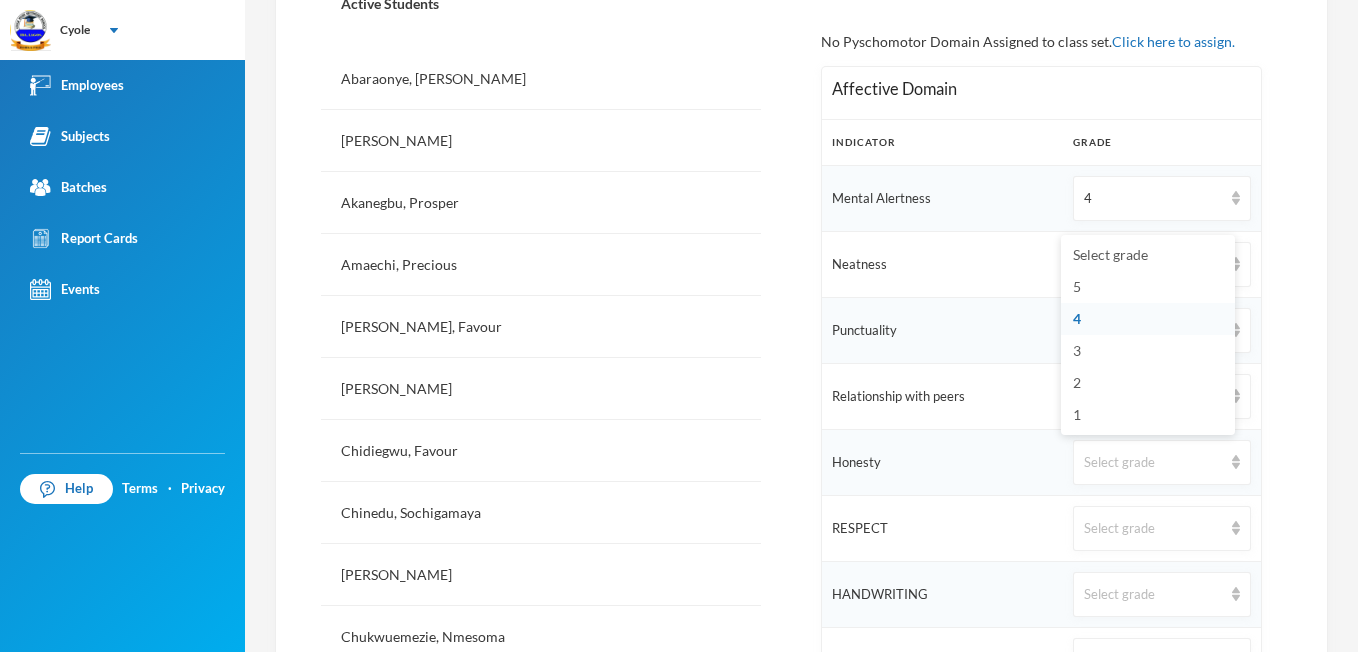 click on "4" at bounding box center [1148, 319] 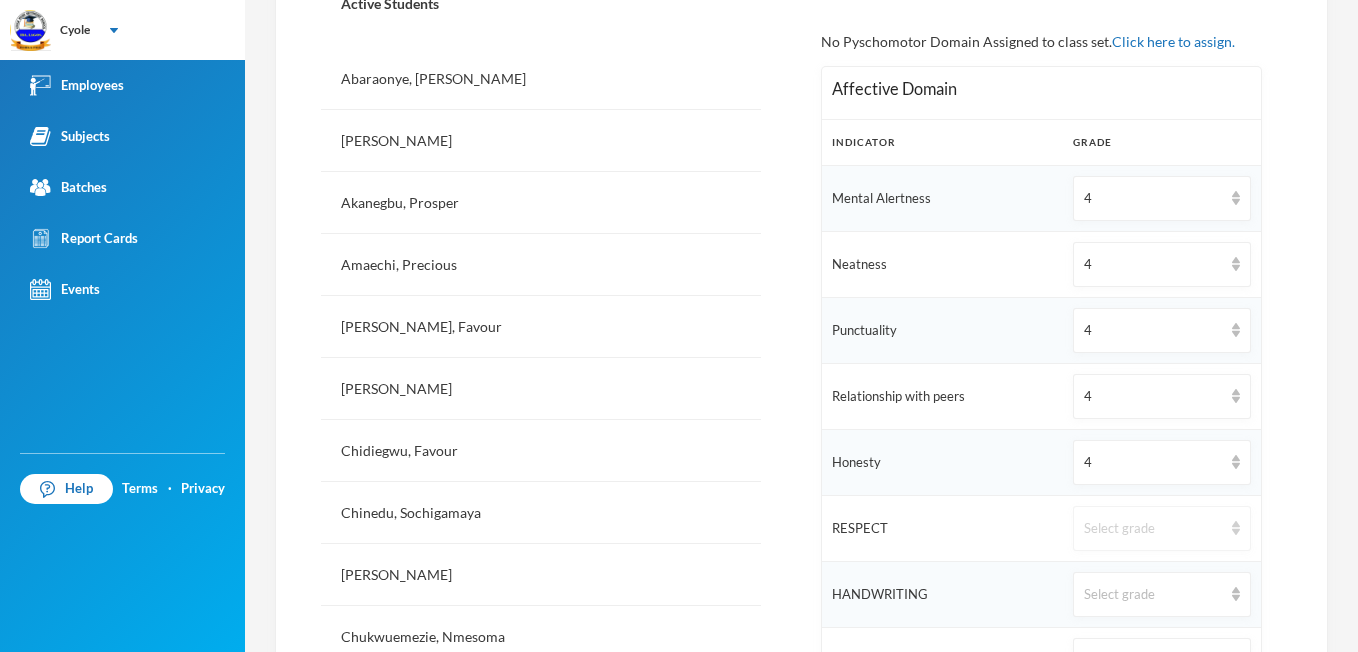 click at bounding box center (1236, 528) 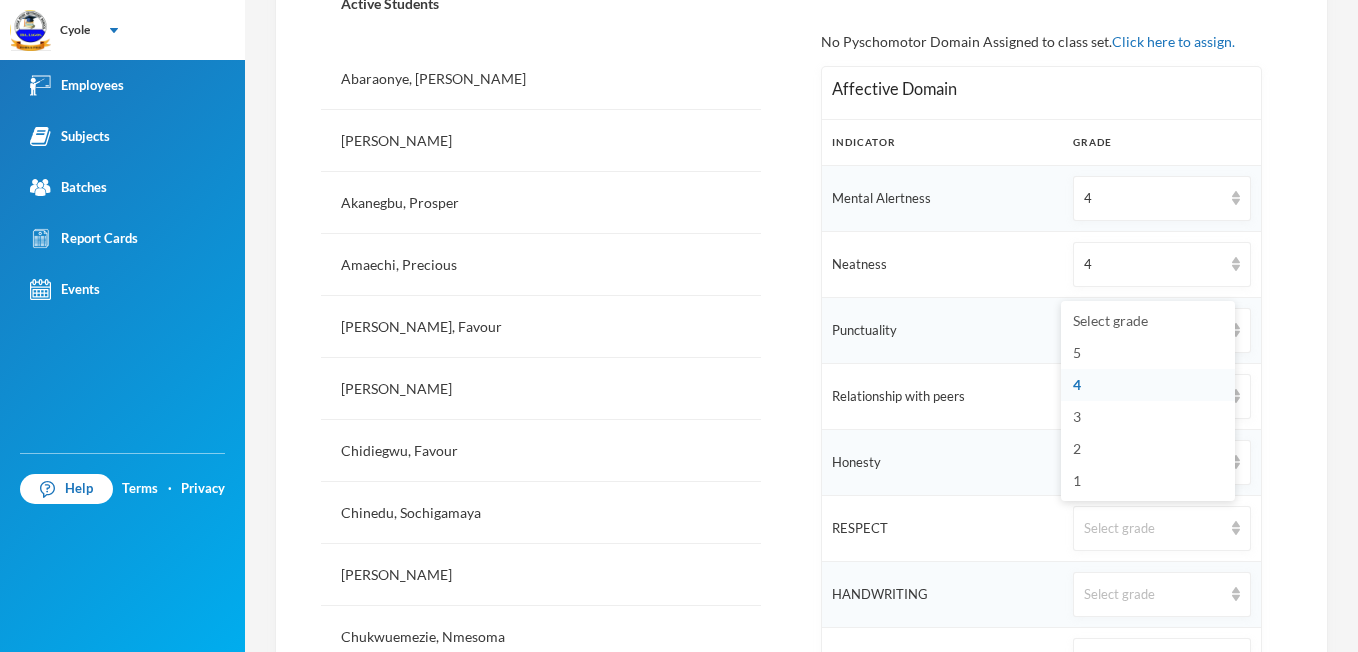 click on "4" at bounding box center [1148, 385] 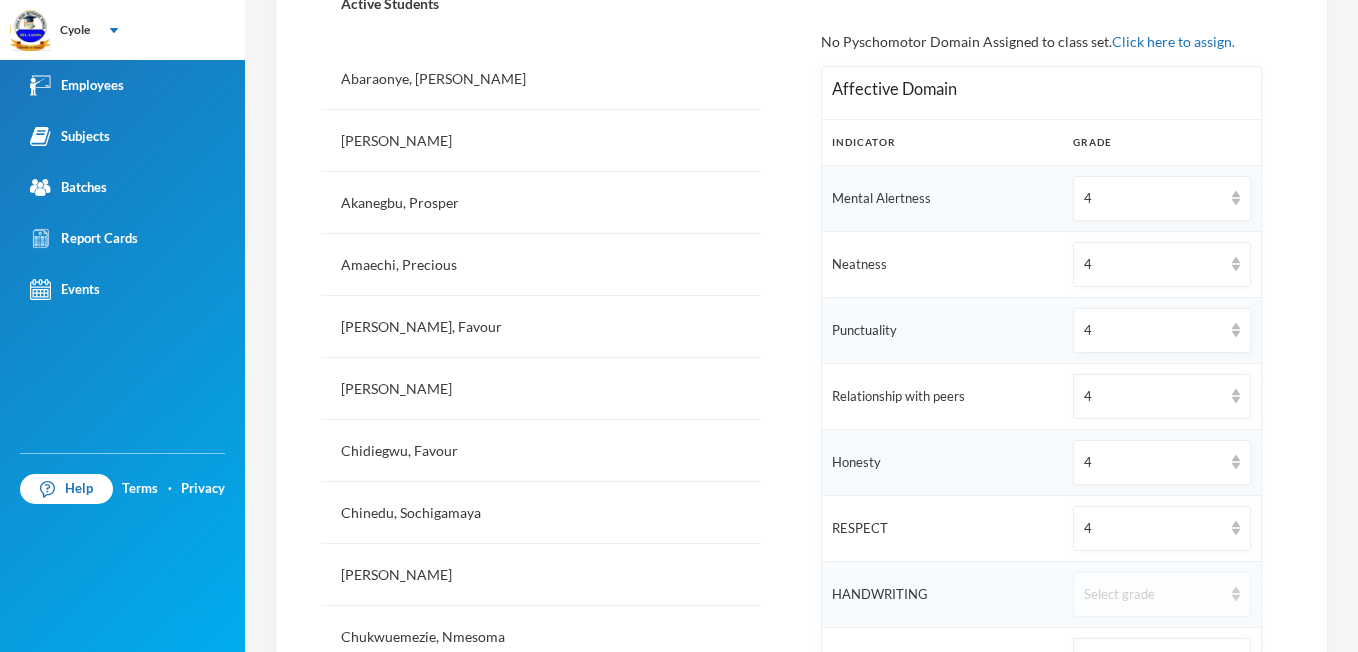 click on "Select grade" at bounding box center (1161, 594) 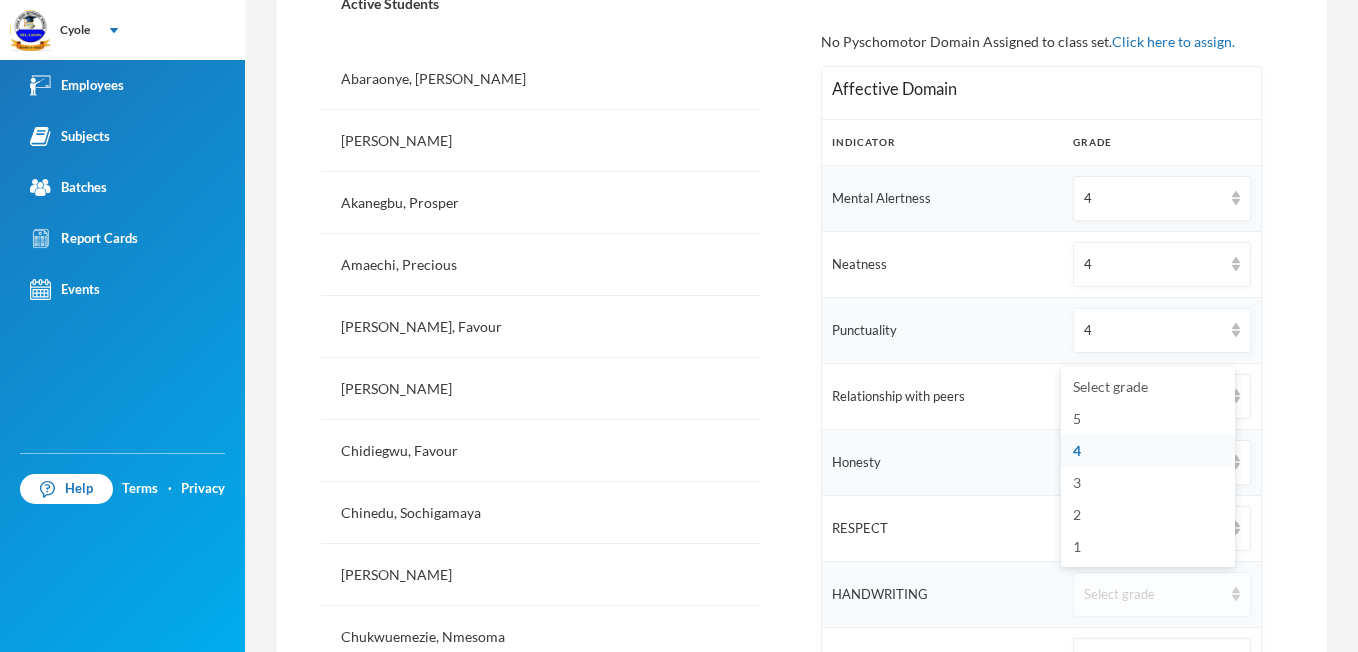 click on "Select grade" at bounding box center [1161, 594] 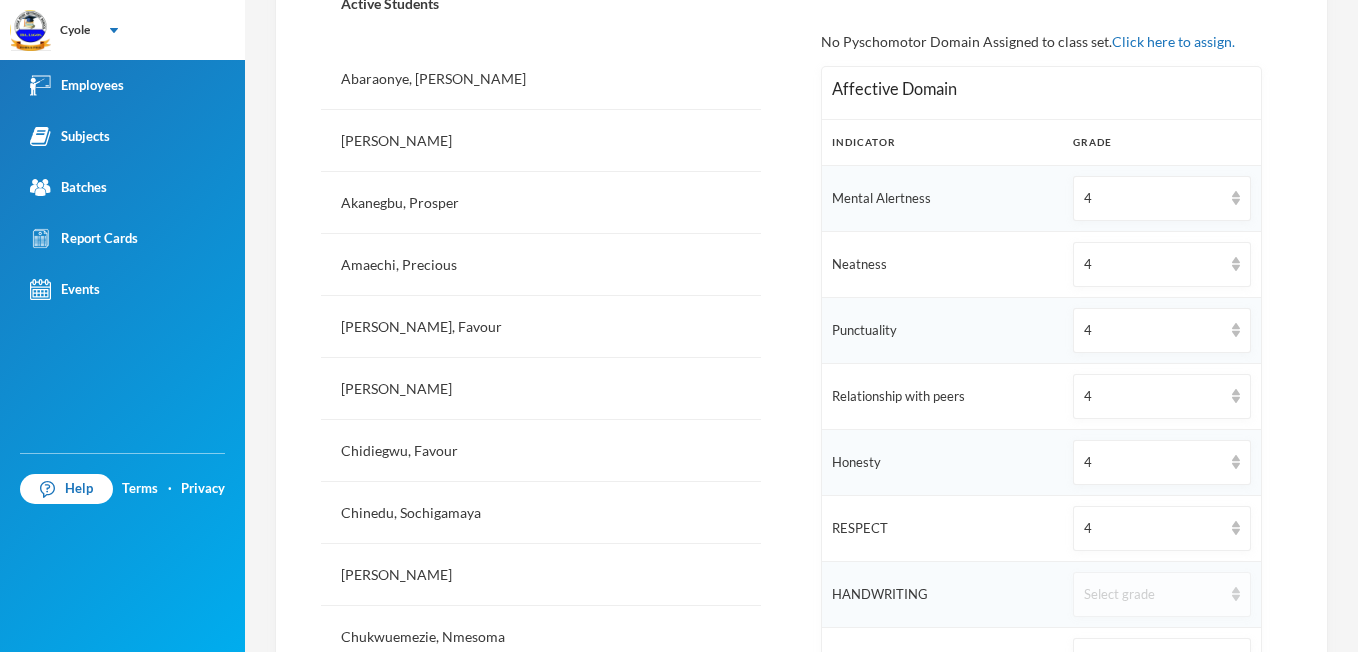 click on "Select grade" at bounding box center [1161, 594] 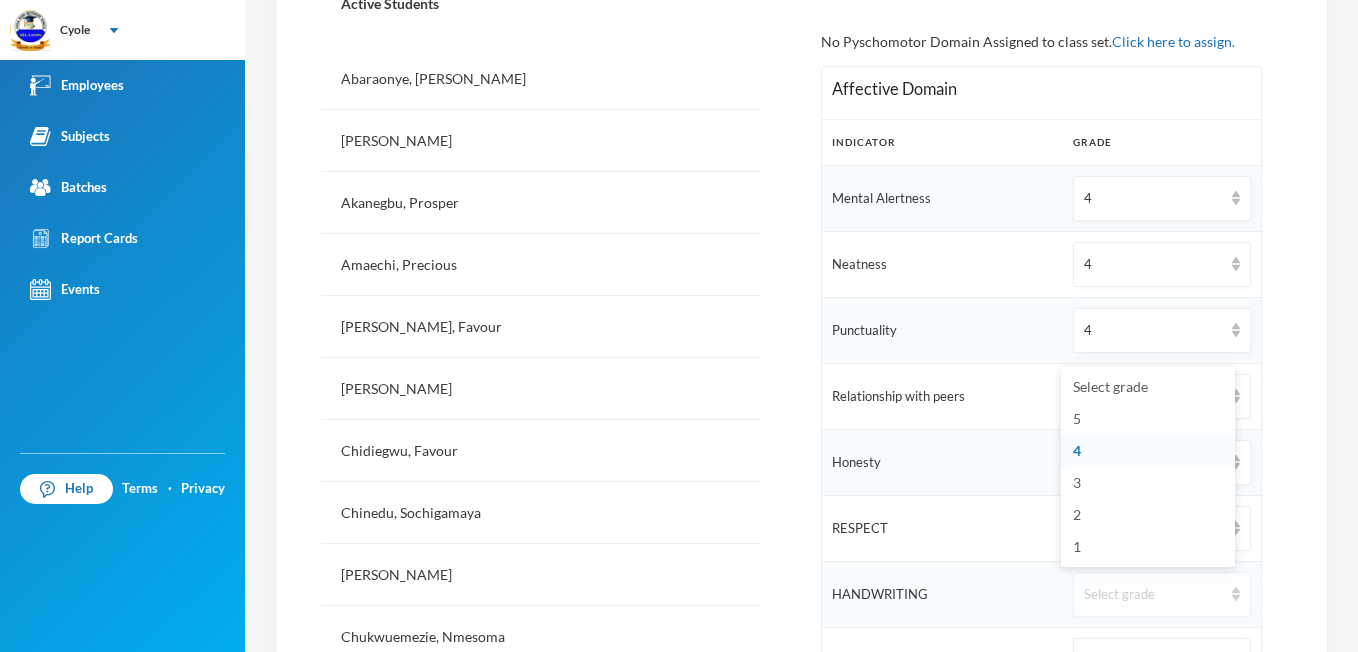 click on "Select grade" at bounding box center [1161, 594] 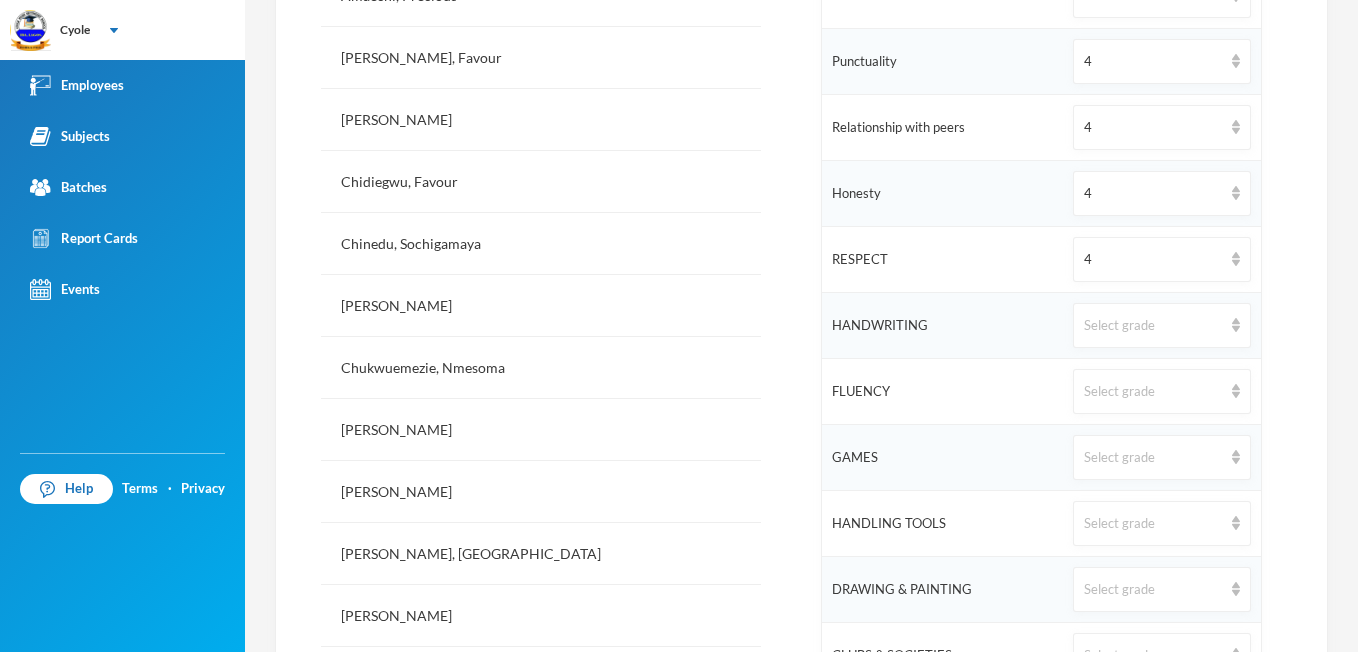 scroll, scrollTop: 836, scrollLeft: 0, axis: vertical 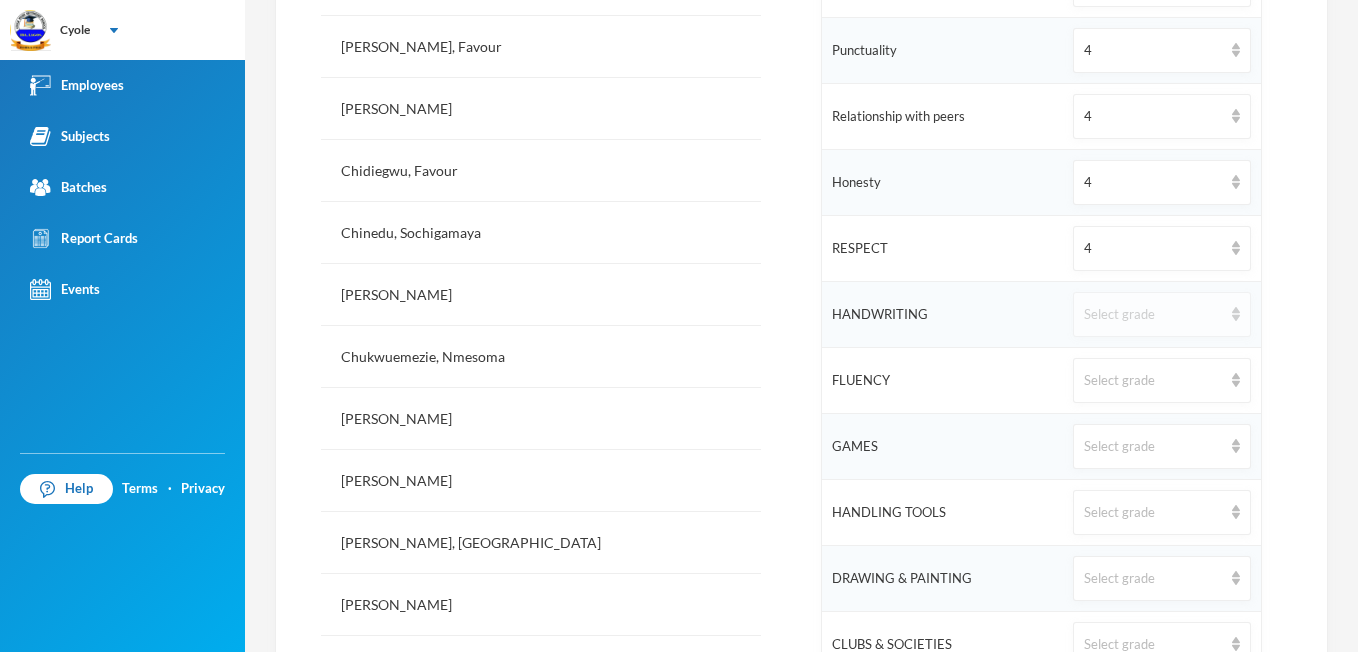 click at bounding box center (1236, 314) 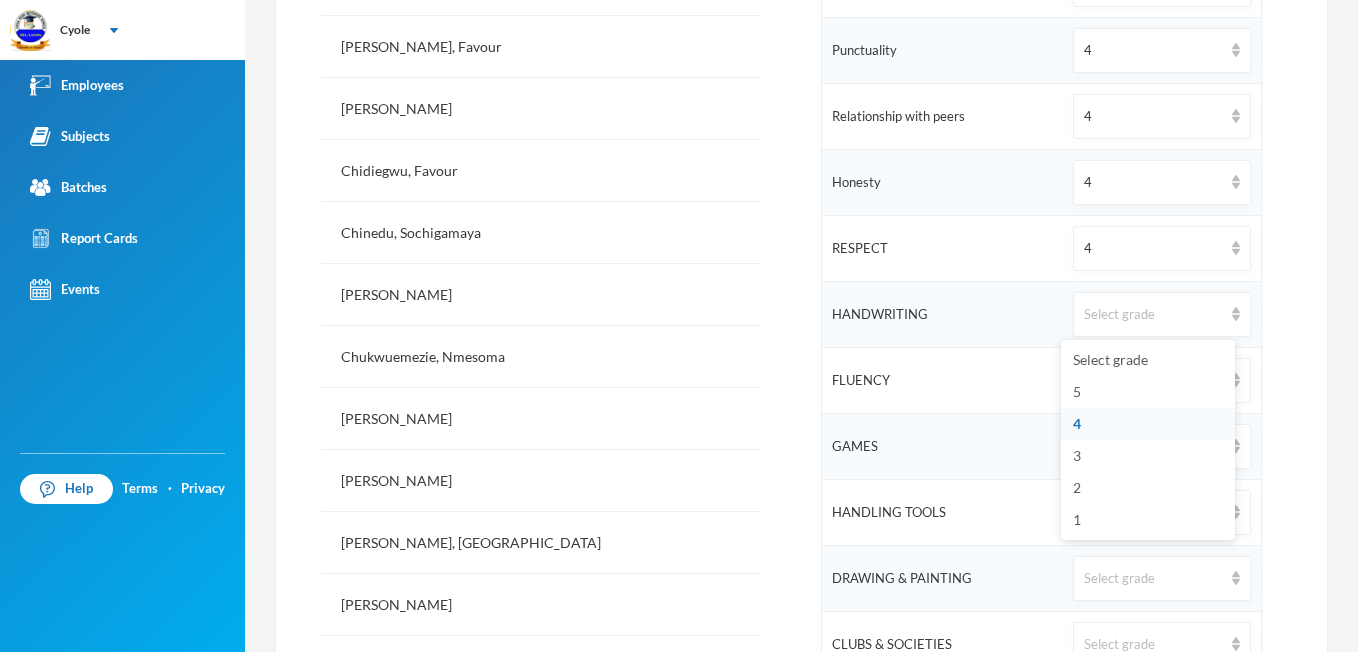 click on "4" at bounding box center (1148, 424) 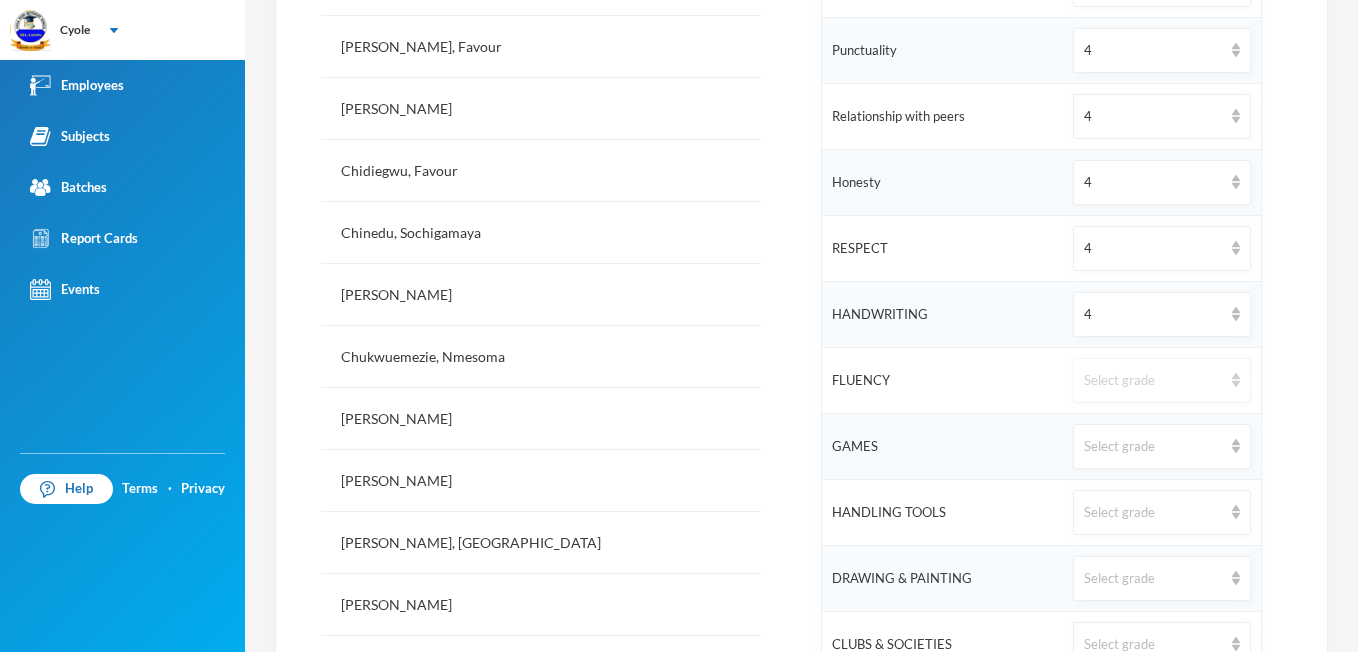 click at bounding box center (1236, 380) 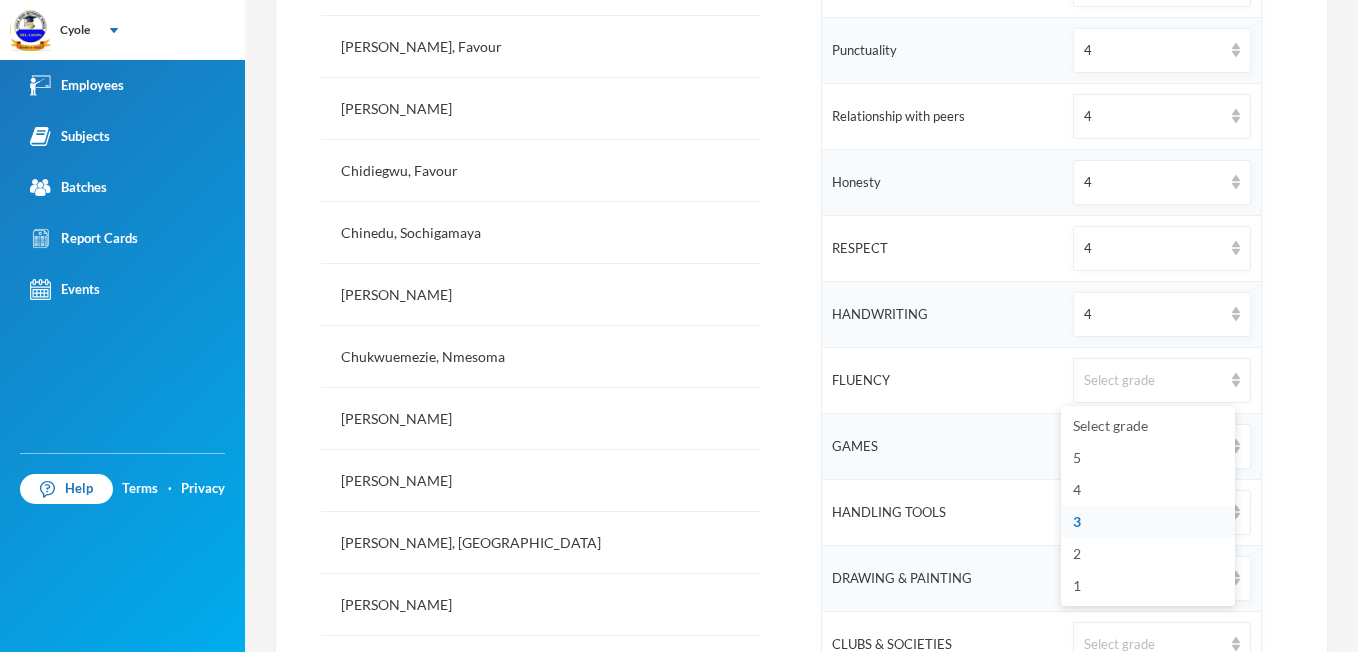 click on "3" at bounding box center (1148, 522) 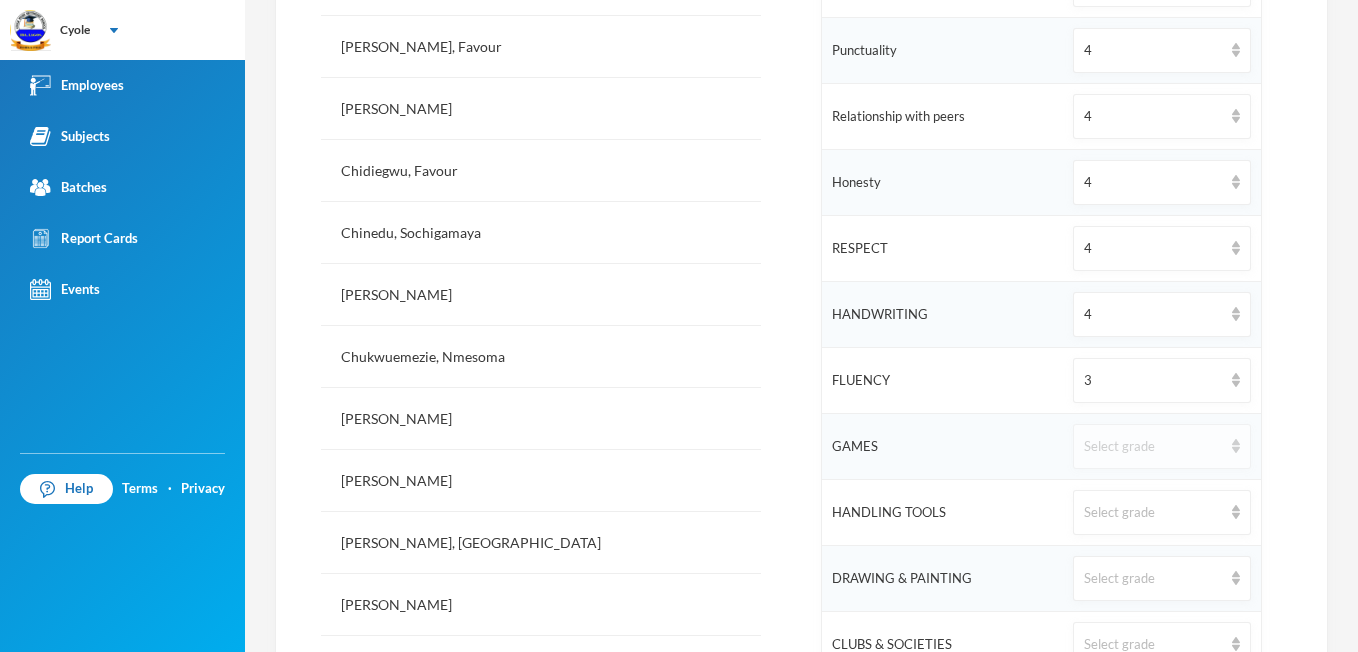 click at bounding box center (1236, 446) 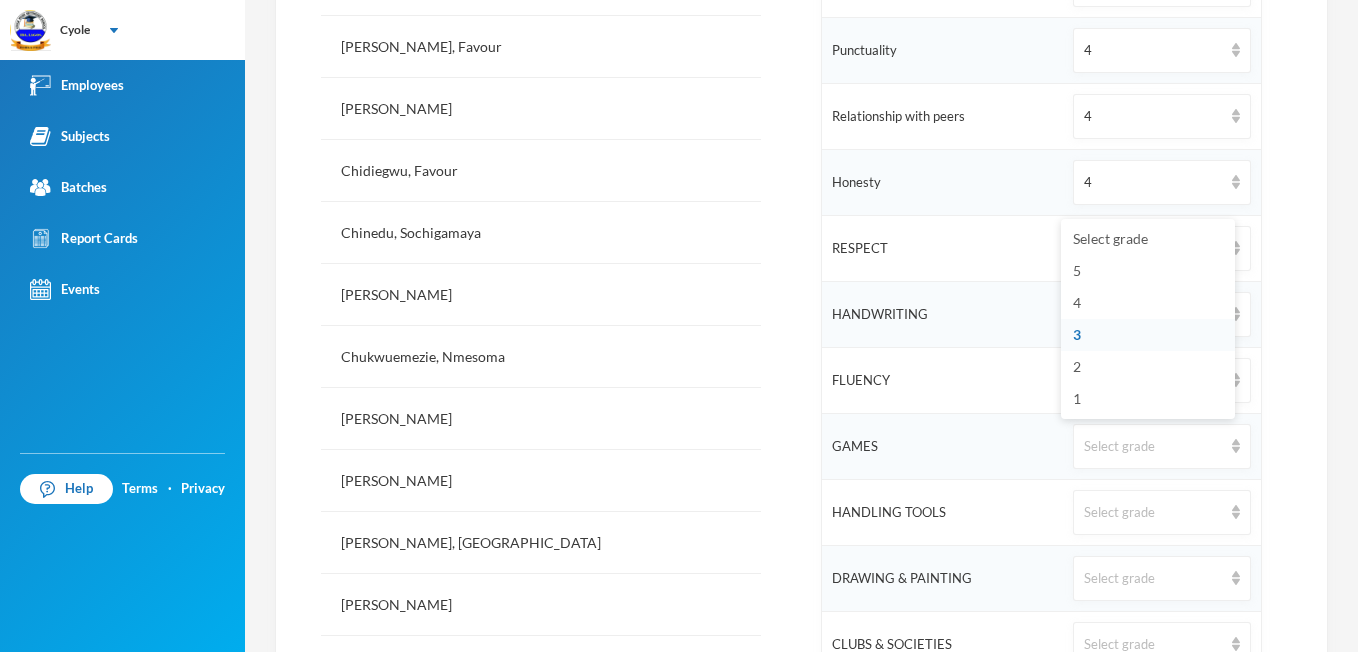 click on "3" at bounding box center (1148, 335) 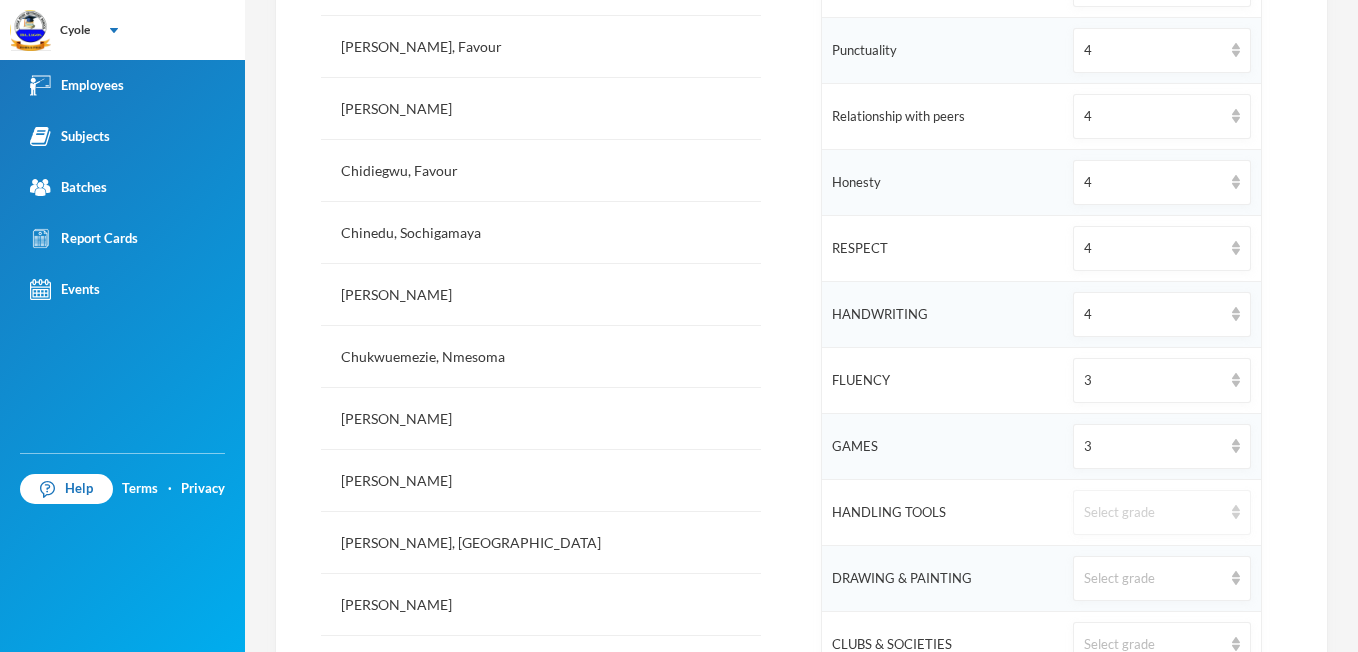 click at bounding box center [1236, 512] 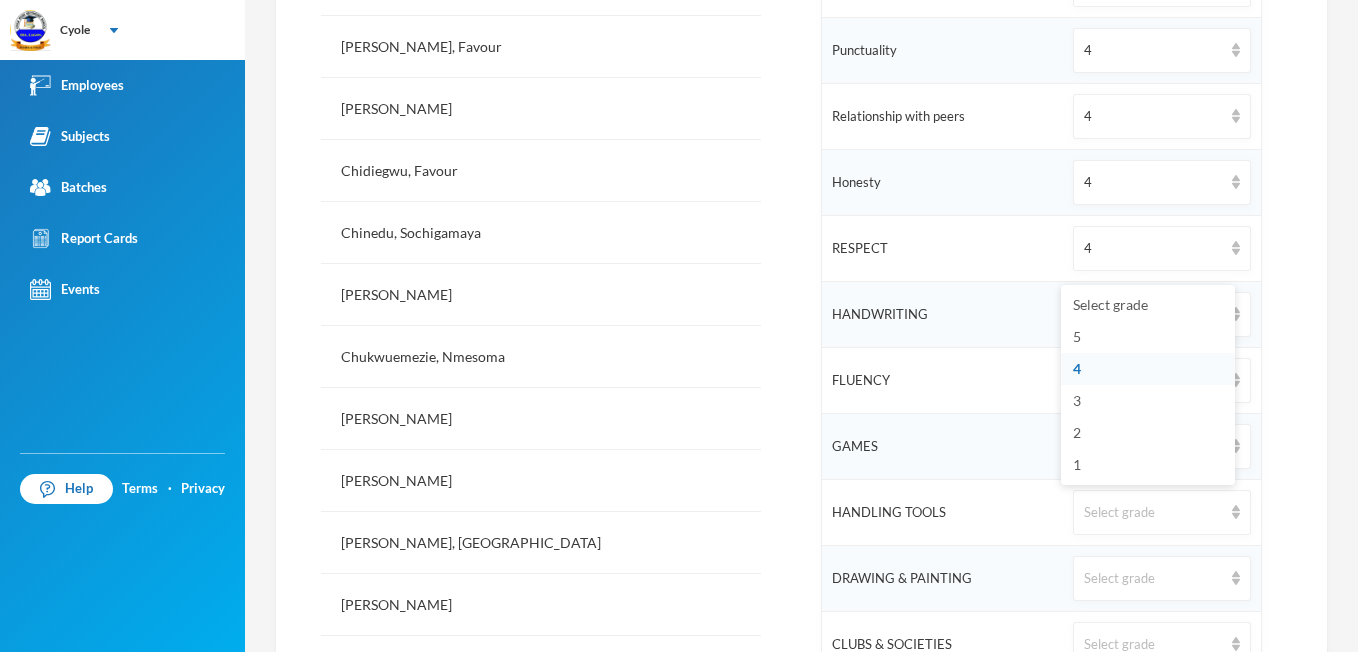 click on "4" at bounding box center [1148, 369] 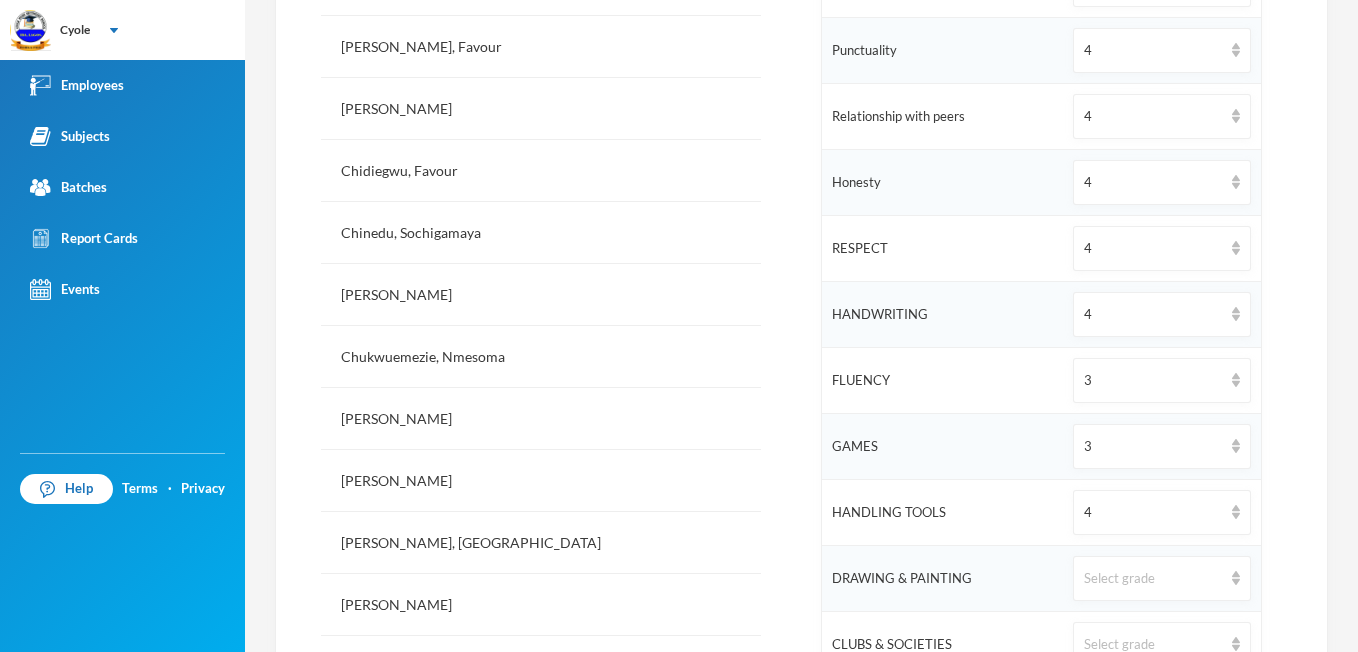 click on "DIKE PEACE [EMAIL_ADDRESS][DOMAIN_NAME] Options JS 1 - JS1B (2024/2025 SESSION) Employee Assigned Dike, Peace [PERSON_NAME] Employee No. 608 Role Class Teacher Students in Batch 33 Average Age [DEMOGRAPHIC_DATA] Student List Attendance Behavioural Scoresheet First Term Second Term Third Term Select Student to view  Third Term  Grades Active Students Abaraonye, [PERSON_NAME], [PERSON_NAME], [PERSON_NAME], [PERSON_NAME], [PERSON_NAME], Favour Chinedu, [PERSON_NAME], [PERSON_NAME], [PERSON_NAME], [PERSON_NAME], [PERSON_NAME], [PERSON_NAME], [PERSON_NAME], [PERSON_NAME] [PERSON_NAME][DEMOGRAPHIC_DATA] [PERSON_NAME], [PERSON_NAME], [PERSON_NAME] [PERSON_NAME], [PERSON_NAME], [PERSON_NAME], [PERSON_NAME], [PERSON_NAME], [PERSON_NAME], [PERSON_NAME], [PERSON_NAME], [PERSON_NAME], [PERSON_NAME], [PERSON_NAME], [PERSON_NAME], Promise [PERSON_NAME], [PERSON_NAME], [PERSON_NAME] Former Students [PERSON_NAME], Delight Mmesoma Dropped [PERSON_NAME] Dropped [PERSON_NAME], Chibuike - 3069 4" at bounding box center (801, 326) 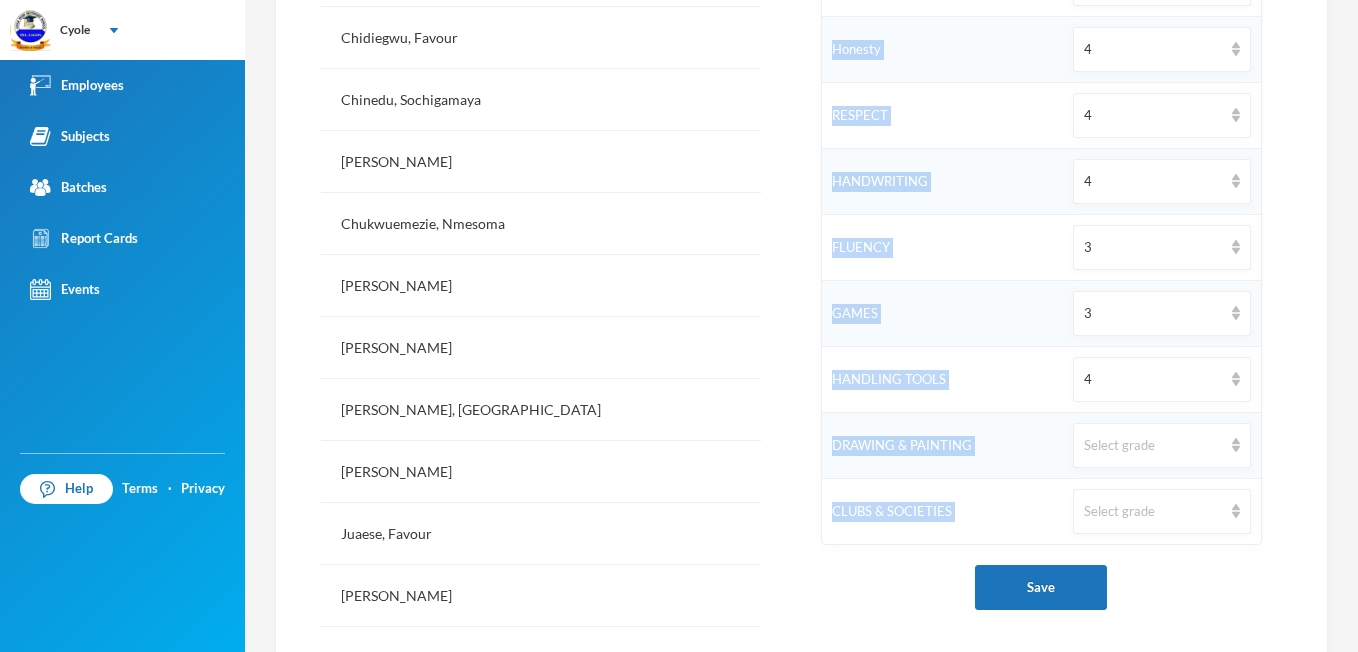 click on "DIKE PEACE [EMAIL_ADDRESS][DOMAIN_NAME] Options JS 1 - JS1B (2024/2025 SESSION) Employee Assigned Dike, Peace [PERSON_NAME] Employee No. 608 Role Class Teacher Students in Batch 33 Average Age [DEMOGRAPHIC_DATA] Student List Attendance Behavioural Scoresheet First Term Second Term Third Term Select Student to view  Third Term  Grades Active Students Abaraonye, [PERSON_NAME], [PERSON_NAME], [PERSON_NAME], [PERSON_NAME], [PERSON_NAME], Favour Chinedu, [PERSON_NAME], [PERSON_NAME], [PERSON_NAME], [PERSON_NAME], [PERSON_NAME], [PERSON_NAME], [PERSON_NAME], [PERSON_NAME] [PERSON_NAME][DEMOGRAPHIC_DATA] [PERSON_NAME], [PERSON_NAME], [PERSON_NAME] [PERSON_NAME], [PERSON_NAME], [PERSON_NAME], [PERSON_NAME], [PERSON_NAME], [PERSON_NAME], [PERSON_NAME], [PERSON_NAME], [PERSON_NAME], [PERSON_NAME], [PERSON_NAME], [PERSON_NAME], Promise [PERSON_NAME], [PERSON_NAME], [PERSON_NAME] Former Students [PERSON_NAME], Delight Mmesoma Dropped [PERSON_NAME] Dropped [PERSON_NAME], Chibuike - 3069 4" at bounding box center [801, 326] 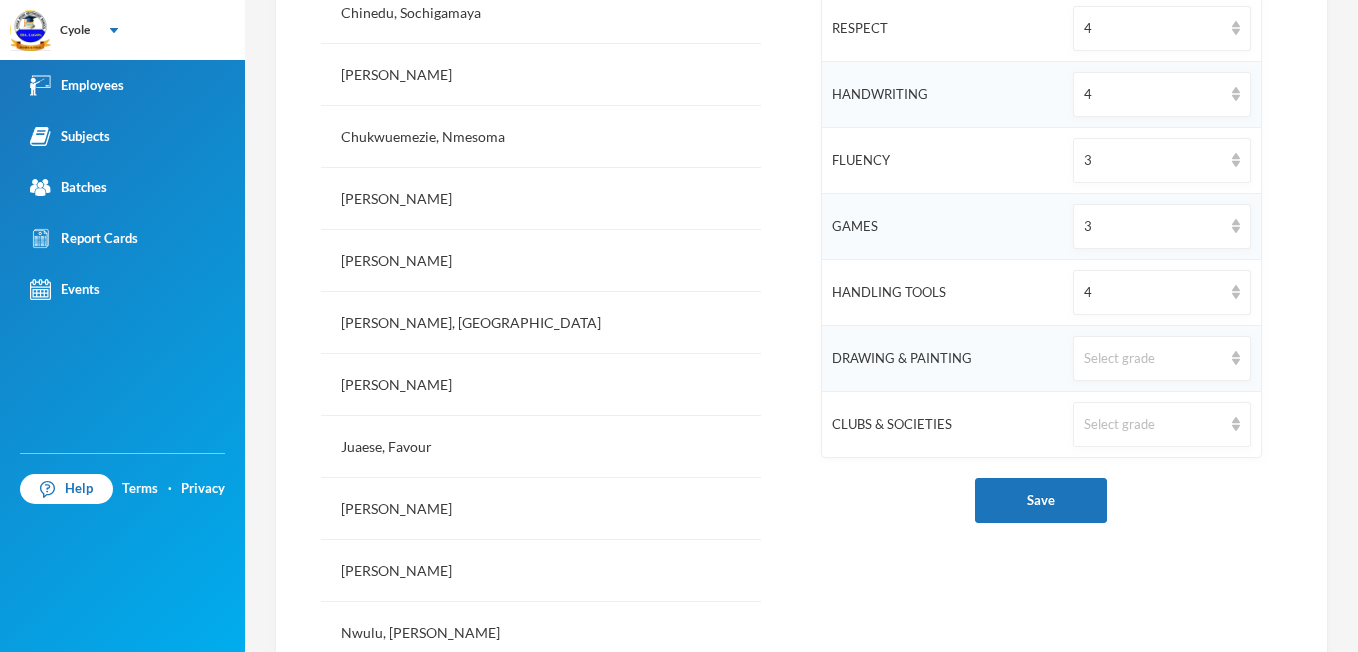 click on "DIKE PEACE [EMAIL_ADDRESS][DOMAIN_NAME] Options JS 1 - JS1B (2024/2025 SESSION) Employee Assigned Dike, Peace [PERSON_NAME] Employee No. 608 Role Class Teacher Students in Batch 33 Average Age [DEMOGRAPHIC_DATA] Student List Attendance Behavioural Scoresheet First Term Second Term Third Term Select Student to view  Third Term  Grades Active Students Abaraonye, [PERSON_NAME], [PERSON_NAME], [PERSON_NAME], [PERSON_NAME], [PERSON_NAME], Favour Chinedu, [PERSON_NAME], [PERSON_NAME], [PERSON_NAME], [PERSON_NAME], [PERSON_NAME], [PERSON_NAME], [PERSON_NAME], [PERSON_NAME] [PERSON_NAME][DEMOGRAPHIC_DATA] [PERSON_NAME], [PERSON_NAME], [PERSON_NAME] [PERSON_NAME], [PERSON_NAME], [PERSON_NAME], [PERSON_NAME], [PERSON_NAME], [PERSON_NAME], [PERSON_NAME], [PERSON_NAME], [PERSON_NAME], [PERSON_NAME], [PERSON_NAME], [PERSON_NAME], Promise [PERSON_NAME], [PERSON_NAME], [PERSON_NAME] Former Students [PERSON_NAME], Delight Mmesoma Dropped [PERSON_NAME] Dropped [PERSON_NAME], Chibuike - 3069 4" at bounding box center (801, 326) 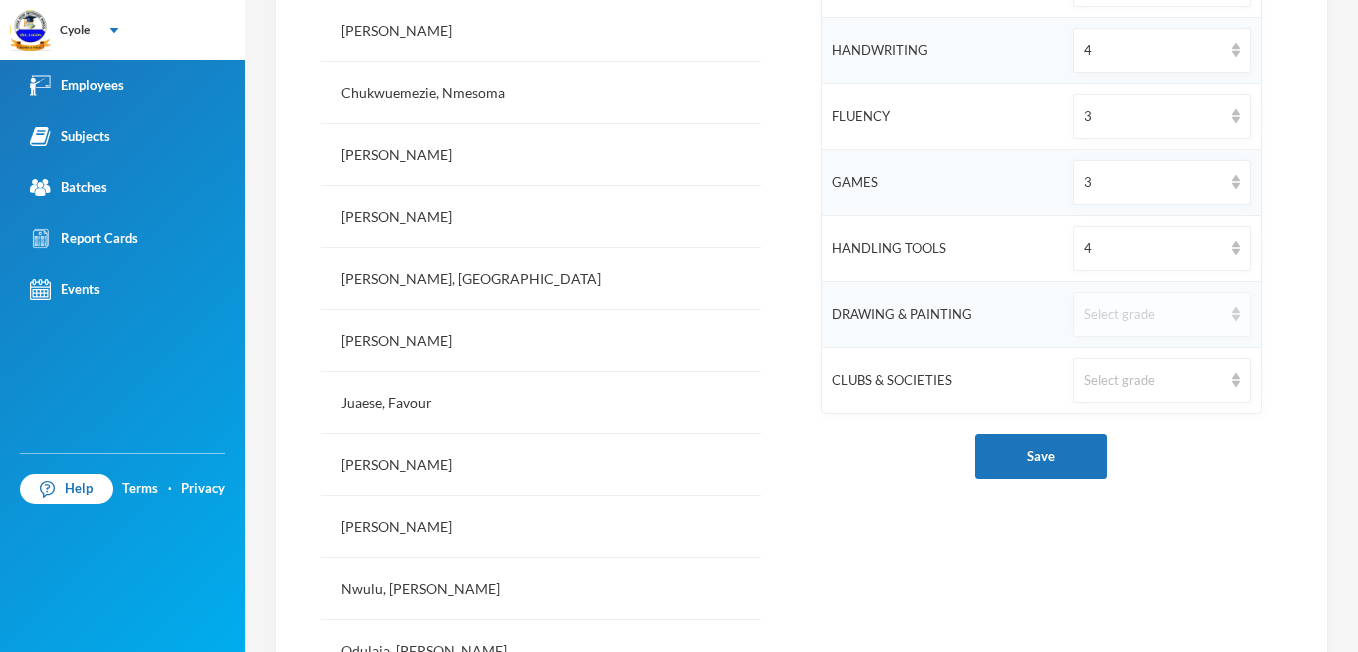 click at bounding box center [1236, 314] 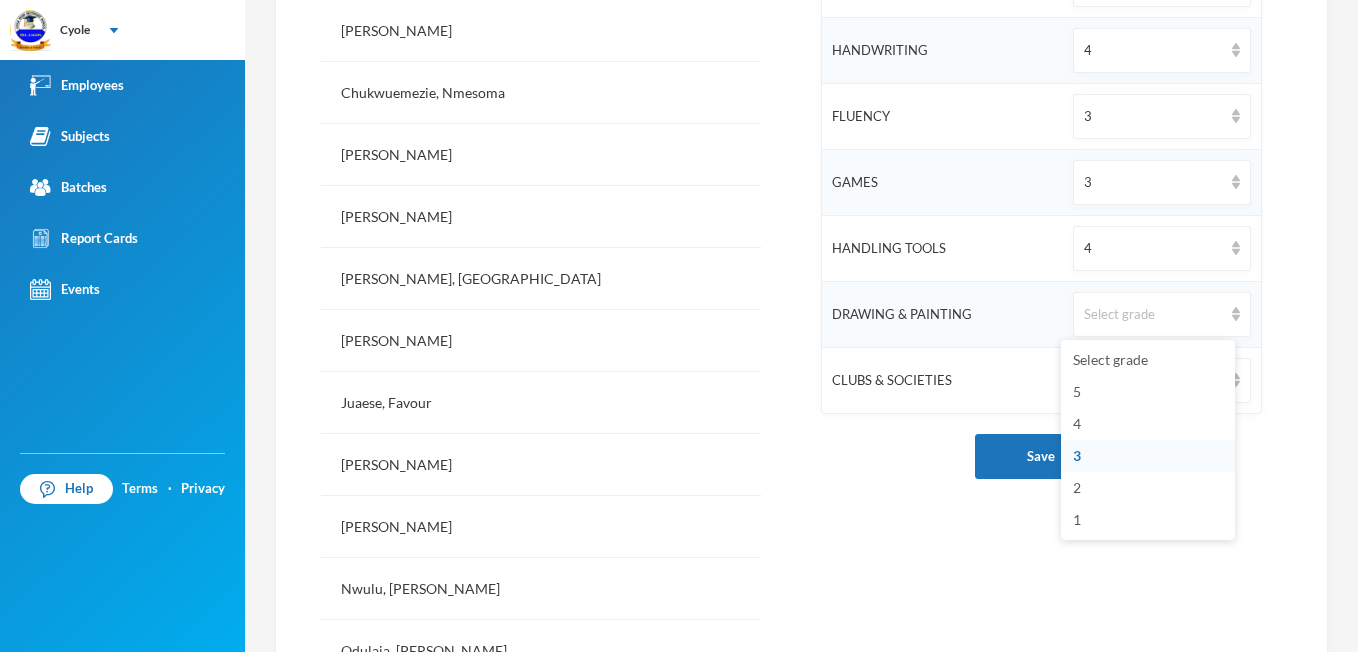 click on "3" at bounding box center [1148, 456] 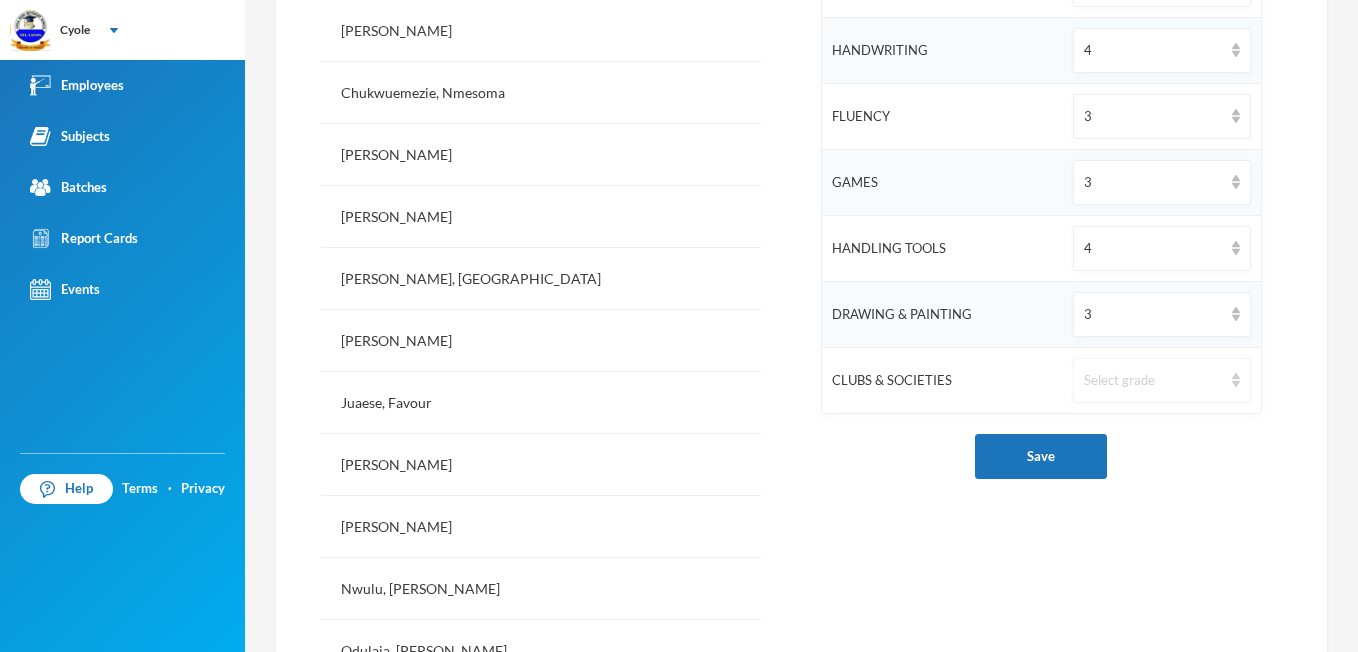 click at bounding box center [1236, 380] 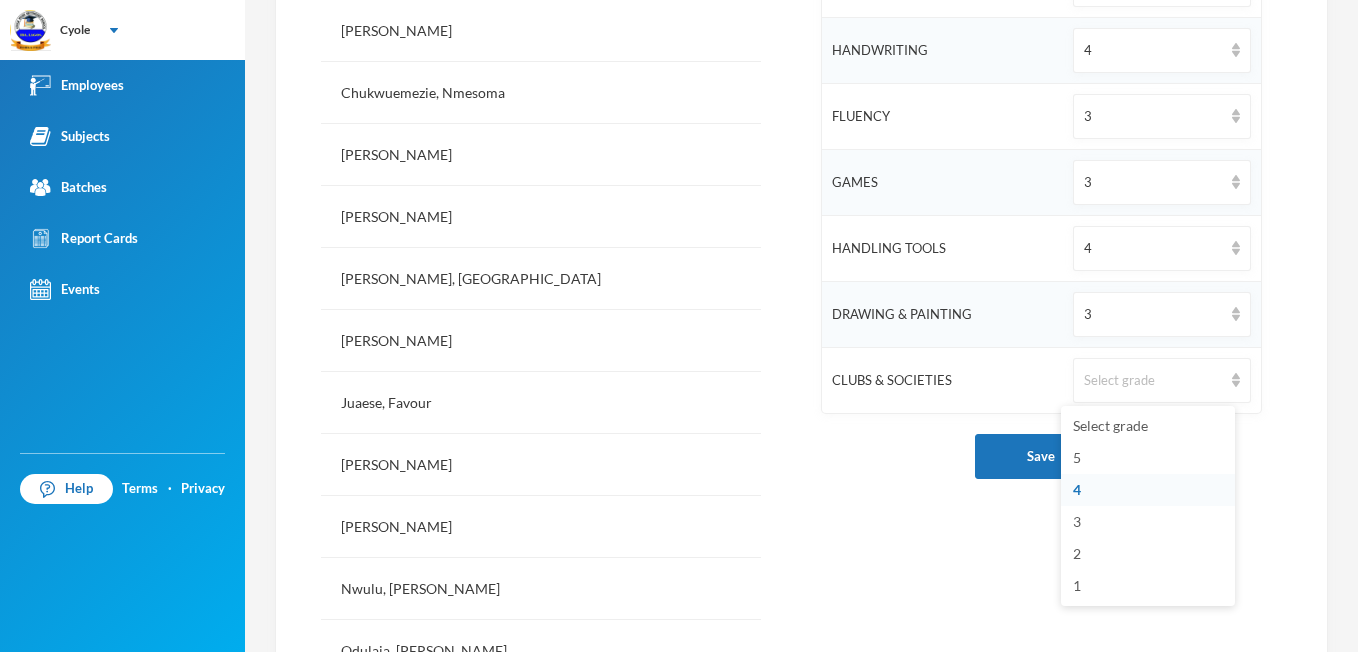click on "4" at bounding box center [1077, 489] 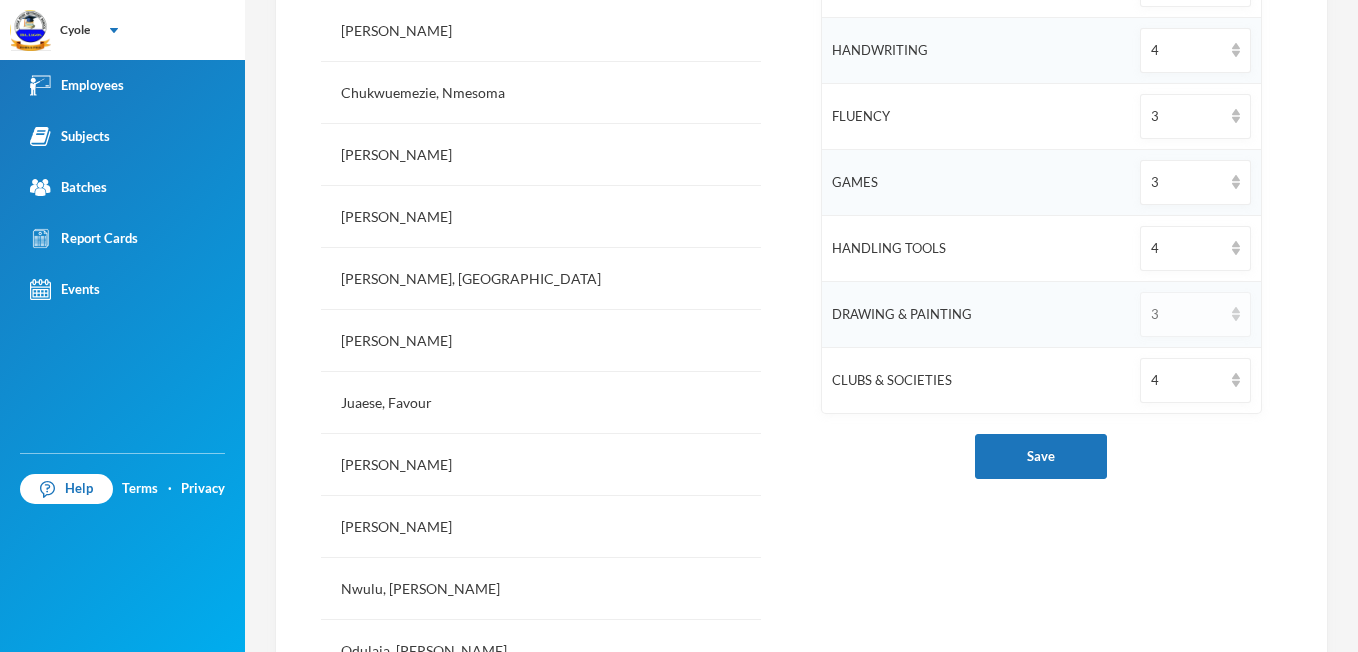click at bounding box center [1236, 314] 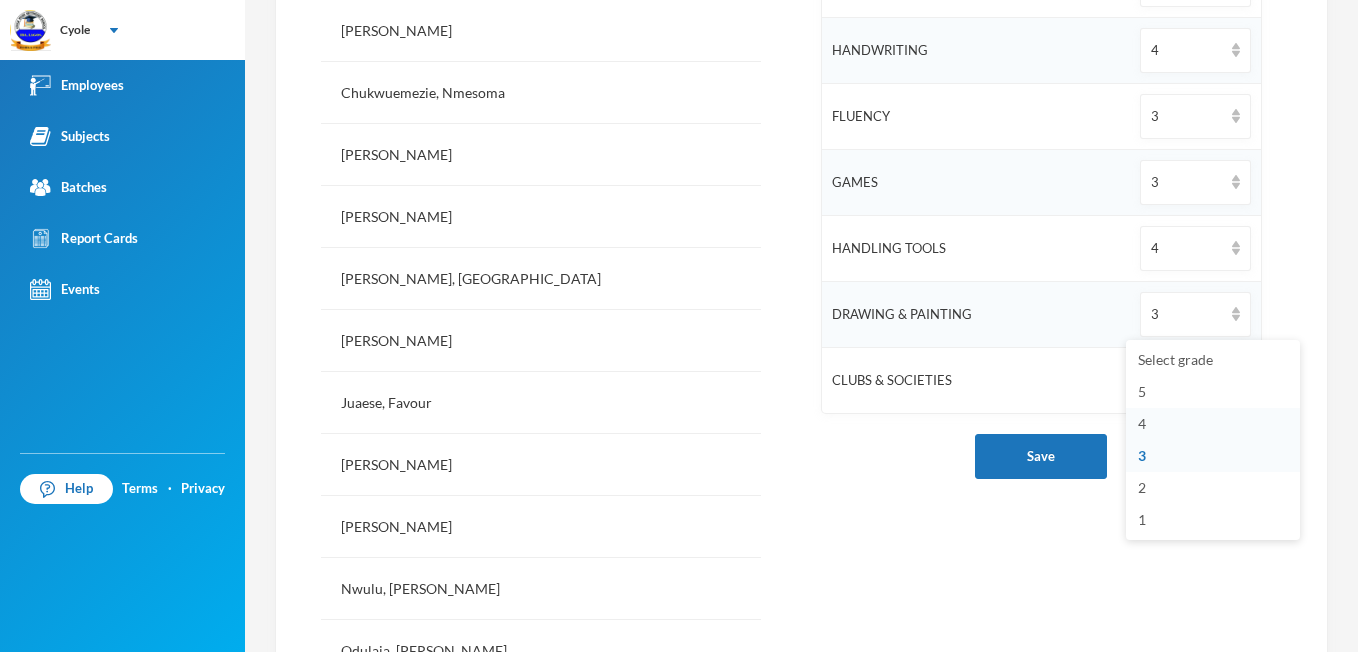 click on "4" at bounding box center [1213, 424] 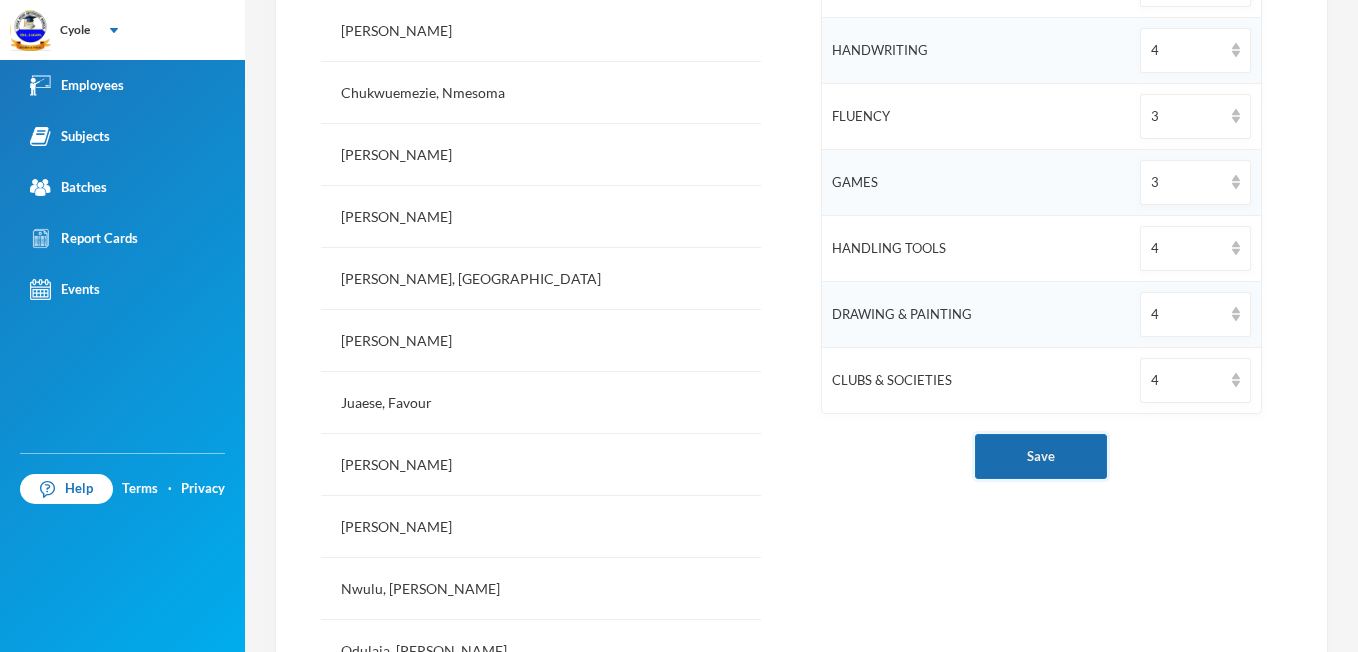 click on "Save" at bounding box center (1041, 456) 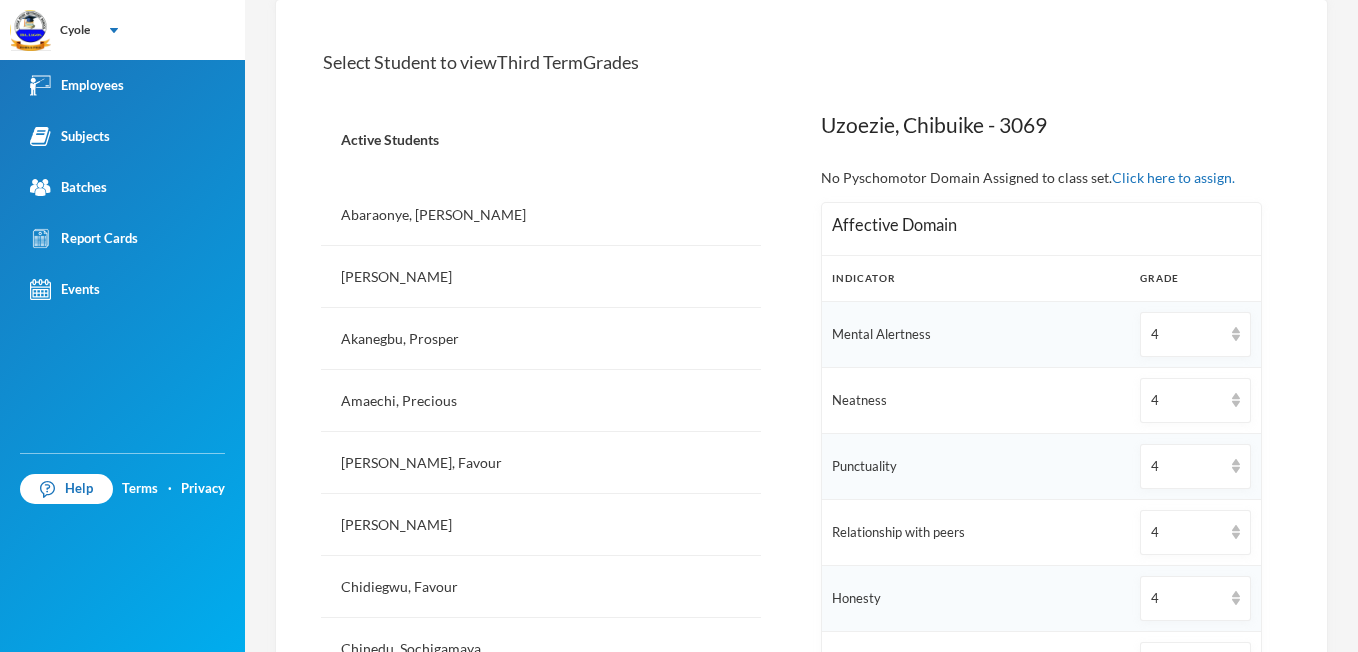 scroll, scrollTop: 340, scrollLeft: 0, axis: vertical 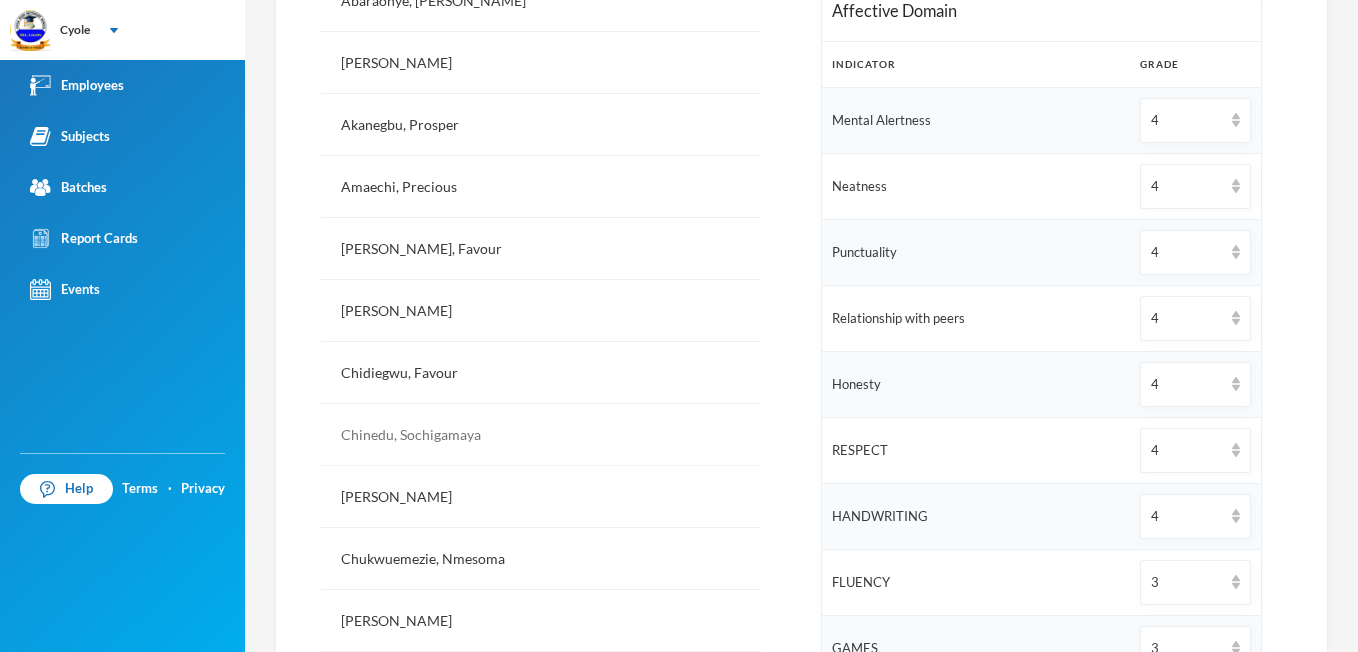 click on "Chinedu, Sochigamaya" at bounding box center (541, 435) 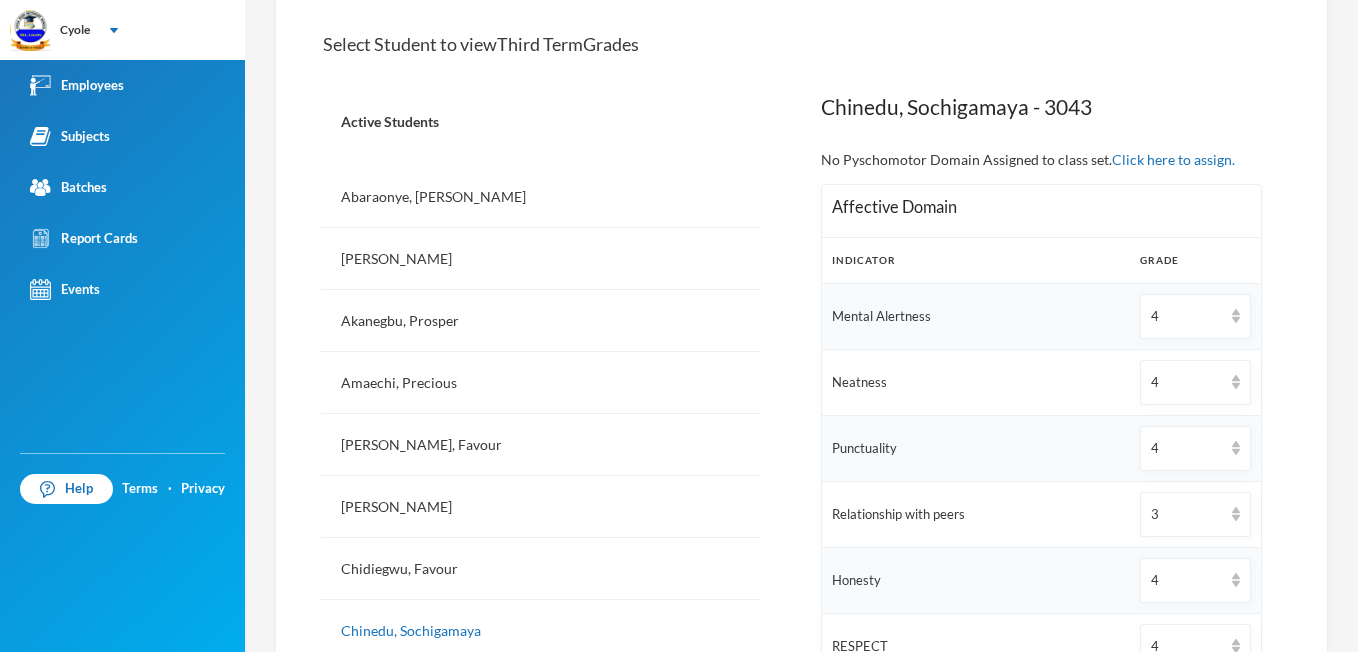 scroll, scrollTop: 434, scrollLeft: 0, axis: vertical 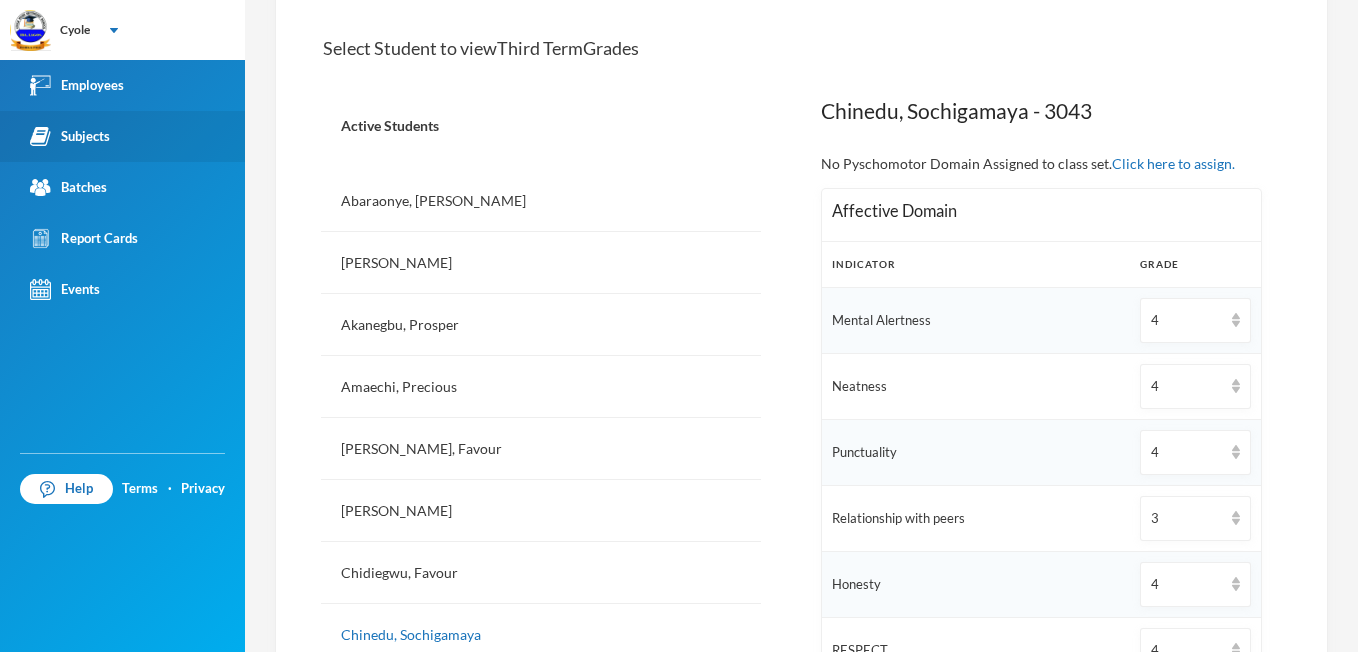 click on "Subjects" at bounding box center [70, 136] 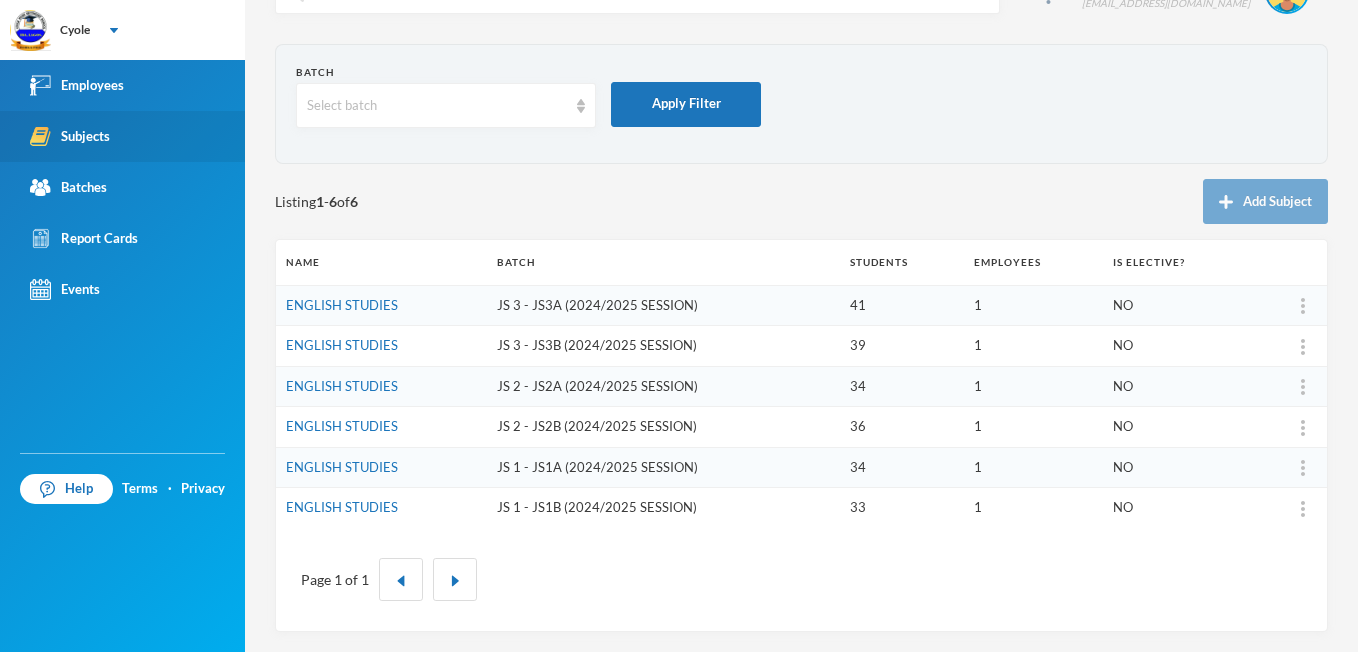 scroll, scrollTop: 51, scrollLeft: 0, axis: vertical 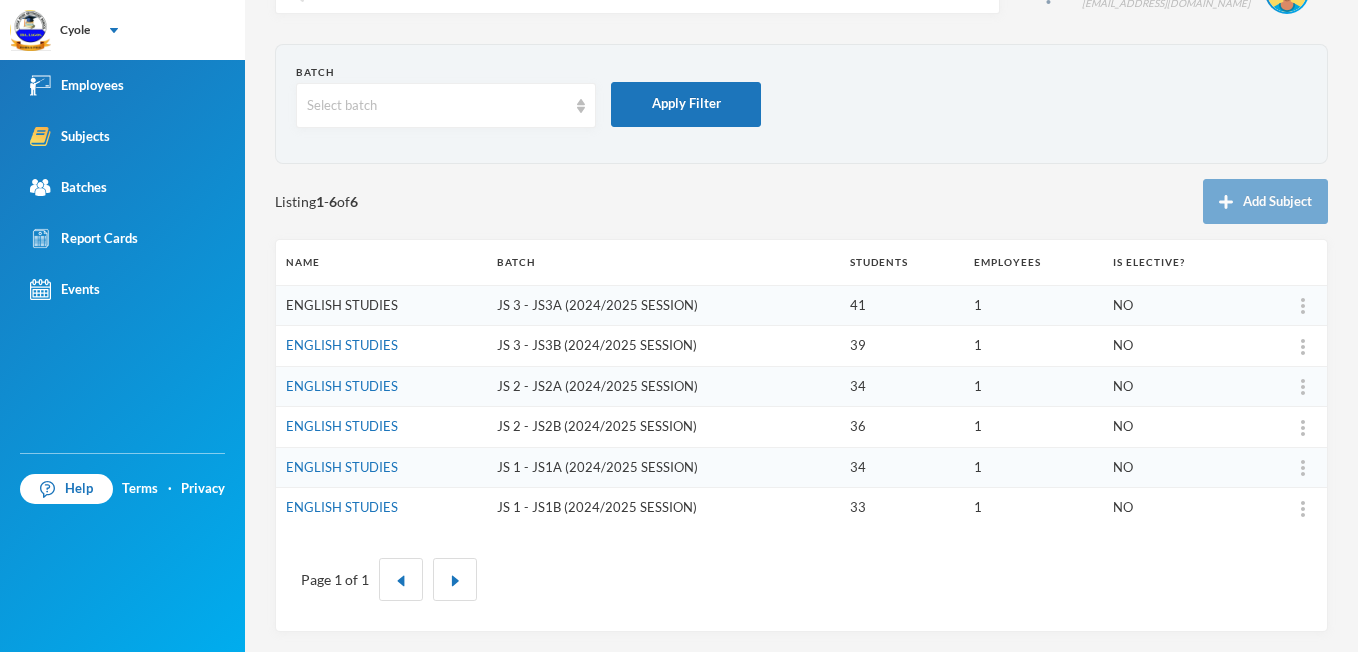 click on "ENGLISH STUDIES" at bounding box center [342, 305] 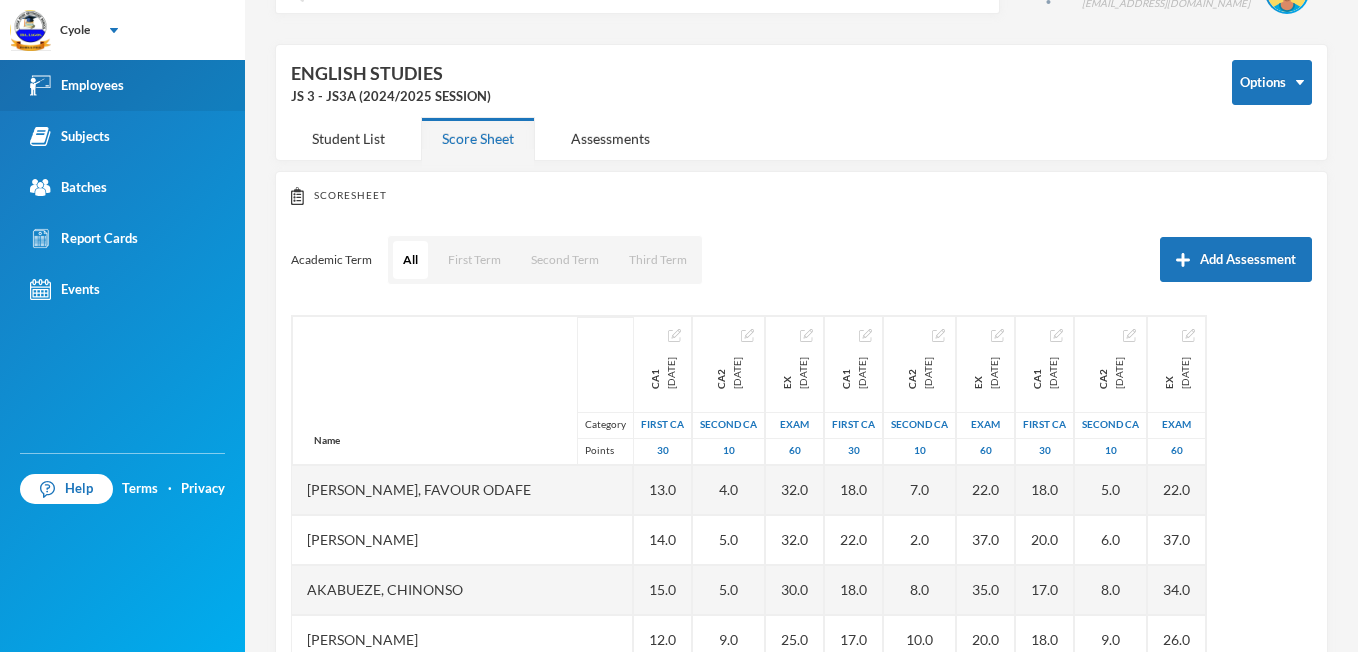 click on "Employees" at bounding box center (77, 85) 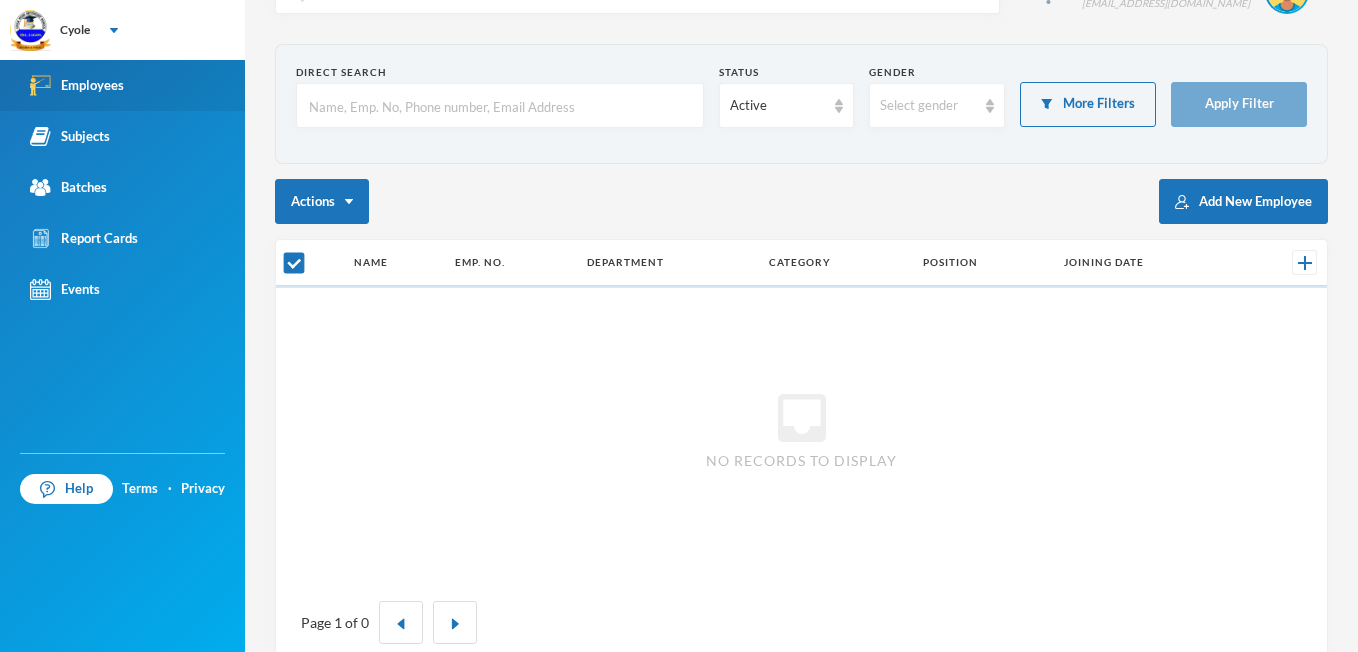 checkbox on "false" 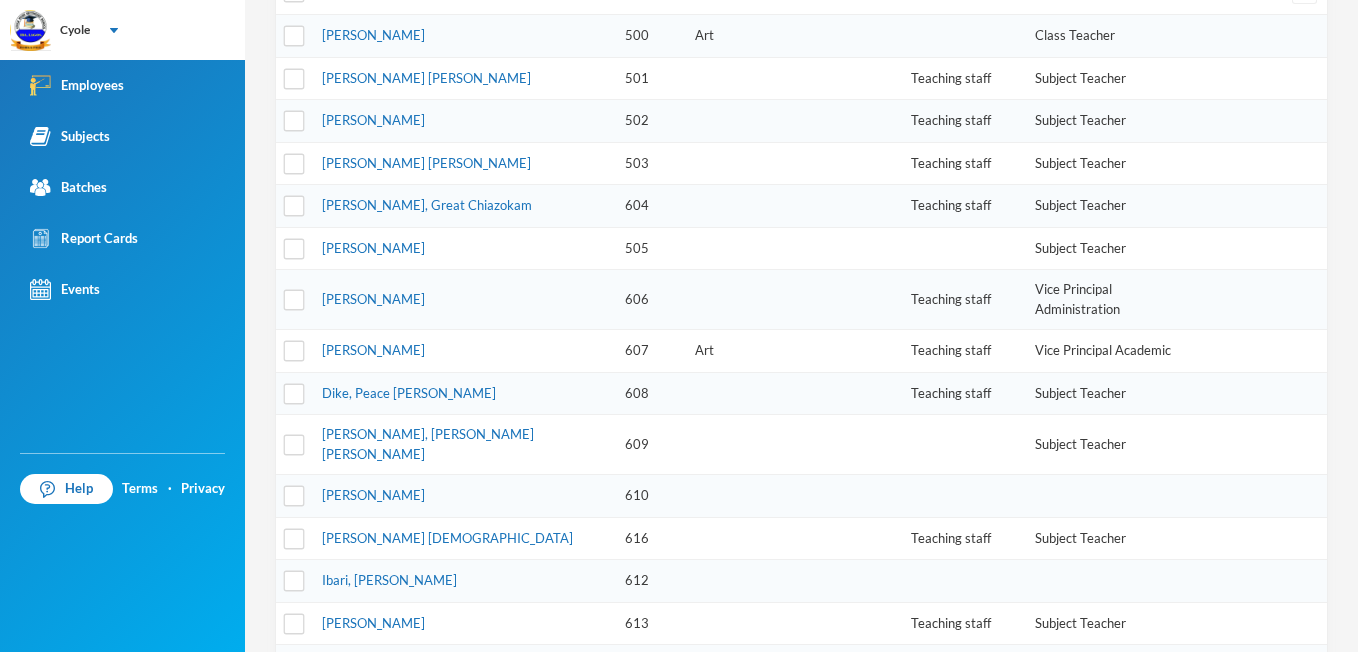 scroll, scrollTop: 331, scrollLeft: 0, axis: vertical 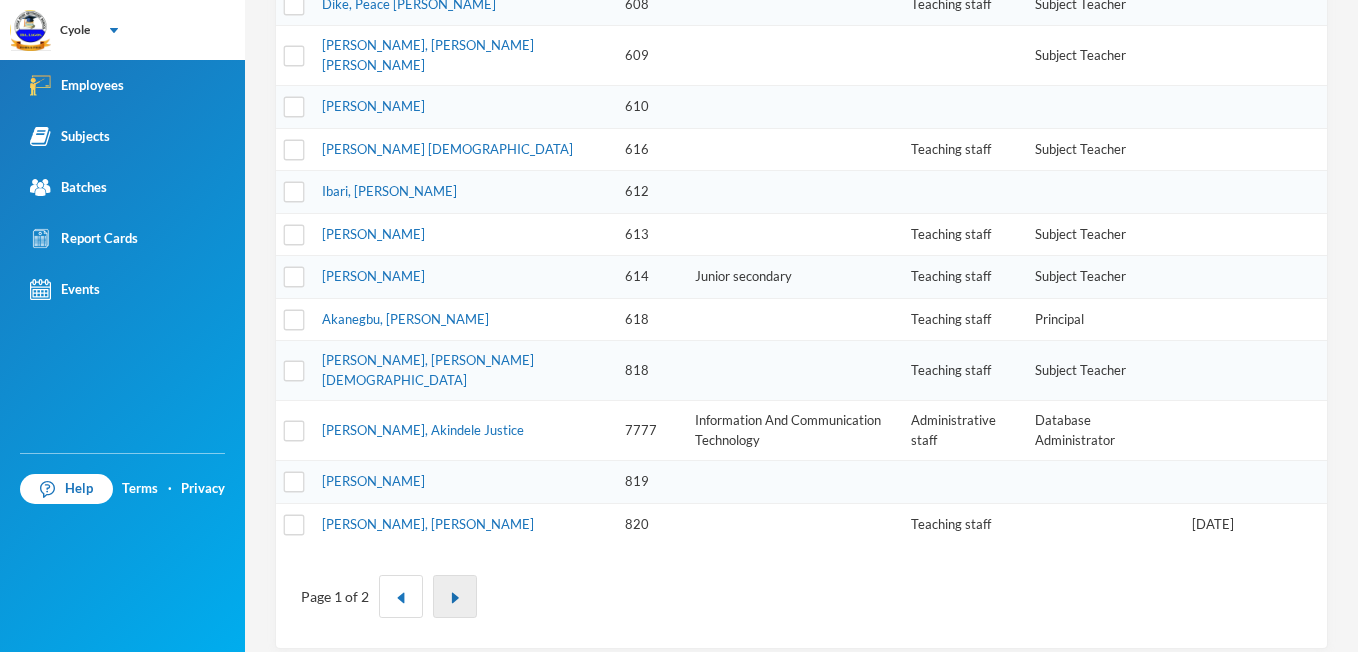 click at bounding box center [455, 598] 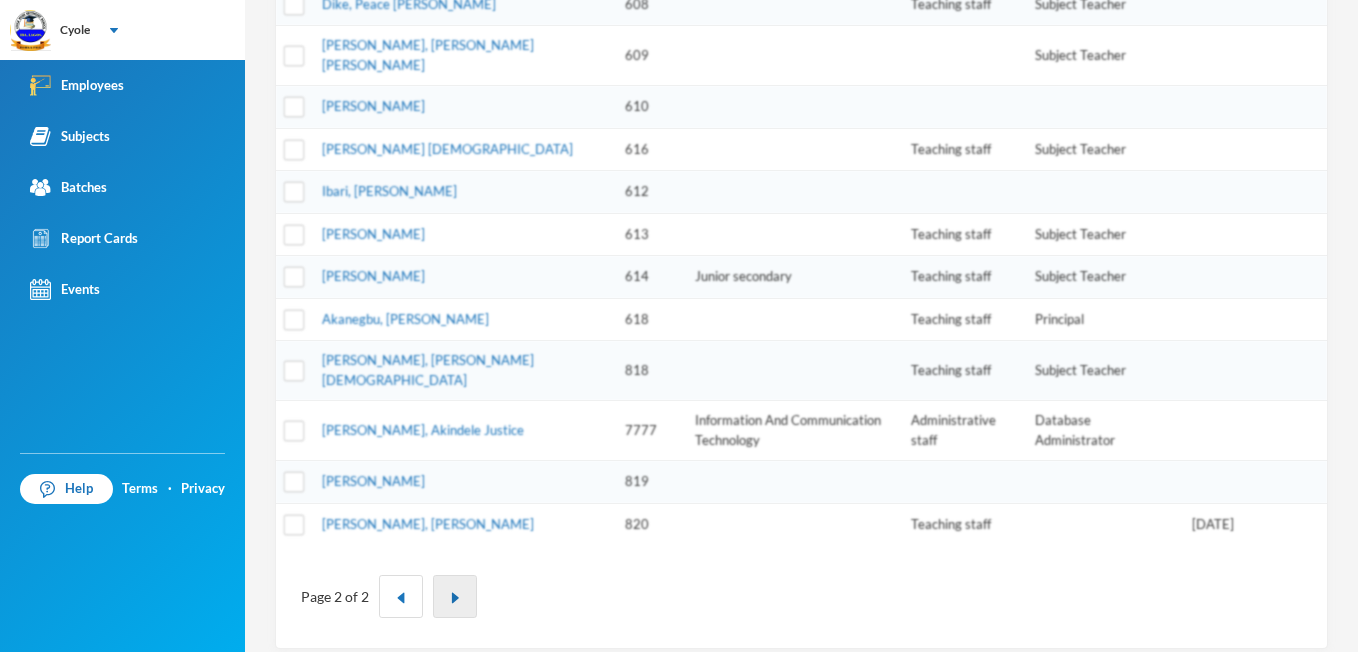 scroll, scrollTop: 0, scrollLeft: 0, axis: both 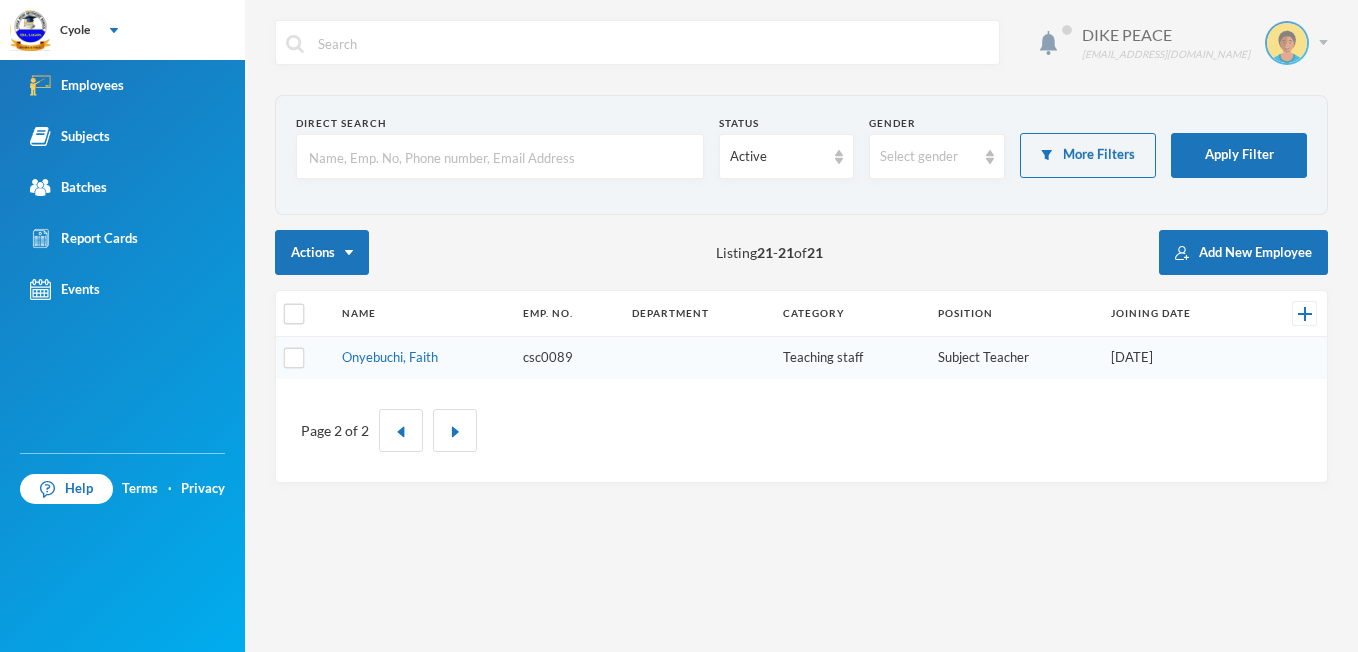 click on "DIKE PEACE [EMAIL_ADDRESS][DOMAIN_NAME]" at bounding box center [1197, 43] 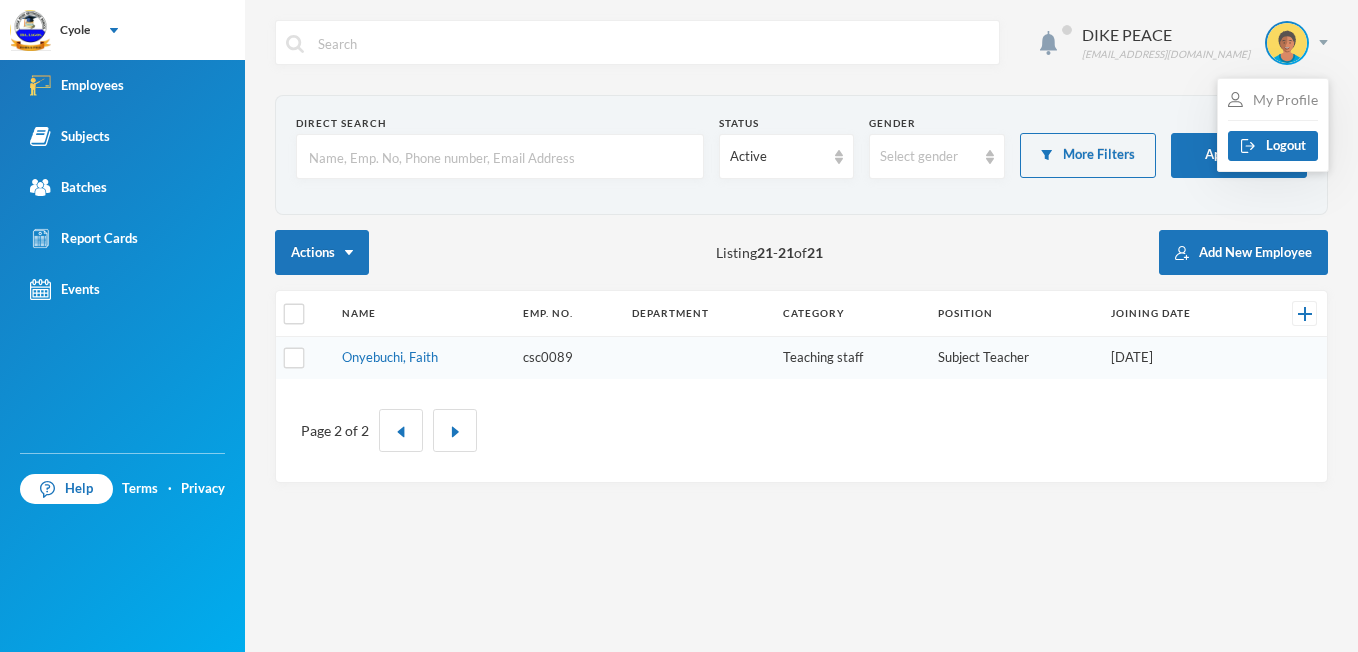 click on "My Profile" at bounding box center [1273, 99] 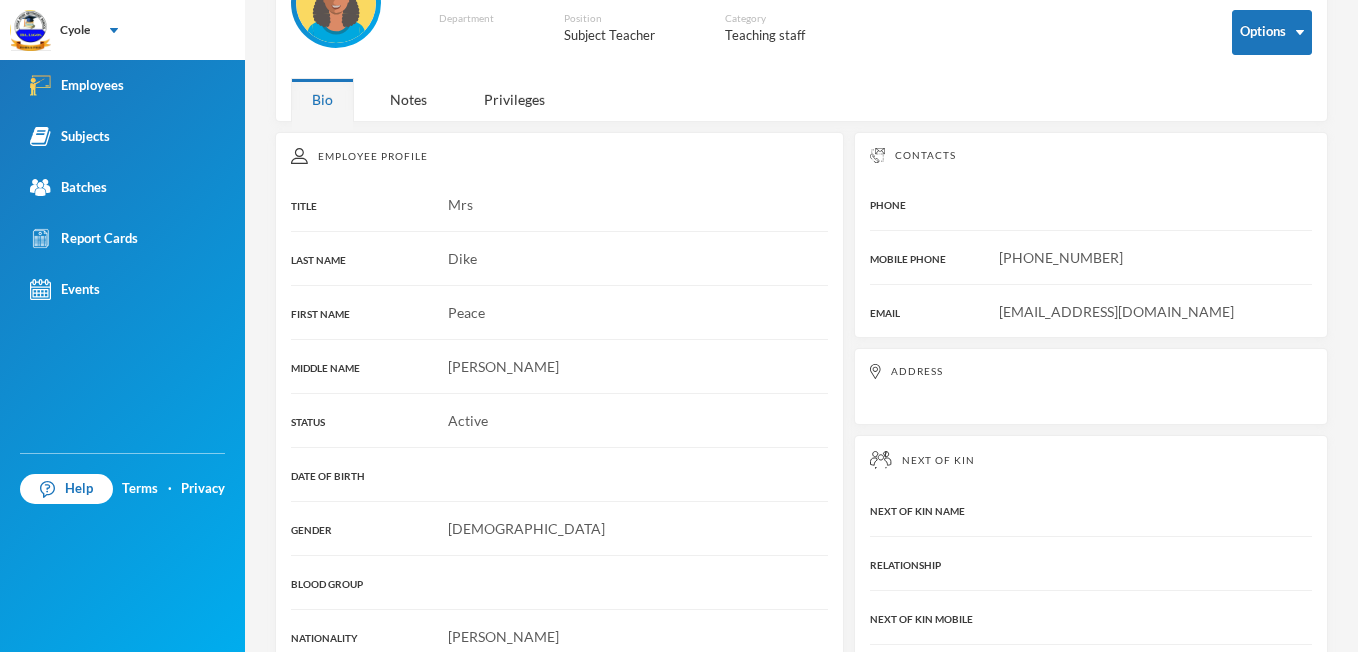 scroll, scrollTop: 160, scrollLeft: 0, axis: vertical 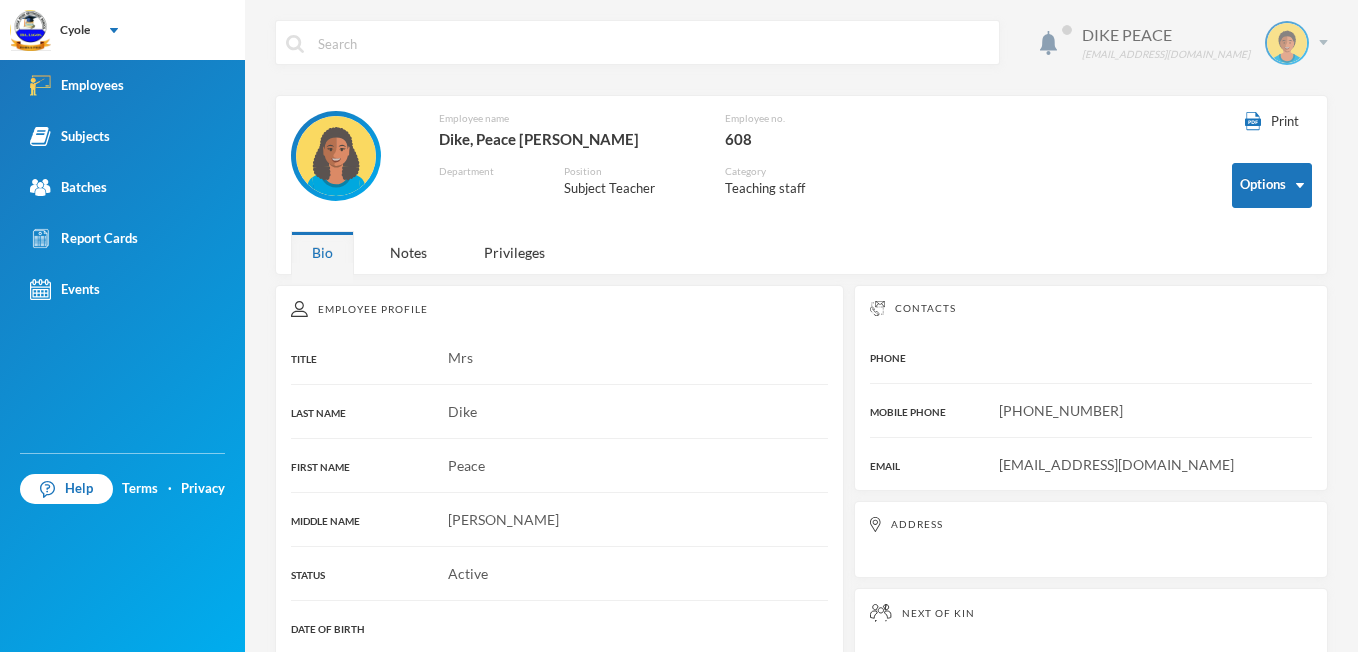click at bounding box center (1323, 42) 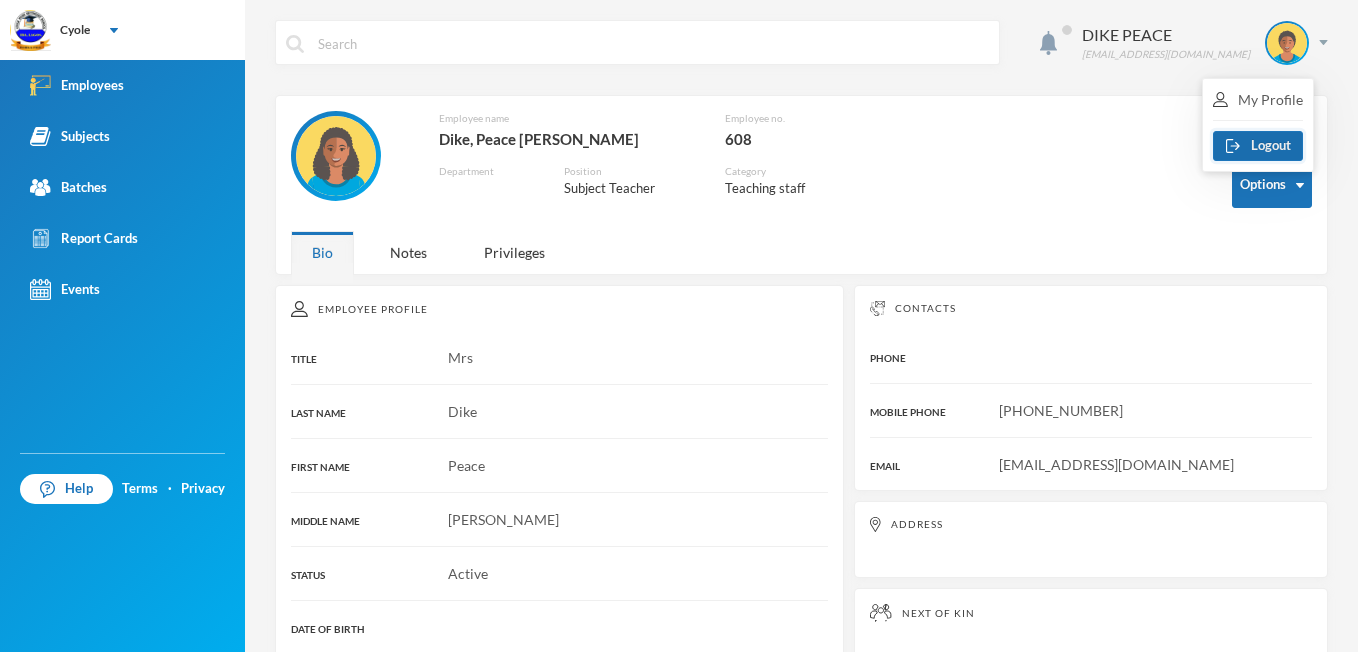 click on "Logout" at bounding box center (1258, 146) 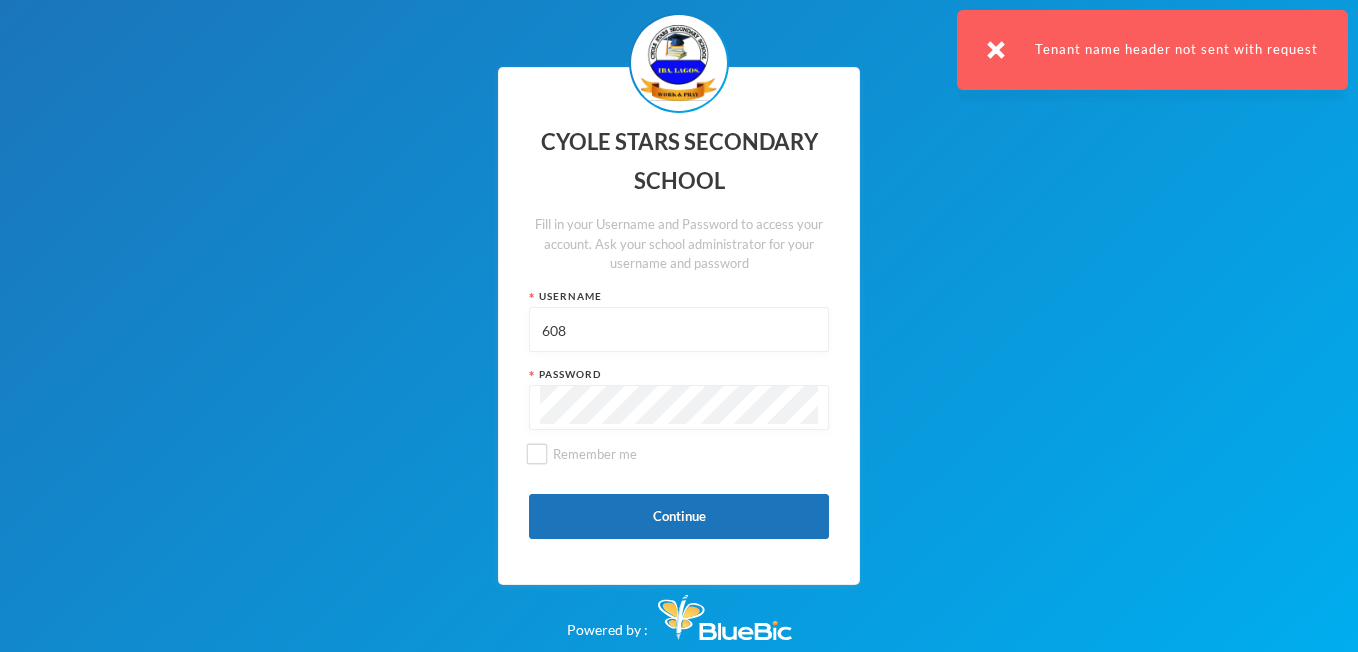 click on "CYOLE STARS SECONDARY SCHOOL Fill in your Username and Password to access your account. Ask your school administrator for your username and password Username 608 Password Remember me Continue Powered by :" at bounding box center (679, 326) 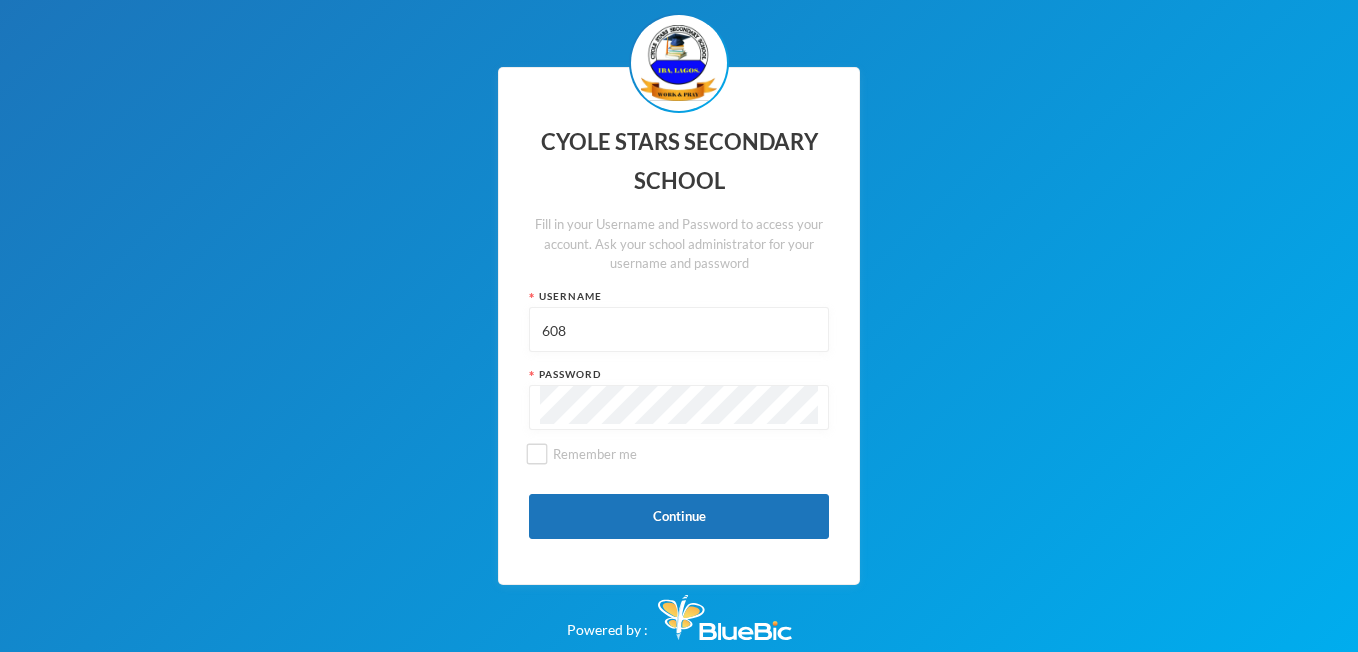 click on "CYOLE STARS SECONDARY SCHOOL Fill in your Username and Password to access your account. Ask your school administrator for your username and password Username 608 Password Remember me Continue Powered by :" at bounding box center [679, 326] 